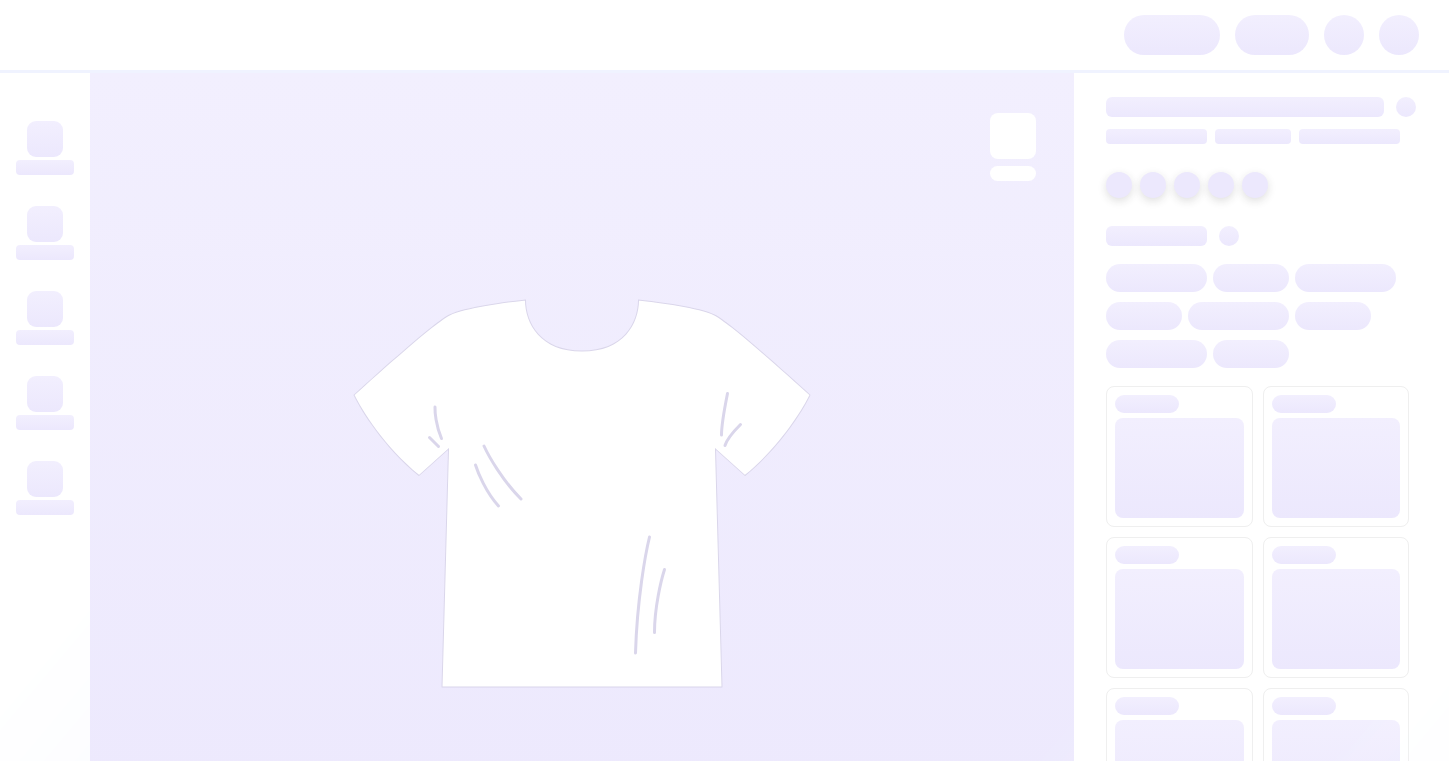 scroll, scrollTop: 0, scrollLeft: 0, axis: both 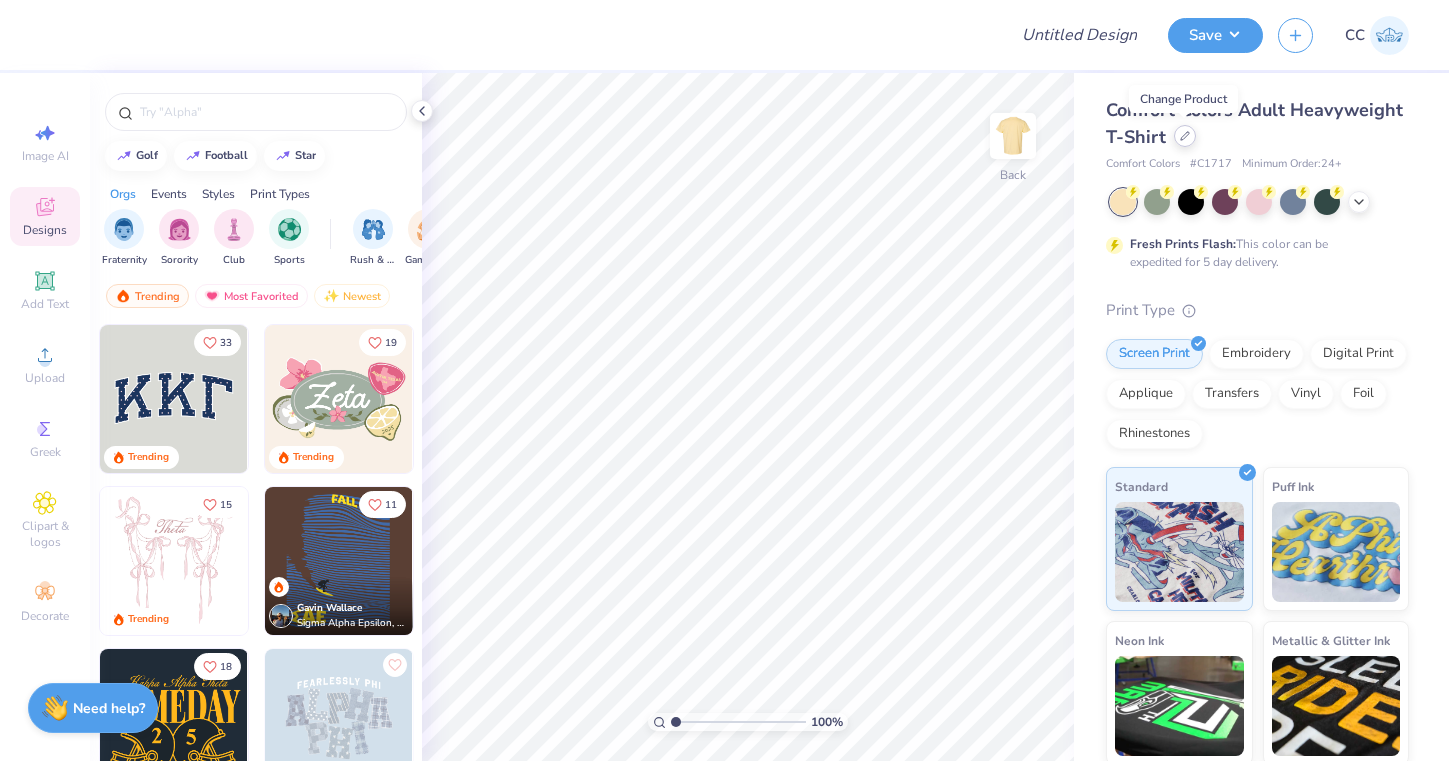 click at bounding box center [1185, 136] 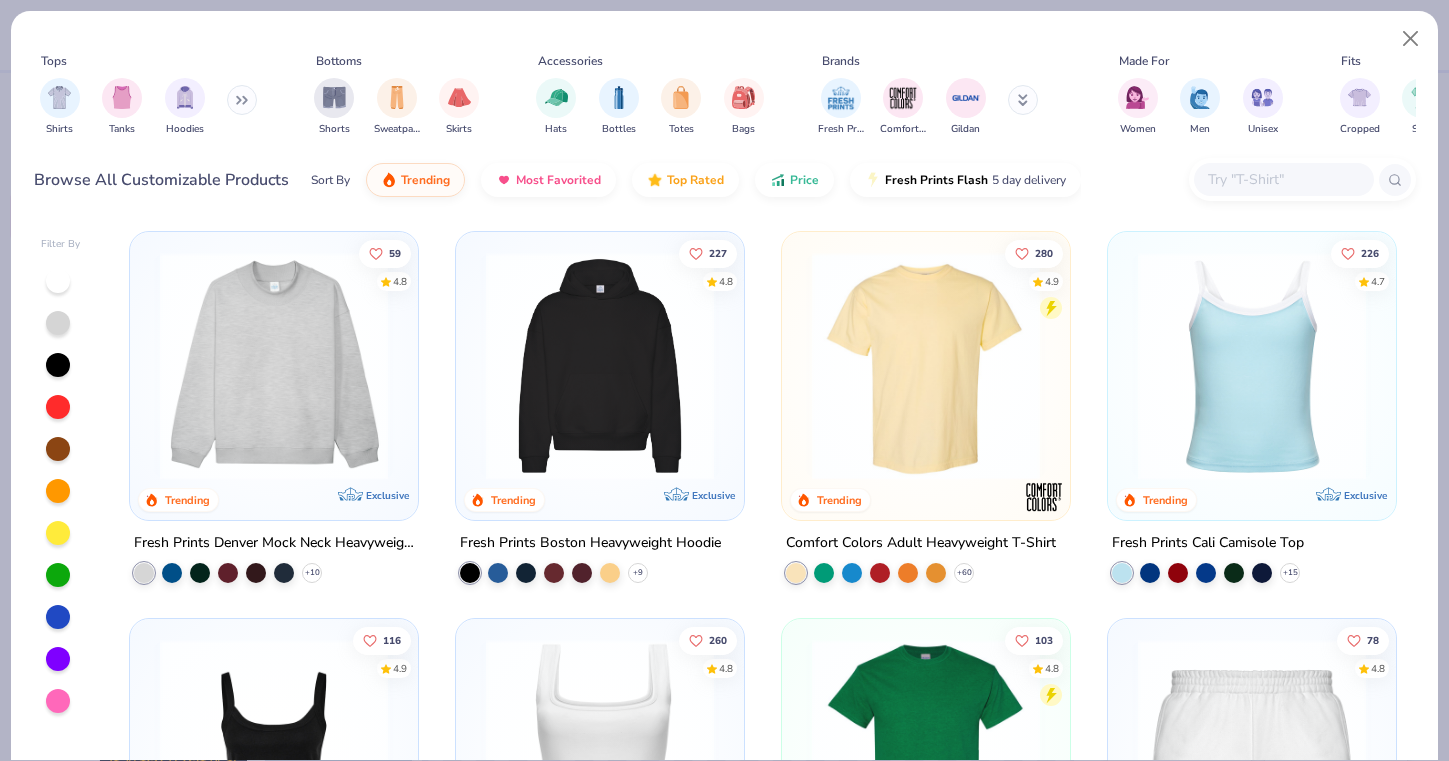 click 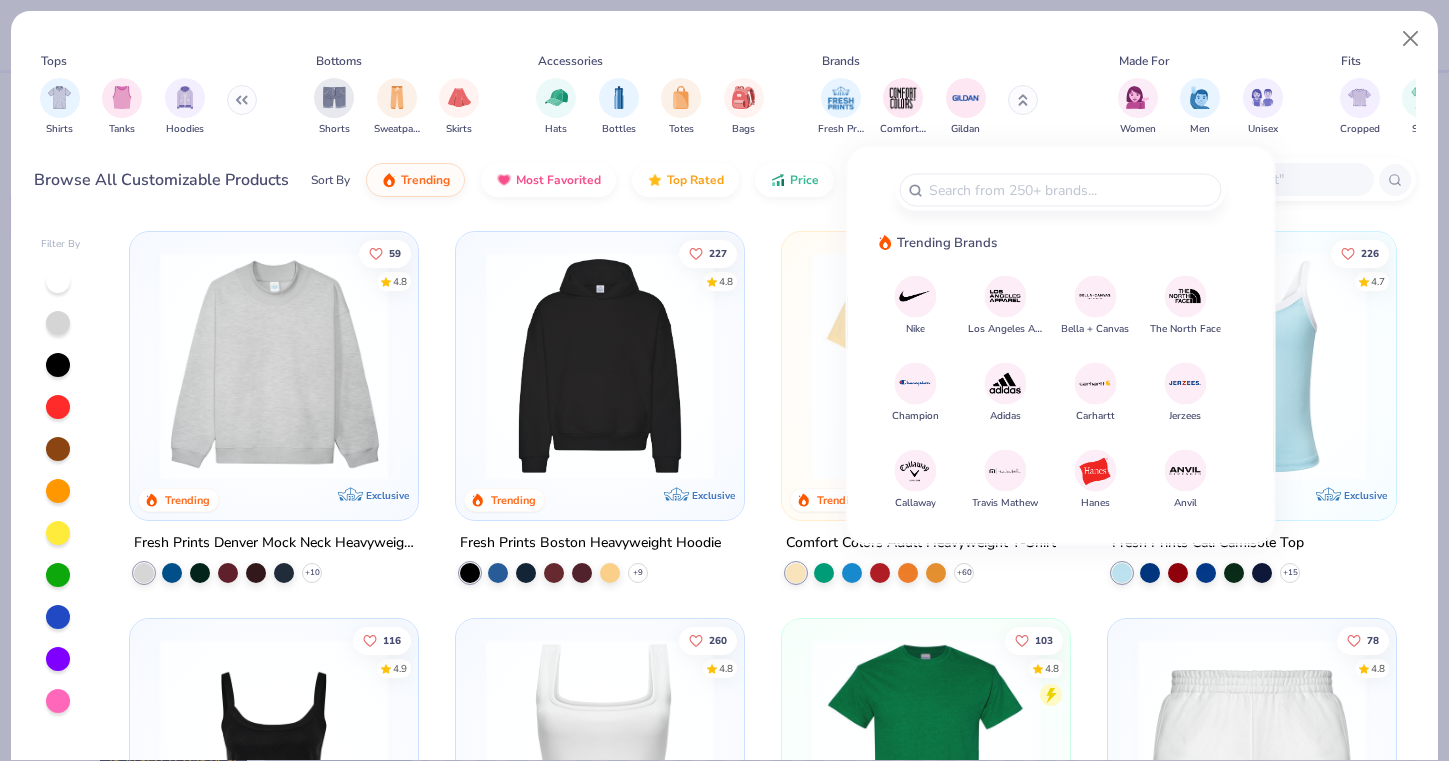 click at bounding box center (1005, 470) 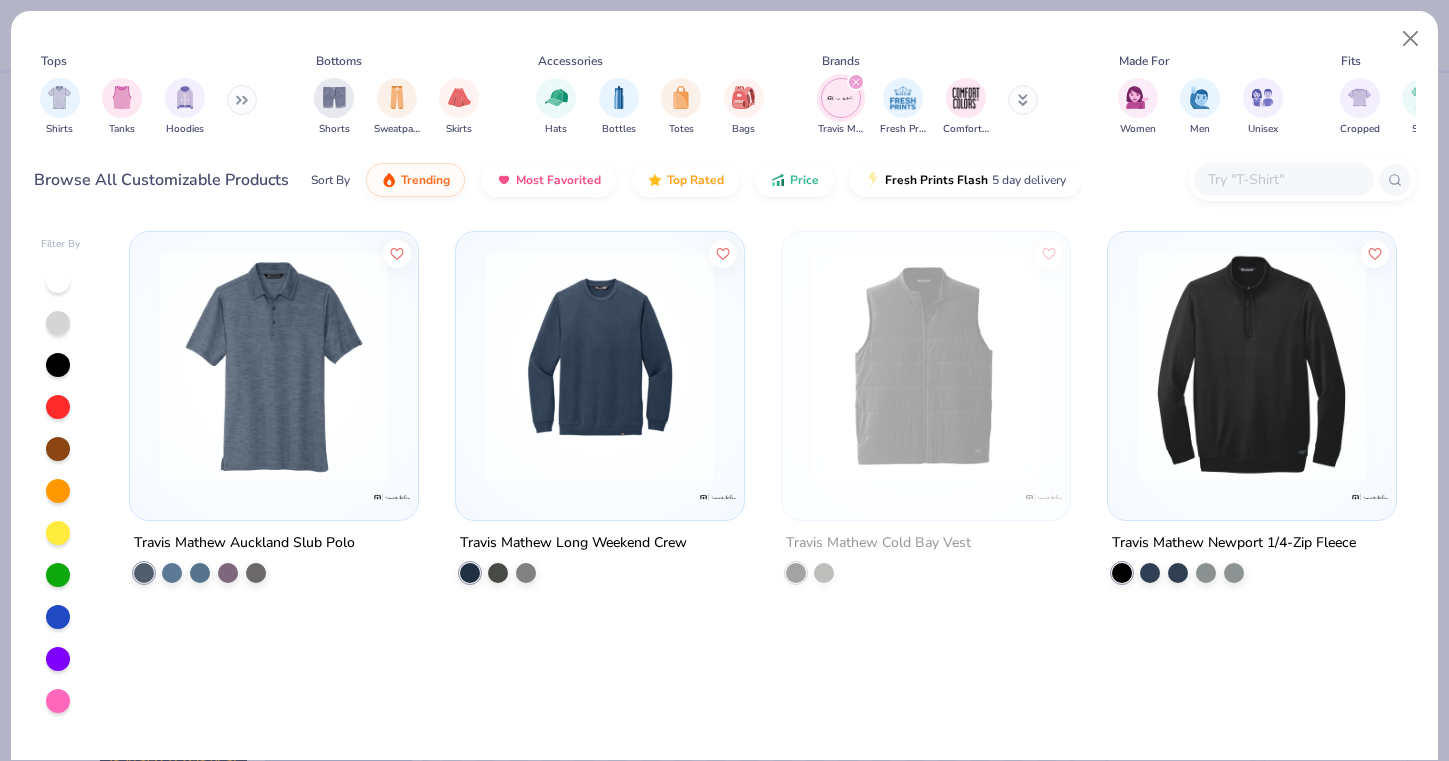 click 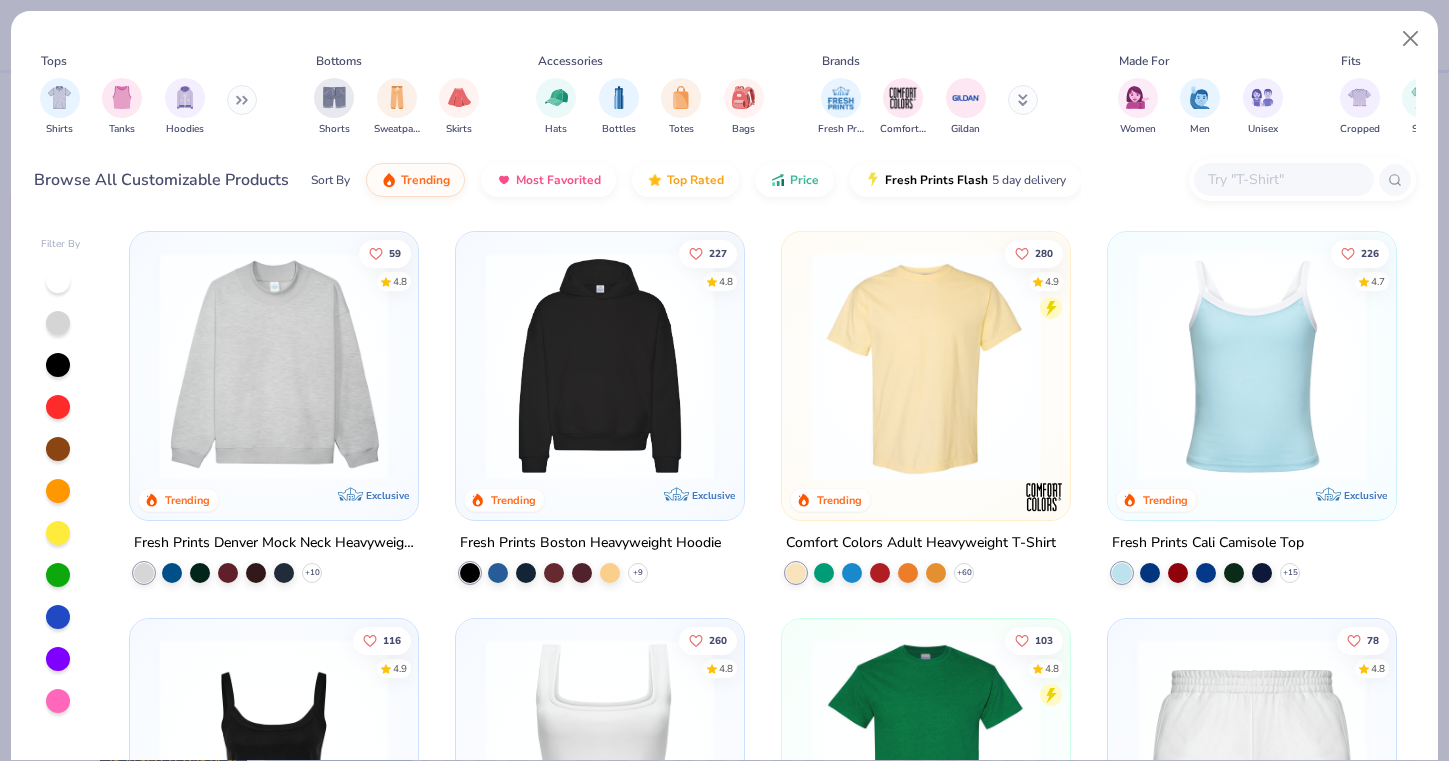 click at bounding box center (1023, 100) 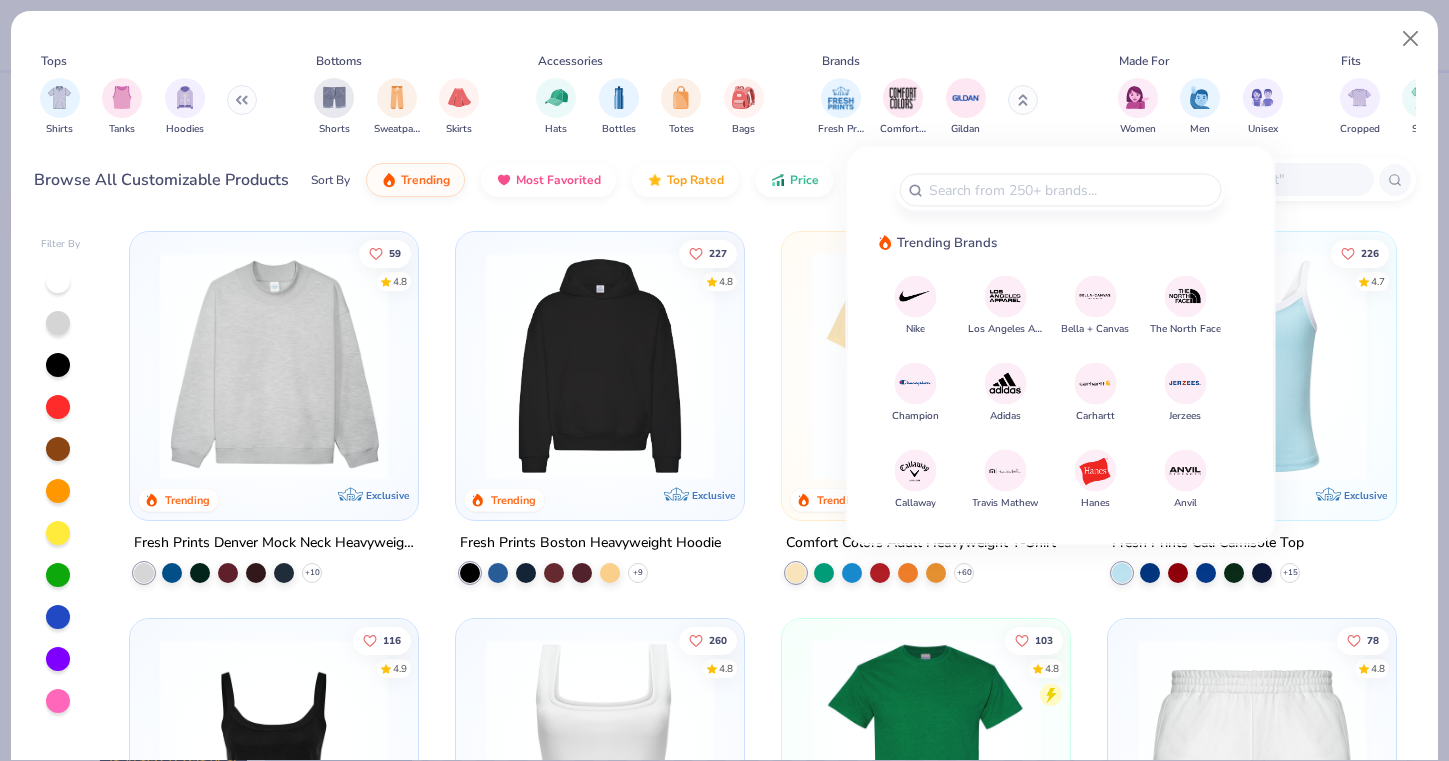 click at bounding box center (1005, 470) 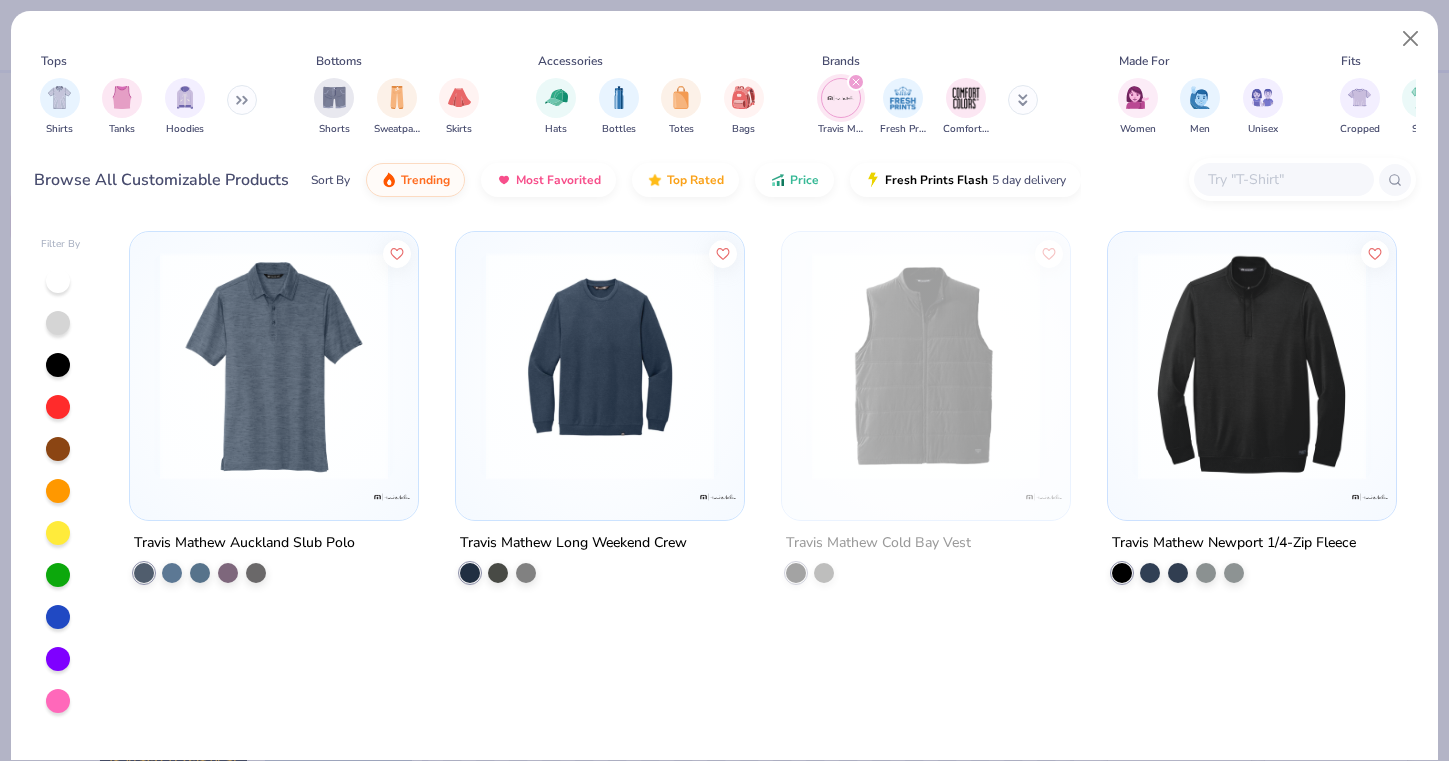 click 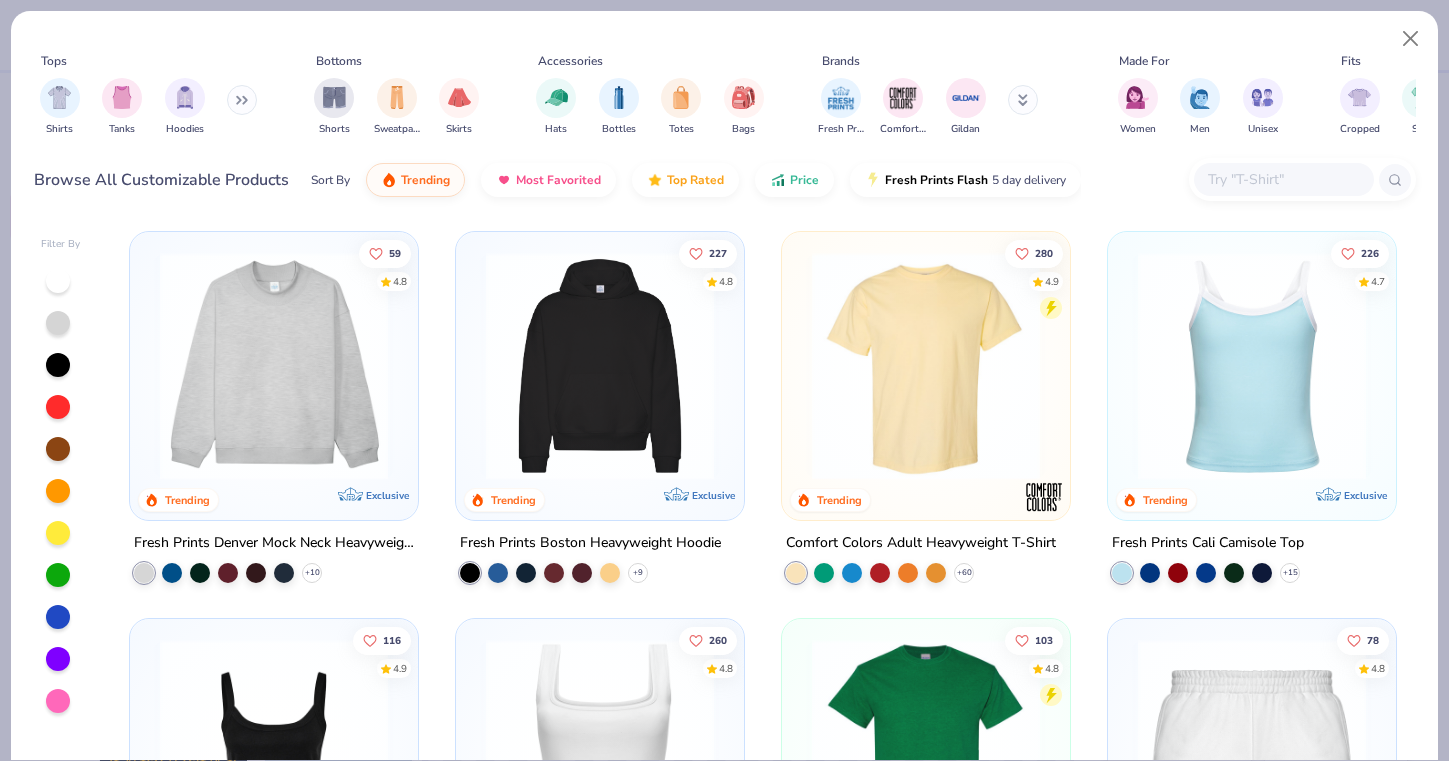 click at bounding box center [1023, 100] 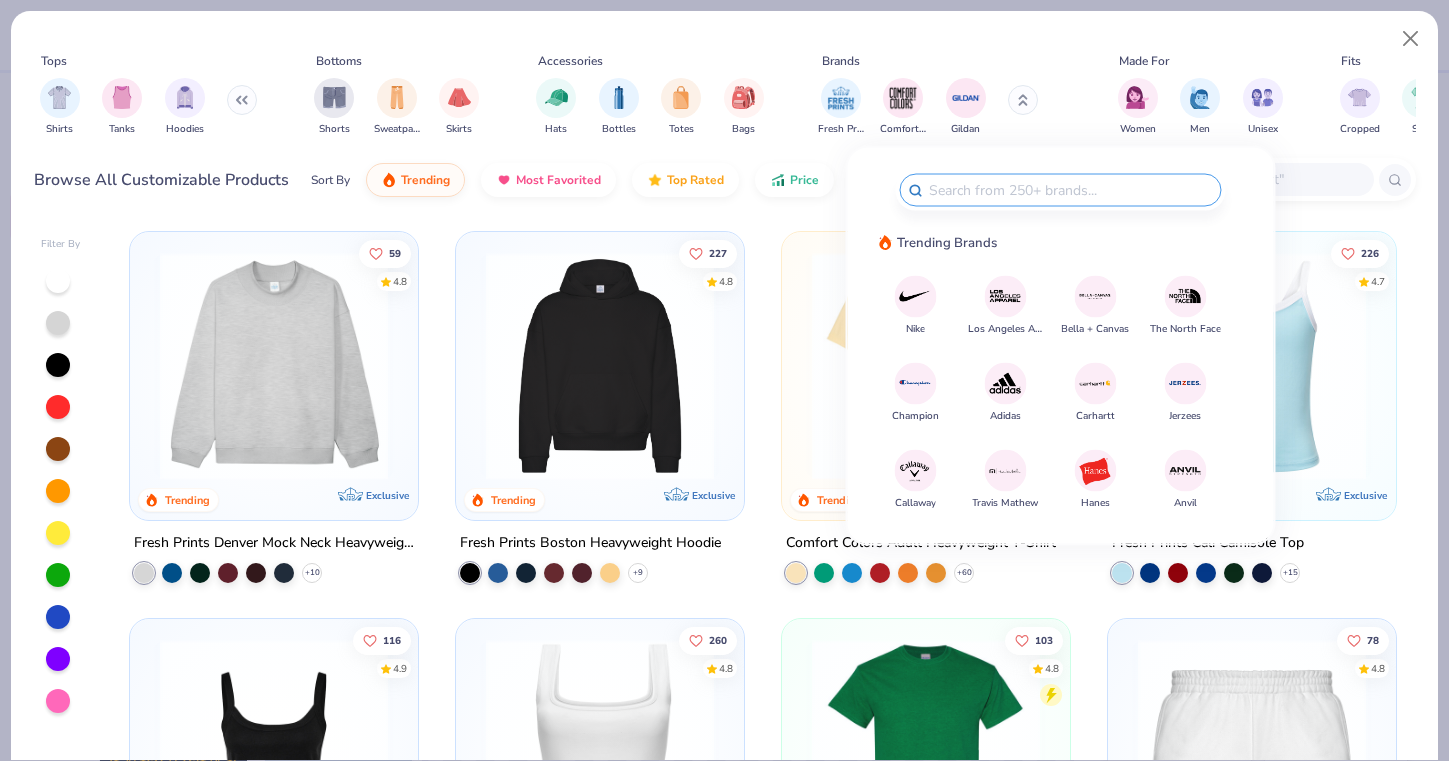 click at bounding box center [915, 470] 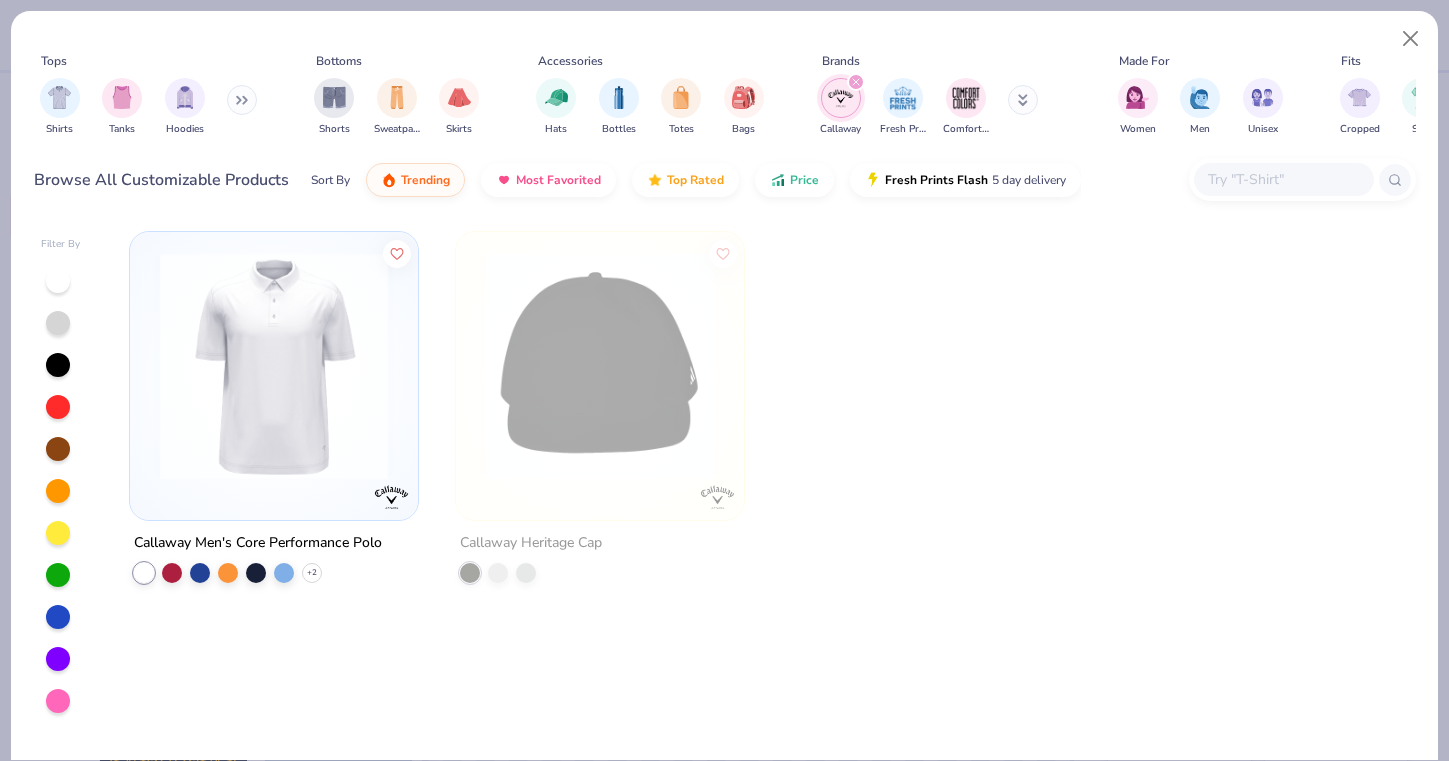 click at bounding box center [274, 366] 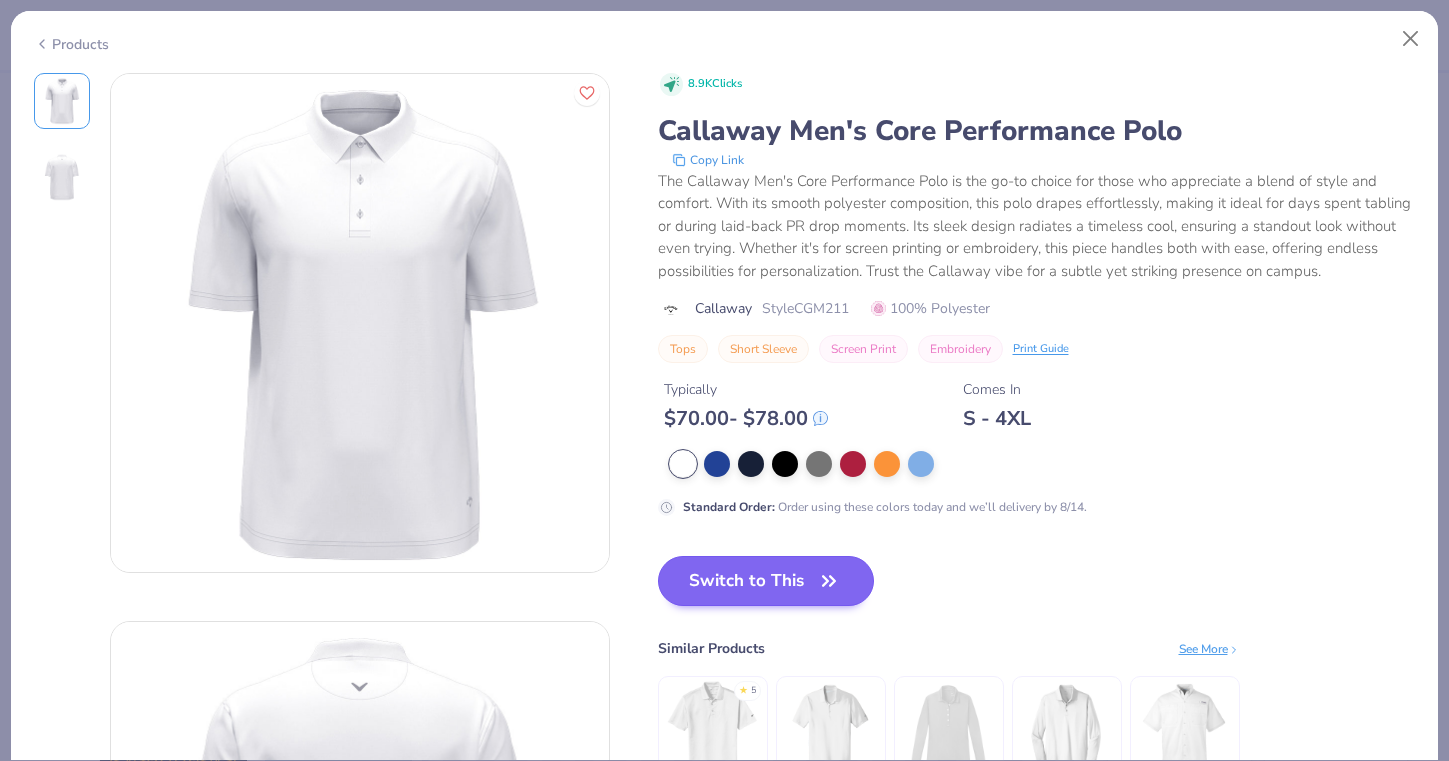 click on "Switch to This" at bounding box center (766, 581) 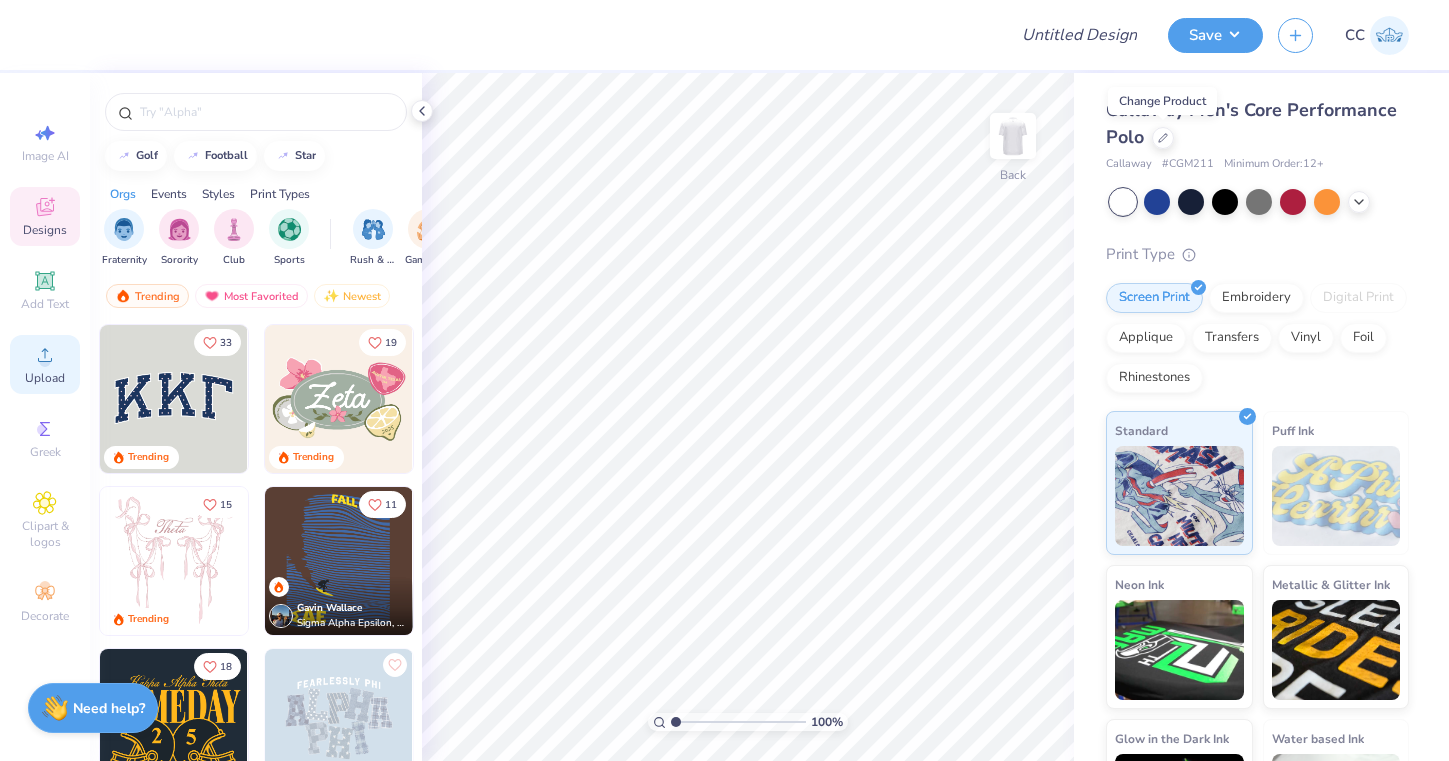 click on "Upload" at bounding box center (45, 364) 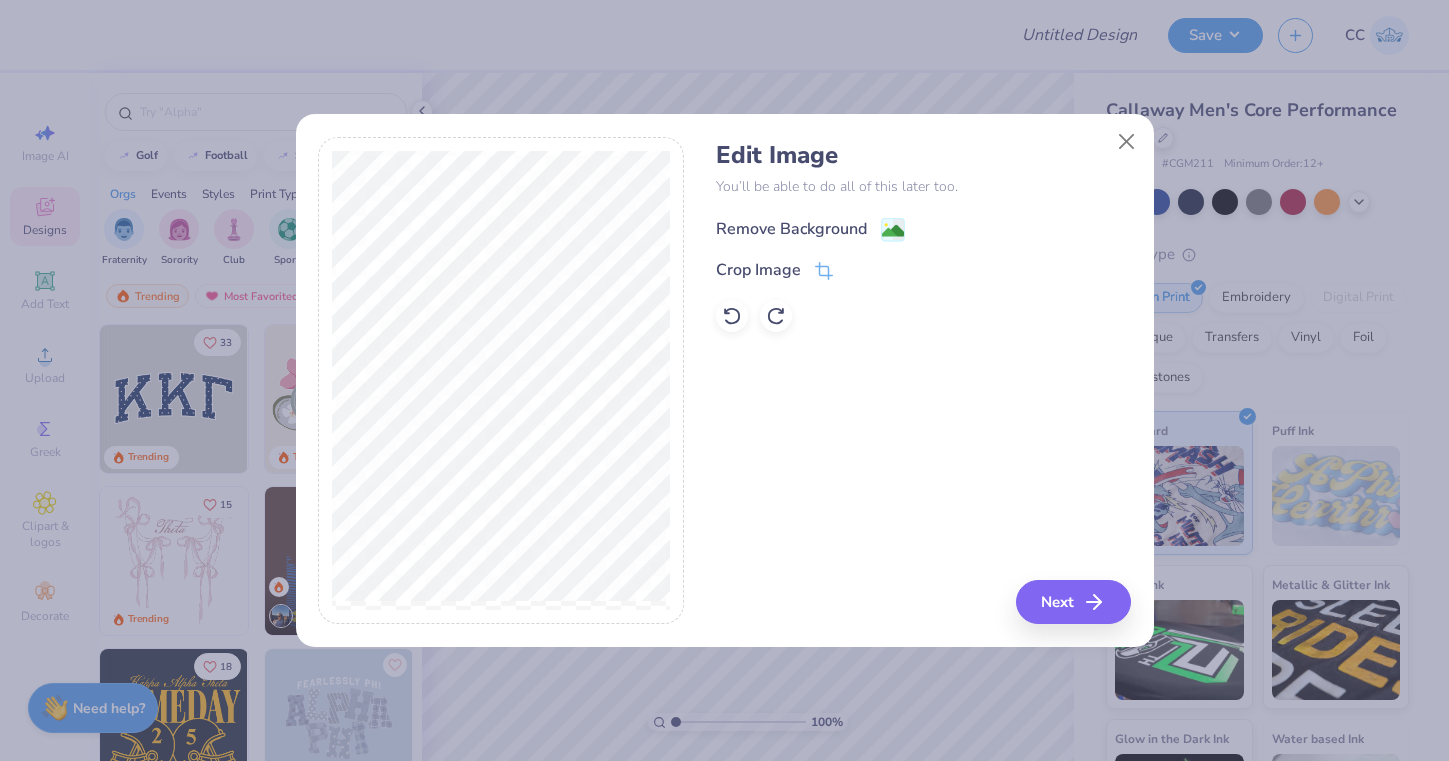 click on "Remove Background" at bounding box center (791, 229) 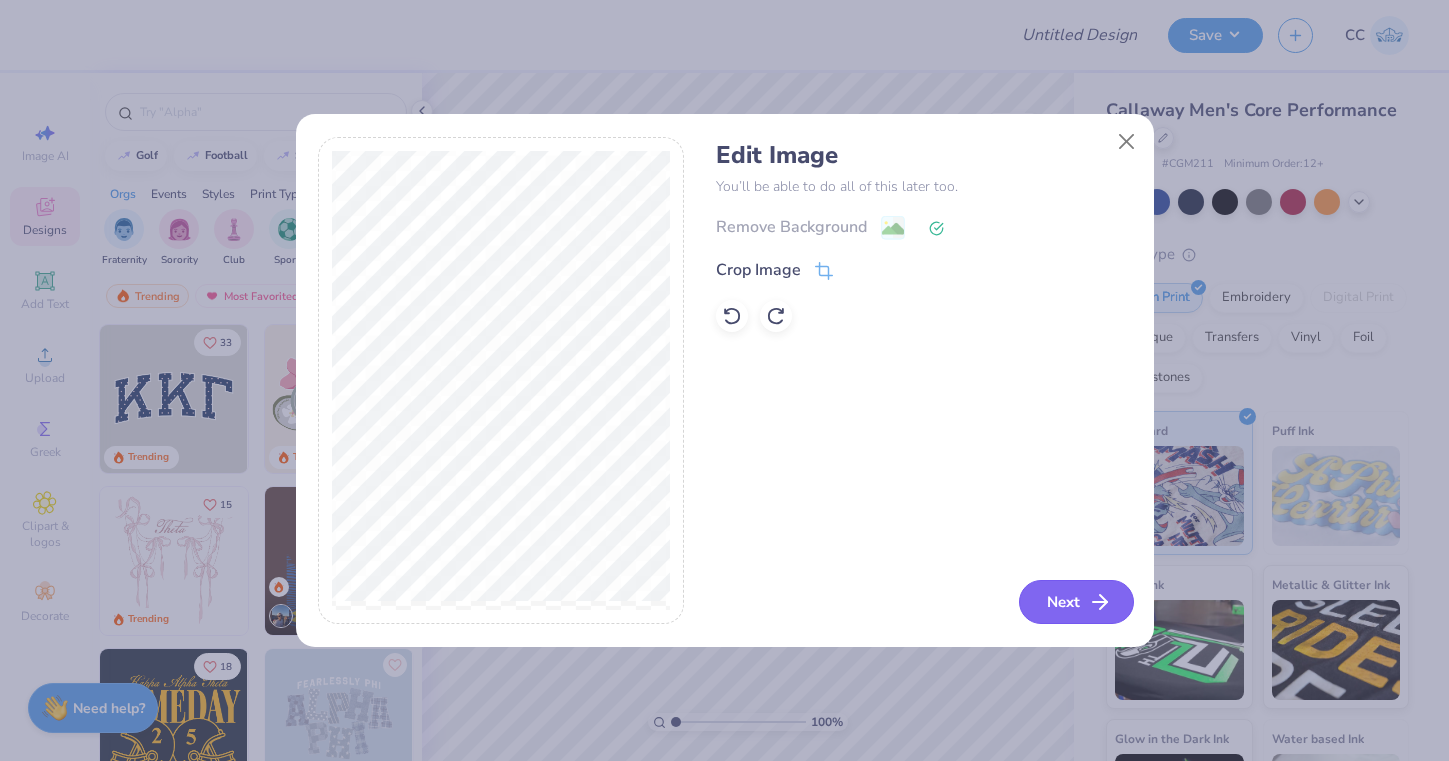 click on "Next" at bounding box center (1076, 602) 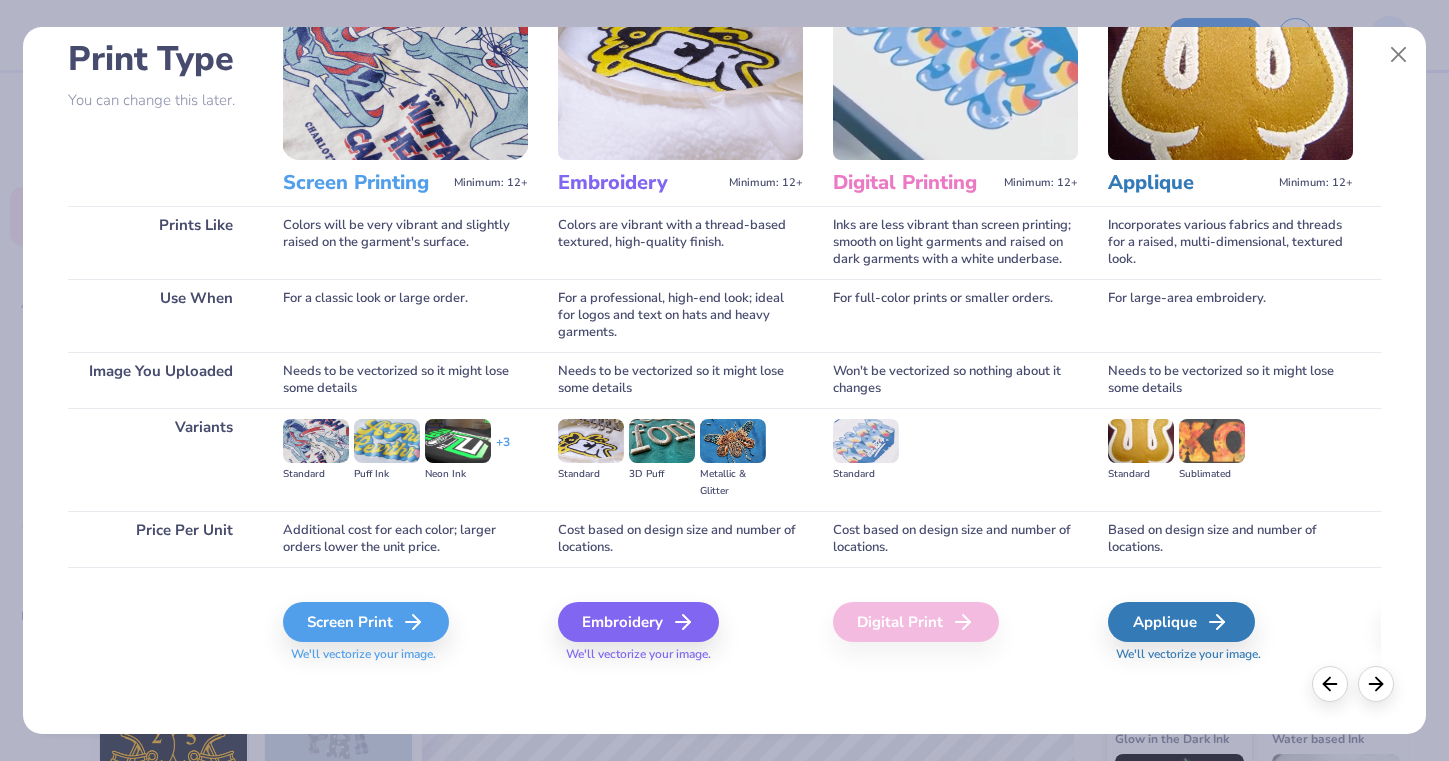 scroll, scrollTop: 136, scrollLeft: 0, axis: vertical 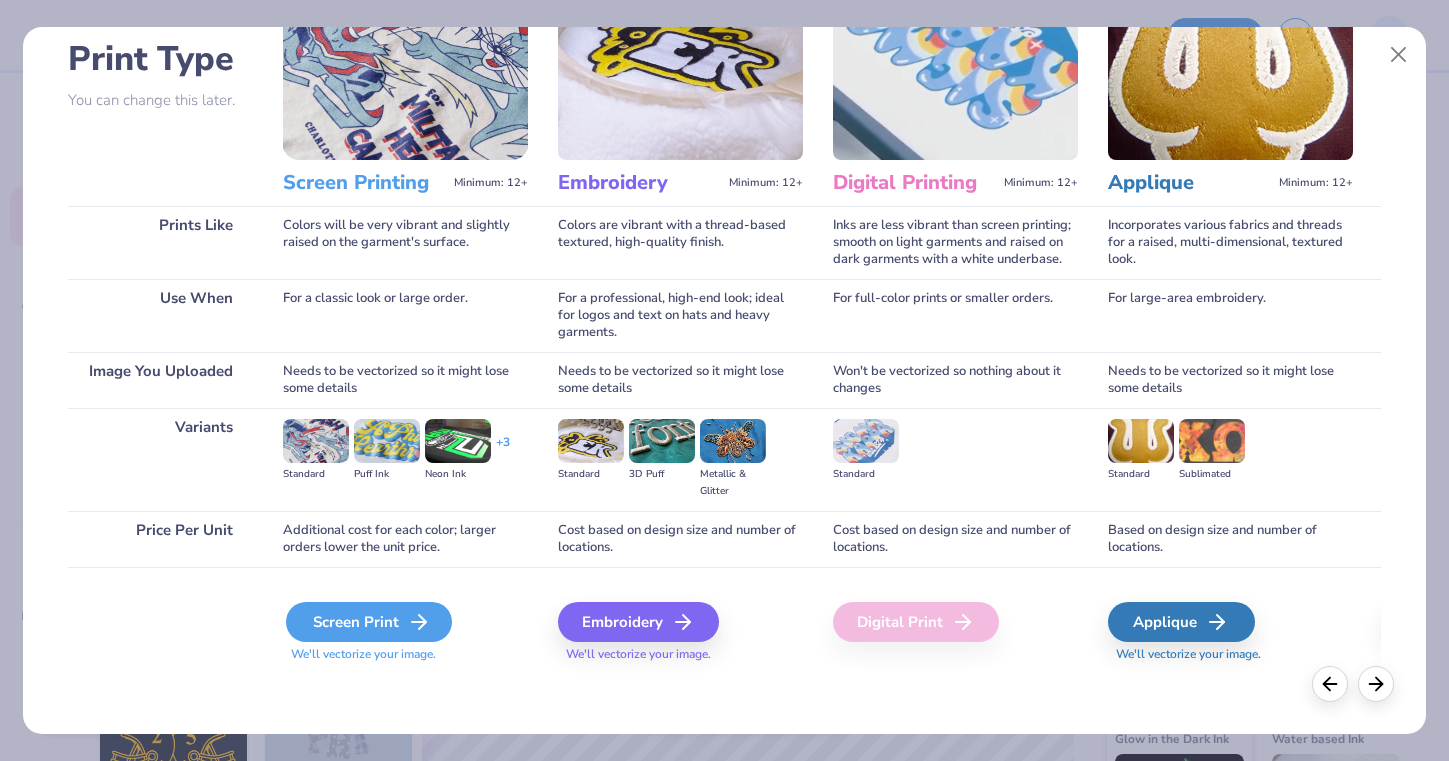 click on "Screen Print" at bounding box center [369, 622] 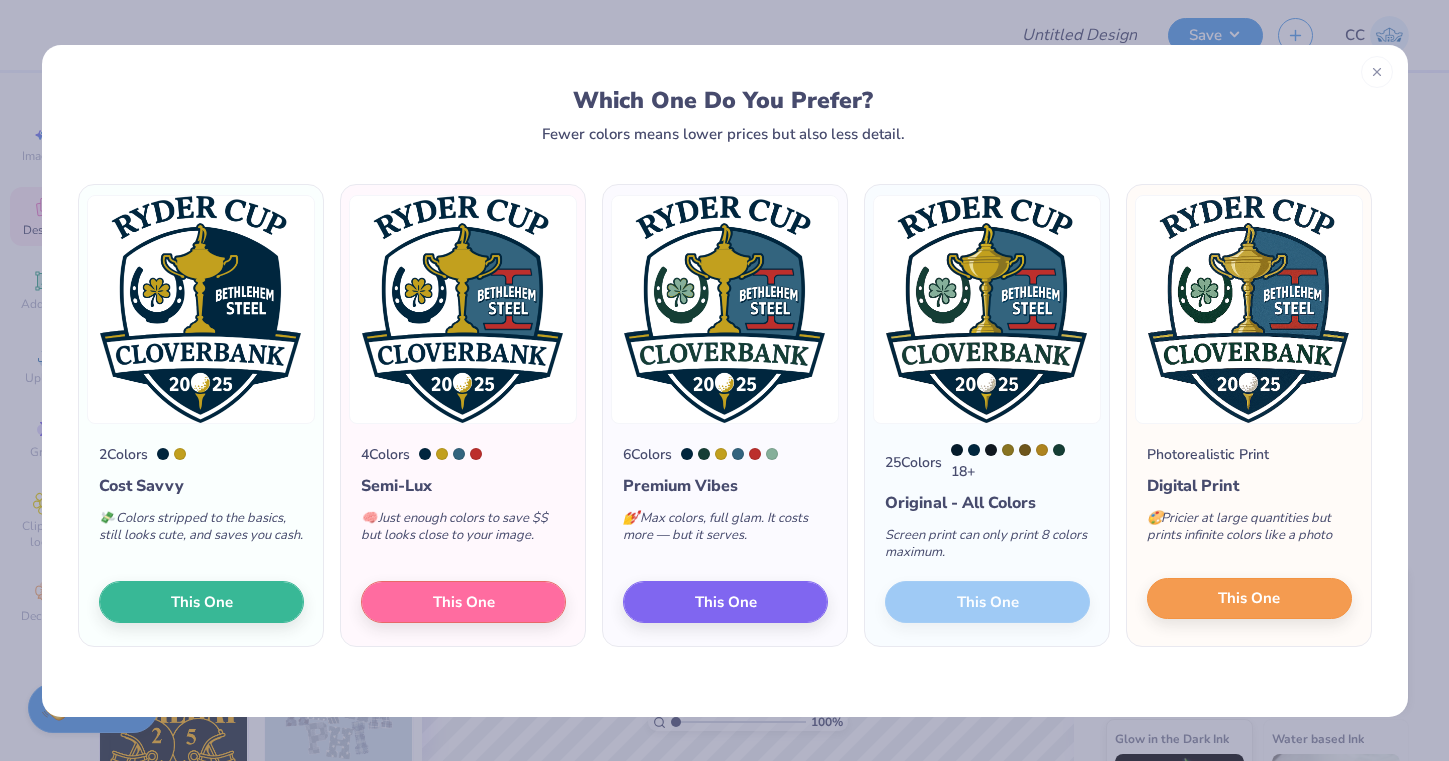 click on "This One" at bounding box center (1249, 598) 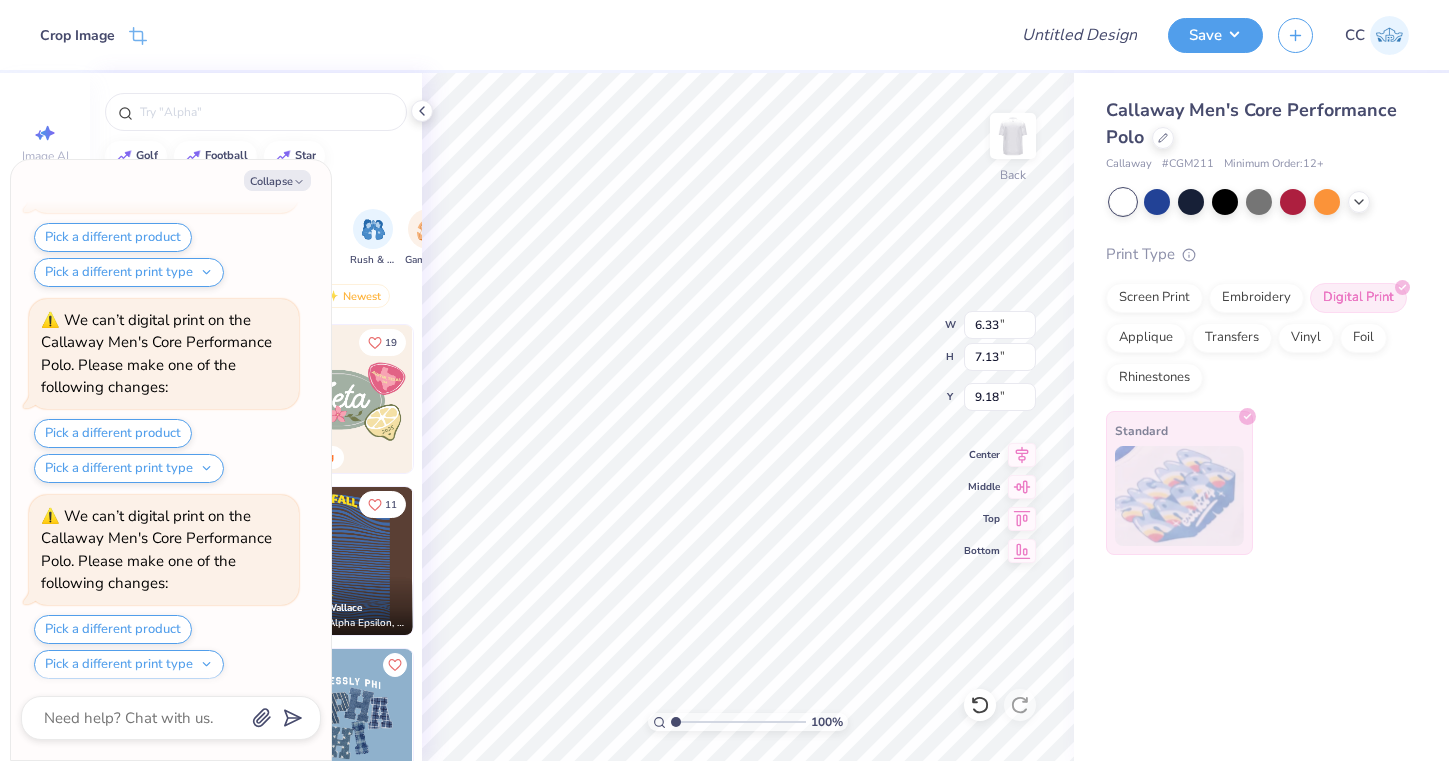 scroll, scrollTop: 559, scrollLeft: 0, axis: vertical 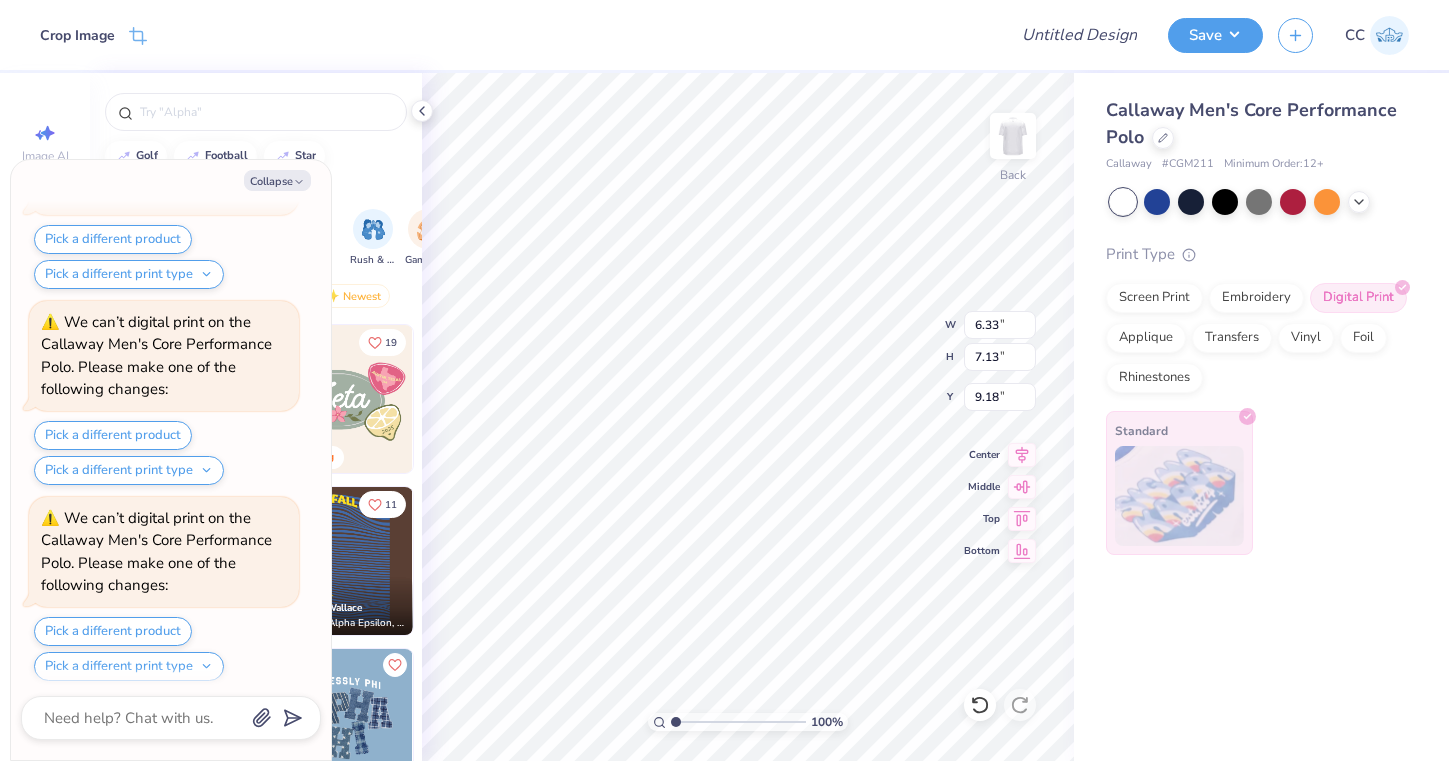 type on "x" 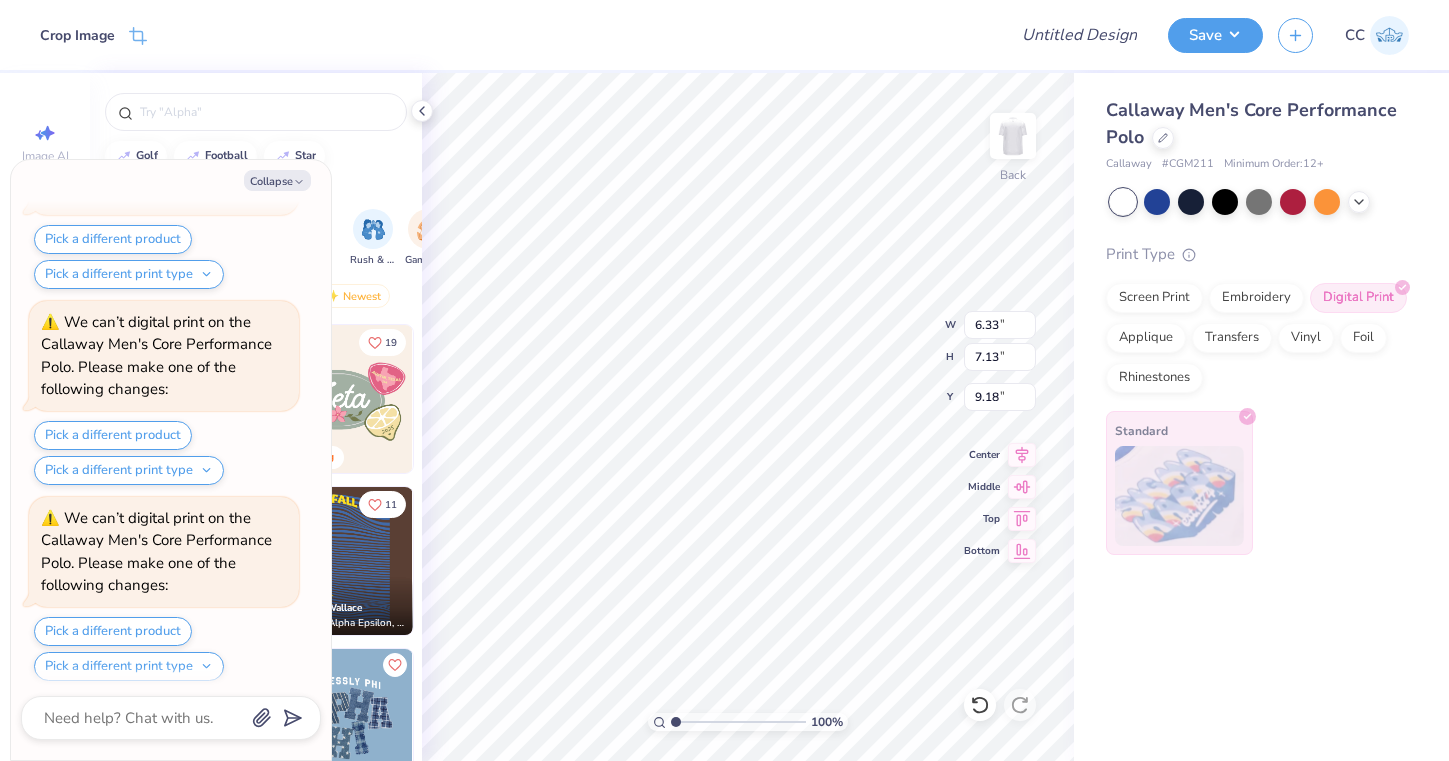 type on "1.96" 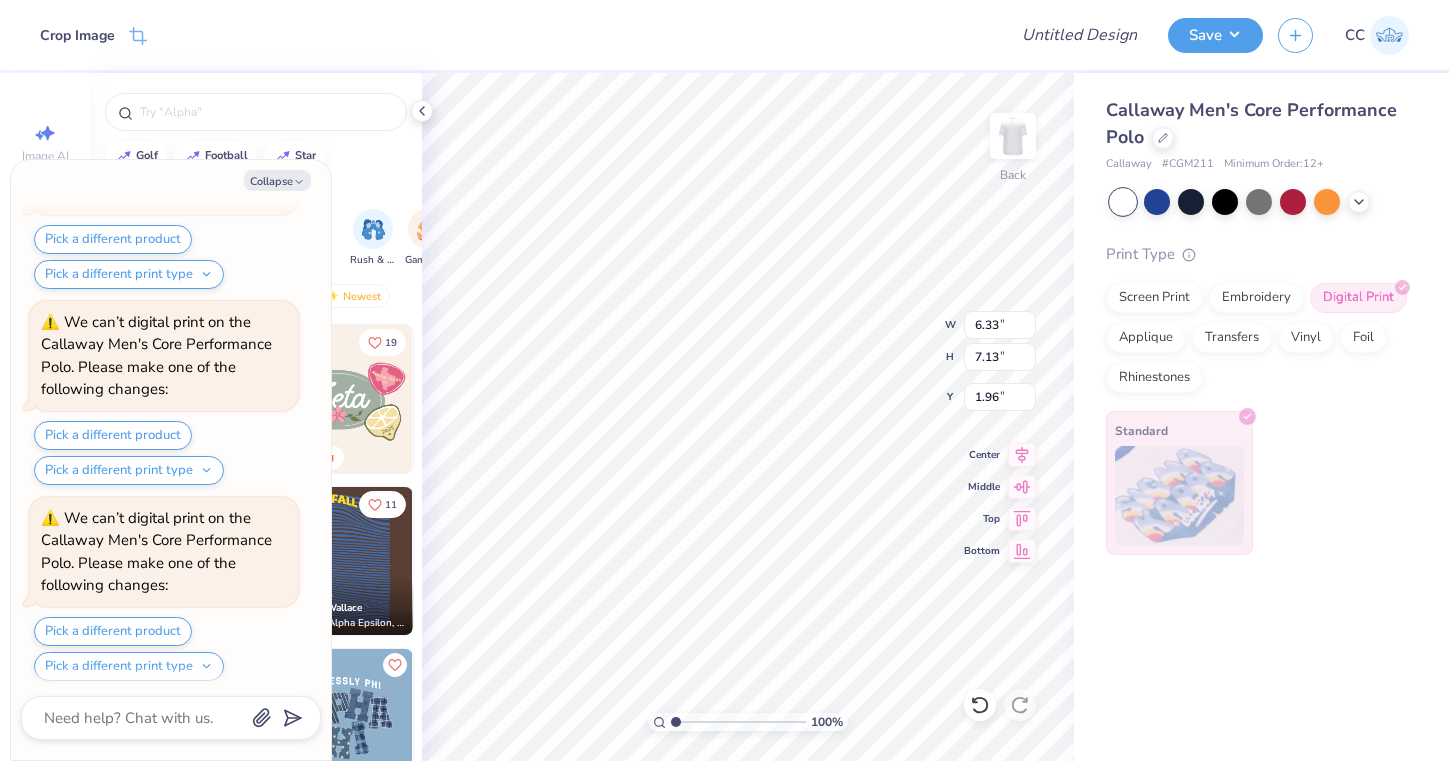 scroll, scrollTop: 753, scrollLeft: 0, axis: vertical 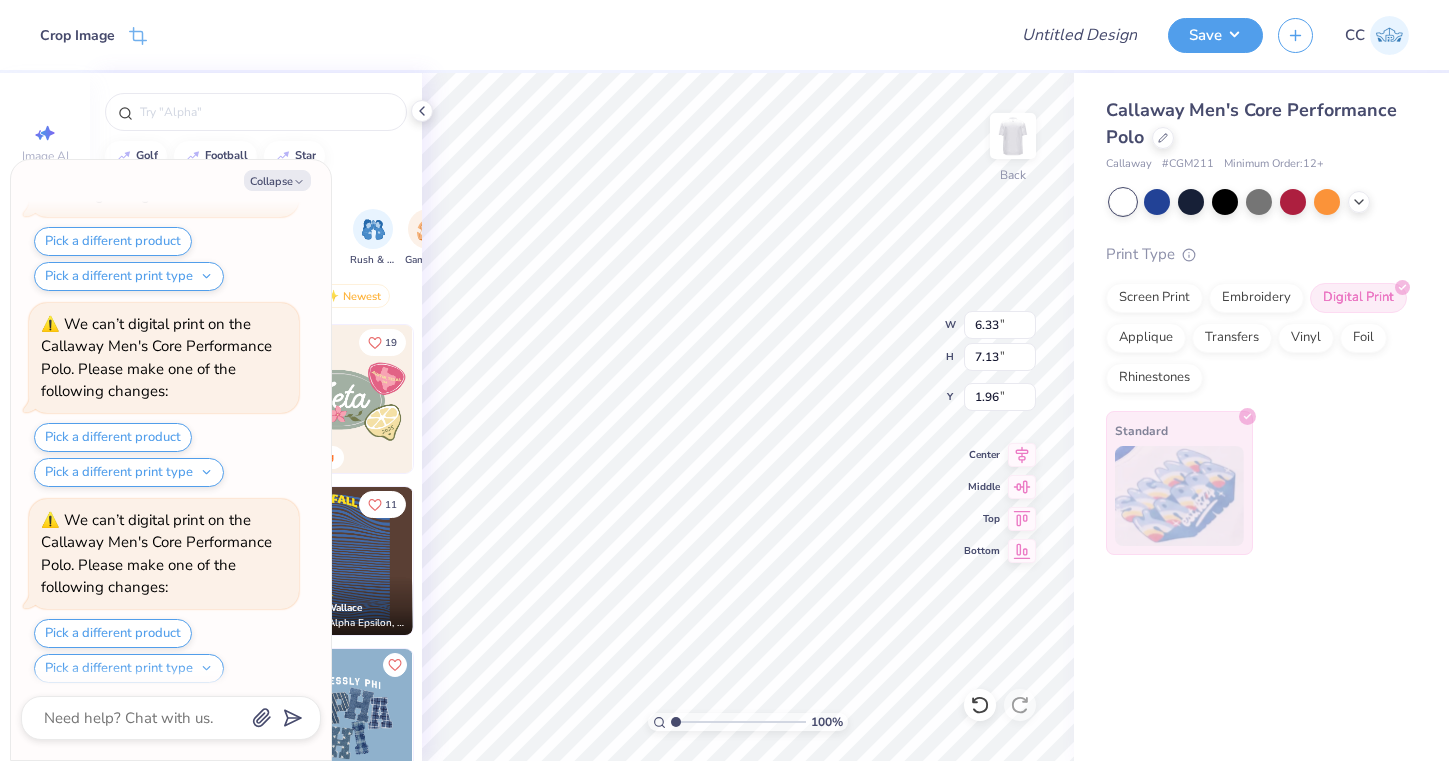 type on "x" 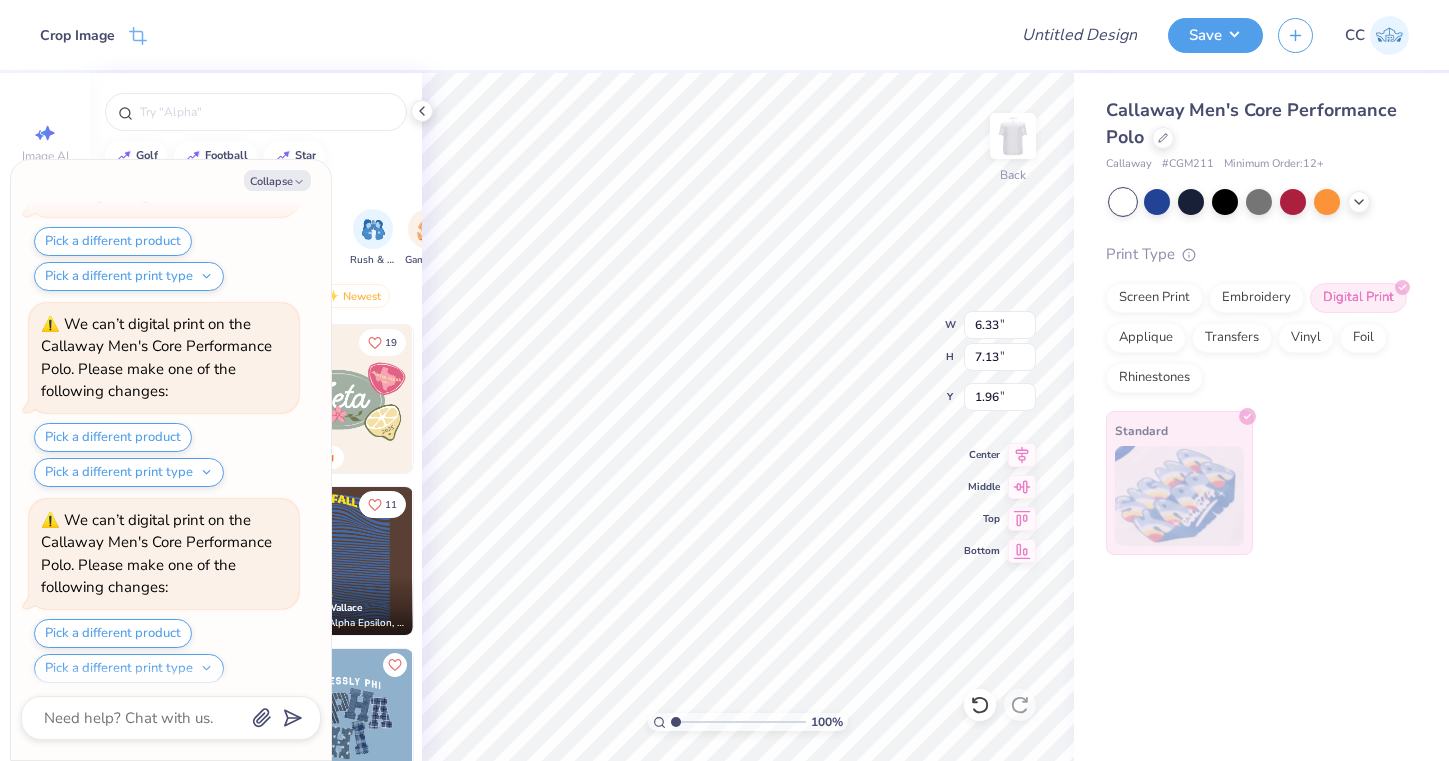 type on "2.79" 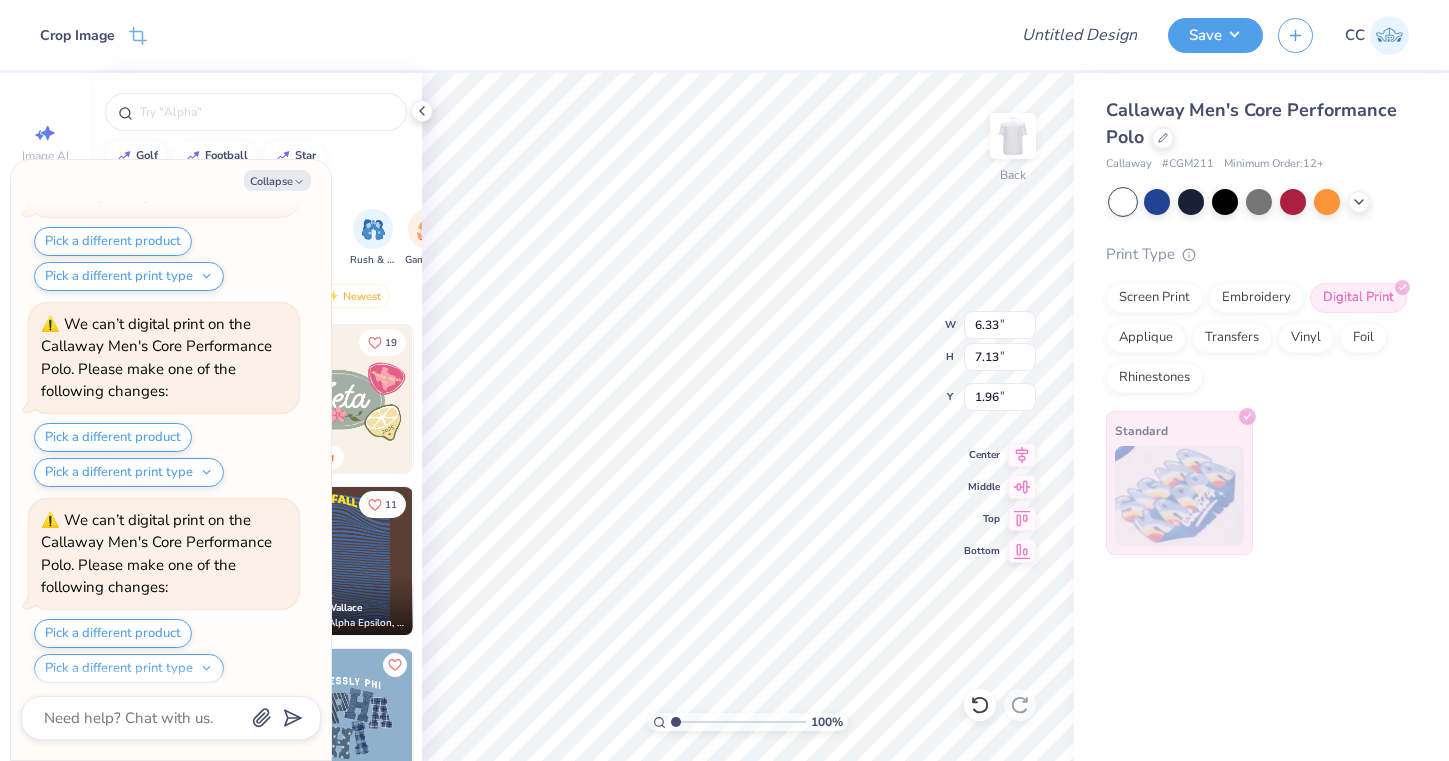 type on "3.14" 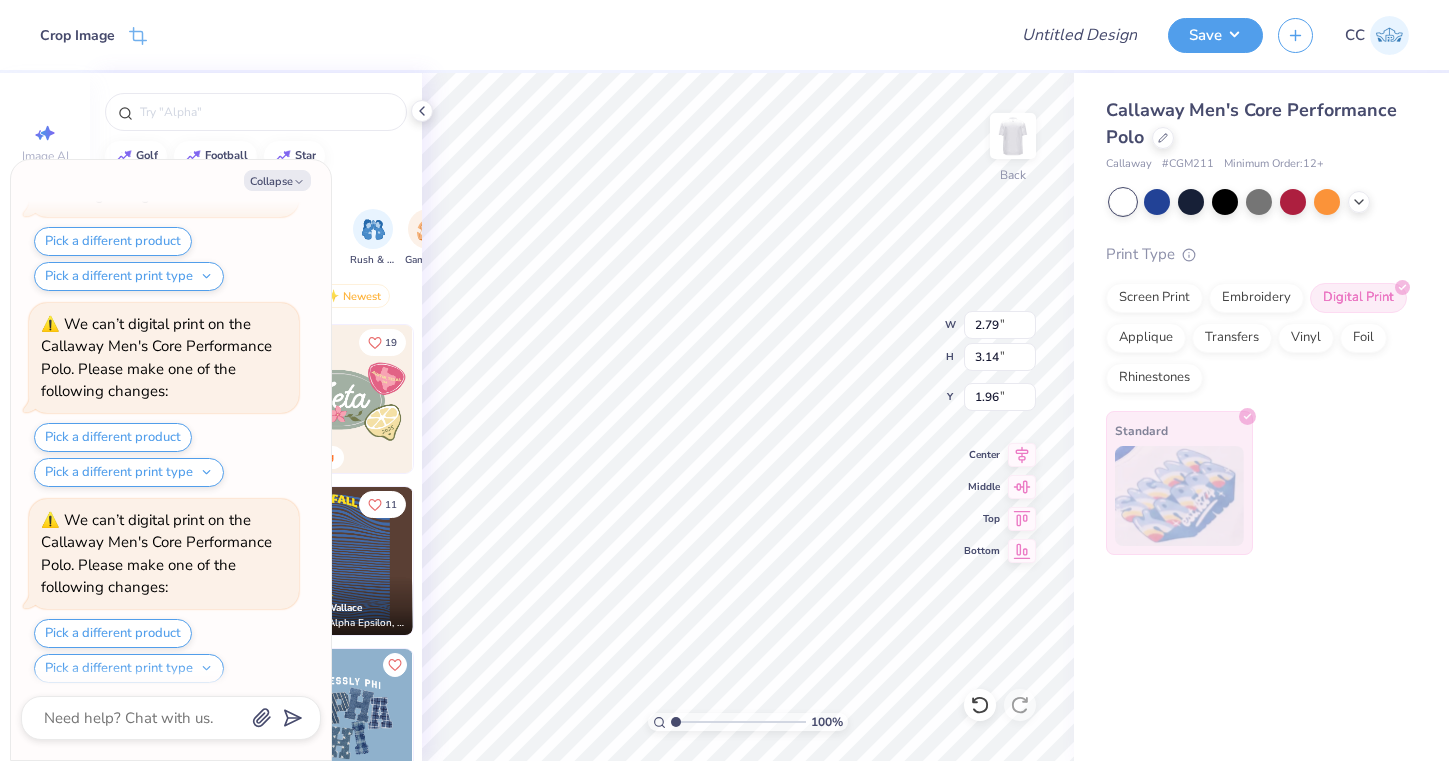 scroll, scrollTop: 947, scrollLeft: 0, axis: vertical 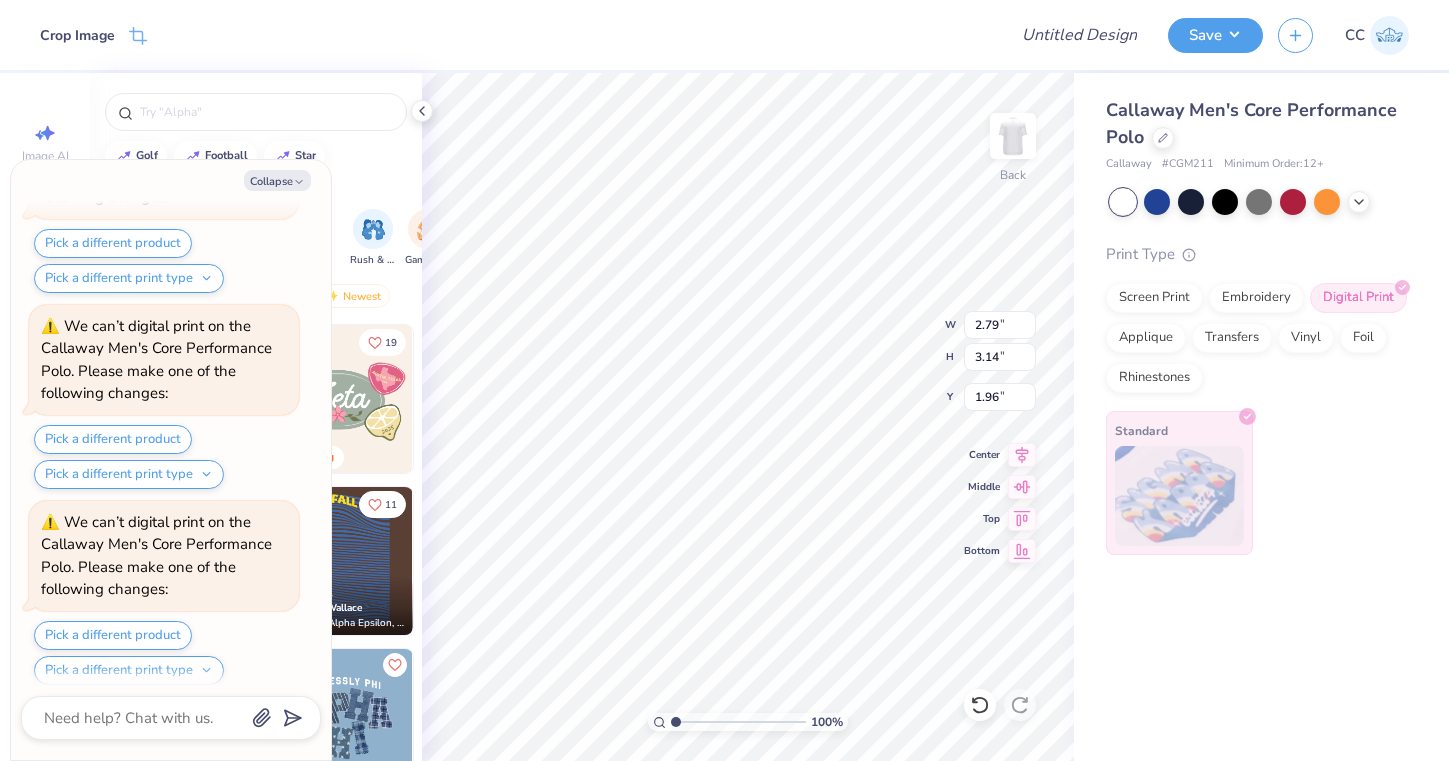 type on "x" 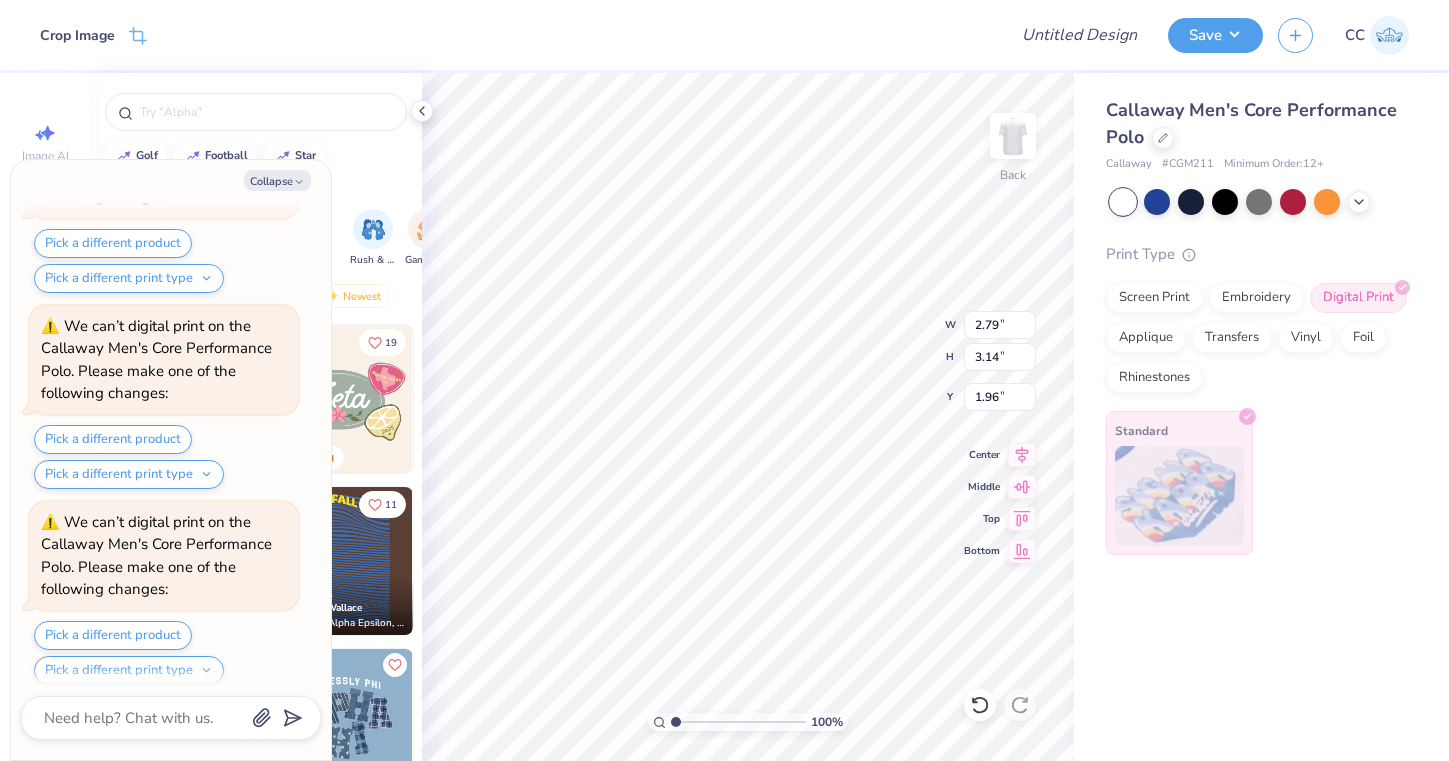 type on "1.92" 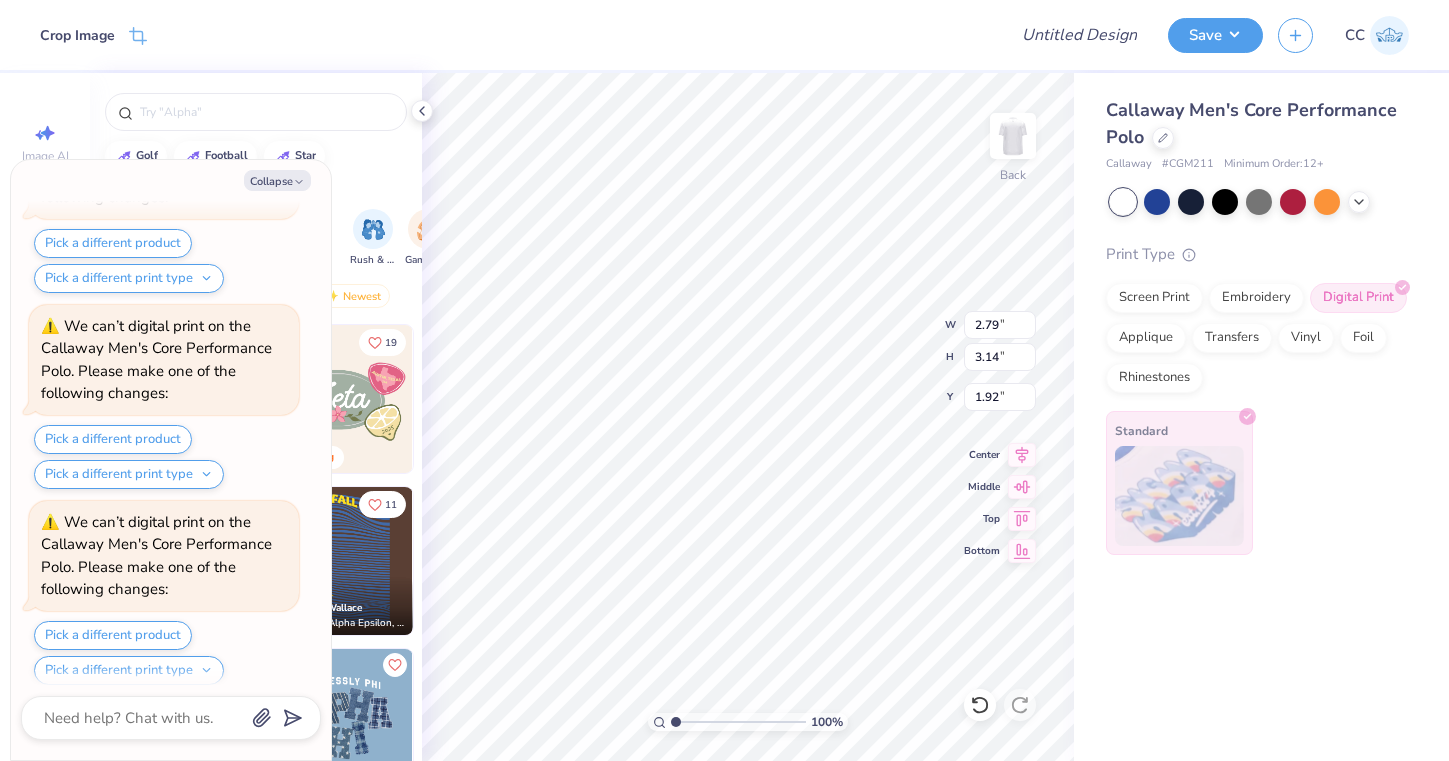 scroll, scrollTop: 1141, scrollLeft: 0, axis: vertical 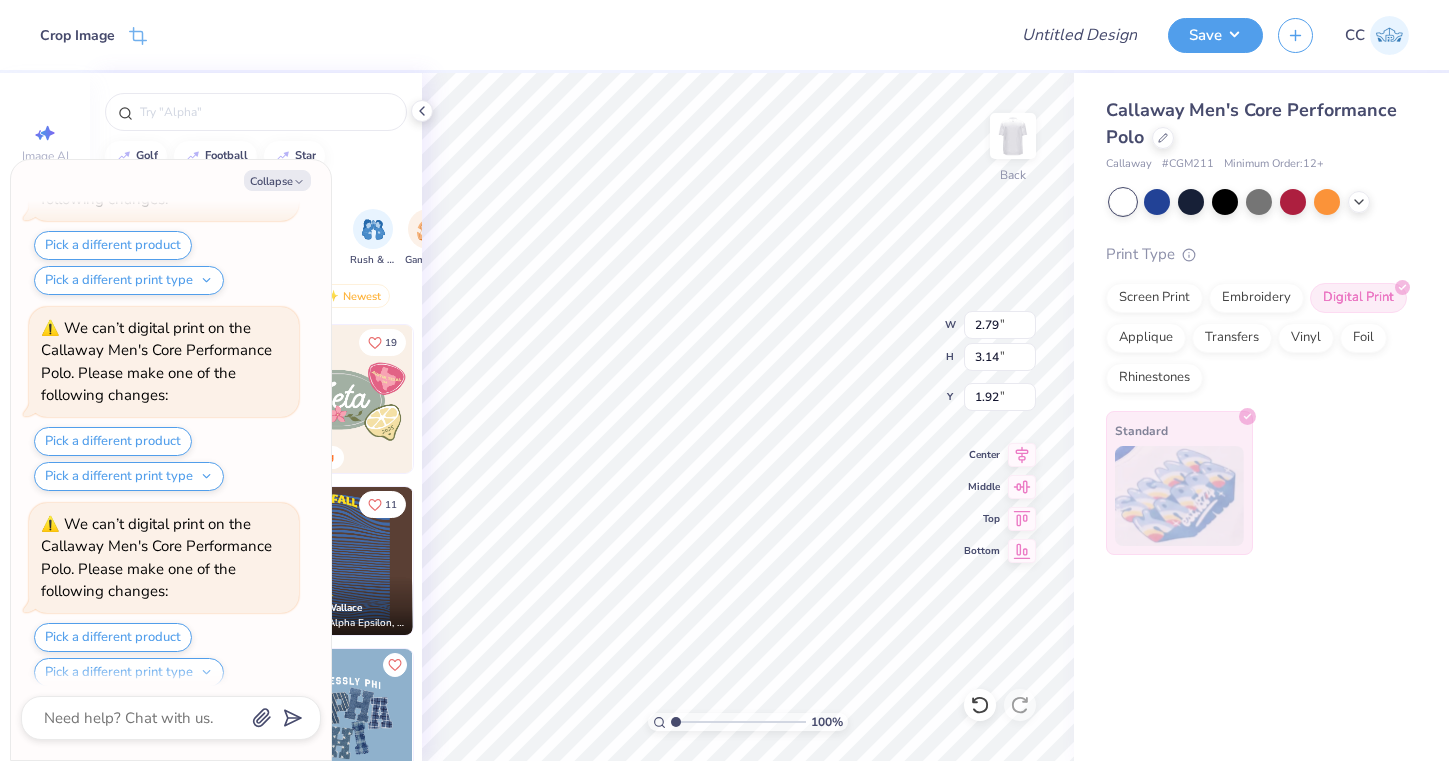 type on "x" 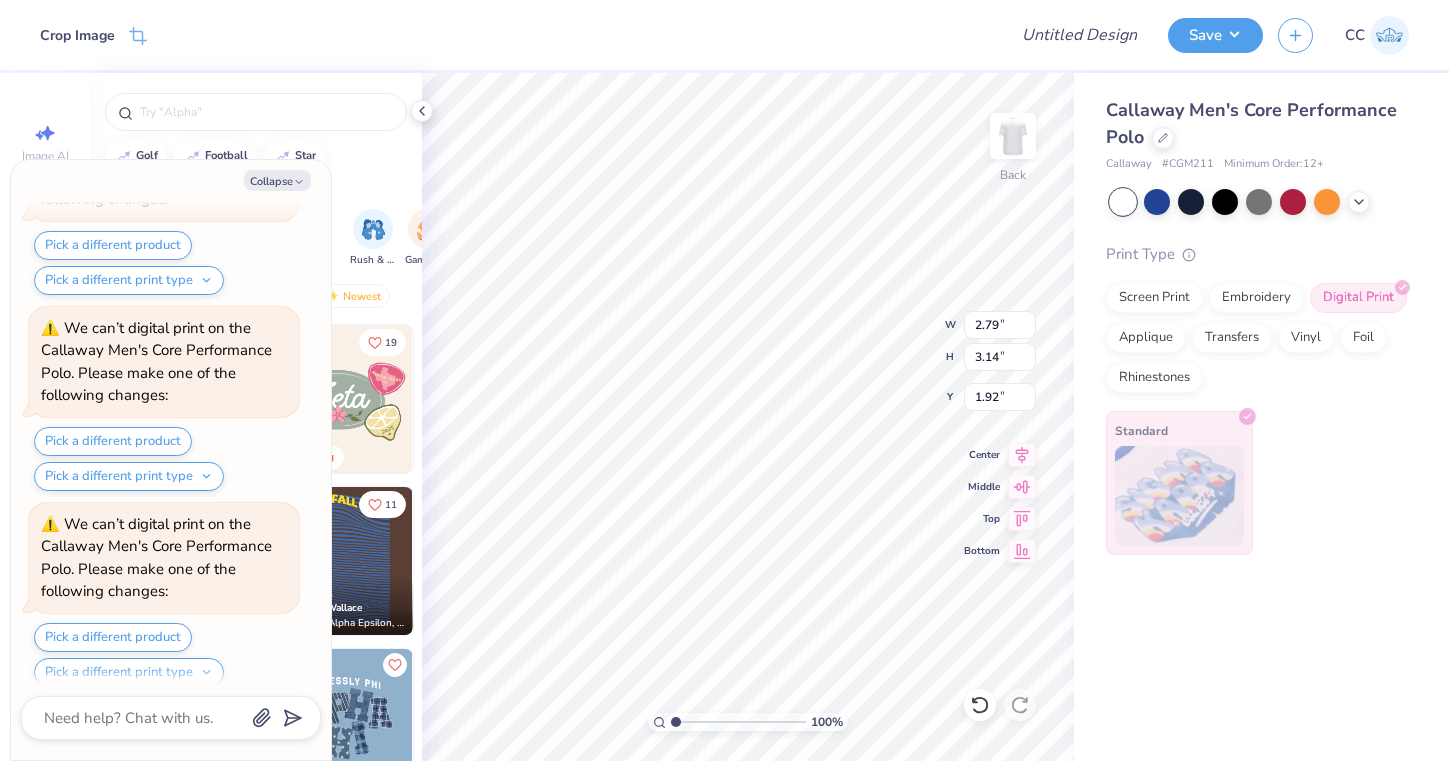 type on "3.66" 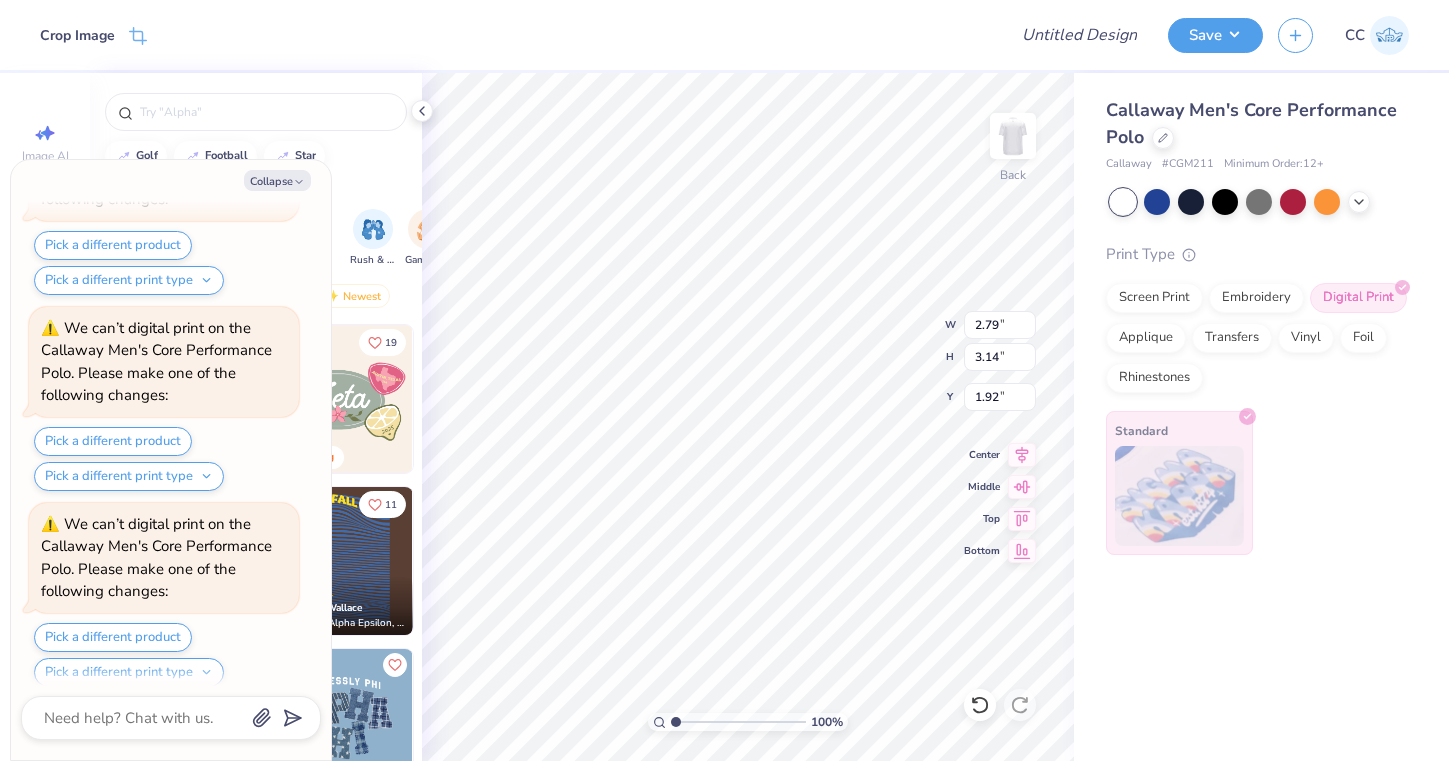 type on "4.12" 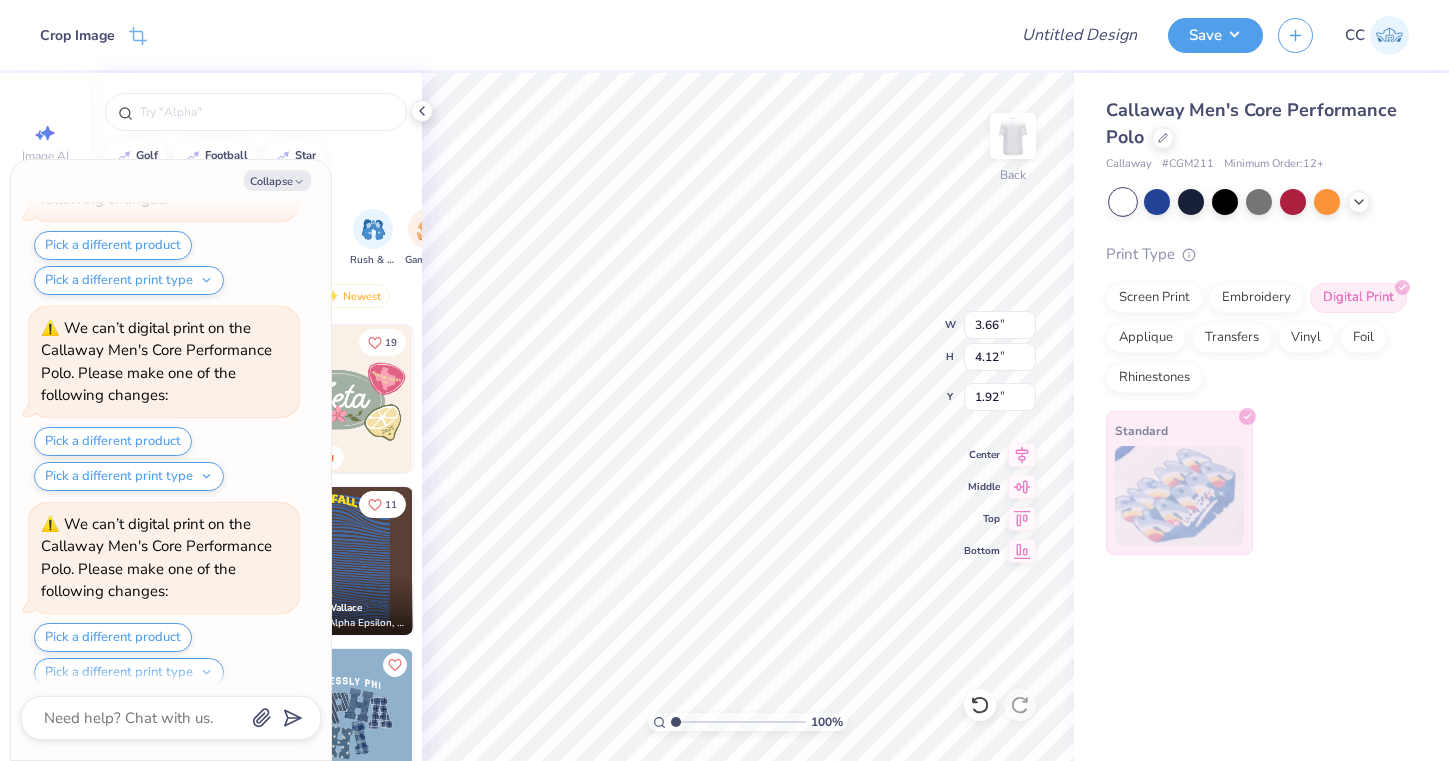 scroll, scrollTop: 1335, scrollLeft: 0, axis: vertical 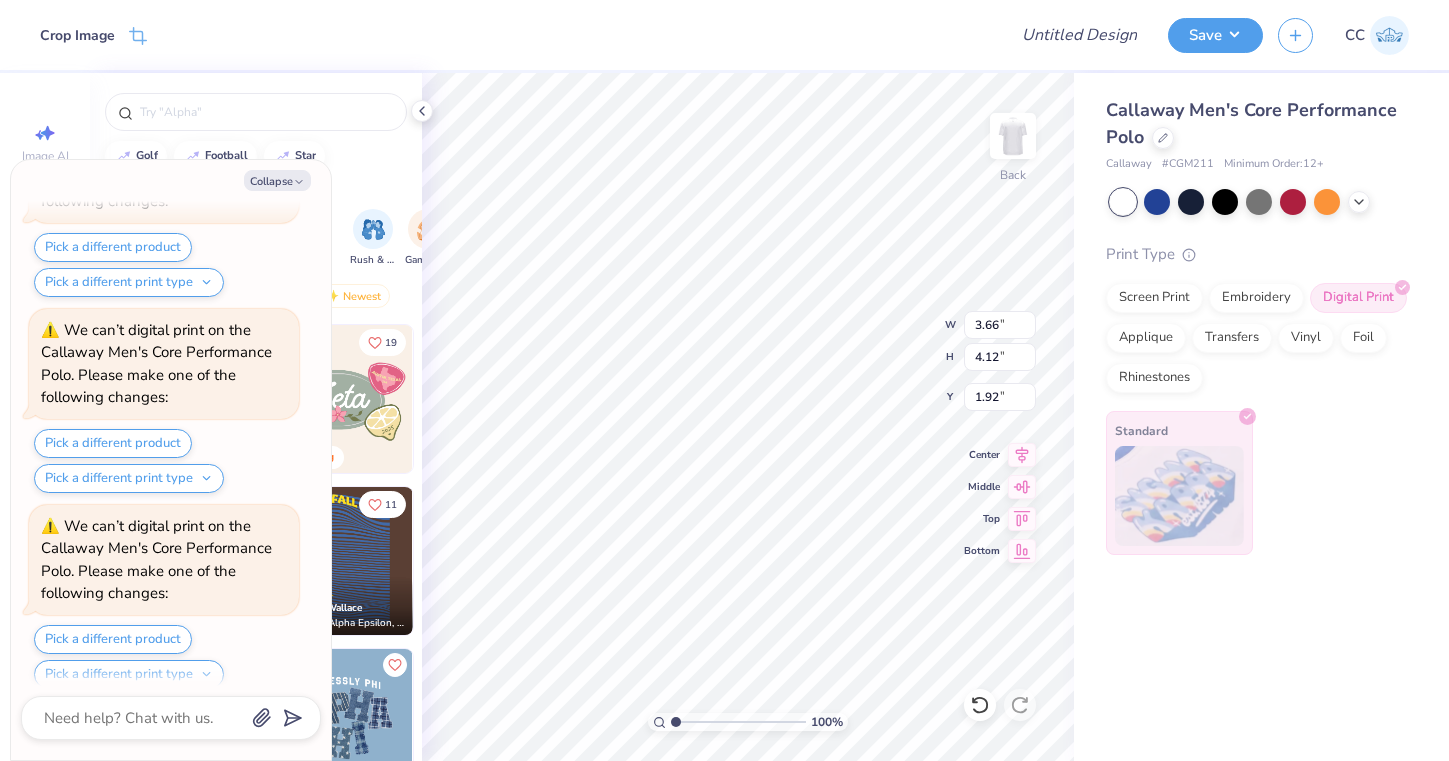type on "x" 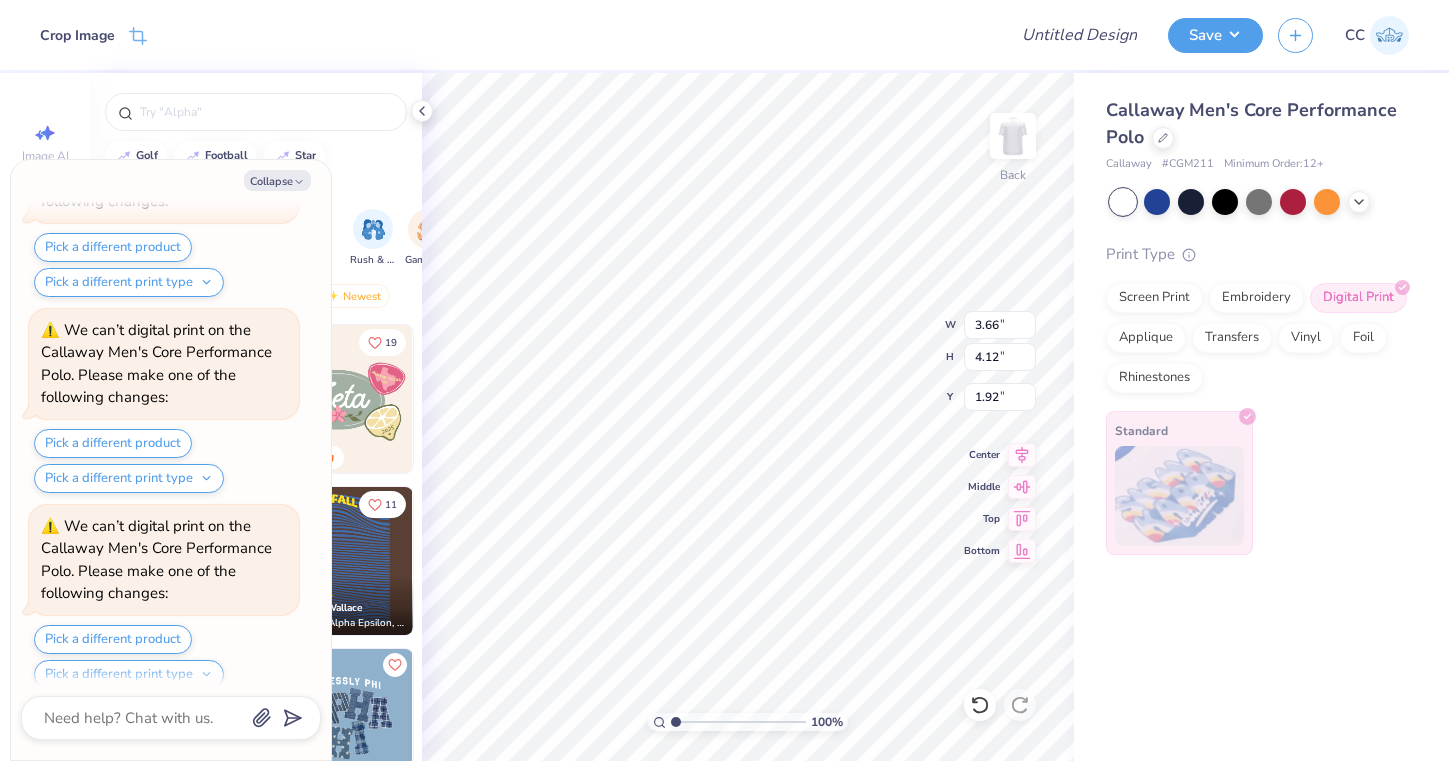 type on "1.83" 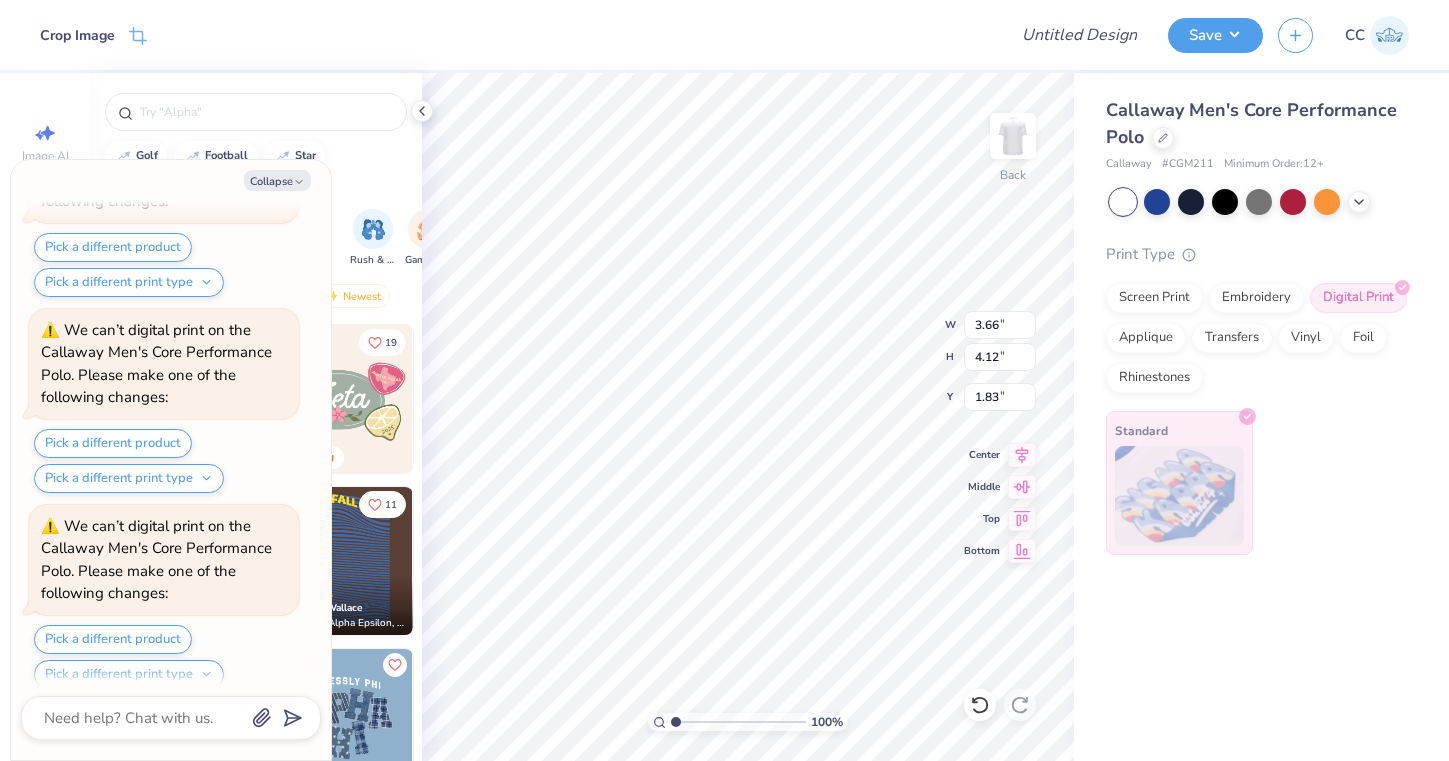 scroll, scrollTop: 1529, scrollLeft: 0, axis: vertical 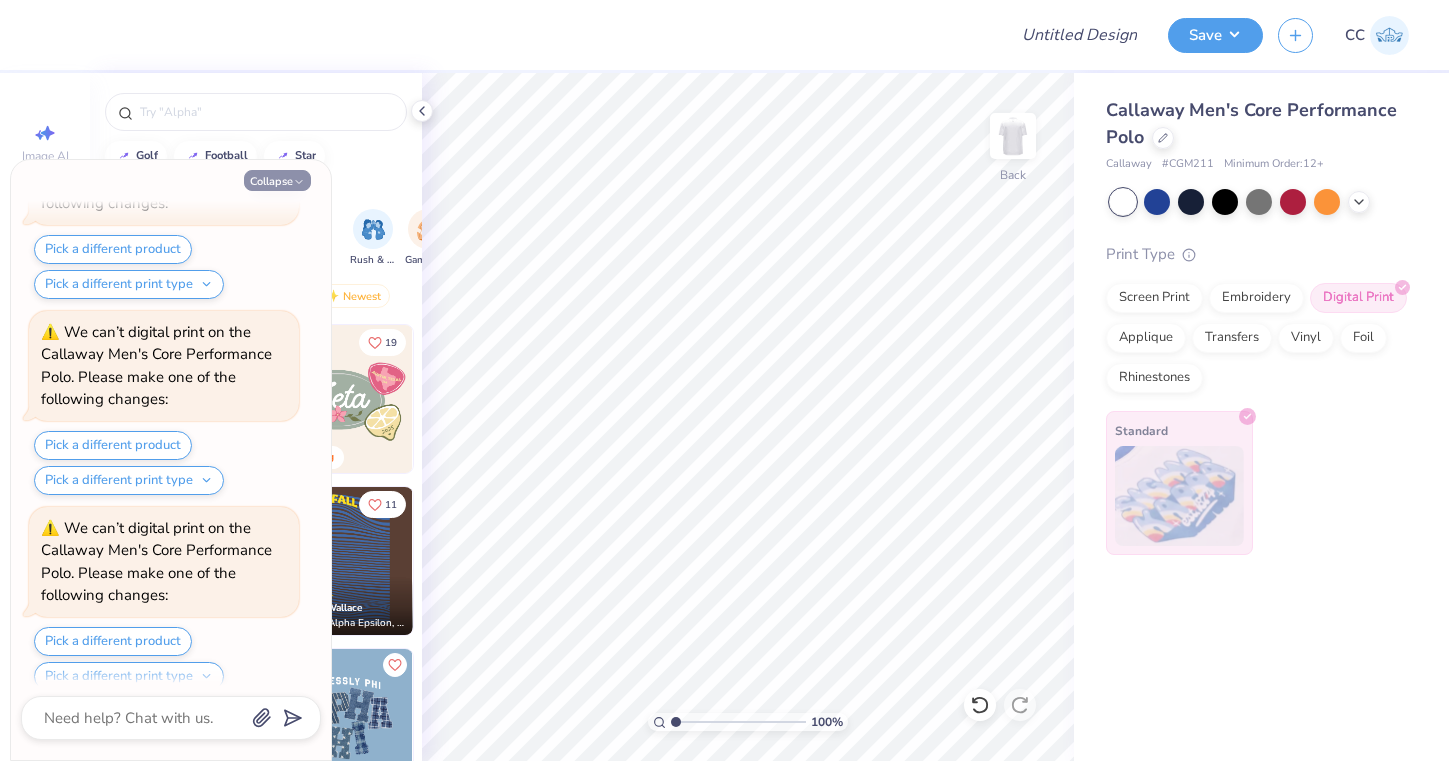click on "Collapse" at bounding box center [277, 180] 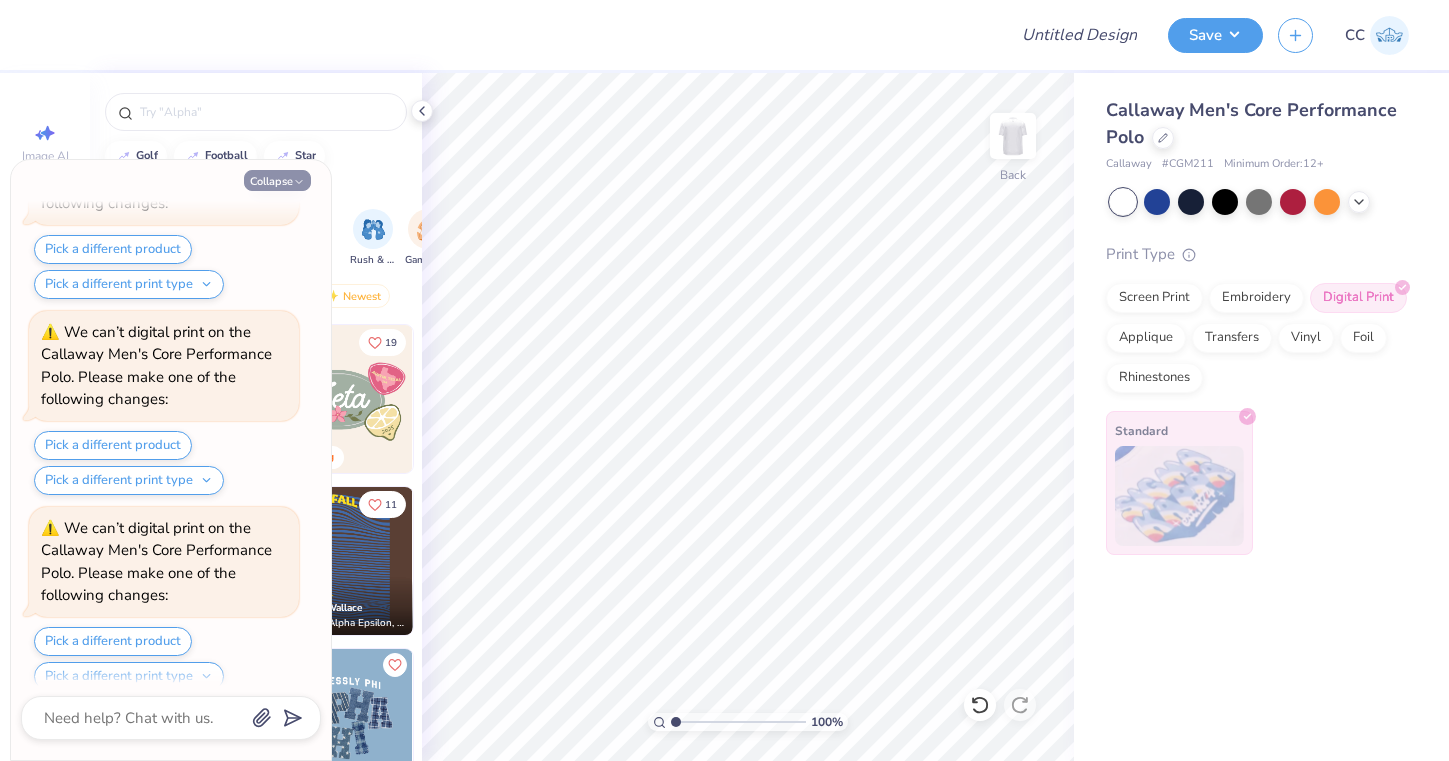type on "x" 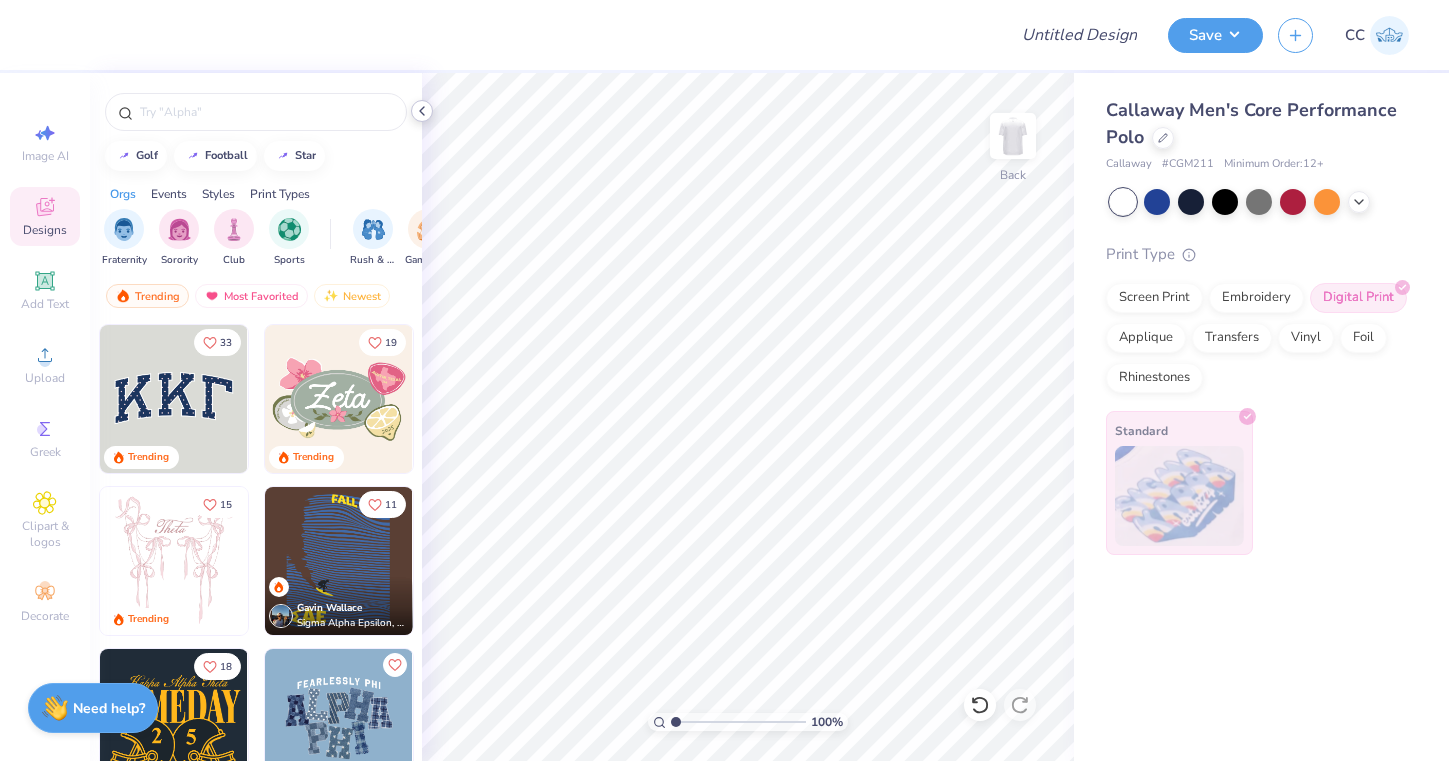 click 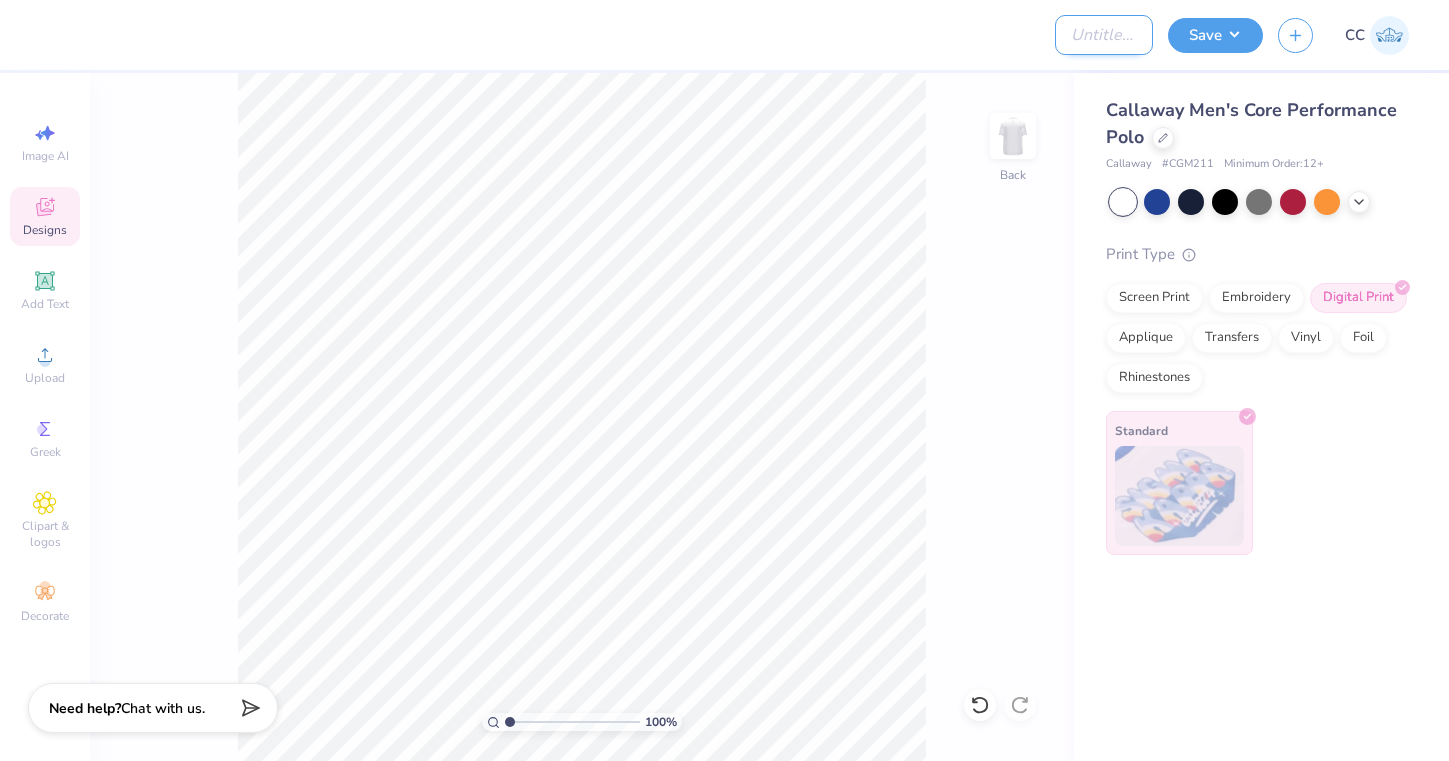 click on "Design Title" at bounding box center [1104, 35] 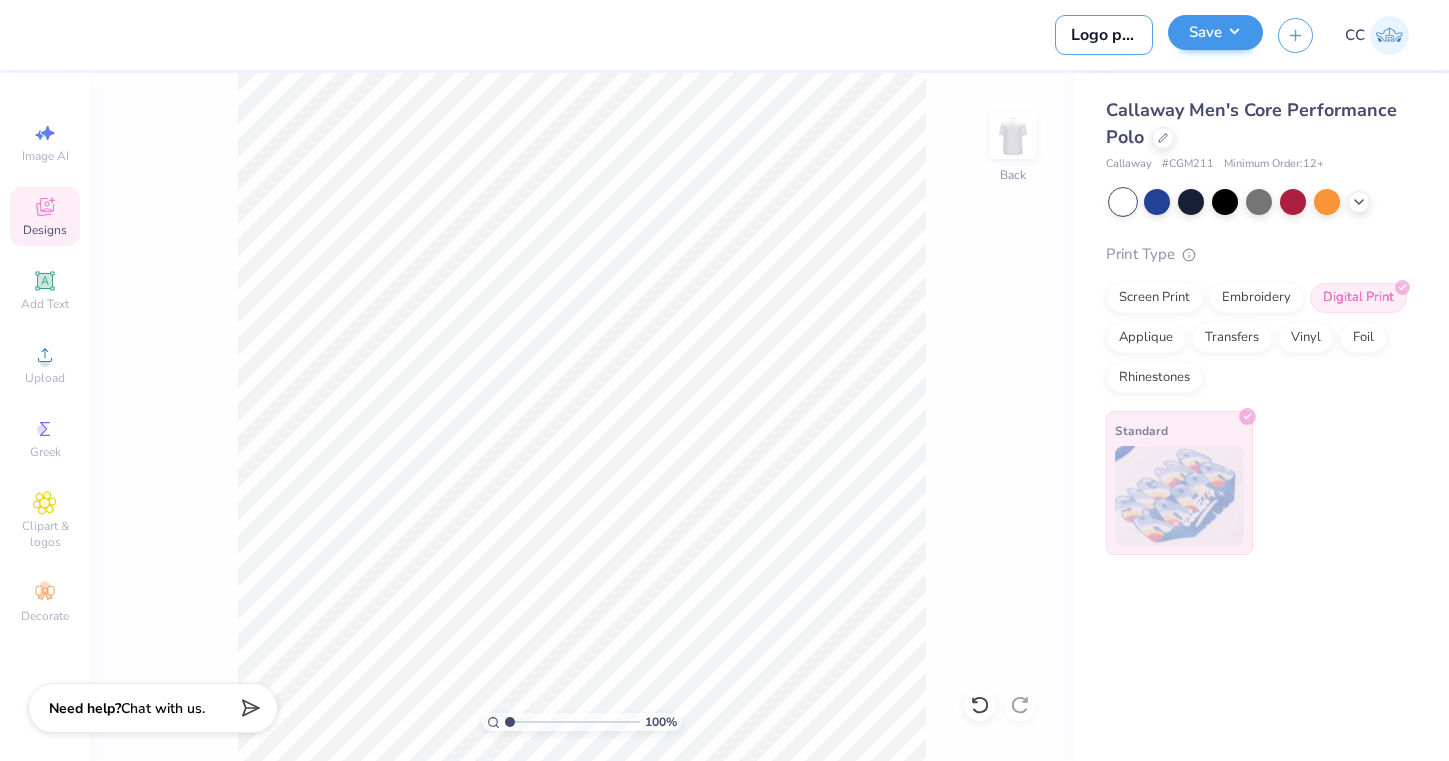 type on "Logo polo" 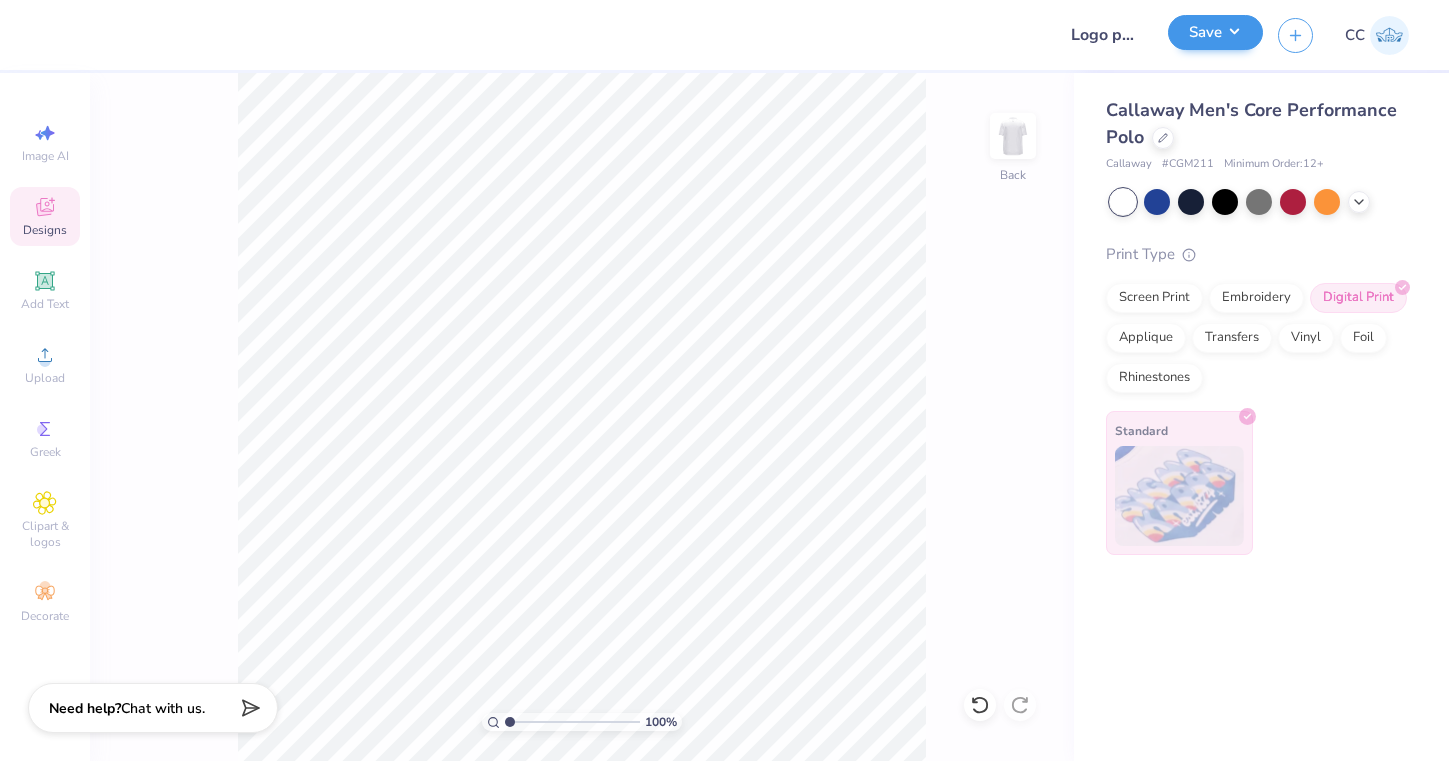 click on "Save" at bounding box center [1215, 32] 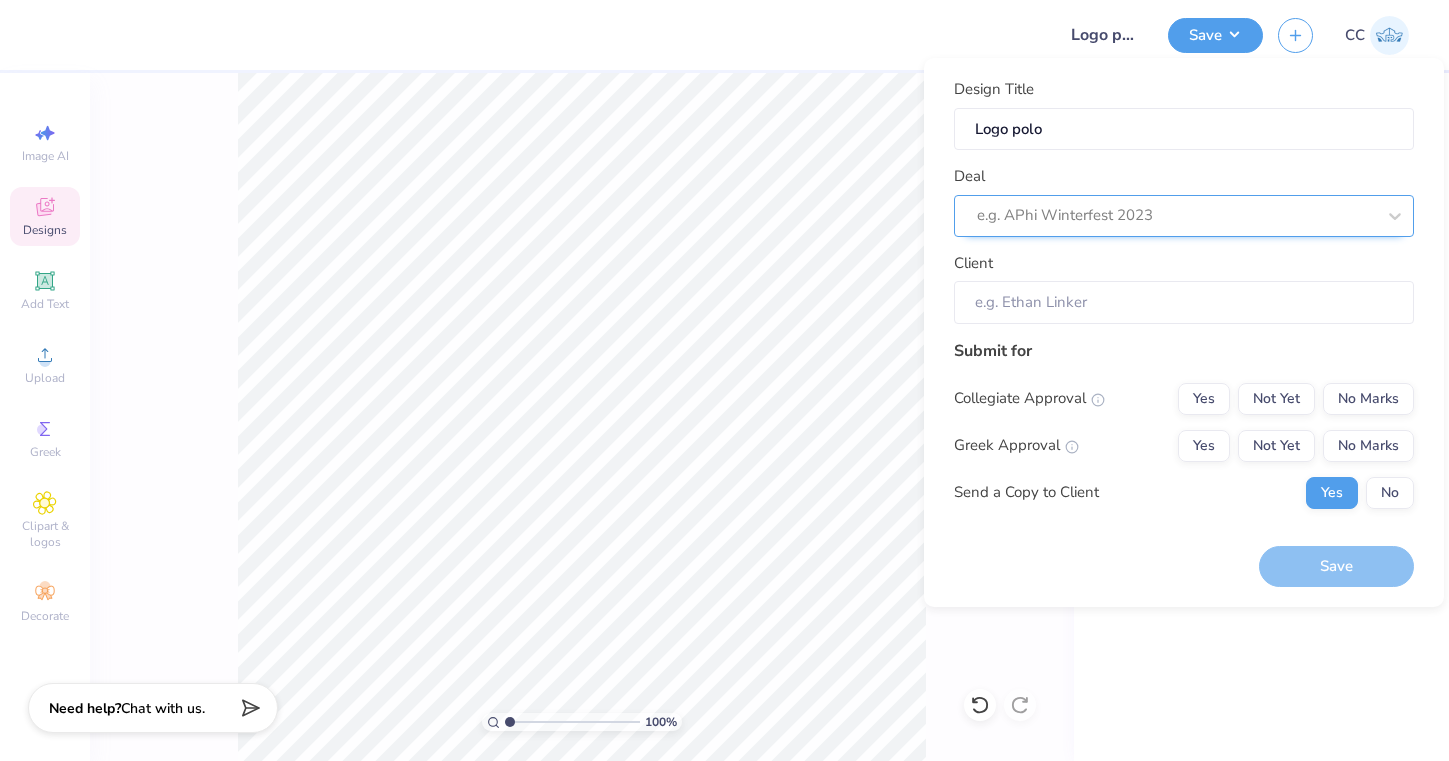 click on "e.g. APhi Winterfest 2023" at bounding box center [1184, 216] 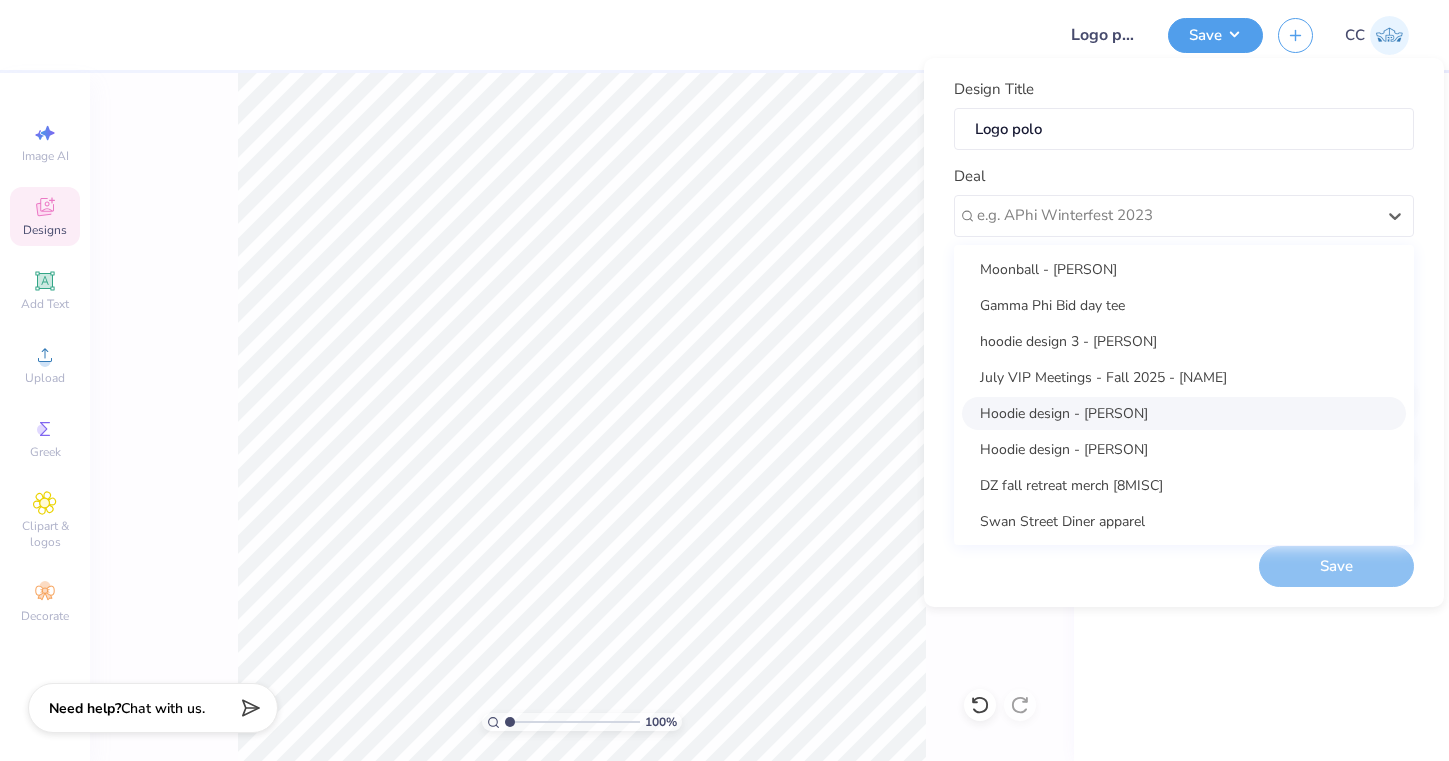 scroll, scrollTop: 0, scrollLeft: 0, axis: both 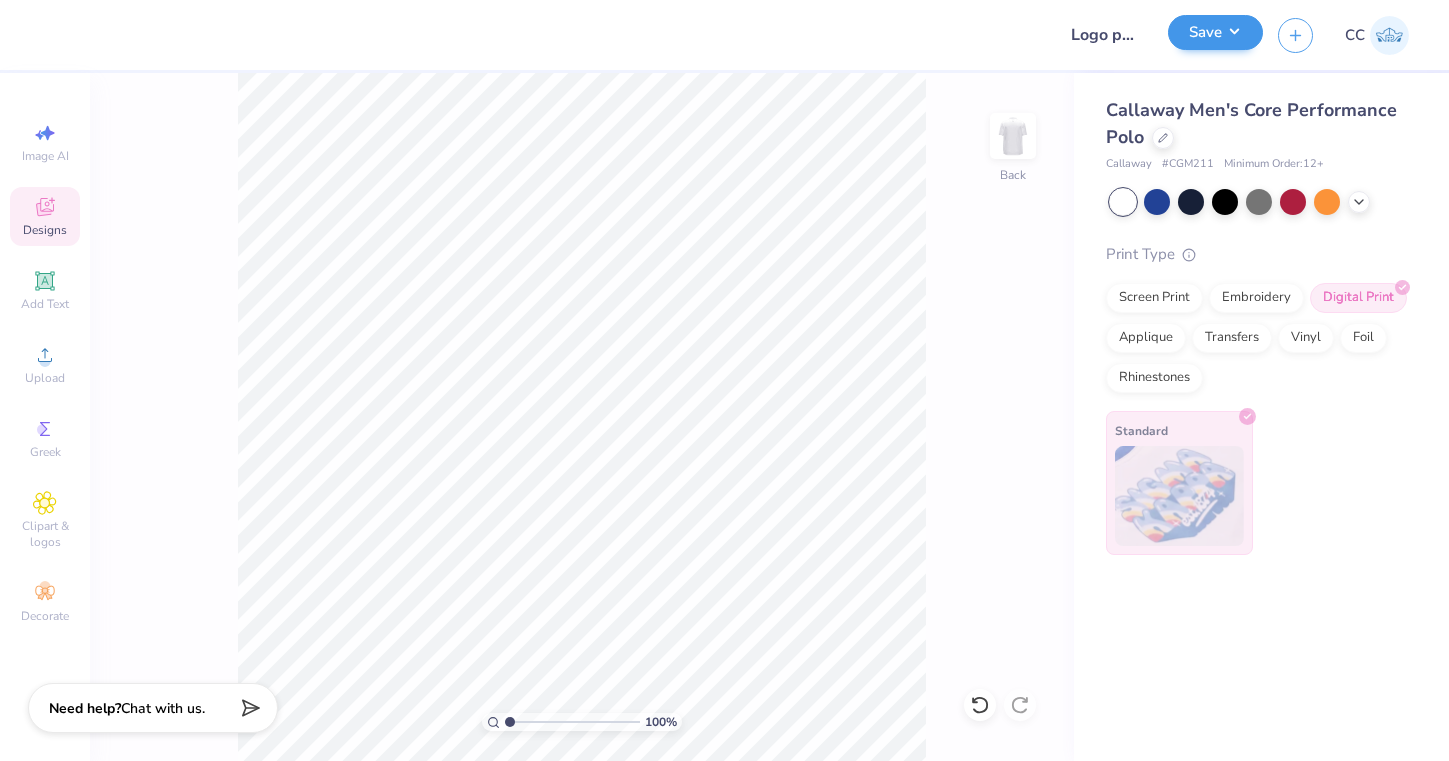 click on "Save" at bounding box center (1215, 32) 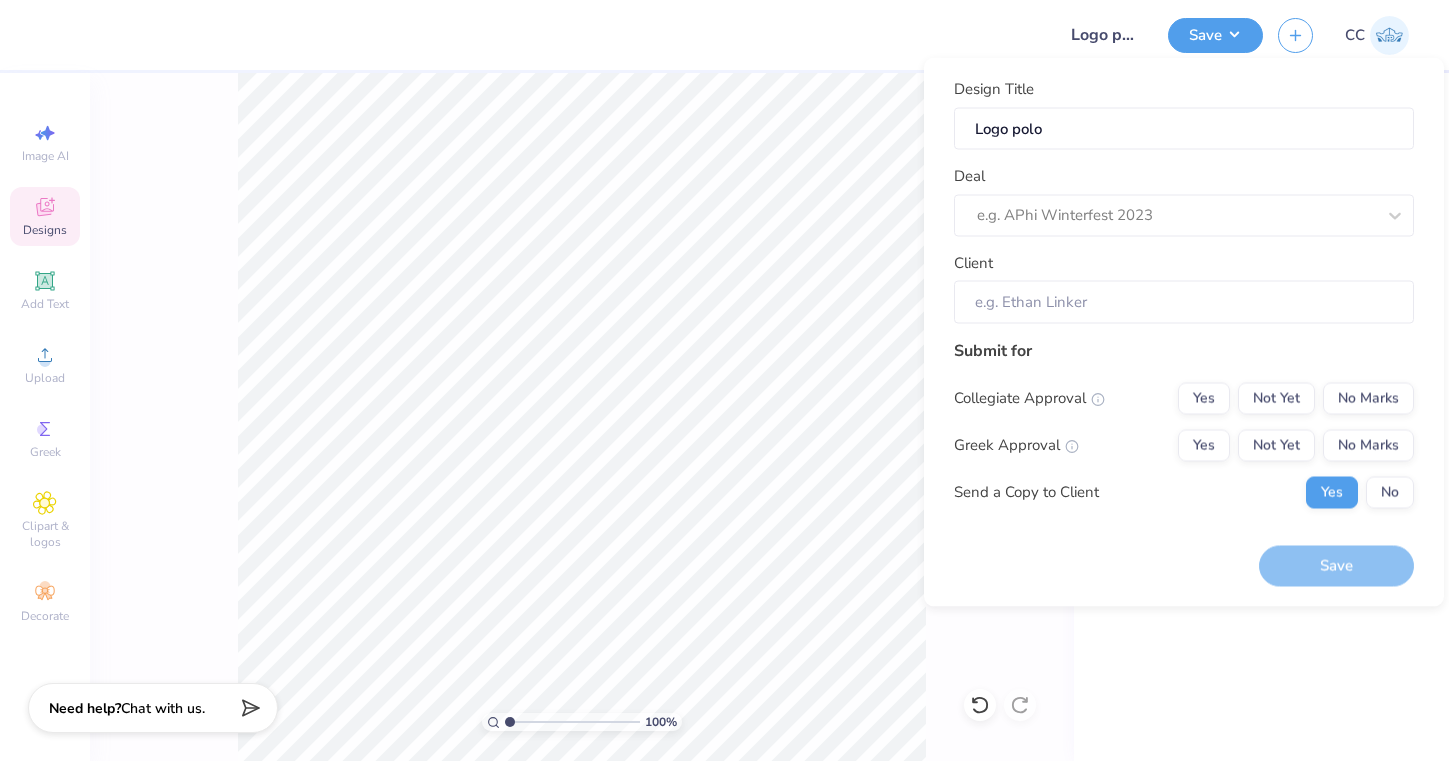click on "Deal e.g. APhi Winterfest 2023" at bounding box center (1184, 201) 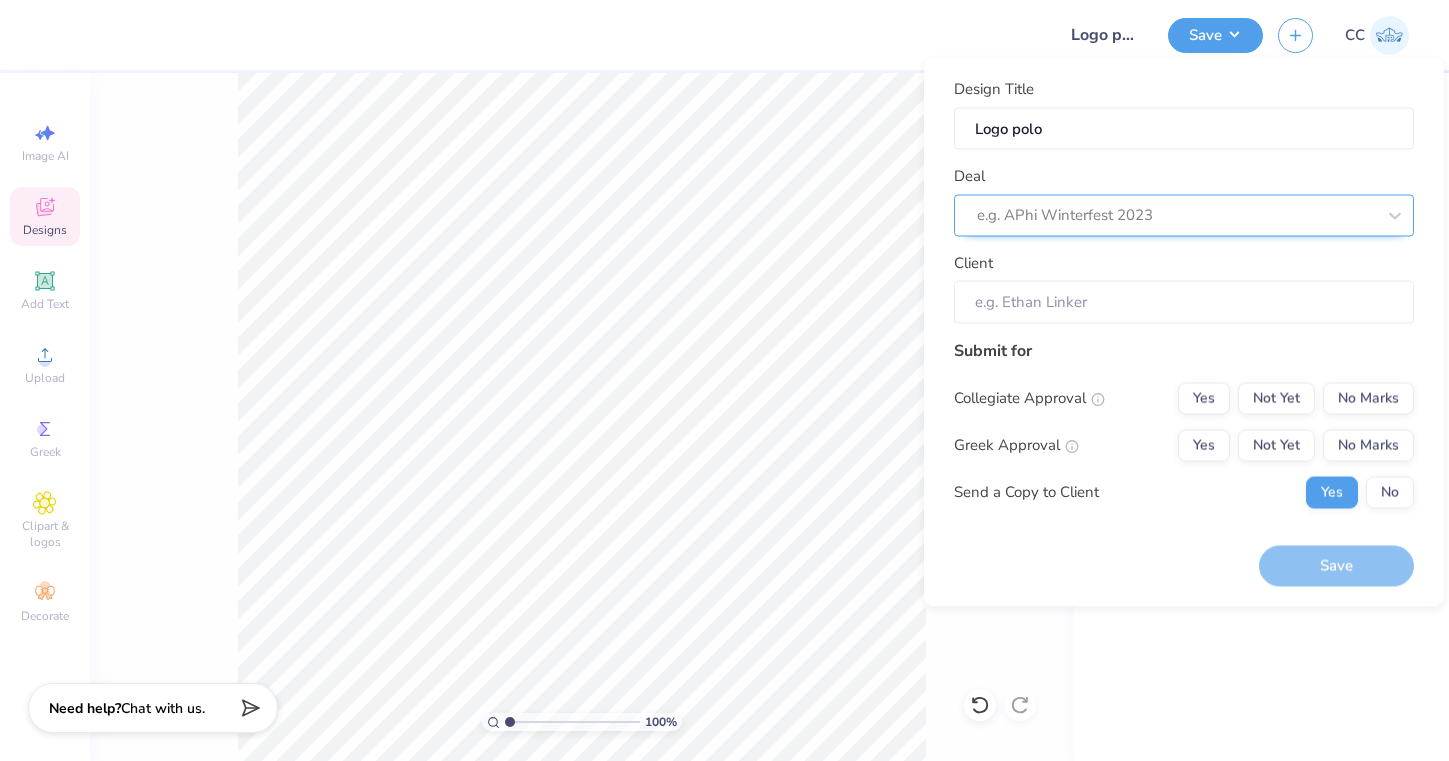 click on "e.g. APhi Winterfest 2023" at bounding box center [1176, 215] 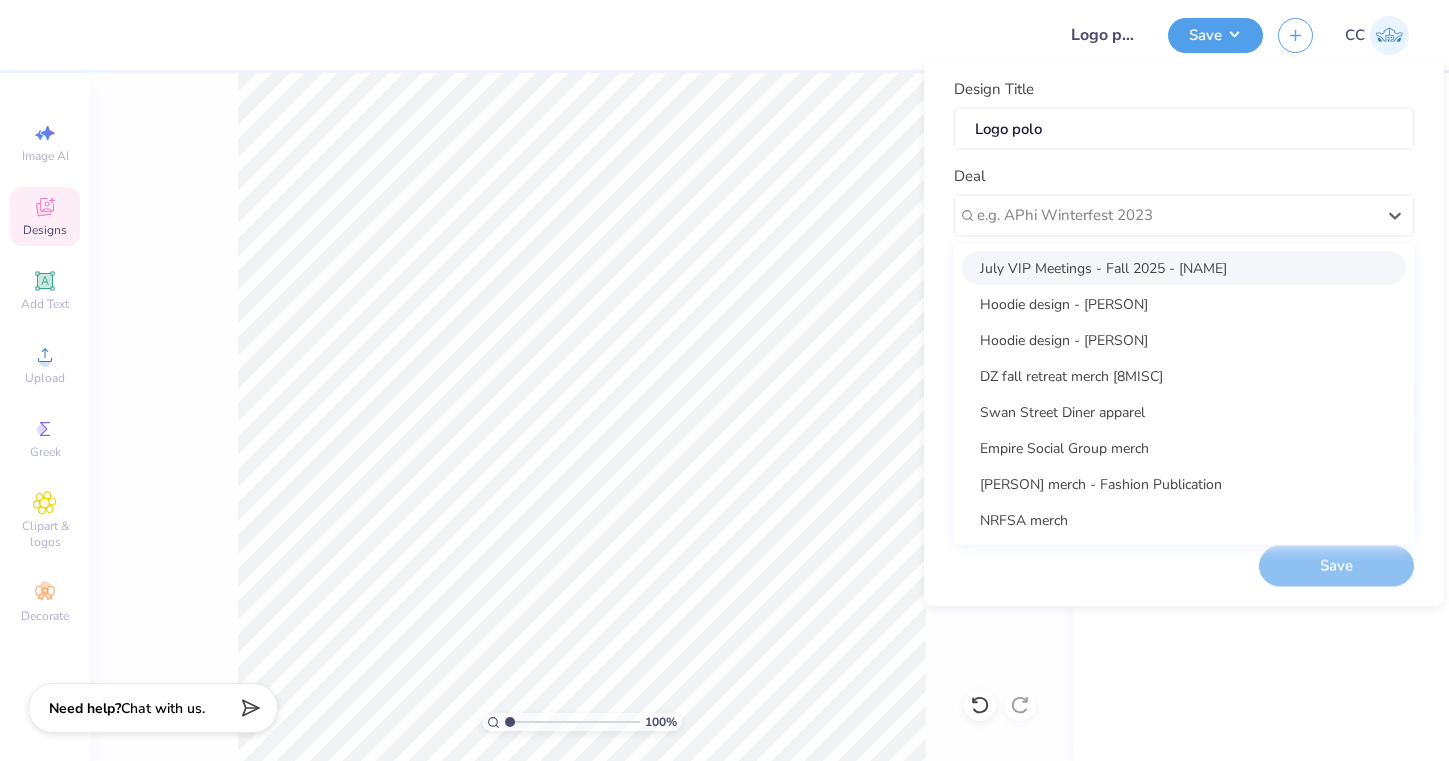 scroll, scrollTop: 109, scrollLeft: 0, axis: vertical 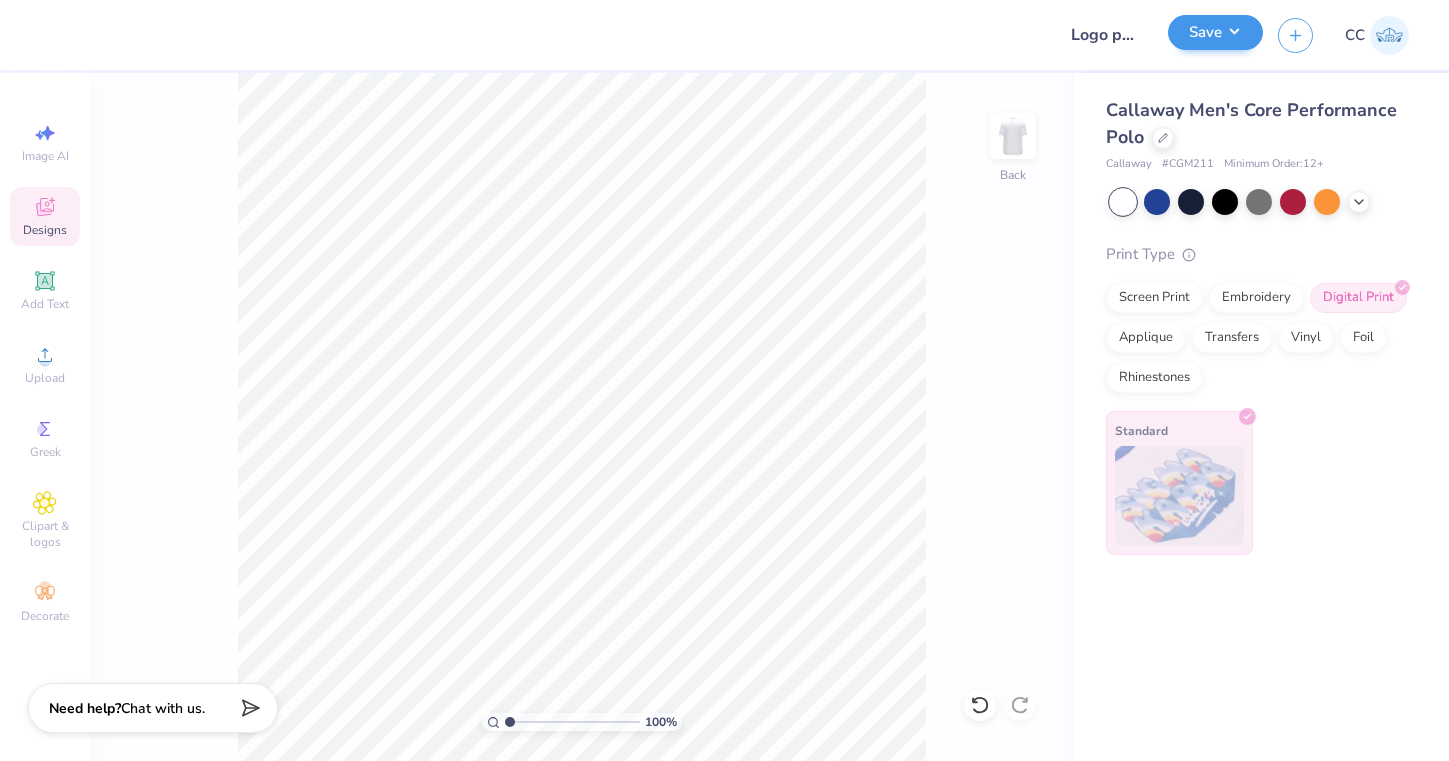 click on "Save" at bounding box center [1215, 32] 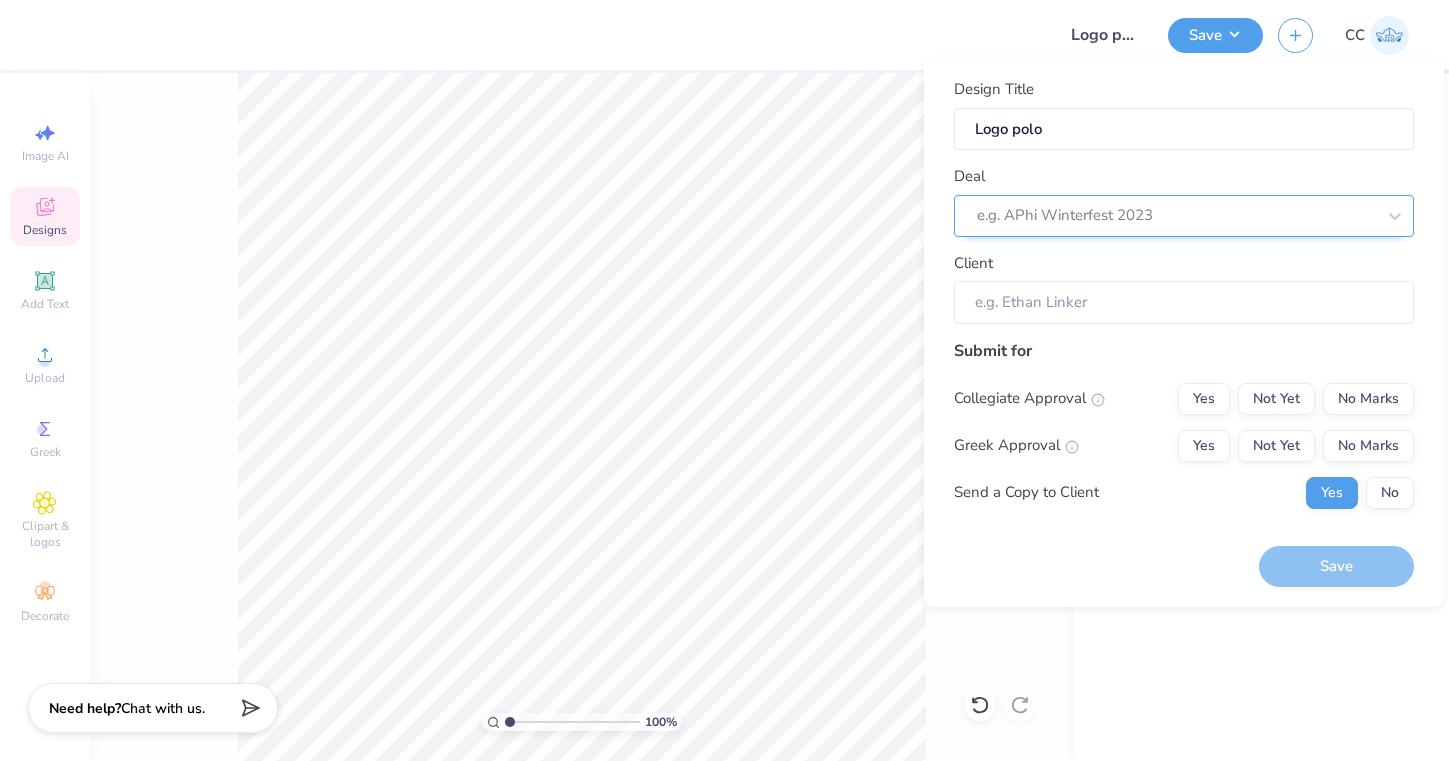 click on "e.g. APhi Winterfest 2023" at bounding box center [1176, 215] 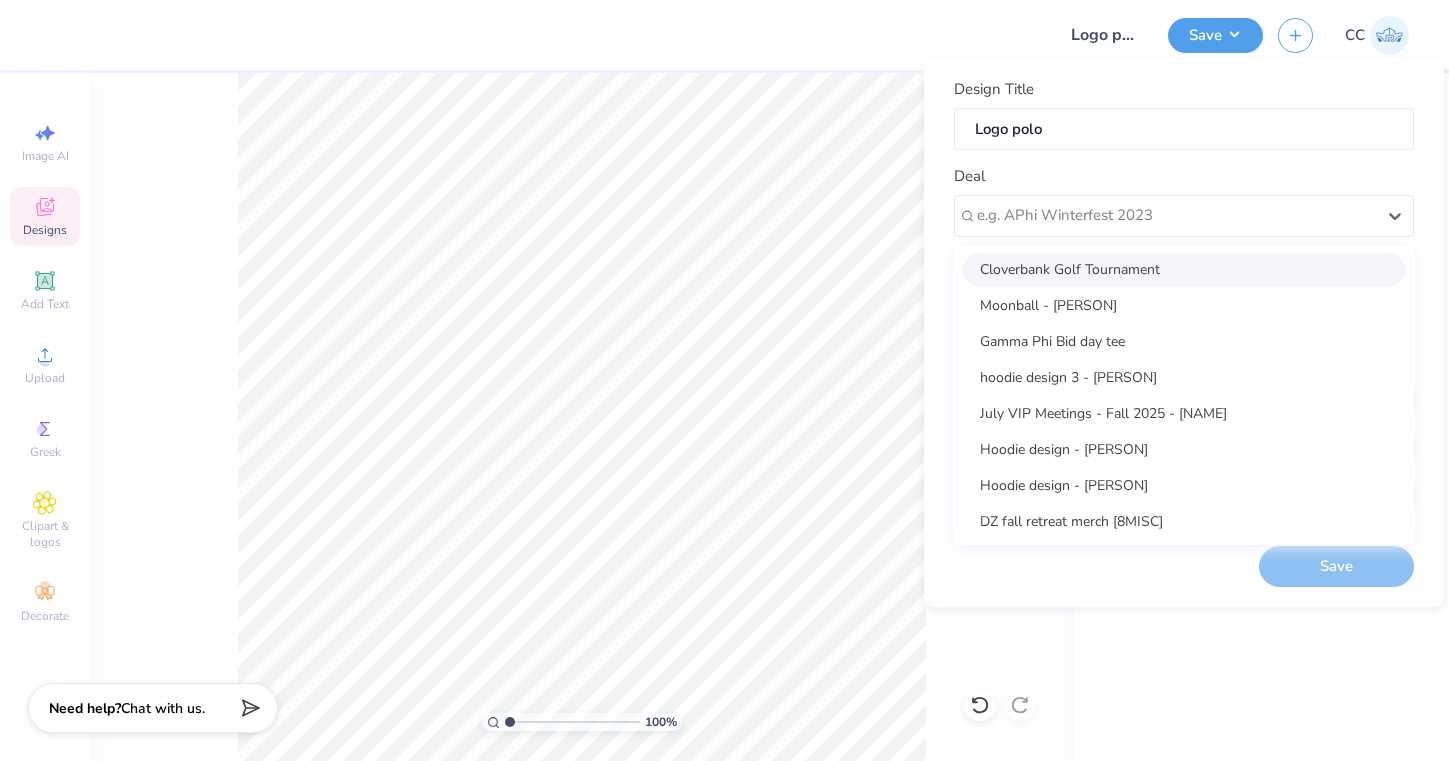 click on "Cloverbank Golf Tournament  Moonball - Becca Hurst Gamma Phi Bid day tee hoodie design 3 - Quin Kearney July VIP Meetings - Fall 2025 - Quin Kearney Hoodie design - Quin Kearney Hoodie design - Quin Kearney DZ fall retreat merch [8MISC] Swan Street Diner apparel Empire Social Group merch Scarlette merch - Fashion Publication NRFSA merch" at bounding box center [1184, 395] 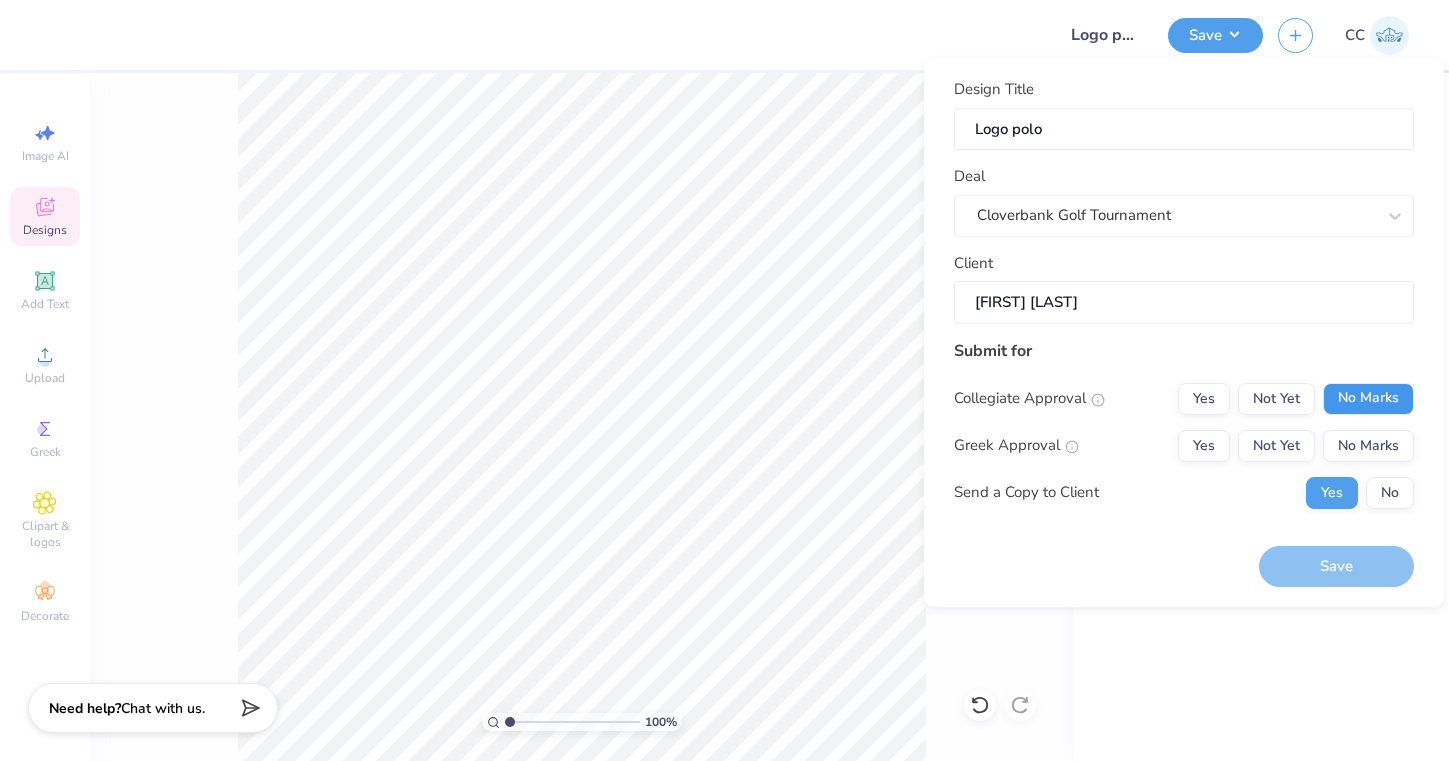click on "No Marks" at bounding box center (1368, 399) 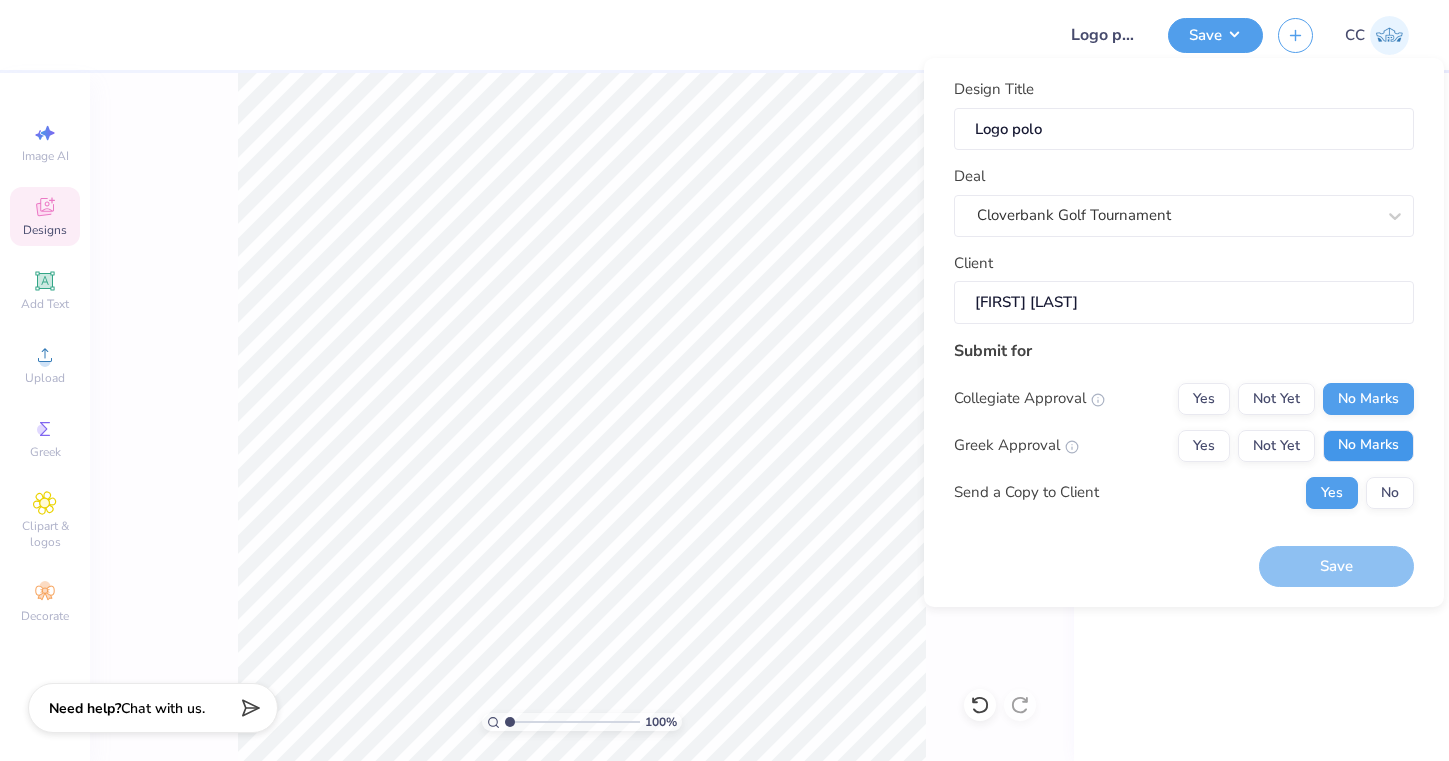 click on "No Marks" at bounding box center [1368, 446] 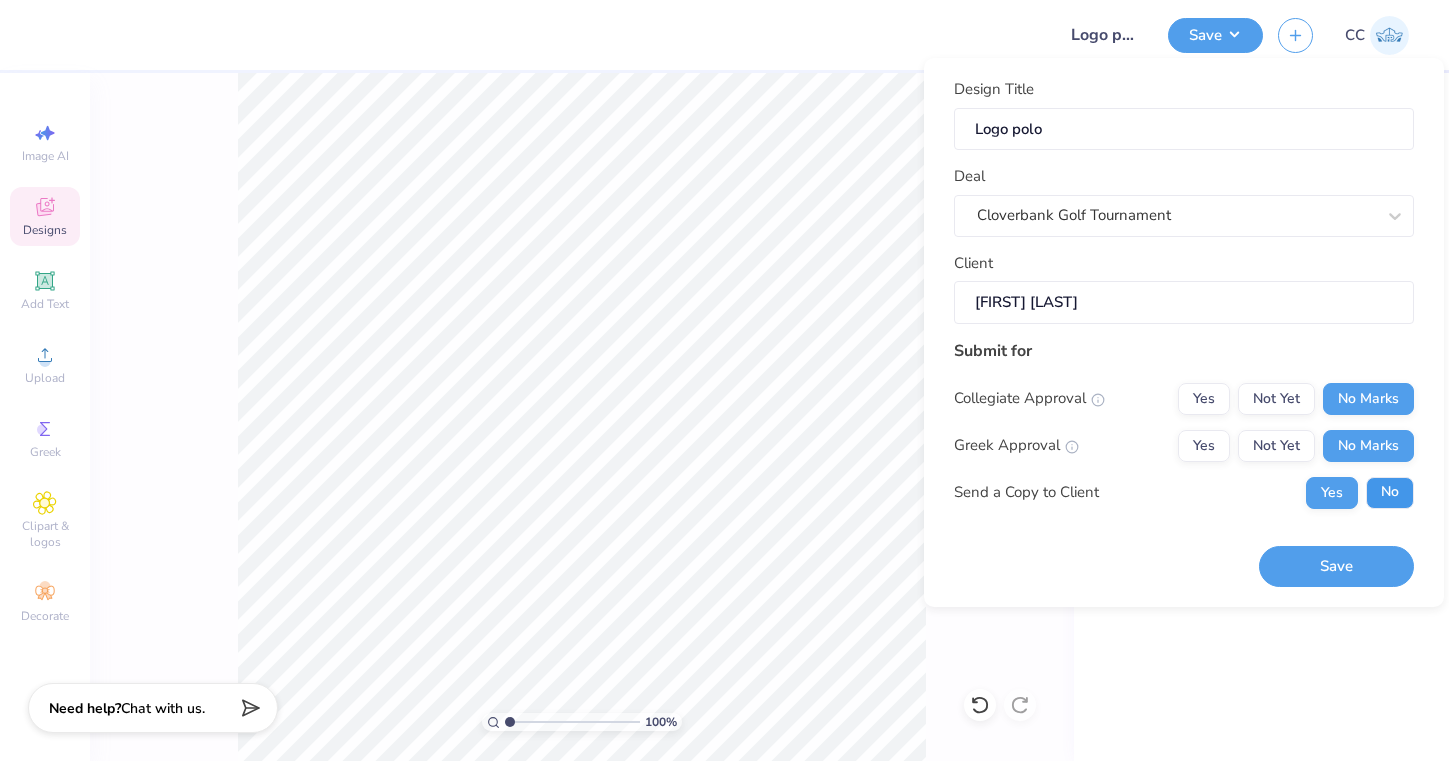 click on "No" at bounding box center [1390, 493] 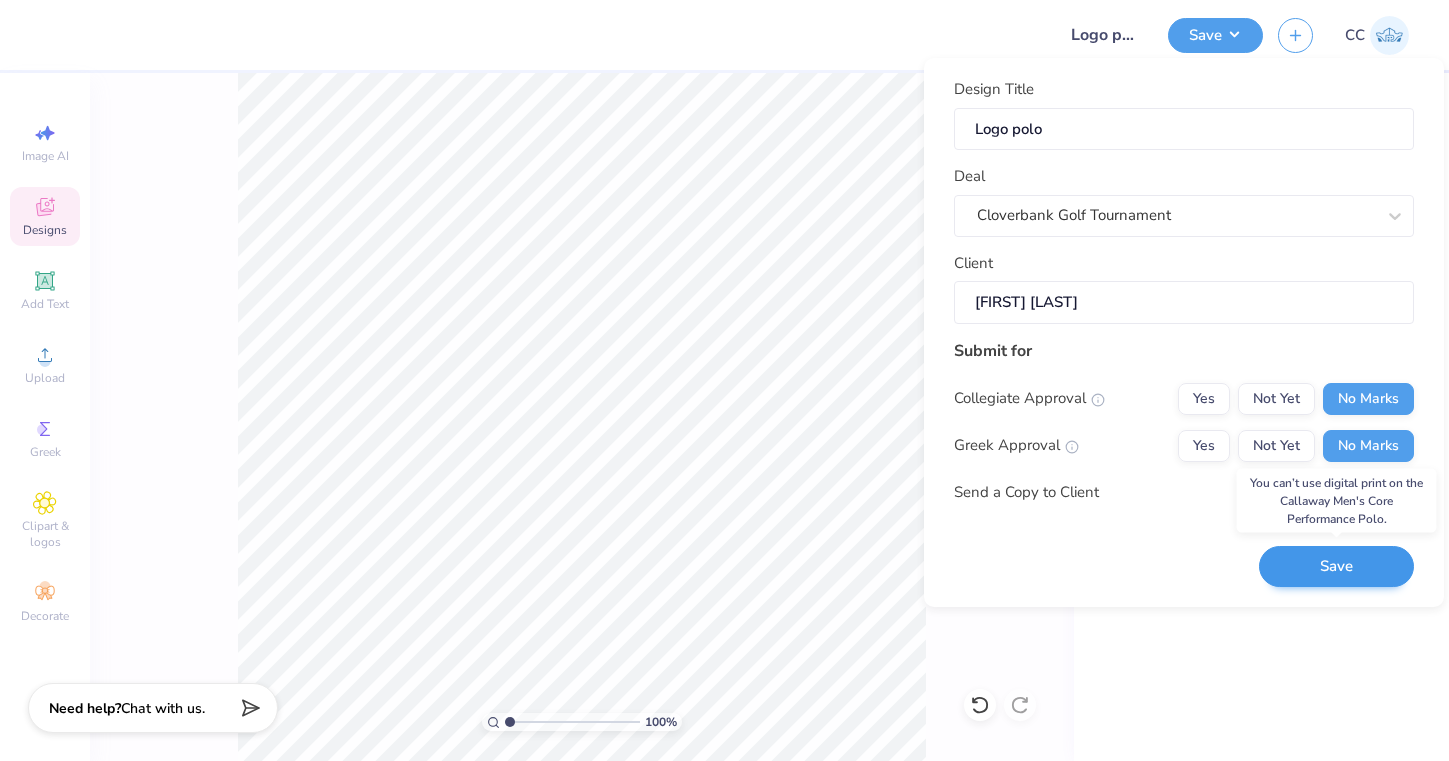 click on "Save" at bounding box center [1336, 566] 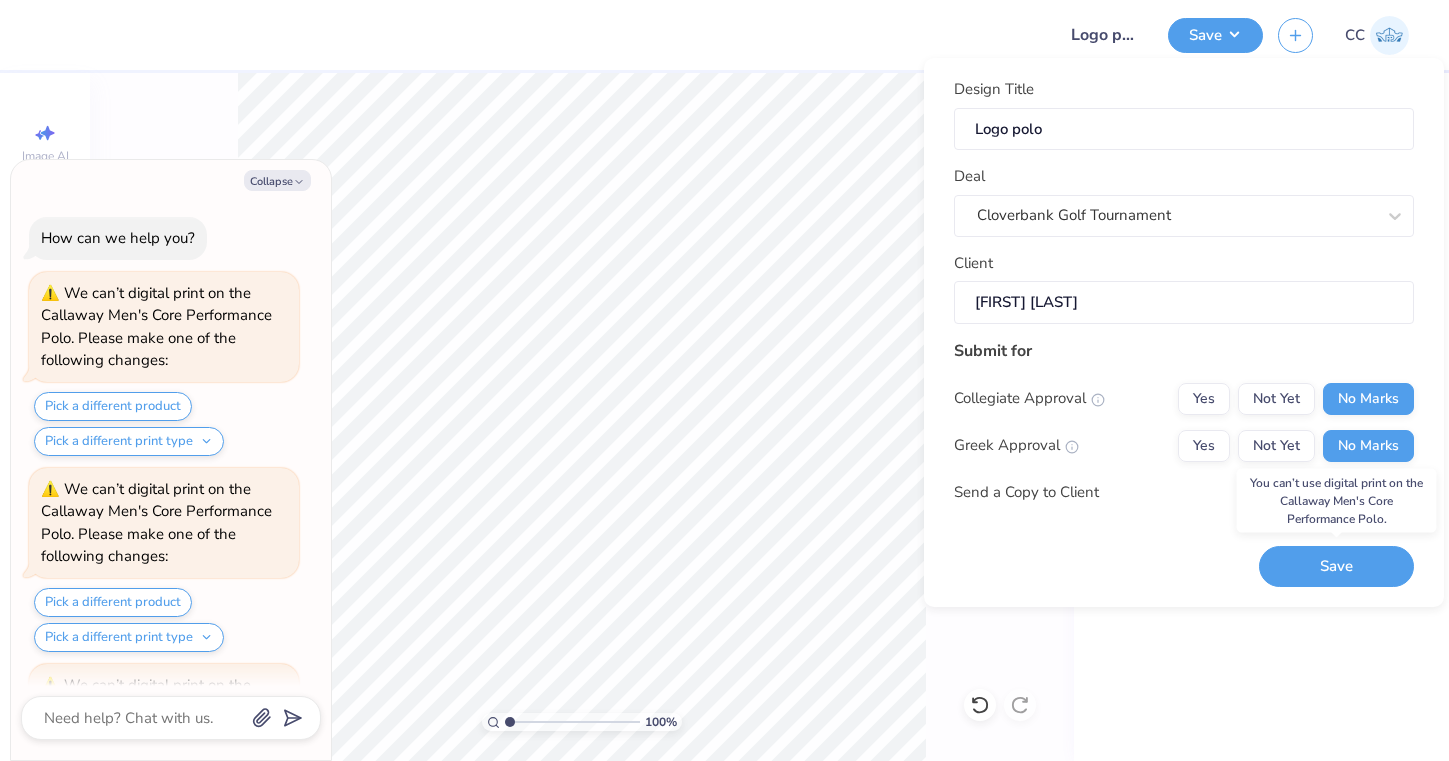 scroll, scrollTop: 1649, scrollLeft: 0, axis: vertical 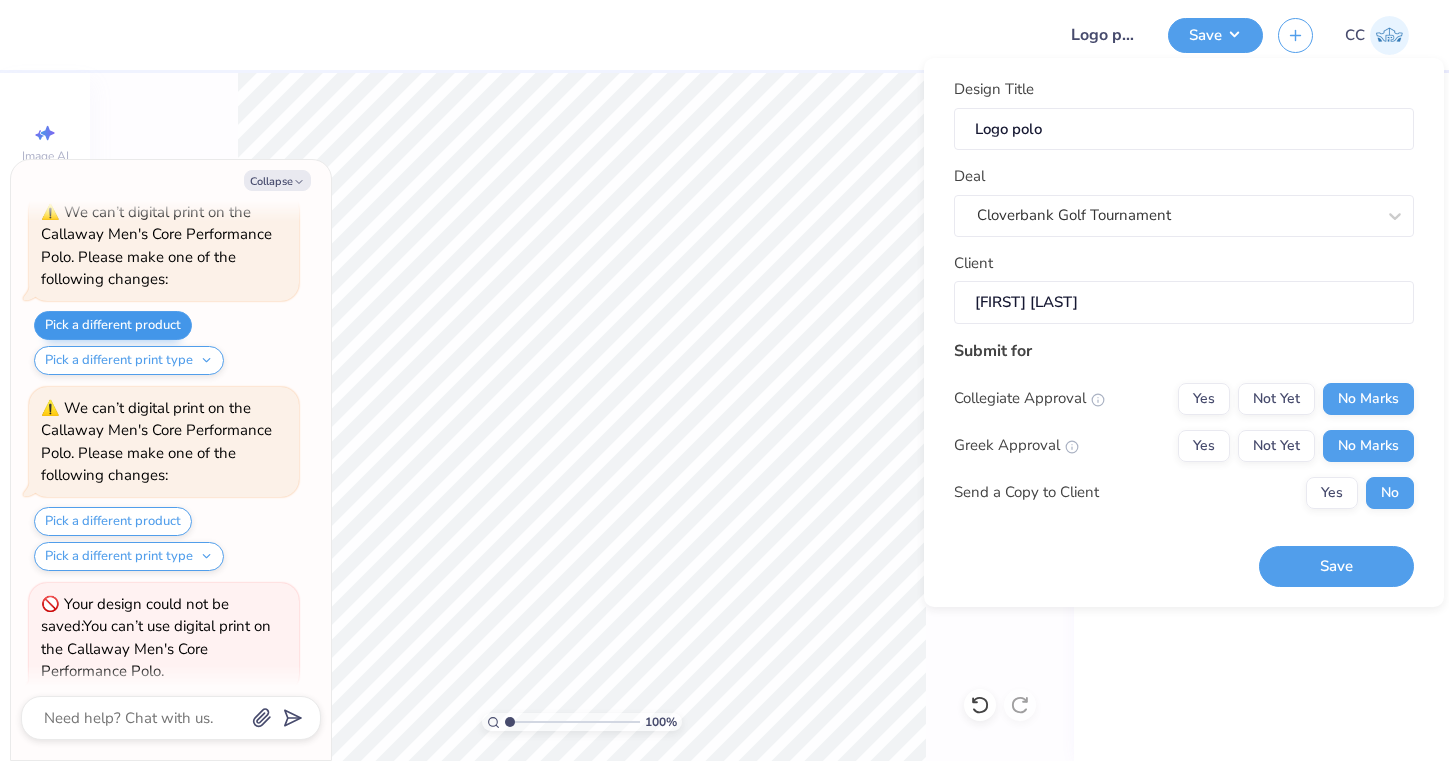 click on "Pick a different product" at bounding box center (113, 325) 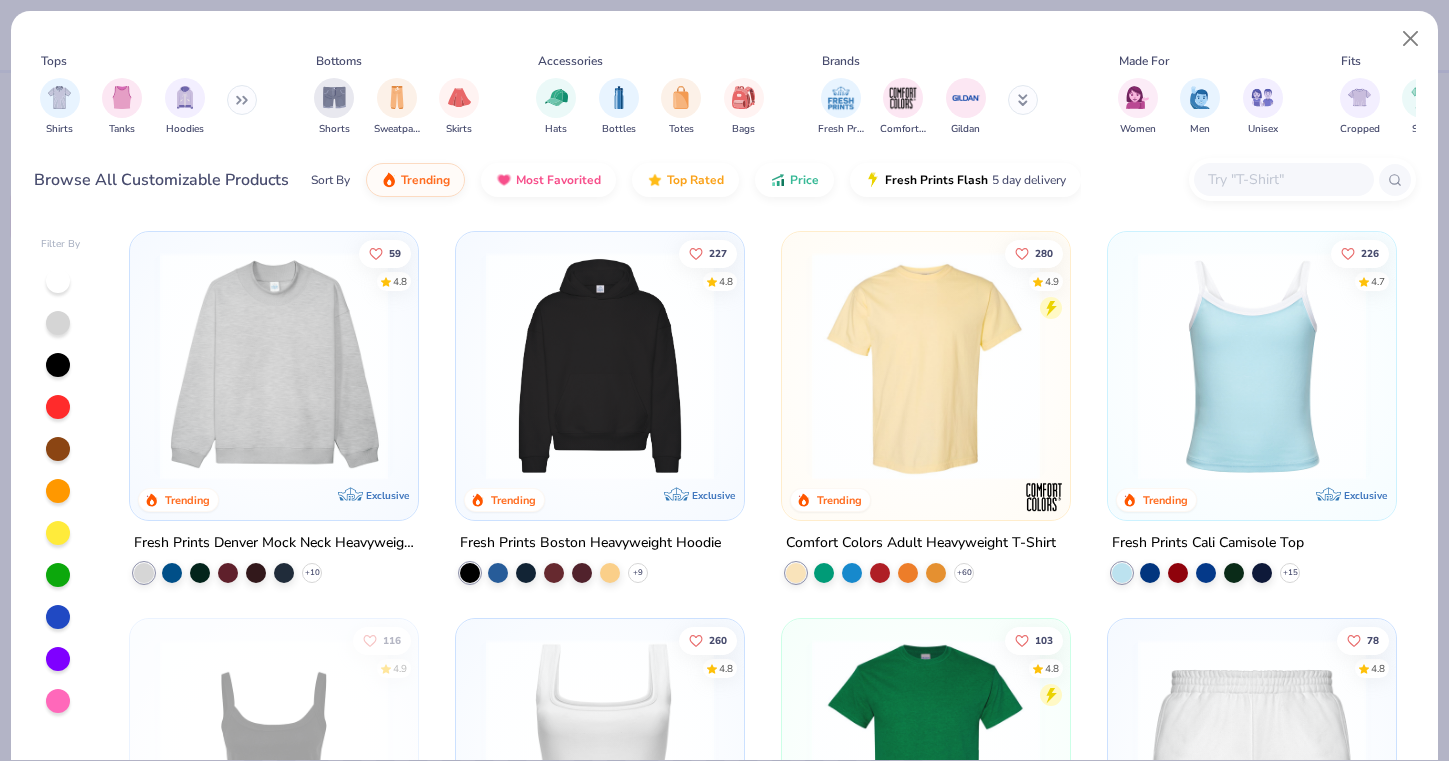 click at bounding box center (1283, 179) 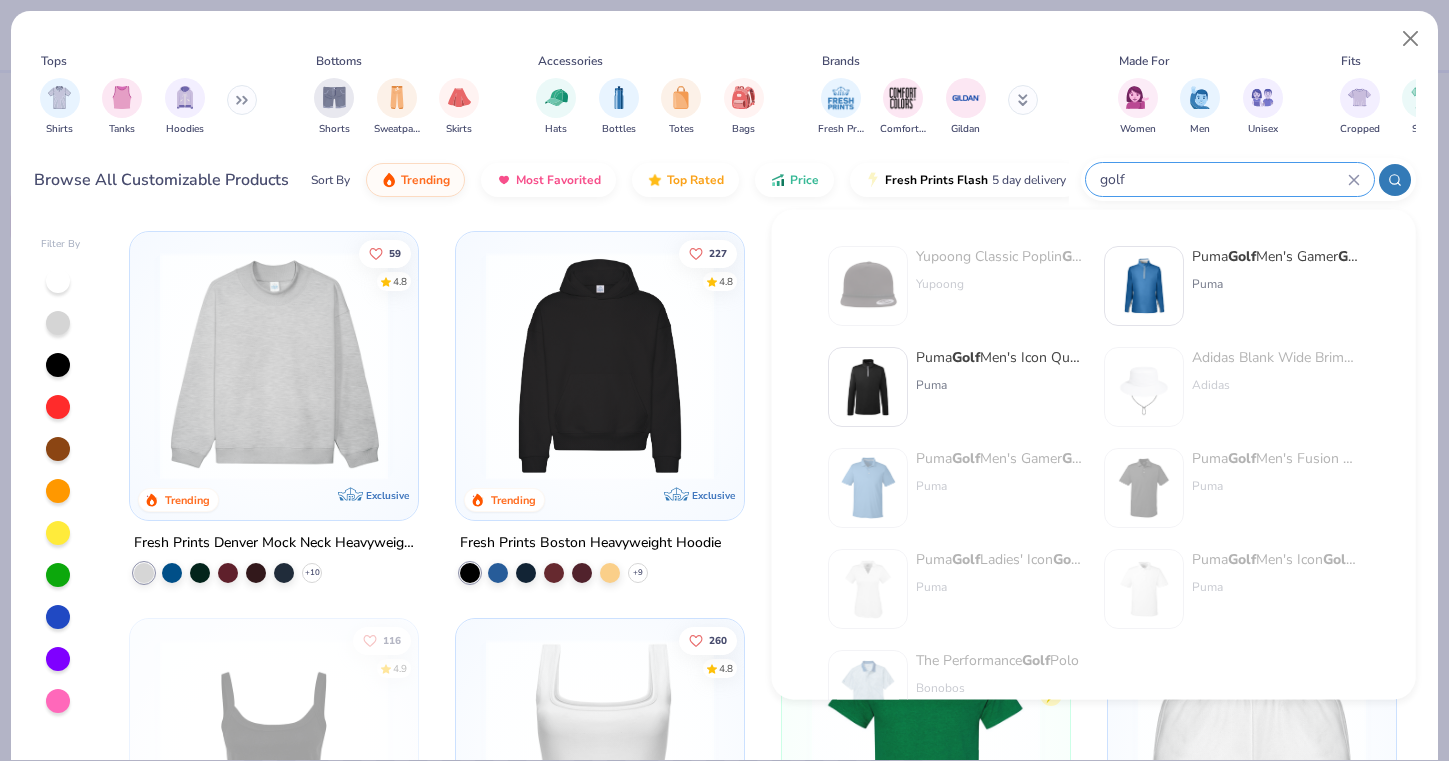 scroll, scrollTop: 0, scrollLeft: 0, axis: both 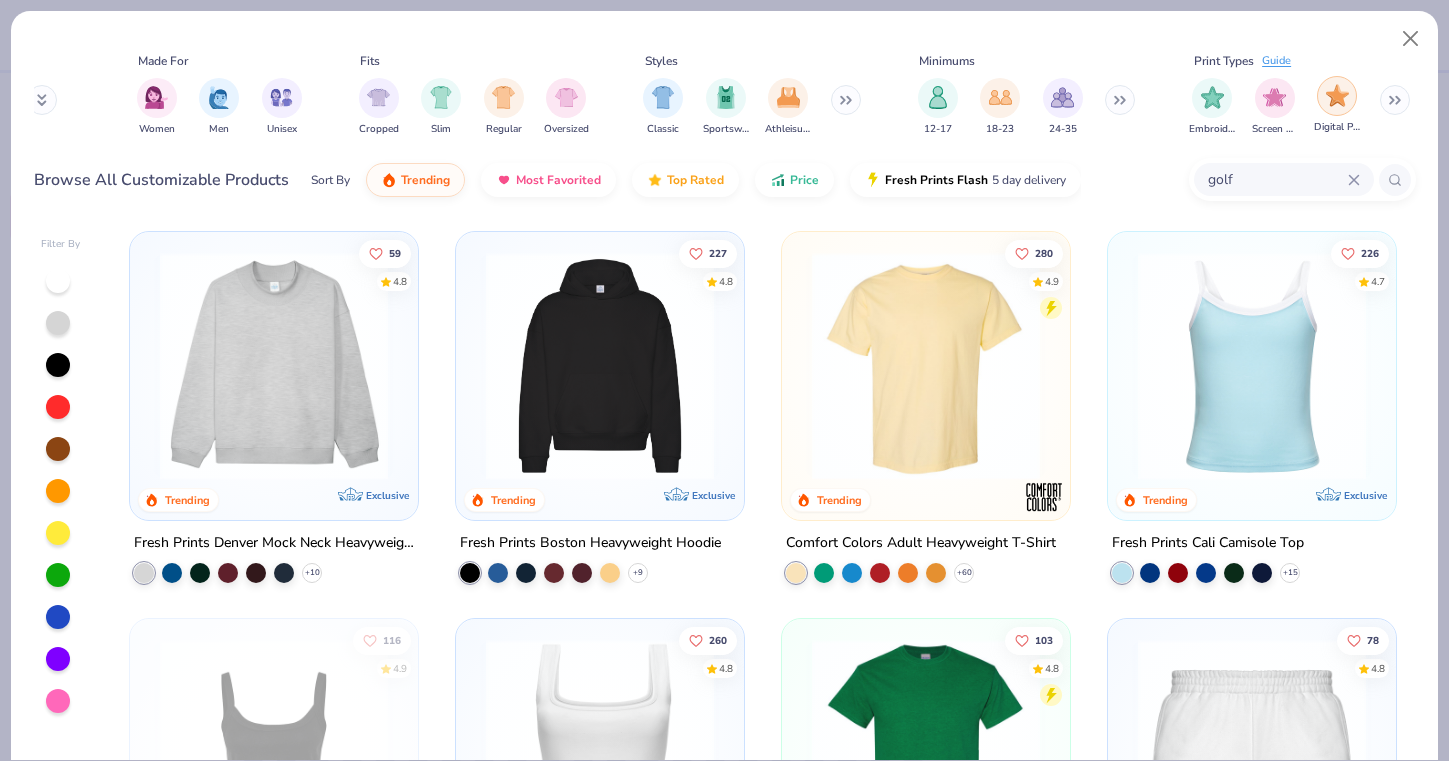 click at bounding box center [1337, 95] 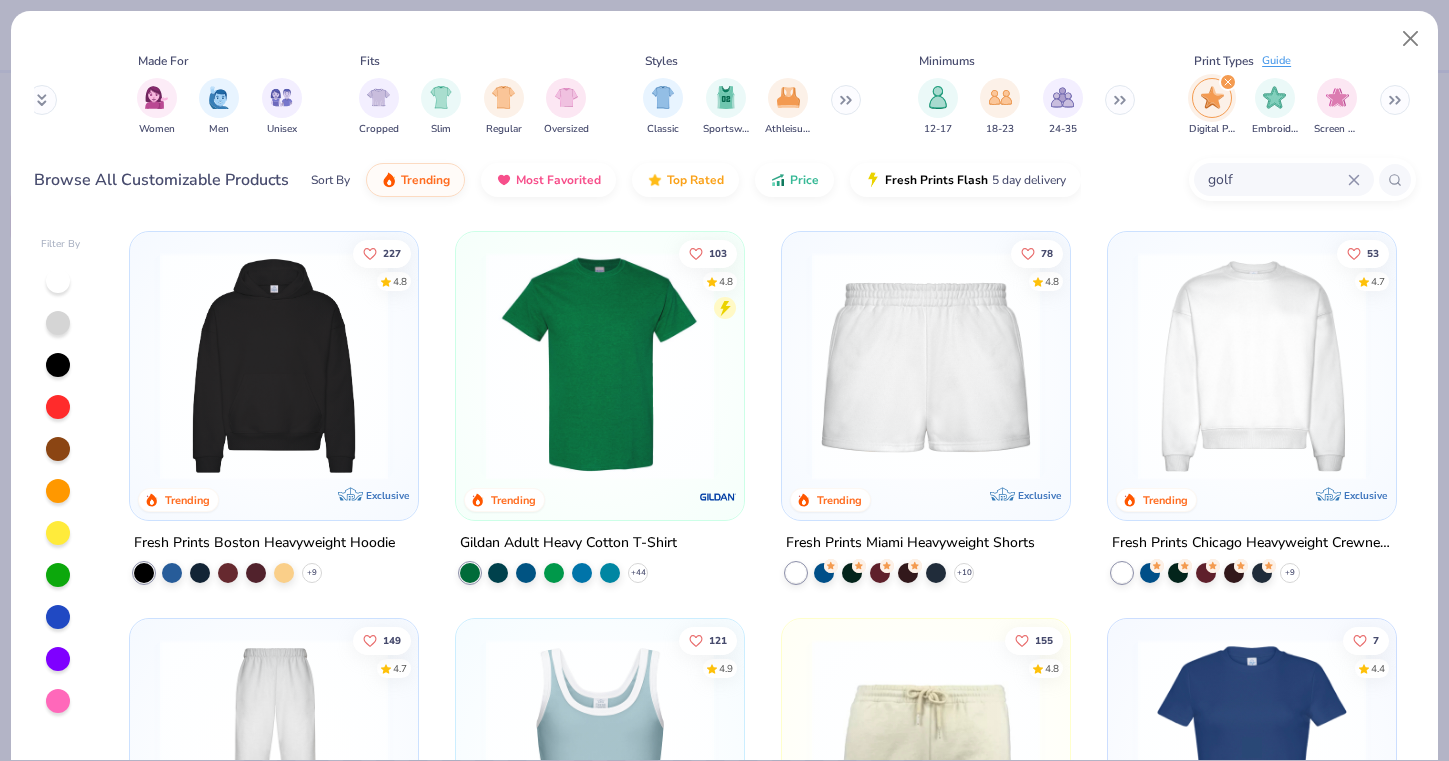 click on "golf" at bounding box center [1277, 179] 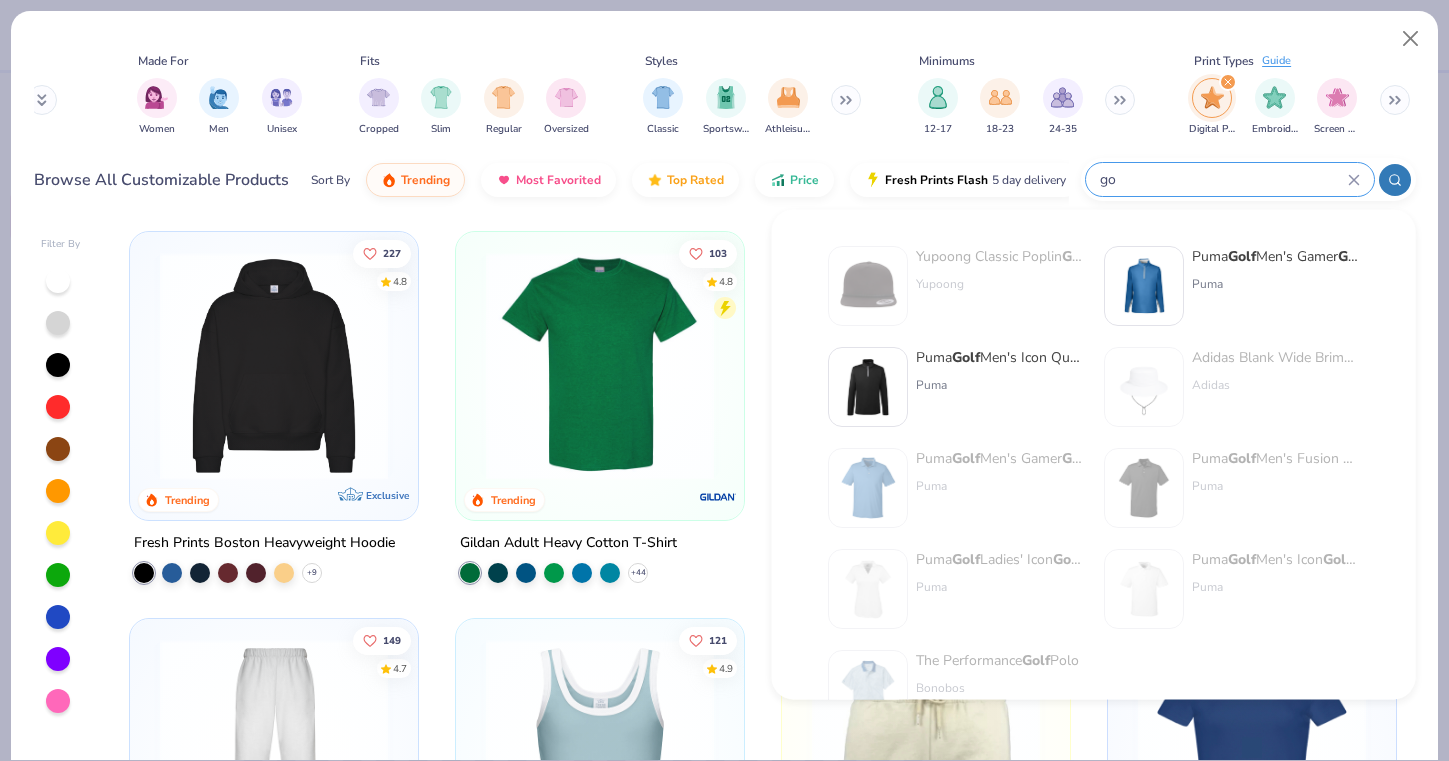 type on "g" 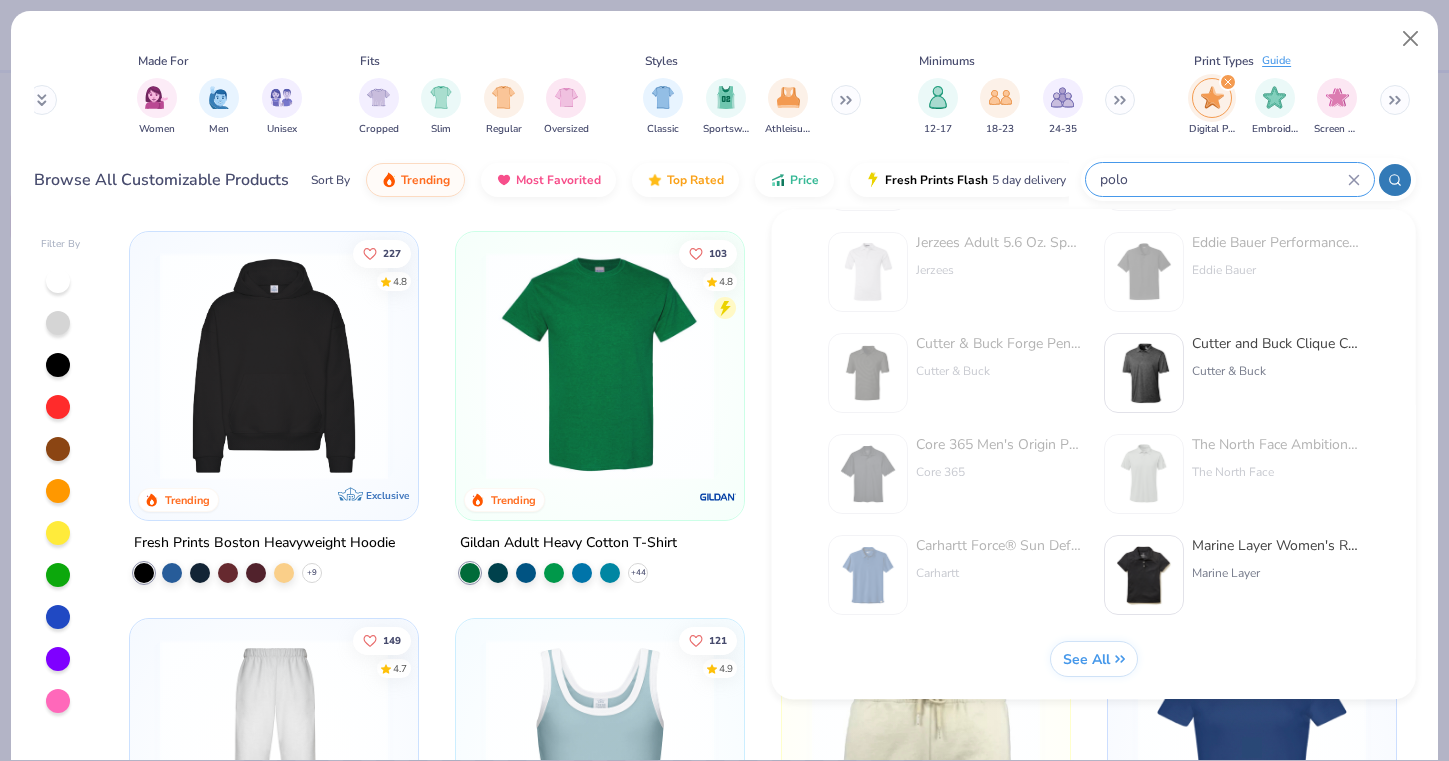 scroll, scrollTop: 821, scrollLeft: 0, axis: vertical 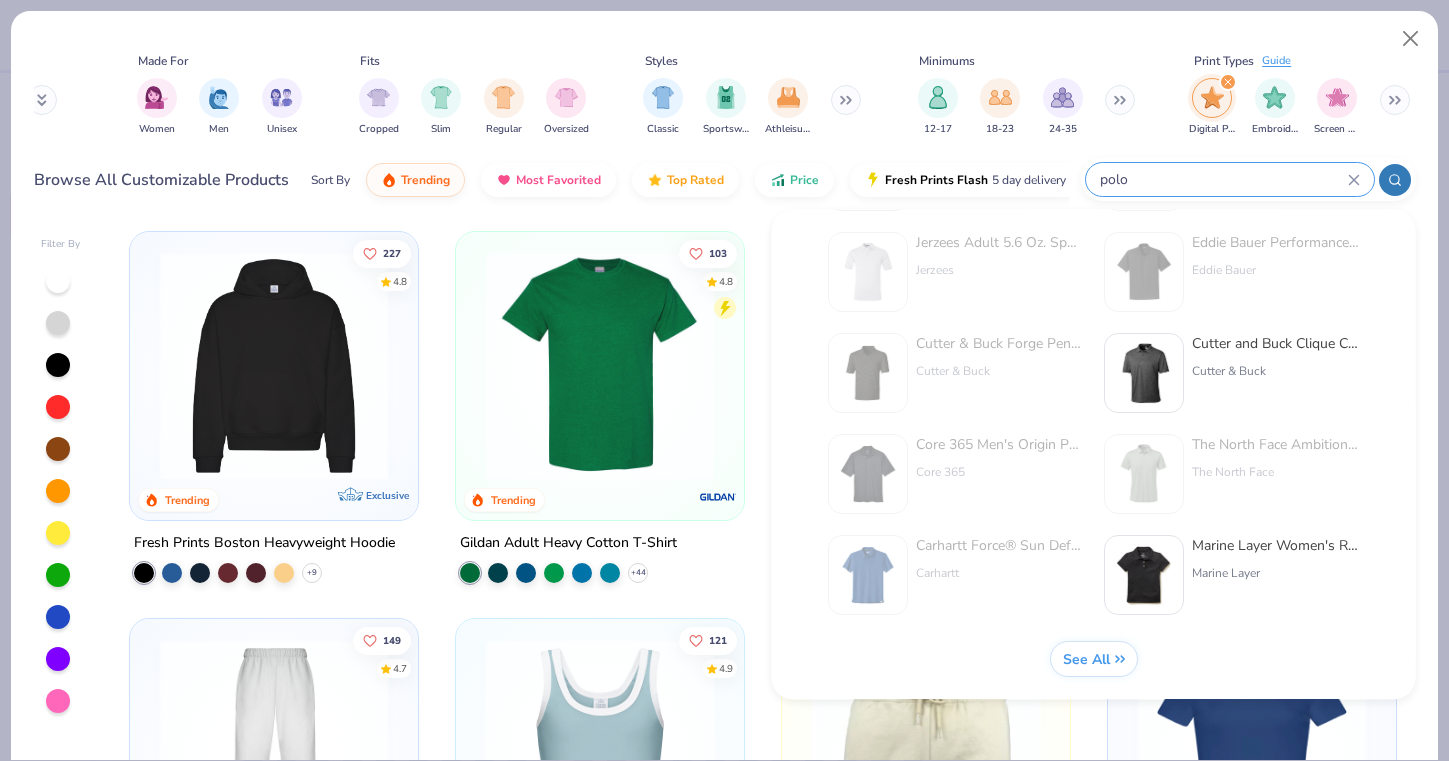 type on "polo" 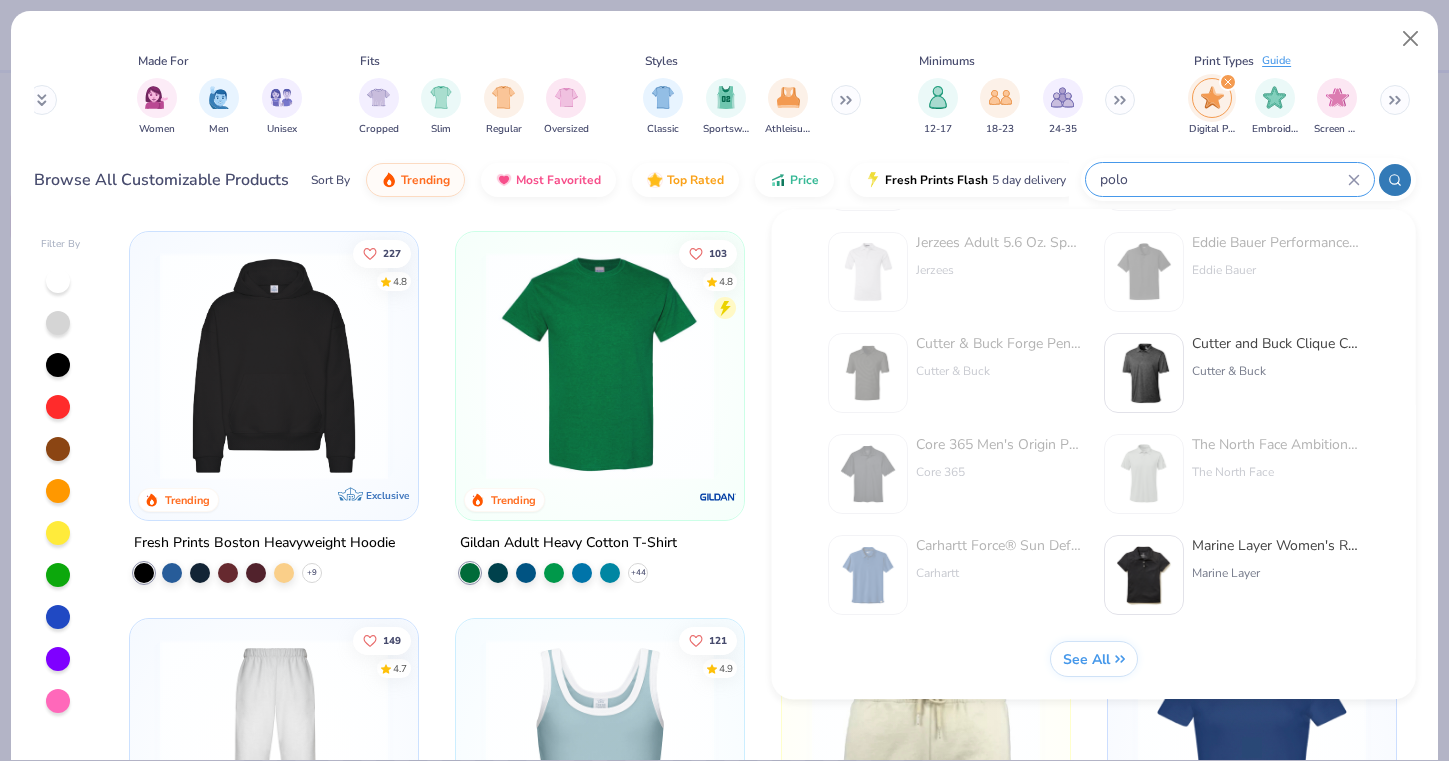 click on "See All" at bounding box center (1085, 659) 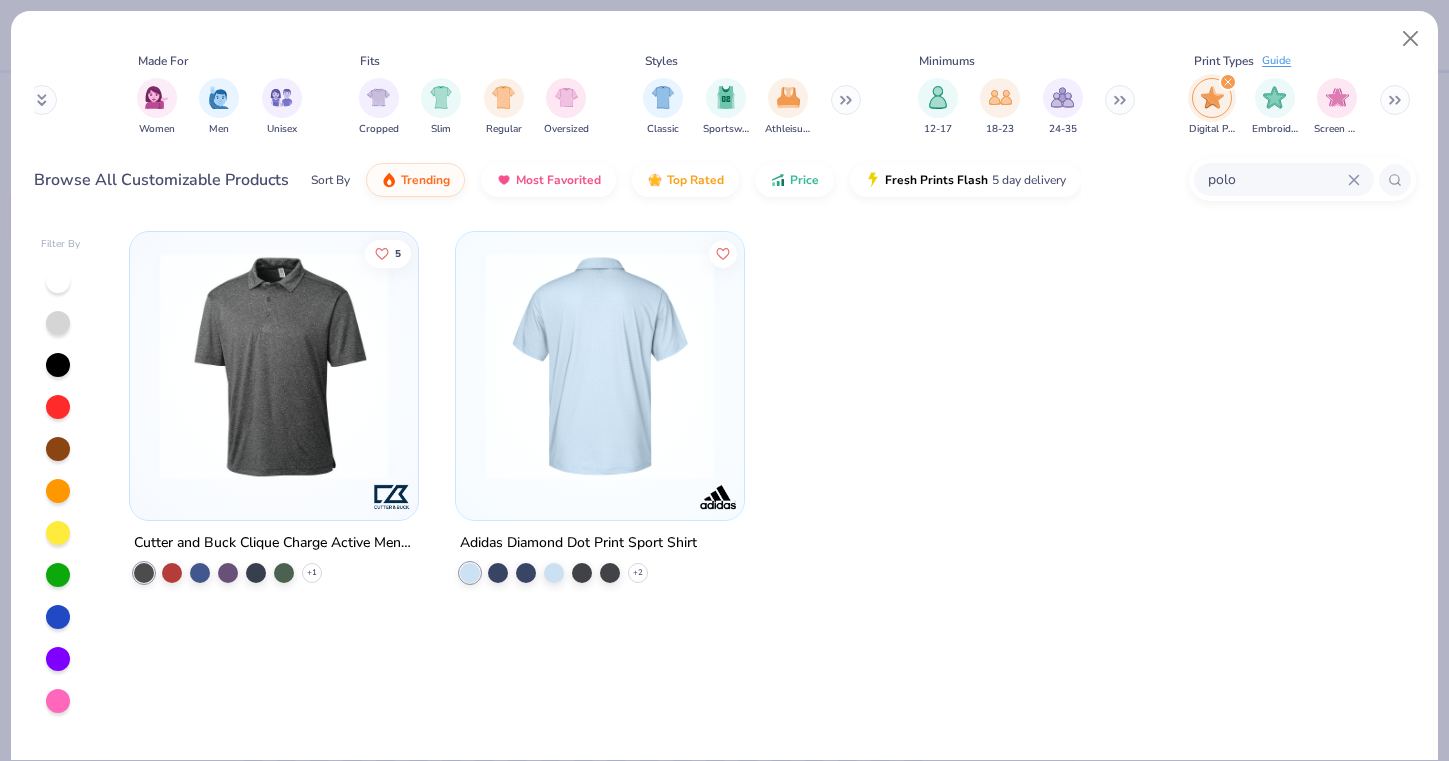 click at bounding box center [600, 366] 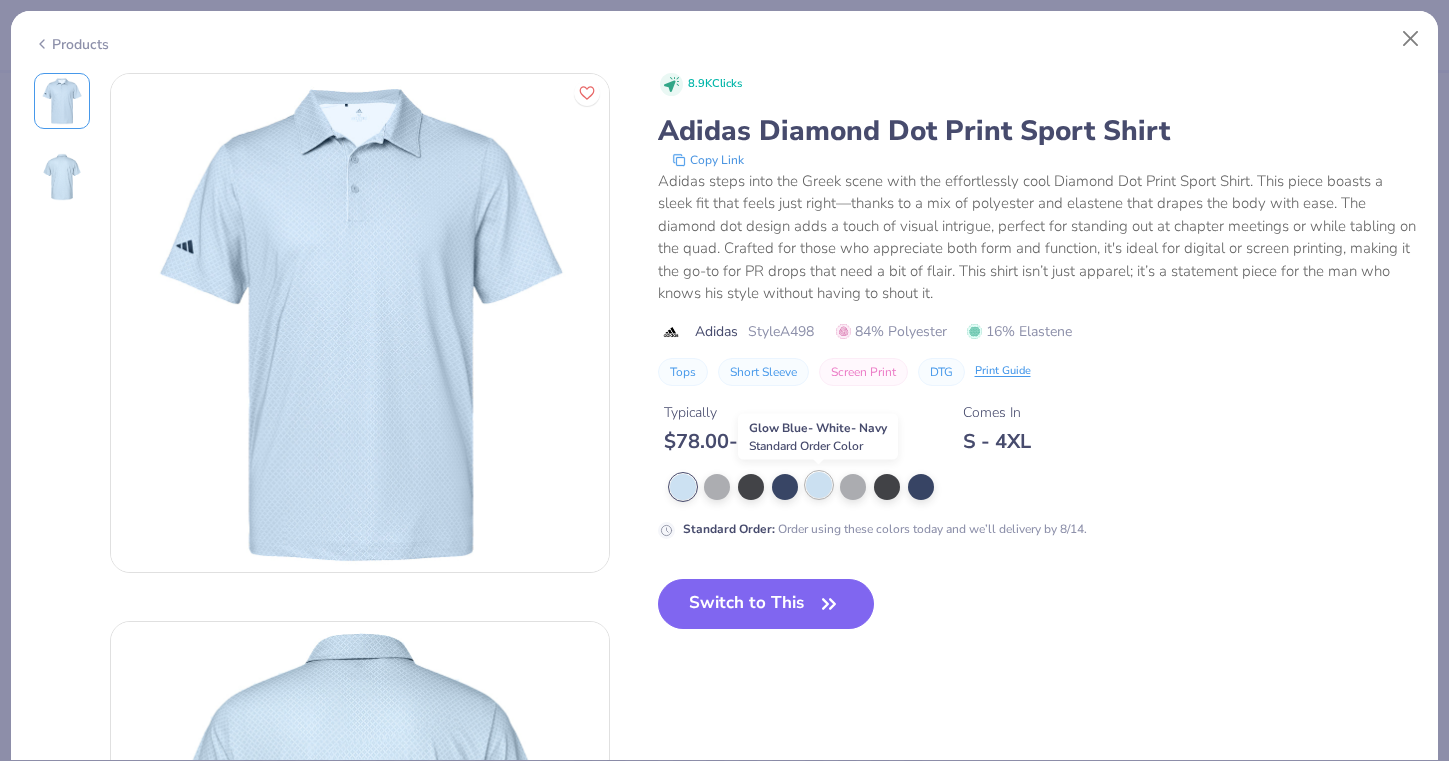 click at bounding box center (819, 485) 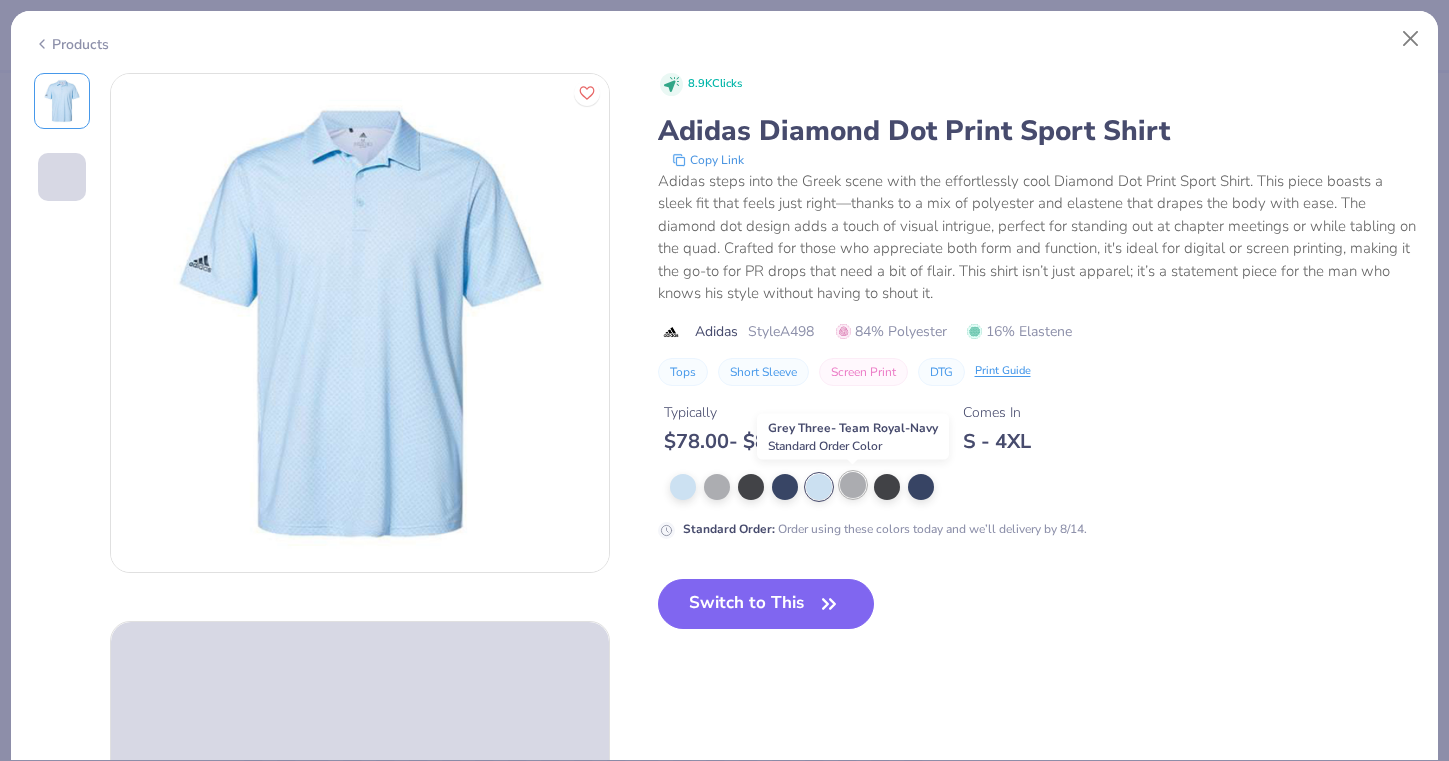 click at bounding box center (853, 485) 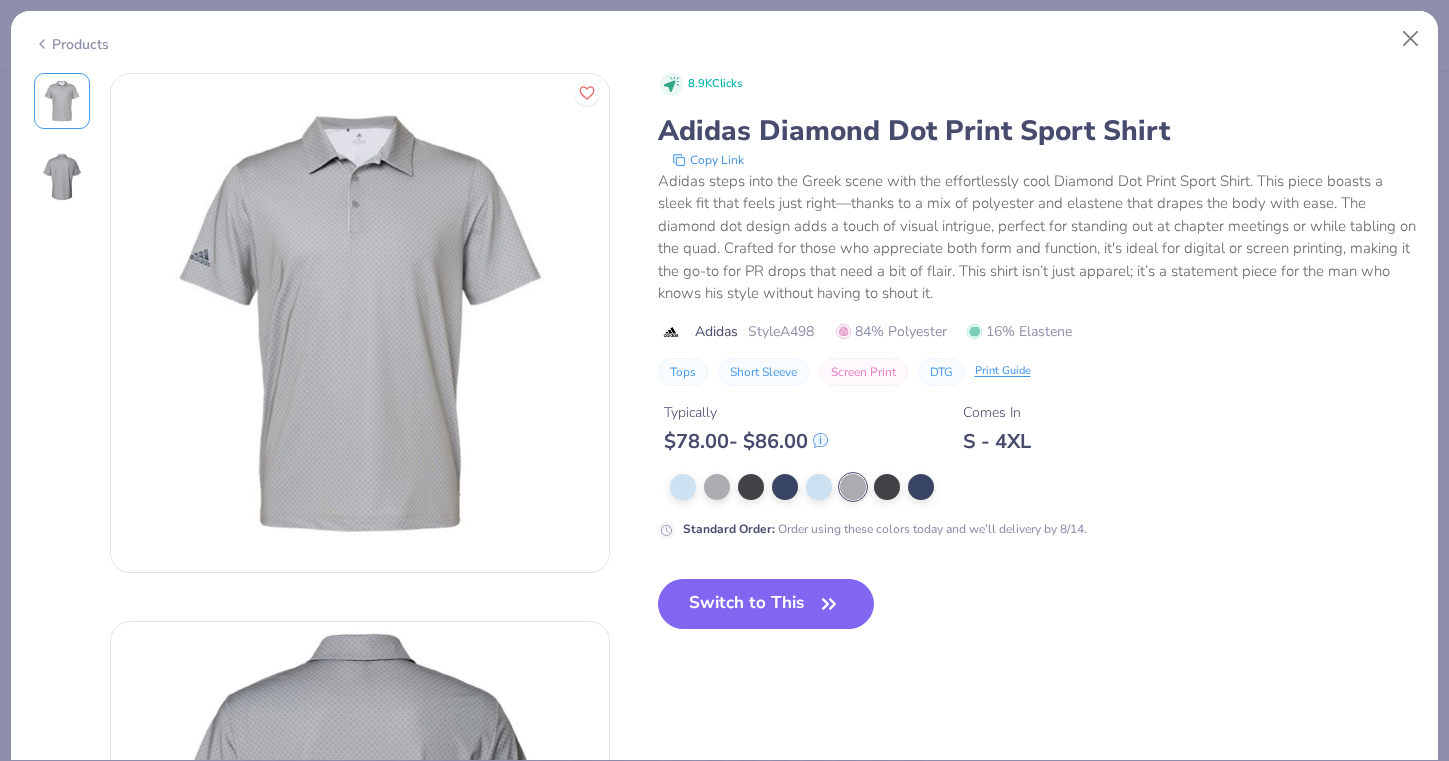 click on "Products" at bounding box center [71, 44] 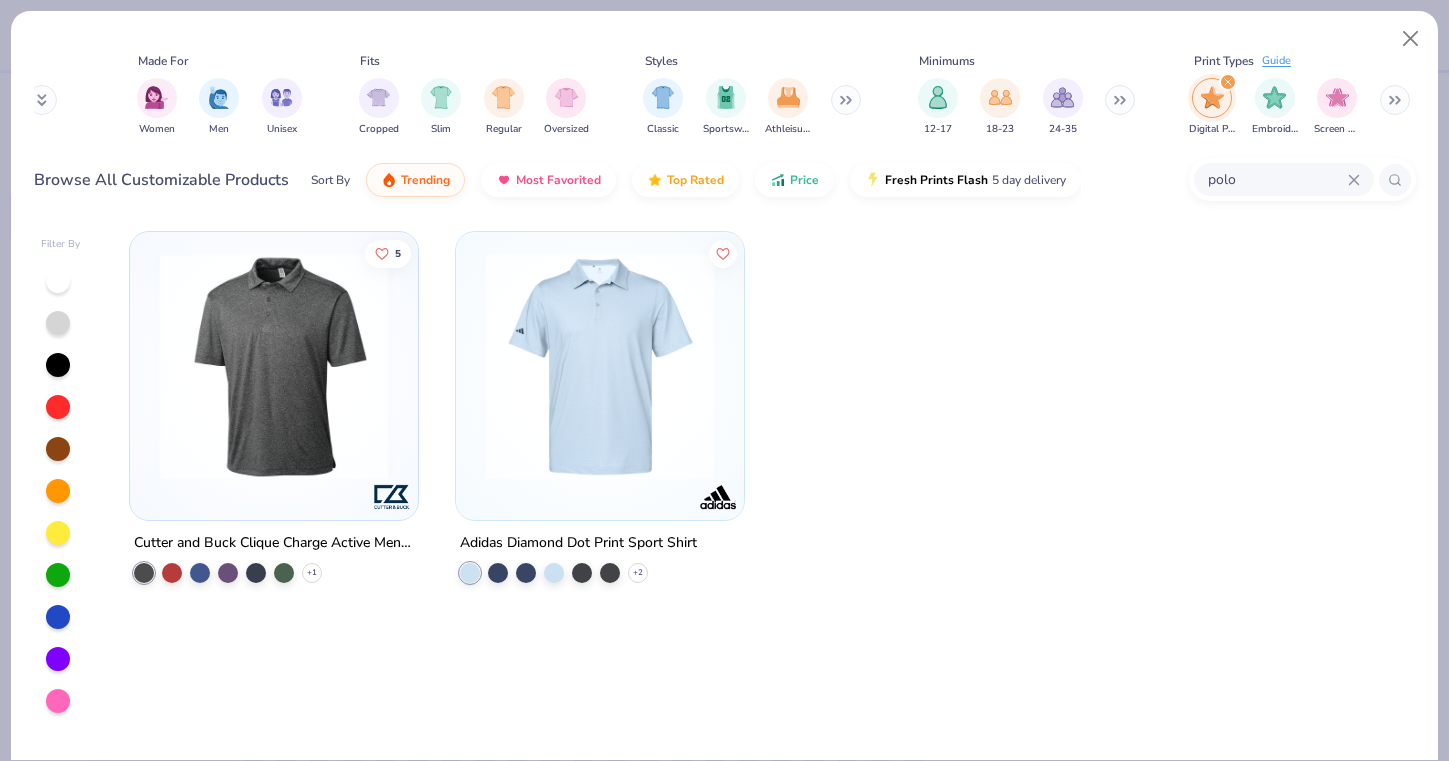 click at bounding box center (274, 366) 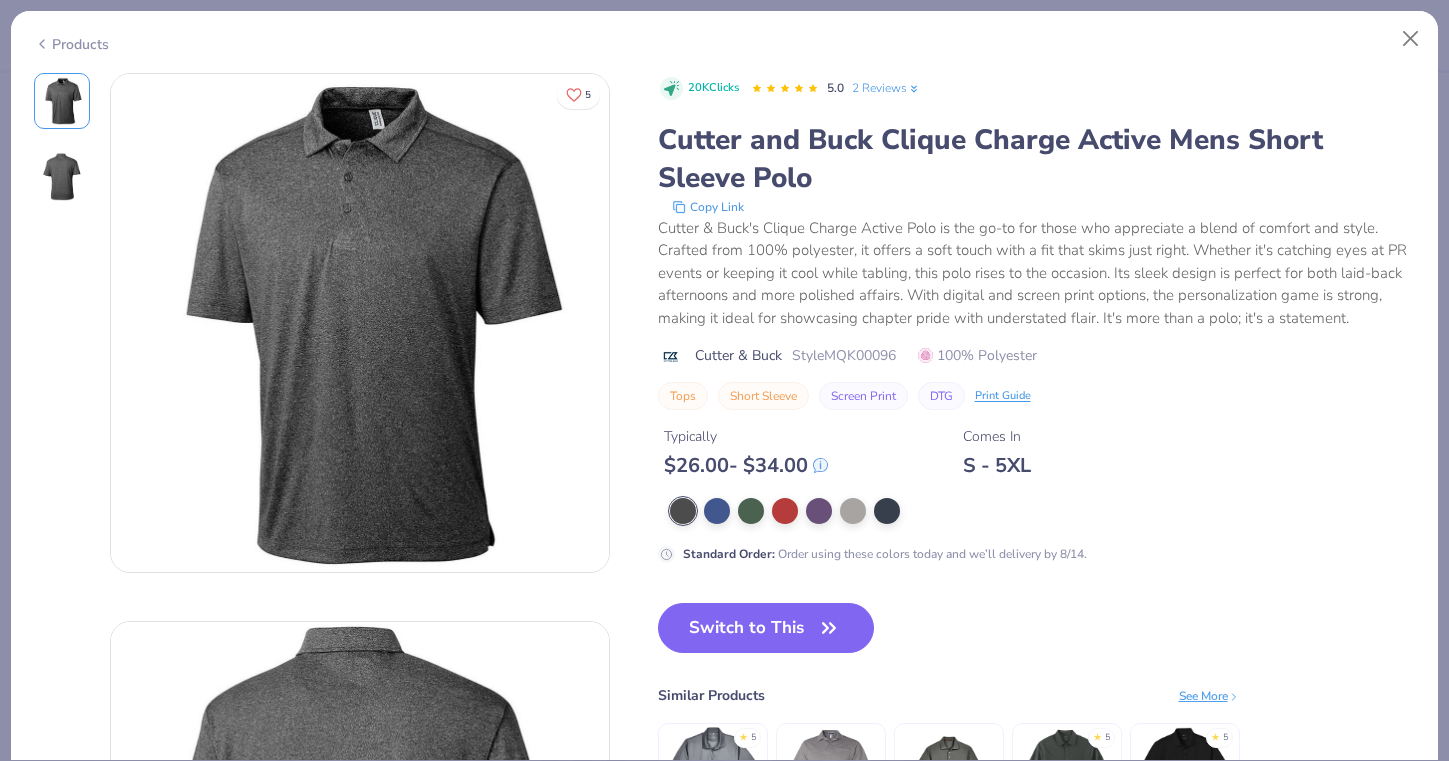 click on "Products" at bounding box center [724, 37] 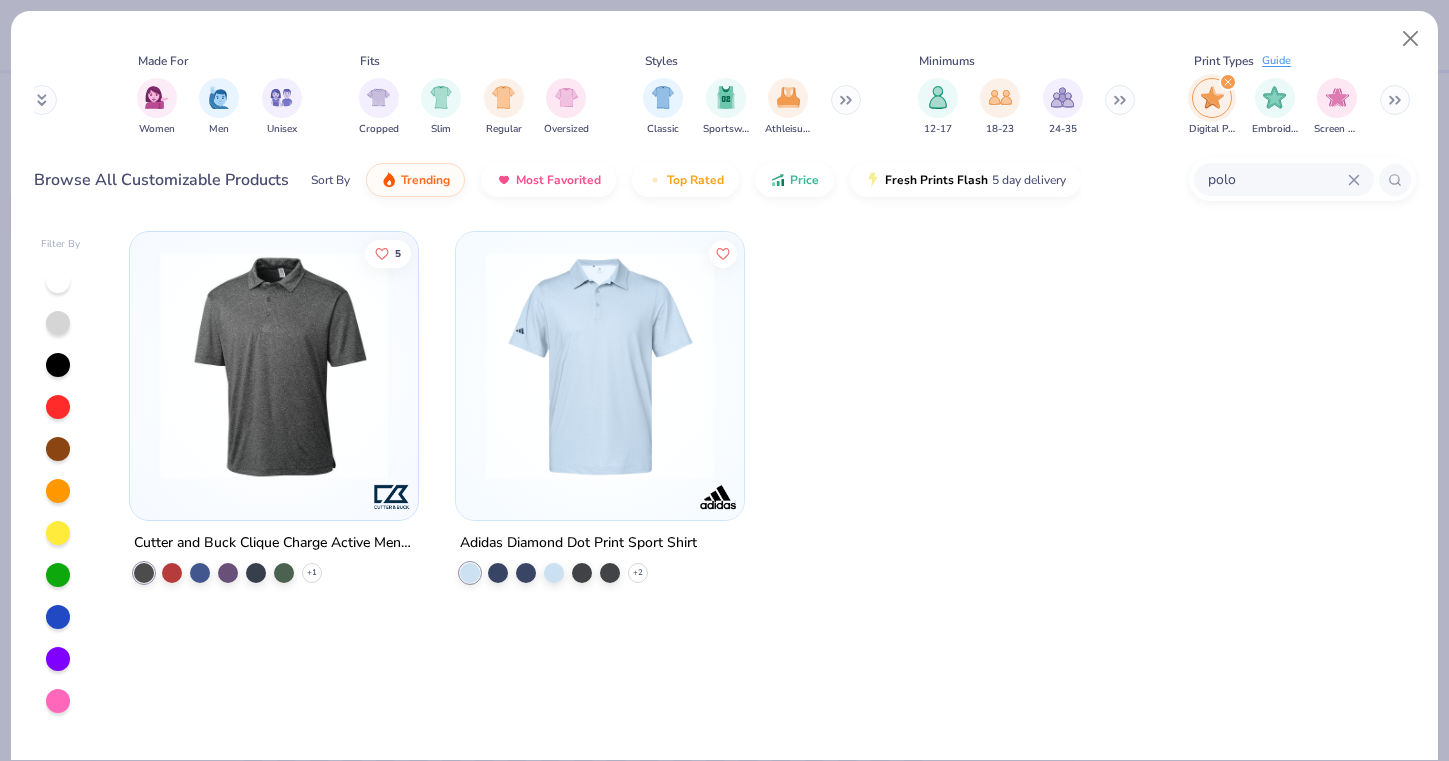 click on "polo" at bounding box center (1284, 179) 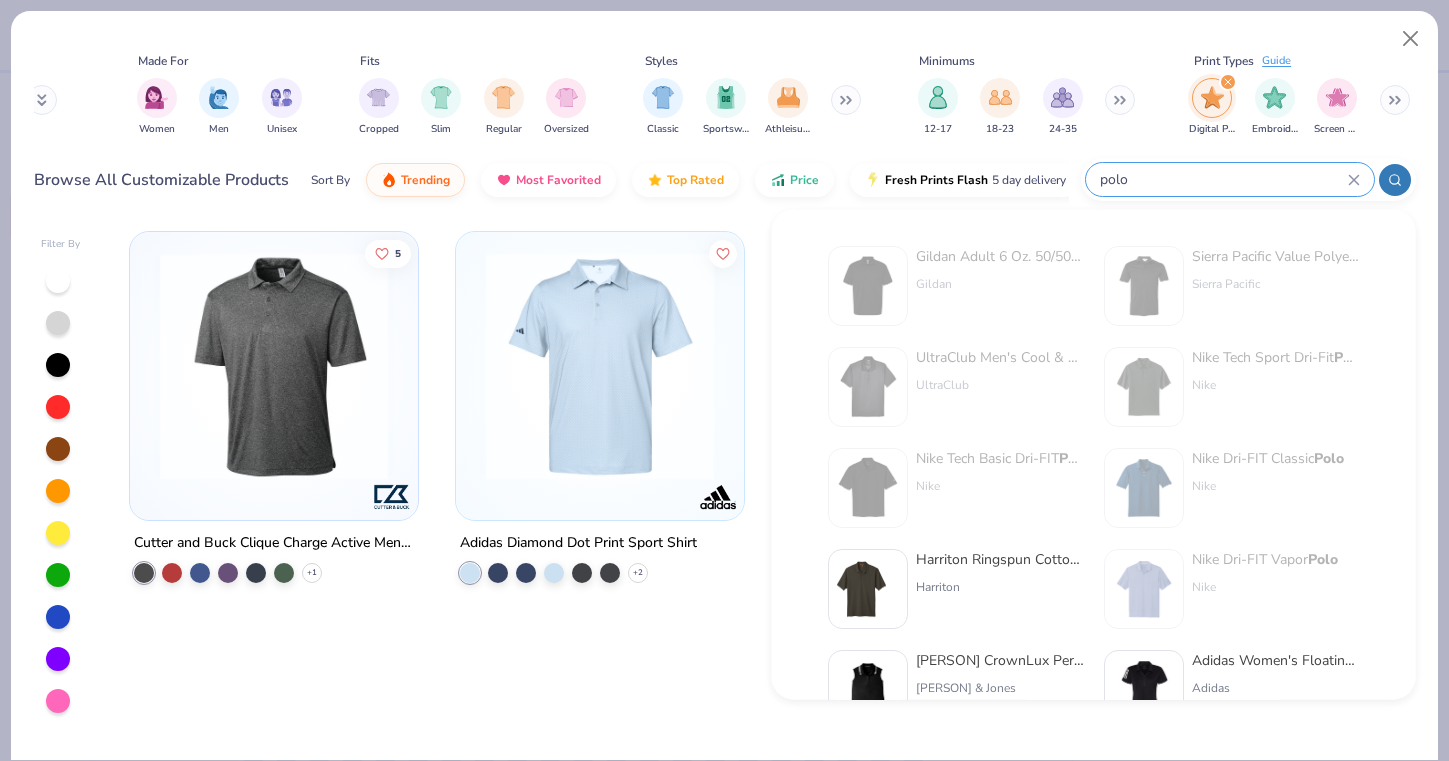 click 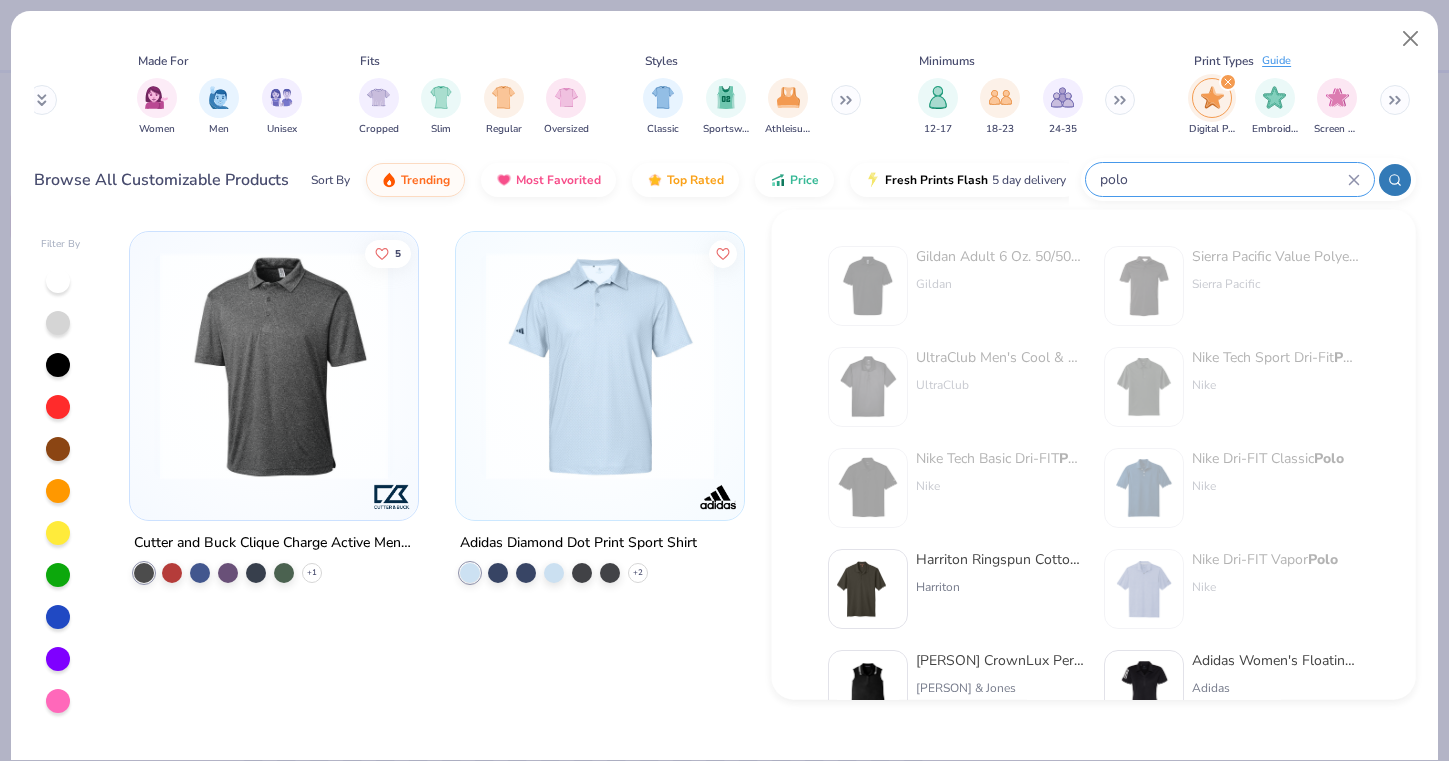 type 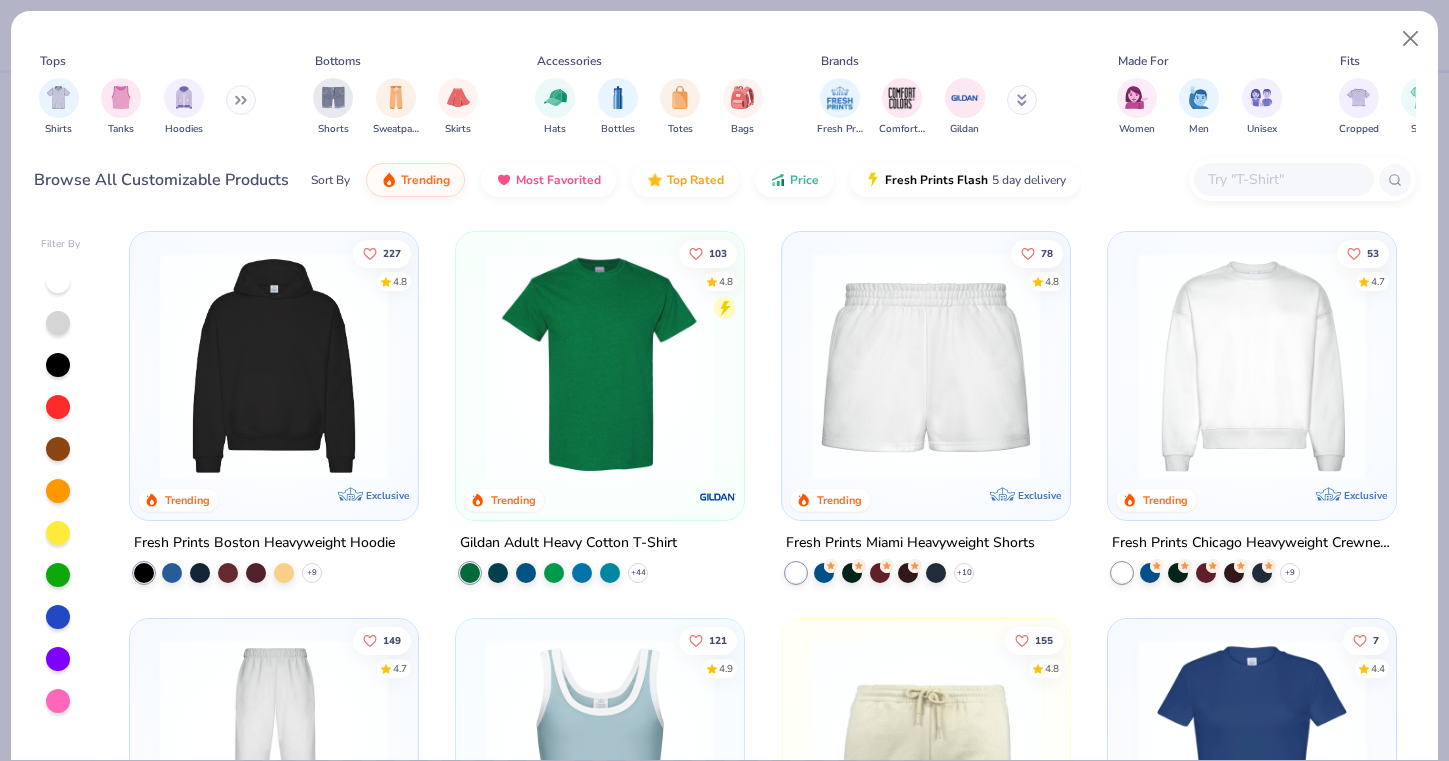 scroll, scrollTop: 0, scrollLeft: 0, axis: both 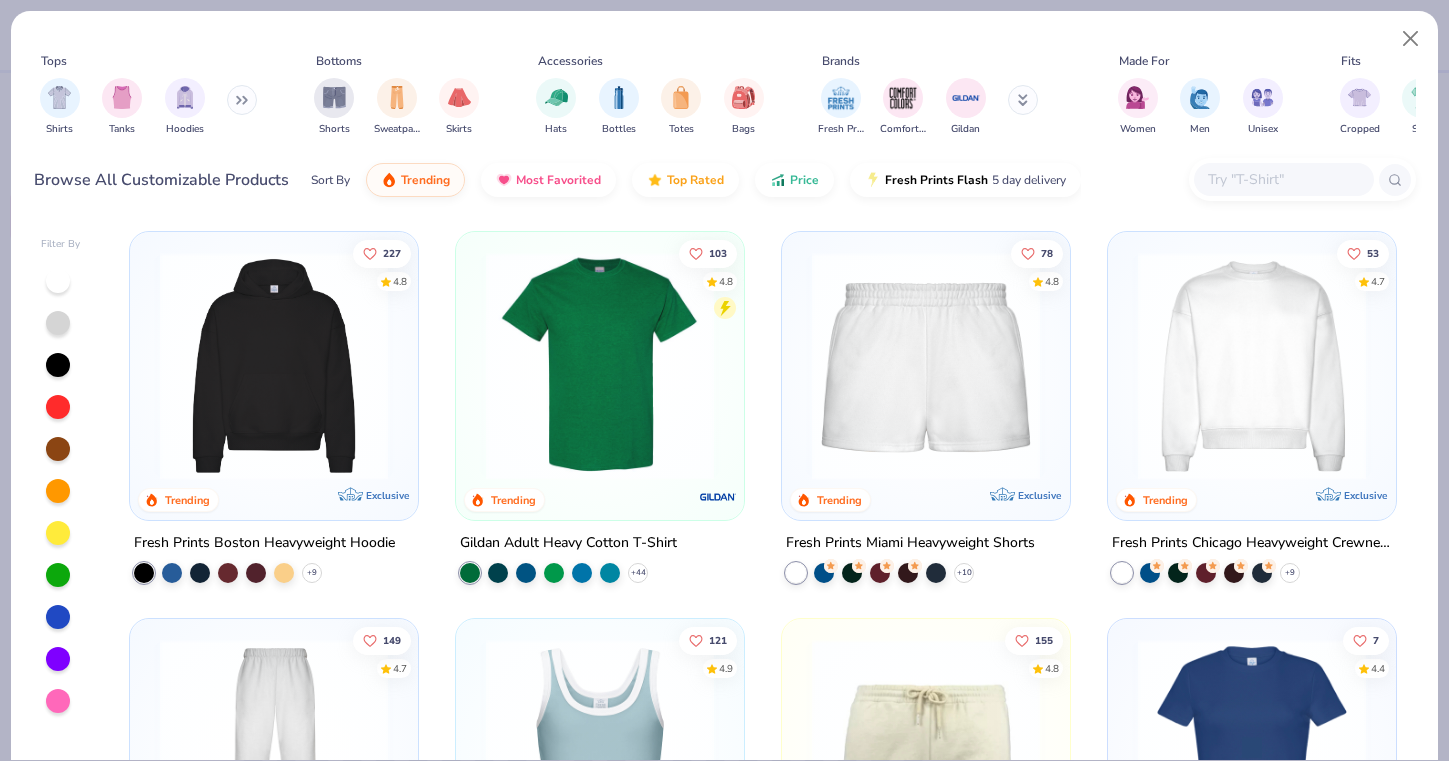 click 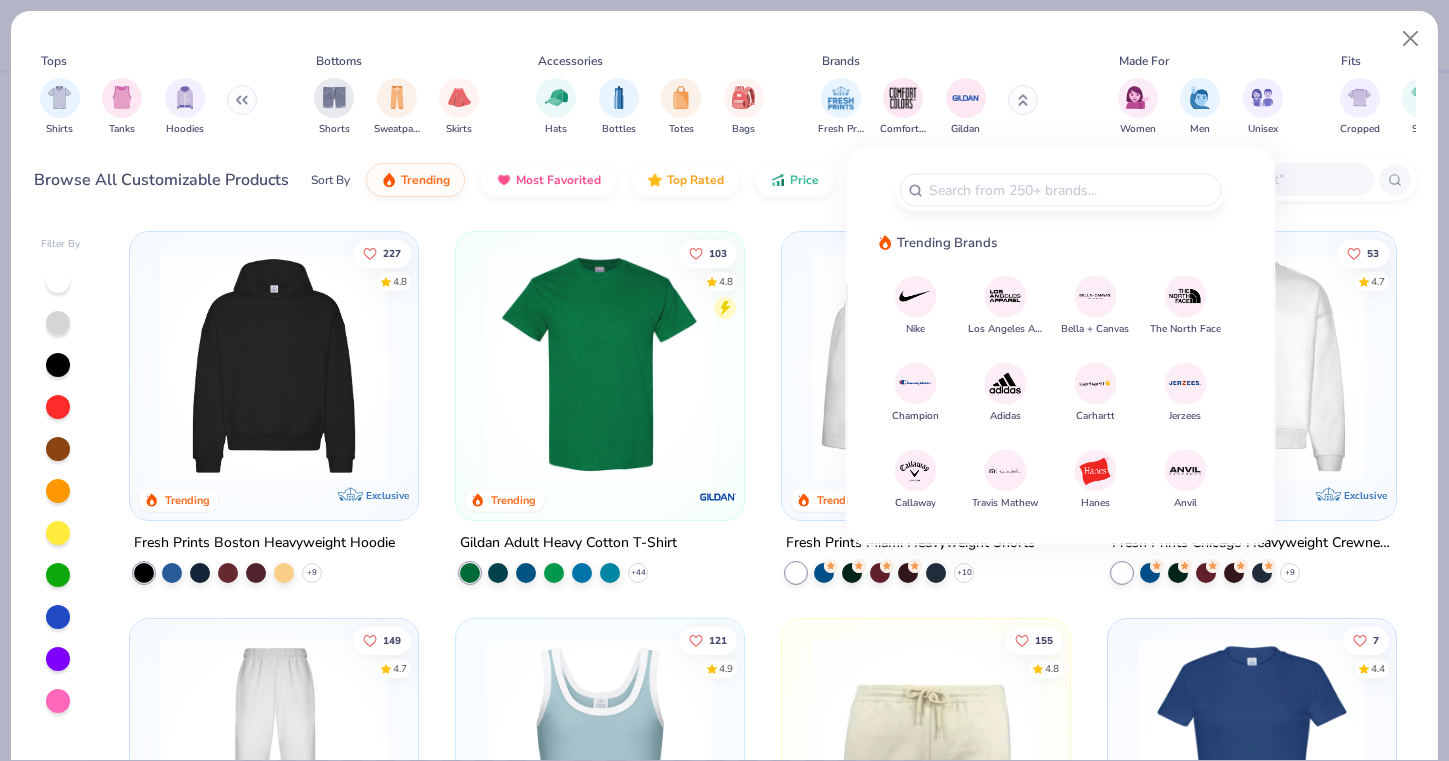 click at bounding box center [915, 296] 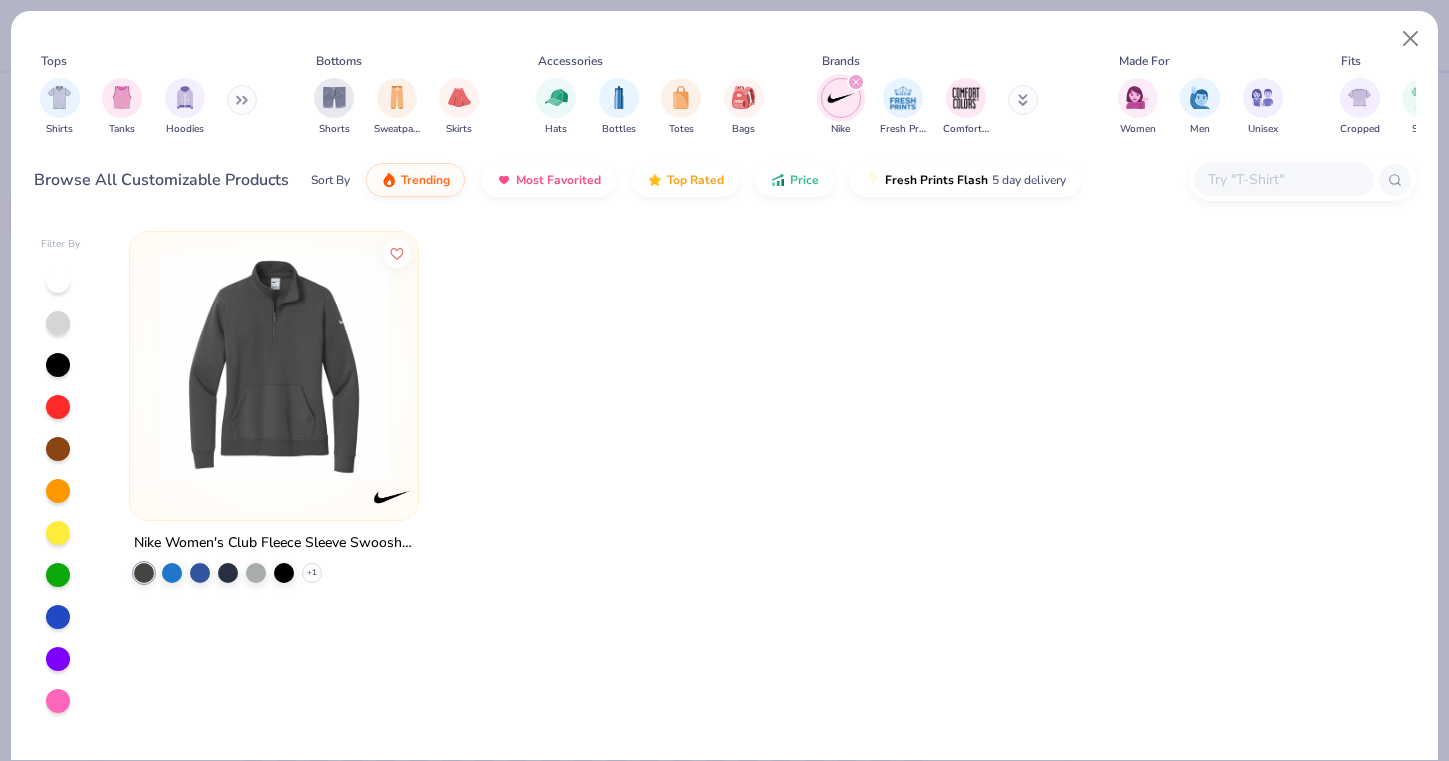 click 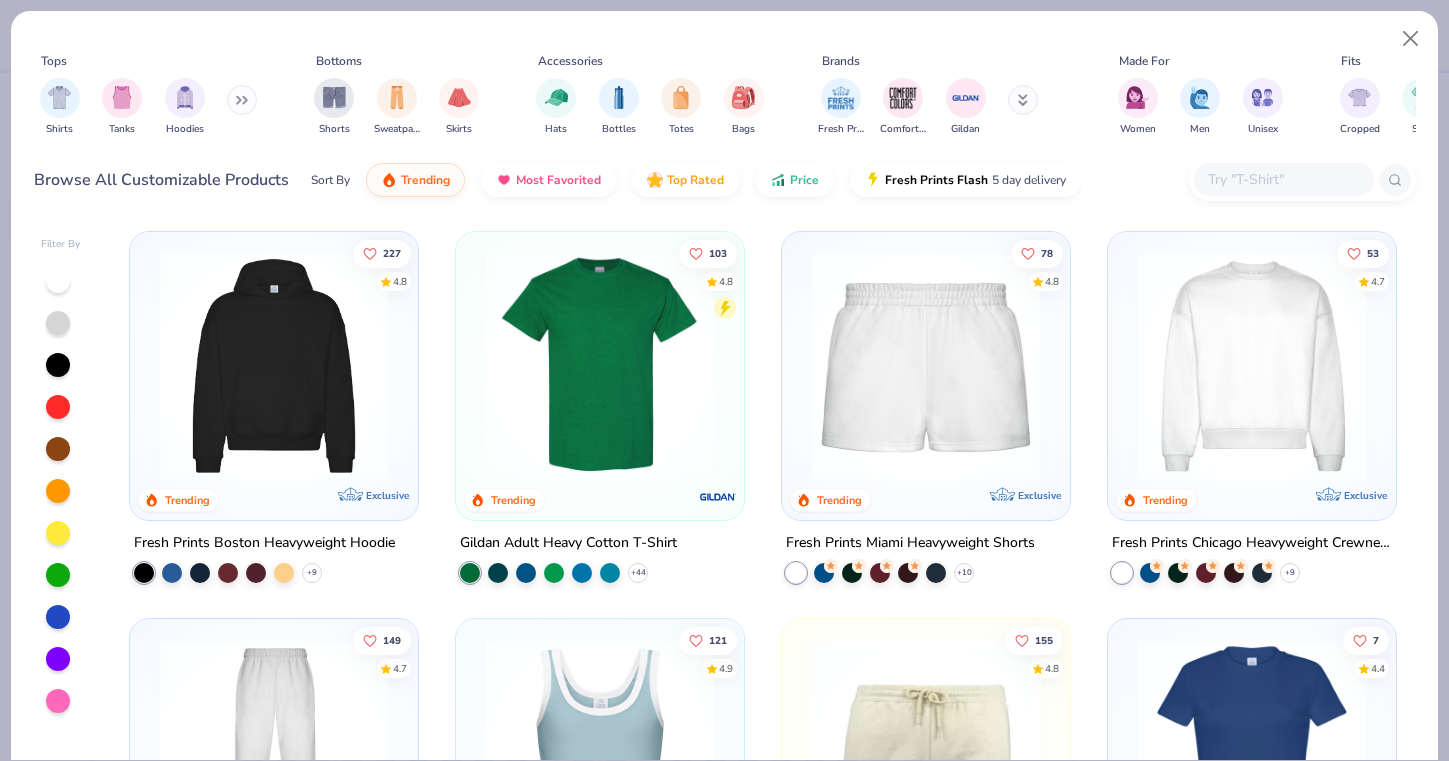 click at bounding box center (1023, 100) 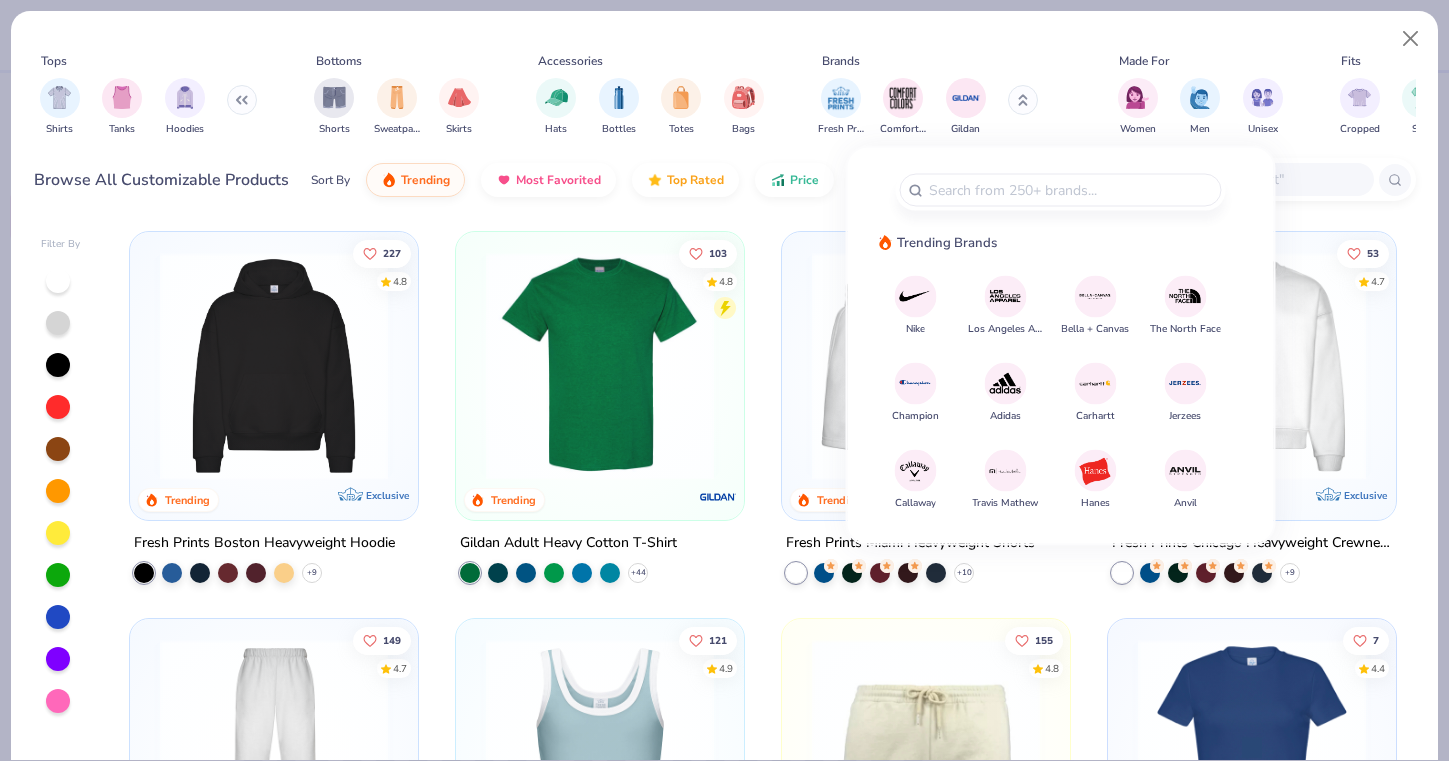 click at bounding box center (1005, 470) 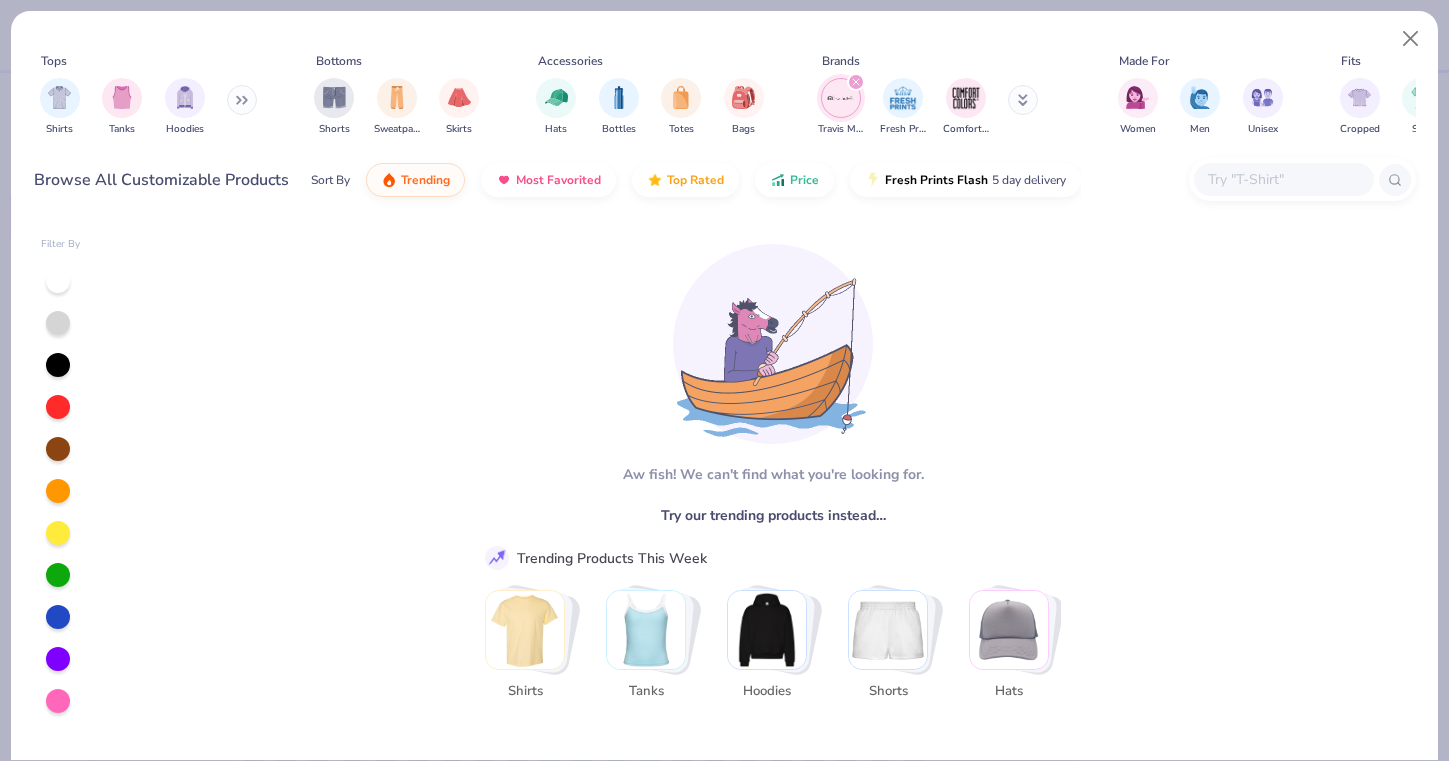 click 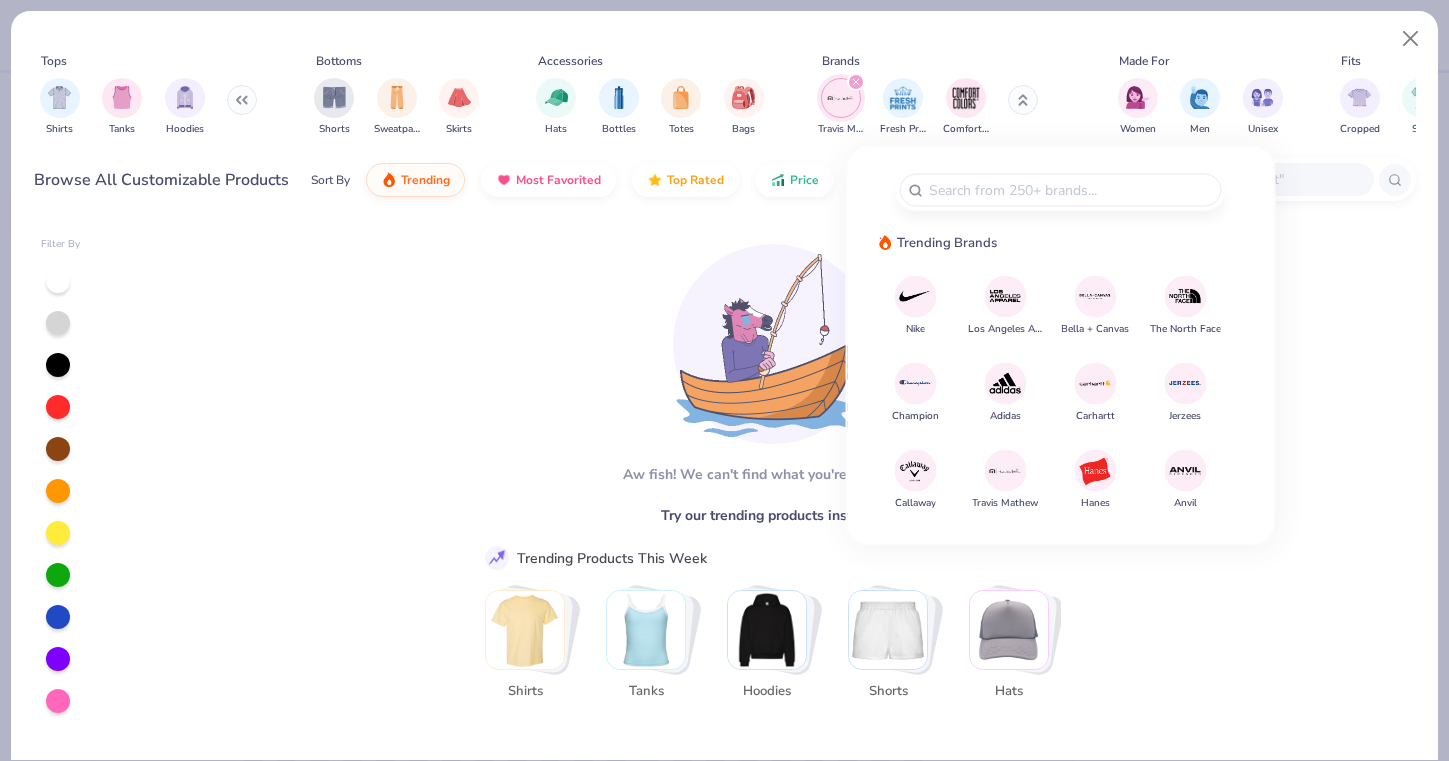 click 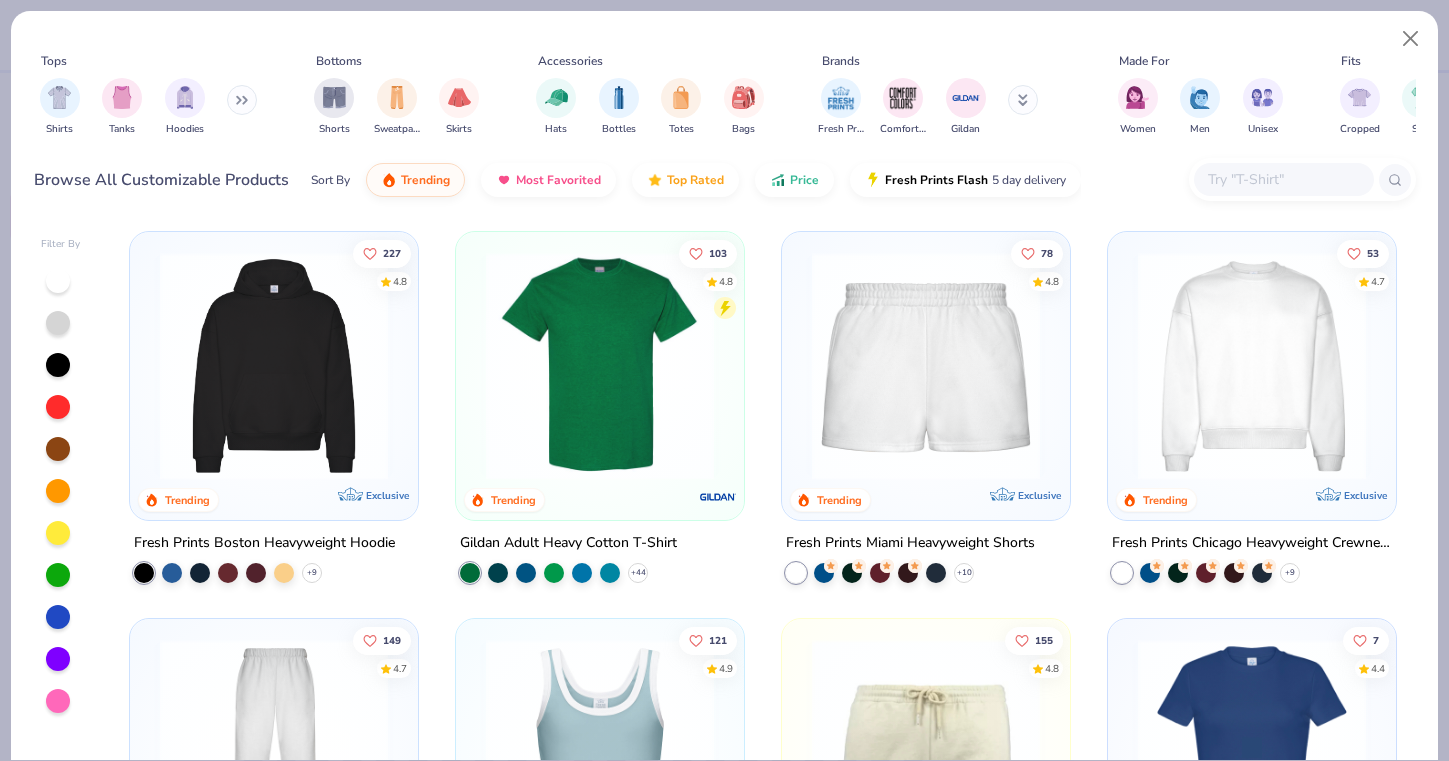 click 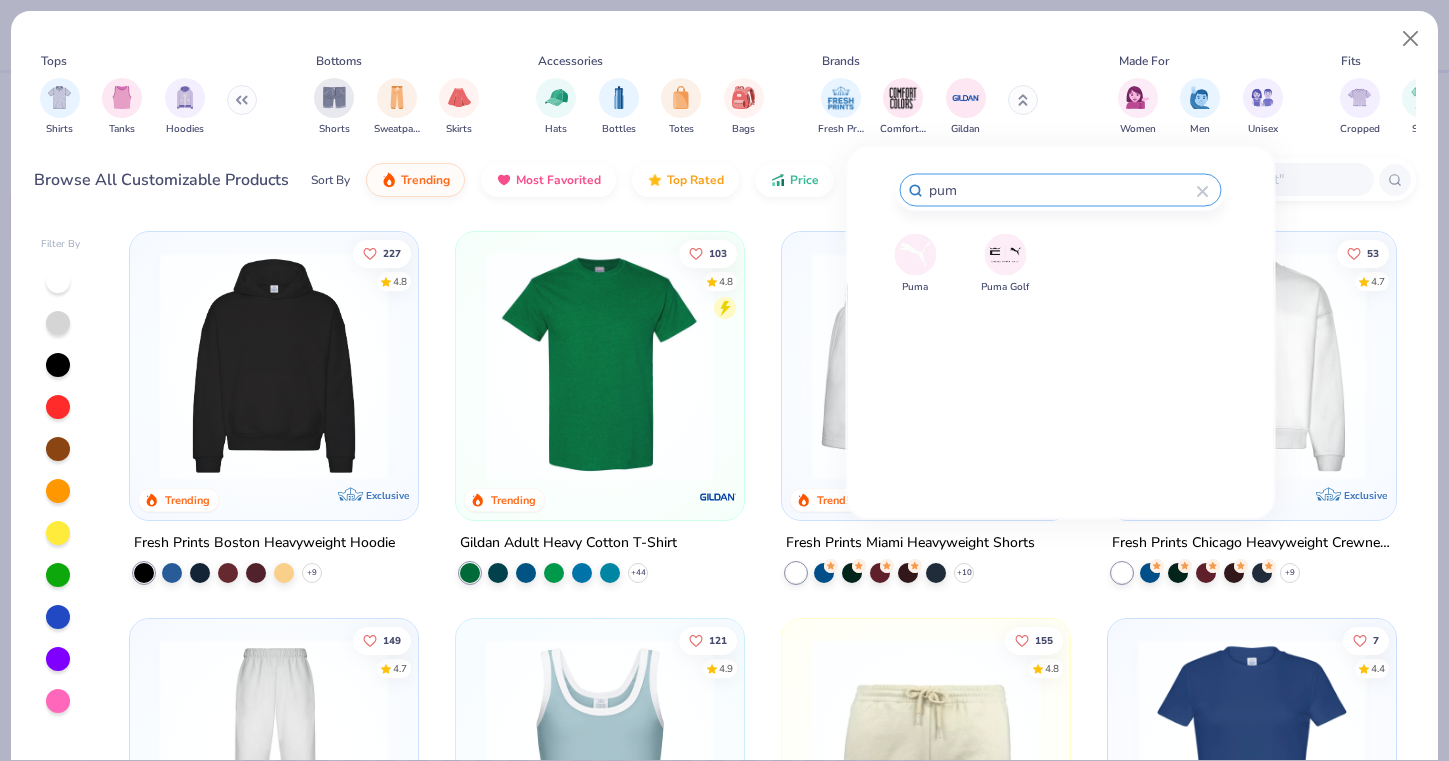 type on "pum" 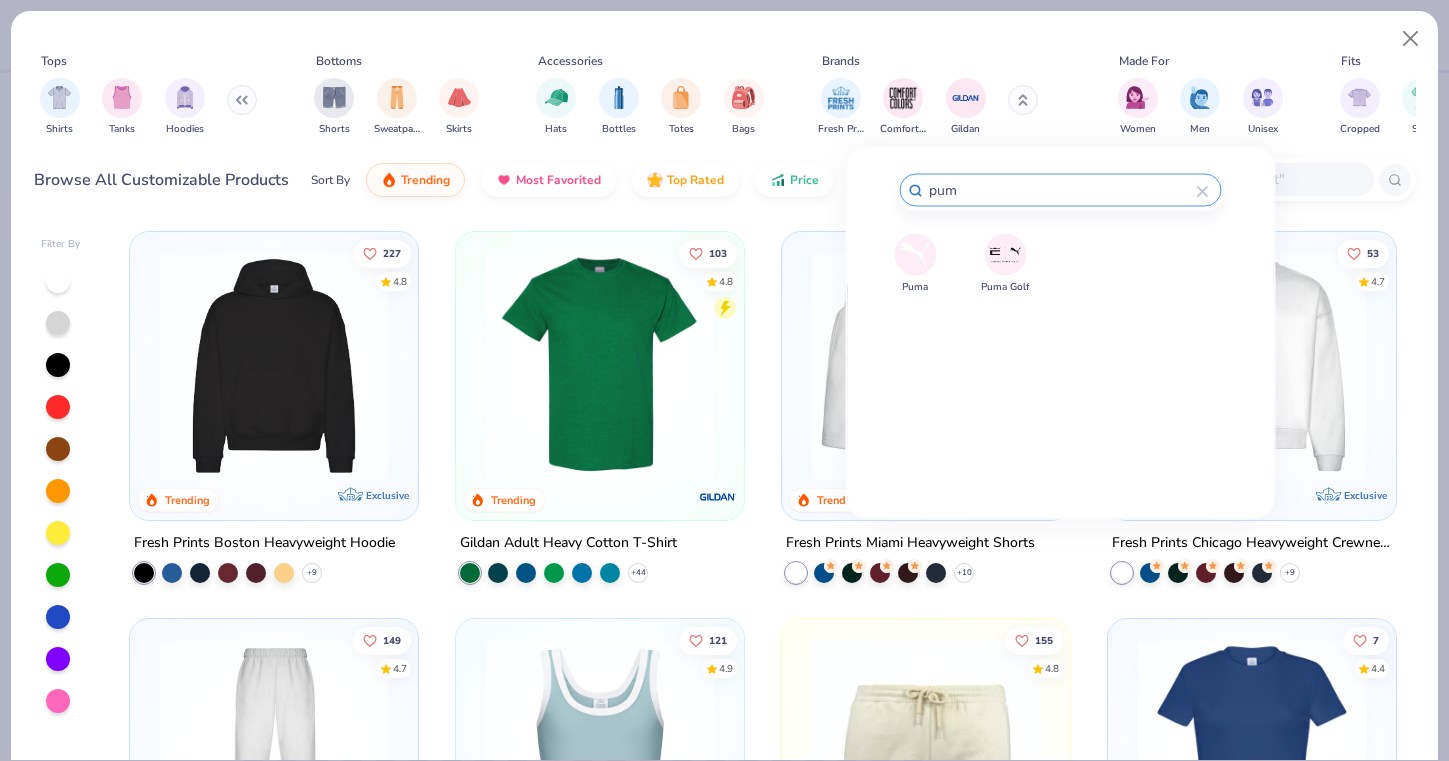 click at bounding box center (915, 254) 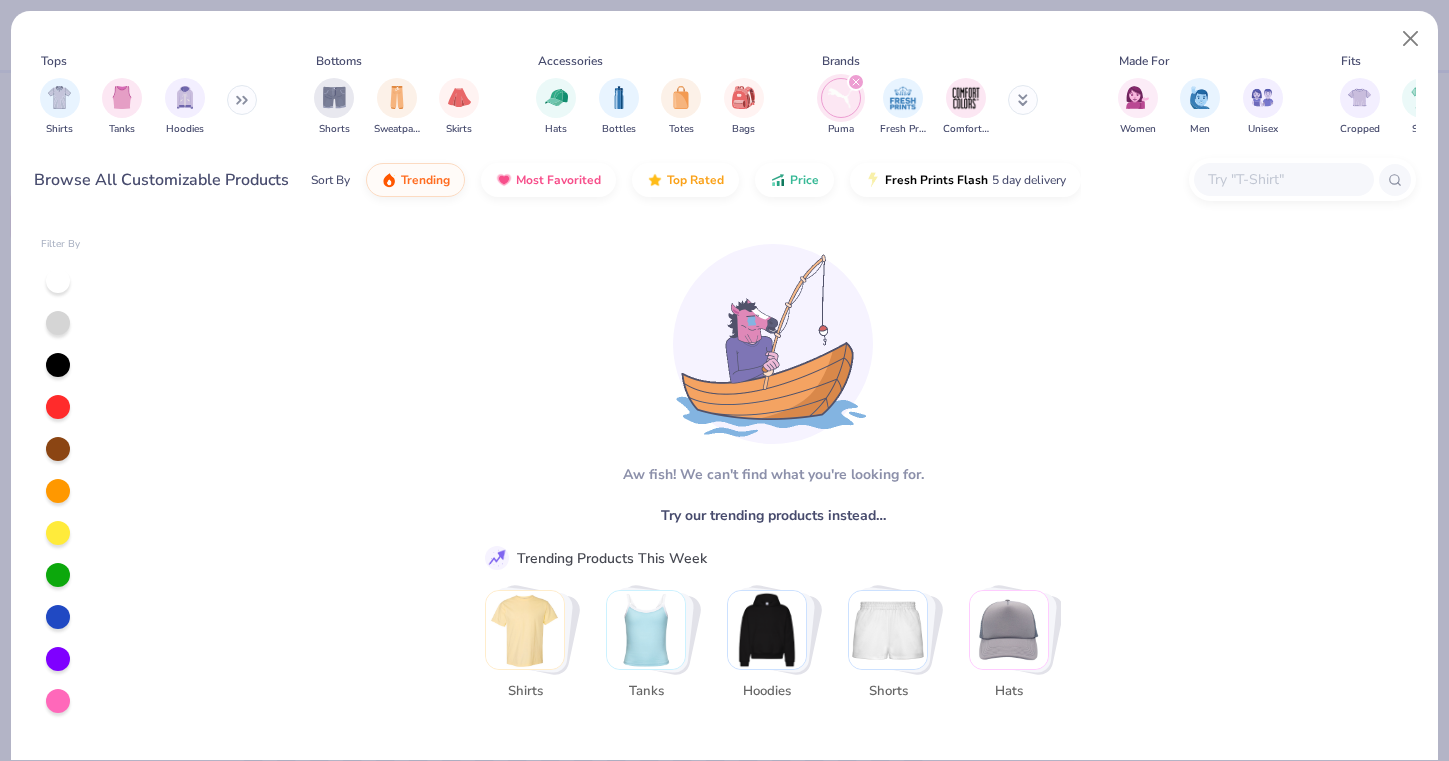 click 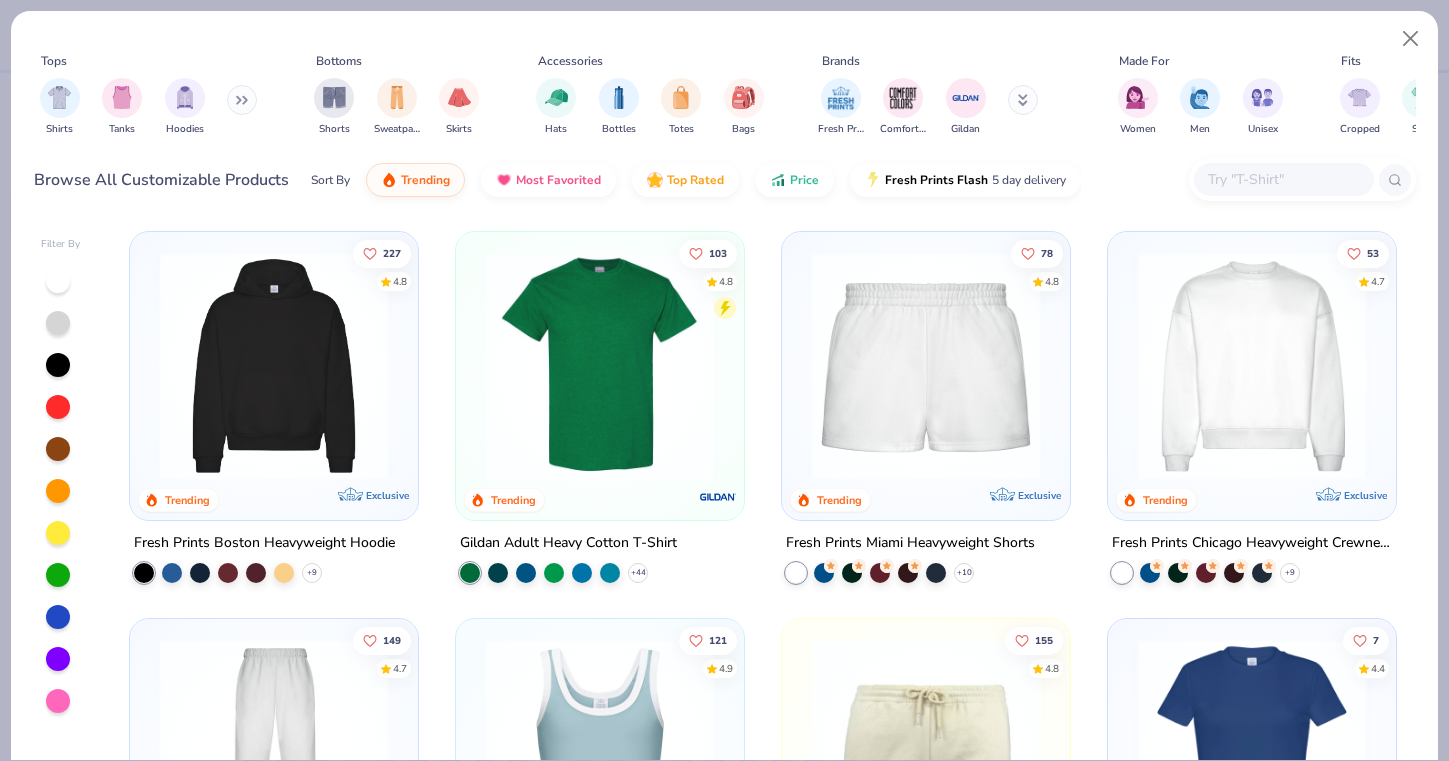 click 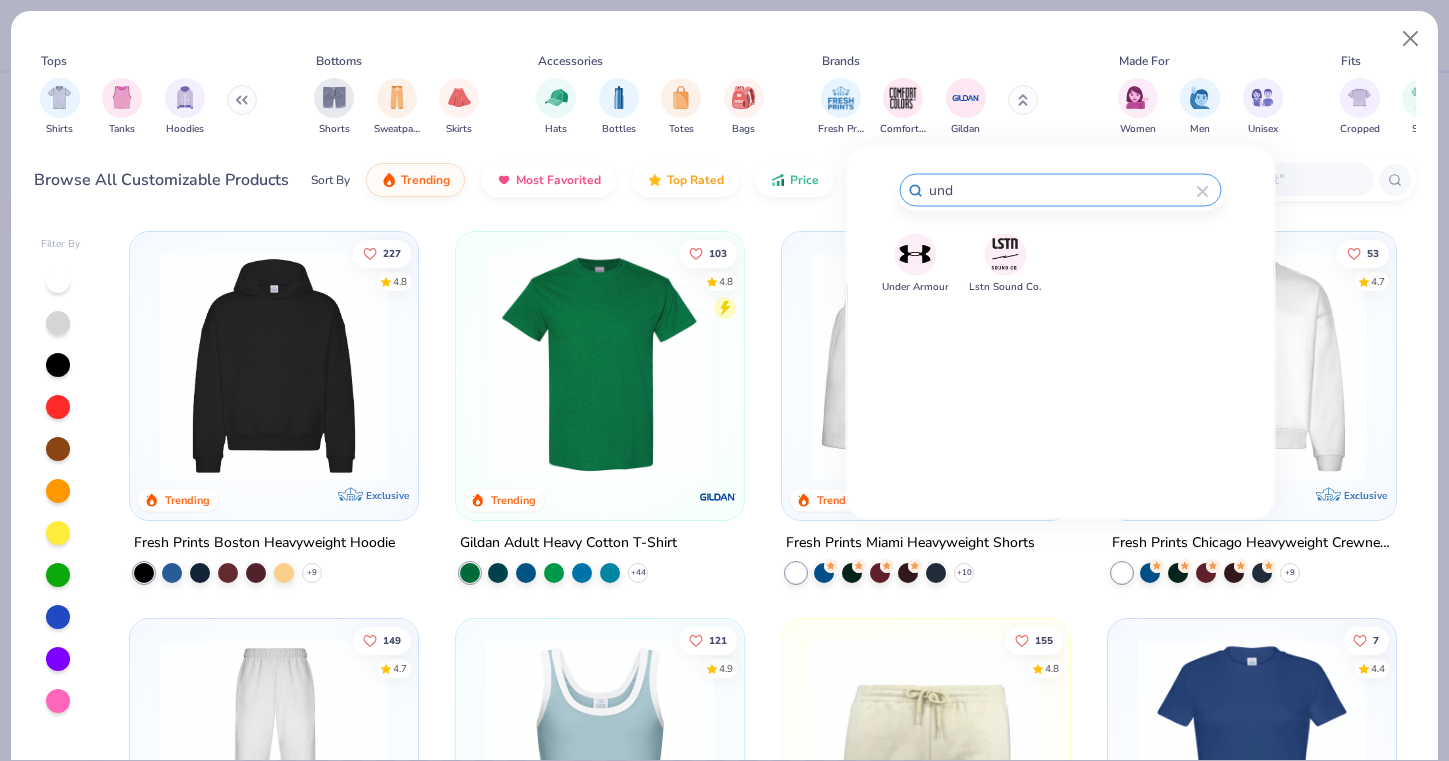 type on "und" 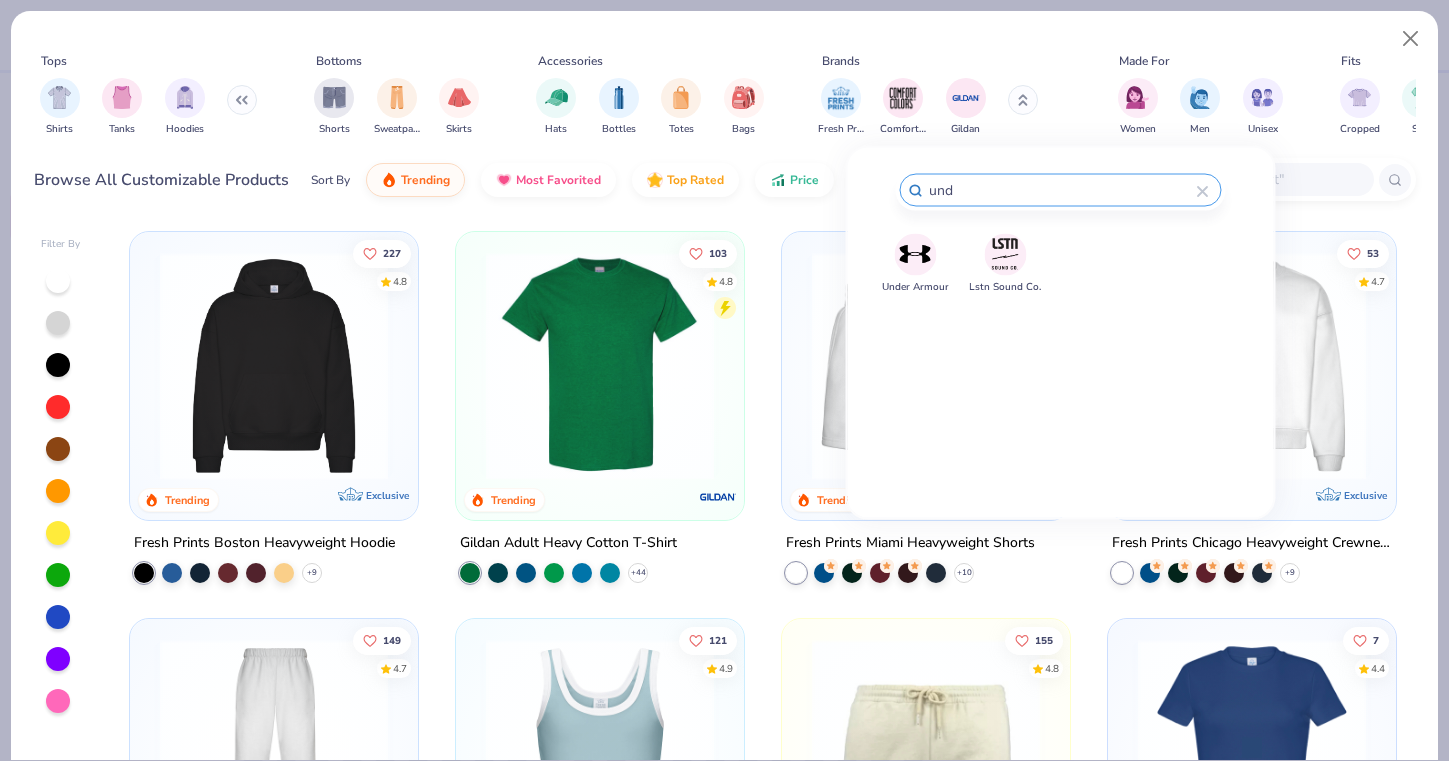 click at bounding box center [915, 254] 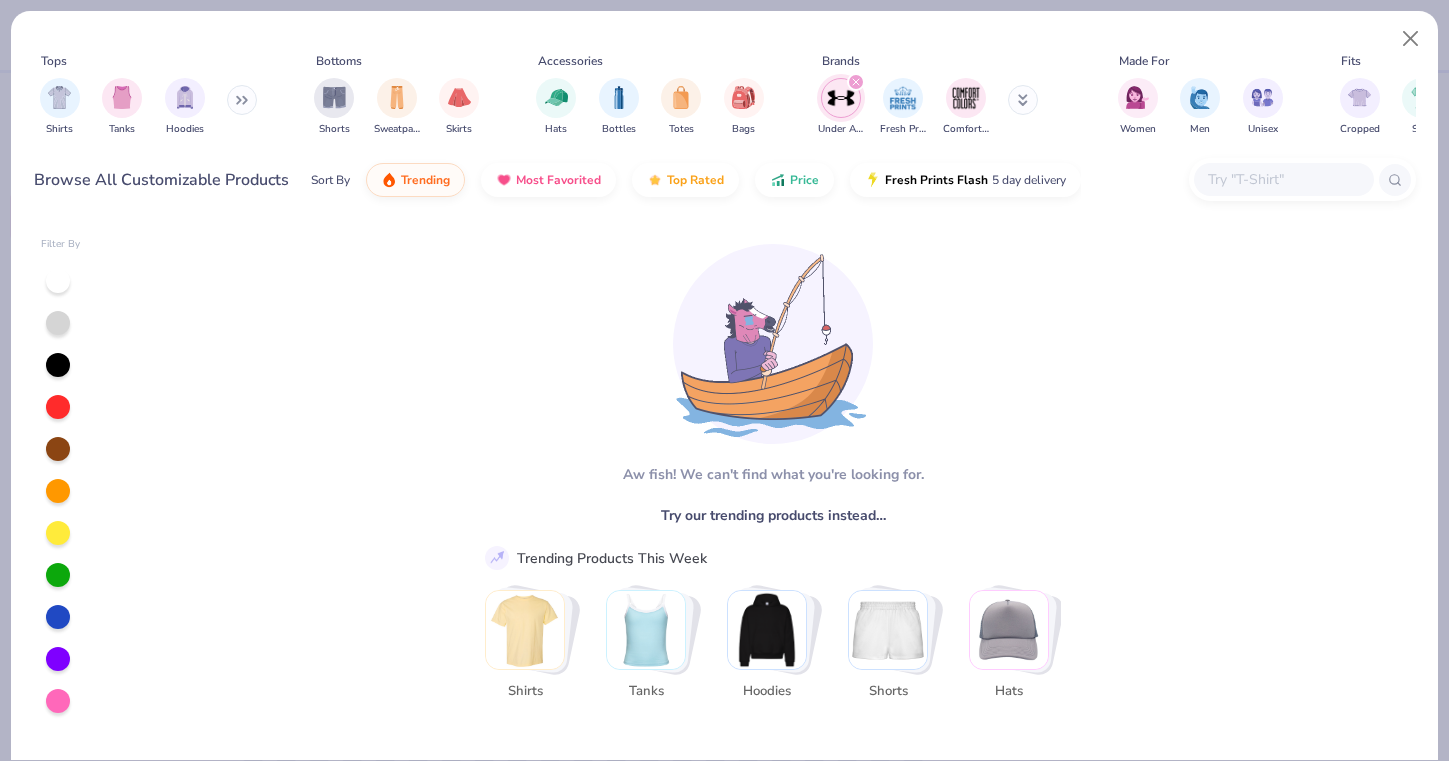 click at bounding box center (856, 82) 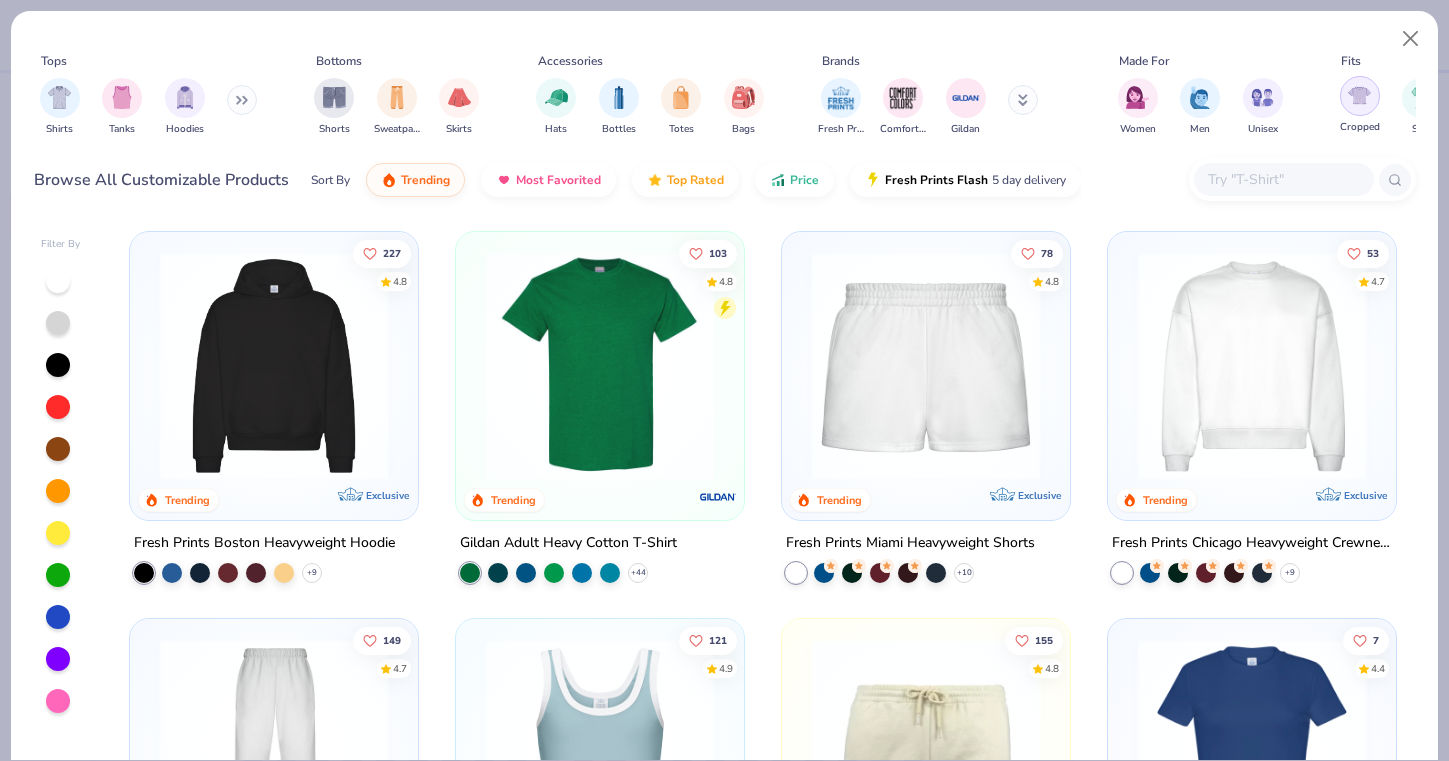 scroll, scrollTop: 0, scrollLeft: 0, axis: both 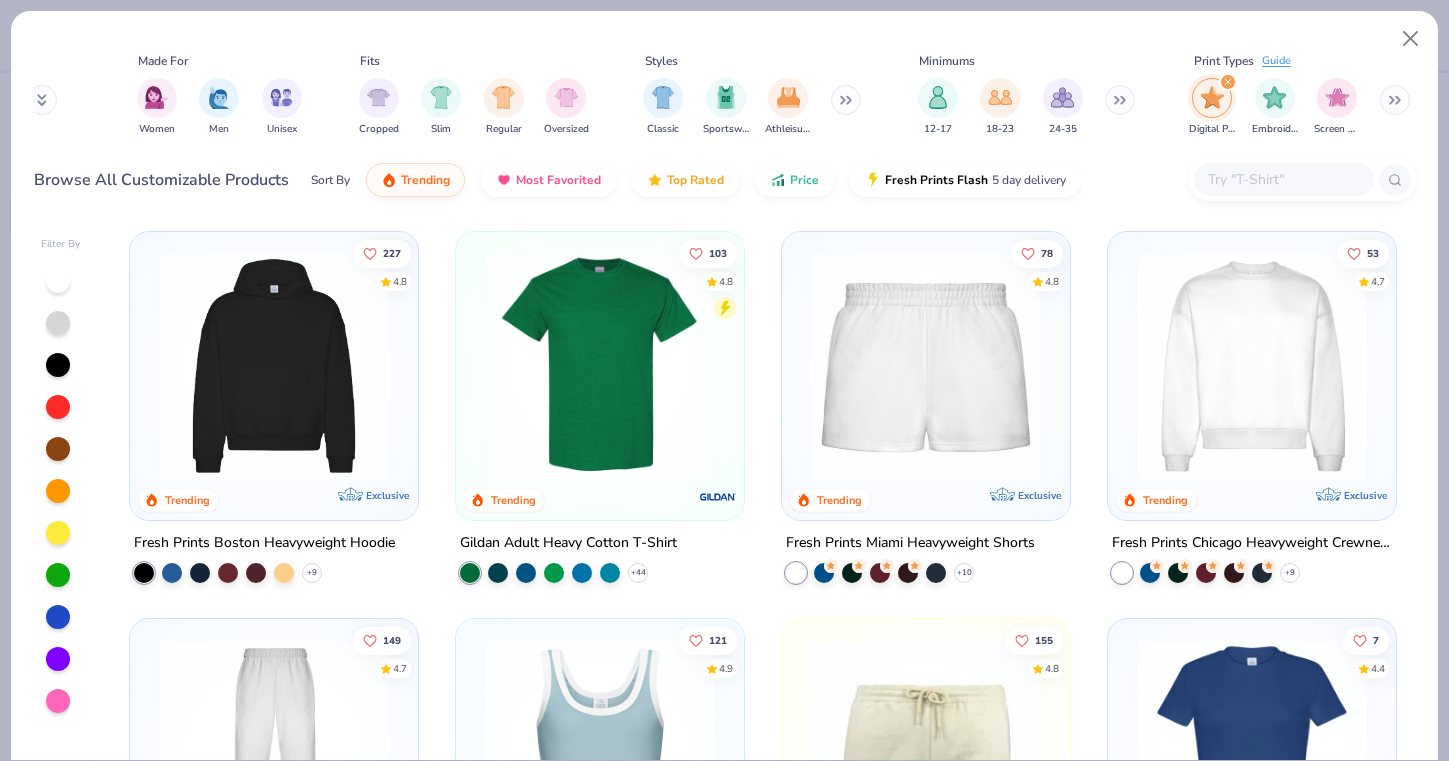click at bounding box center (1395, 100) 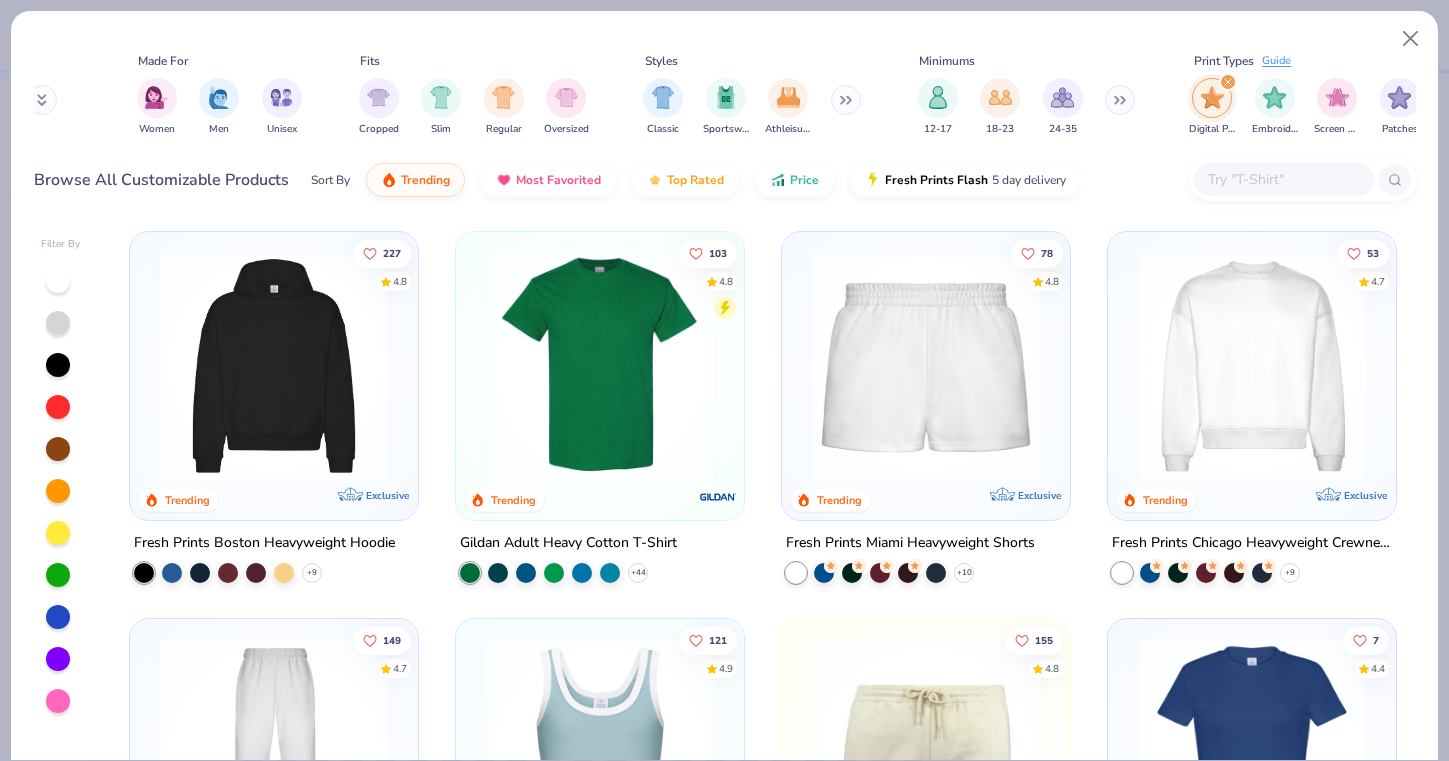 click 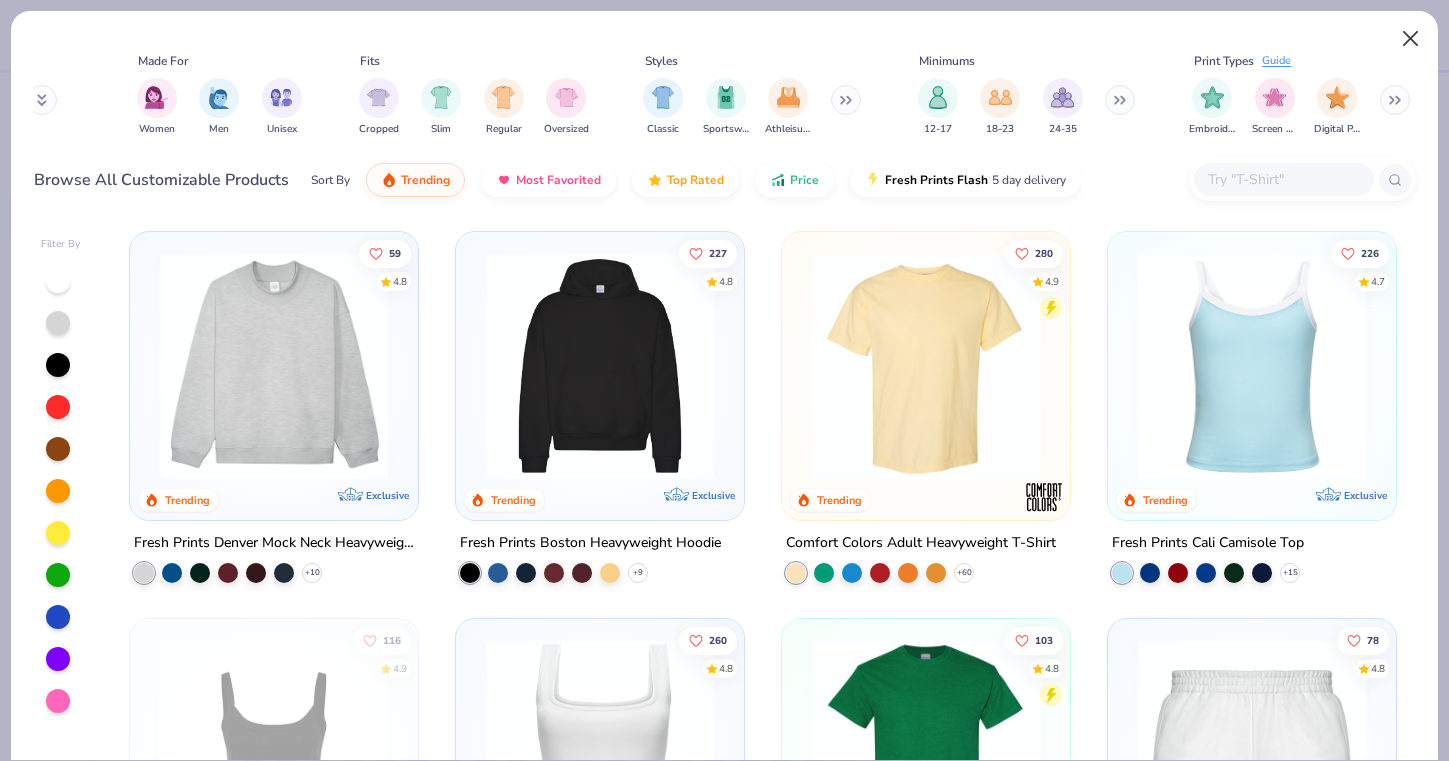 click at bounding box center (1411, 39) 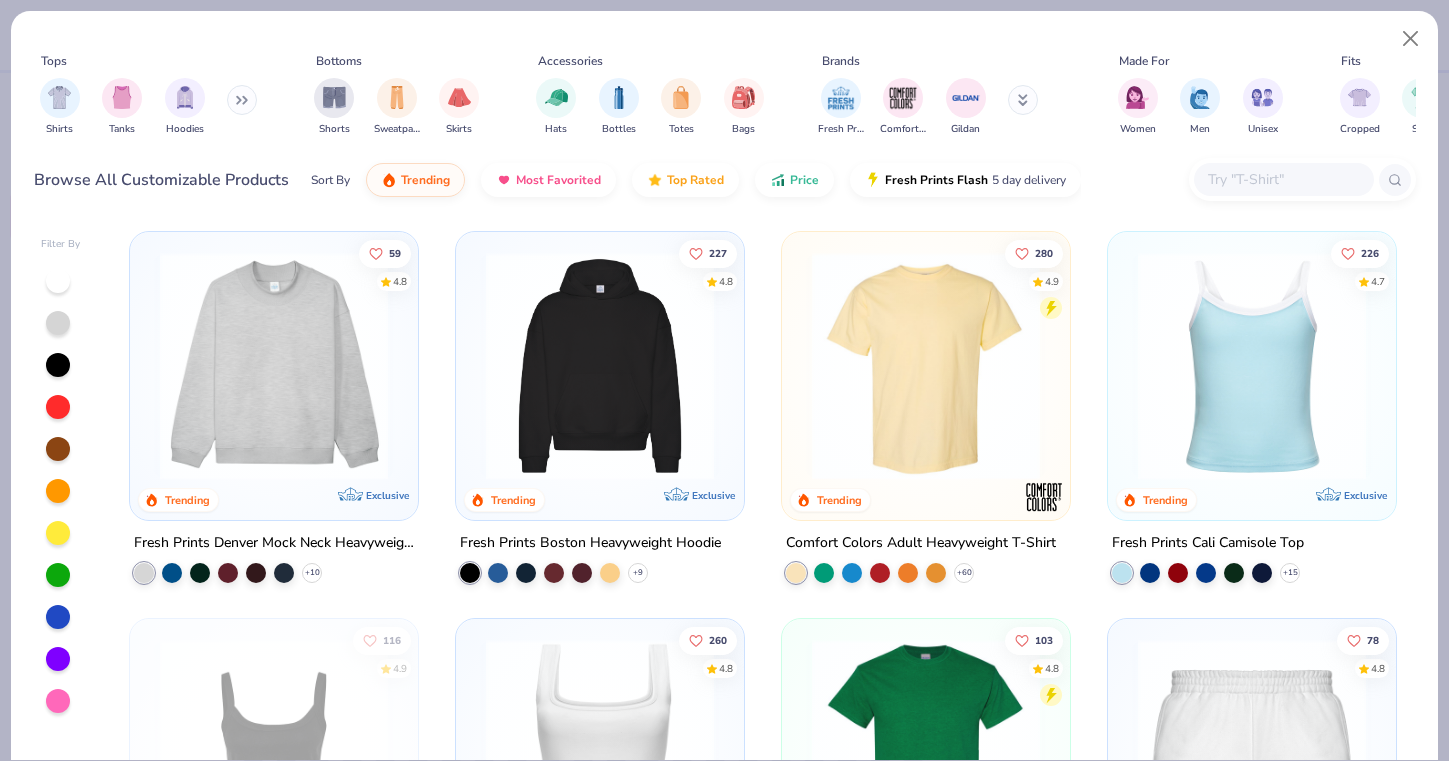 click at bounding box center (1411, 39) 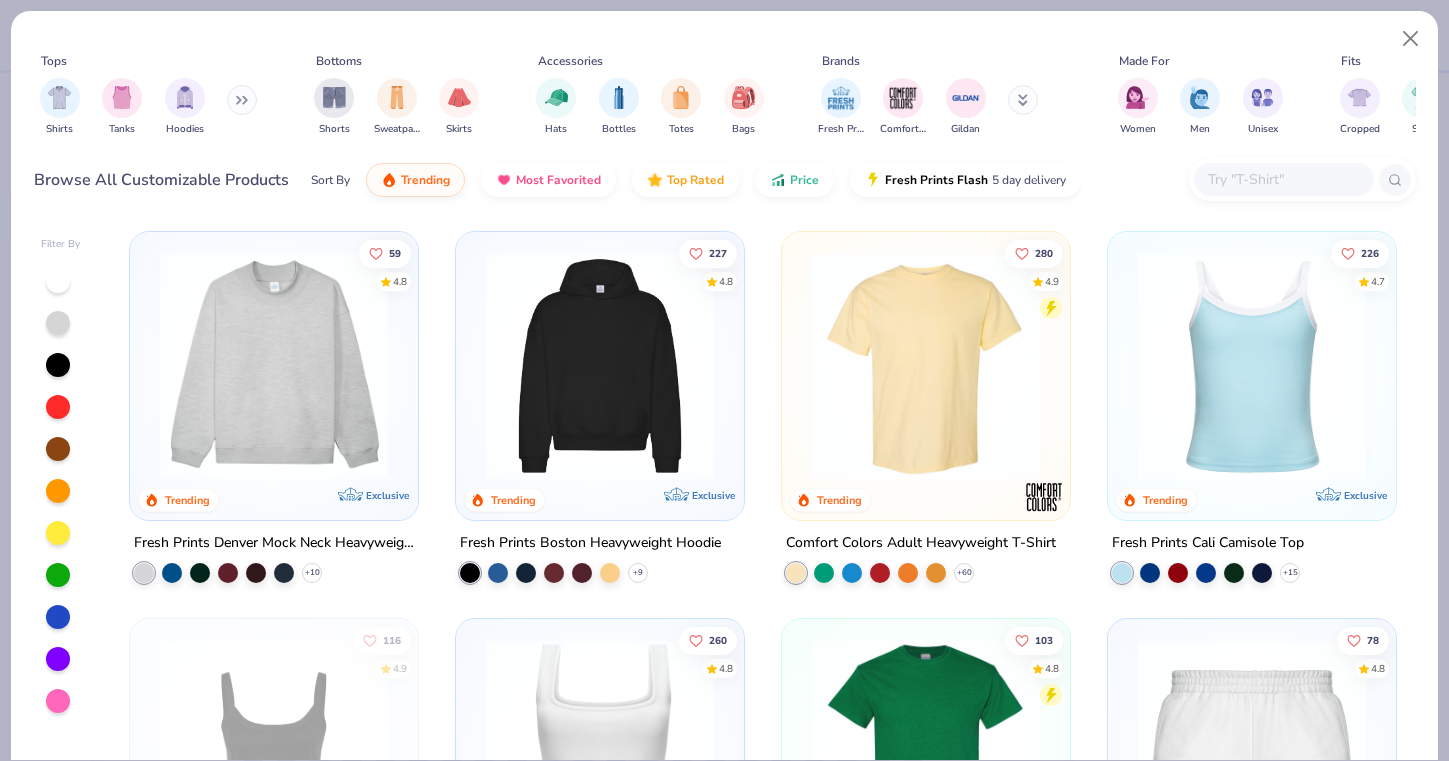 click at bounding box center [1411, 39] 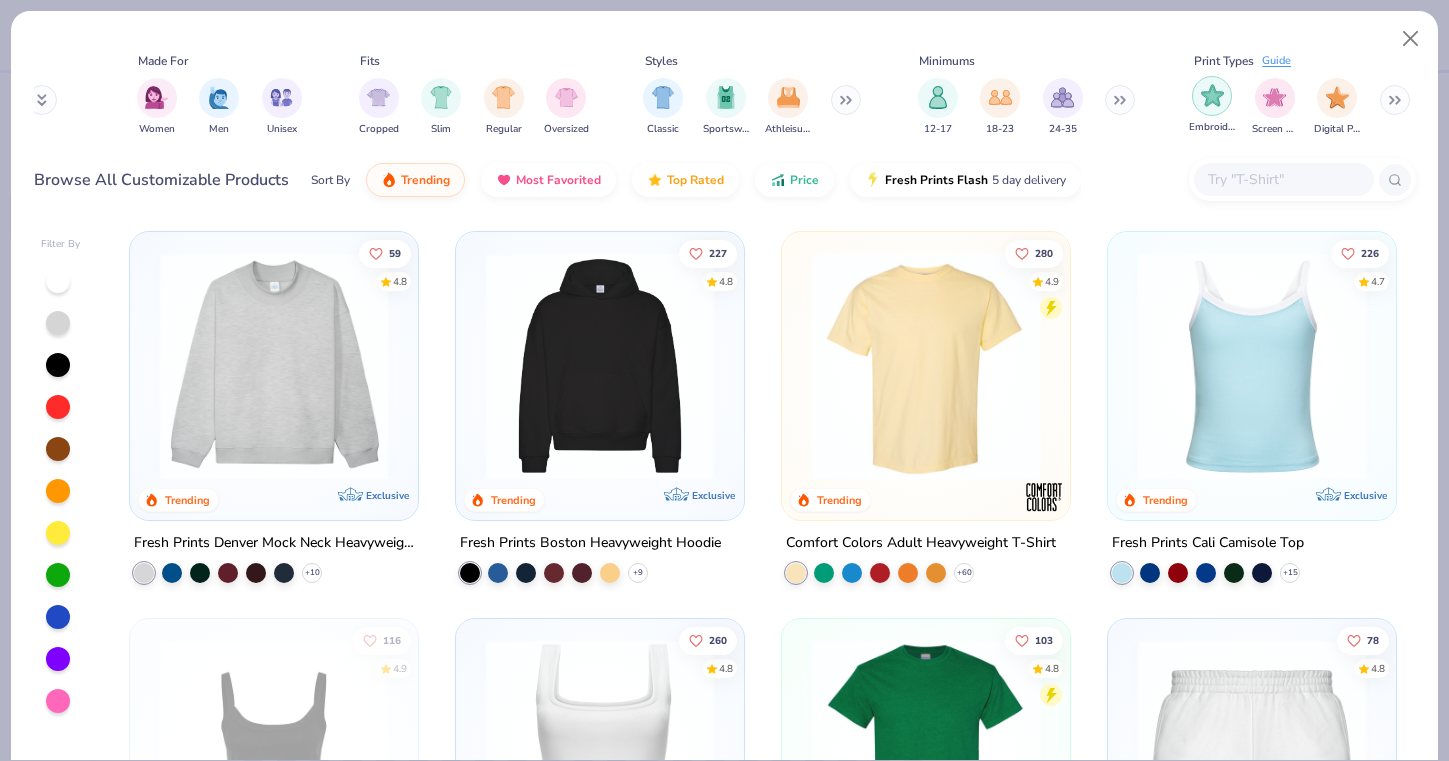 scroll, scrollTop: 0, scrollLeft: 981, axis: horizontal 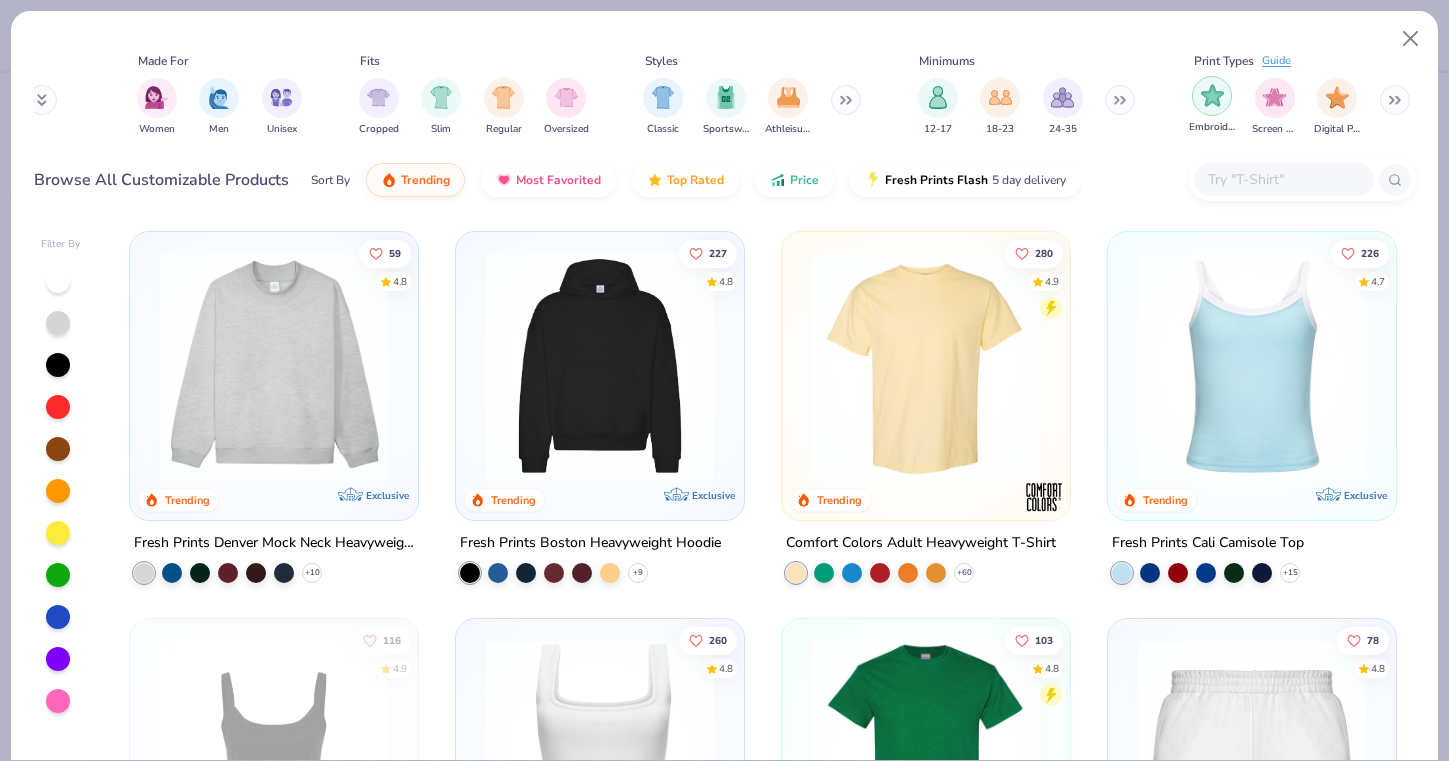 click at bounding box center [1212, 95] 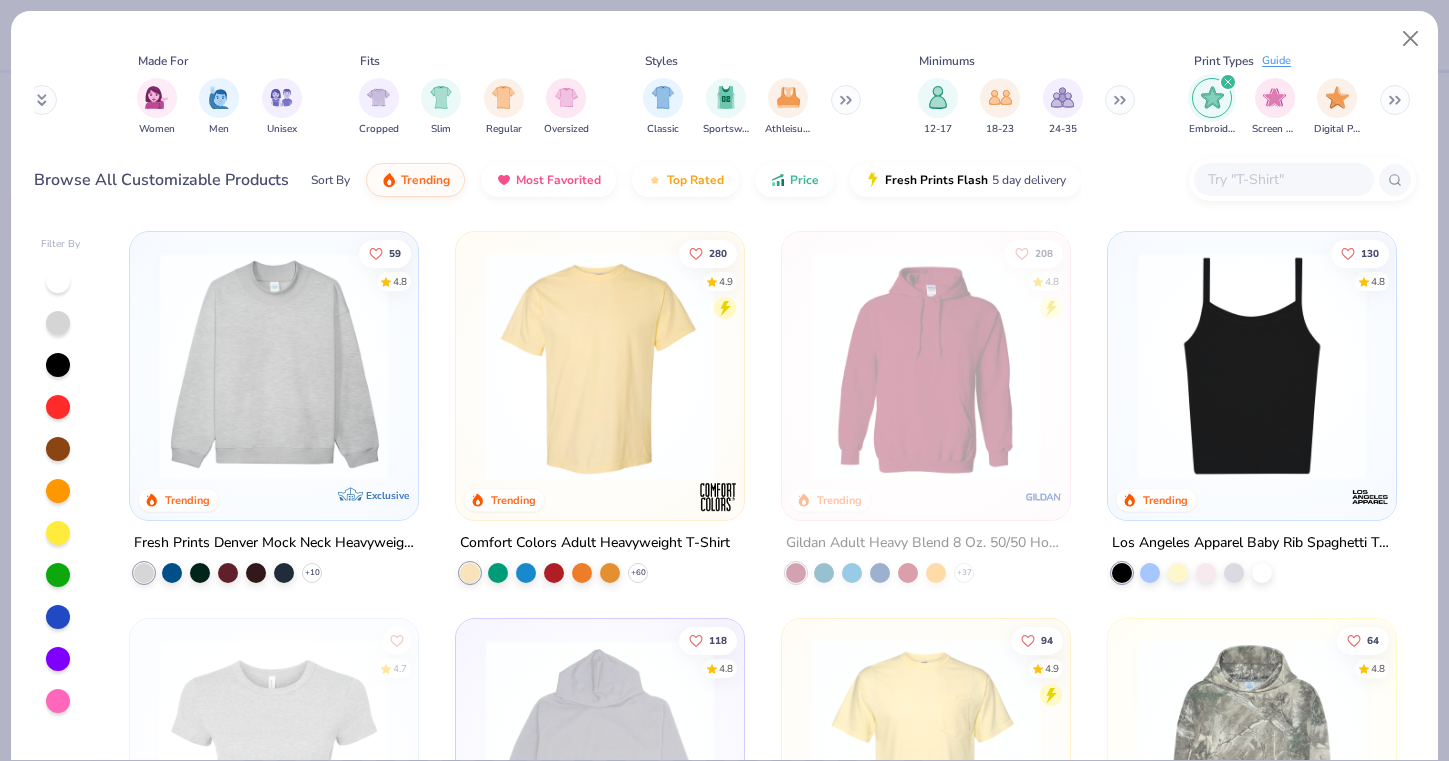click at bounding box center (1283, 179) 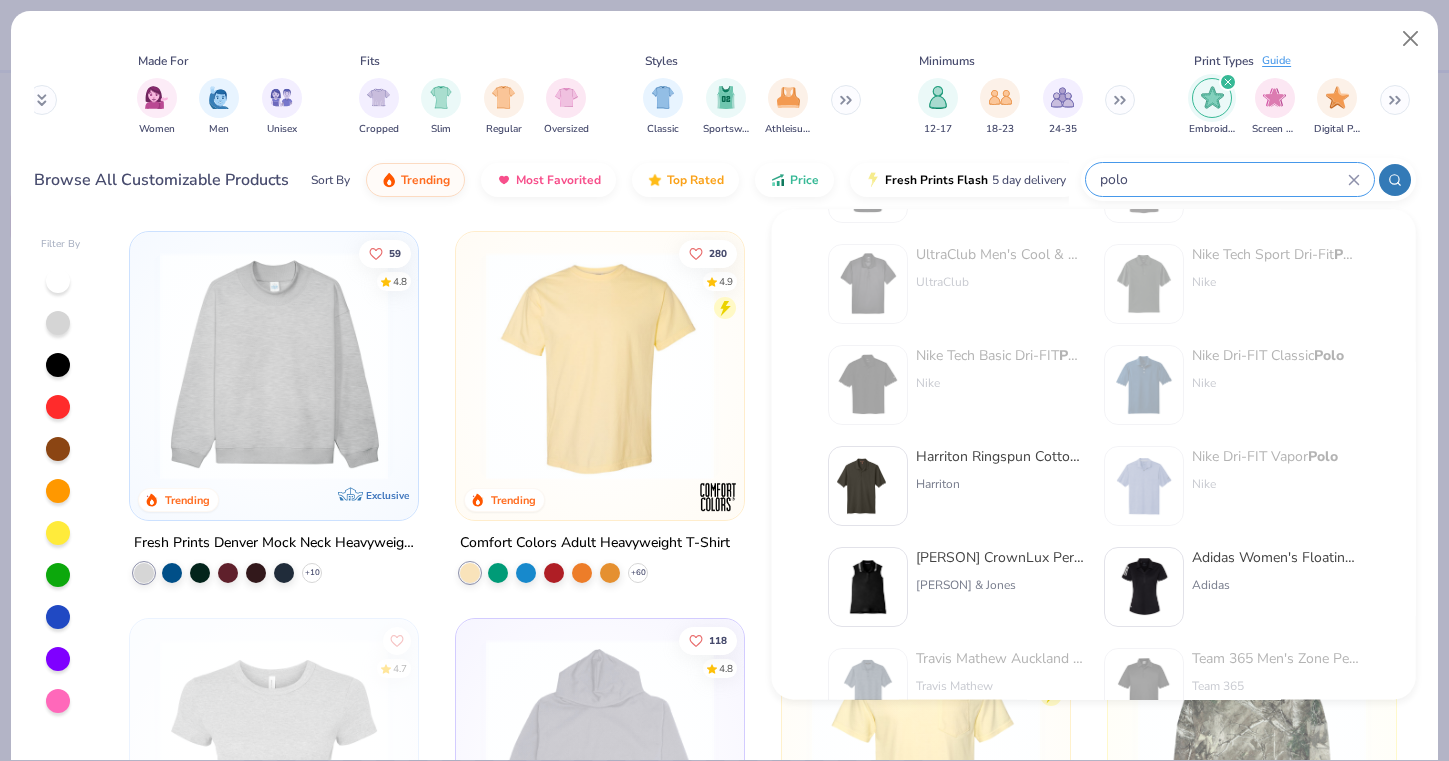 scroll, scrollTop: 98, scrollLeft: 0, axis: vertical 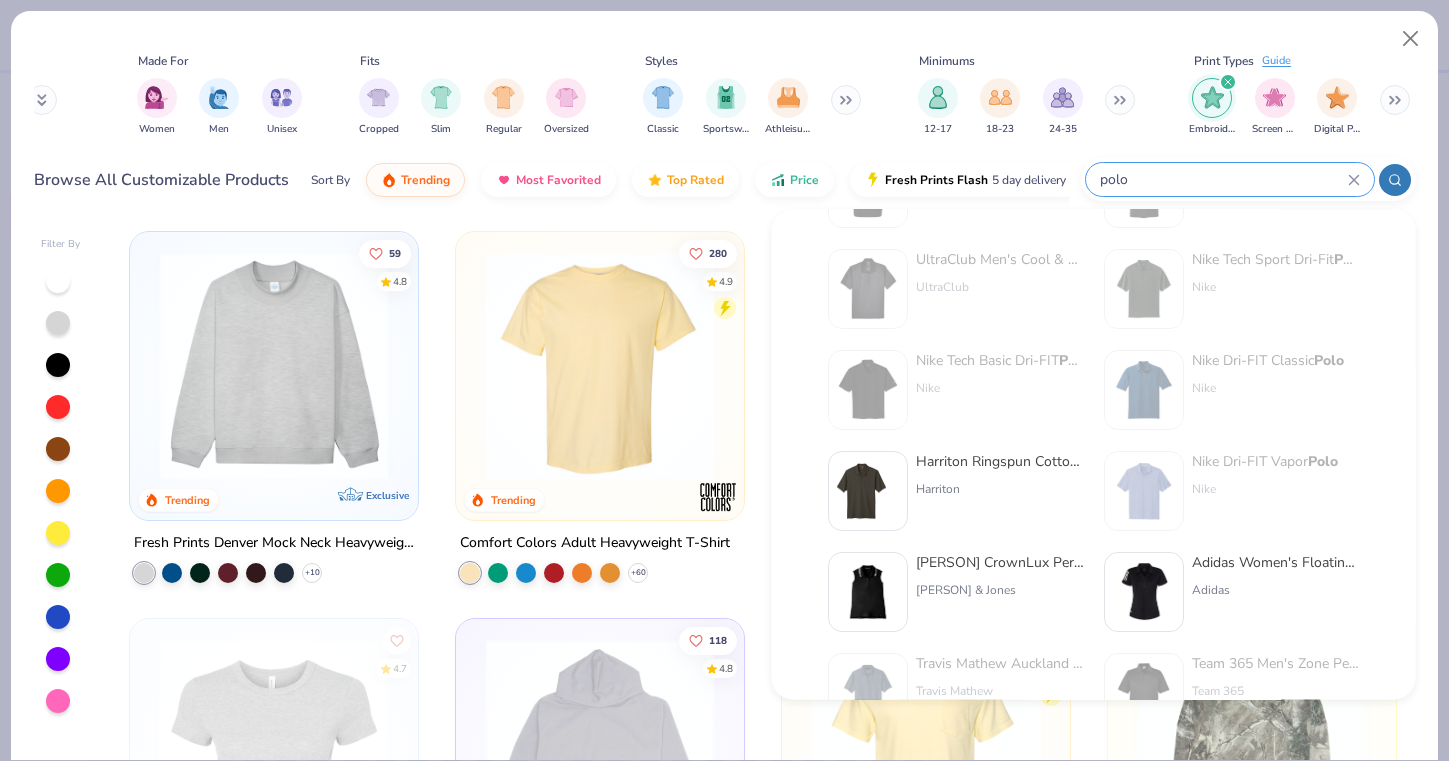 type on "polo" 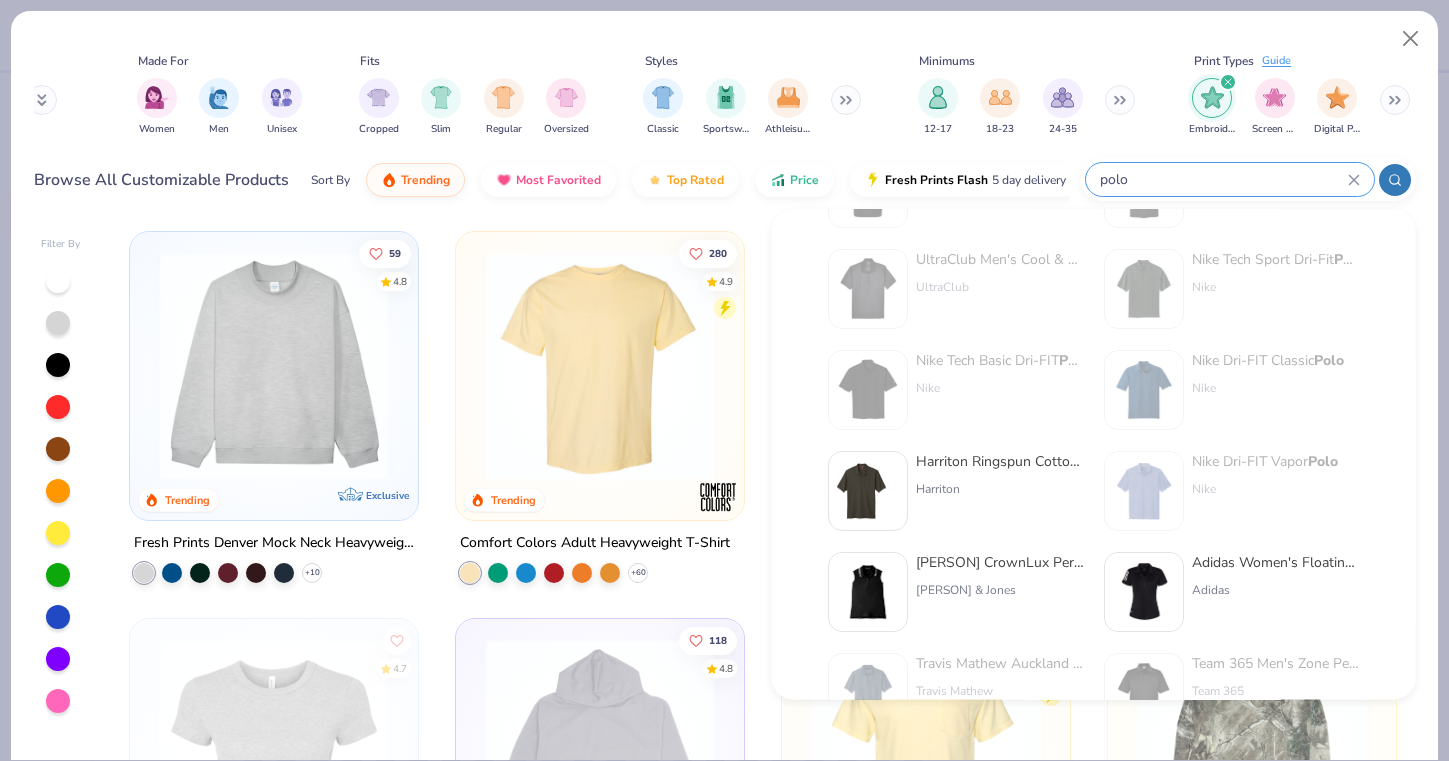 click at bounding box center (862, 491) 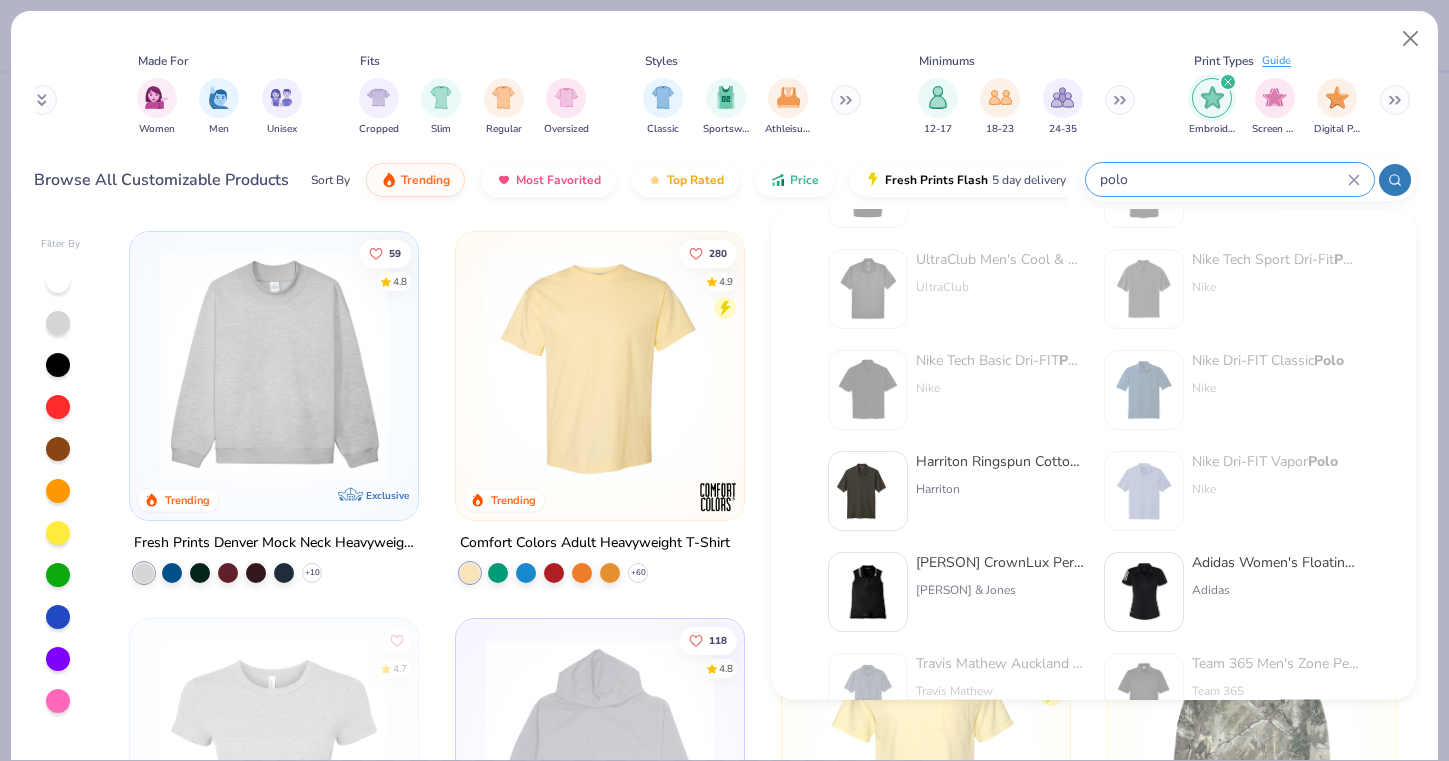 type 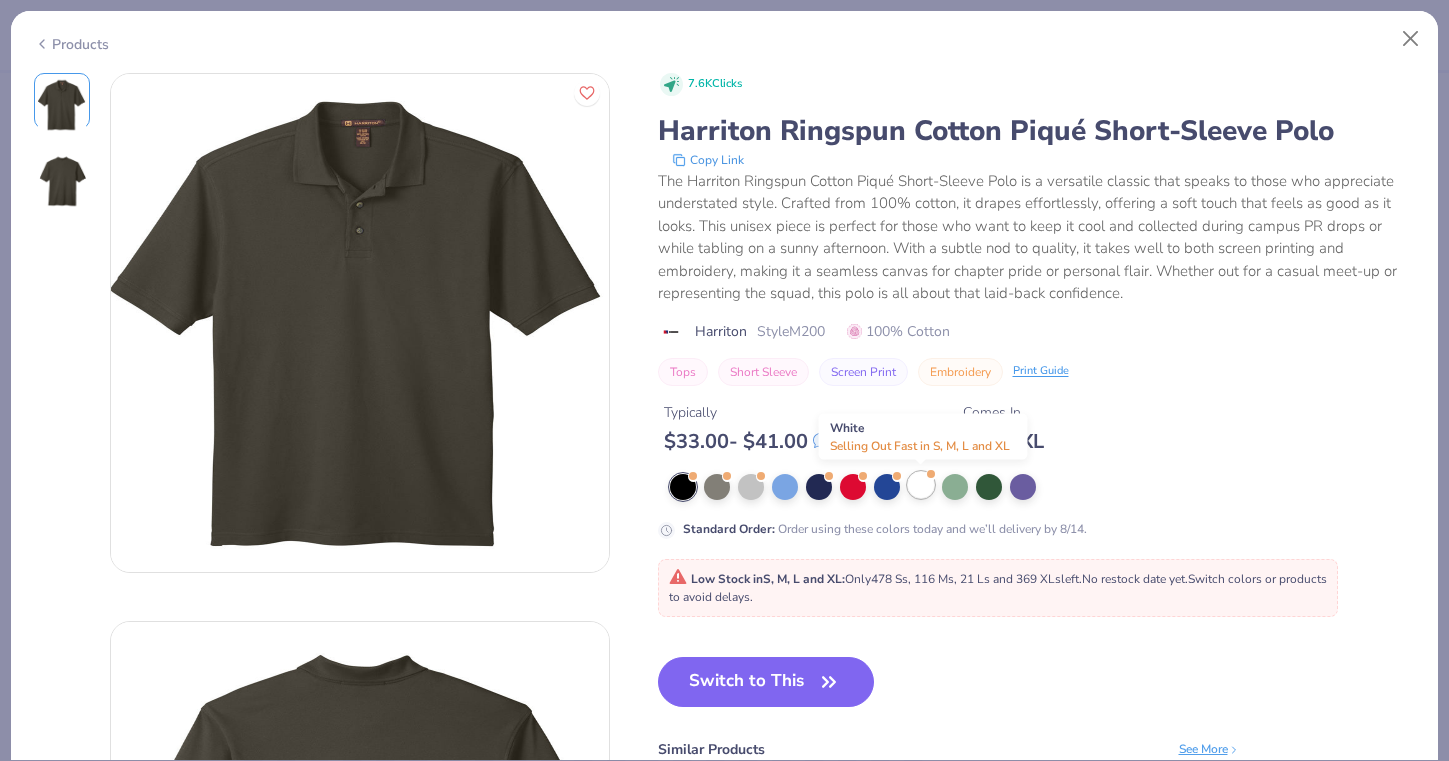click at bounding box center [921, 485] 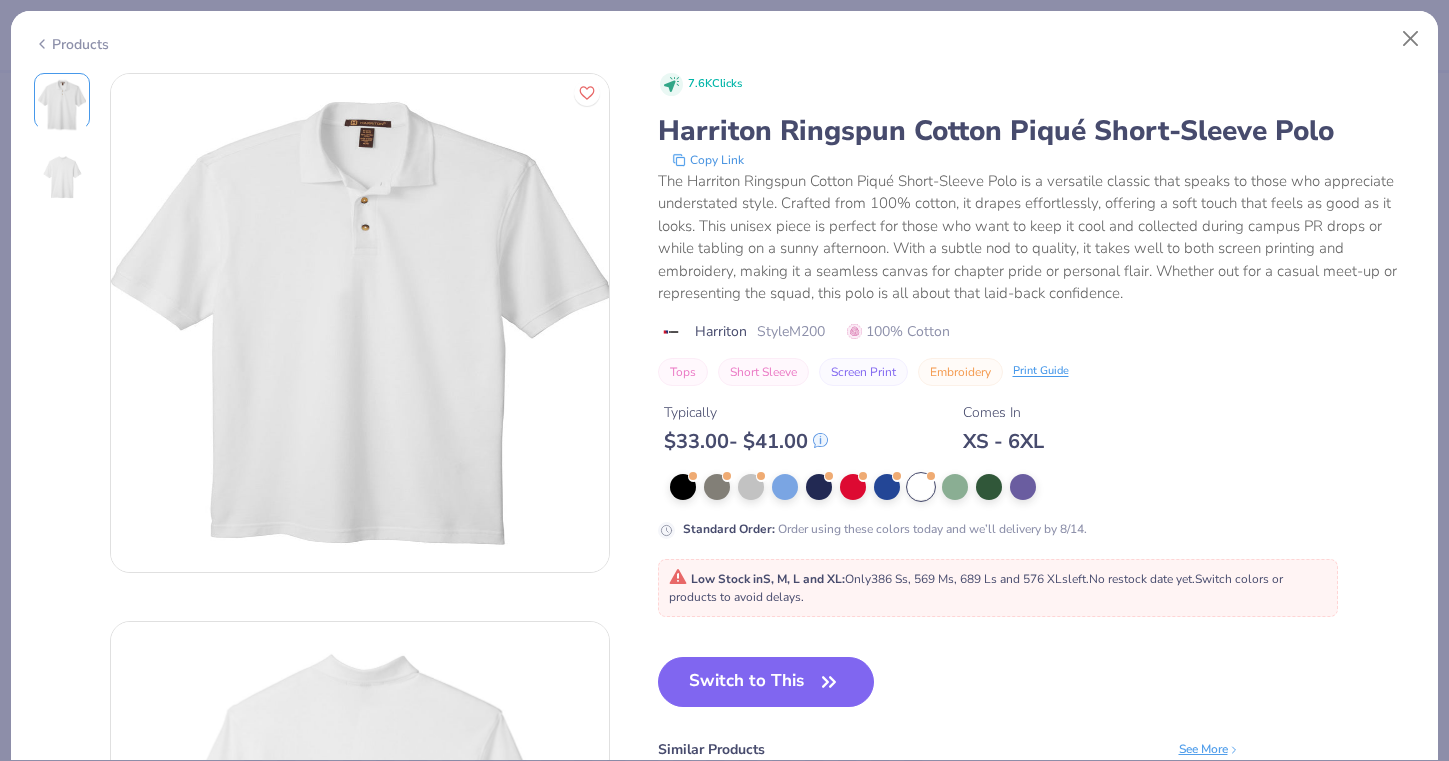 click at bounding box center (62, 177) 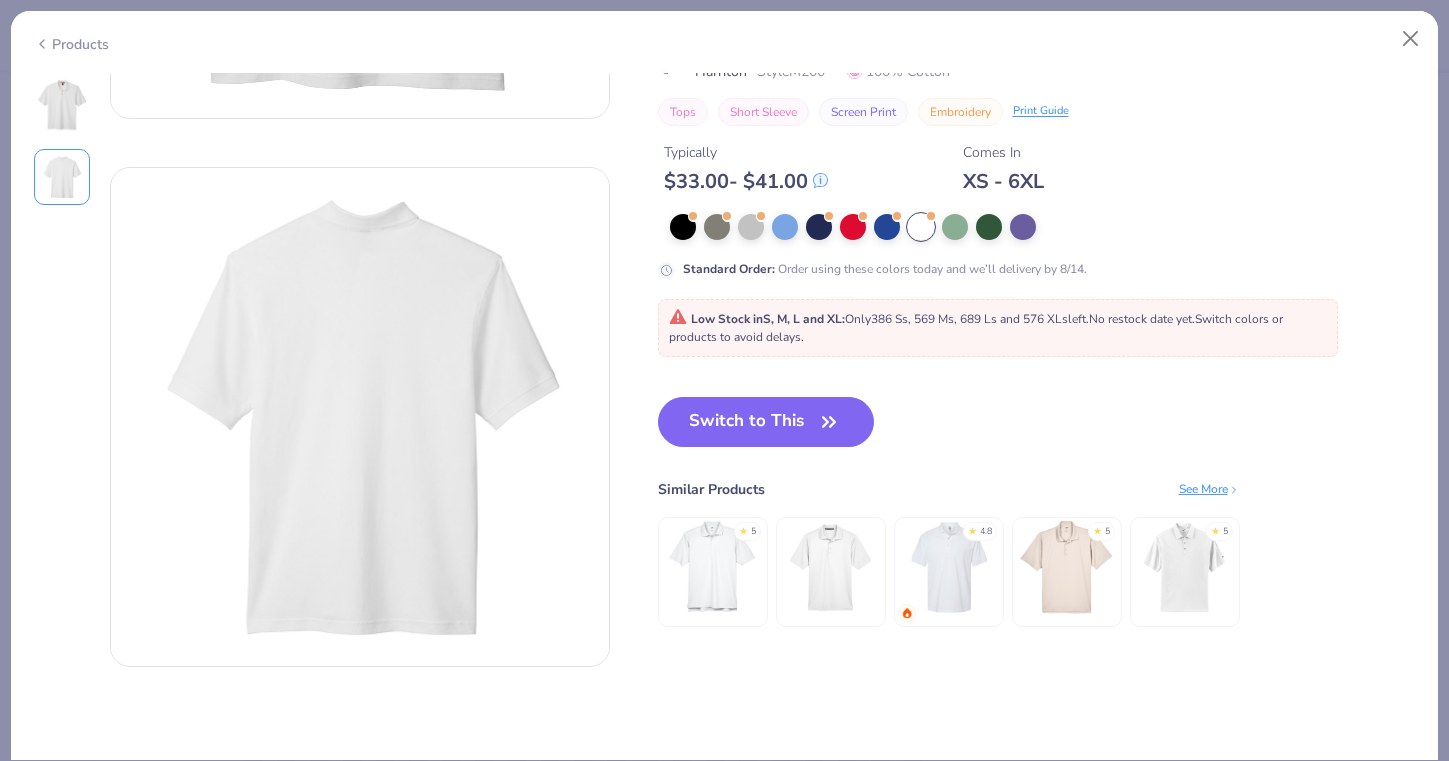 scroll, scrollTop: 149, scrollLeft: 0, axis: vertical 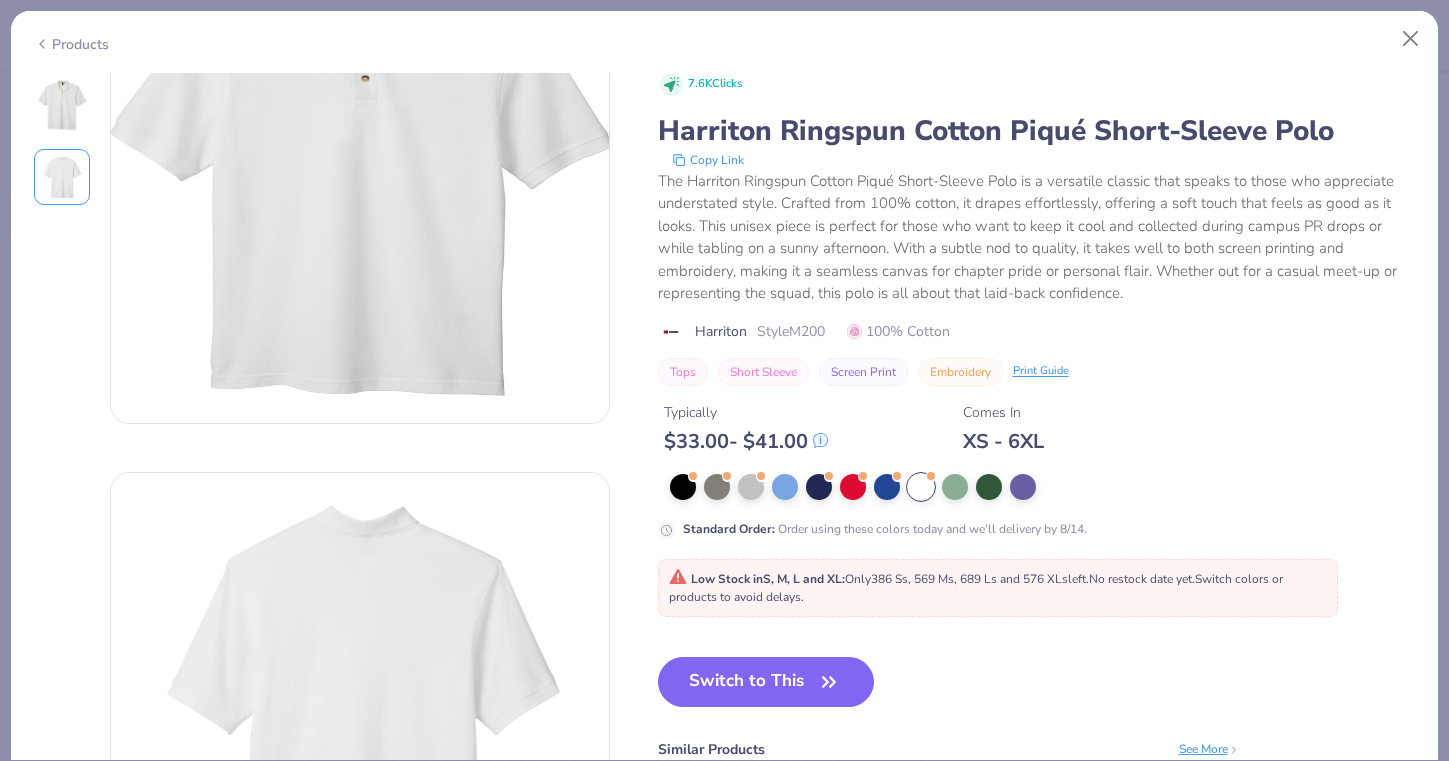 click on "Products" at bounding box center (724, 37) 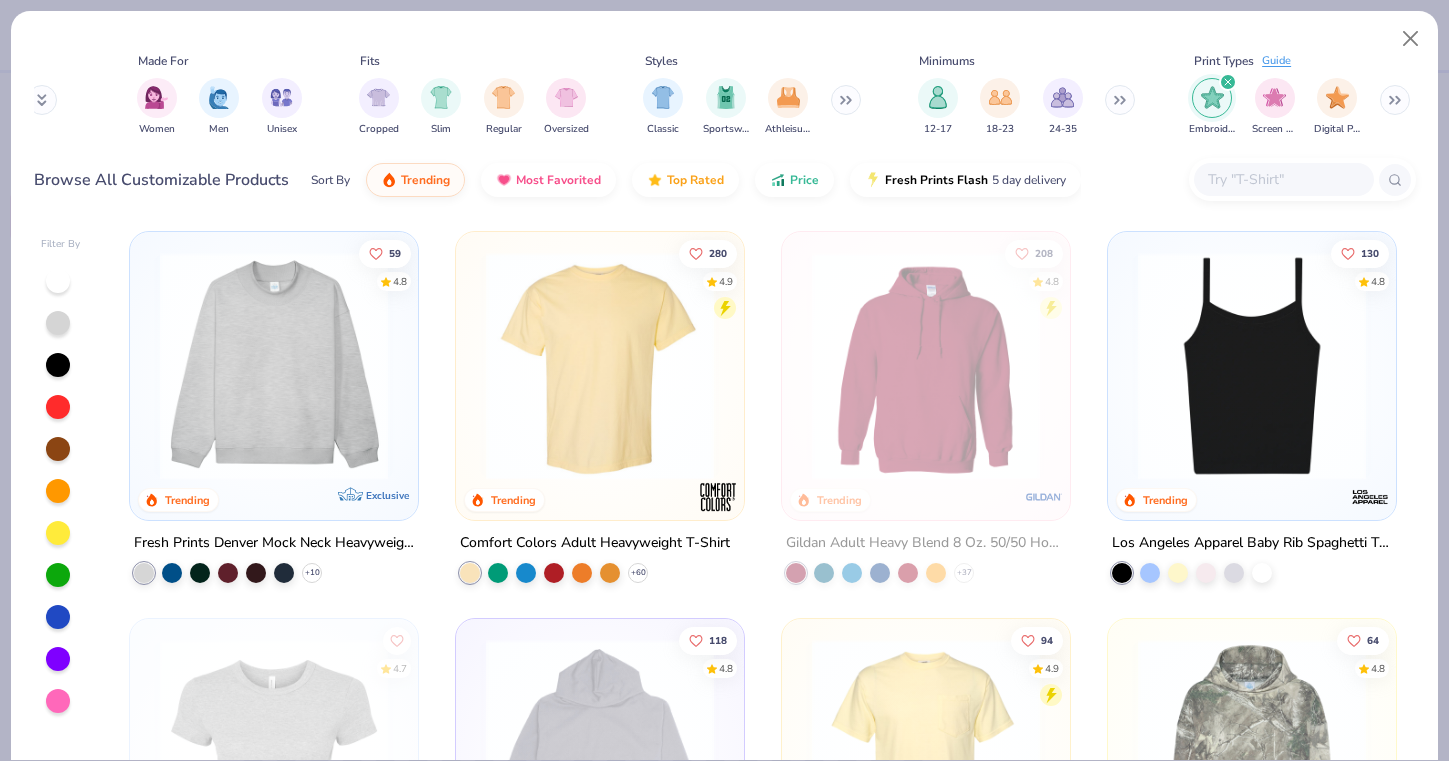 scroll, scrollTop: 0, scrollLeft: 0, axis: both 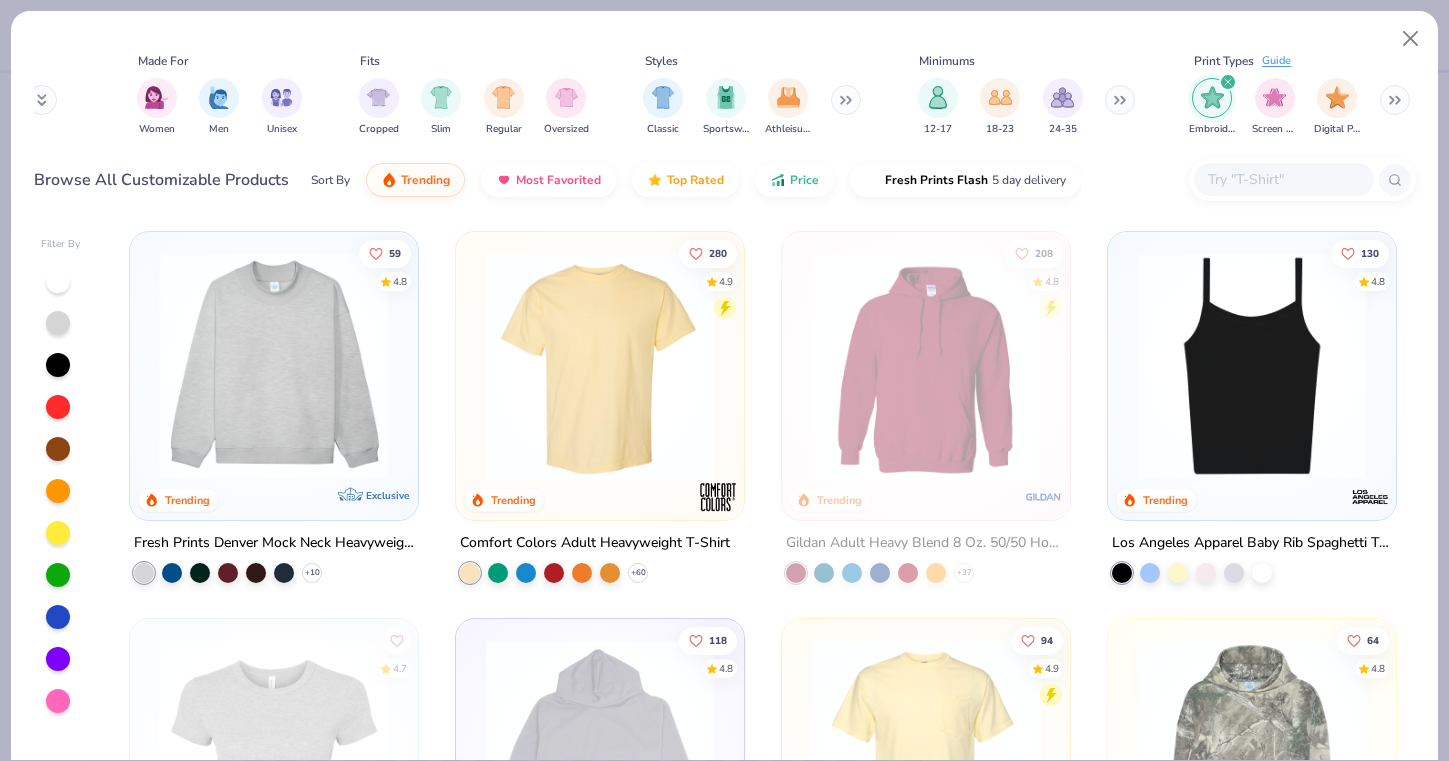 click at bounding box center (1228, 82) 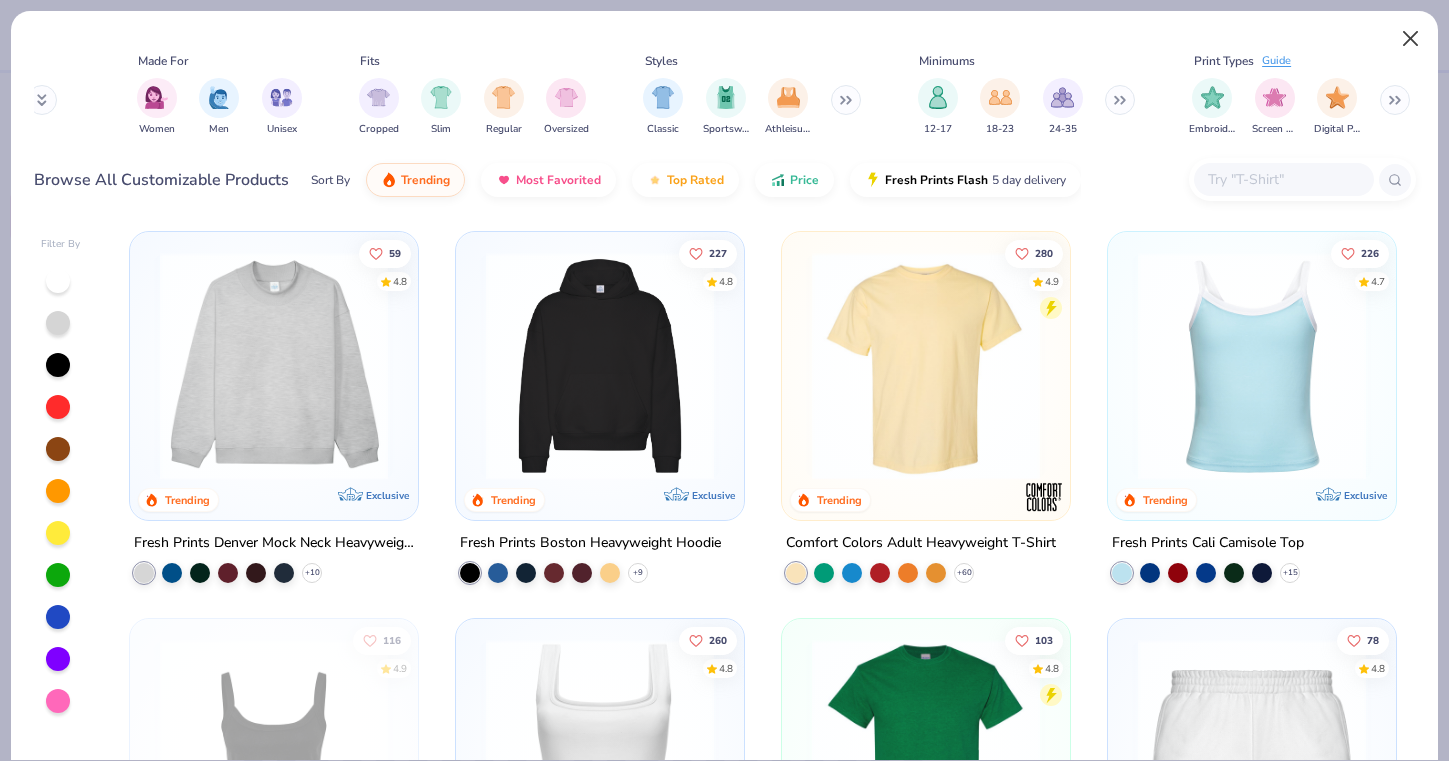 click at bounding box center [1411, 39] 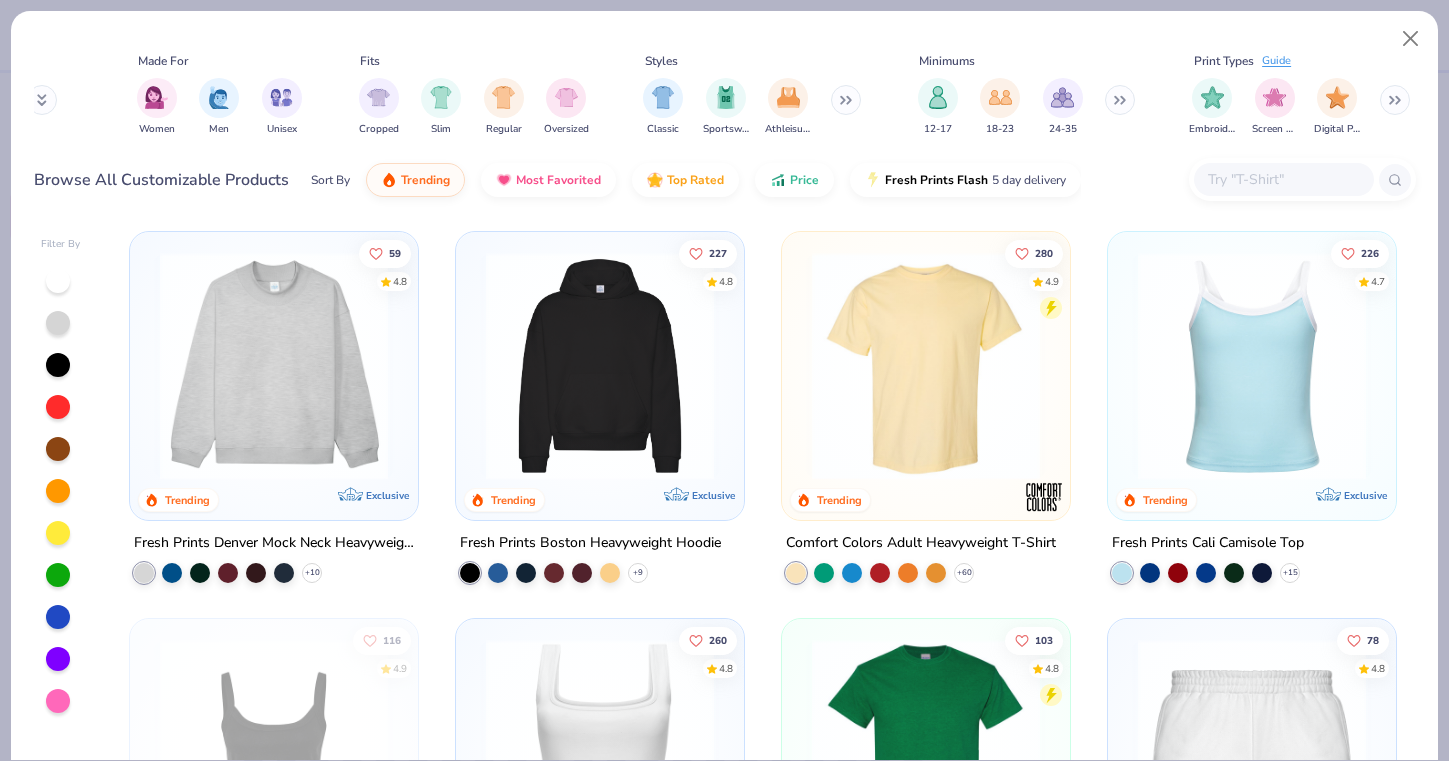 scroll, scrollTop: 0, scrollLeft: 981, axis: horizontal 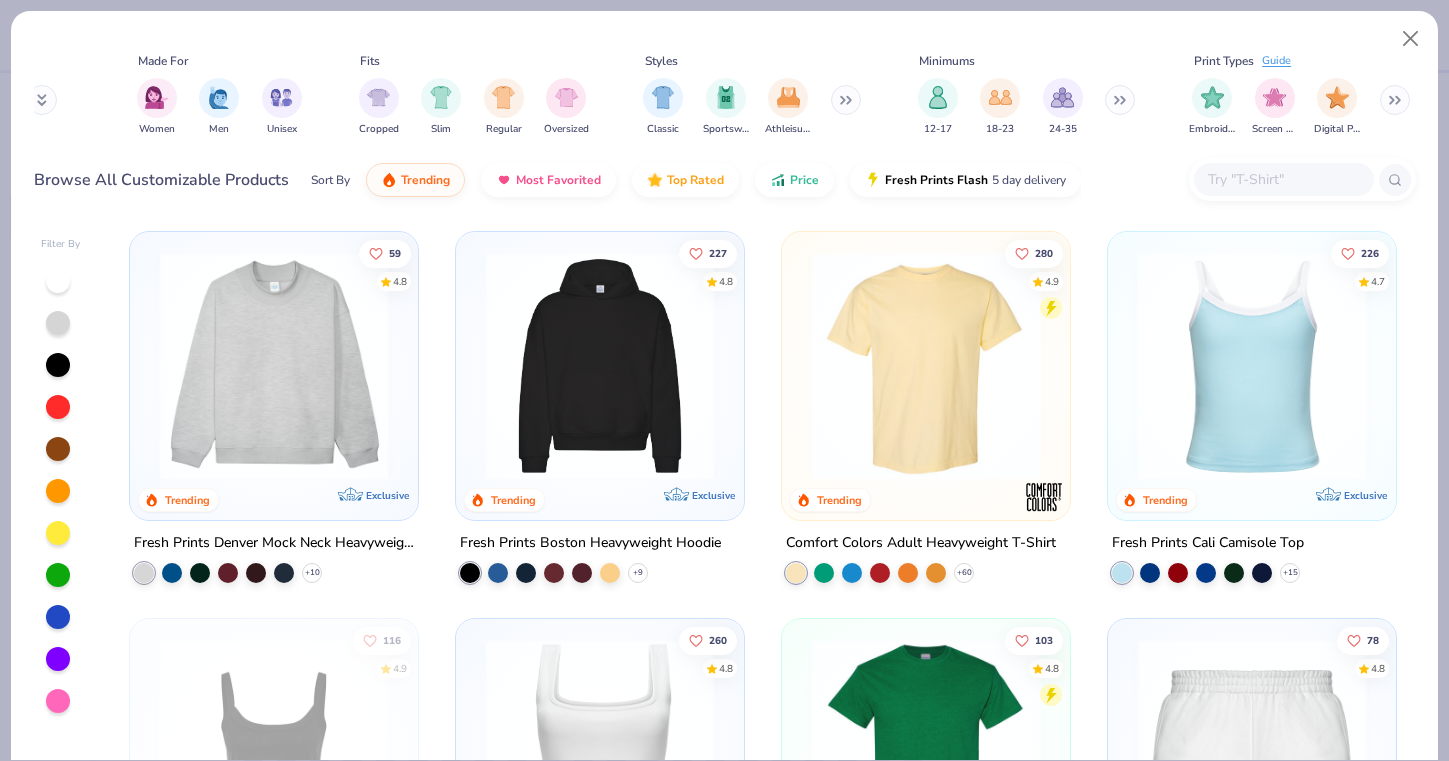 click at bounding box center [274, 366] 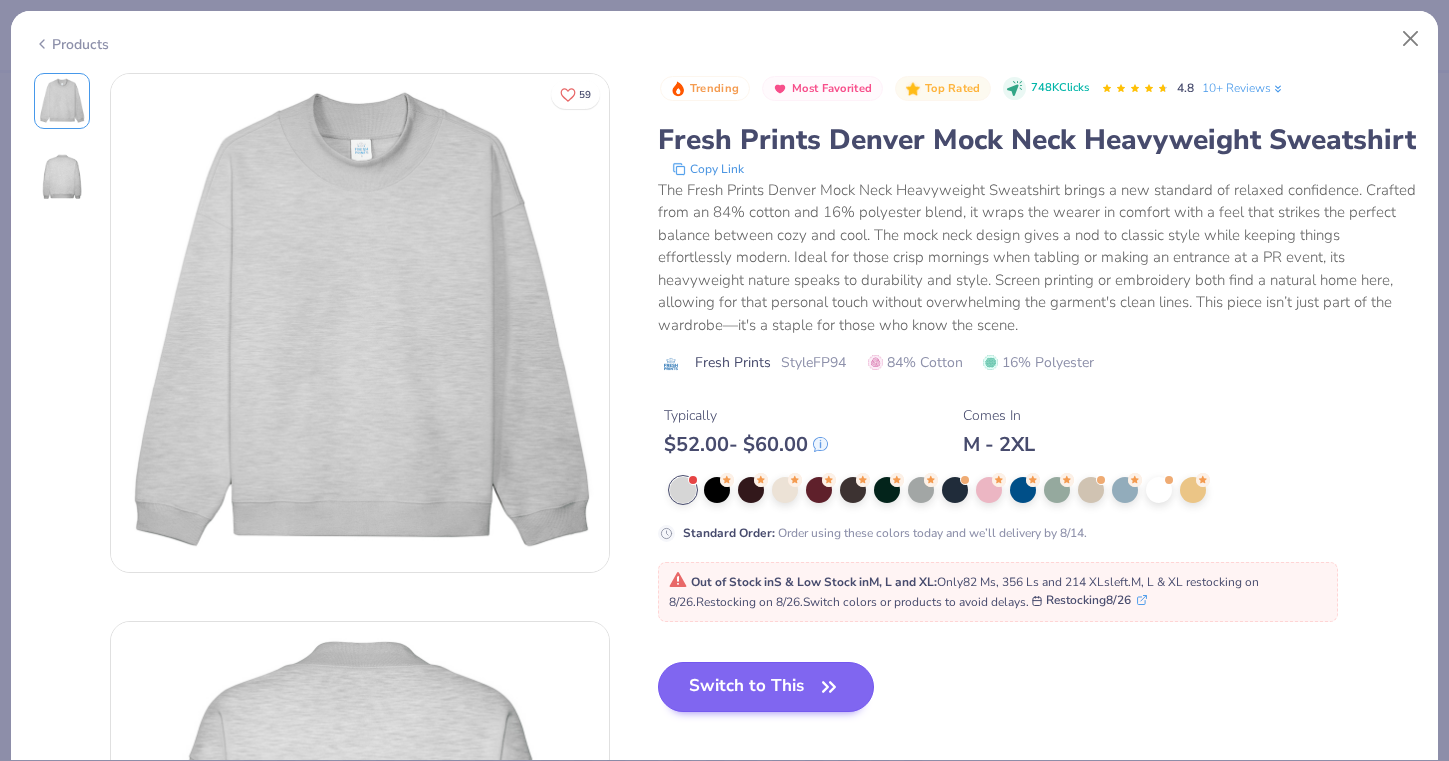 click on "Switch to This" at bounding box center (766, 687) 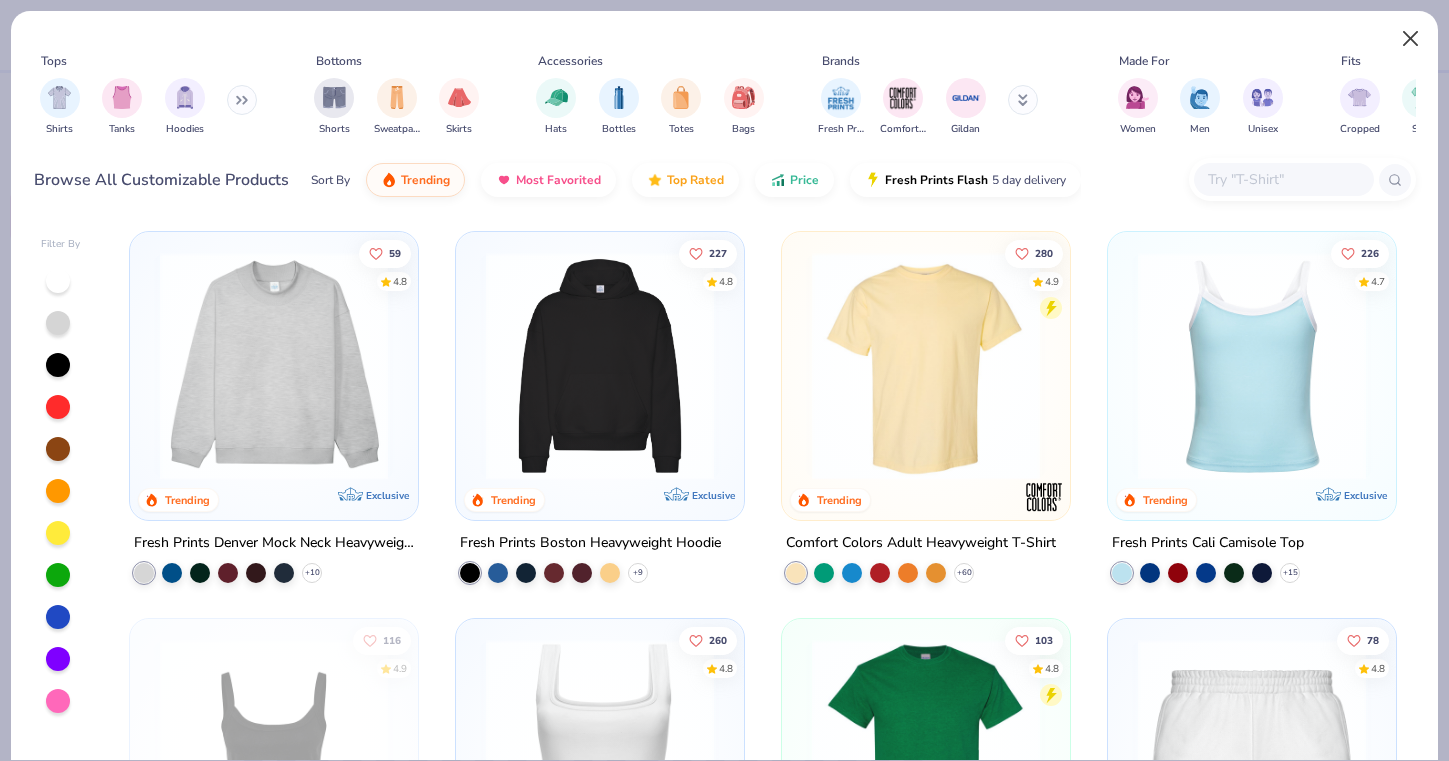 click at bounding box center (1411, 39) 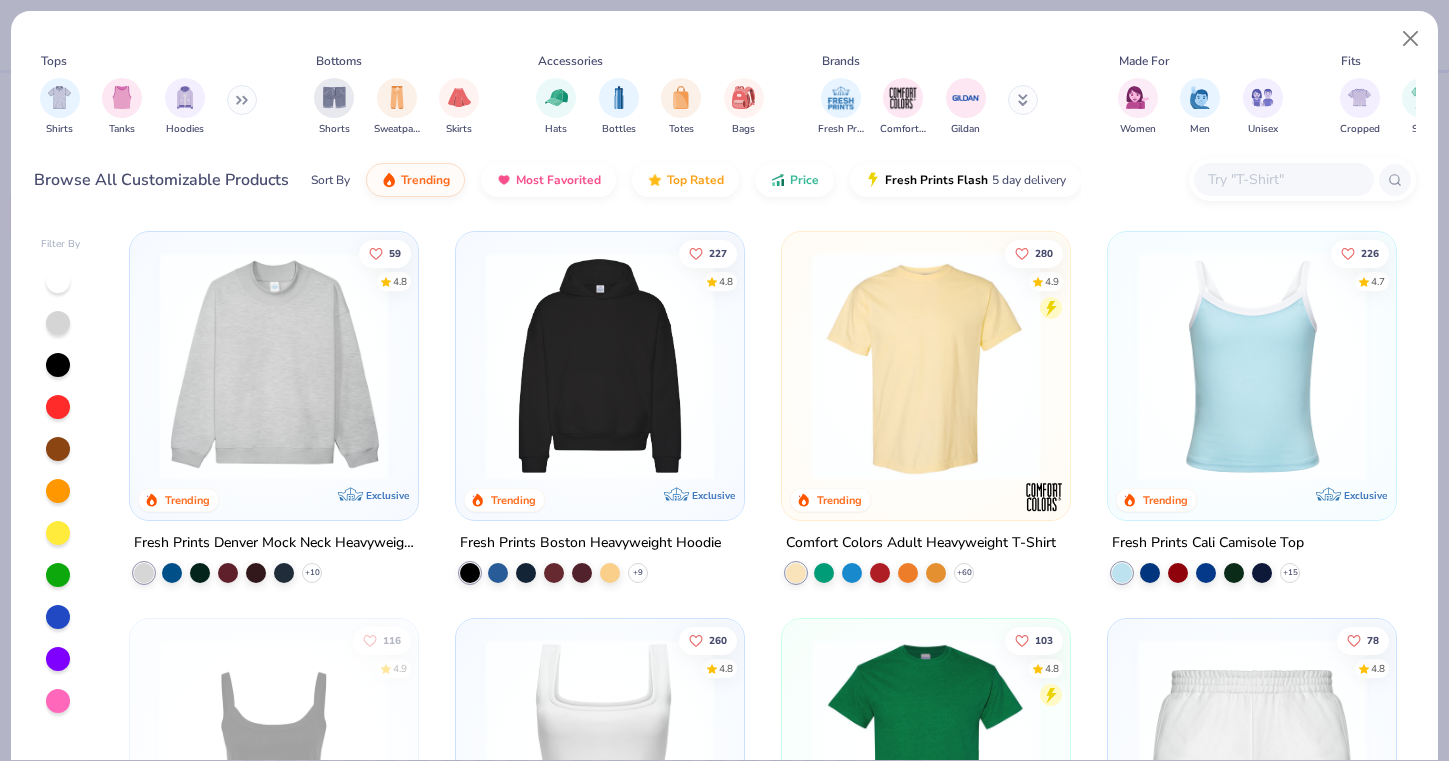 click at bounding box center [274, 366] 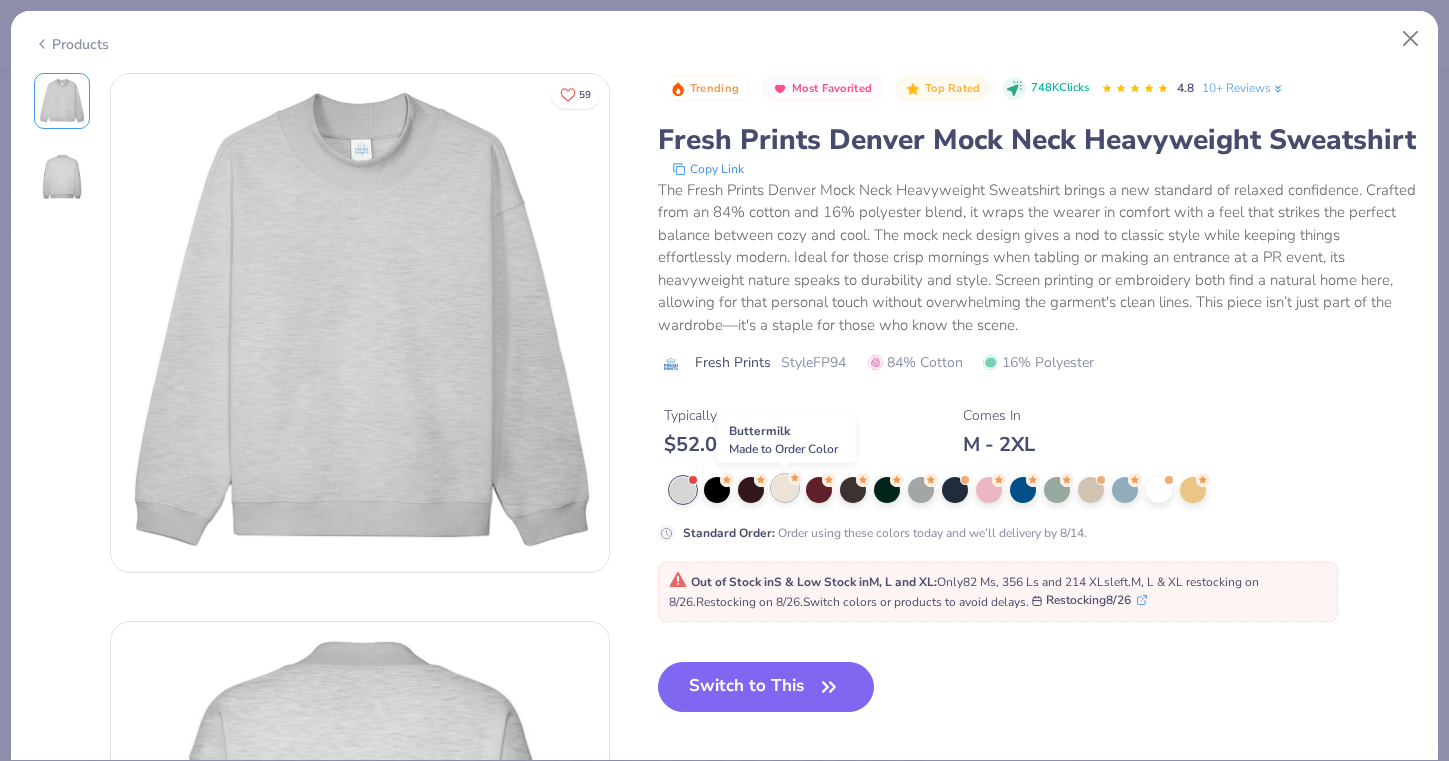 click at bounding box center [785, 488] 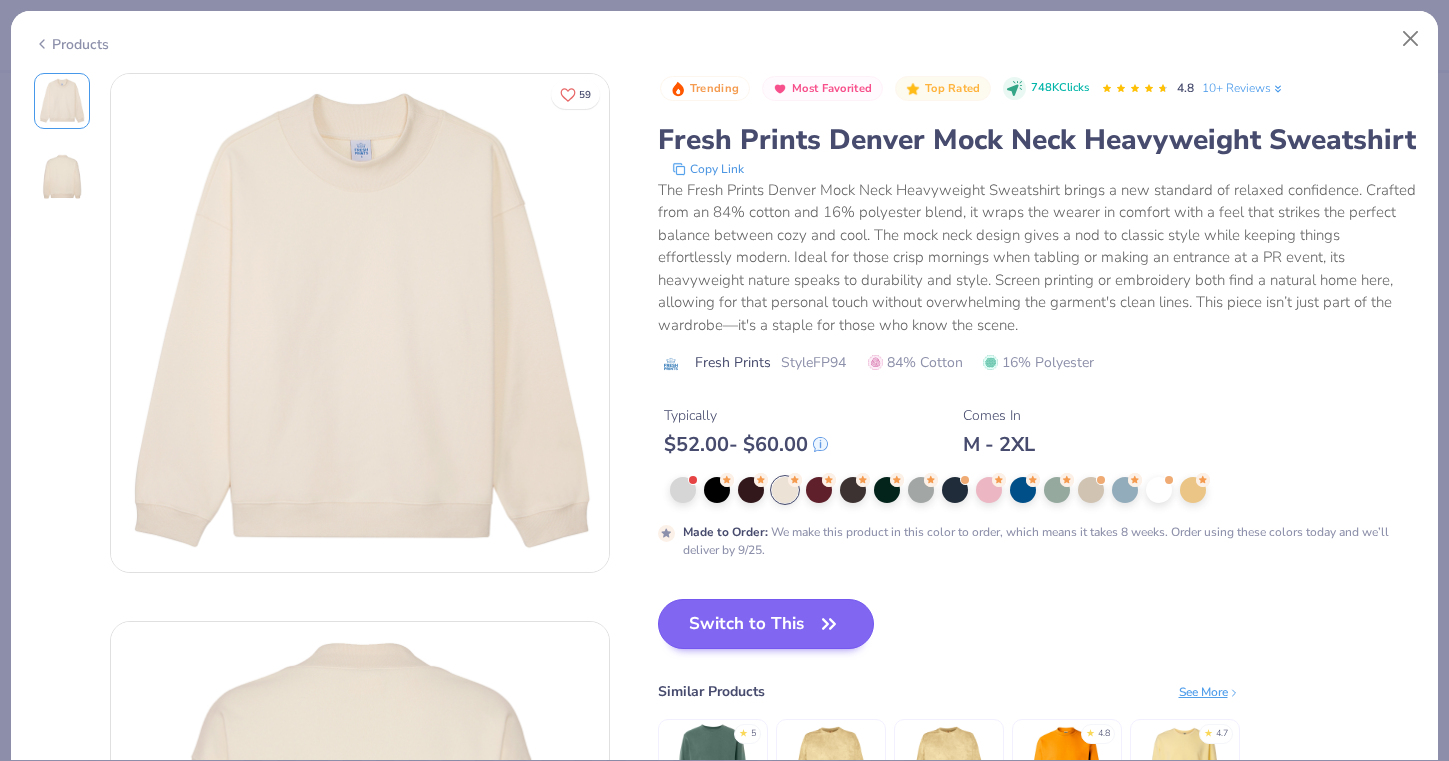 click on "Switch to This" at bounding box center [766, 624] 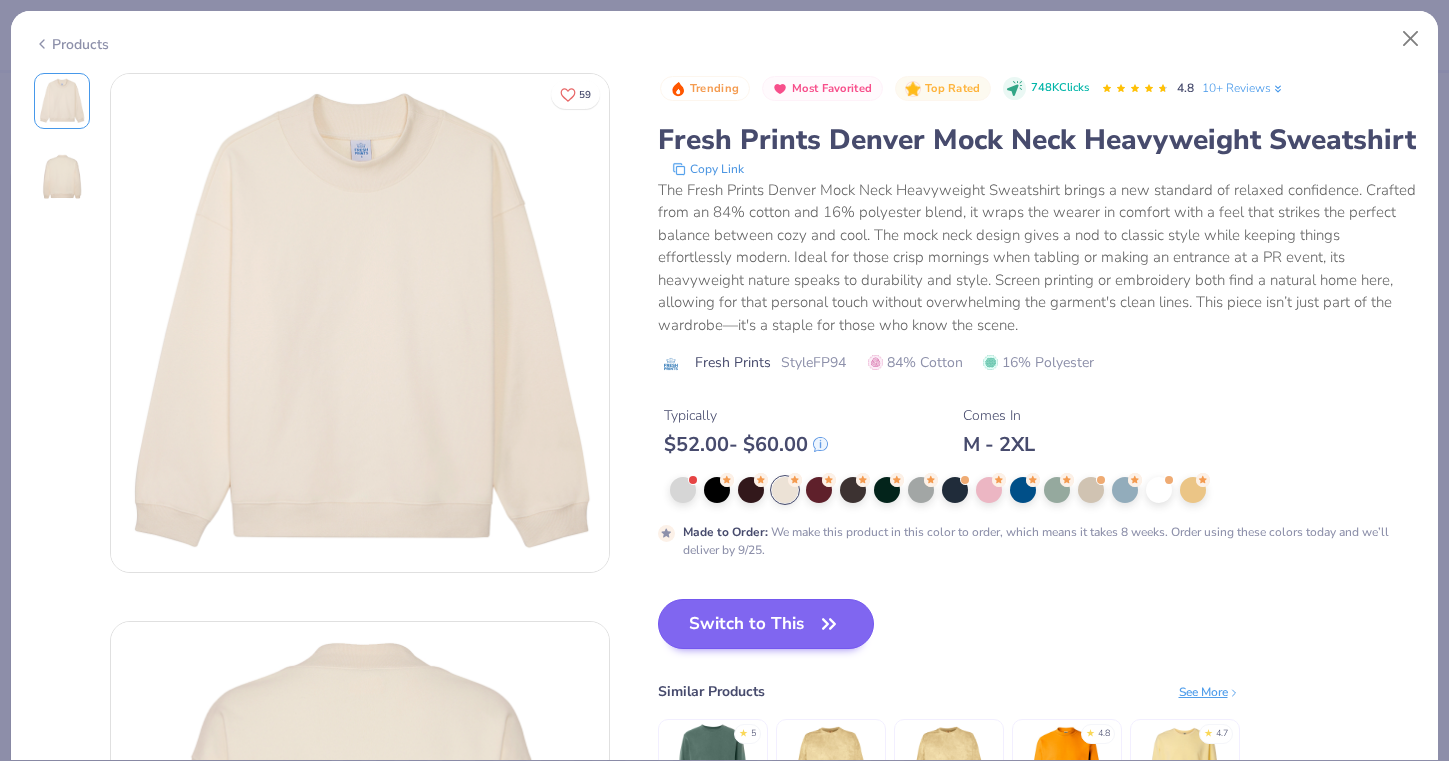 scroll, scrollTop: 1814, scrollLeft: 0, axis: vertical 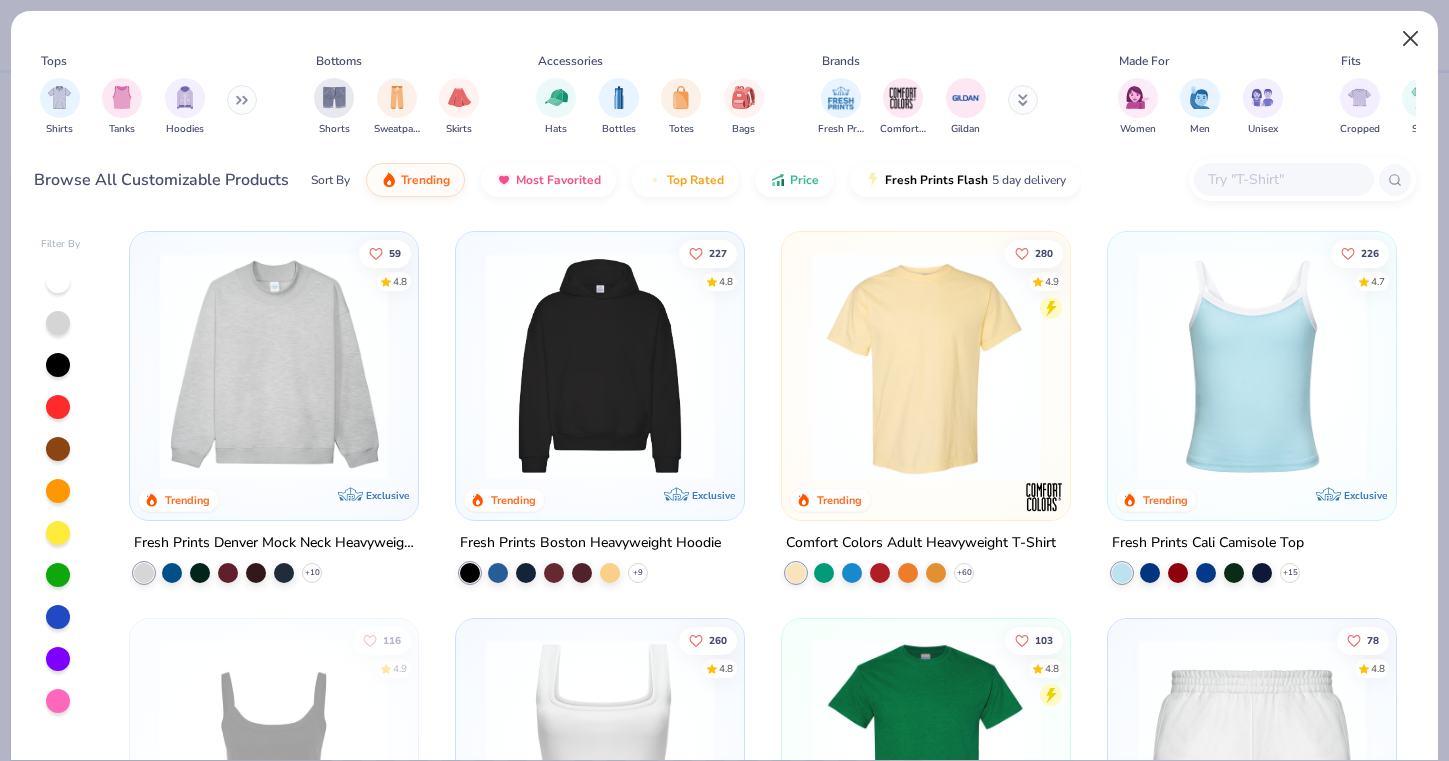 click at bounding box center [1411, 39] 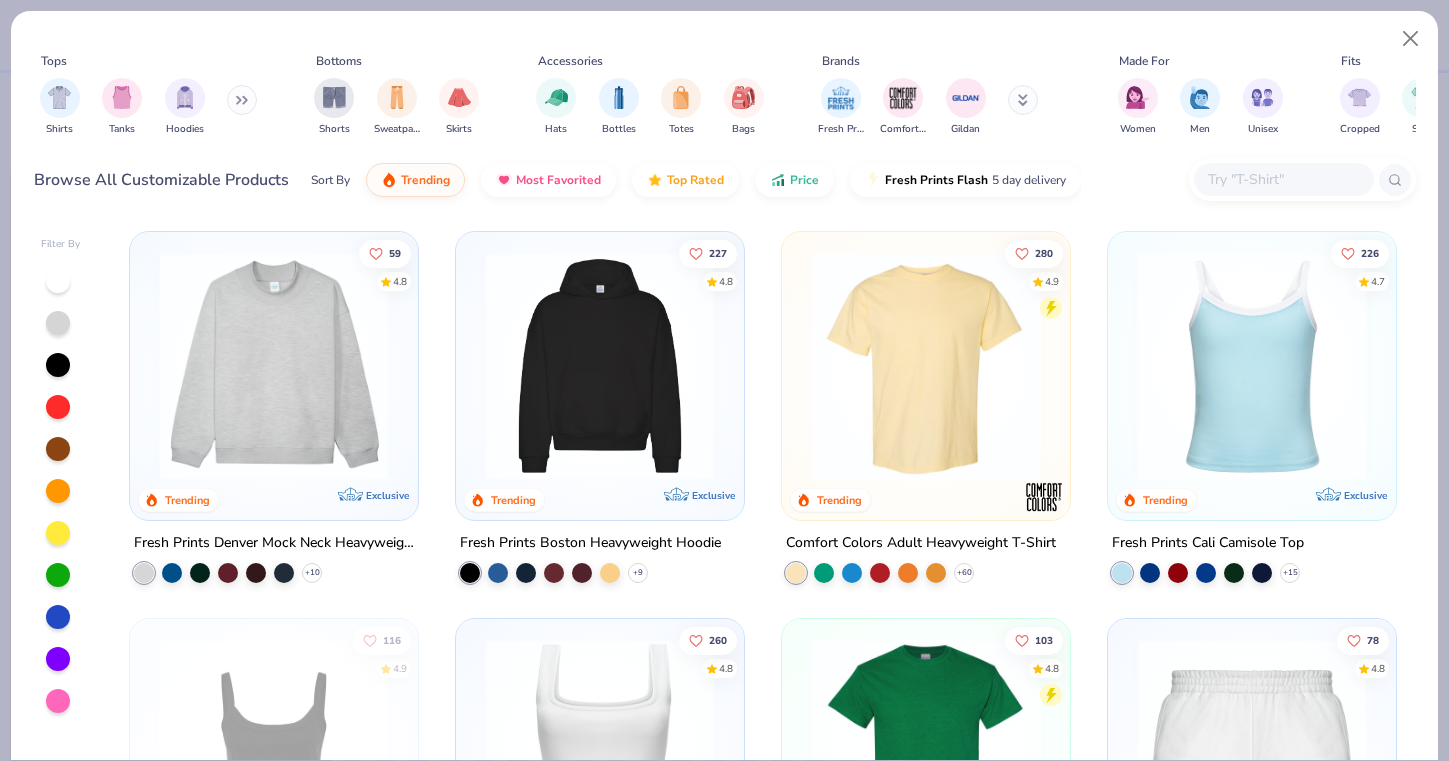 type on "x" 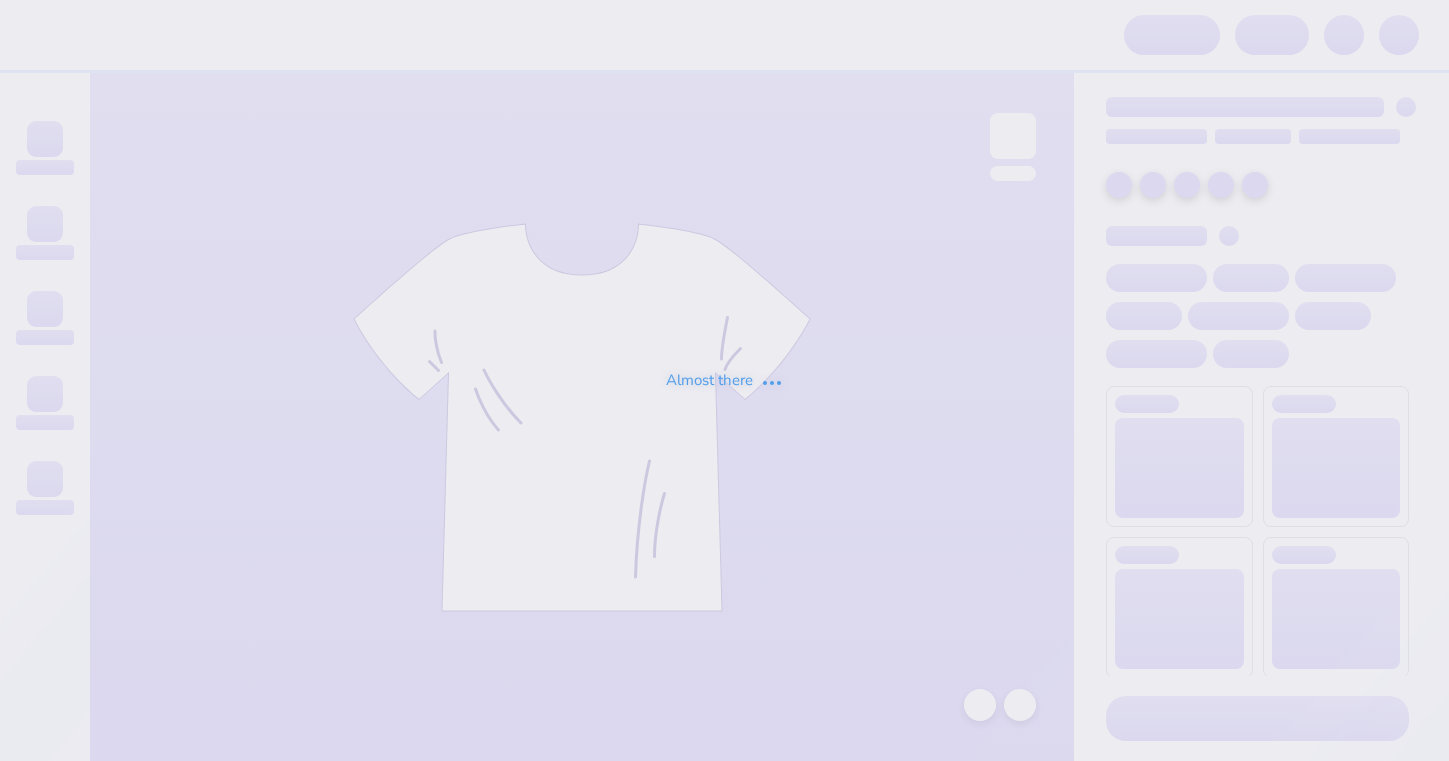 scroll, scrollTop: 0, scrollLeft: 0, axis: both 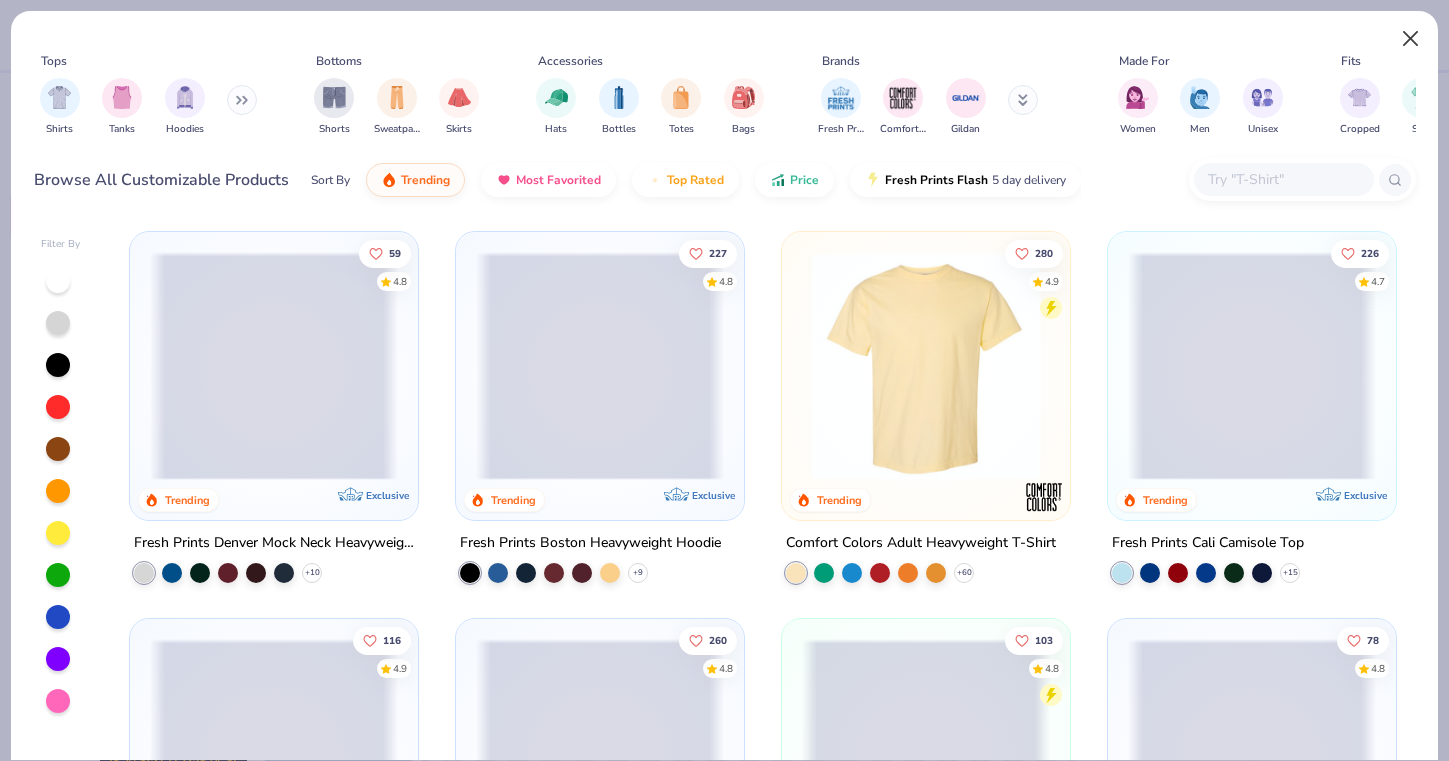 click at bounding box center [1411, 39] 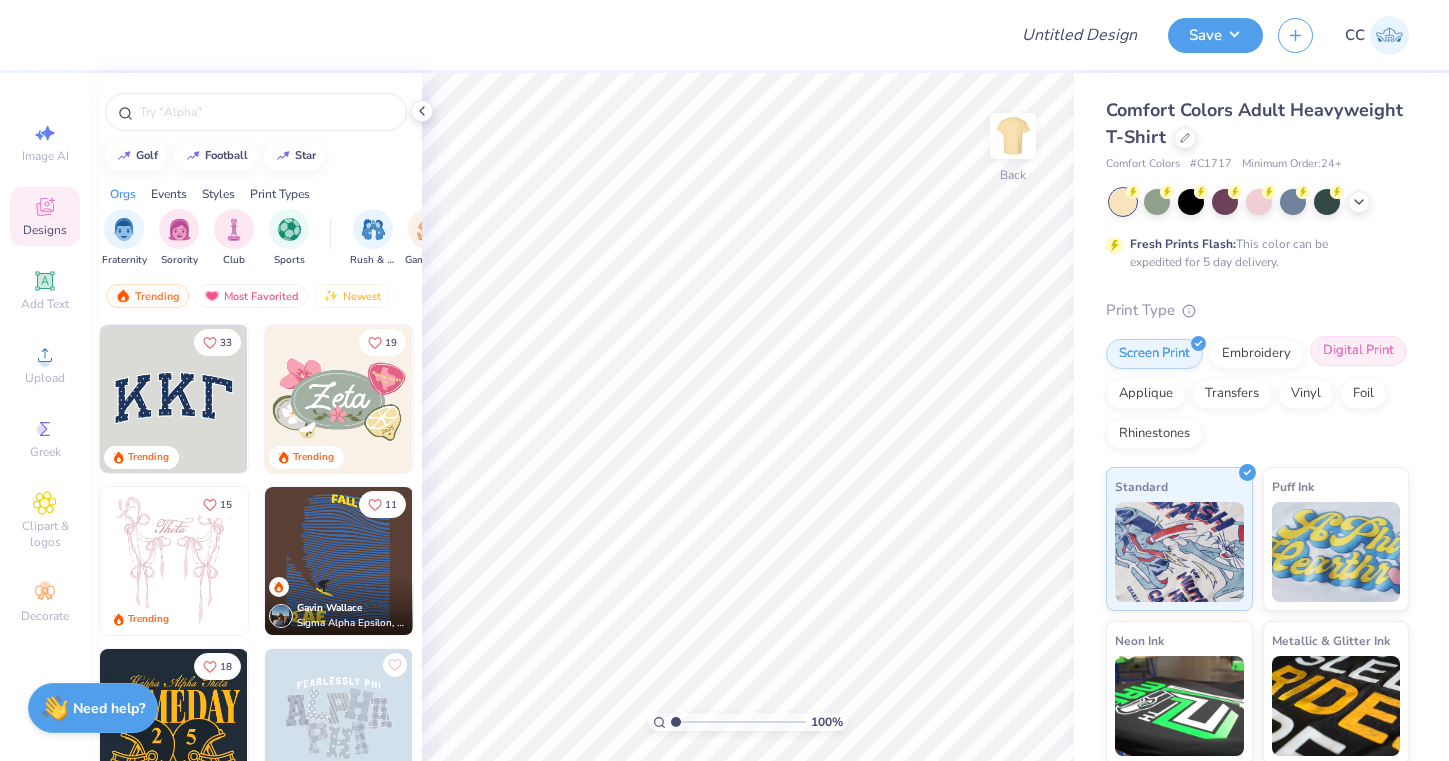 click on "Digital Print" at bounding box center (1358, 351) 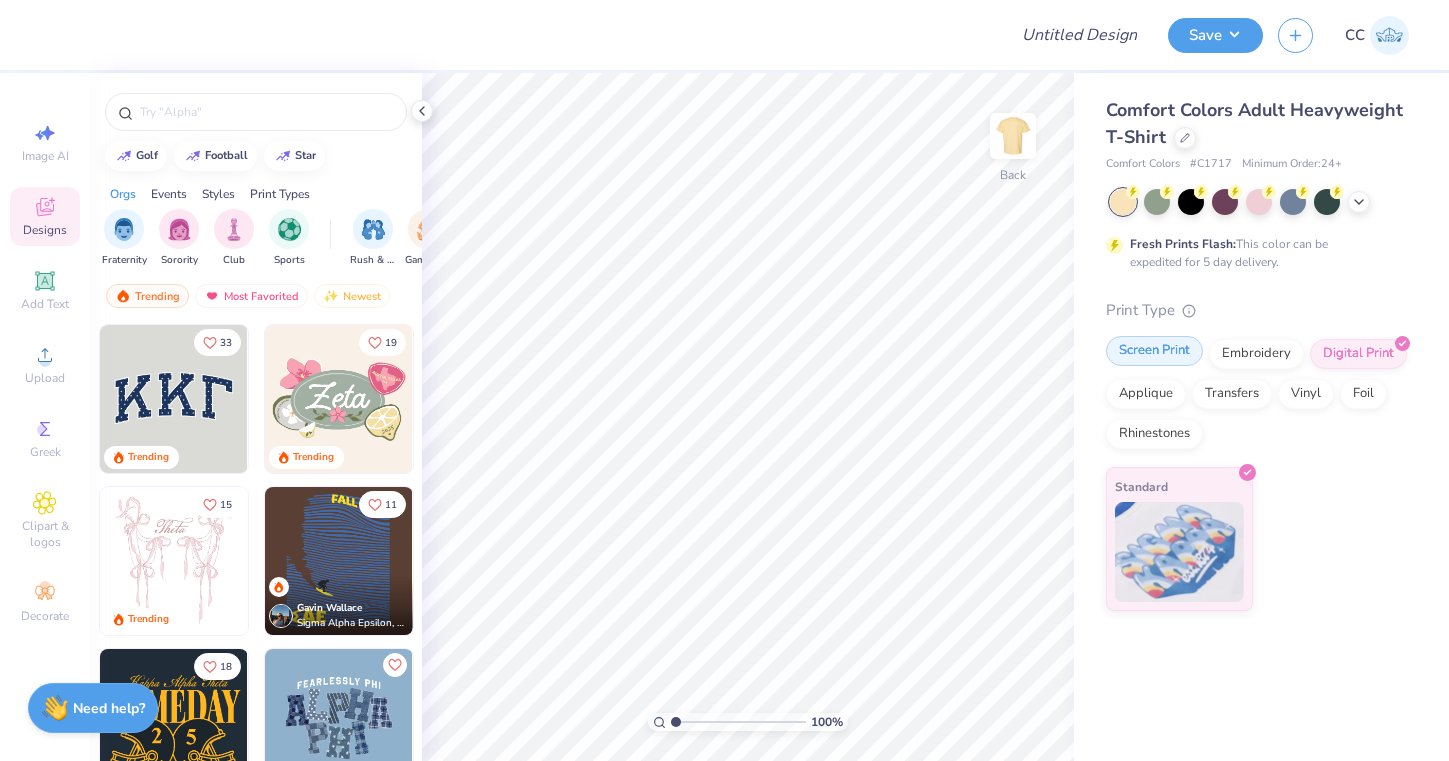 click on "Screen Print" at bounding box center (1154, 351) 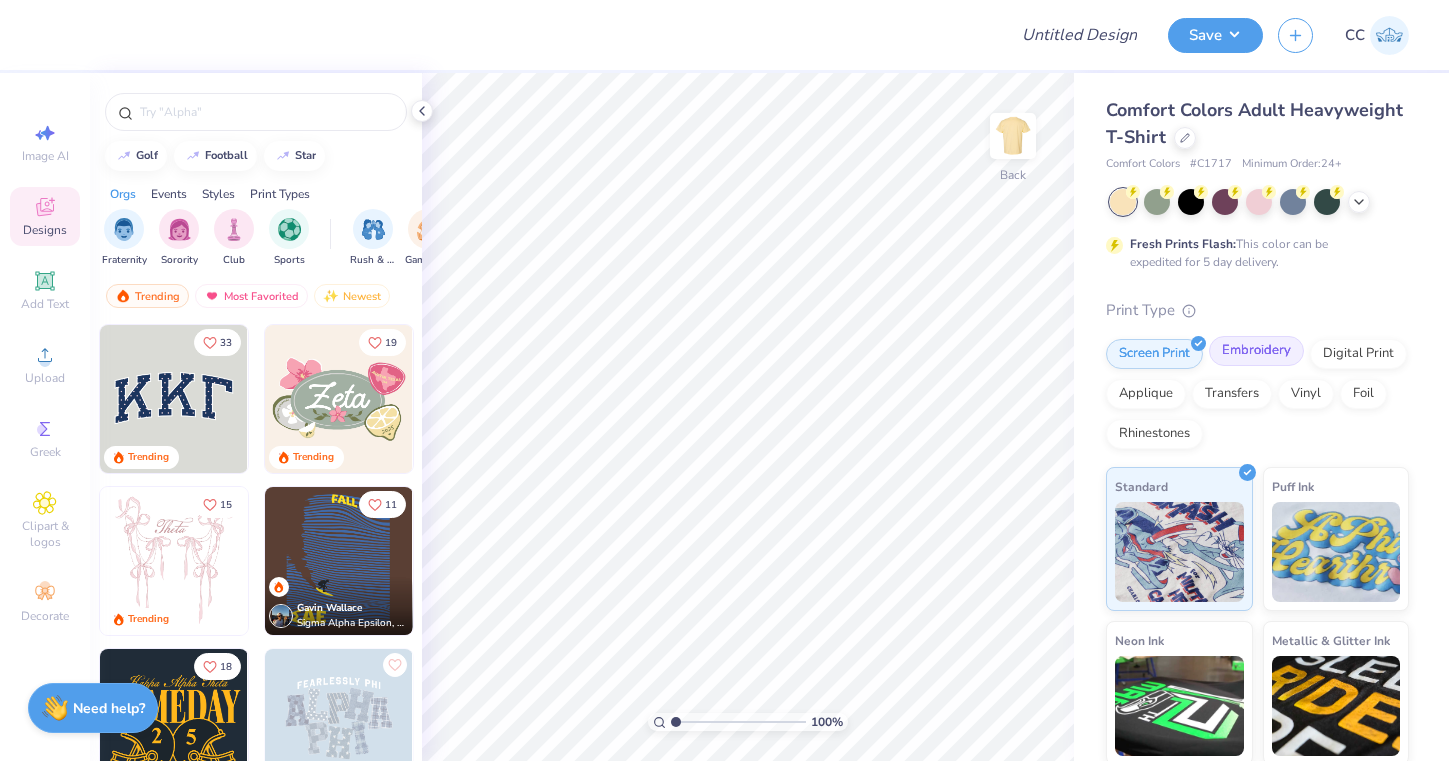 click on "Embroidery" at bounding box center (1256, 351) 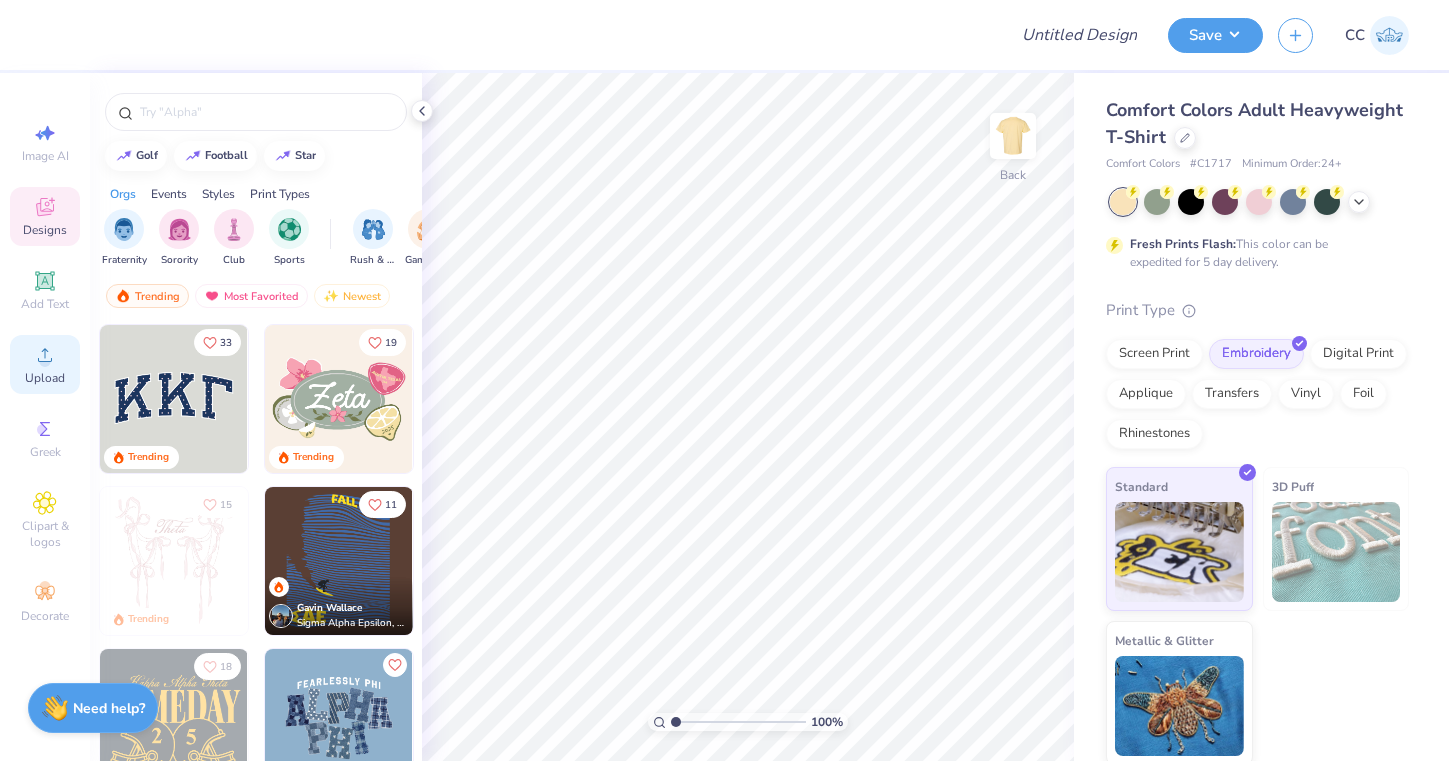 click on "Upload" at bounding box center [45, 378] 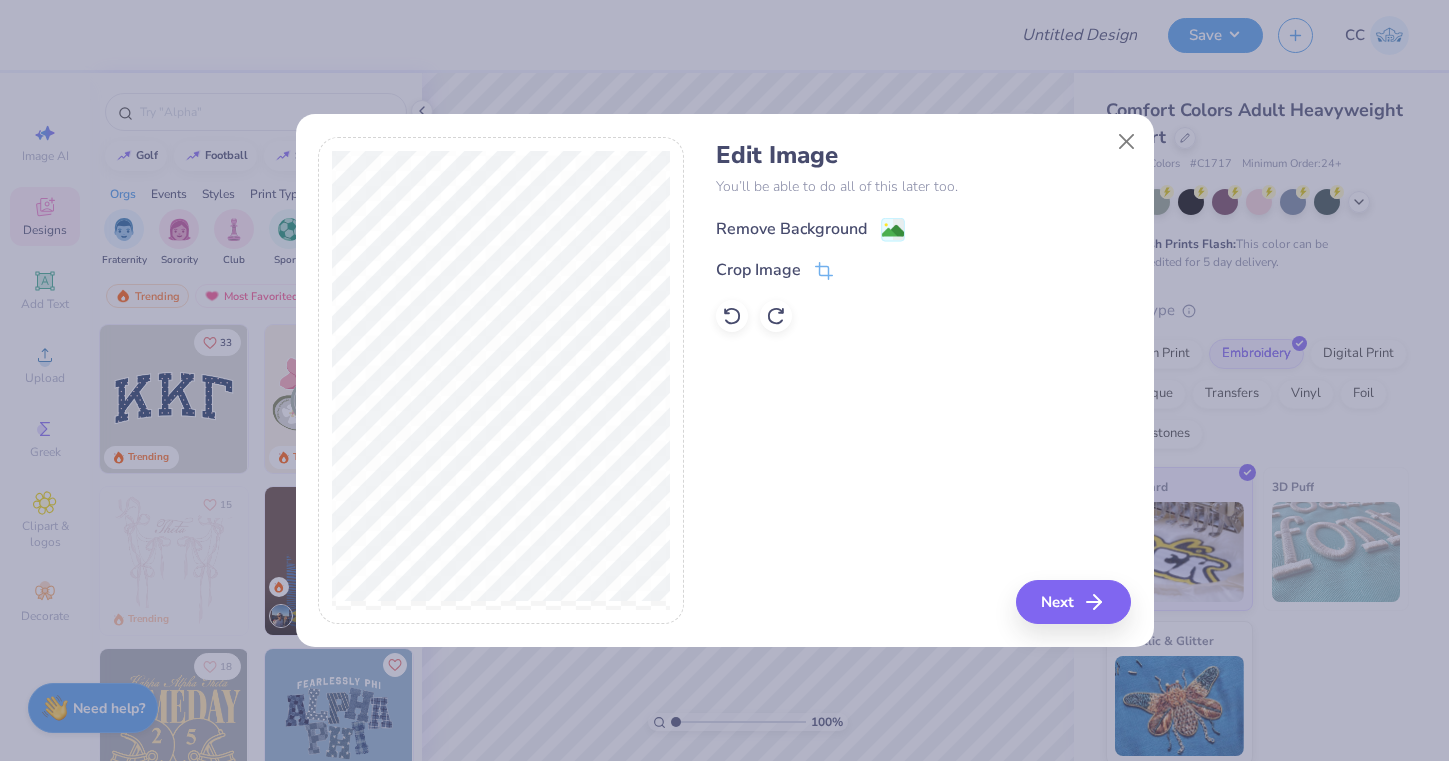 click on "Remove Background" at bounding box center [810, 229] 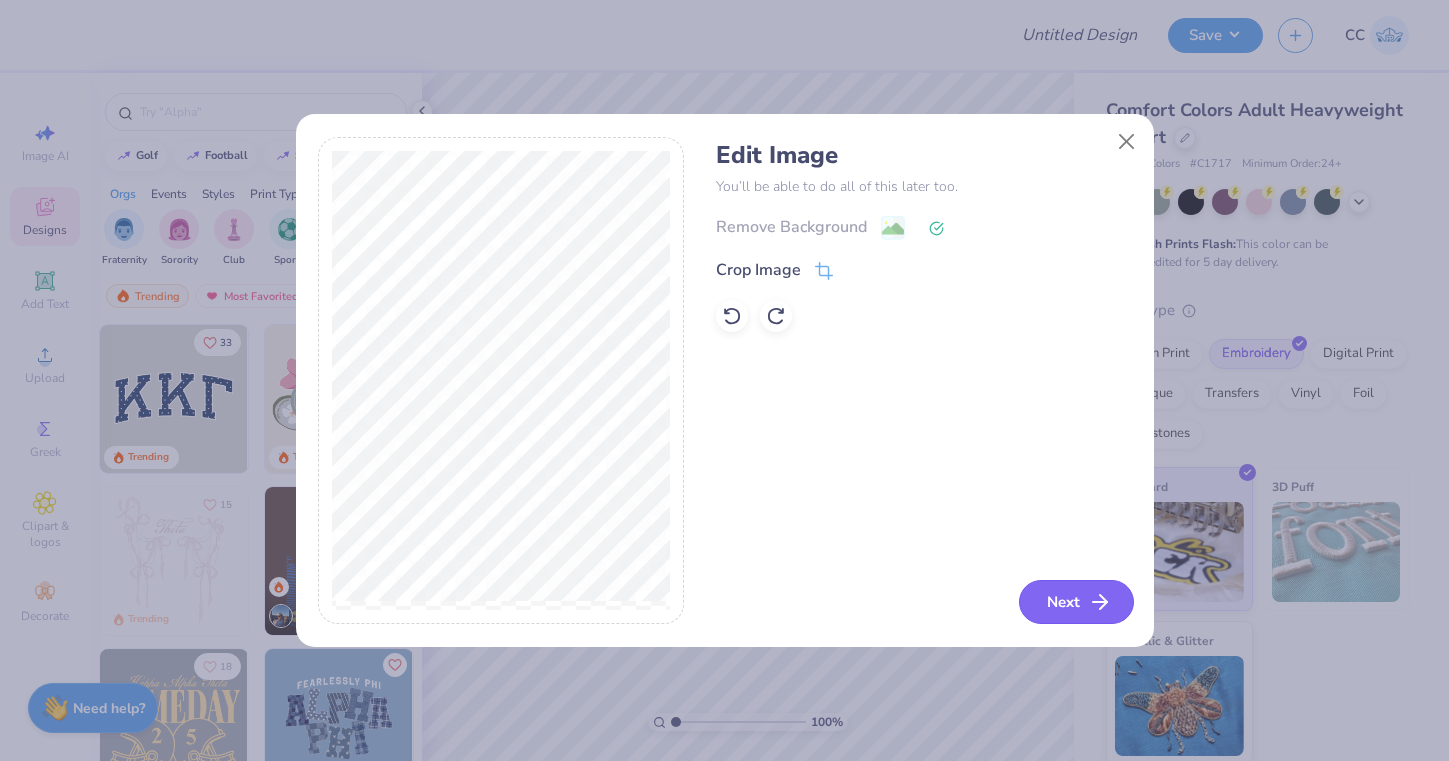 click on "Next" at bounding box center (1076, 602) 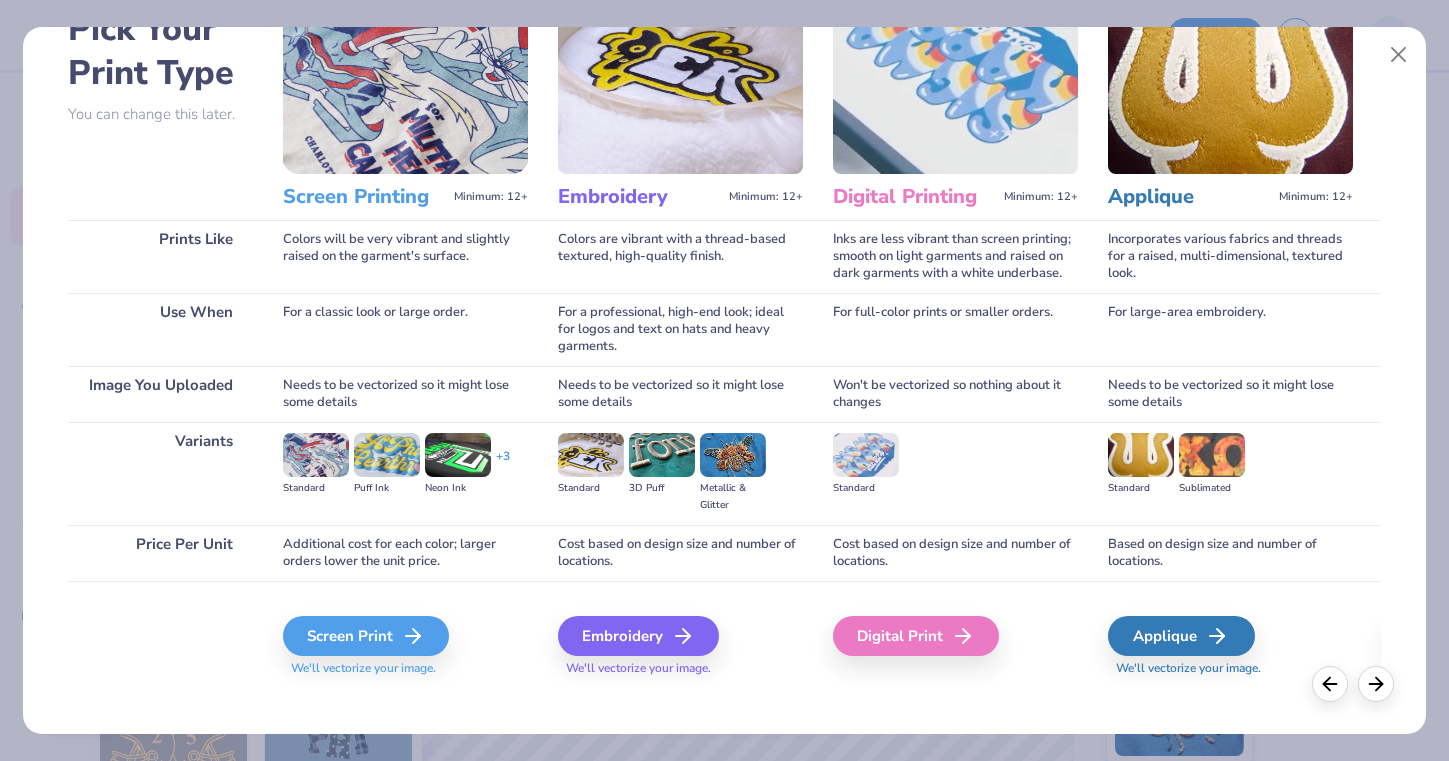 scroll, scrollTop: 128, scrollLeft: 0, axis: vertical 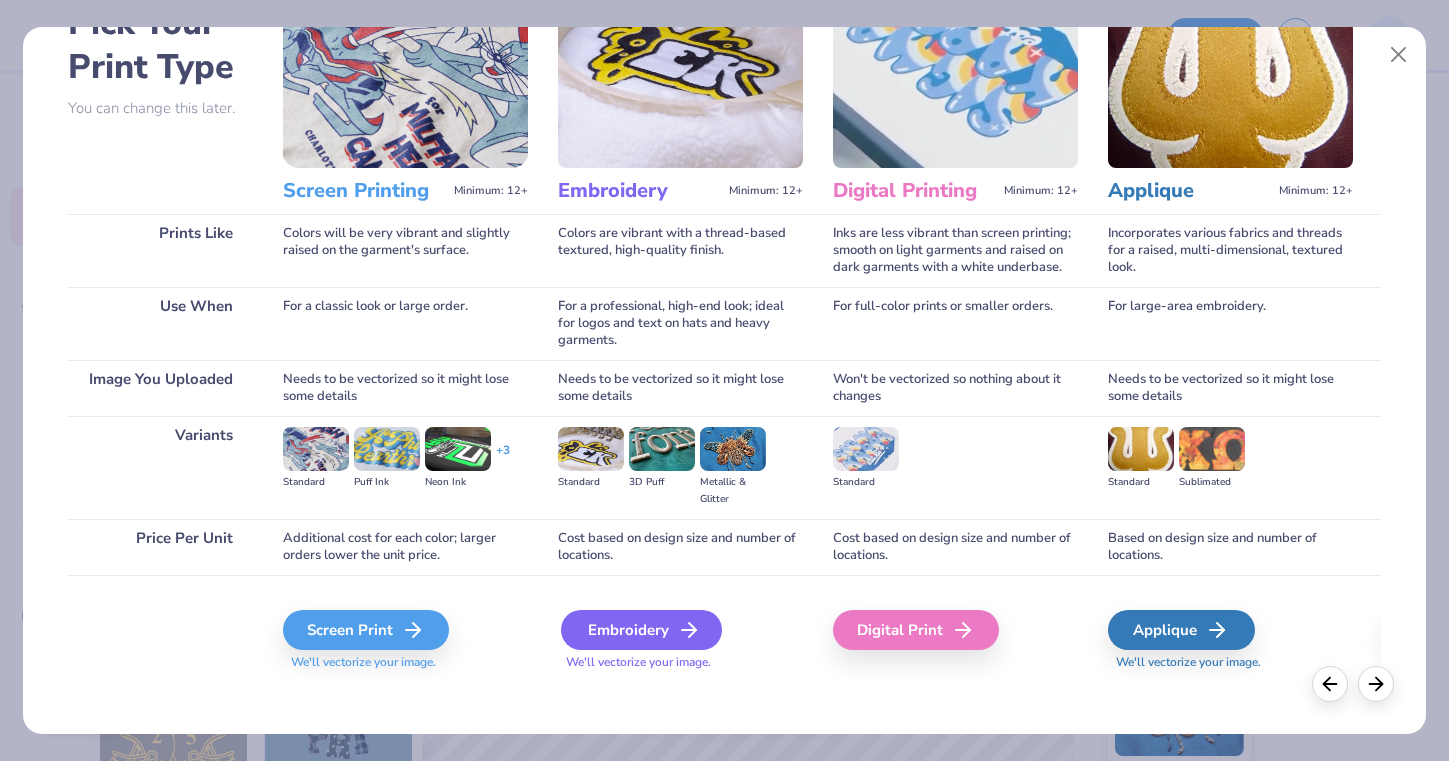 click on "Embroidery" at bounding box center [641, 630] 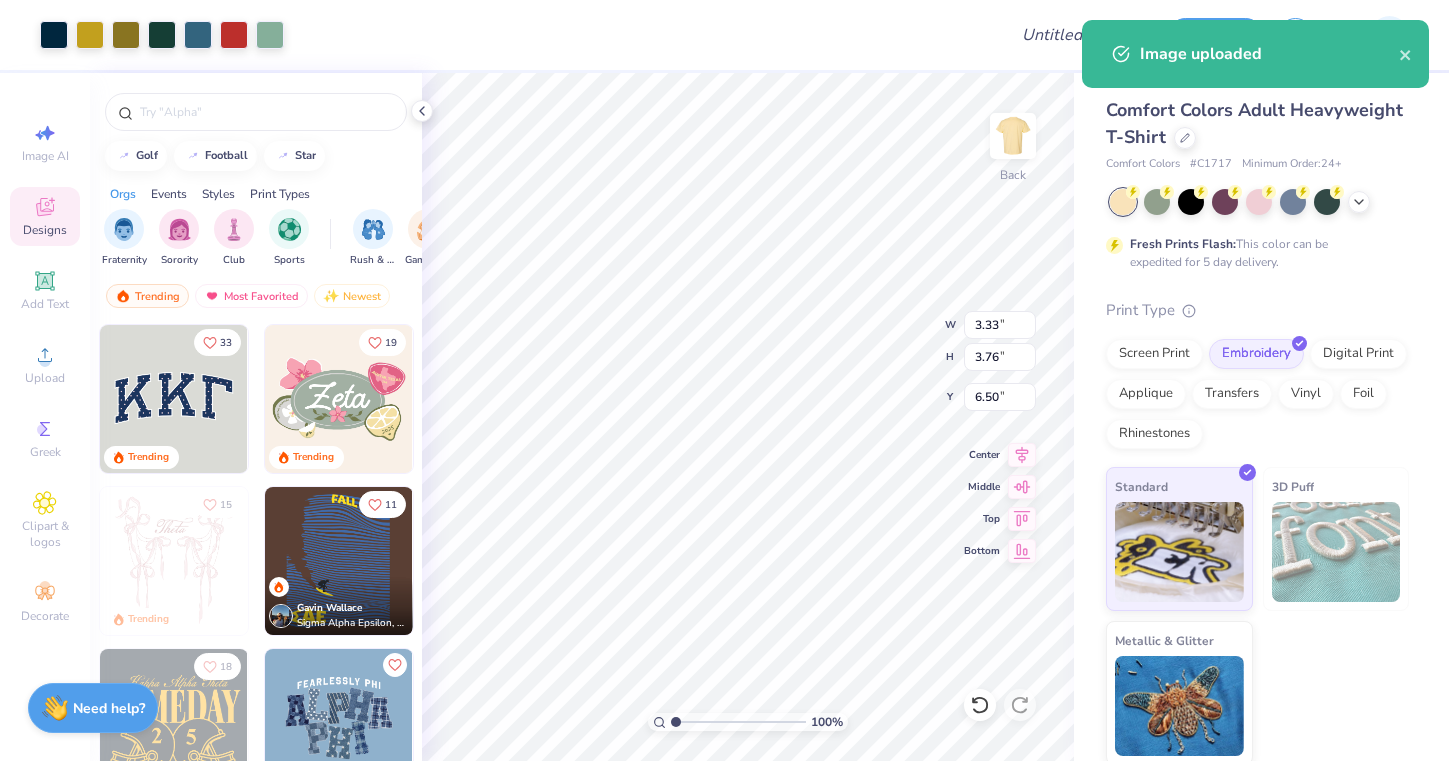 type on "3.33" 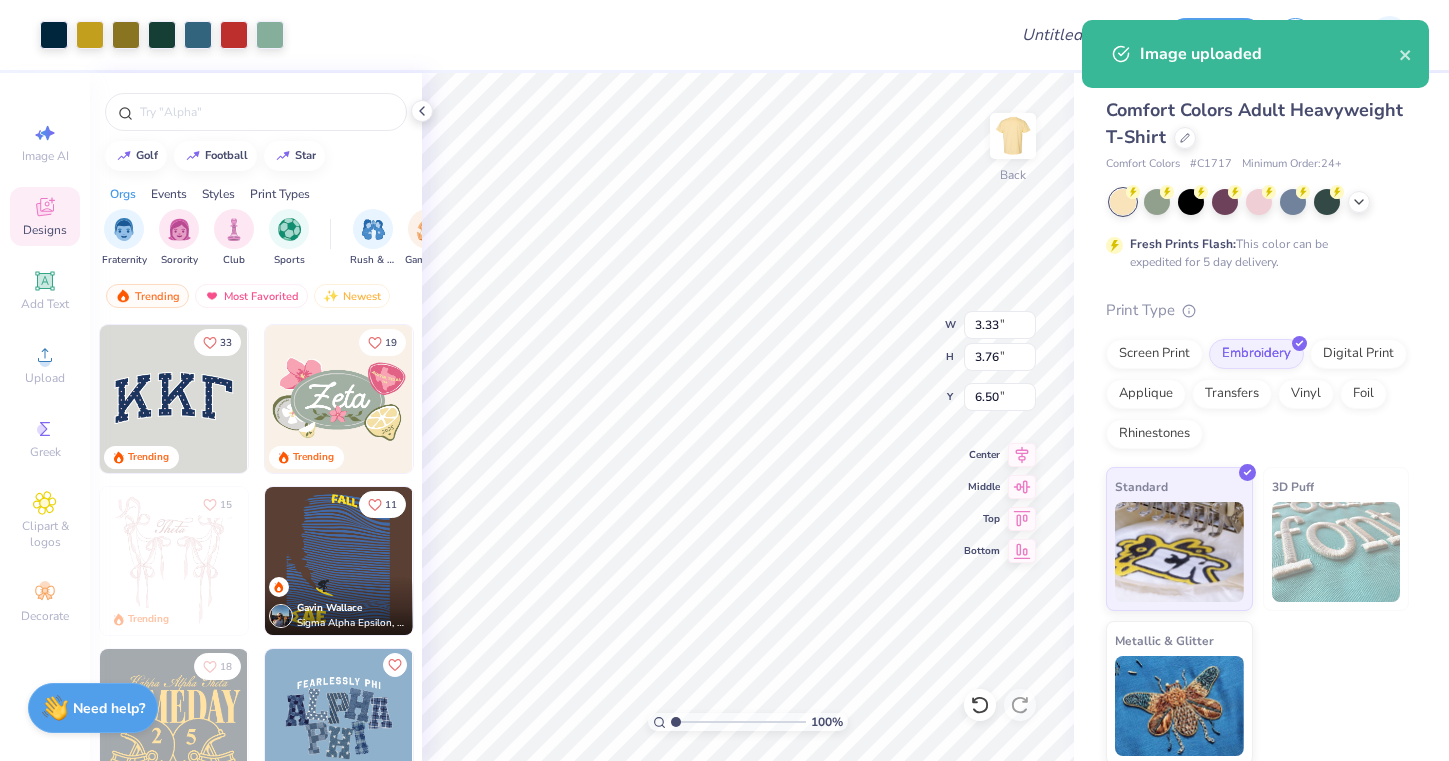 type on "3.76" 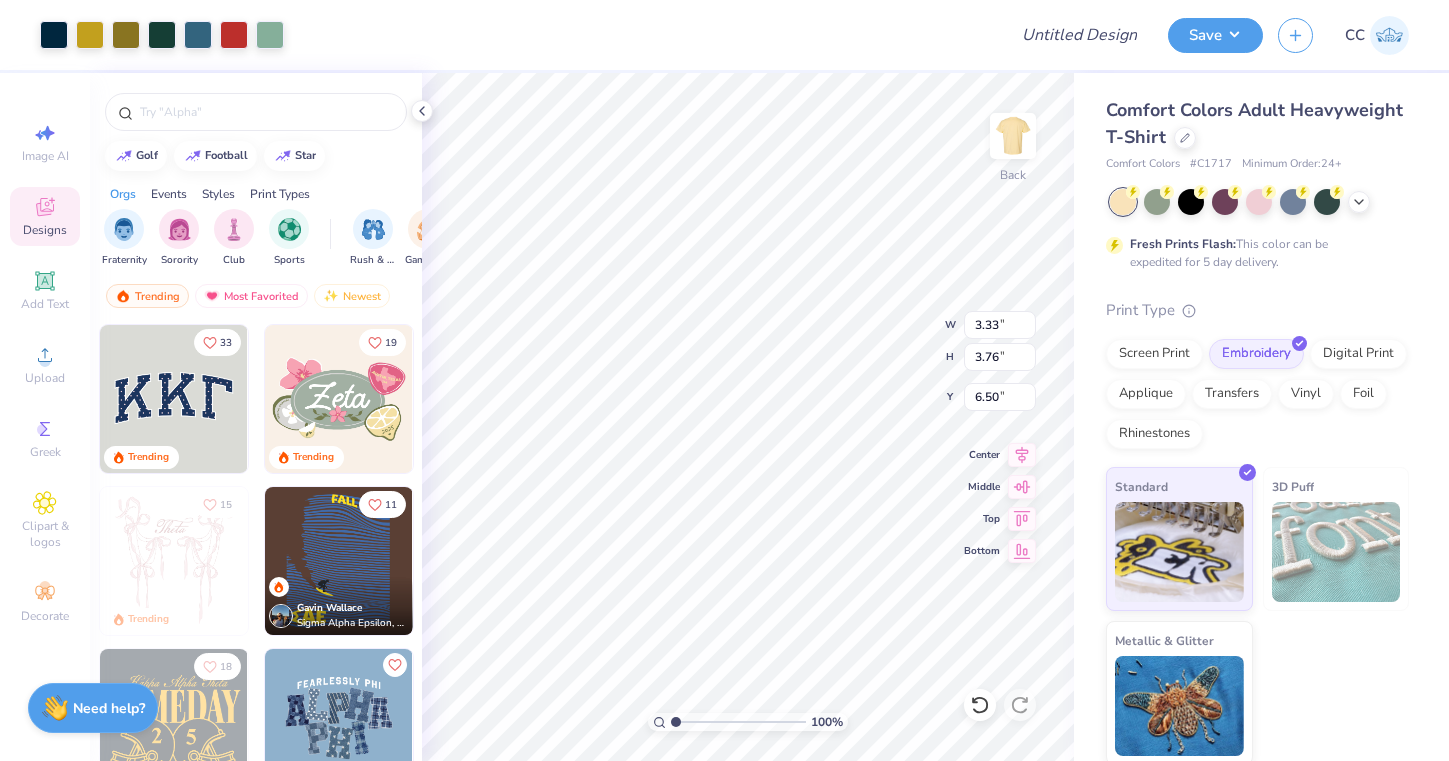 type on "1.12" 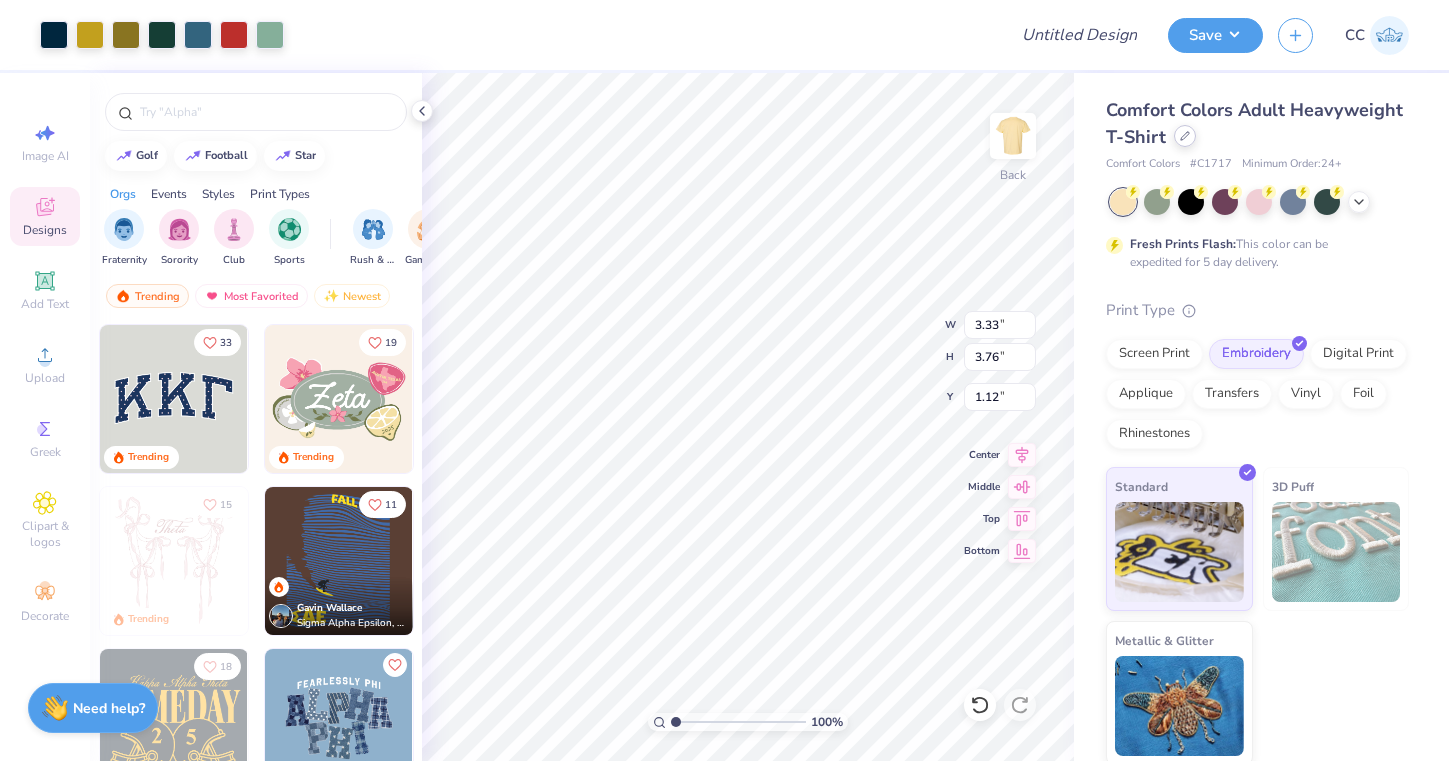 click at bounding box center [1185, 136] 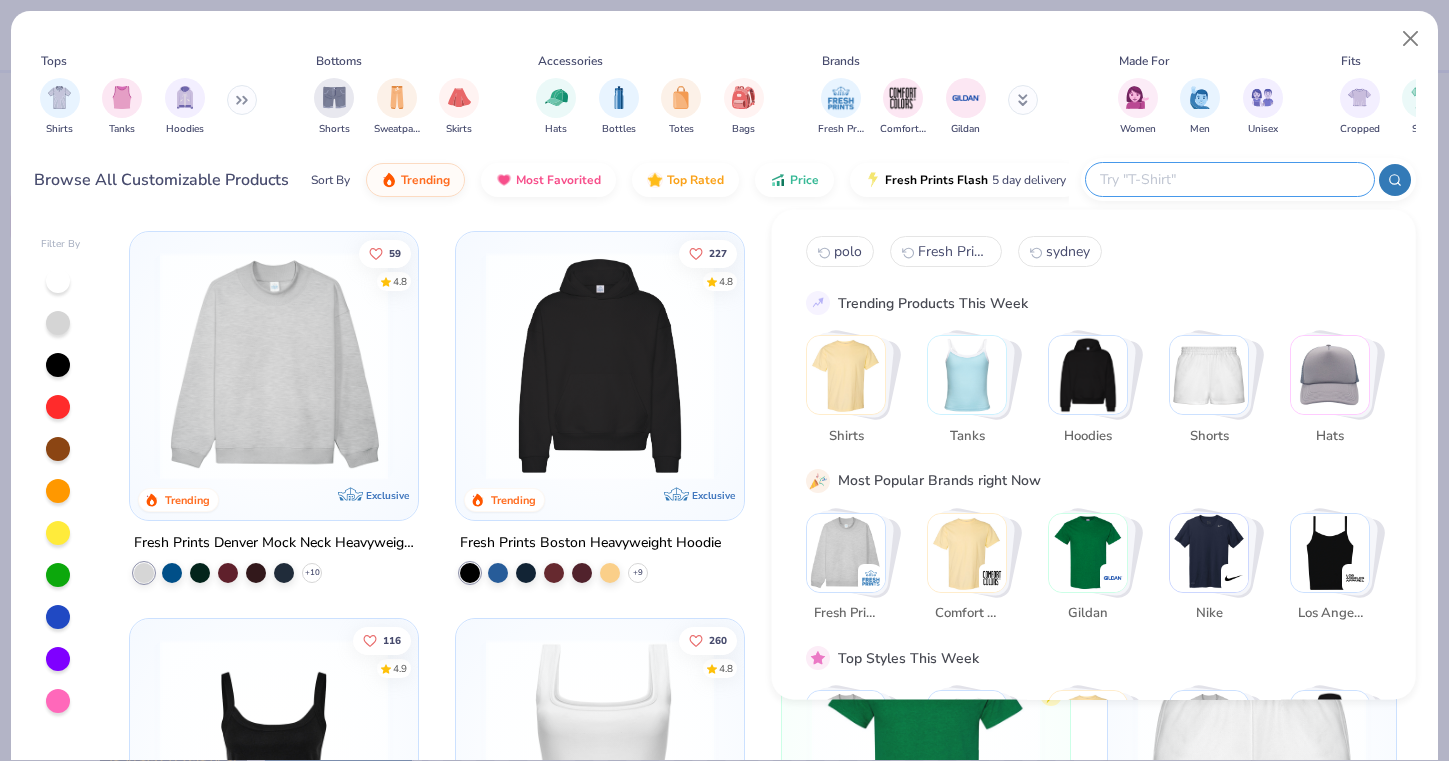 click at bounding box center [1229, 179] 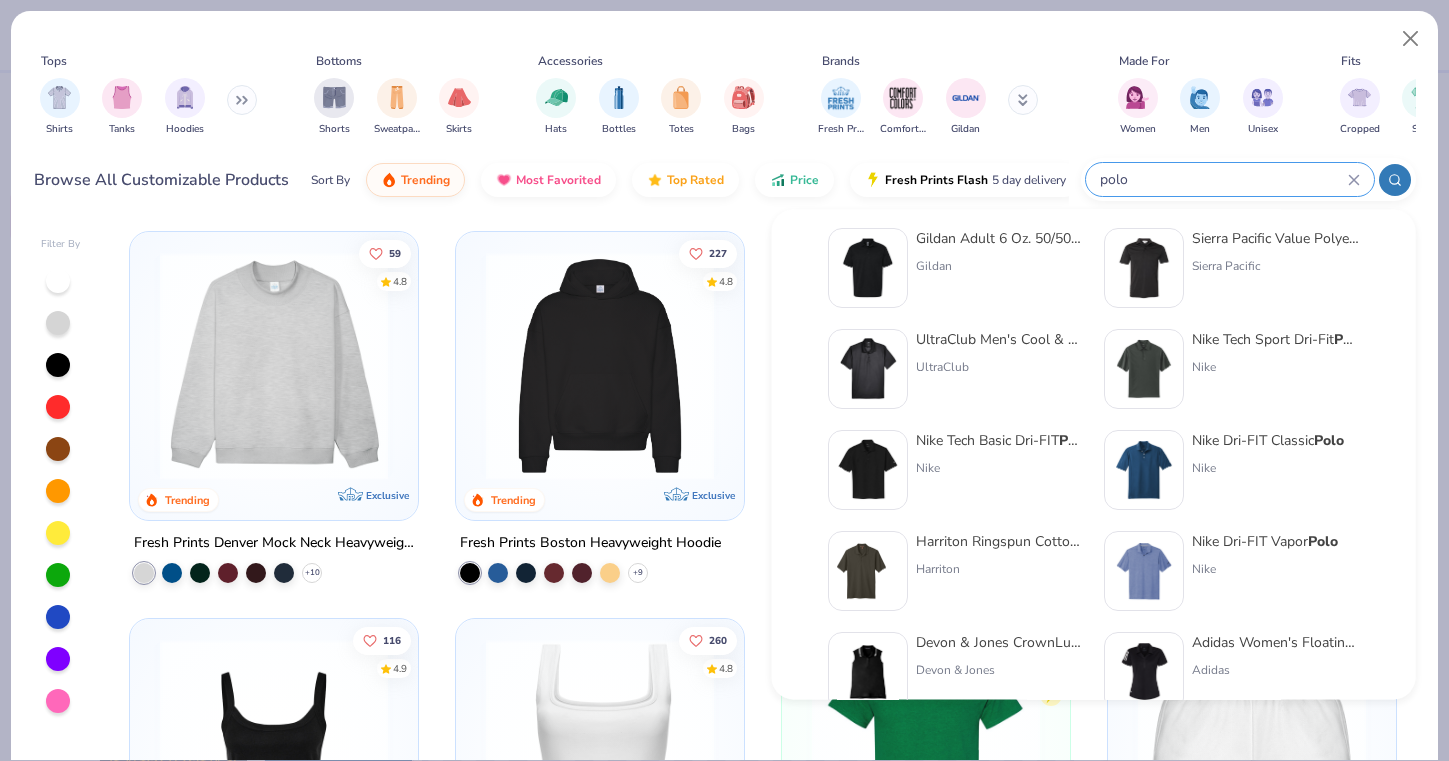 scroll, scrollTop: 19, scrollLeft: 0, axis: vertical 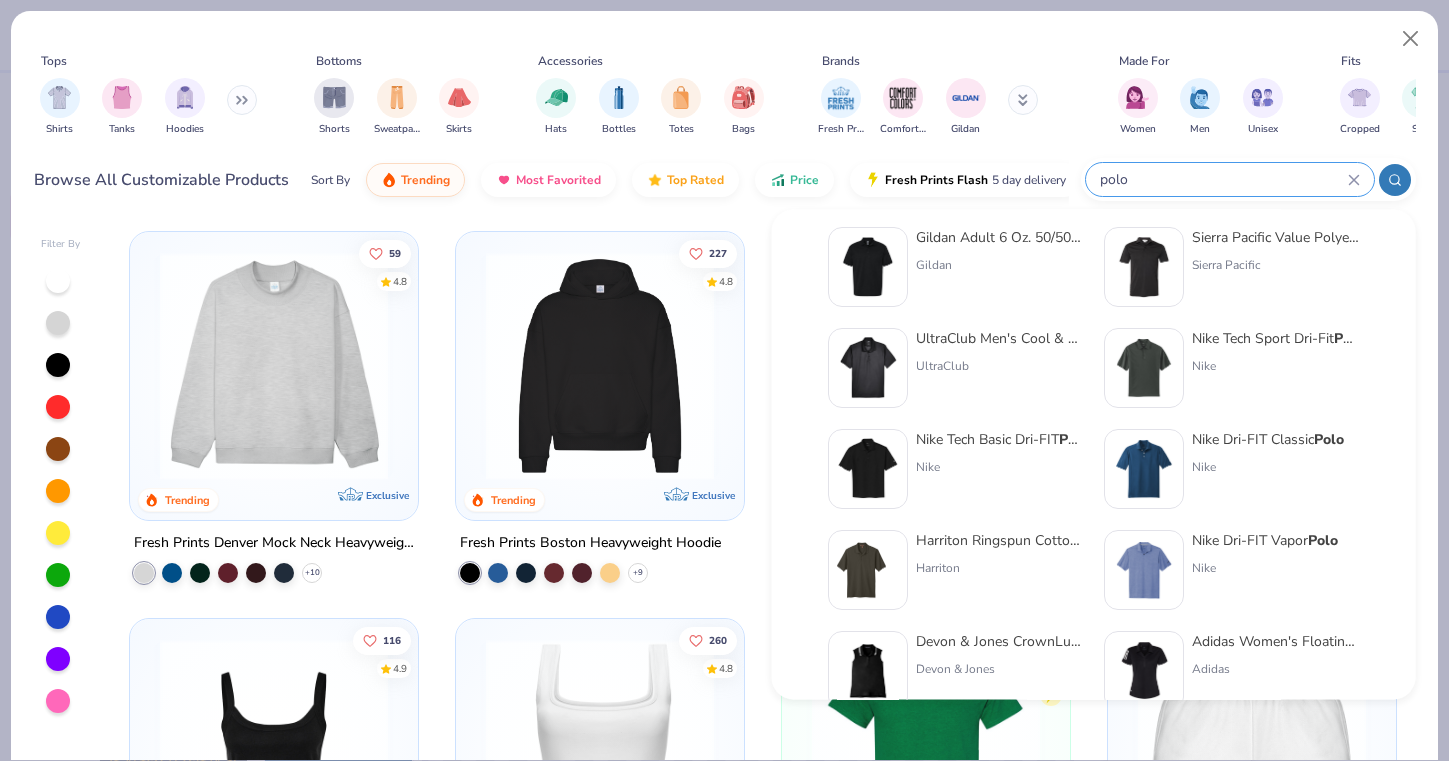 type on "polo" 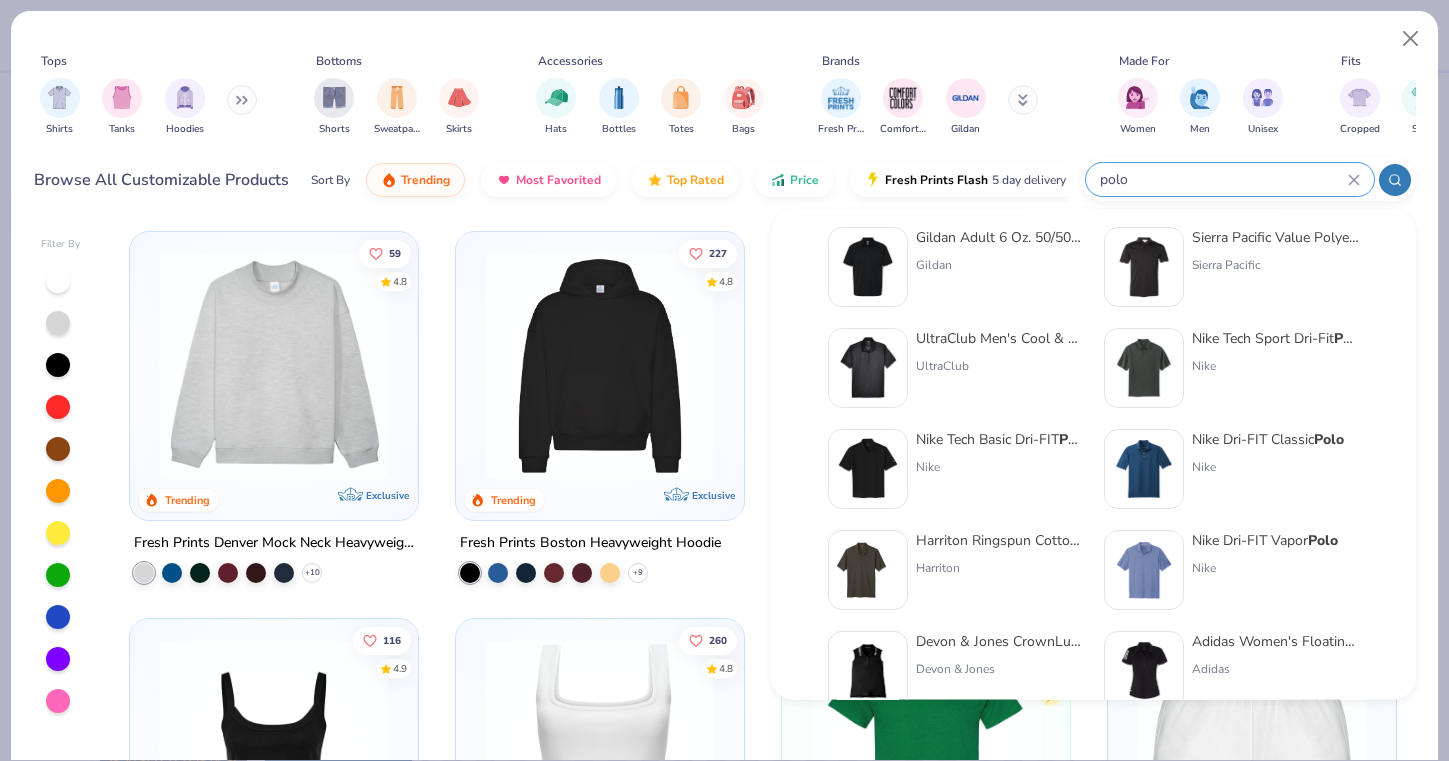 click at bounding box center [1144, 368] 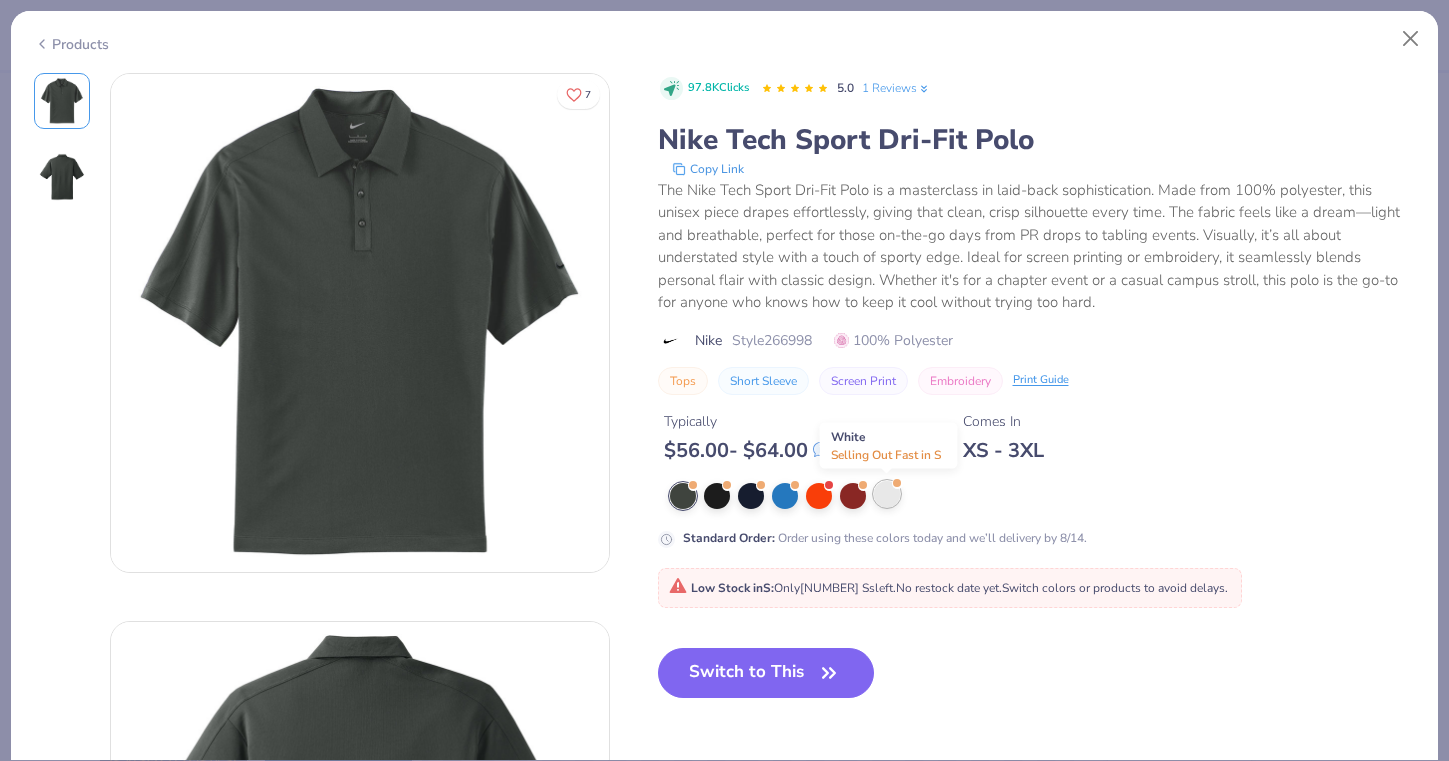 click at bounding box center [887, 494] 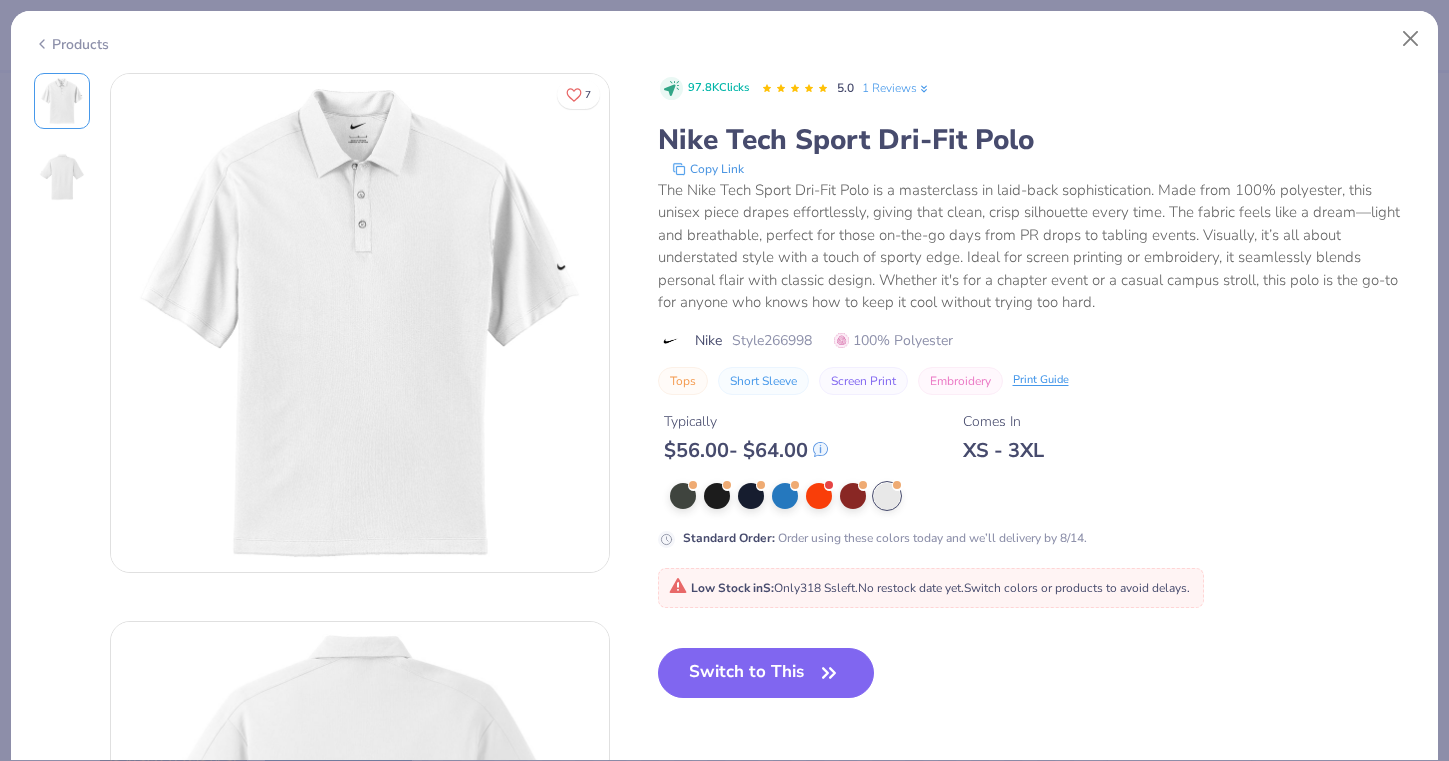 click 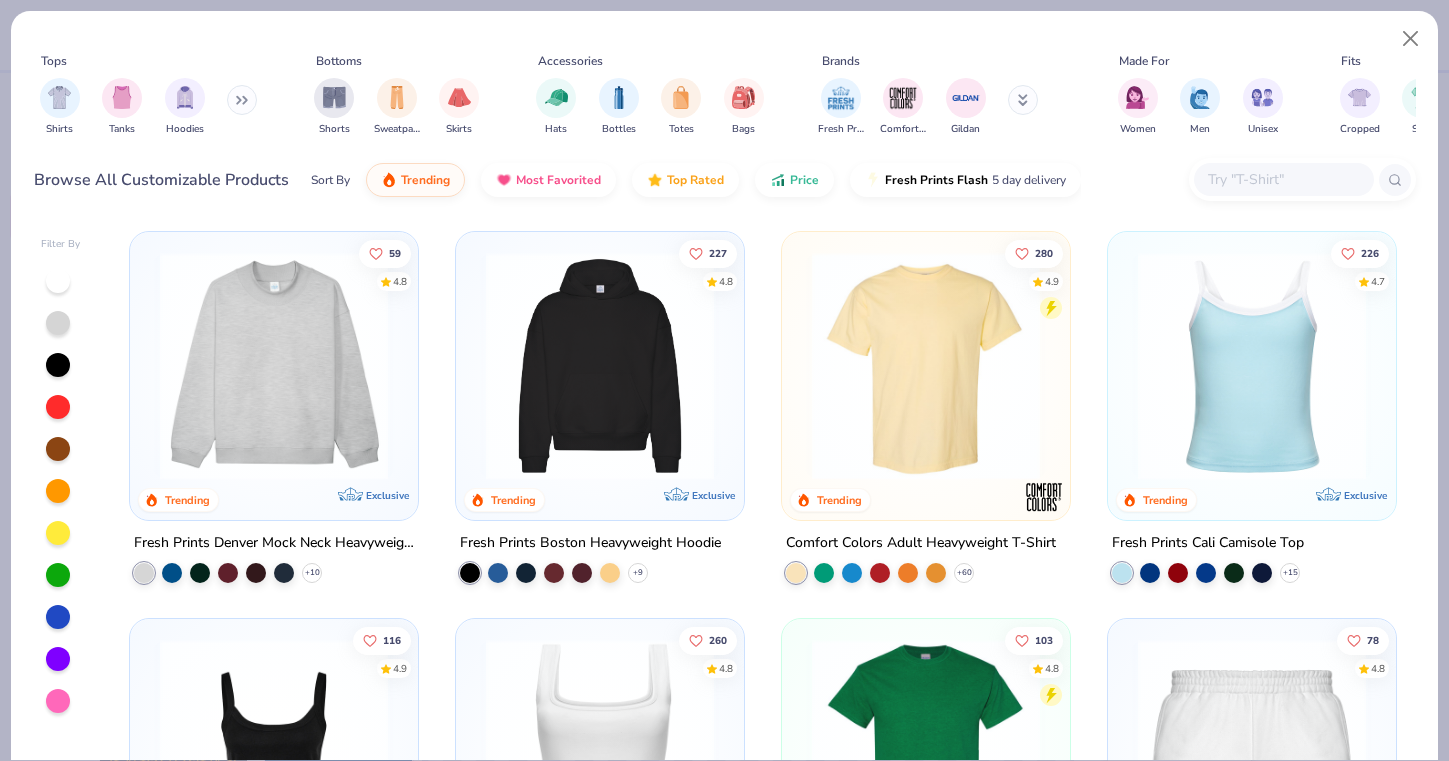 click at bounding box center (1283, 179) 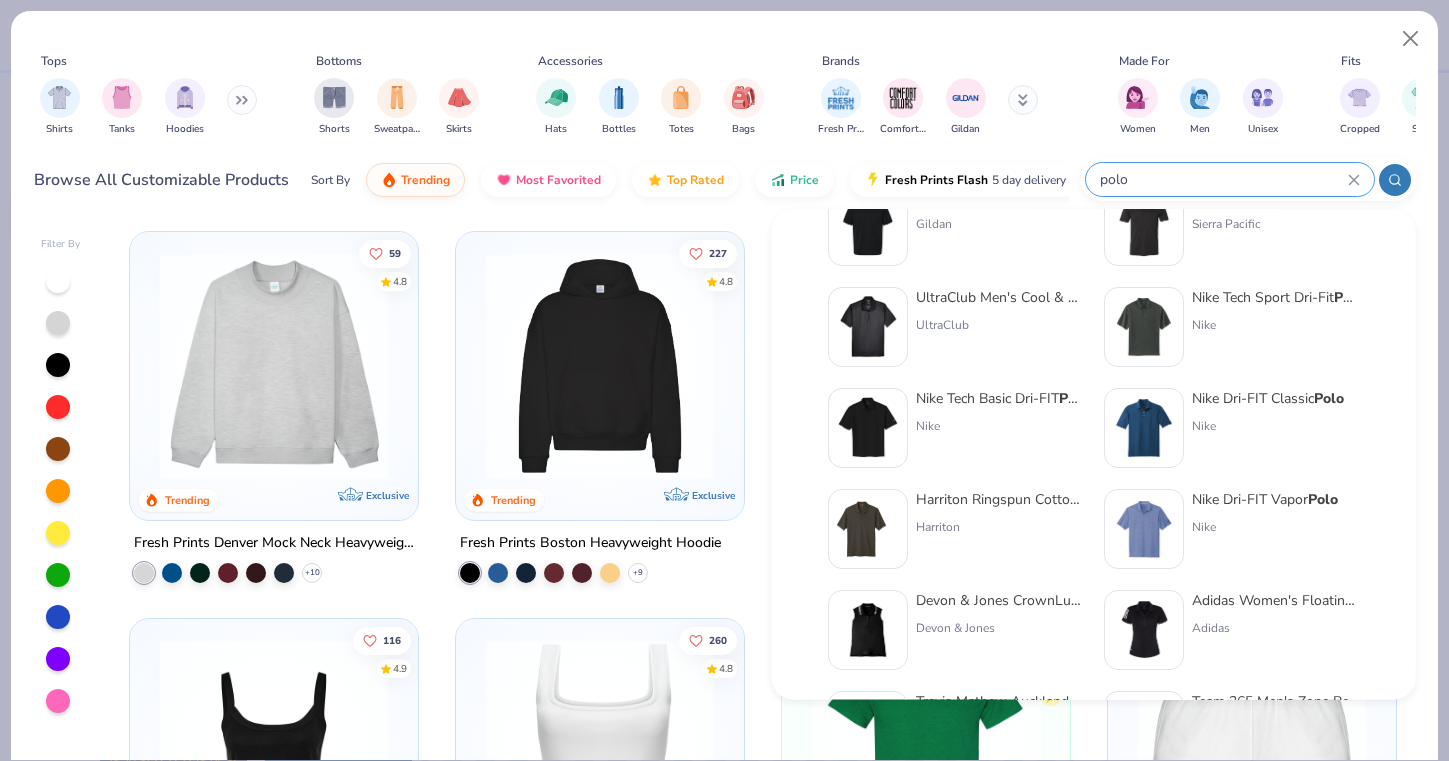 scroll, scrollTop: 60, scrollLeft: 0, axis: vertical 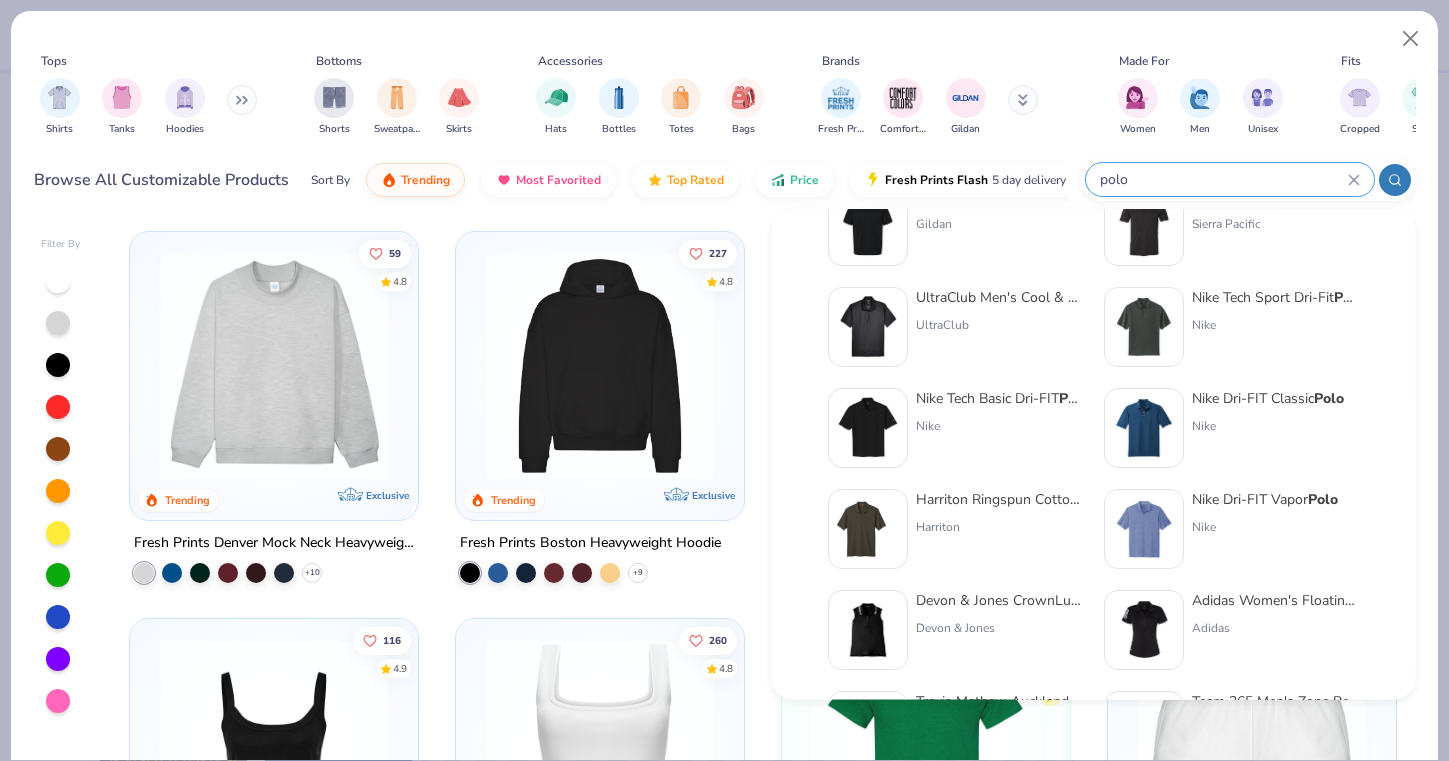type on "polo" 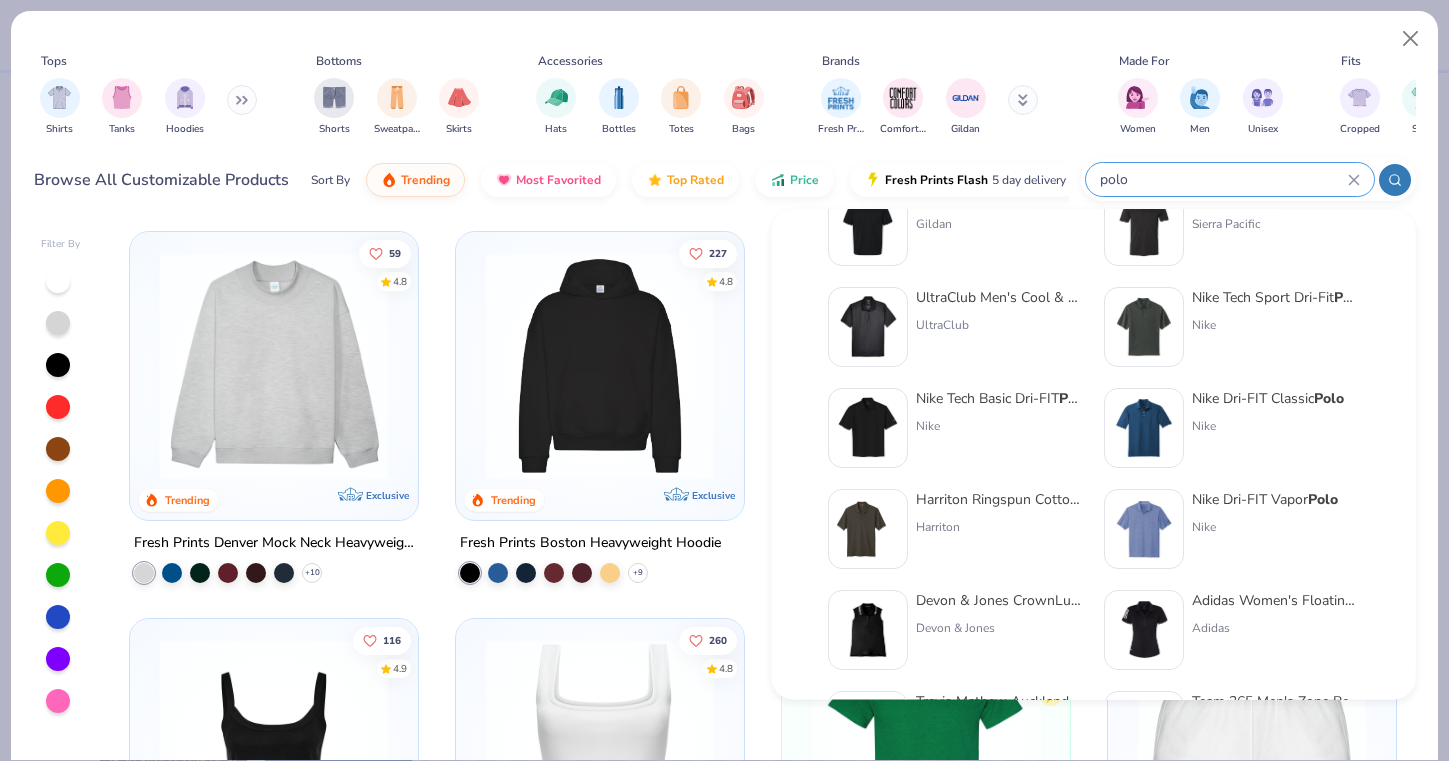 click on "Nike Dri-FIT Vapor  Polo" at bounding box center [1265, 499] 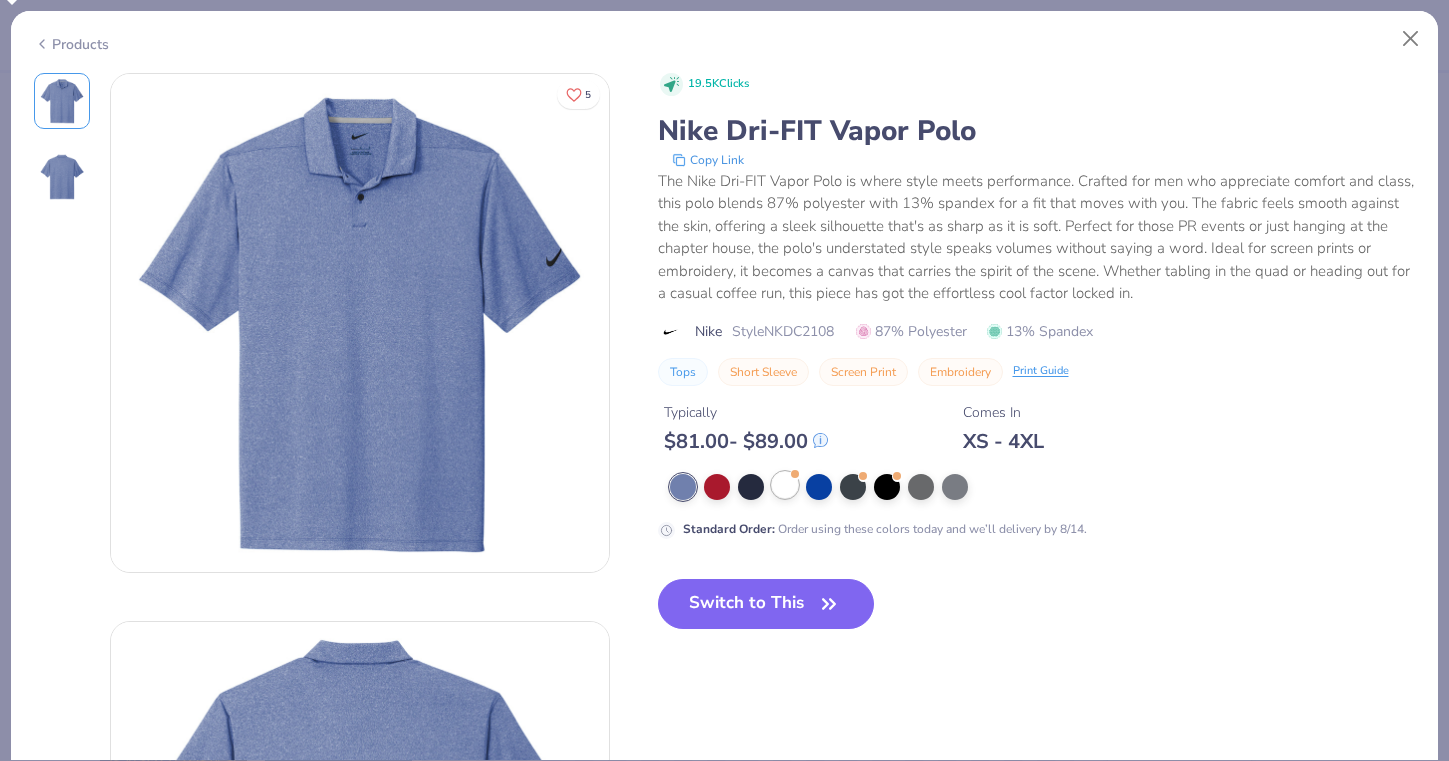 click at bounding box center (785, 485) 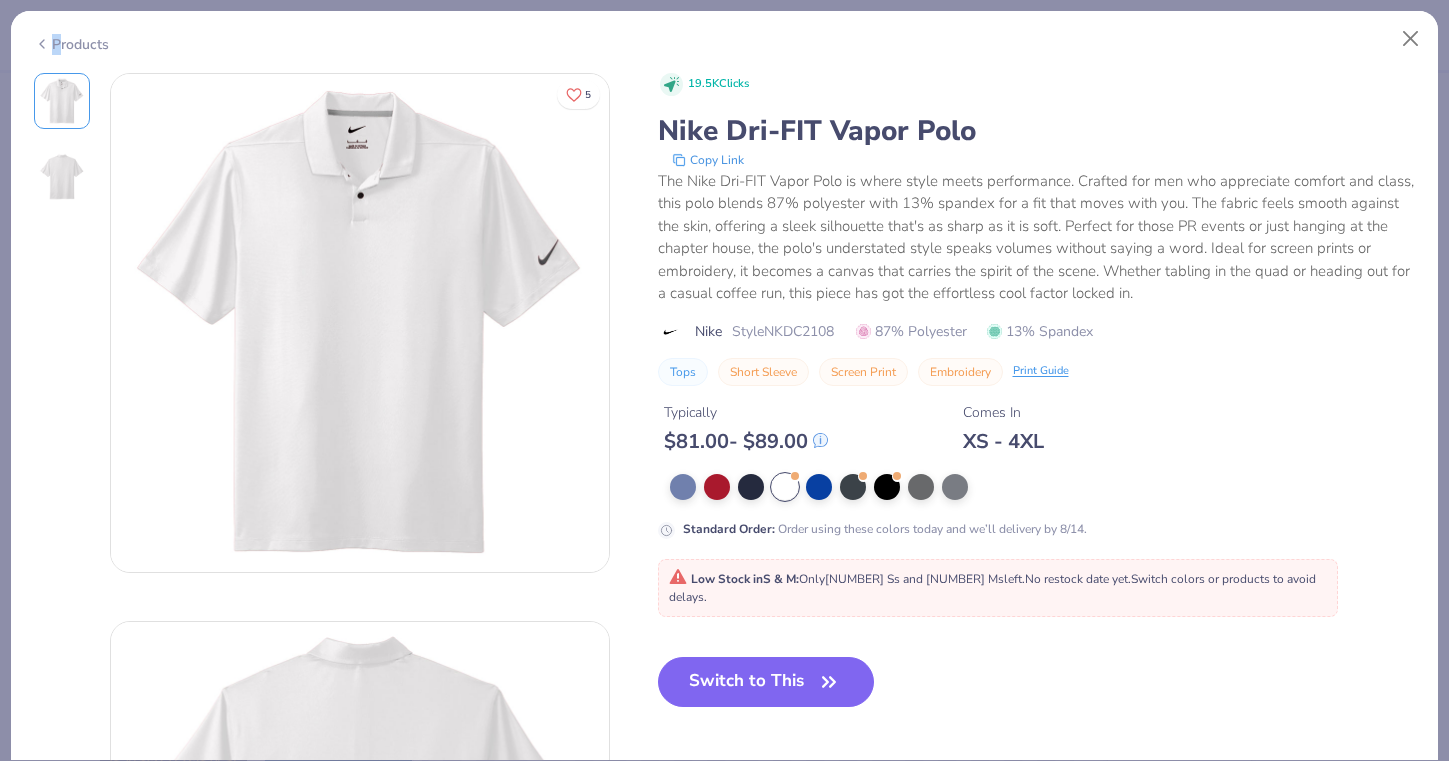 click on "Products" at bounding box center [71, 44] 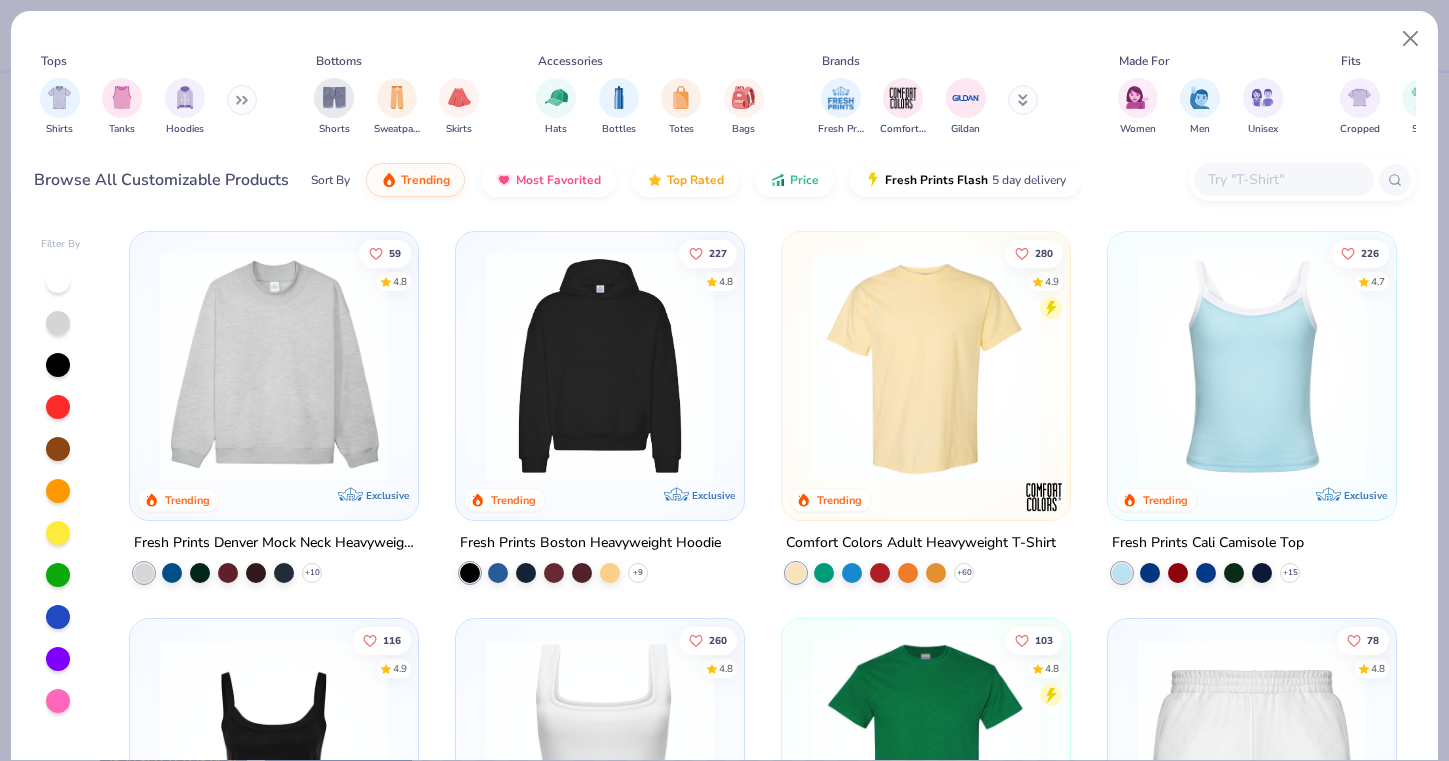 click at bounding box center [1283, 179] 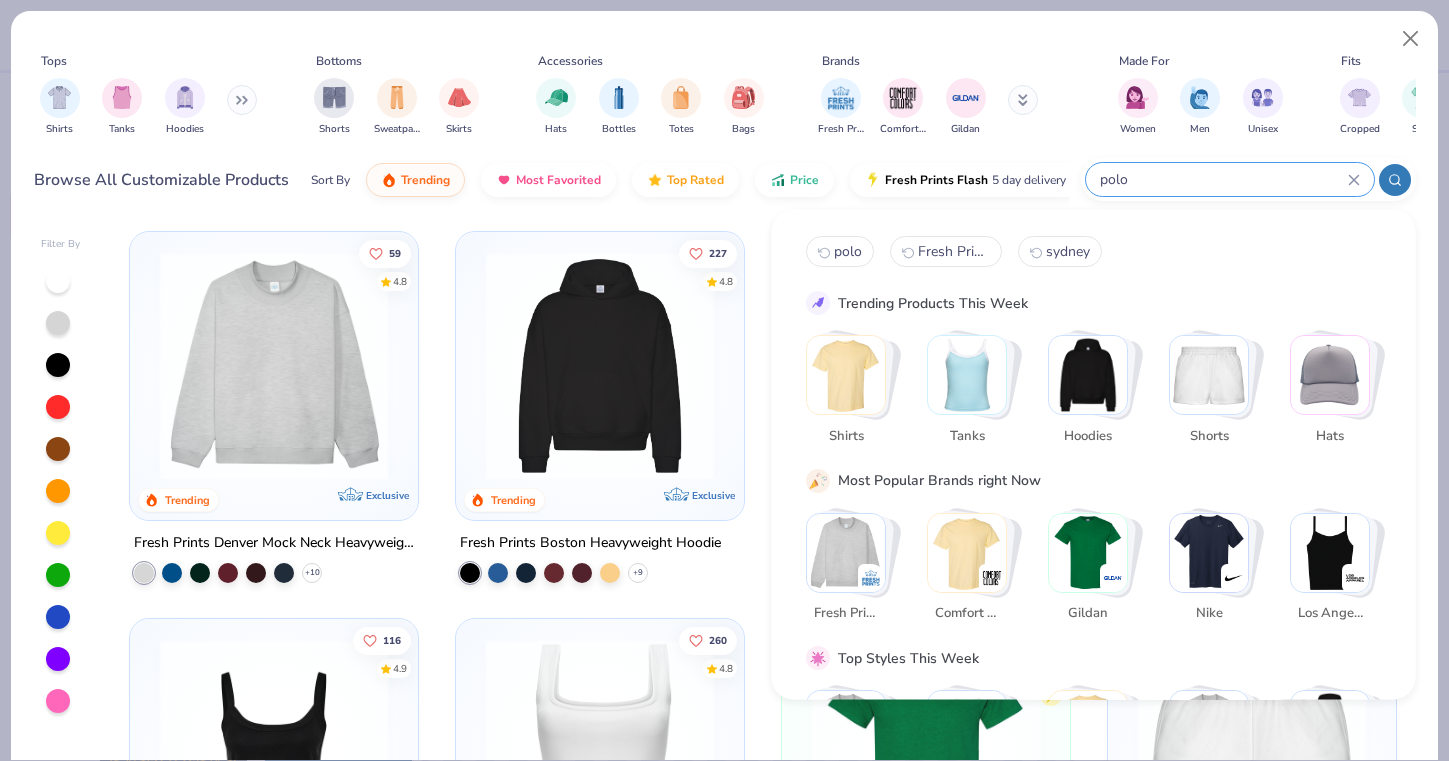 type on "polo" 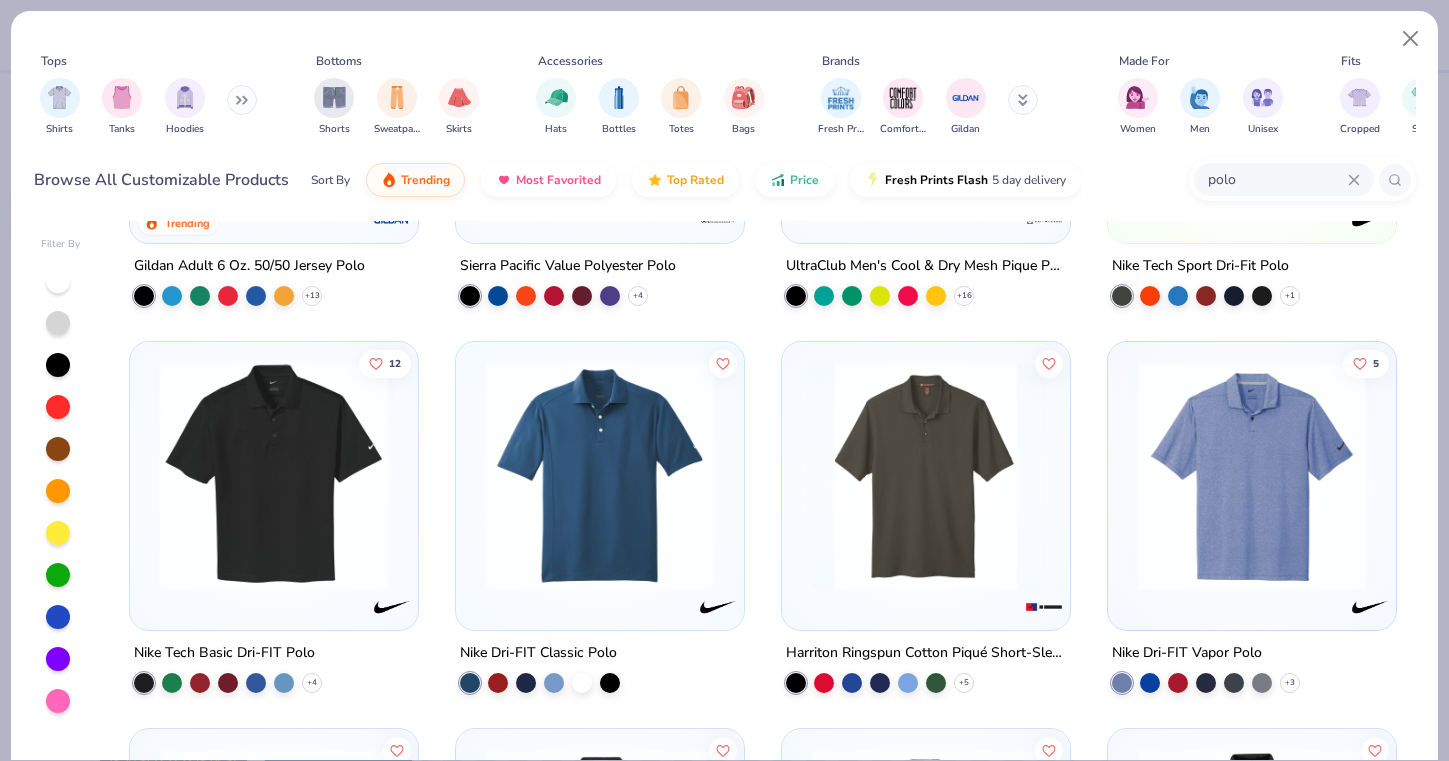 scroll, scrollTop: 282, scrollLeft: 0, axis: vertical 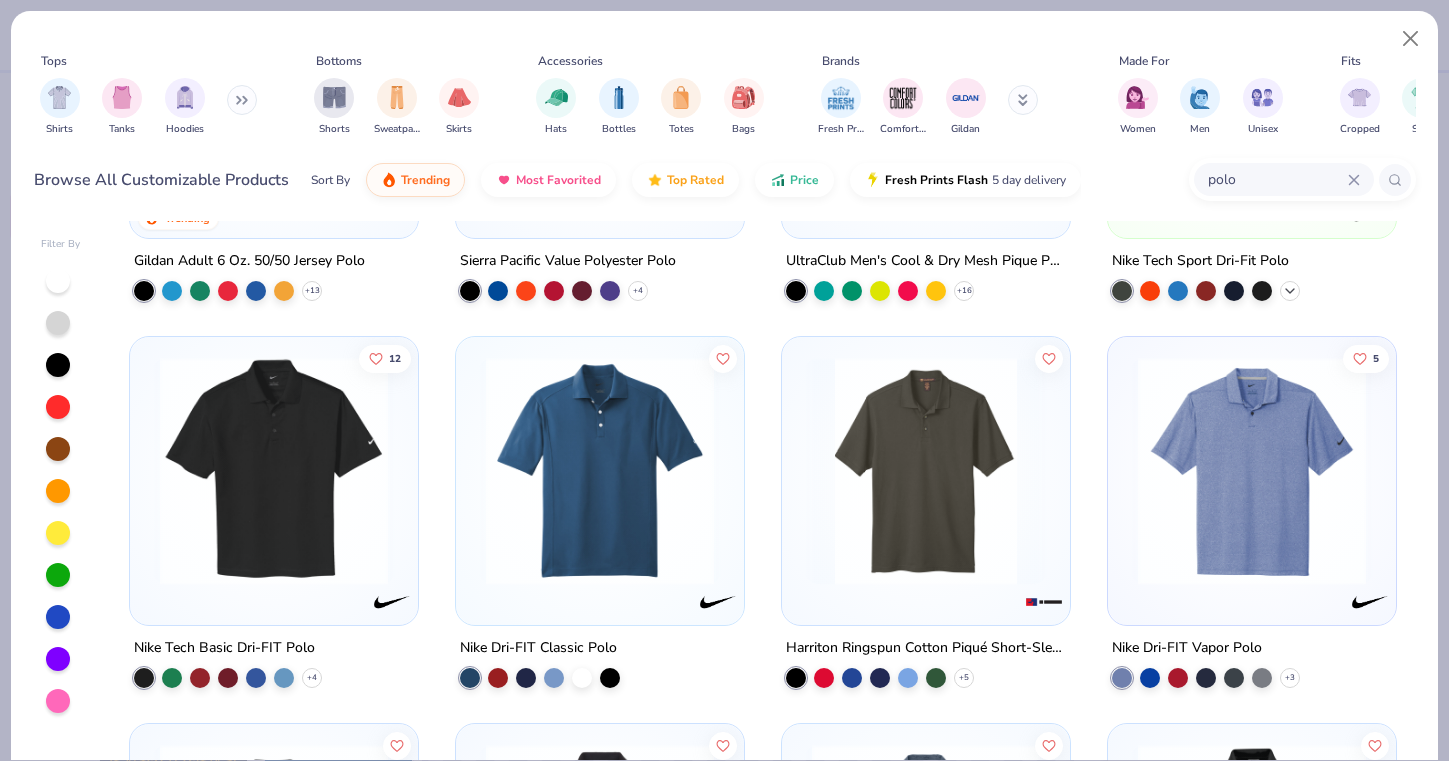 click 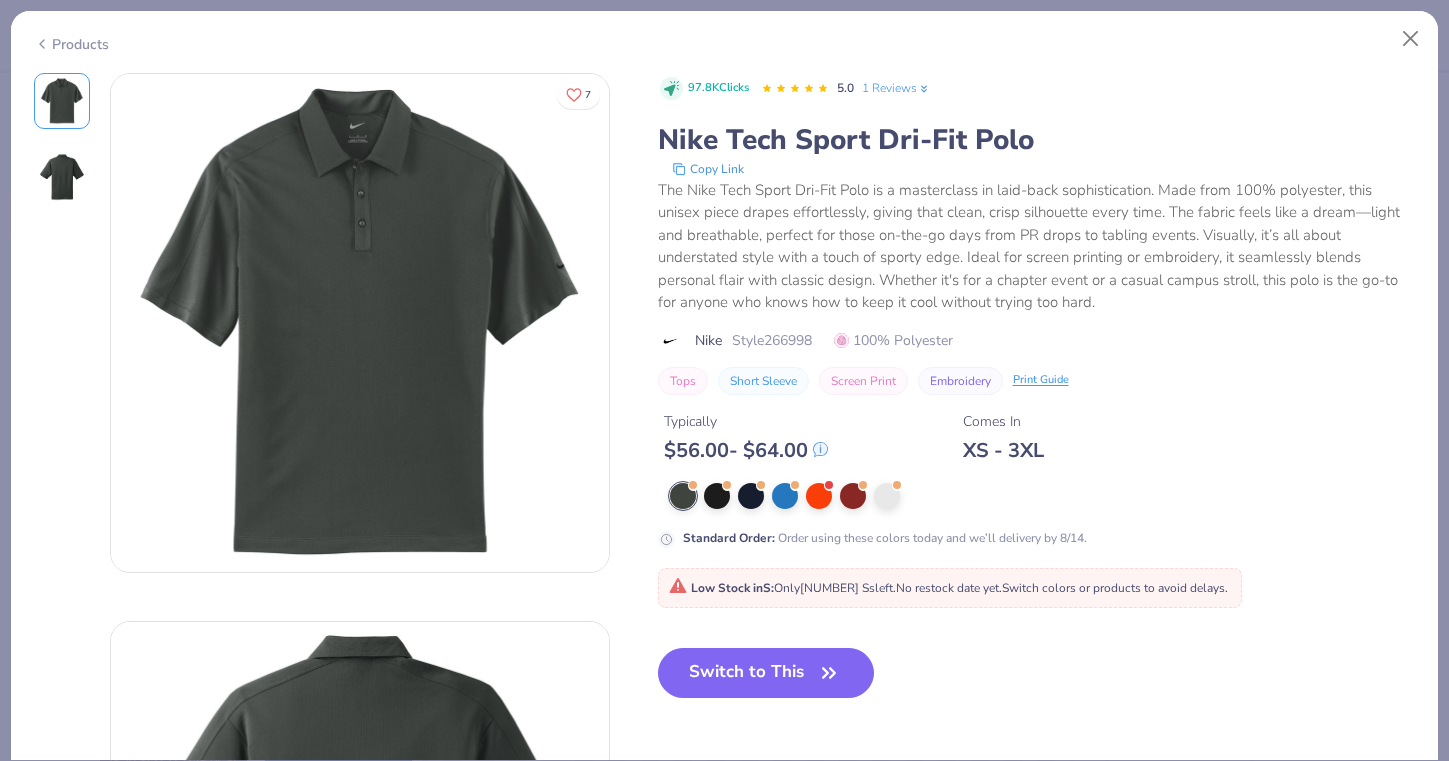 click on "Products" at bounding box center (724, 37) 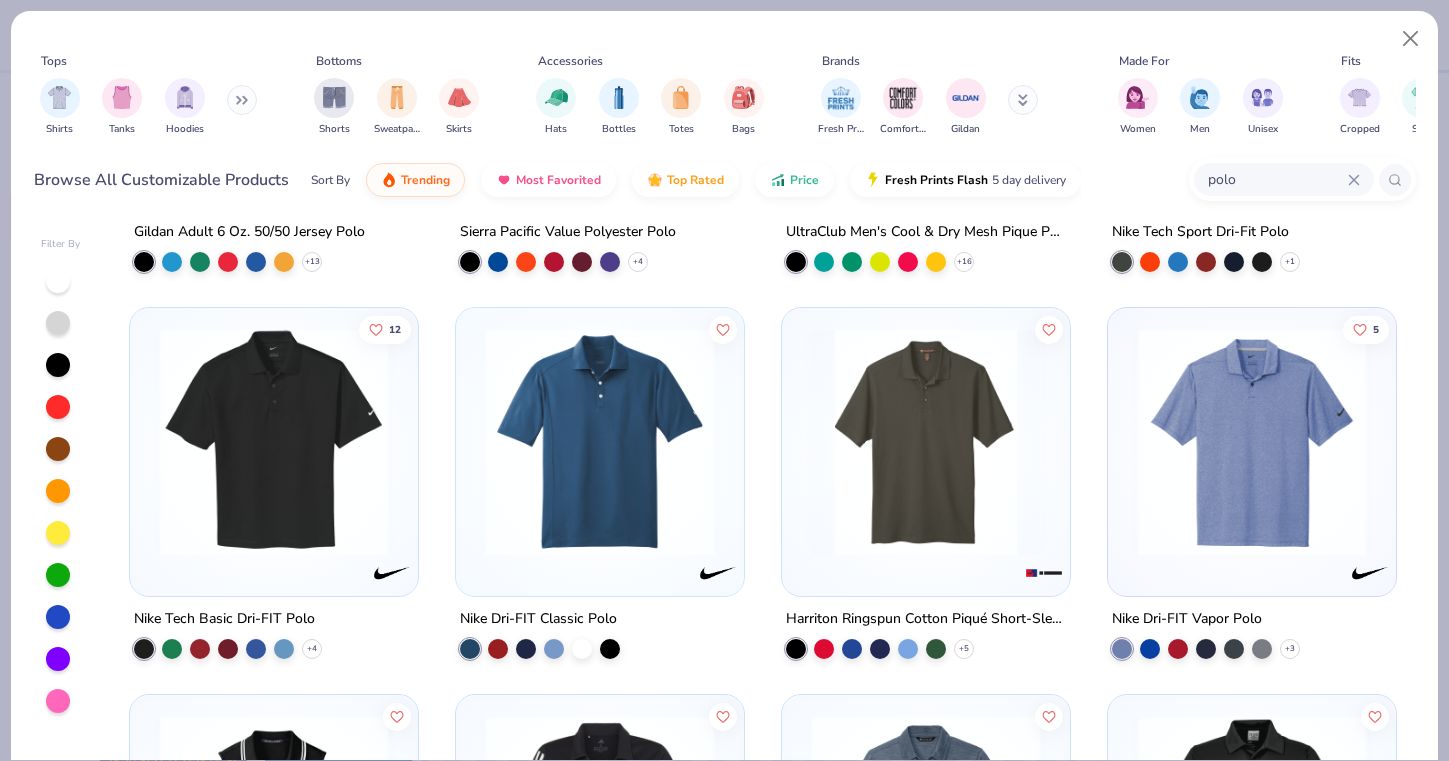 scroll, scrollTop: 312, scrollLeft: 0, axis: vertical 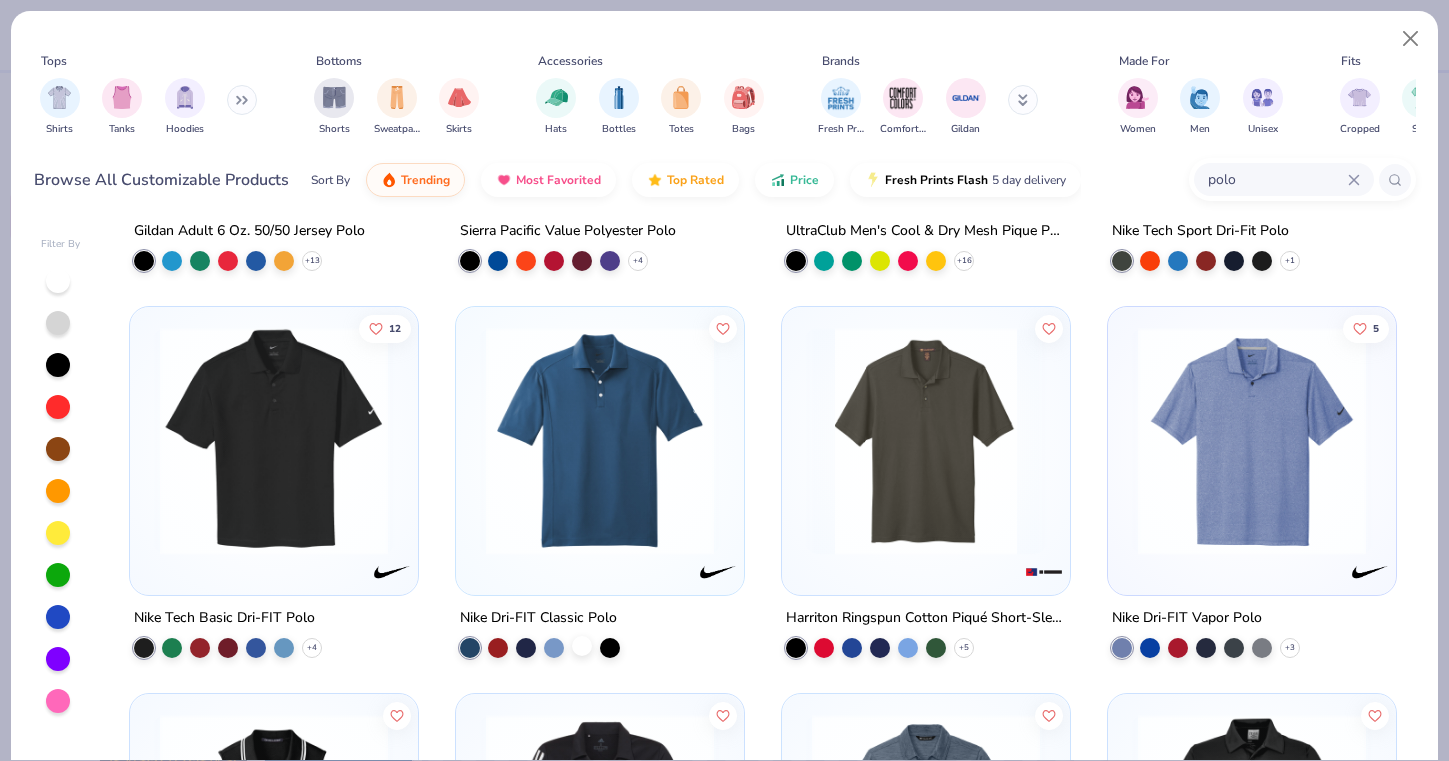 click at bounding box center (582, 646) 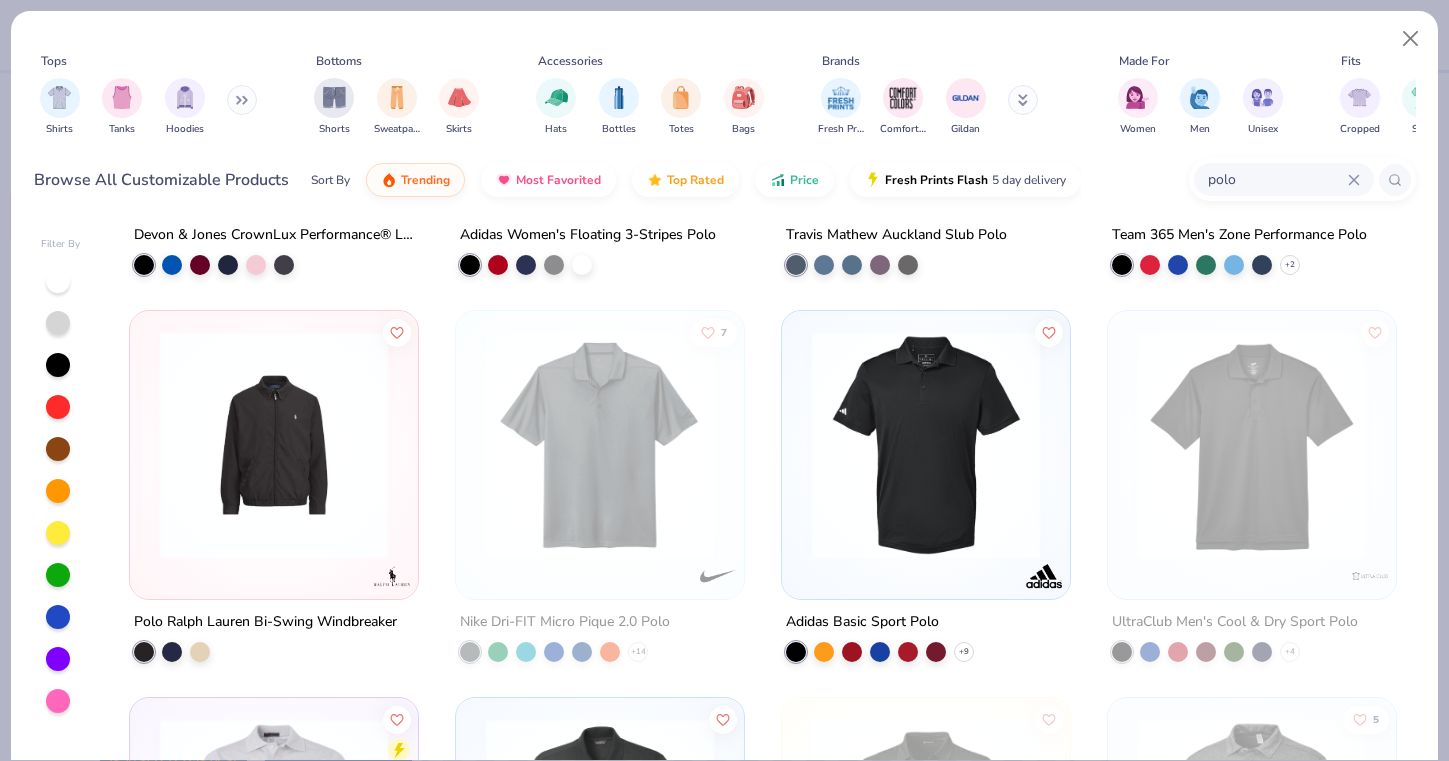scroll, scrollTop: 1087, scrollLeft: 0, axis: vertical 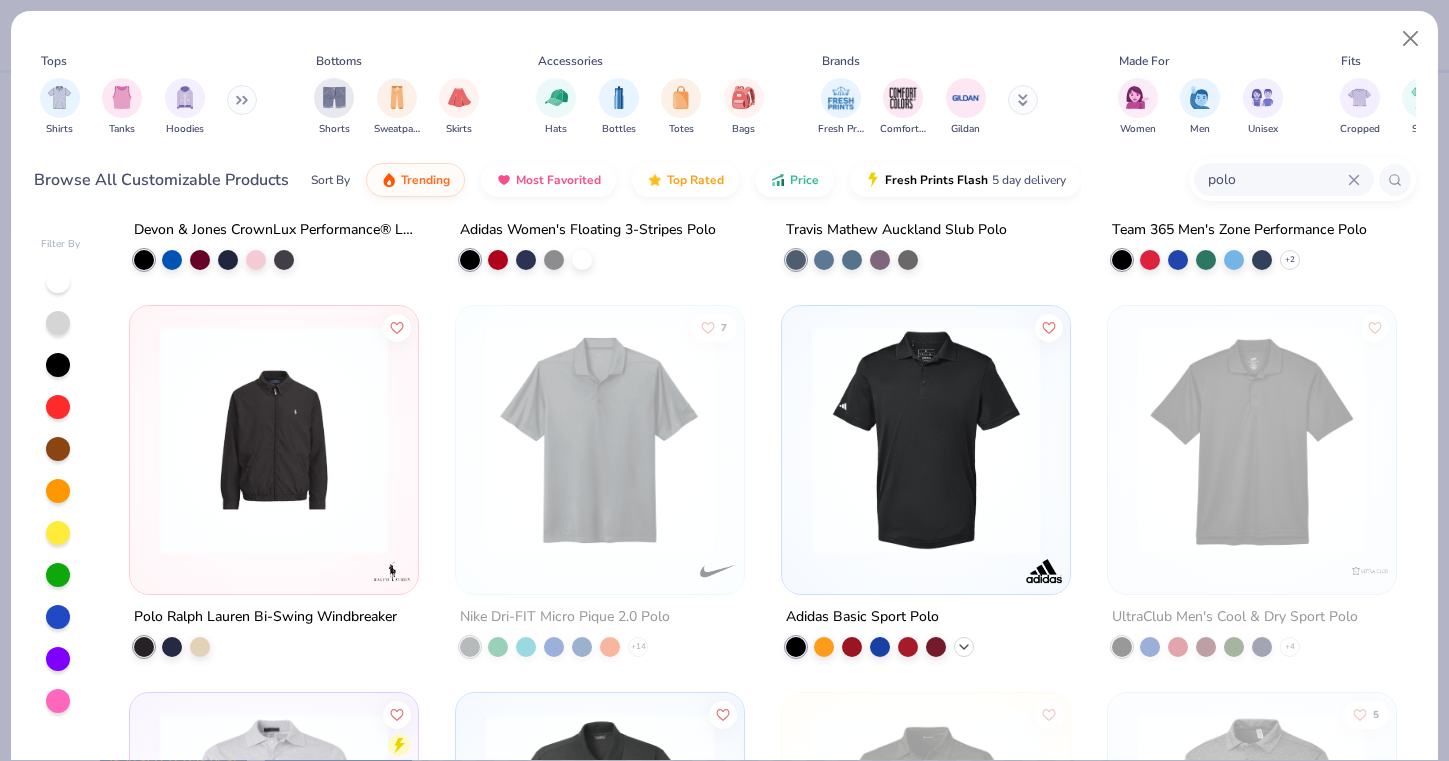 click 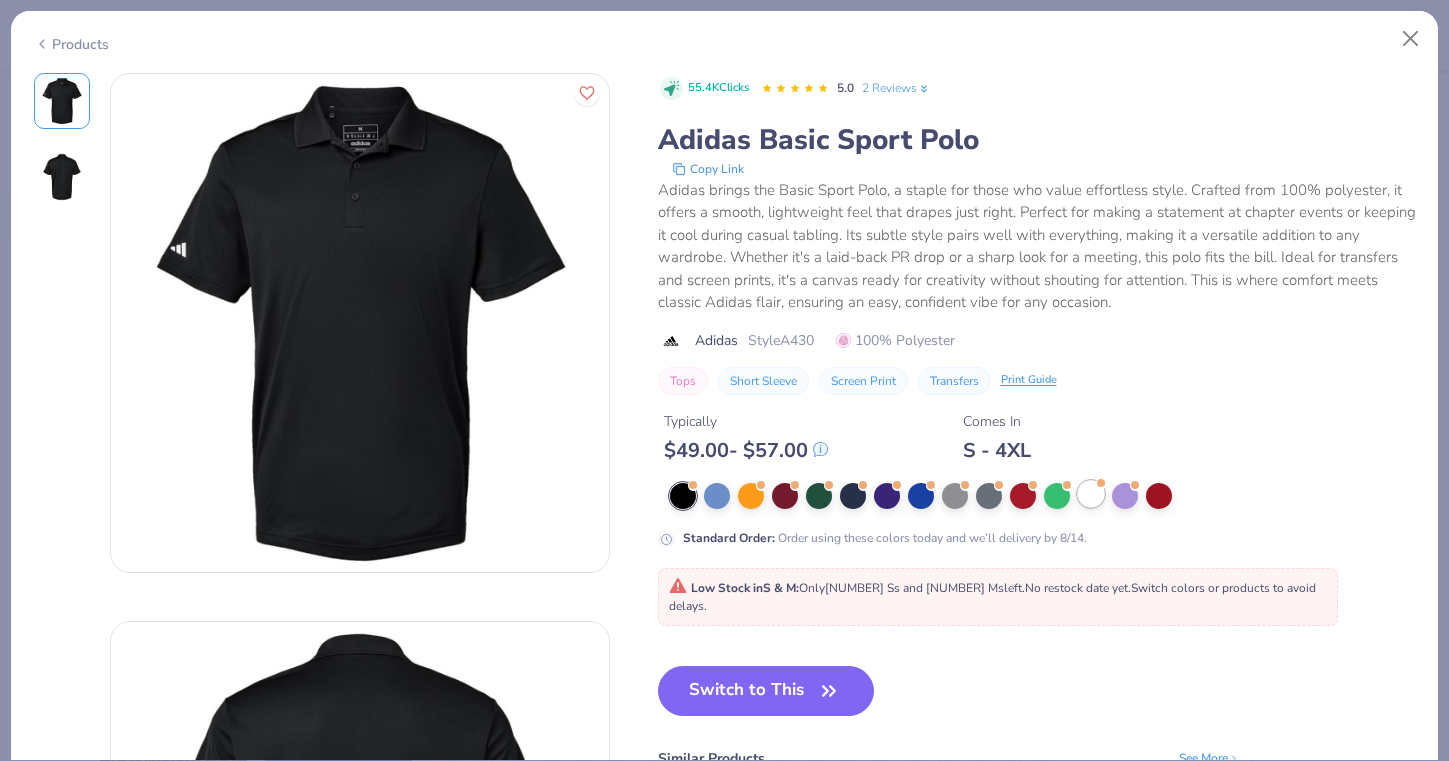 click at bounding box center (1101, 483) 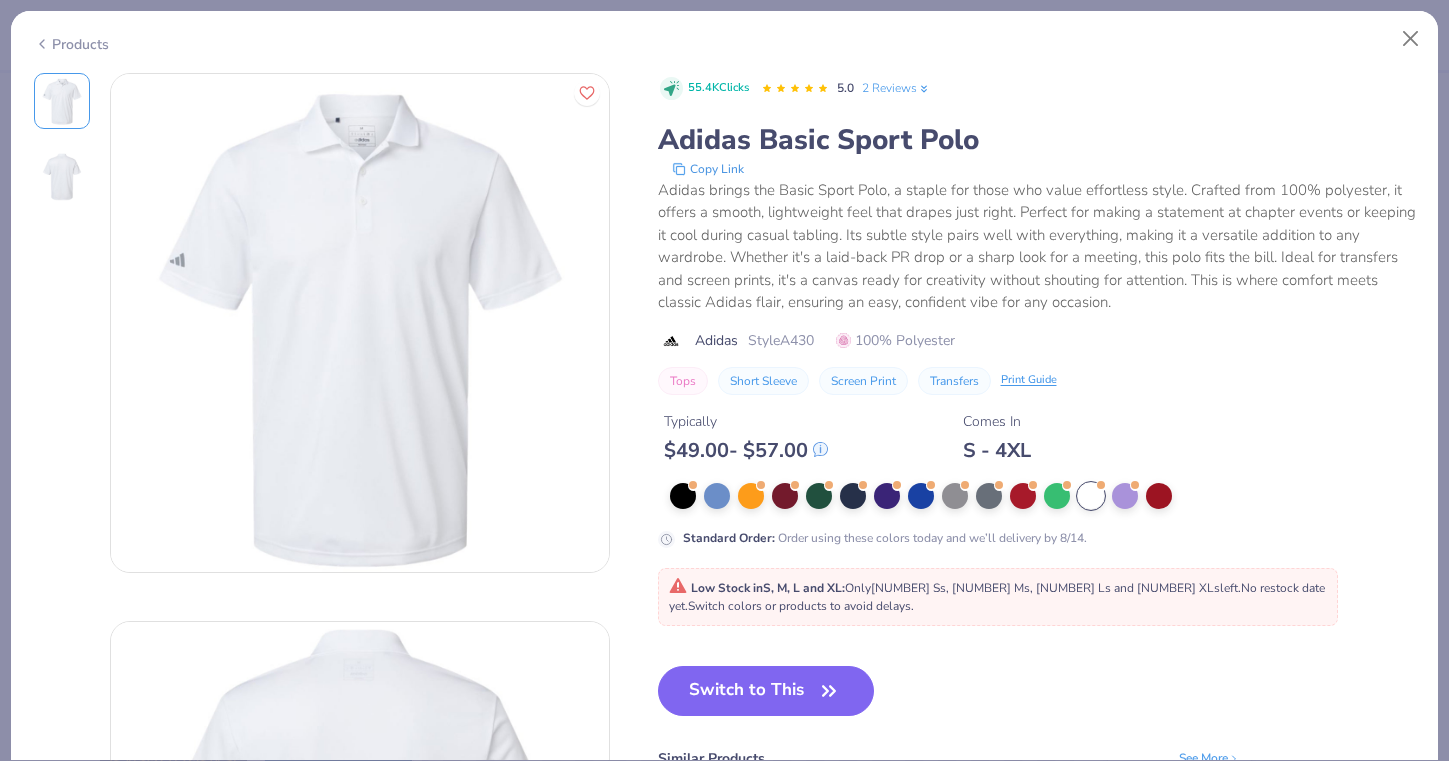 click on "Products" at bounding box center (71, 44) 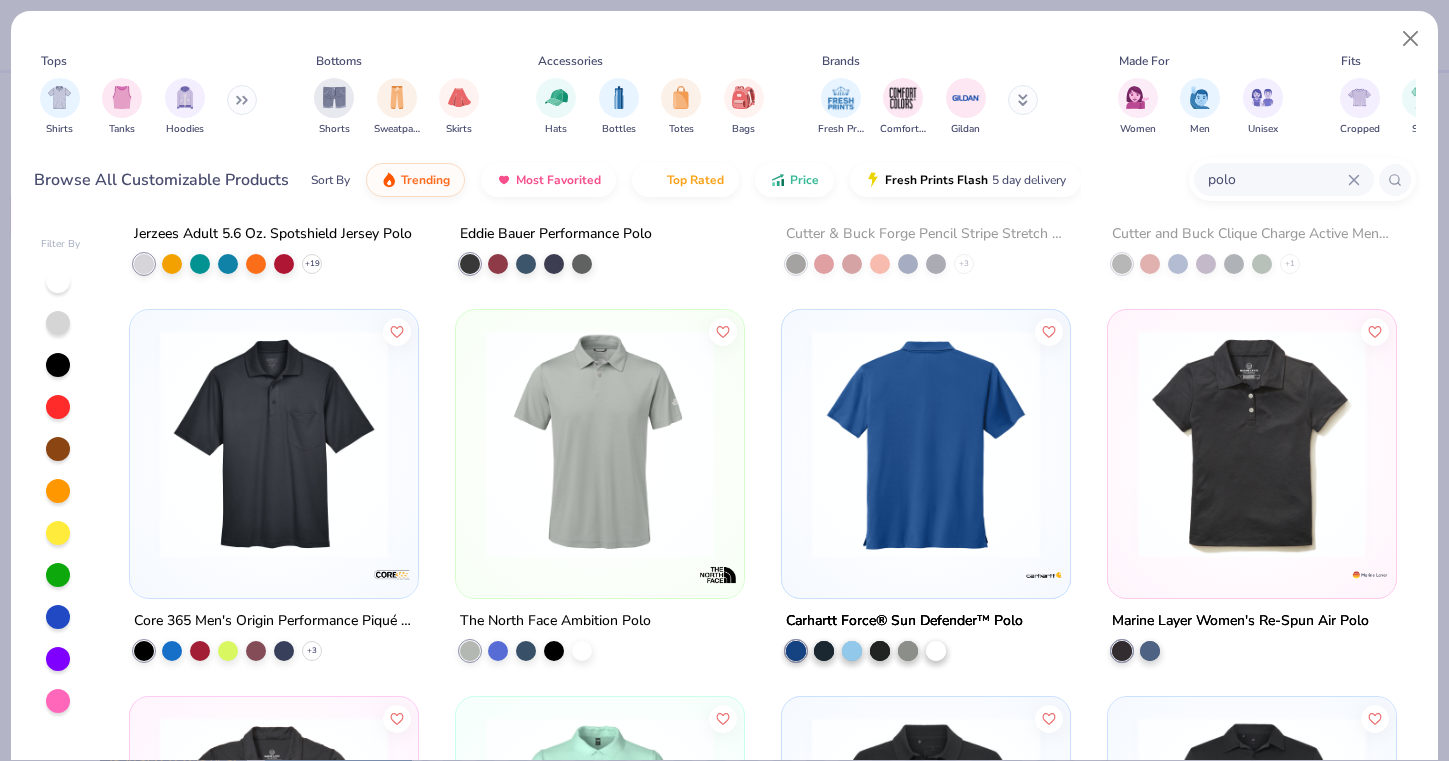 scroll, scrollTop: 1860, scrollLeft: 0, axis: vertical 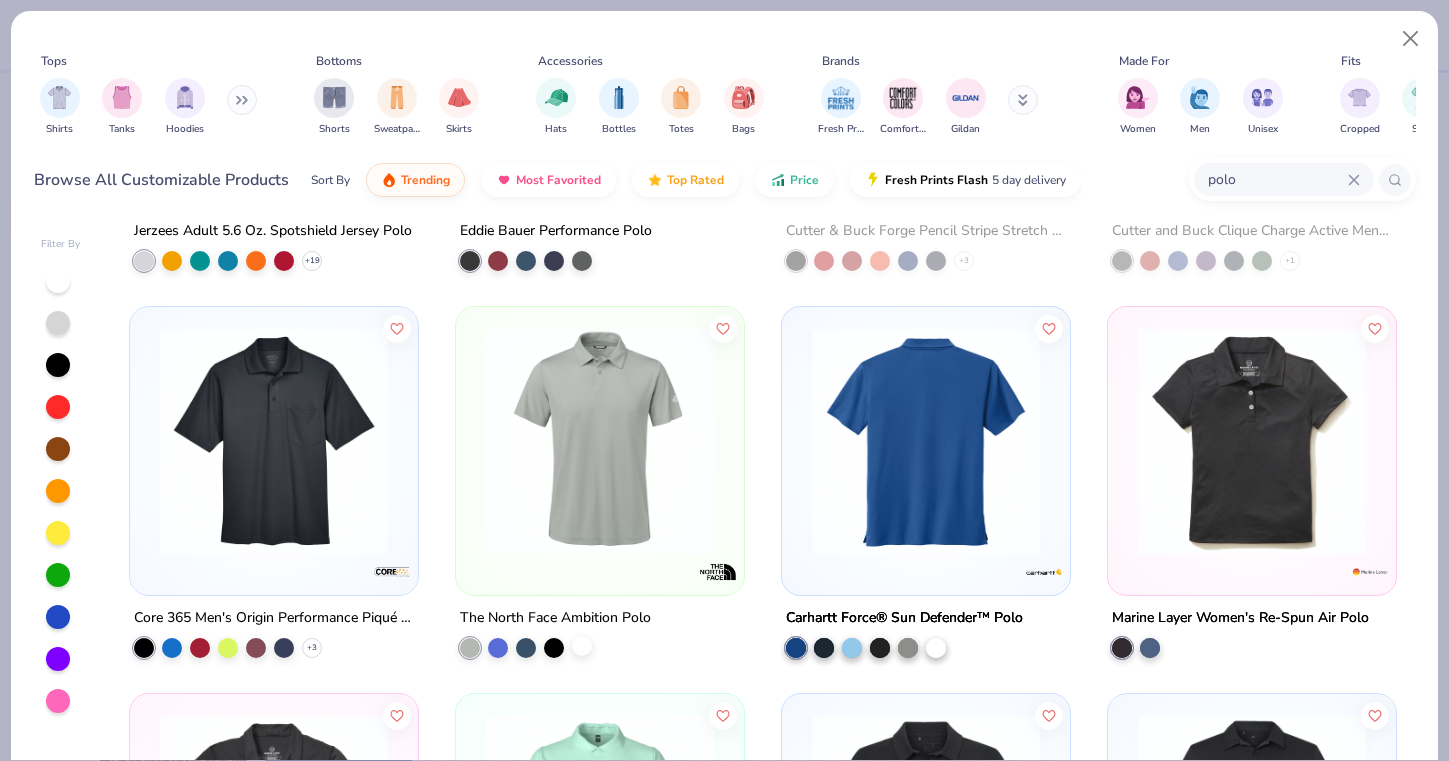 click at bounding box center (582, 646) 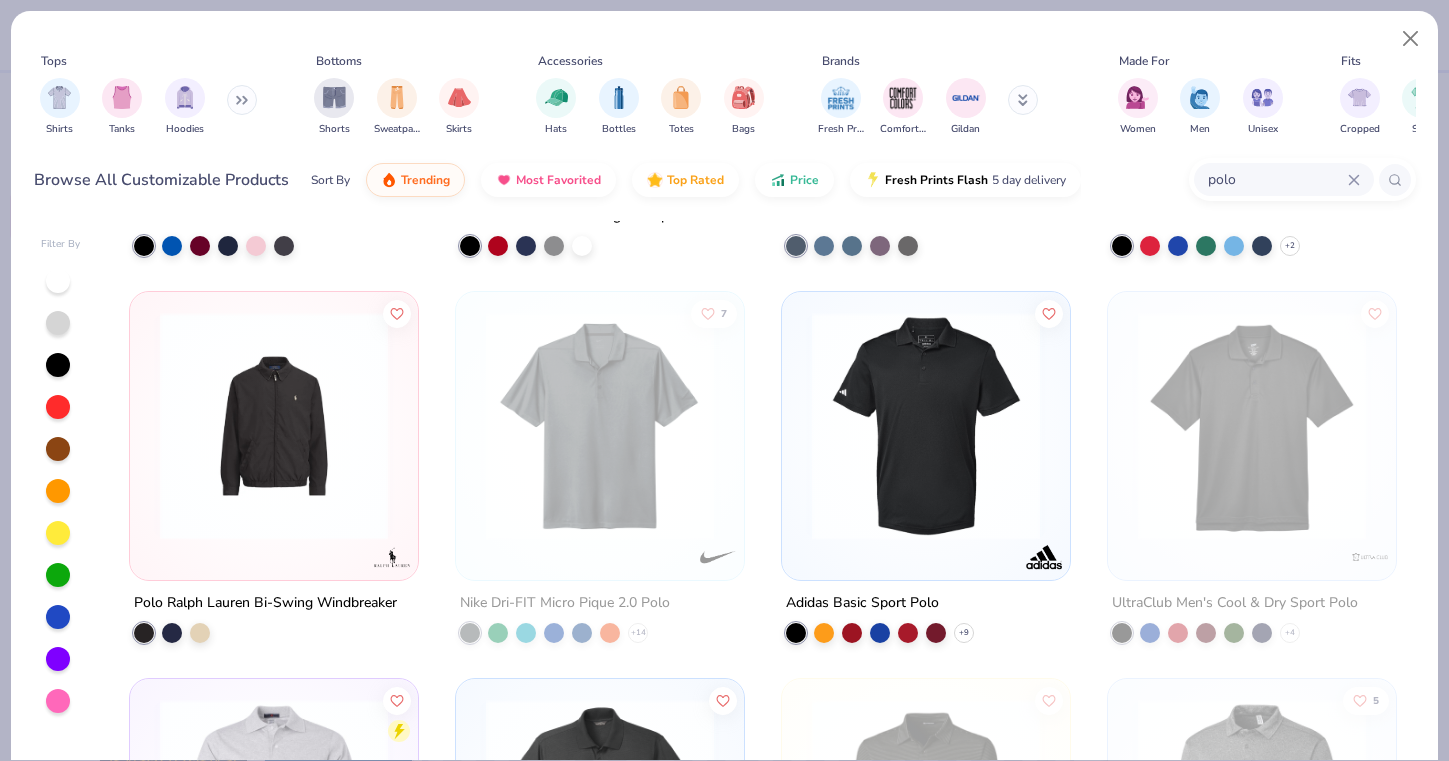scroll, scrollTop: 918, scrollLeft: 0, axis: vertical 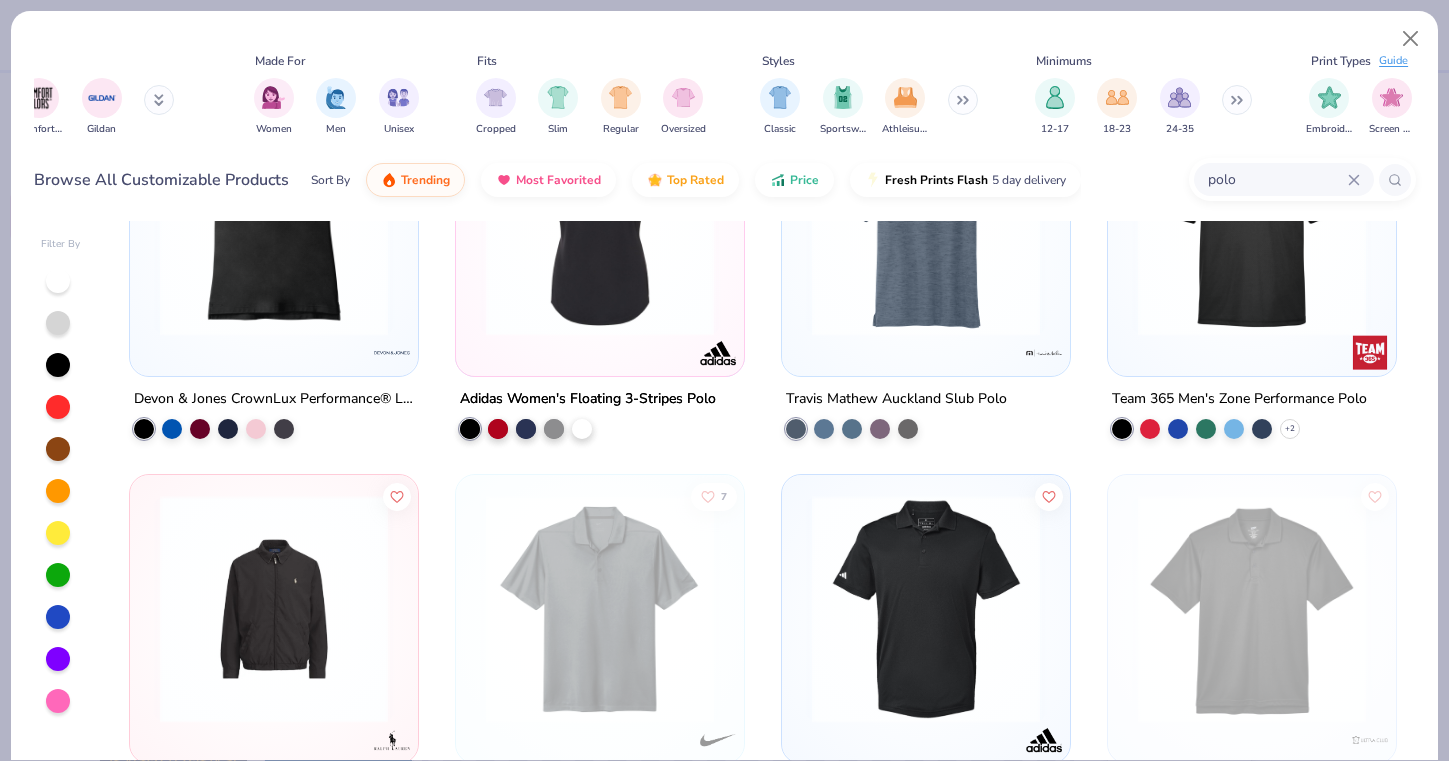 click at bounding box center (58, 281) 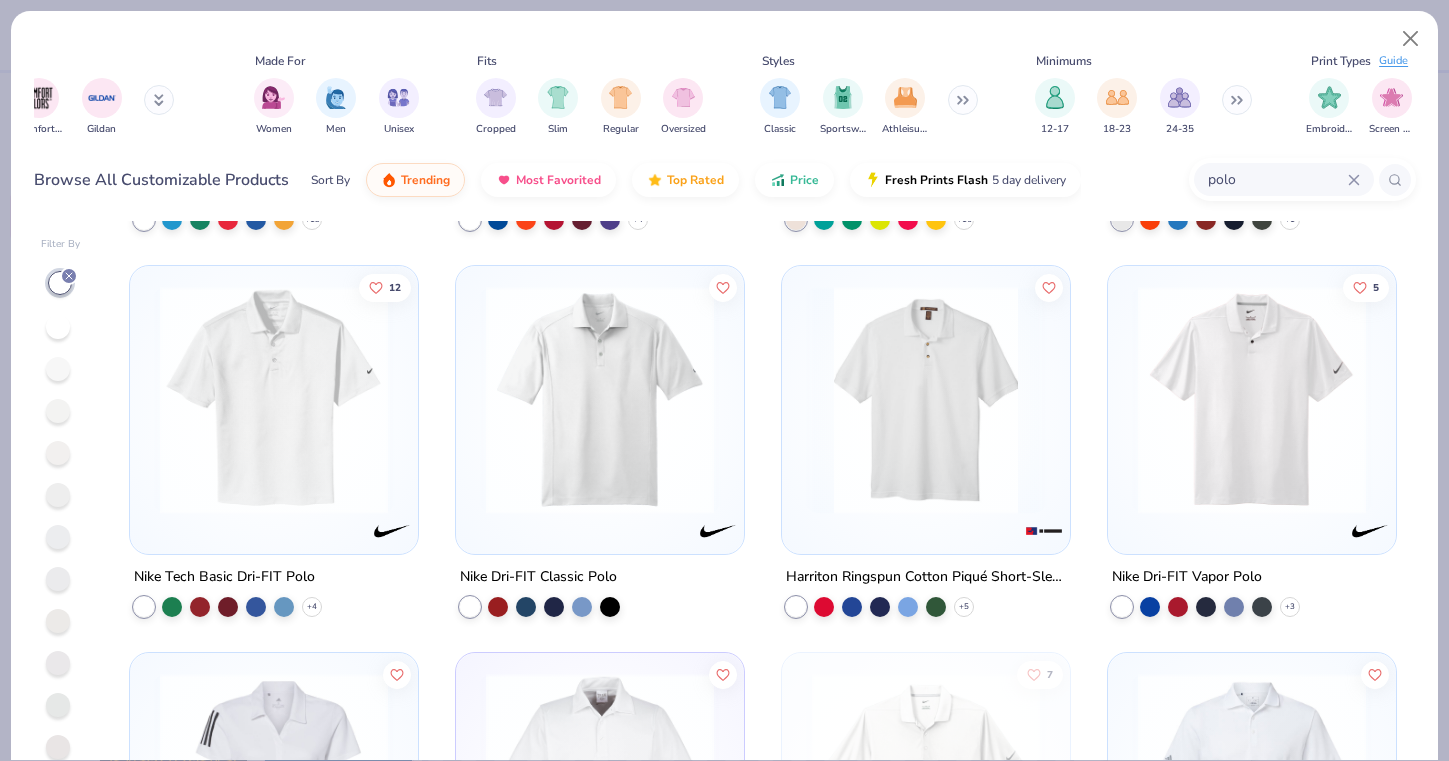 scroll, scrollTop: 356, scrollLeft: 0, axis: vertical 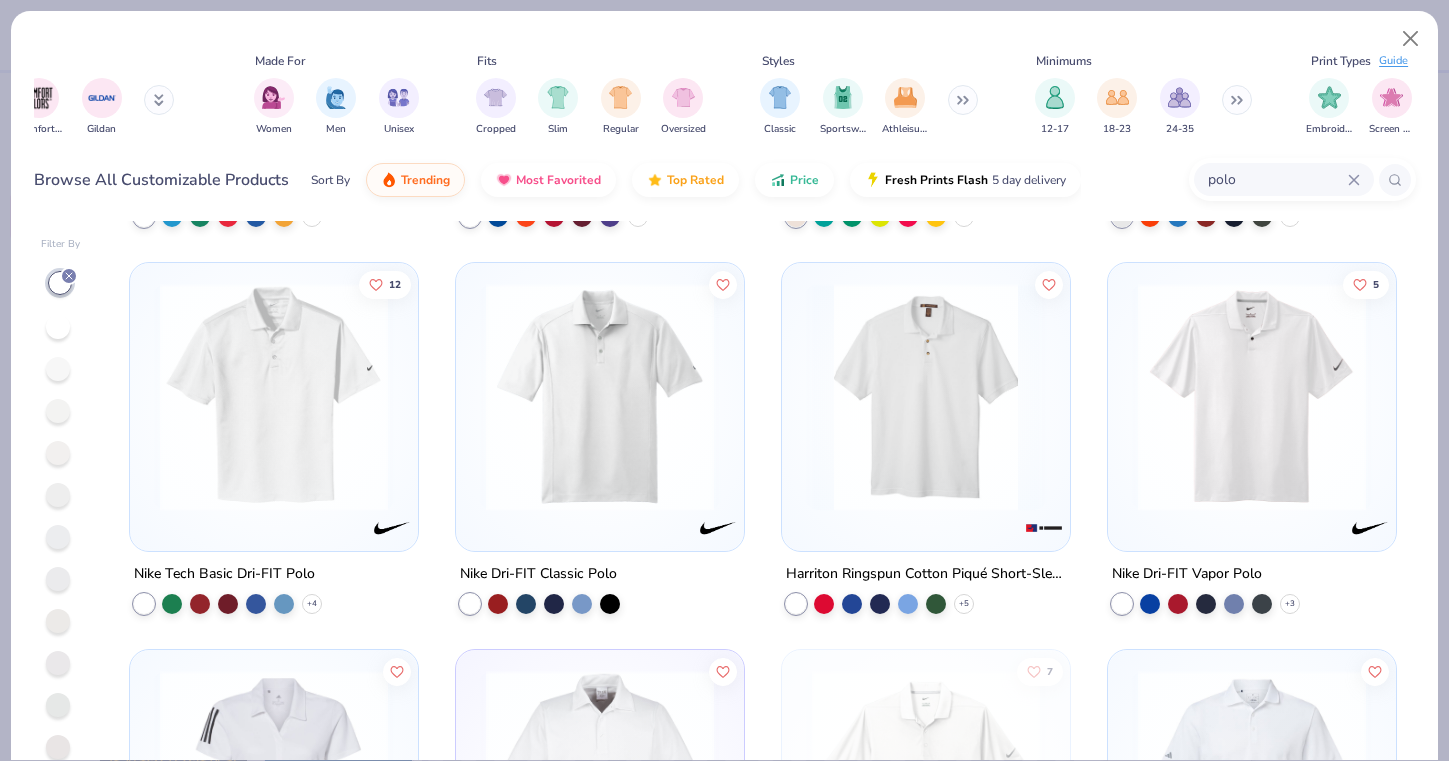 click at bounding box center (274, 397) 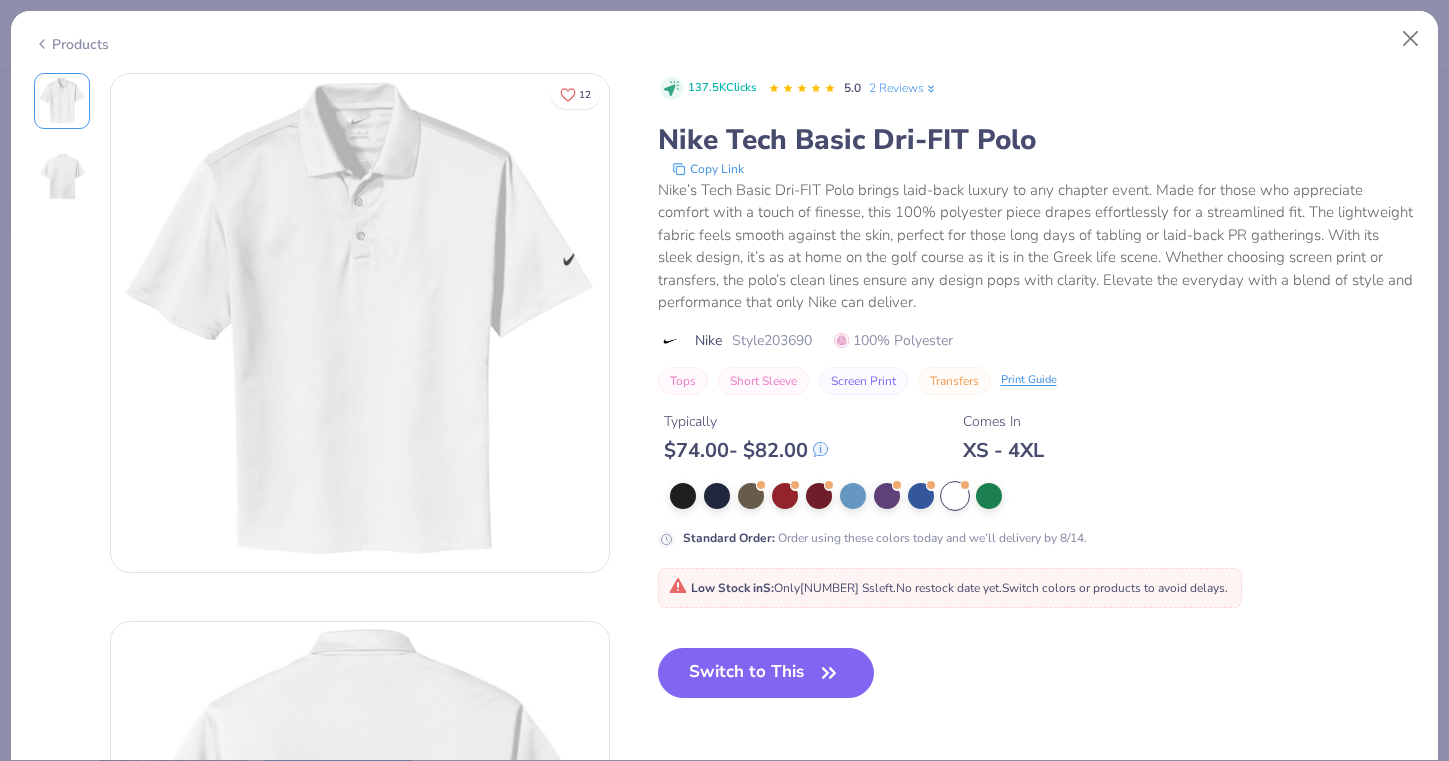click on "Products" at bounding box center (71, 44) 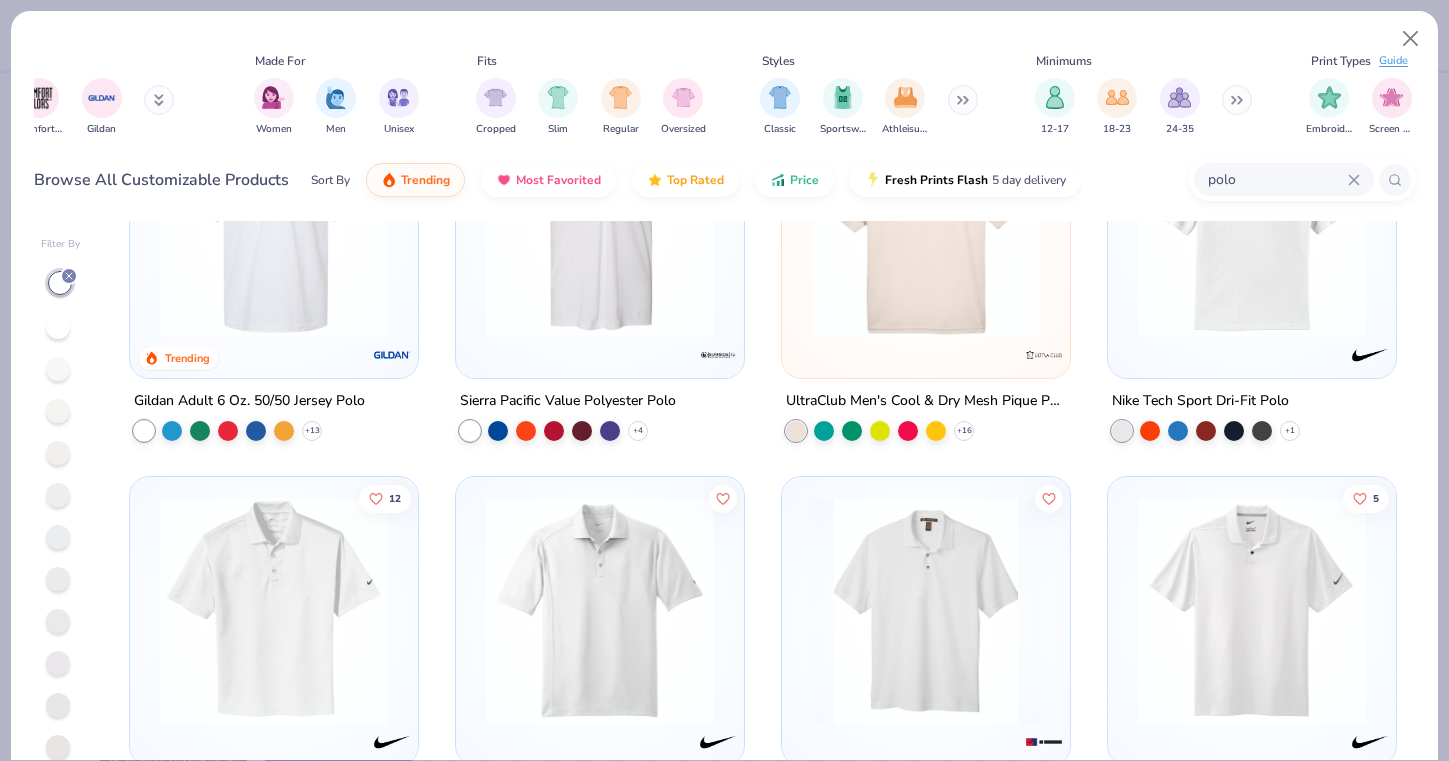scroll, scrollTop: 119, scrollLeft: 0, axis: vertical 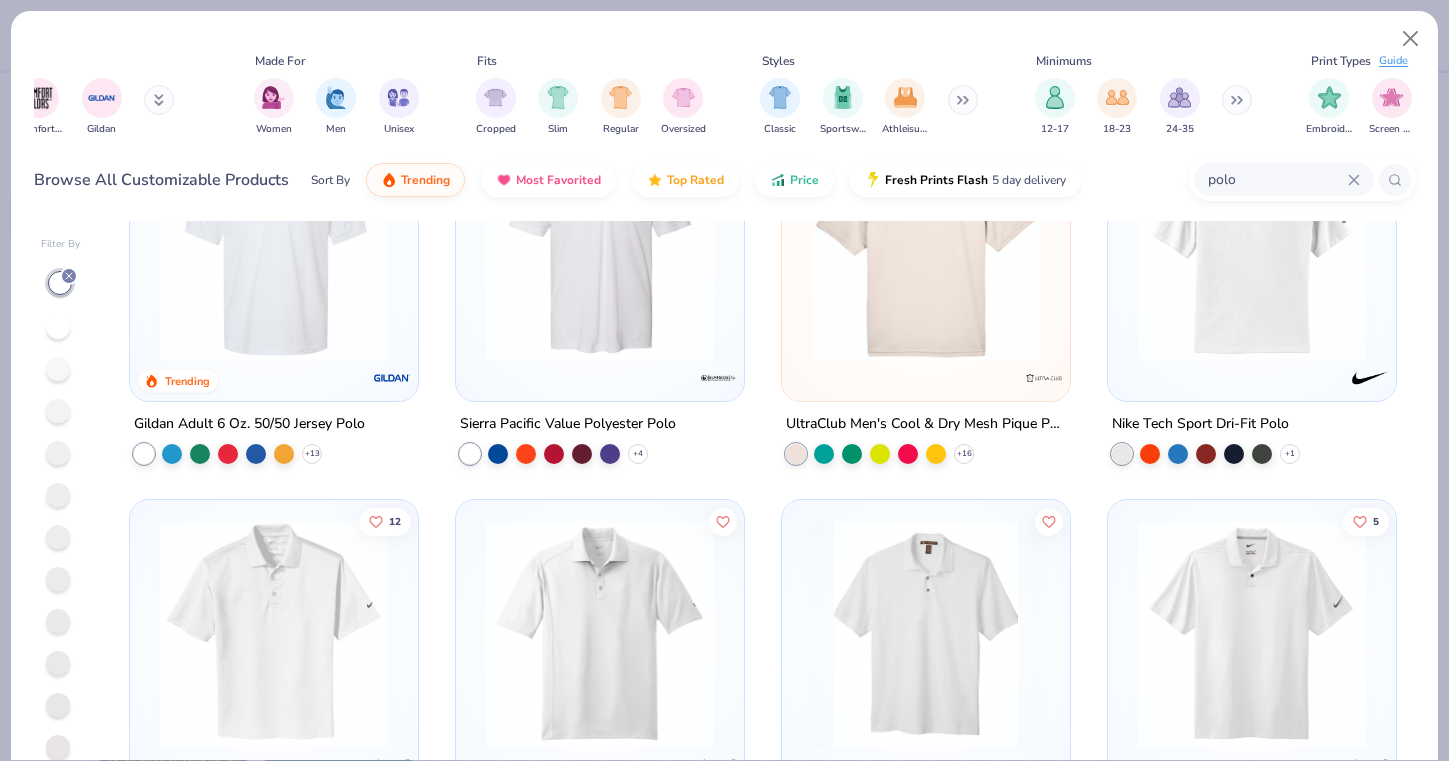 click at bounding box center (1252, 252) 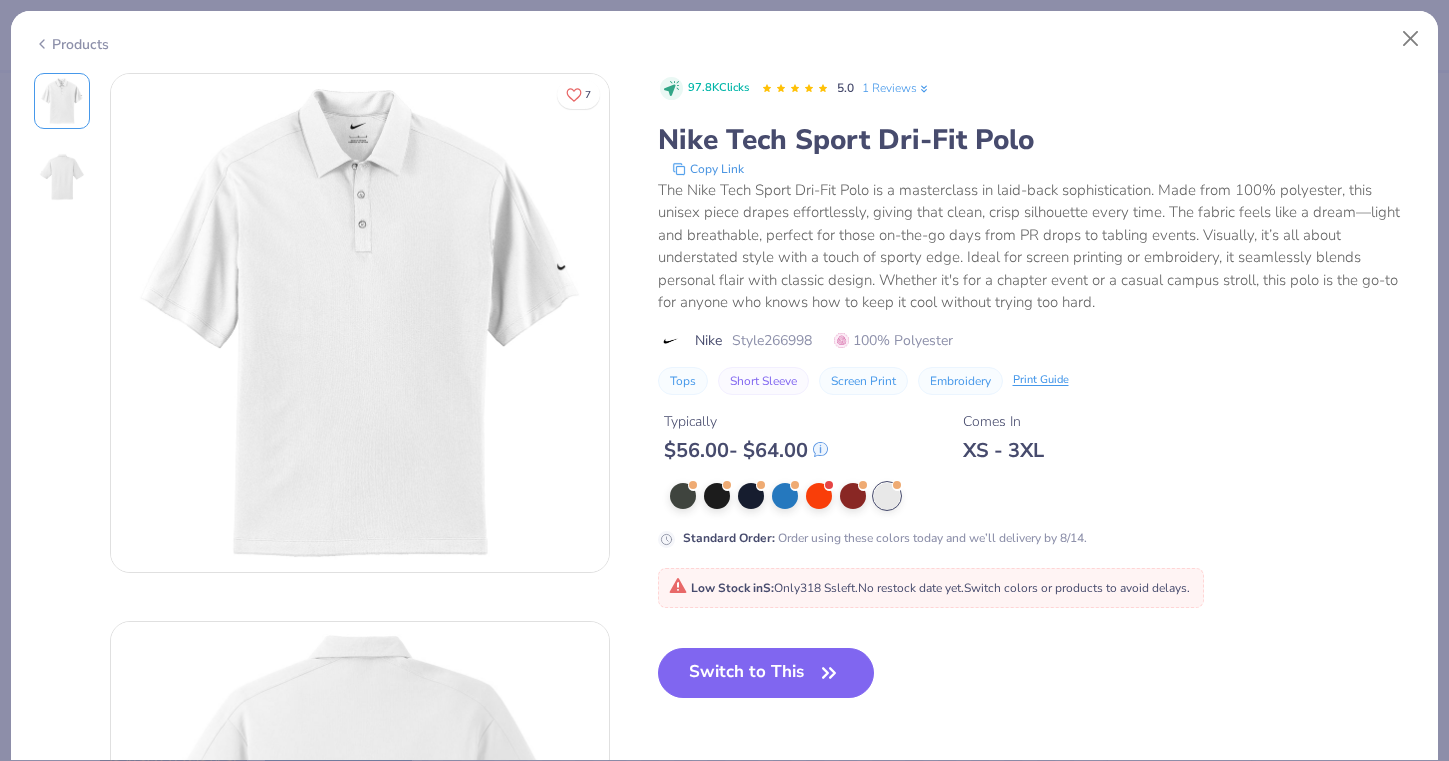 click on "Products" at bounding box center [71, 44] 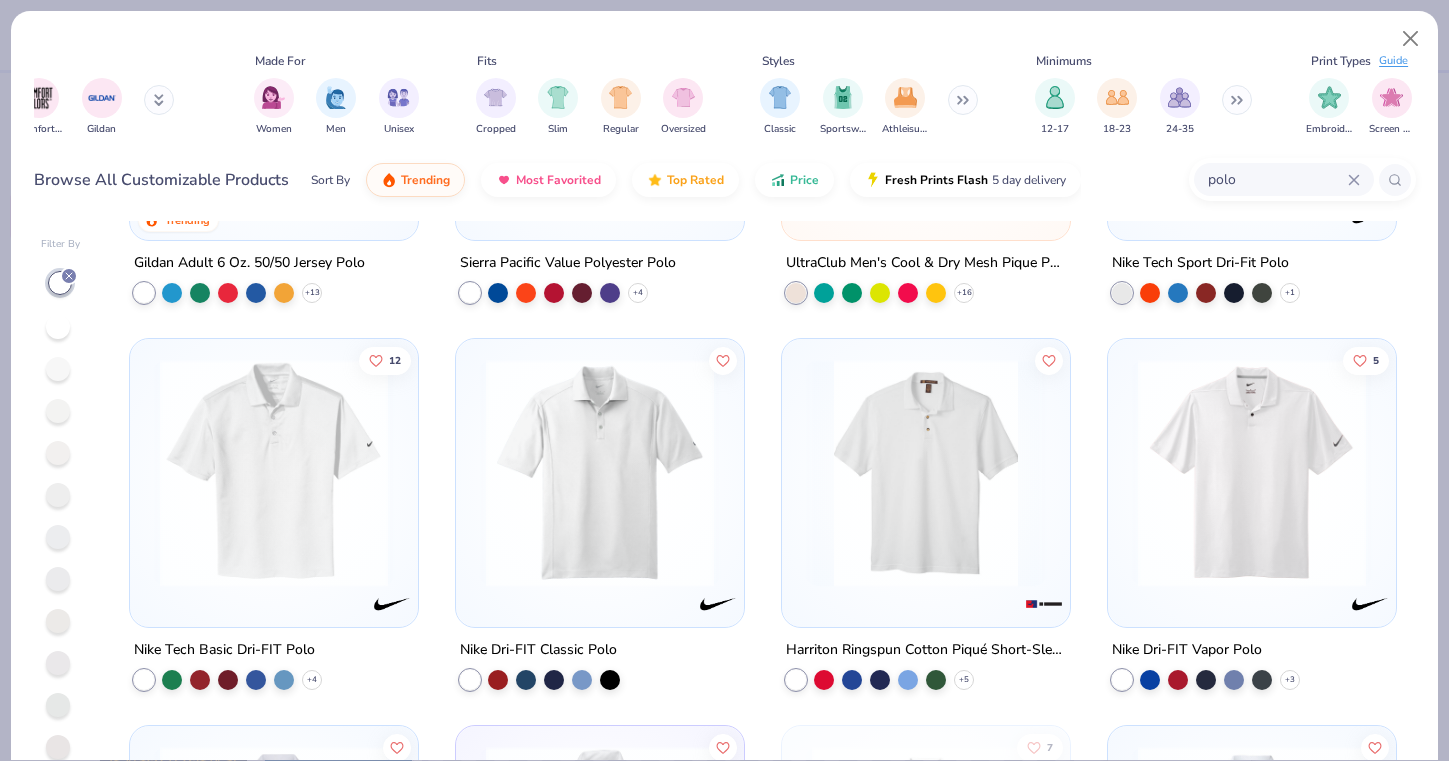 scroll, scrollTop: 327, scrollLeft: 0, axis: vertical 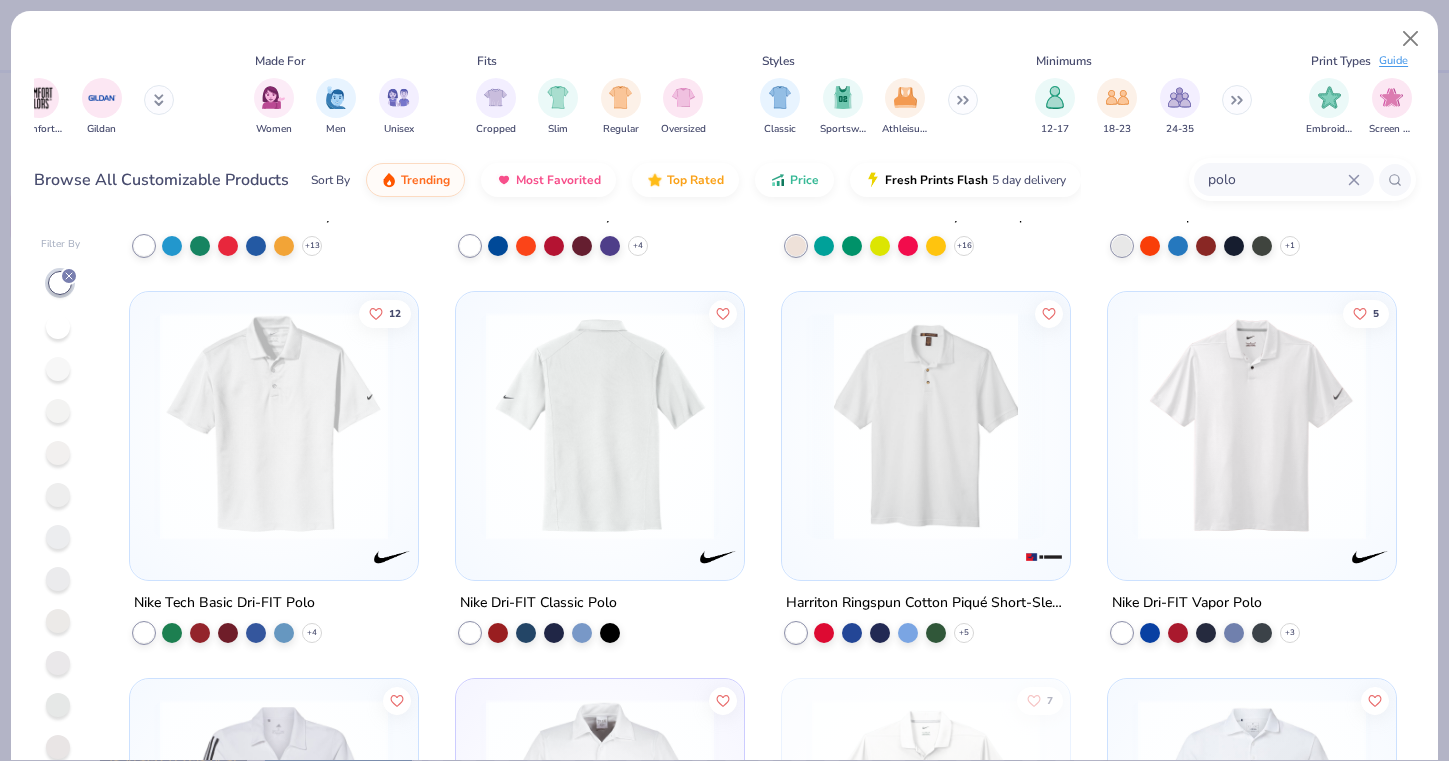 click at bounding box center (1252, 426) 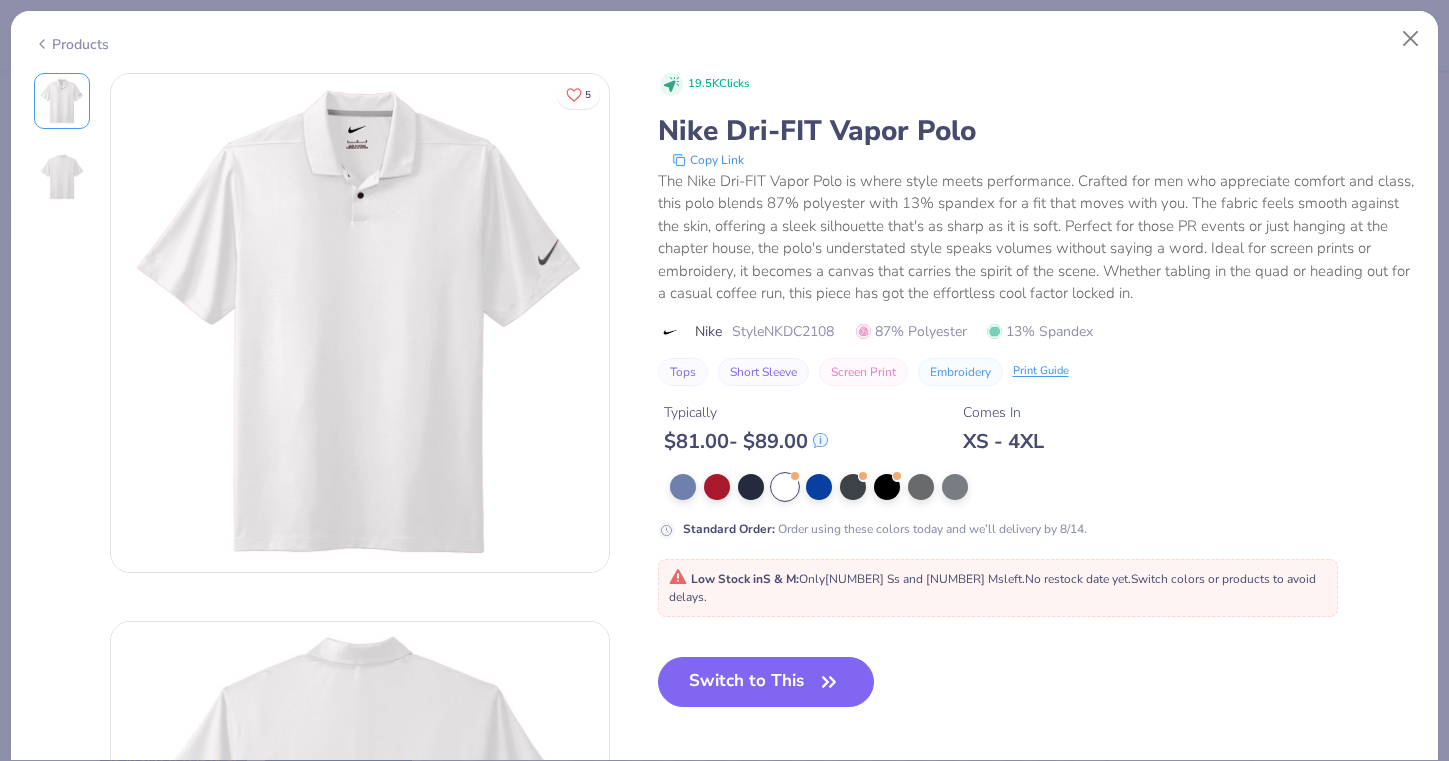 click on "Products" at bounding box center (71, 44) 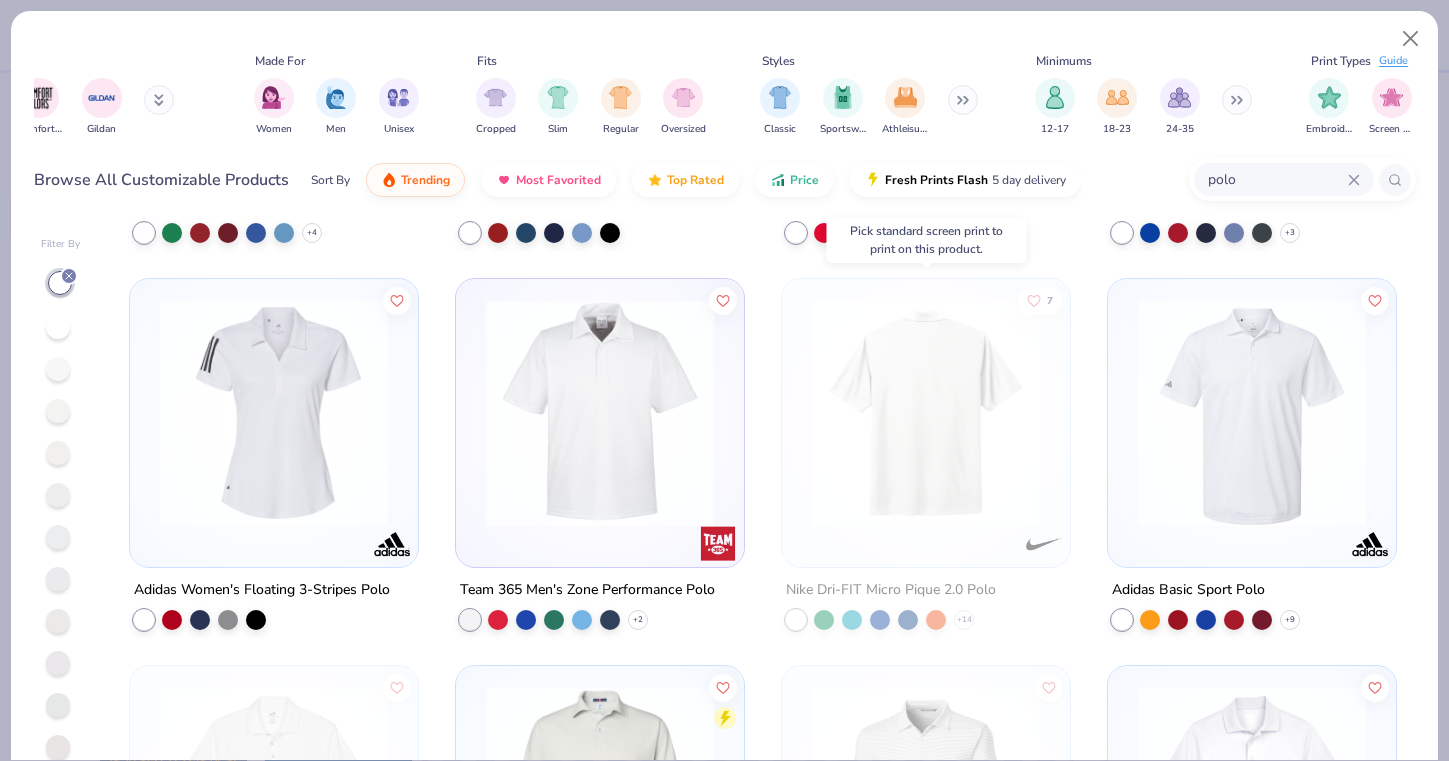 scroll, scrollTop: 730, scrollLeft: 0, axis: vertical 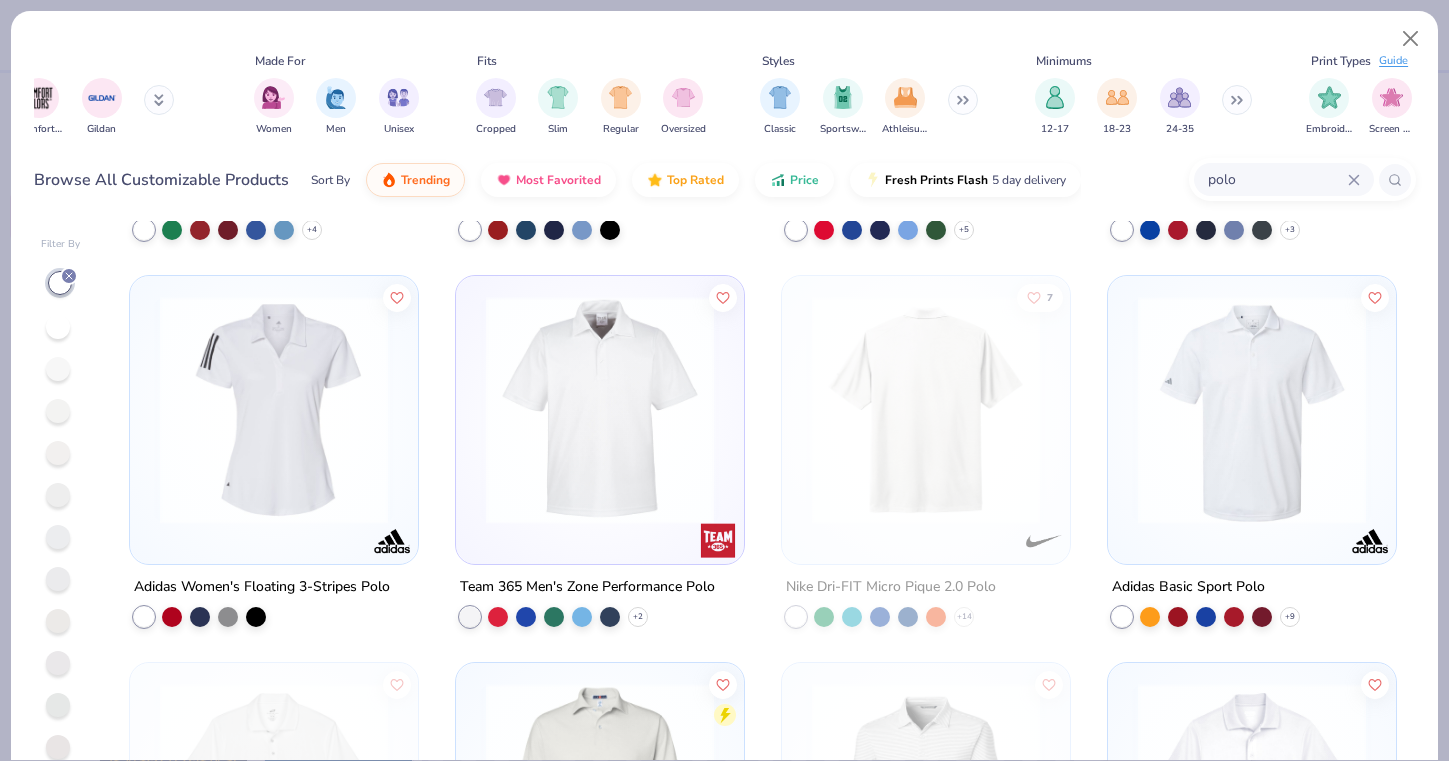 click at bounding box center (1252, 410) 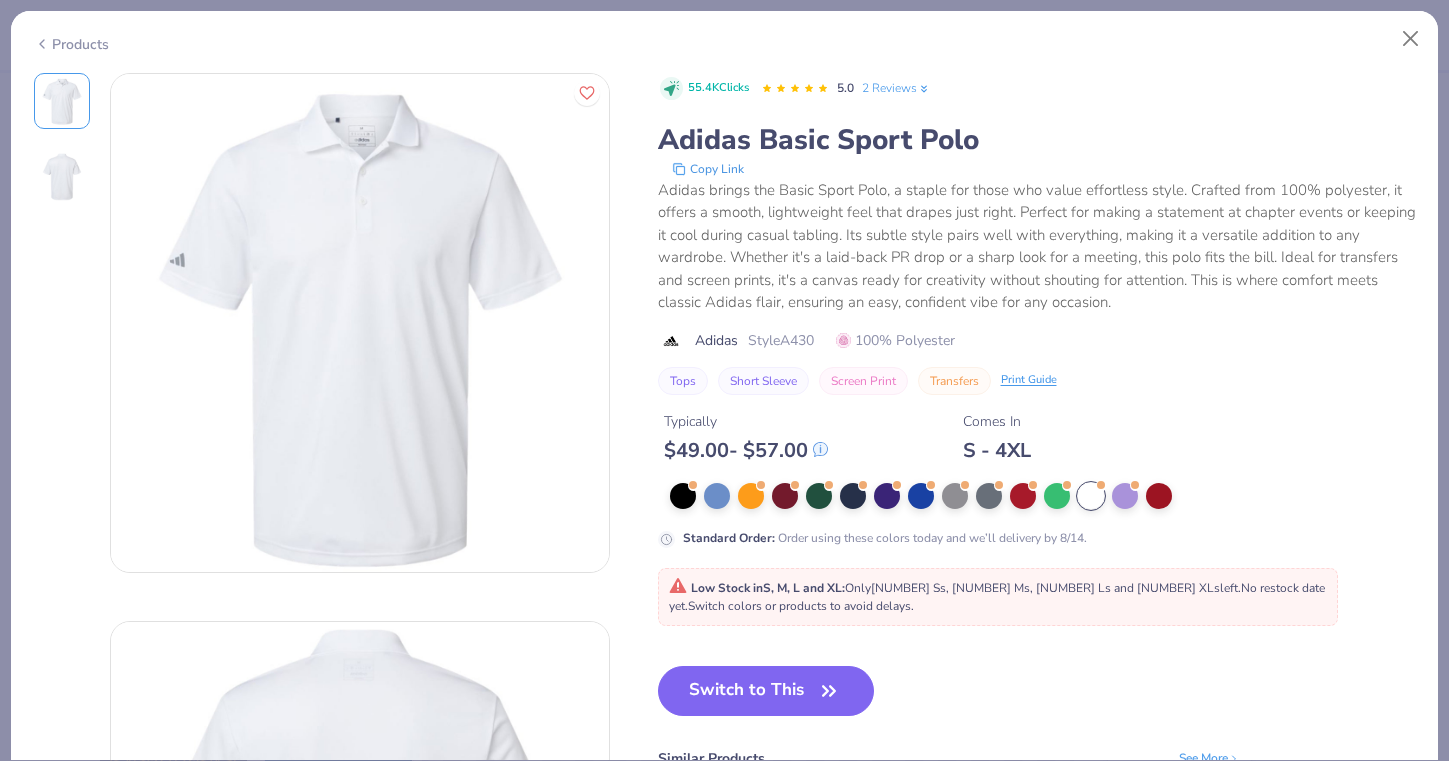 click on "Products" at bounding box center (724, 37) 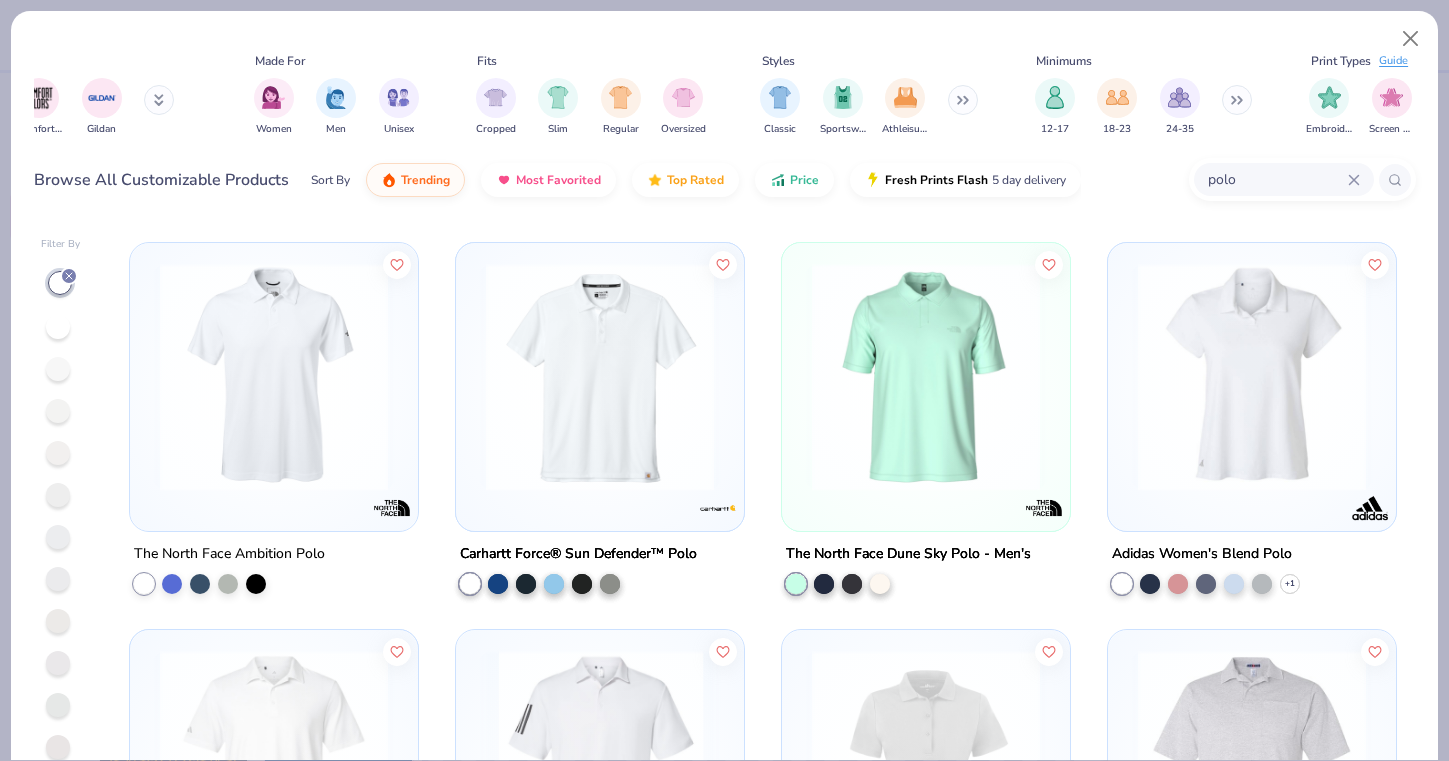 scroll, scrollTop: 1541, scrollLeft: 0, axis: vertical 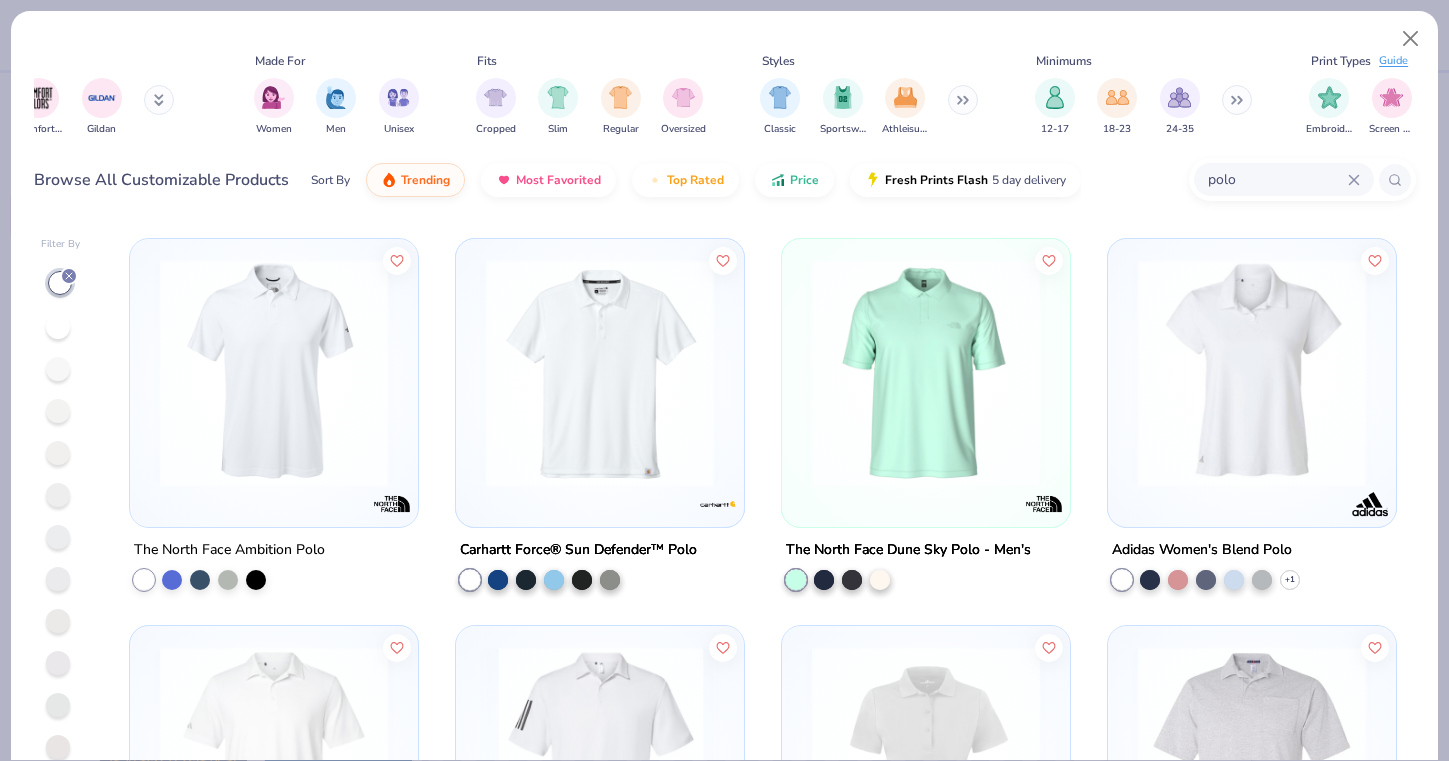 click at bounding box center (274, 373) 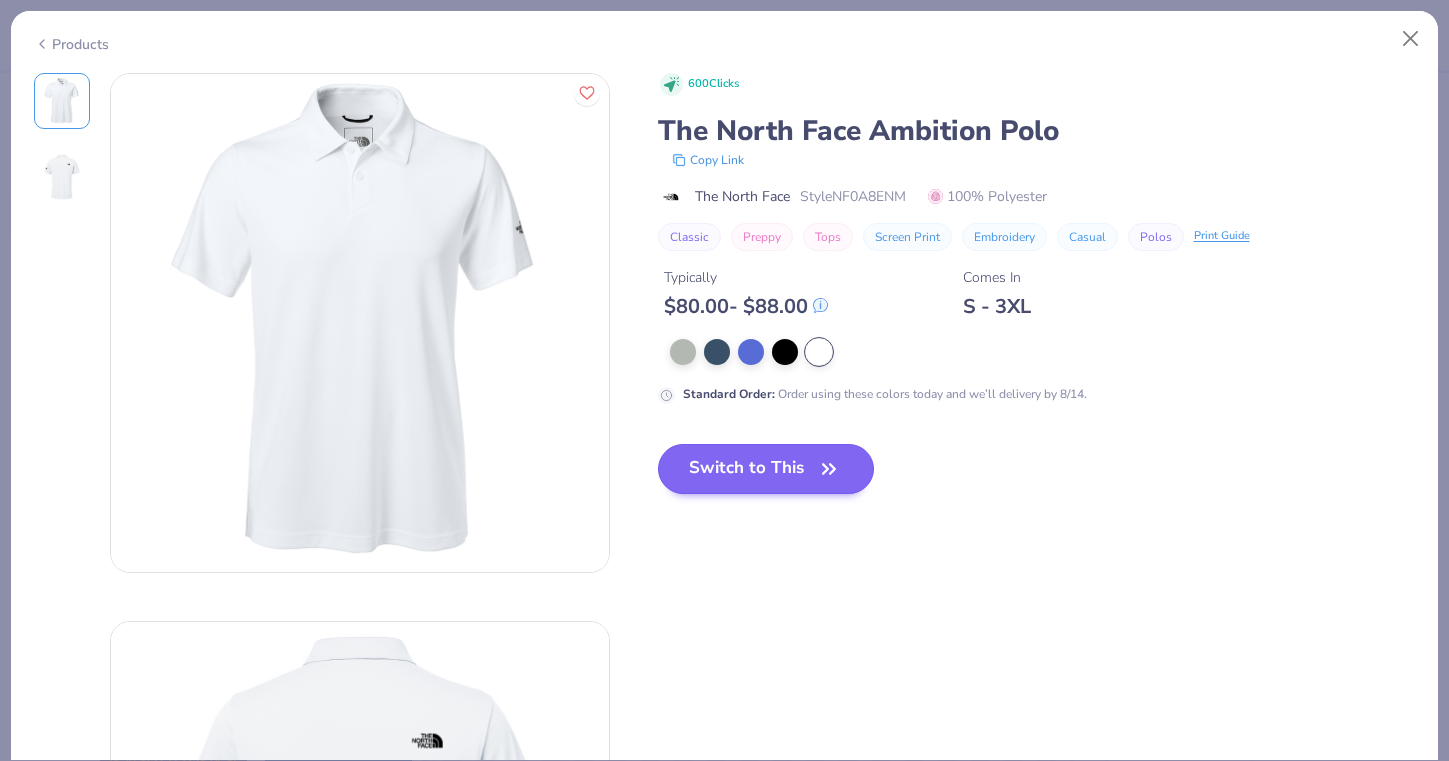 click on "Switch to This" at bounding box center (766, 469) 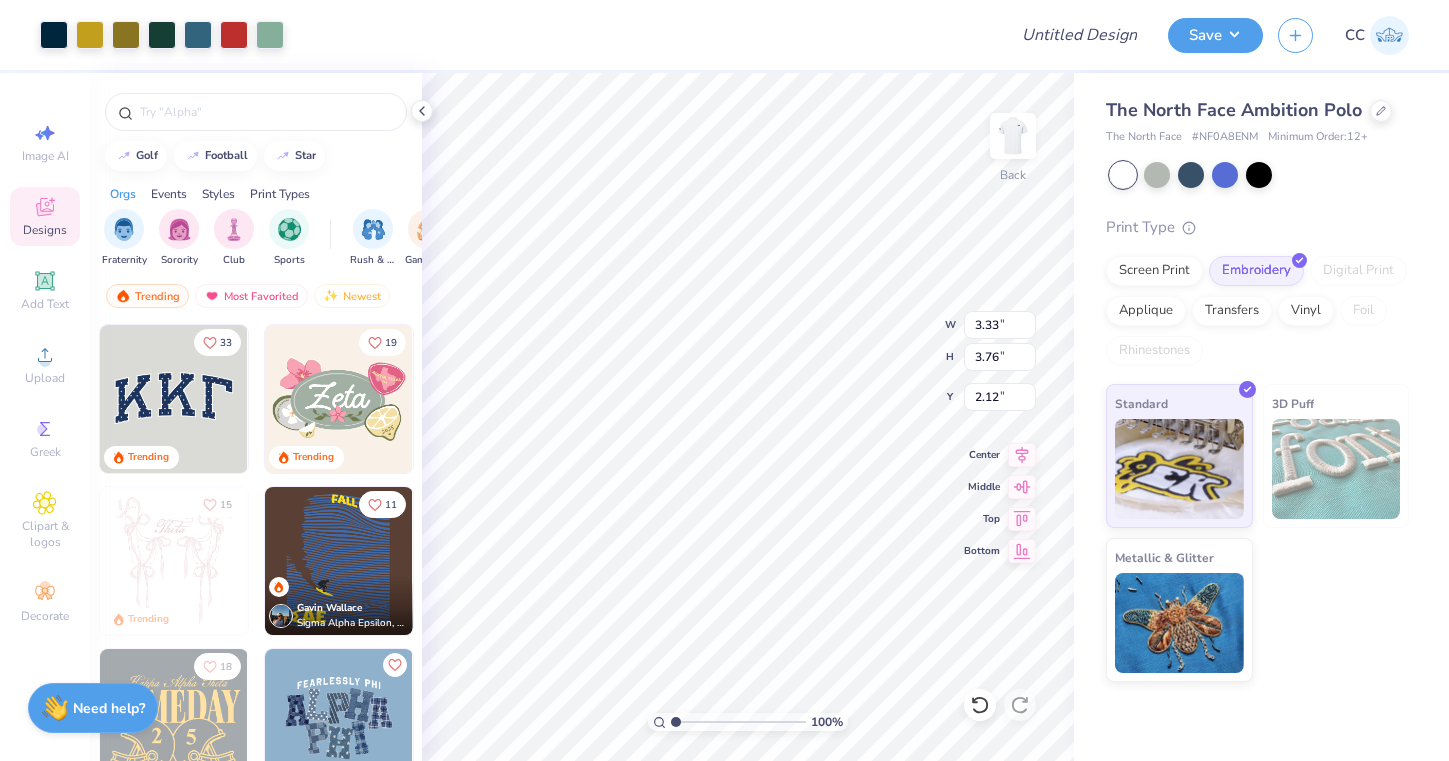 type on "2.12" 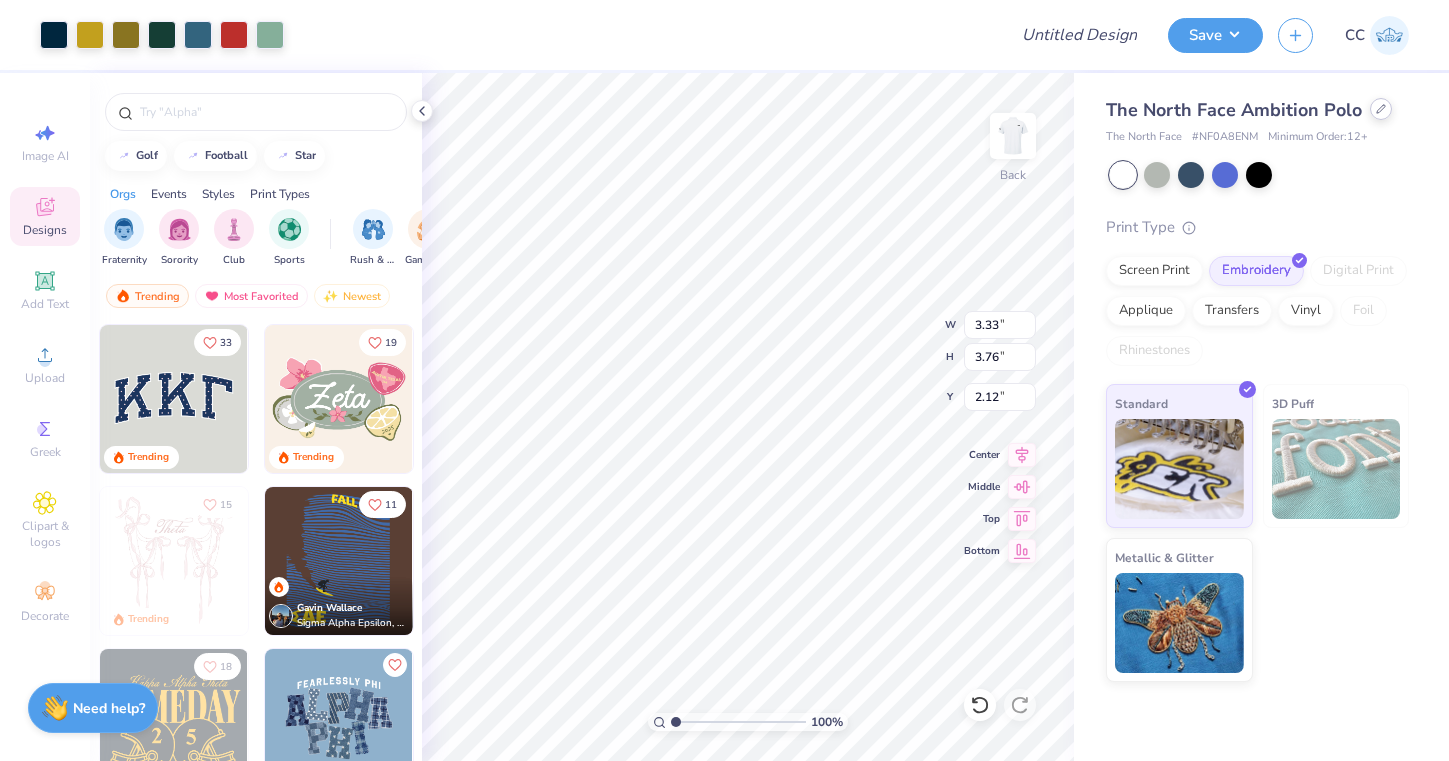click at bounding box center [1381, 109] 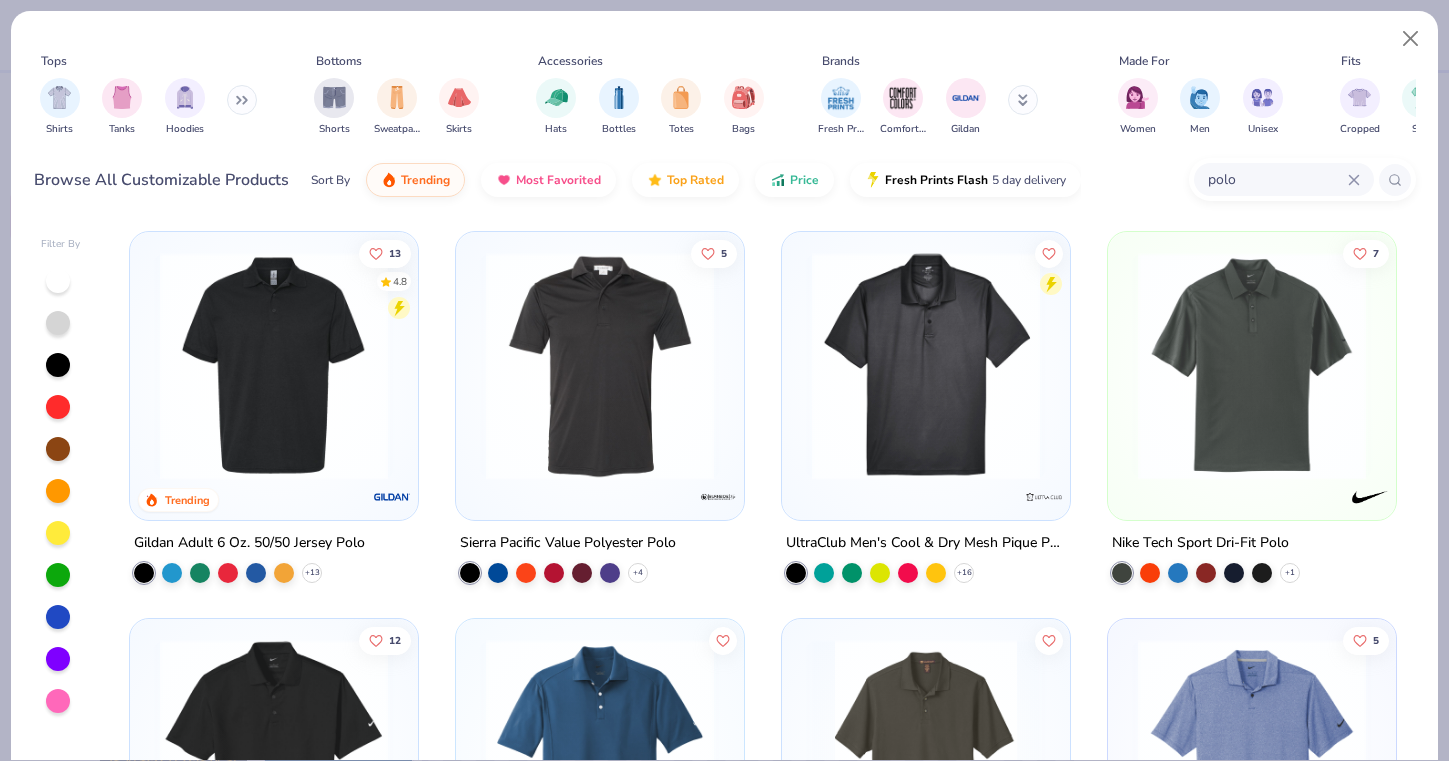 click at bounding box center (58, 281) 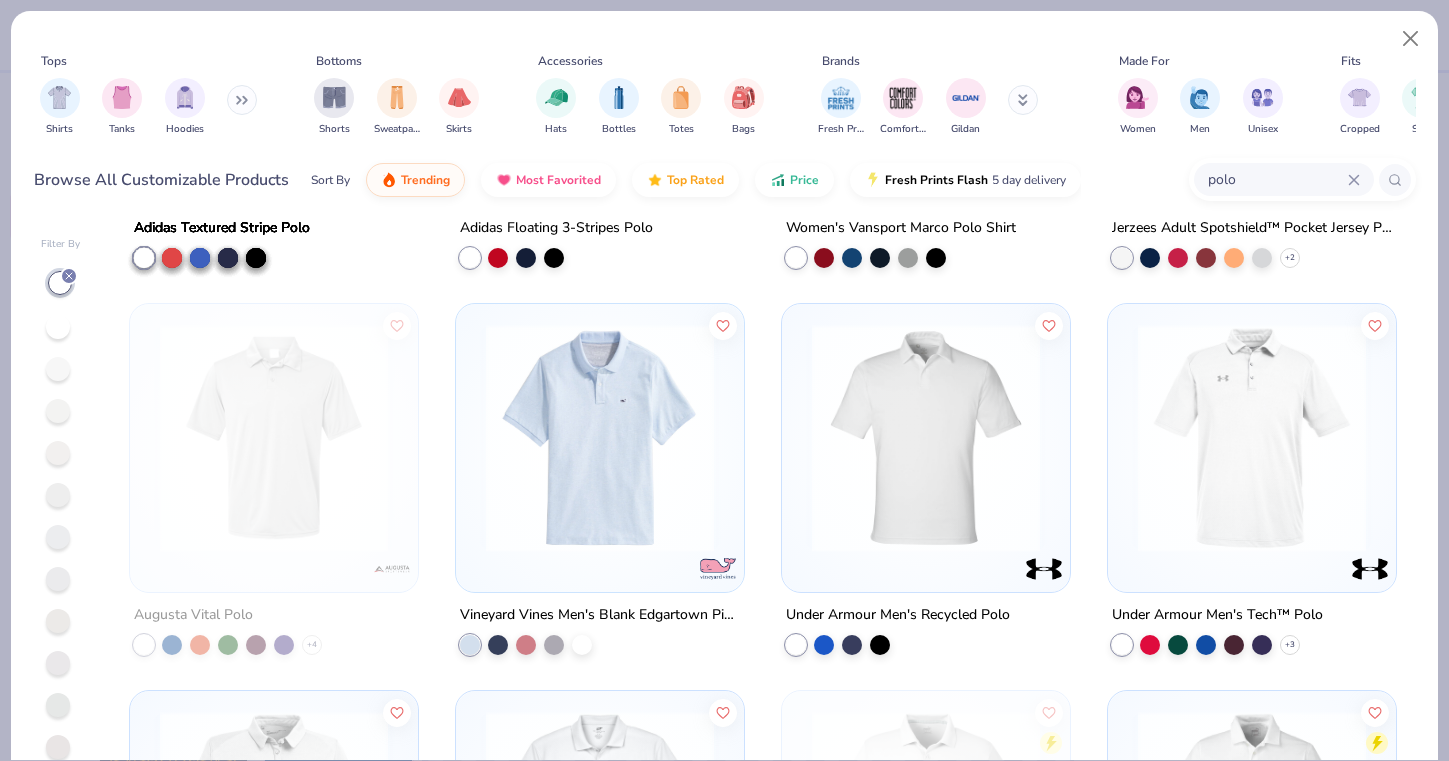 scroll, scrollTop: 2253, scrollLeft: 0, axis: vertical 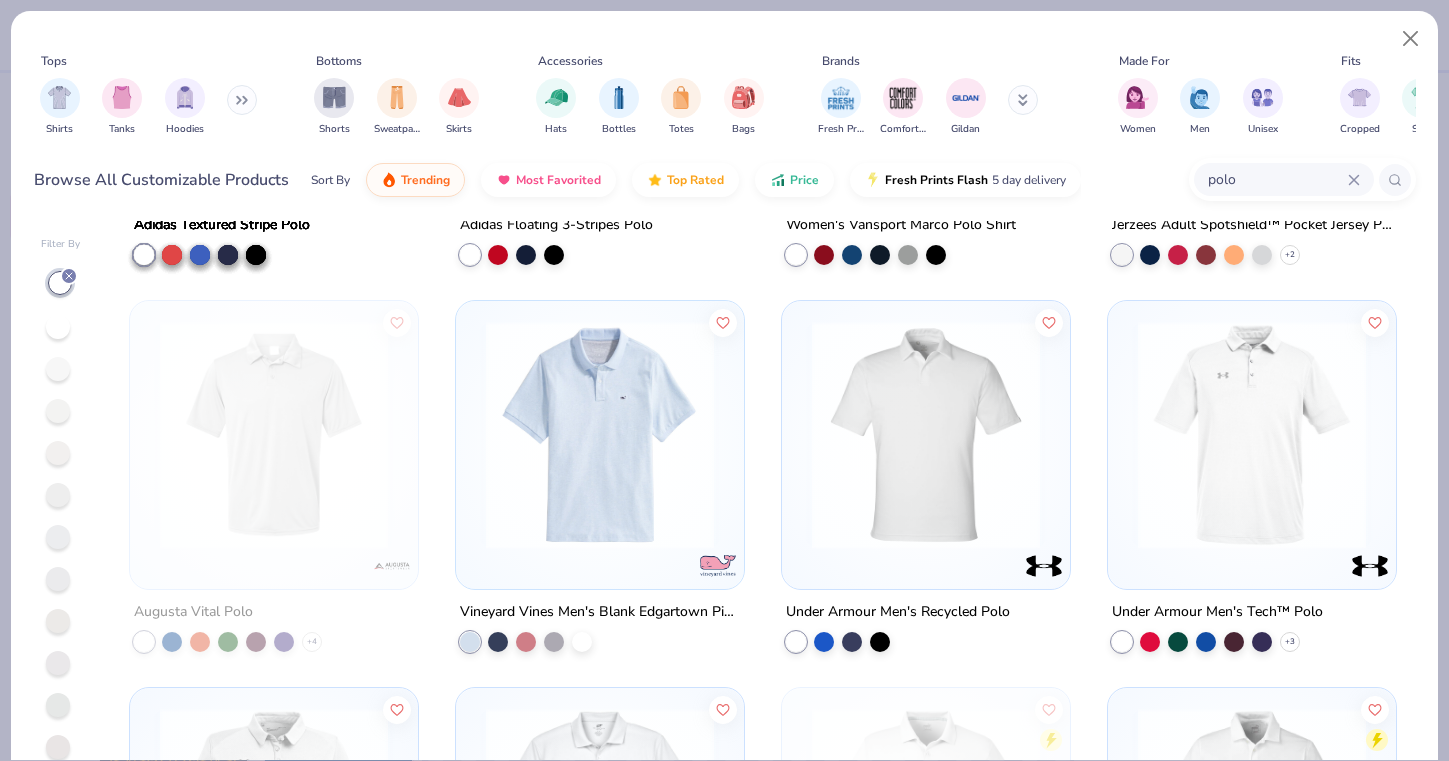 click at bounding box center (1252, 435) 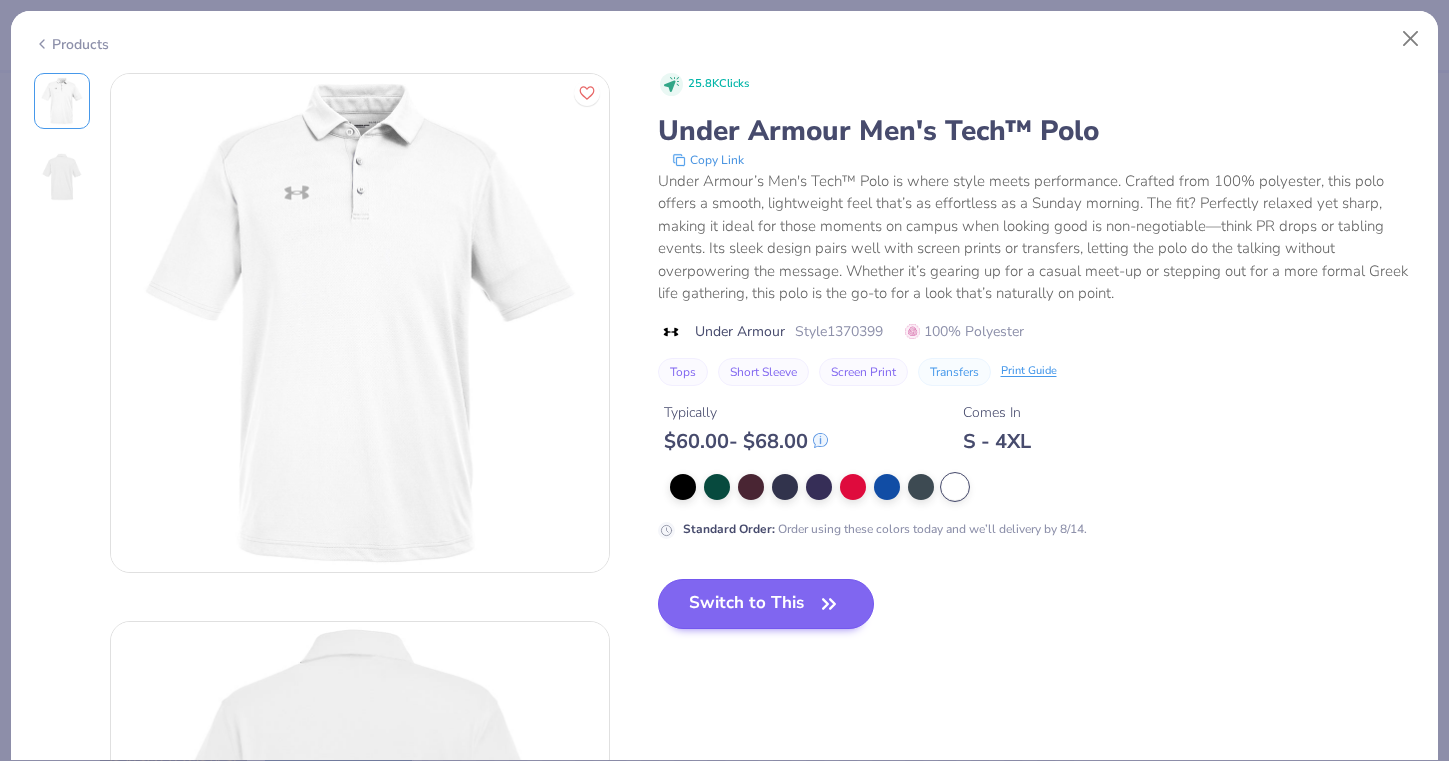 click 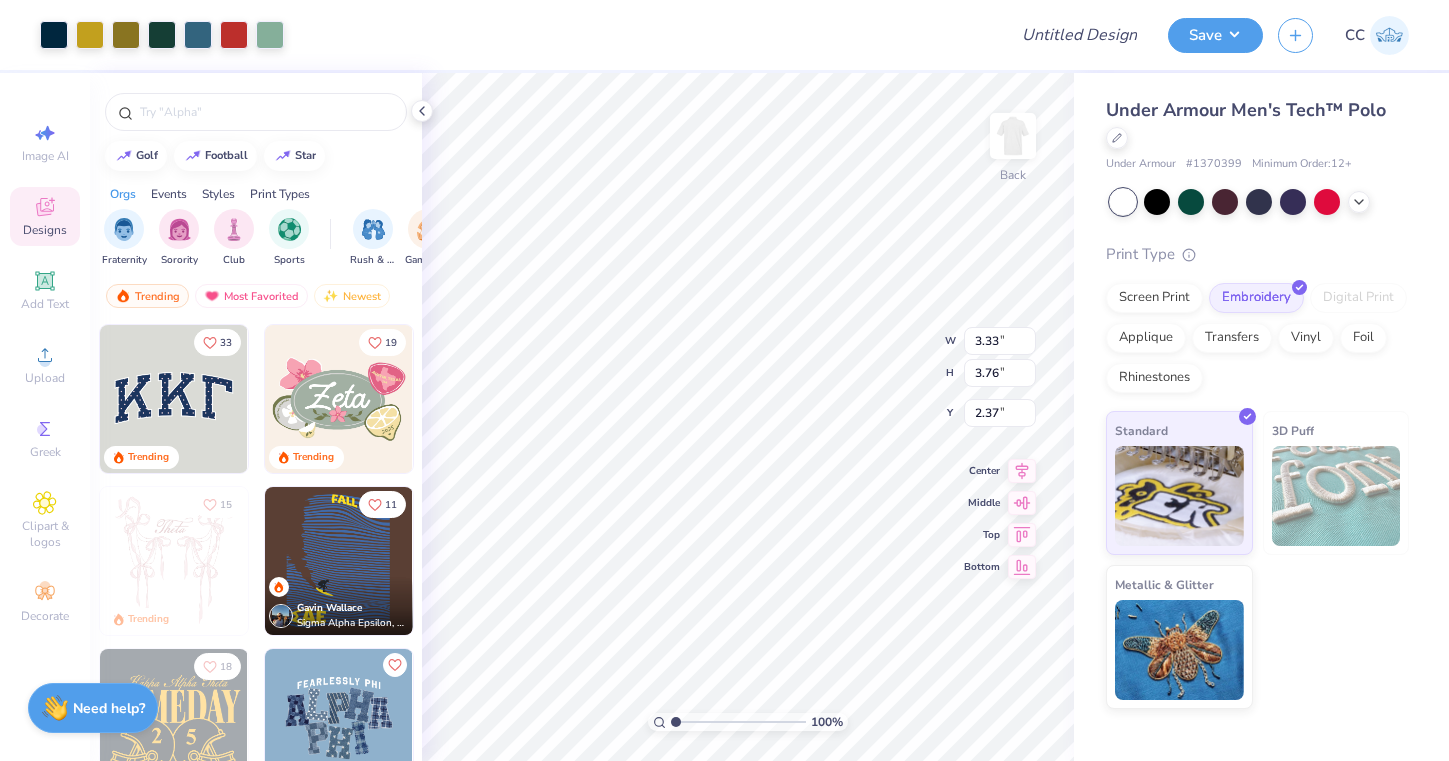 type on "3.93" 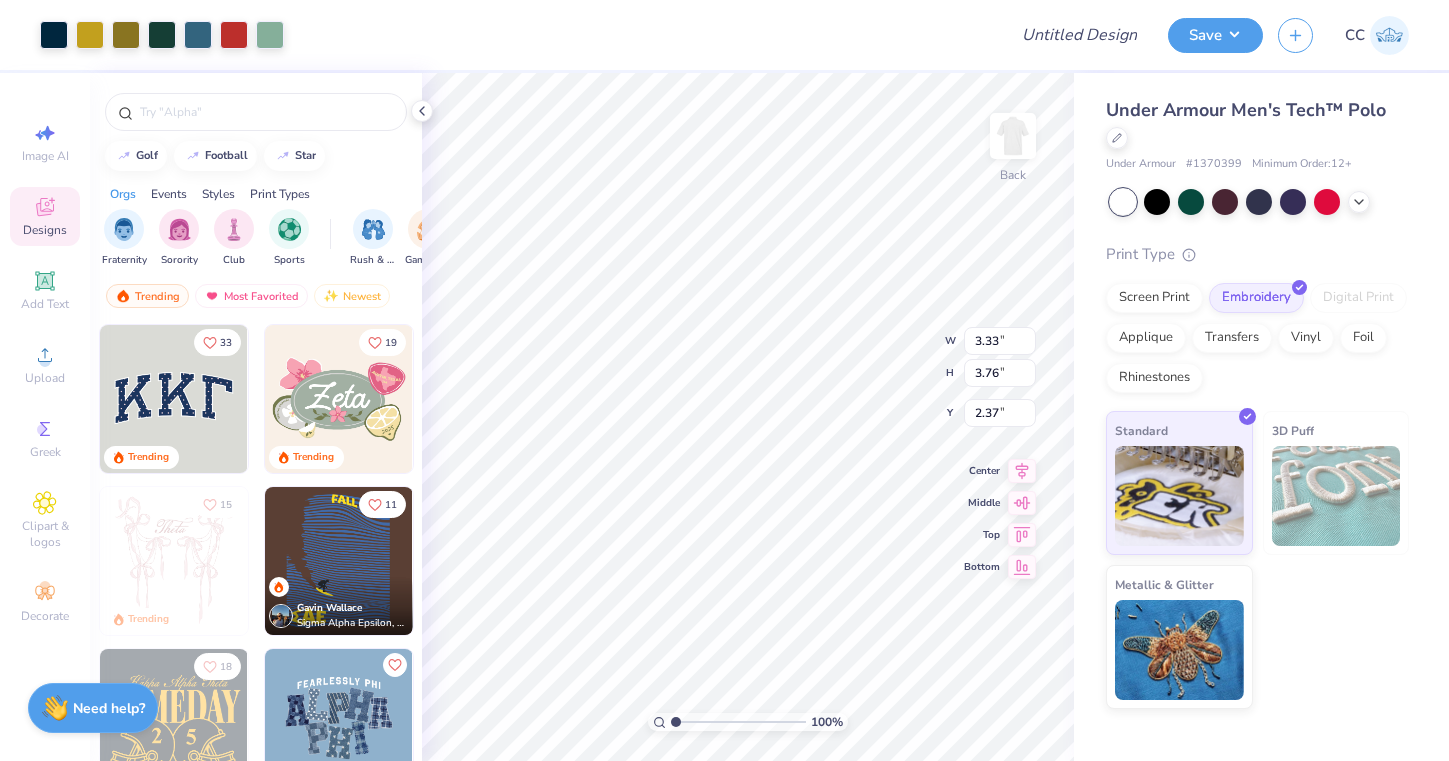 type on "4.43" 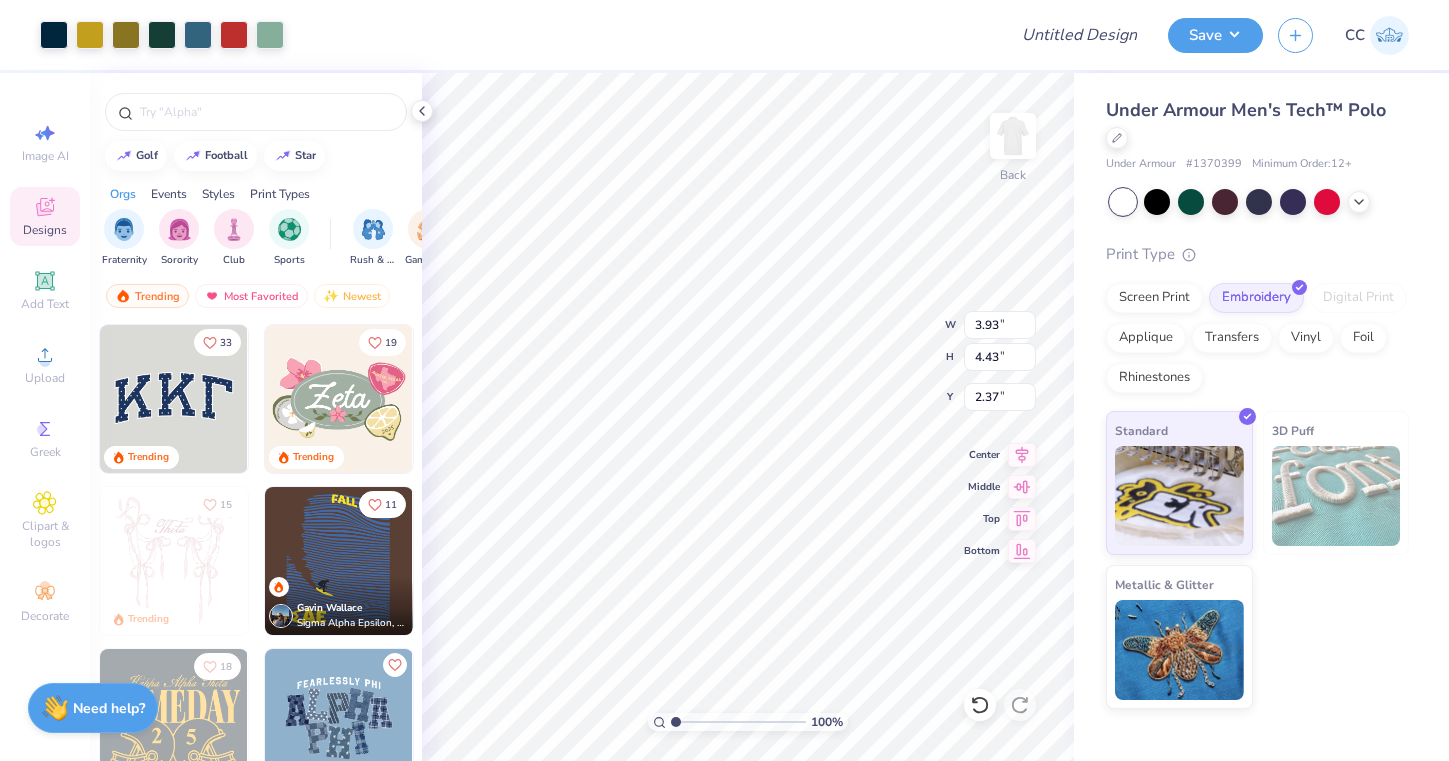 type on "1.50" 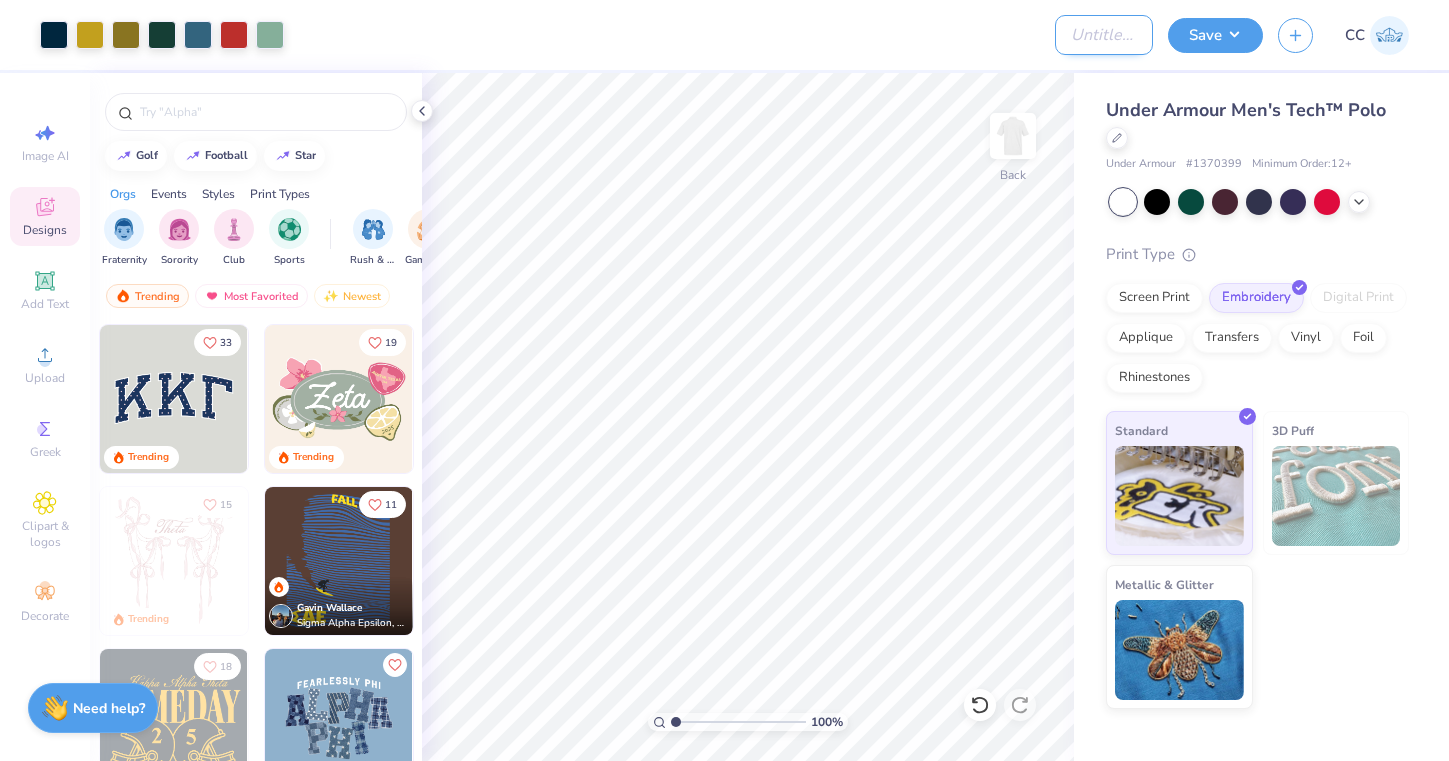 click on "Design Title" at bounding box center [1104, 35] 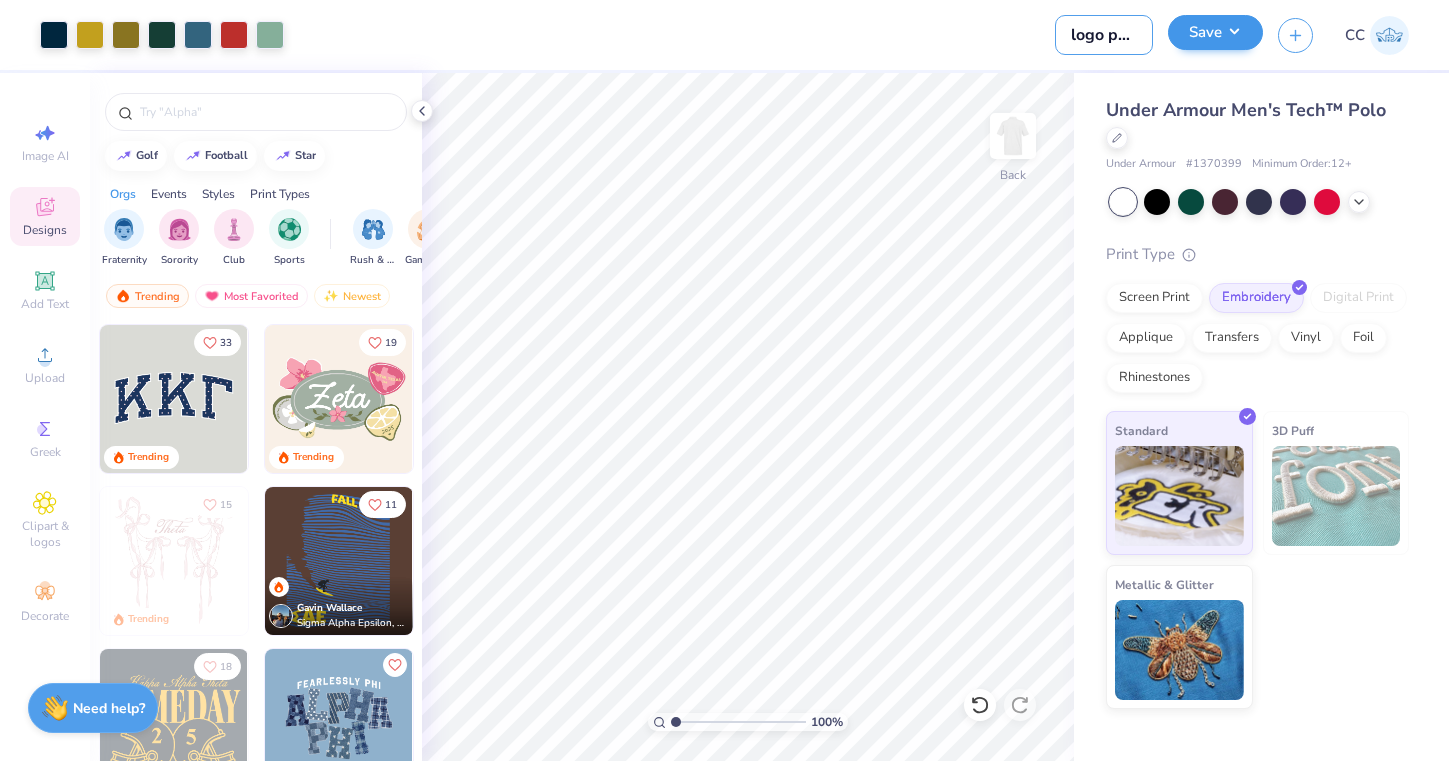 type on "logo polo" 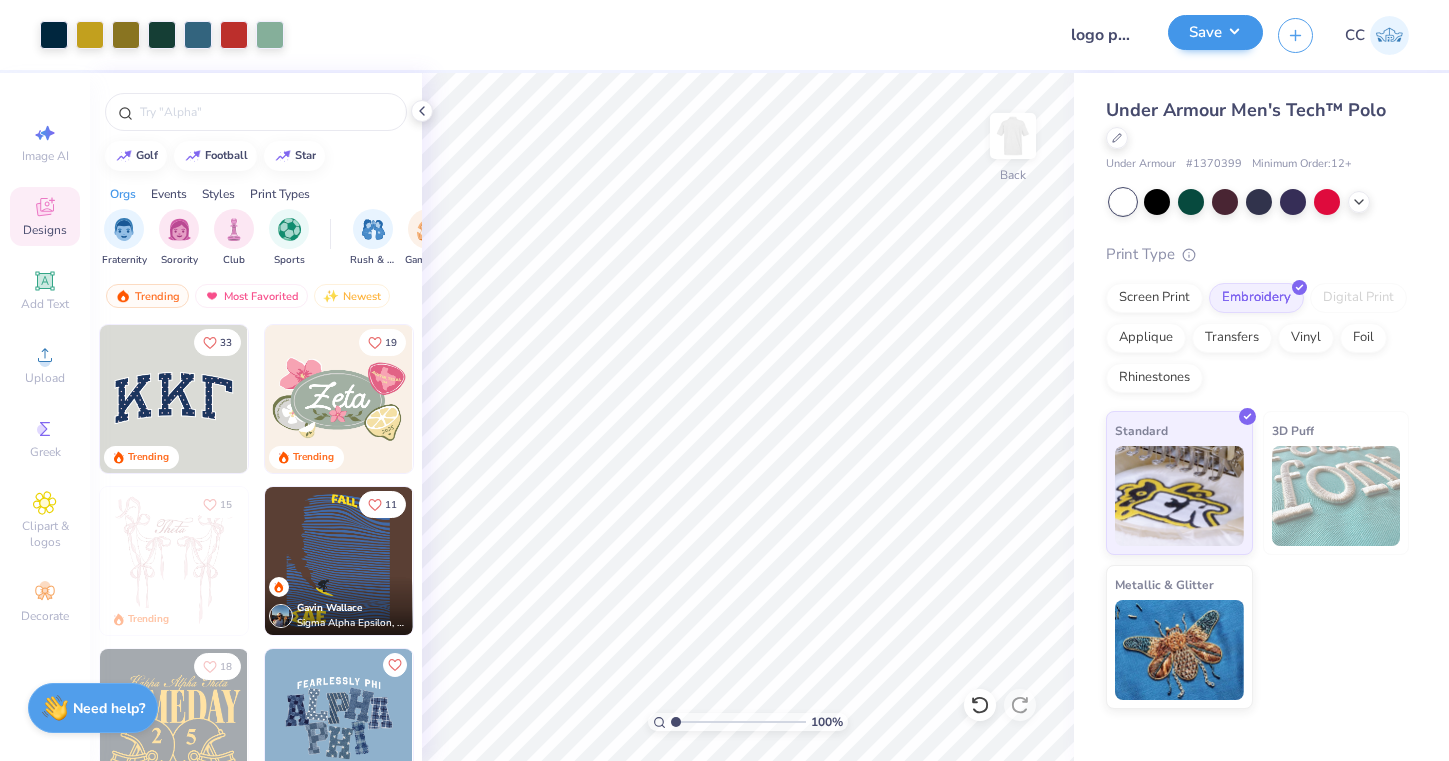 click on "Save" at bounding box center (1215, 32) 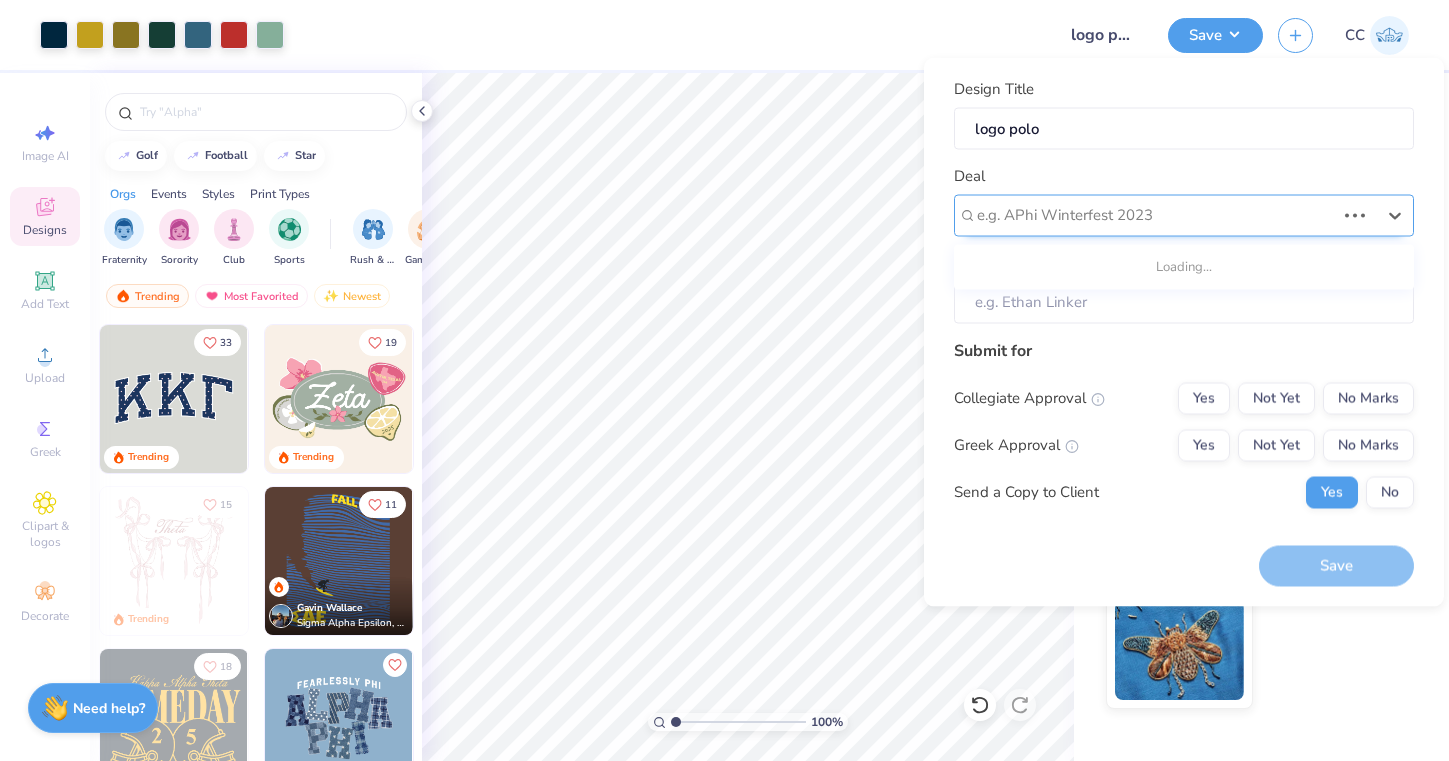 click on "e.g. APhi Winterfest 2023" at bounding box center [1156, 215] 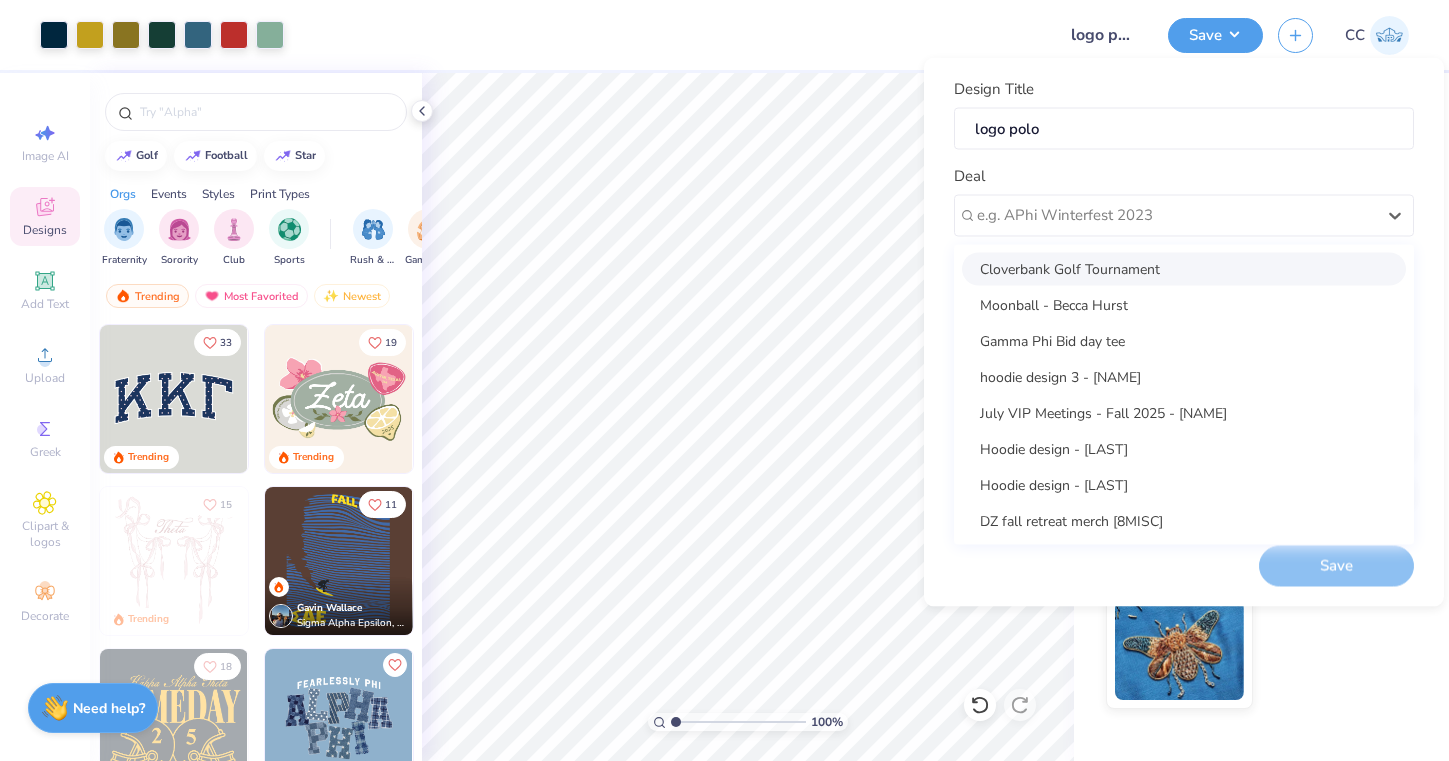 click on "Cloverbank Golf Tournament" at bounding box center (1184, 268) 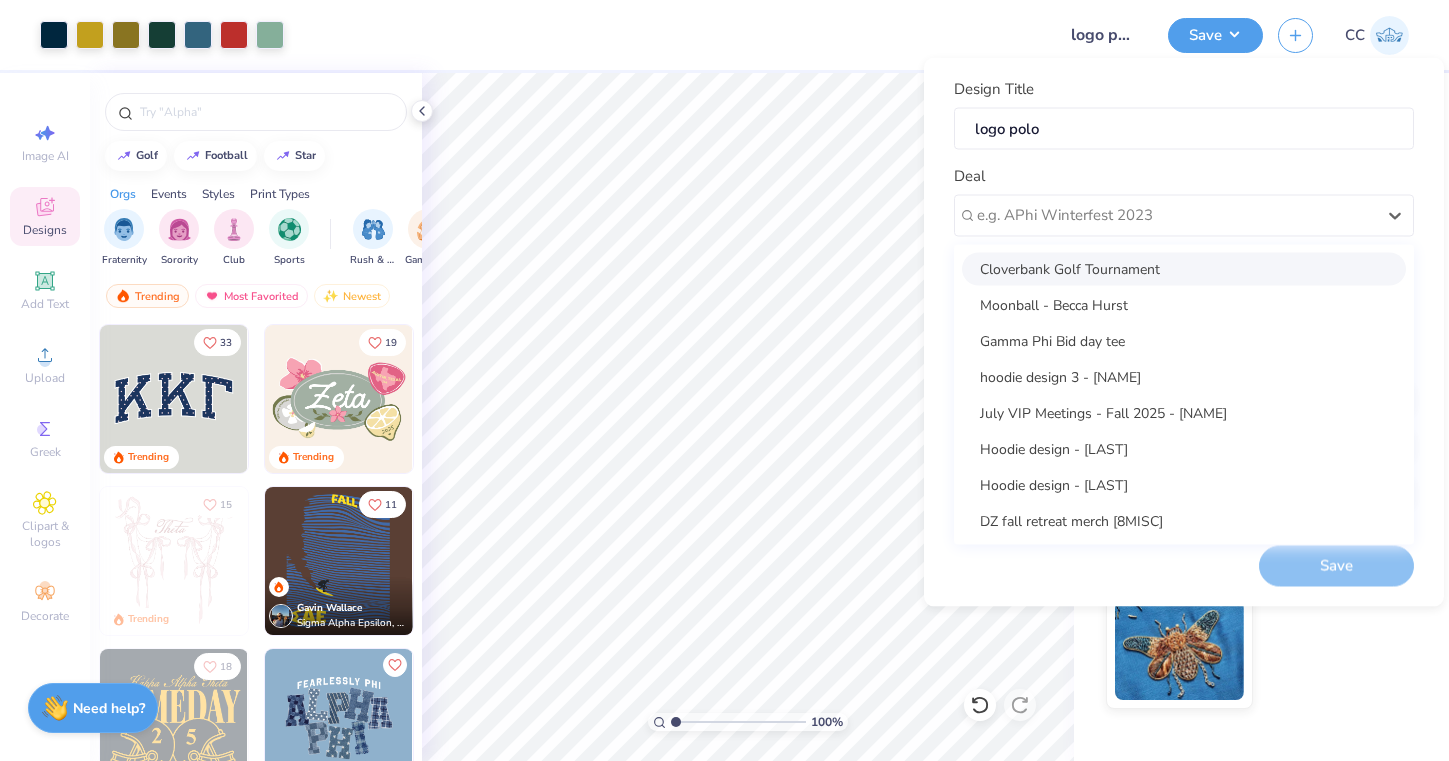 type on "[FIRST] [LAST]" 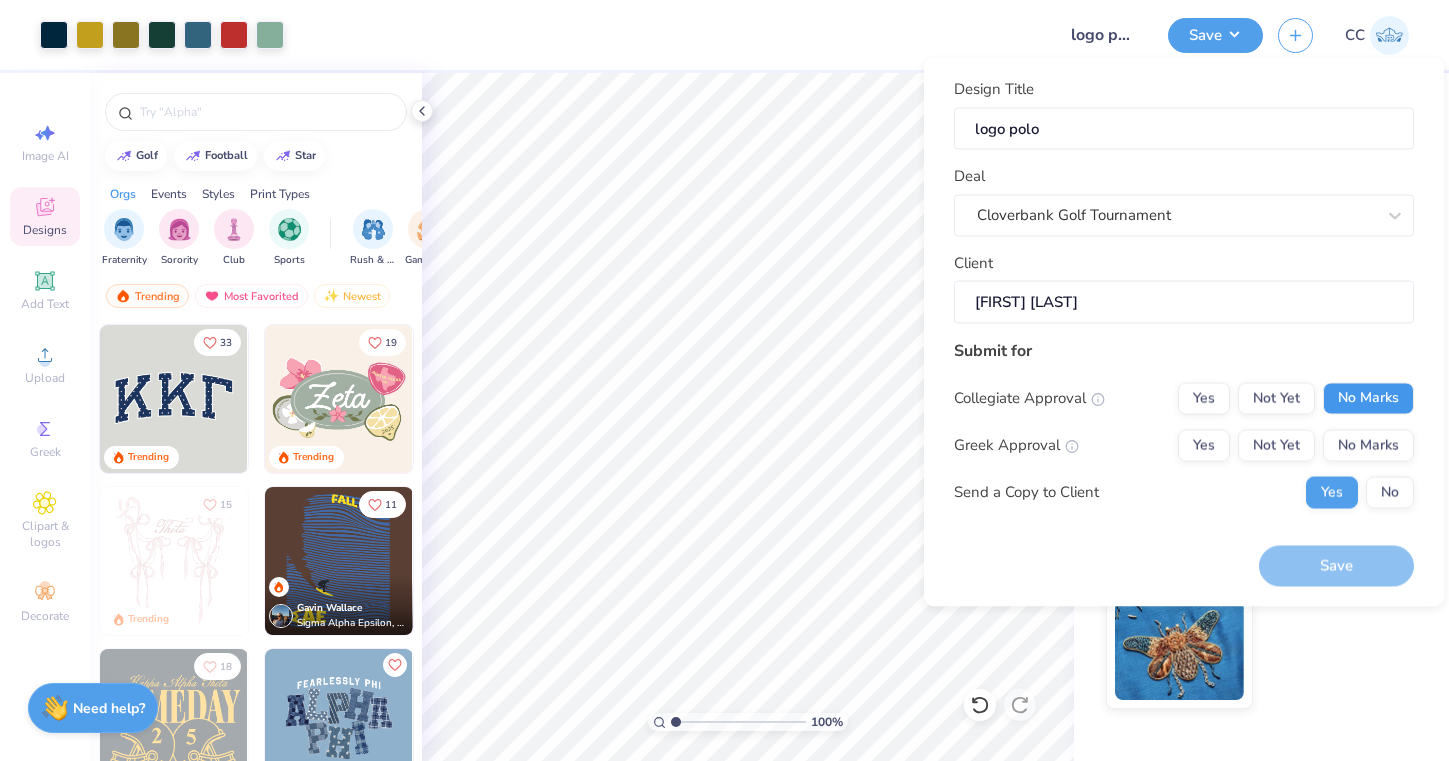 click on "No Marks" at bounding box center (1368, 398) 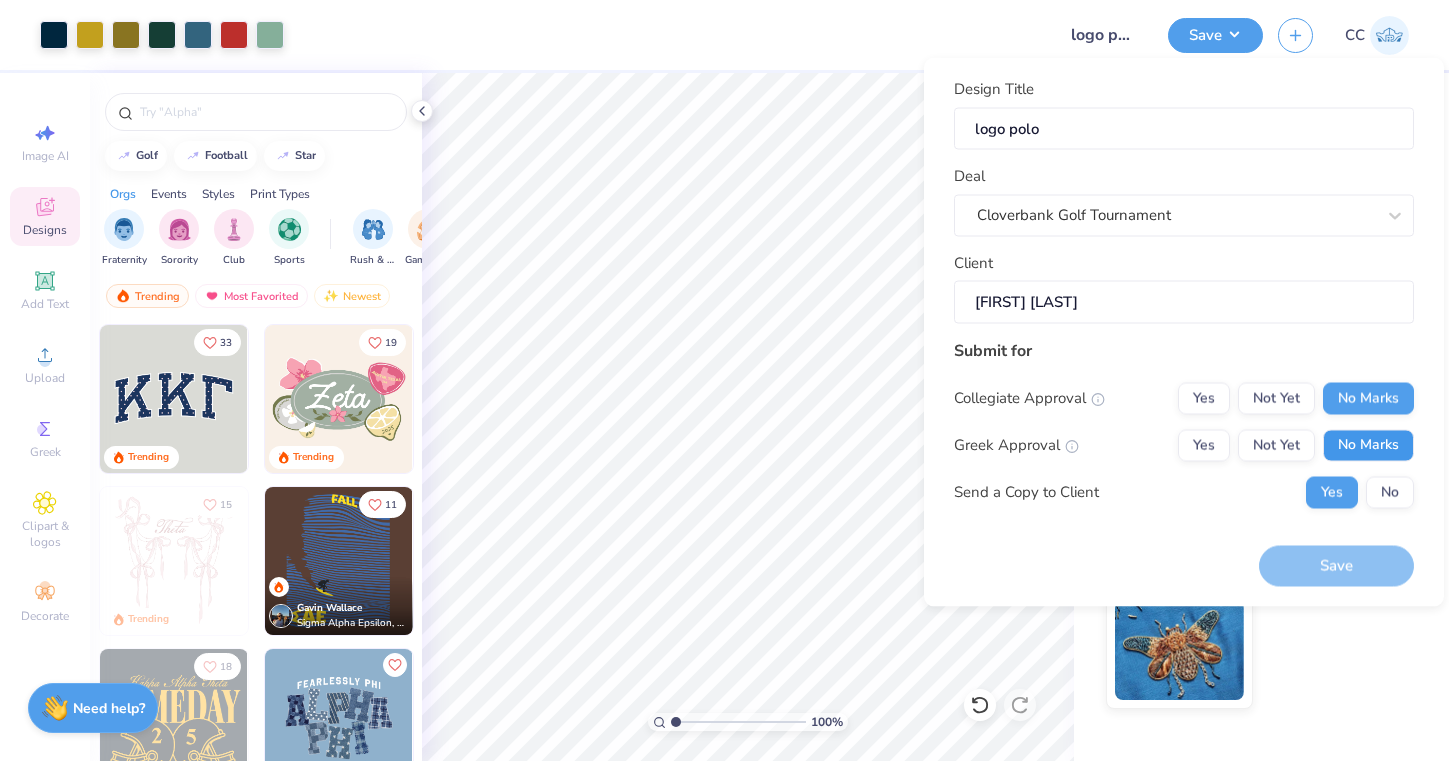click on "No Marks" at bounding box center (1368, 445) 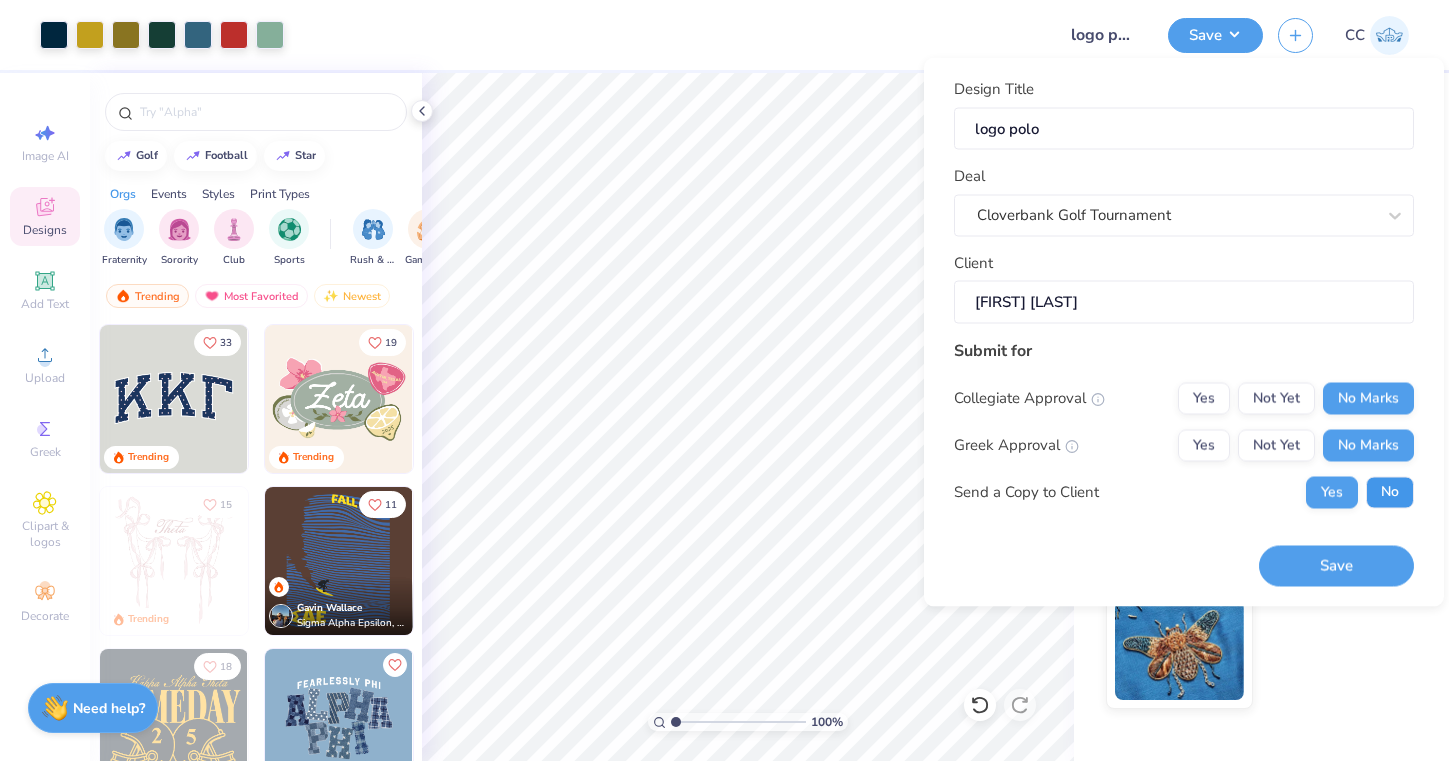 click on "No" at bounding box center (1390, 492) 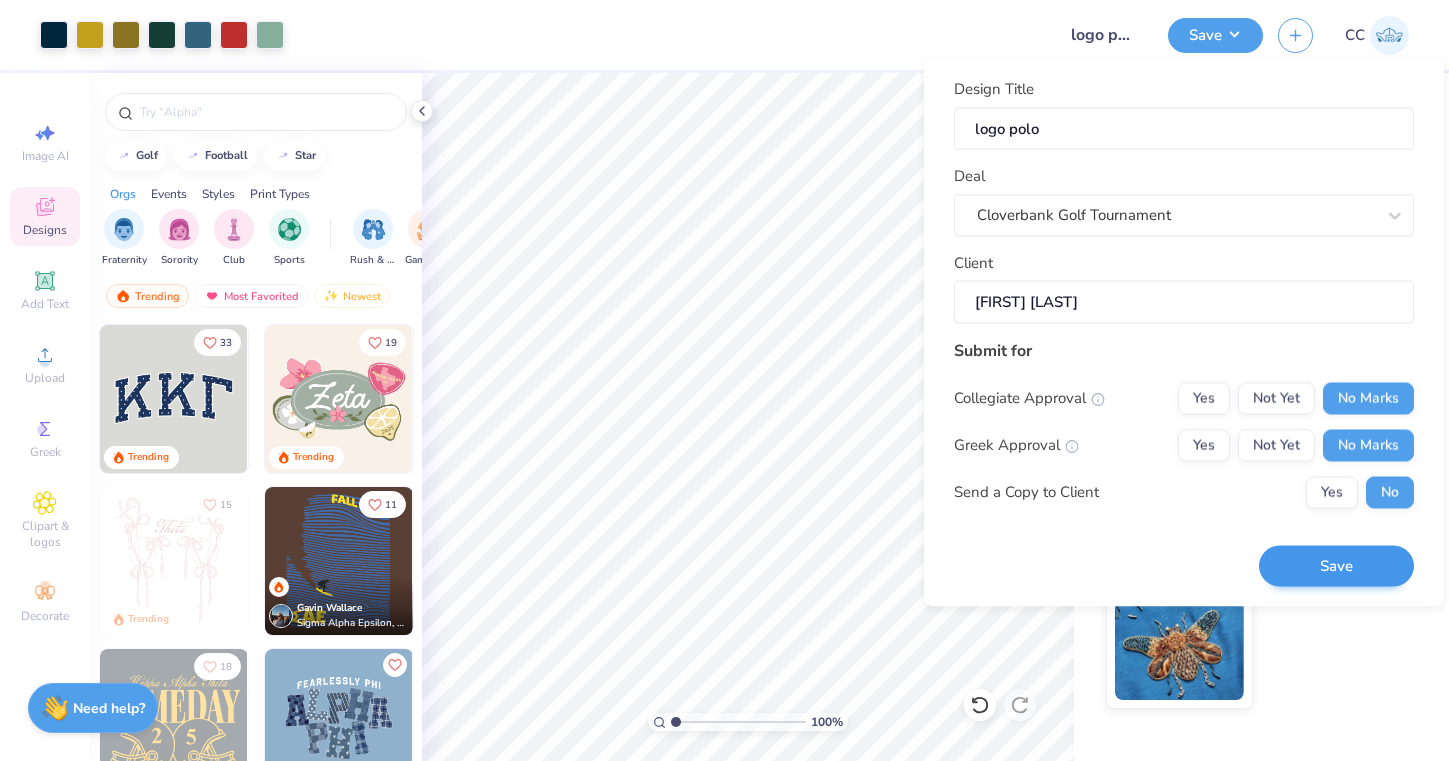 click on "Save" at bounding box center (1336, 566) 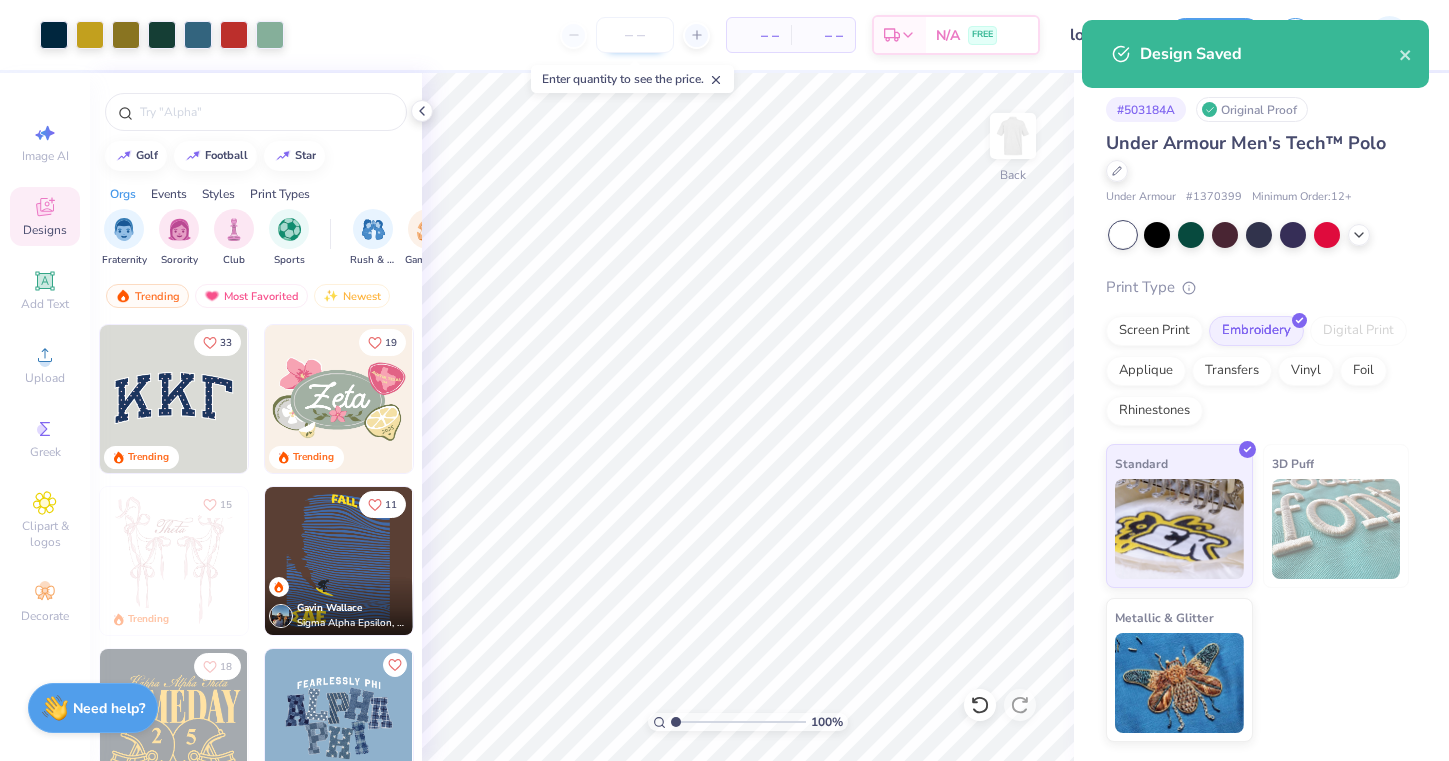 click at bounding box center [635, 35] 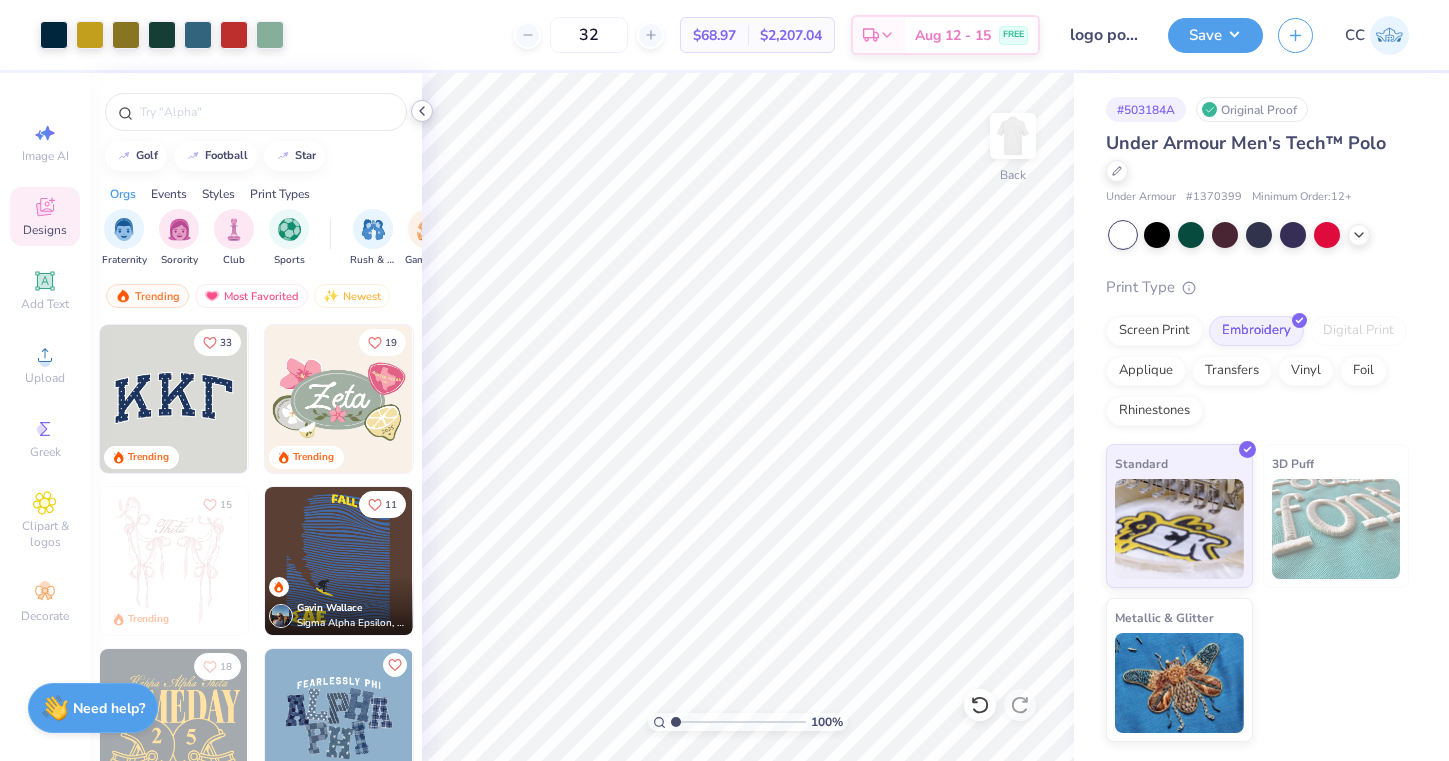 click 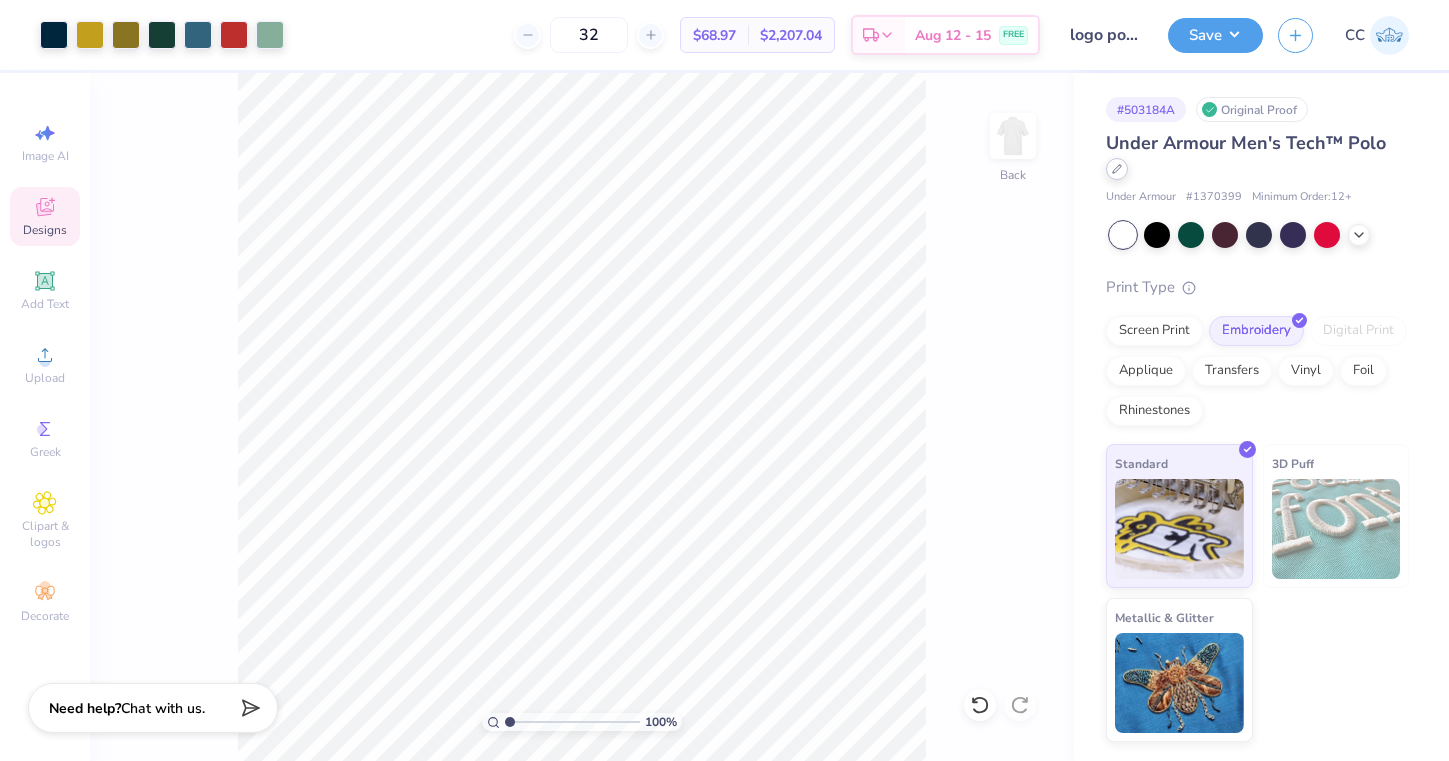 click at bounding box center [1117, 169] 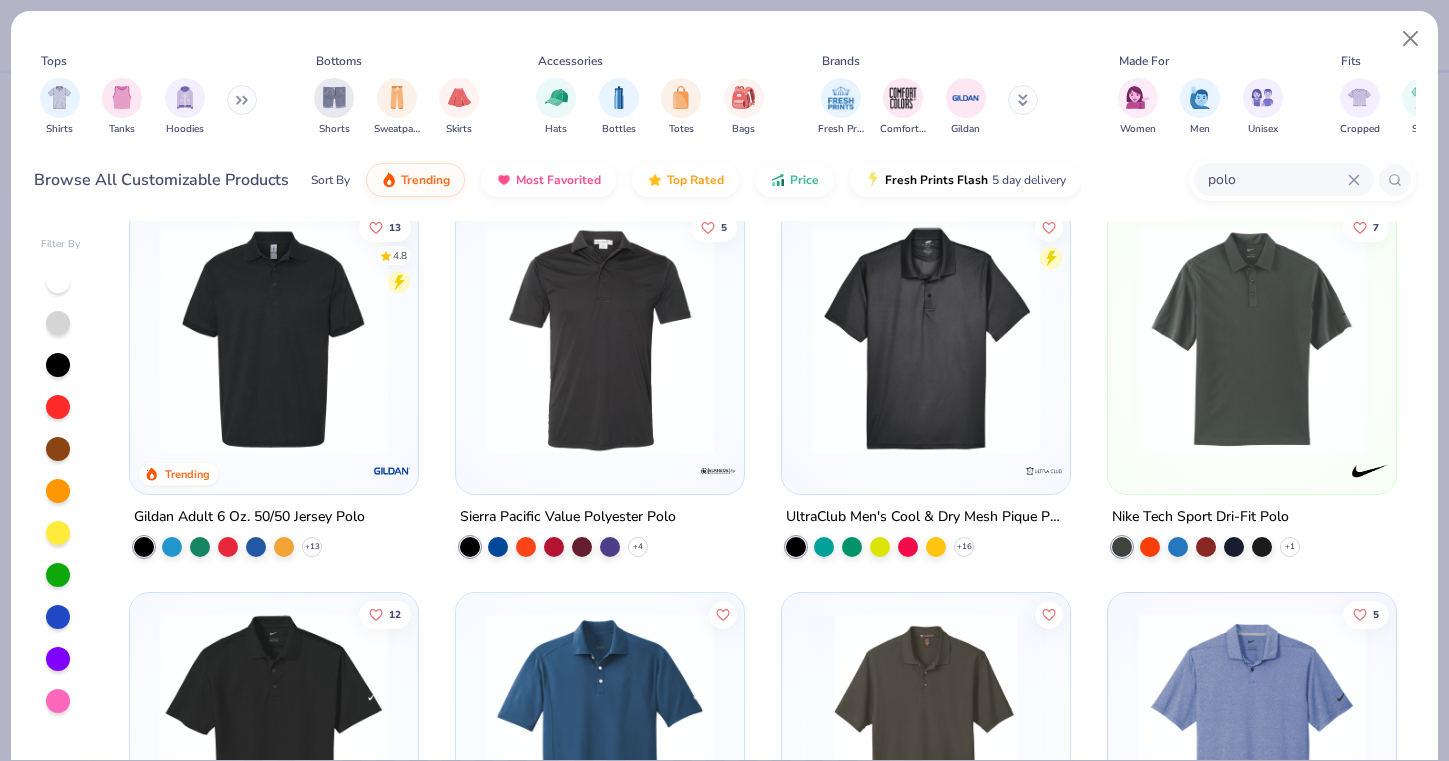 scroll, scrollTop: 33, scrollLeft: 0, axis: vertical 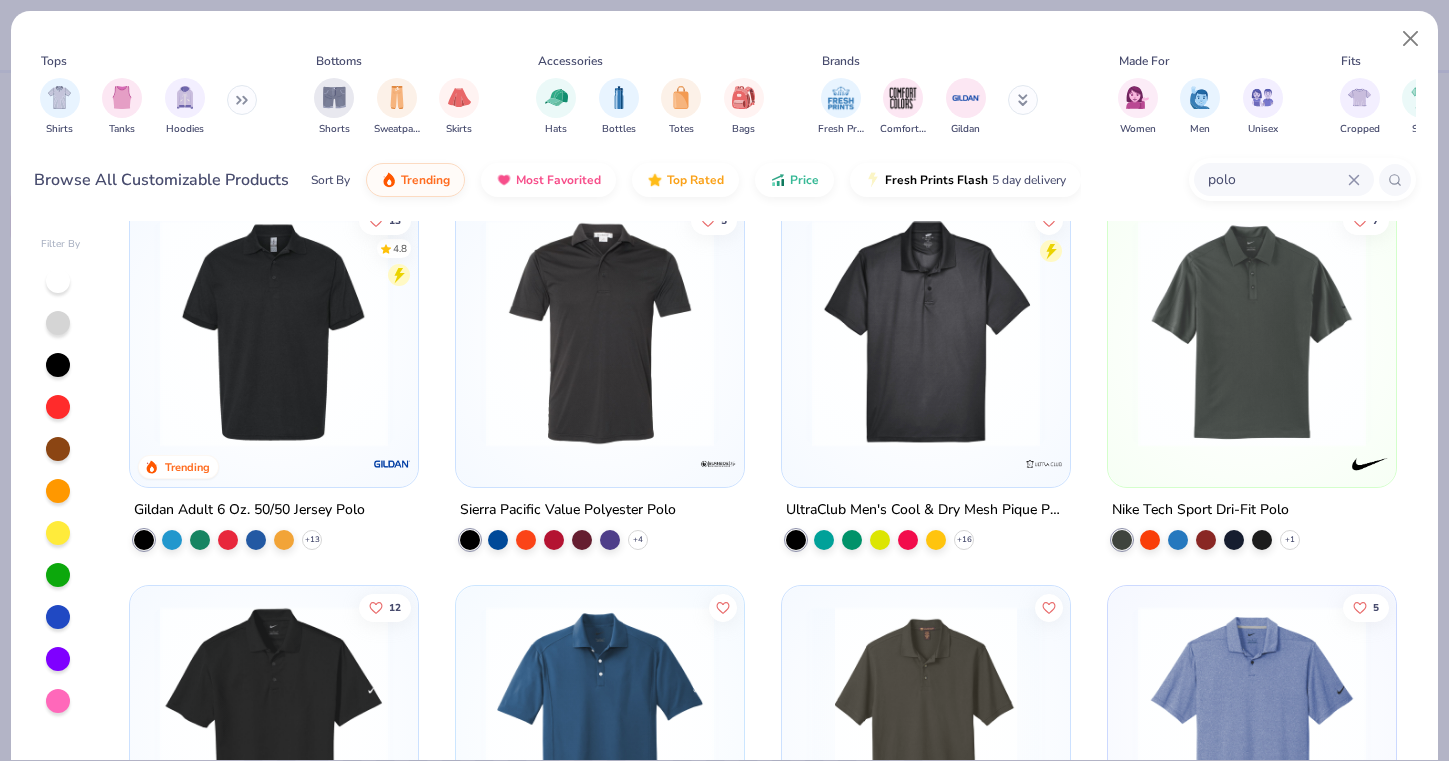 click at bounding box center [58, 281] 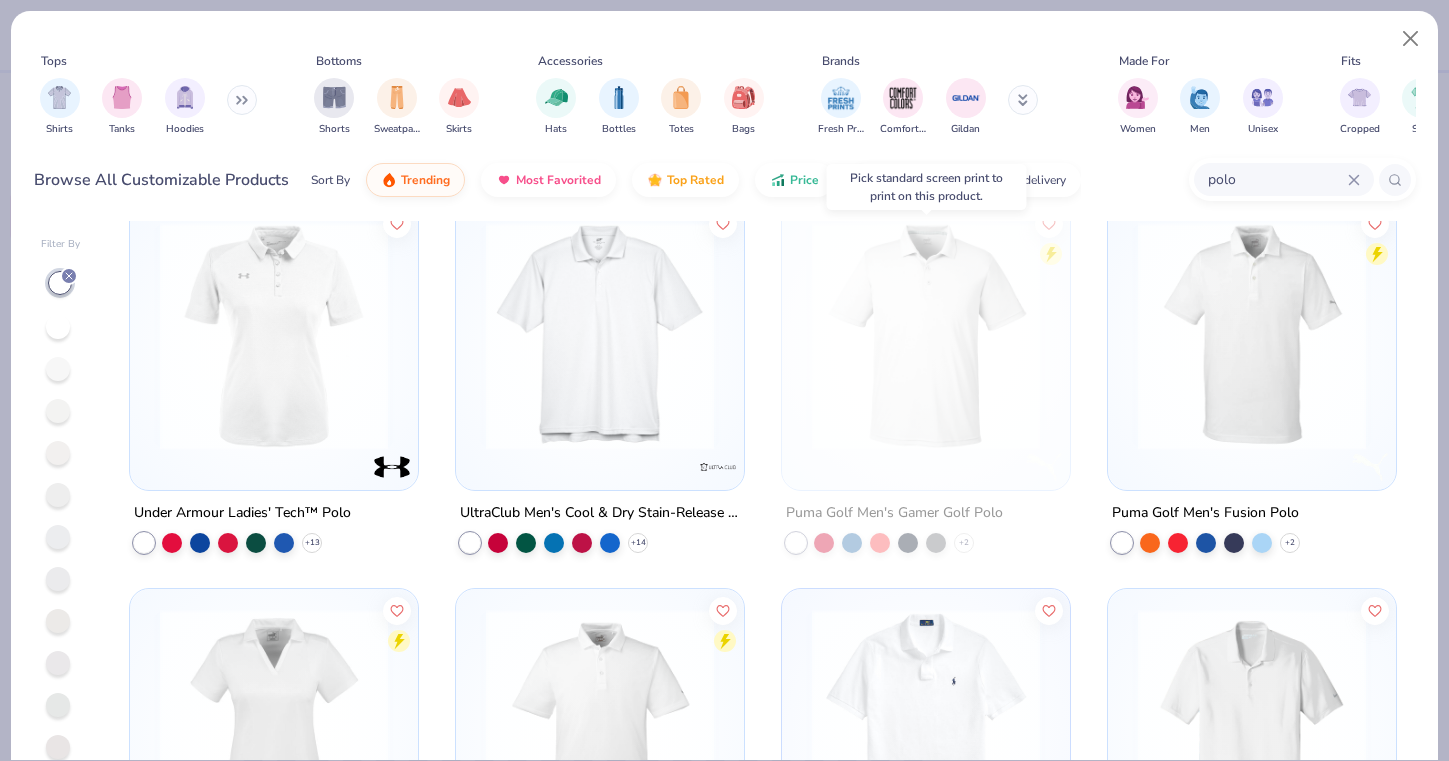 scroll, scrollTop: 2715, scrollLeft: 0, axis: vertical 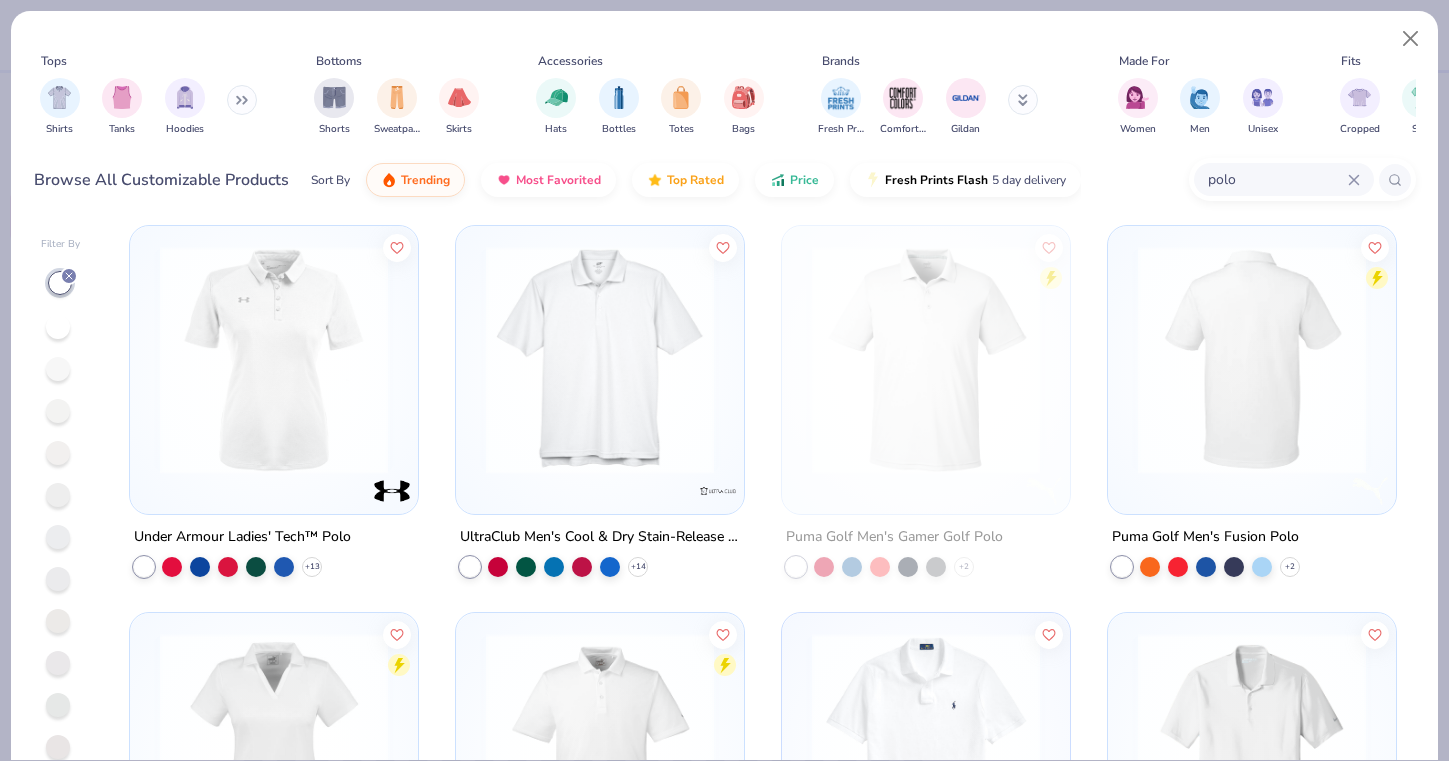 click at bounding box center [1004, 360] 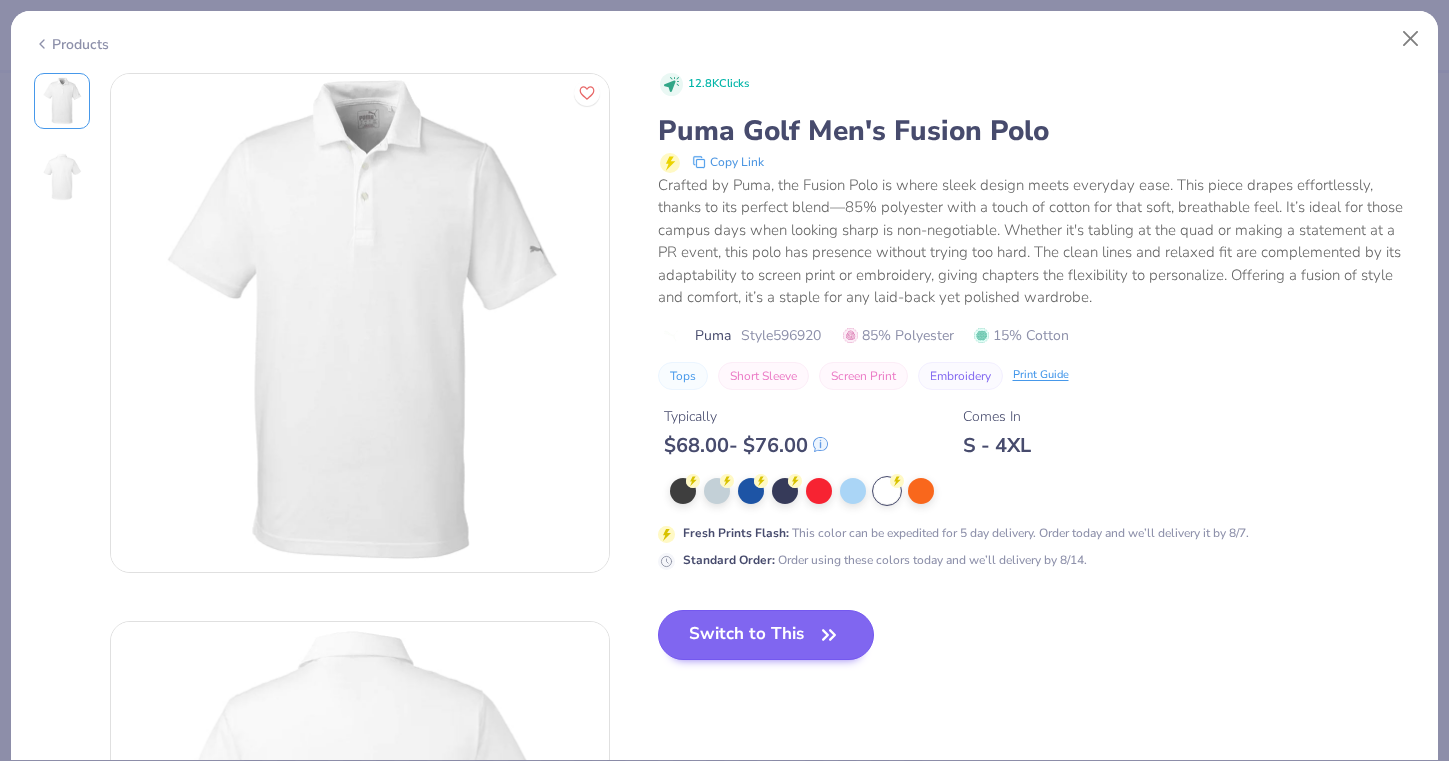 click on "Switch to This" at bounding box center (766, 635) 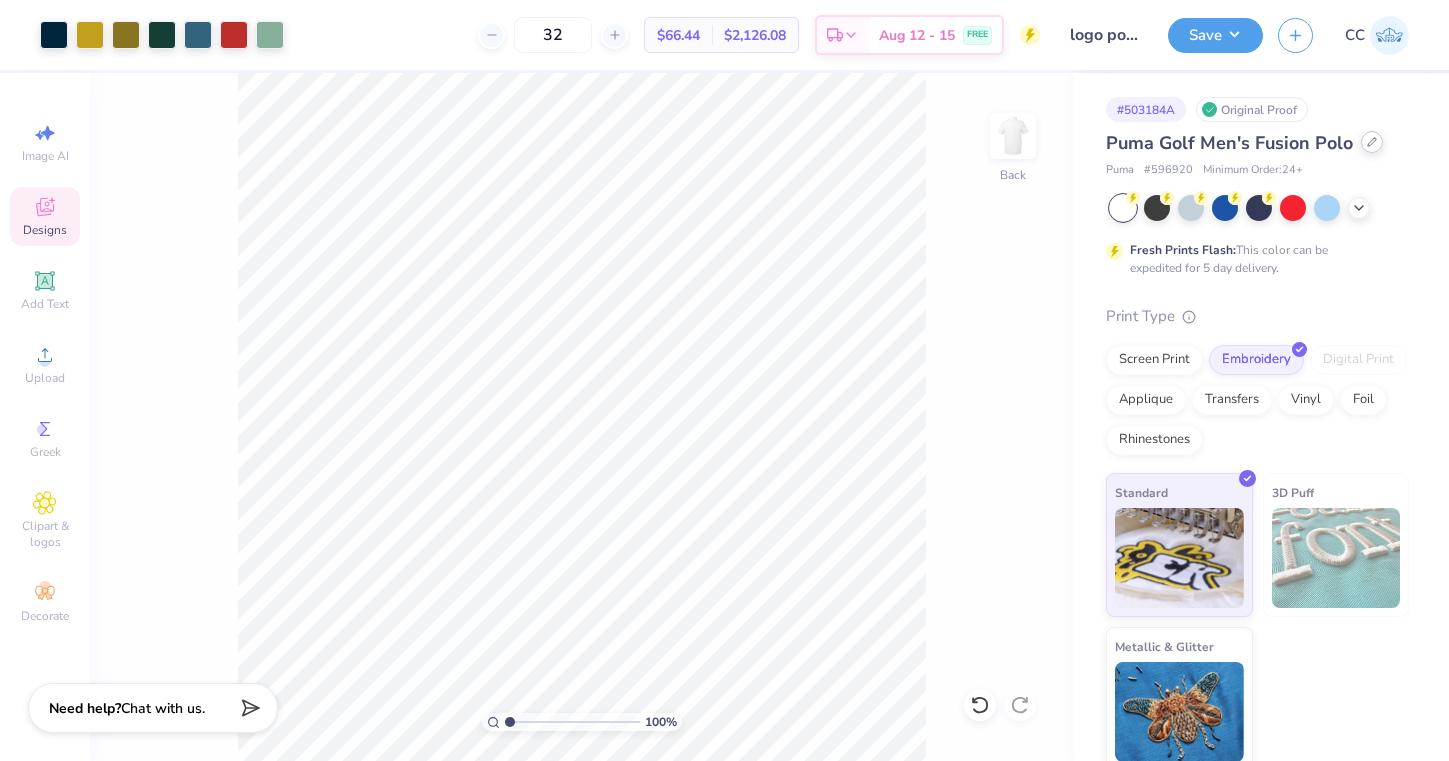 click at bounding box center [1372, 142] 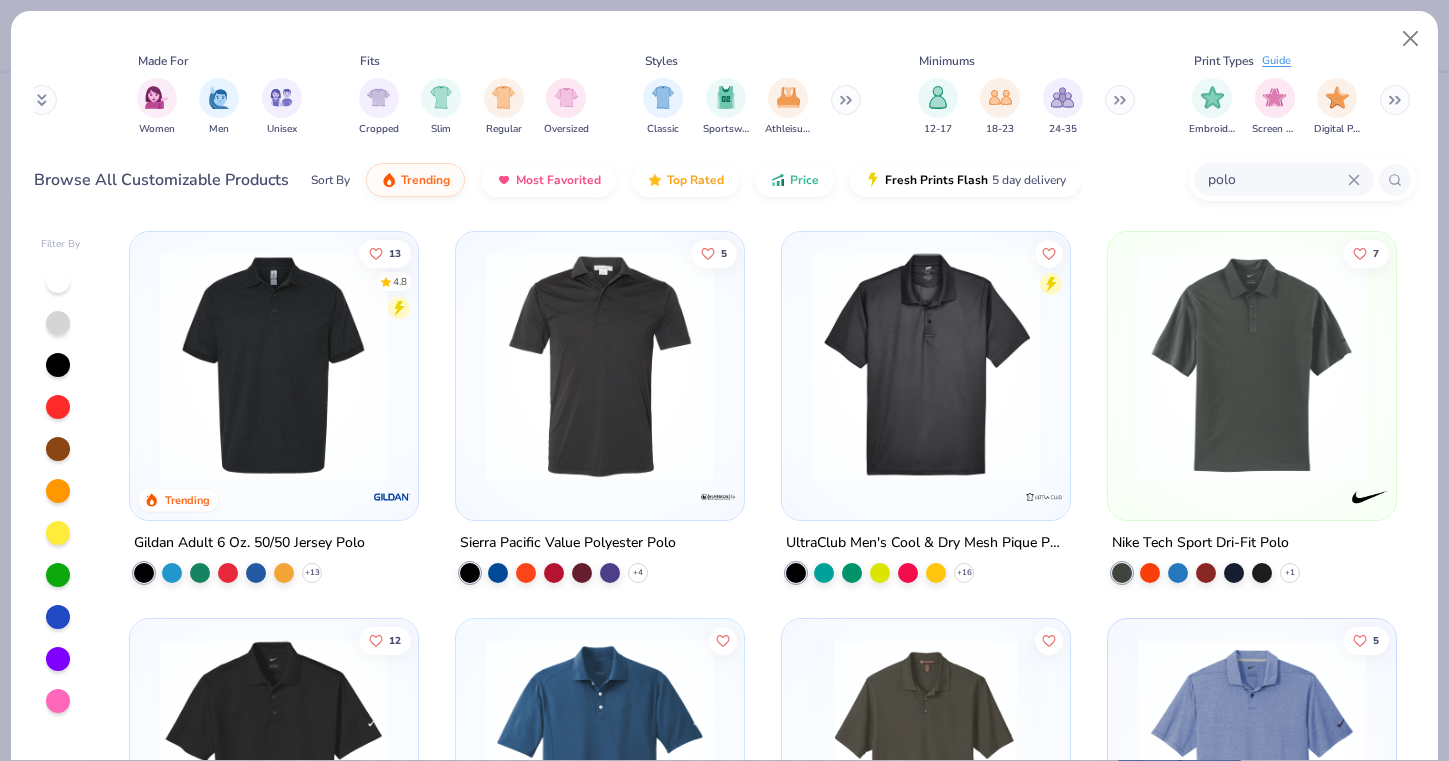 scroll, scrollTop: 0, scrollLeft: 981, axis: horizontal 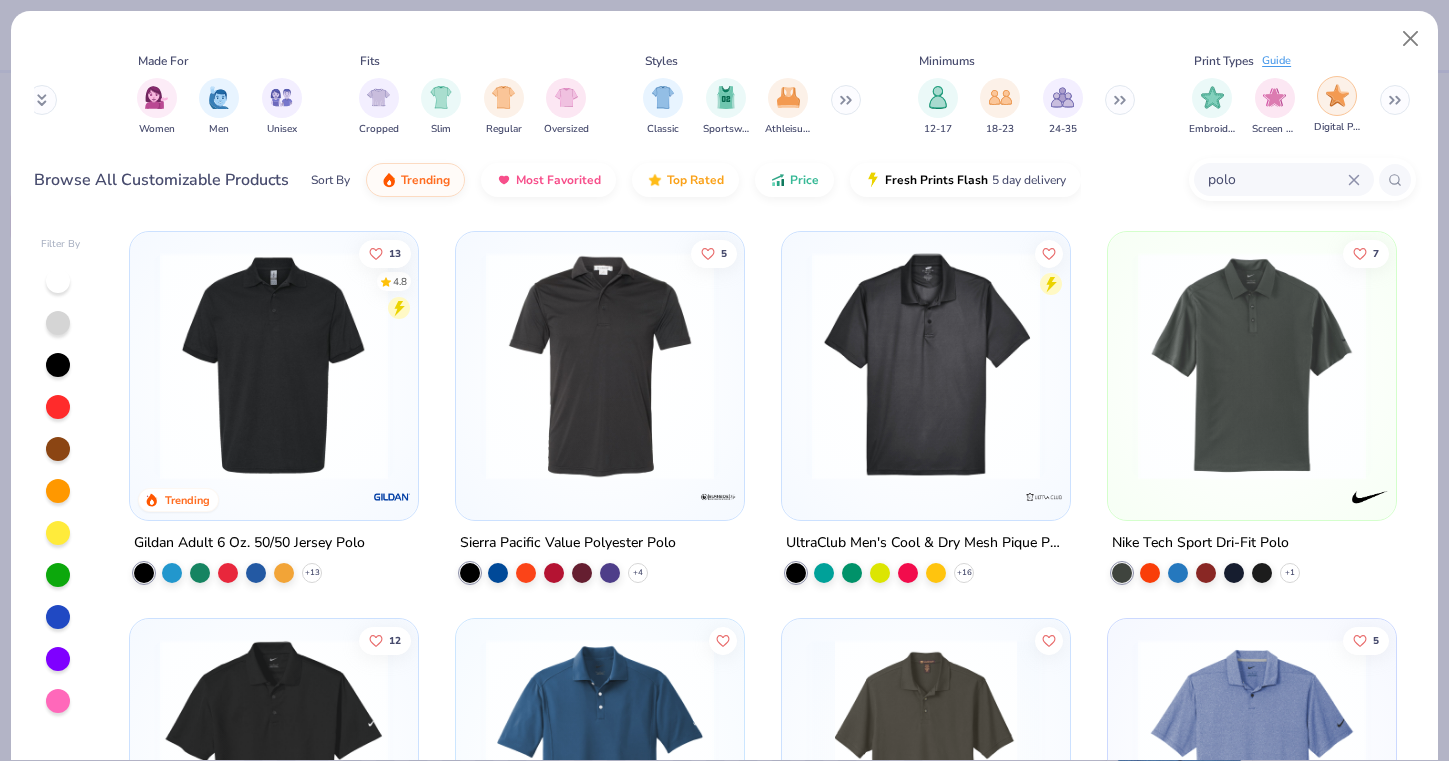 click at bounding box center (1337, 95) 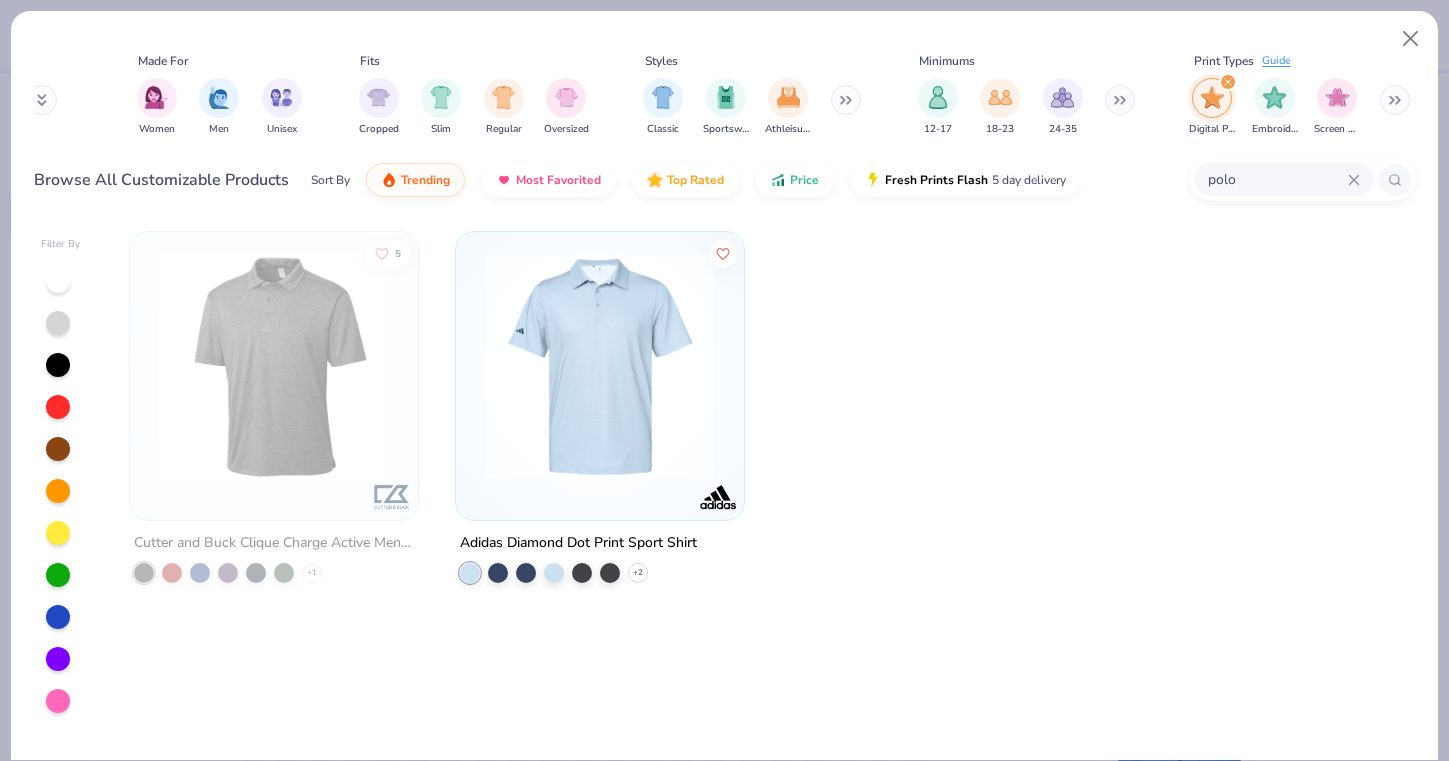 click at bounding box center (600, 366) 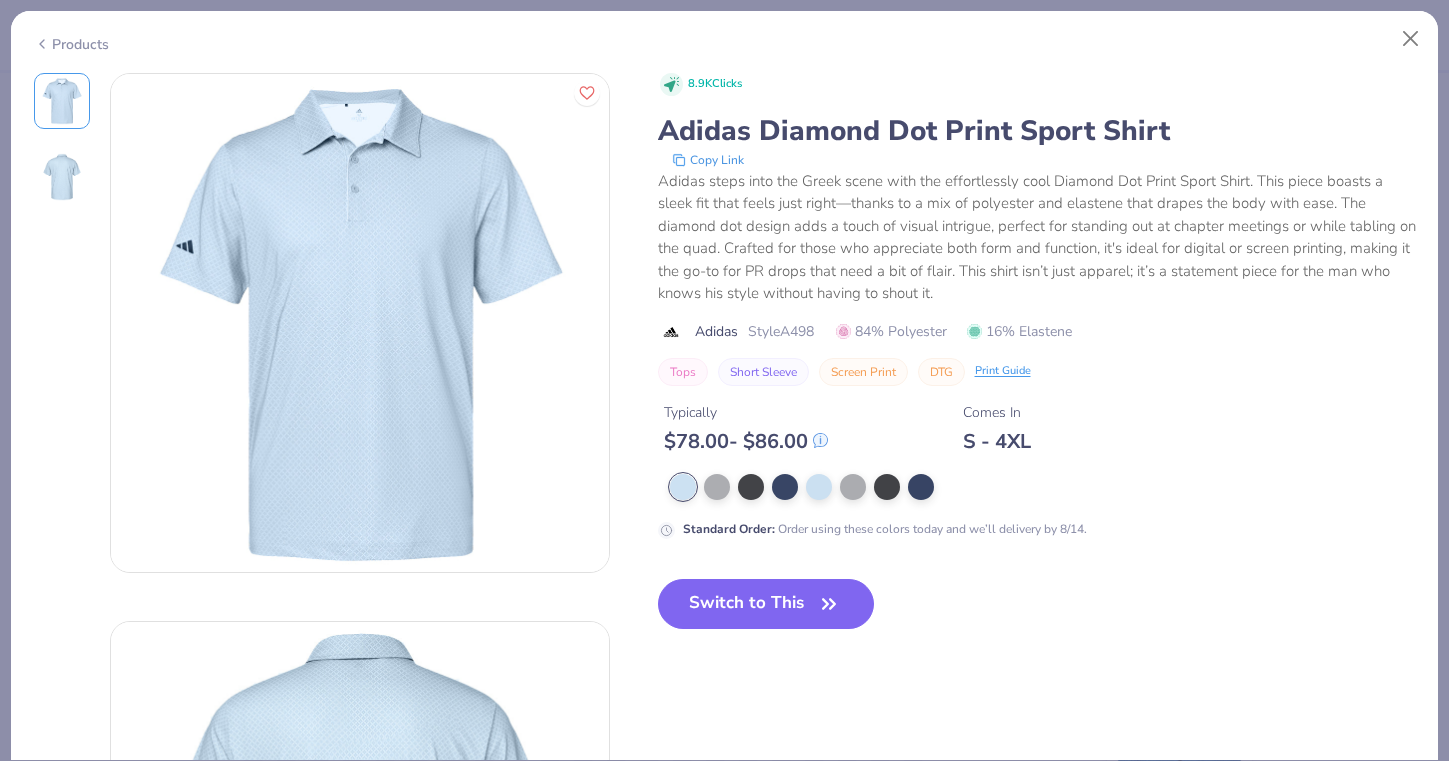 click on "Products" at bounding box center [71, 44] 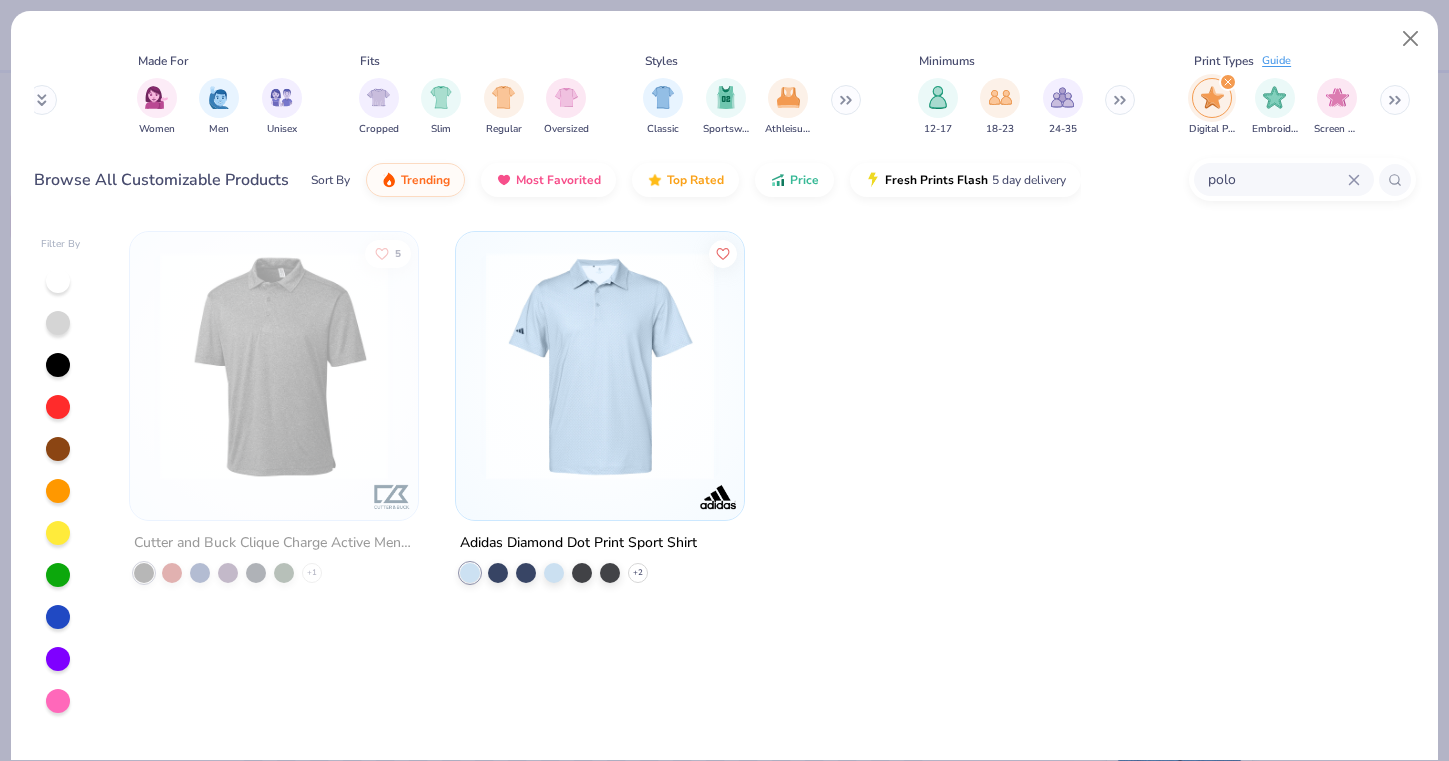 click at bounding box center (274, 366) 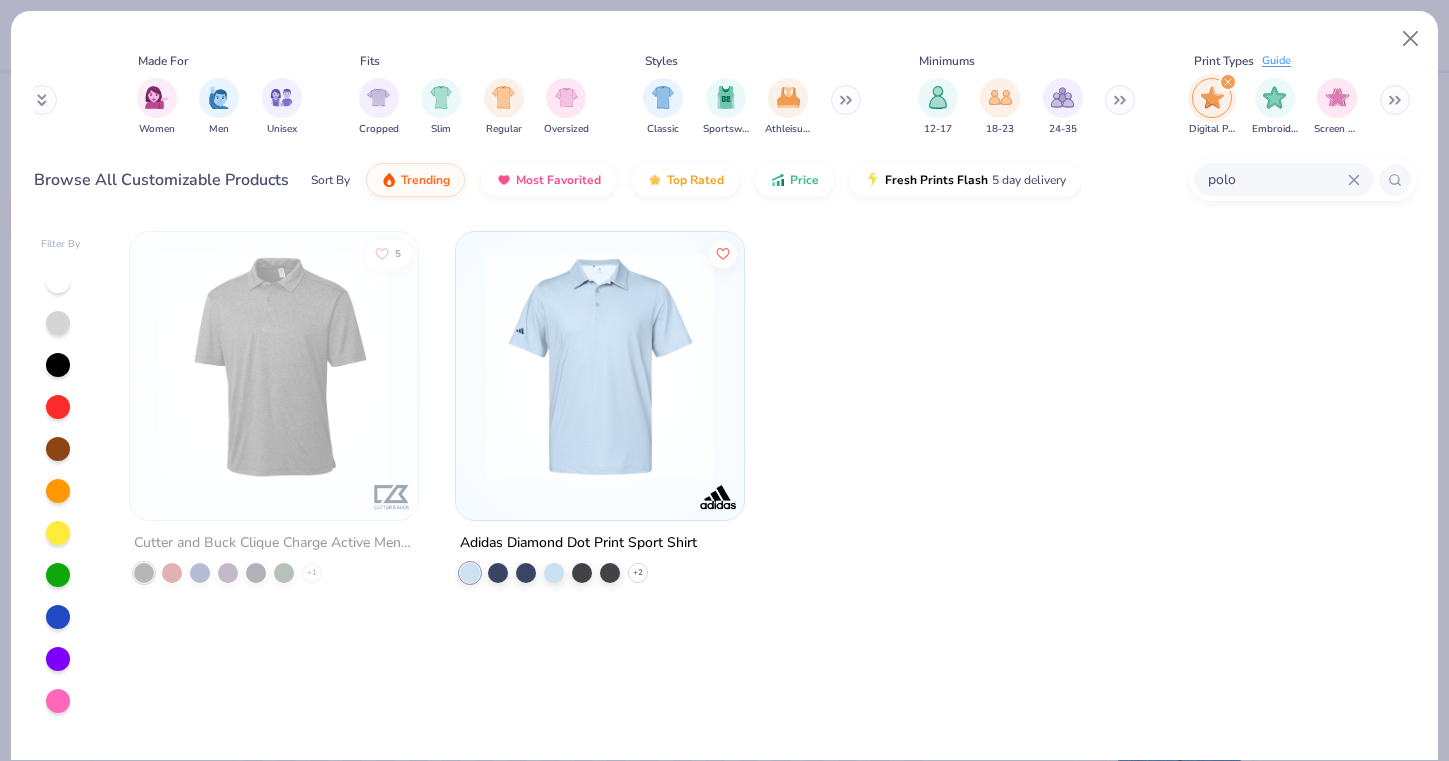 click 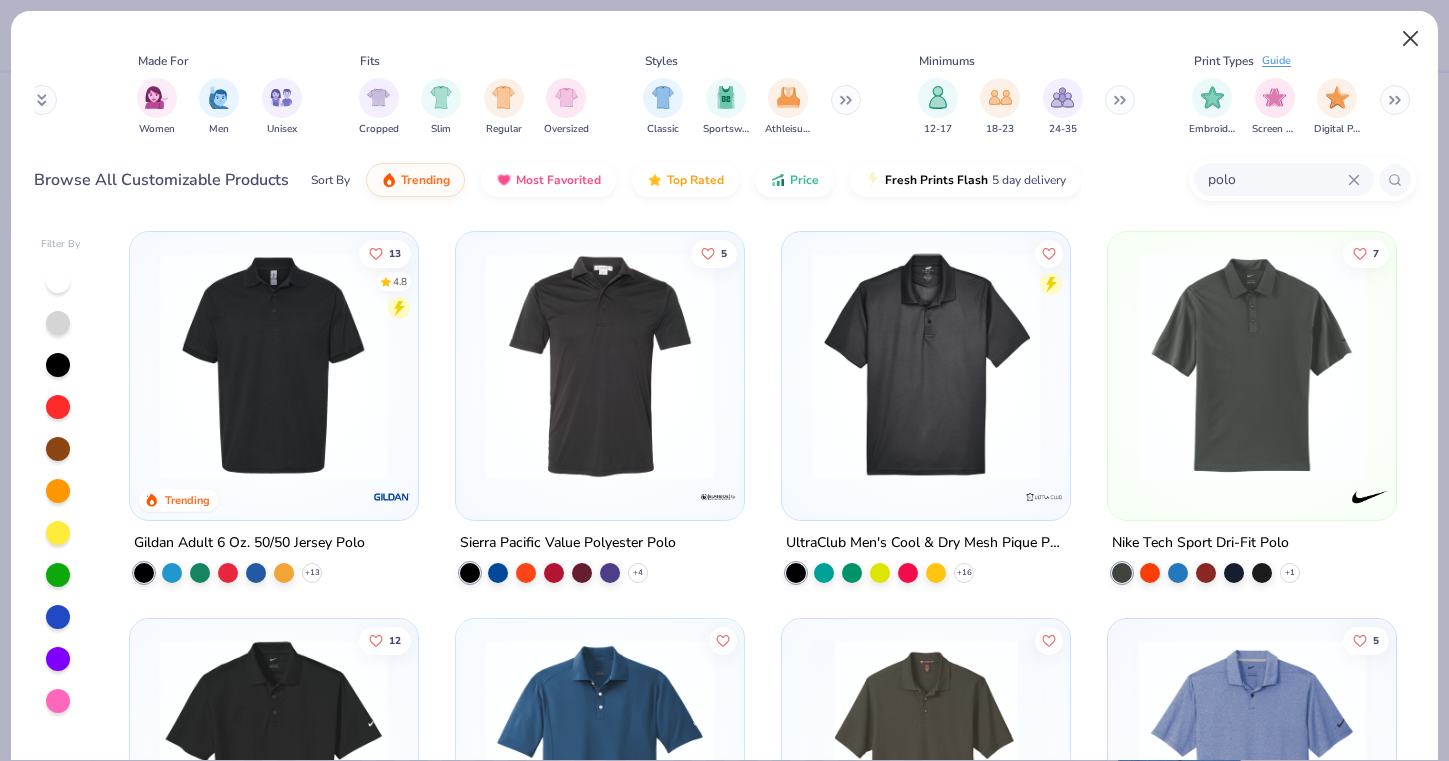 click at bounding box center [1411, 39] 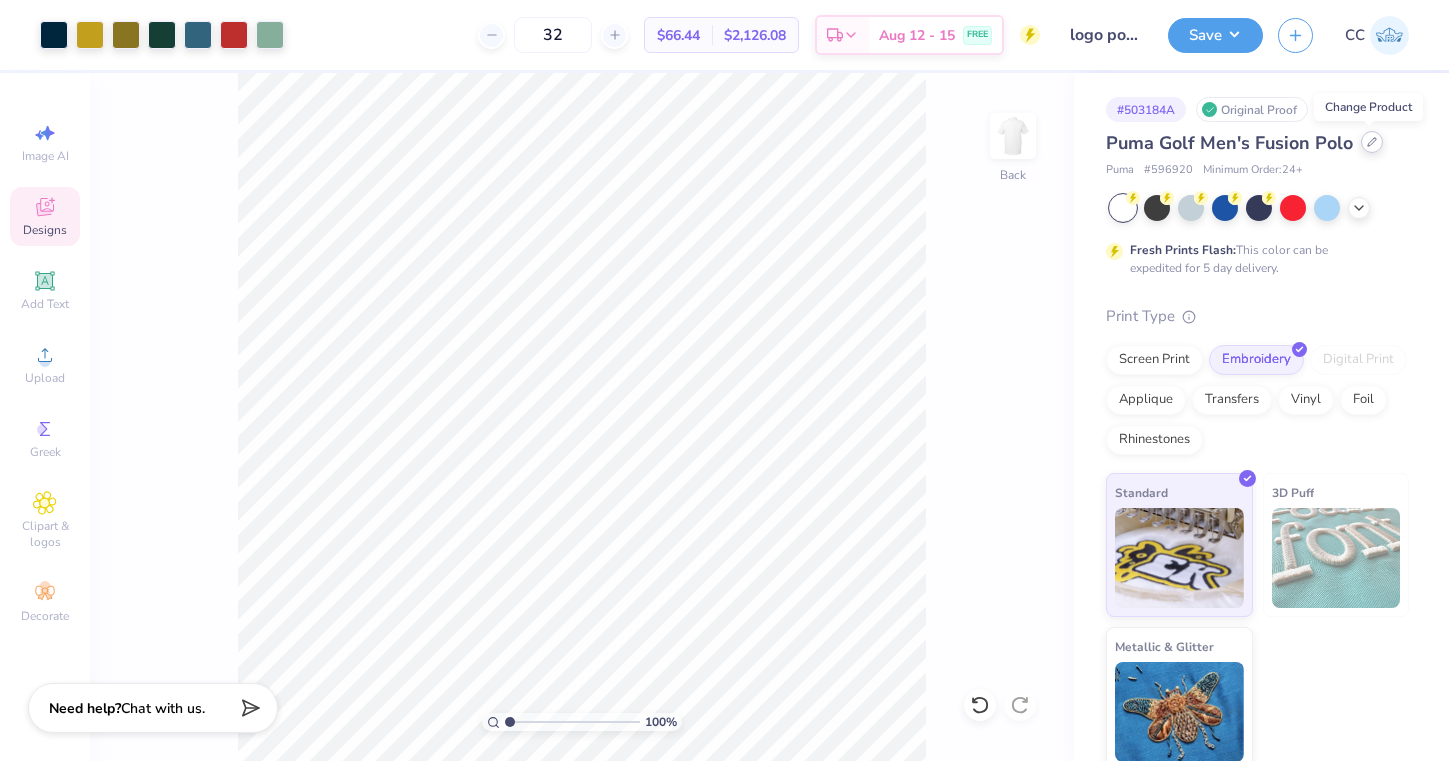 click at bounding box center (1372, 142) 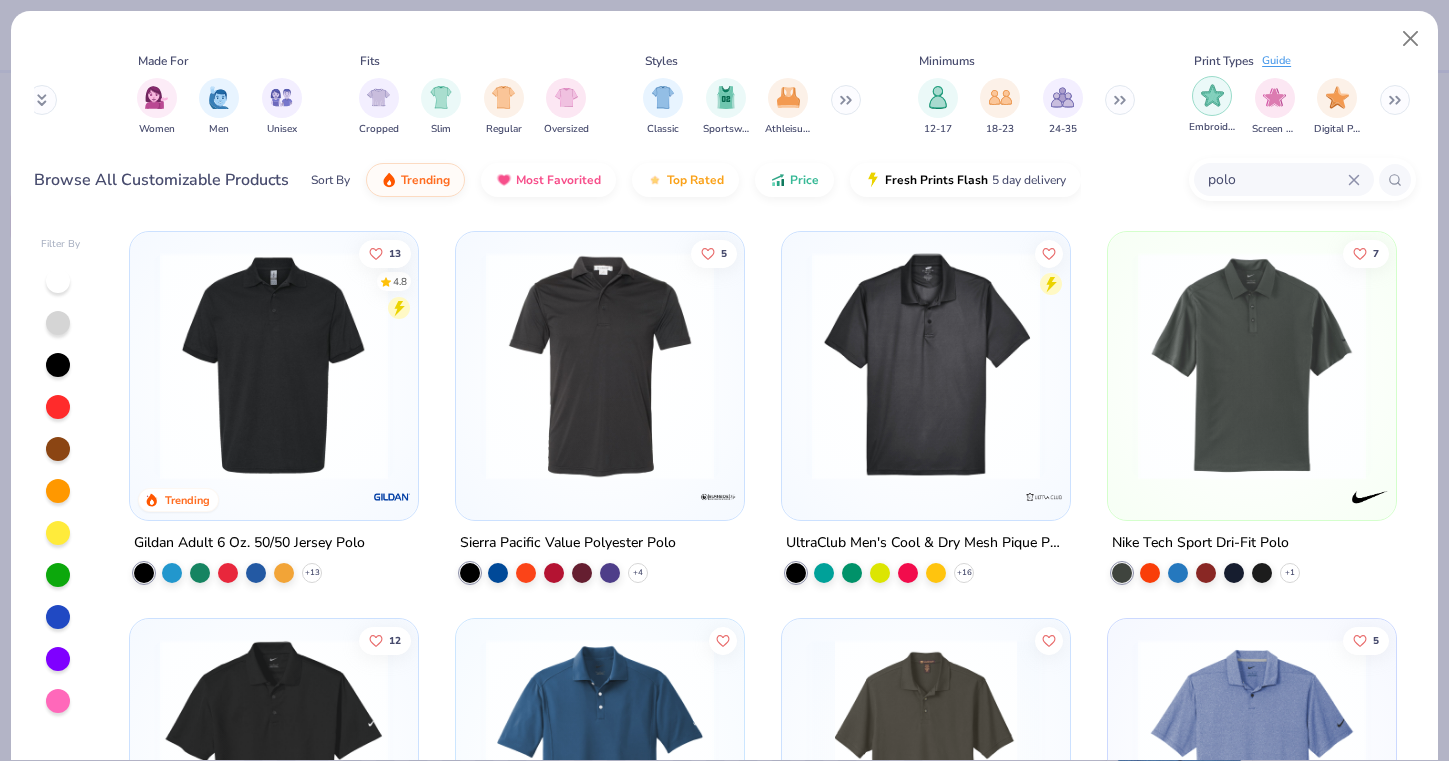 scroll, scrollTop: 0, scrollLeft: 981, axis: horizontal 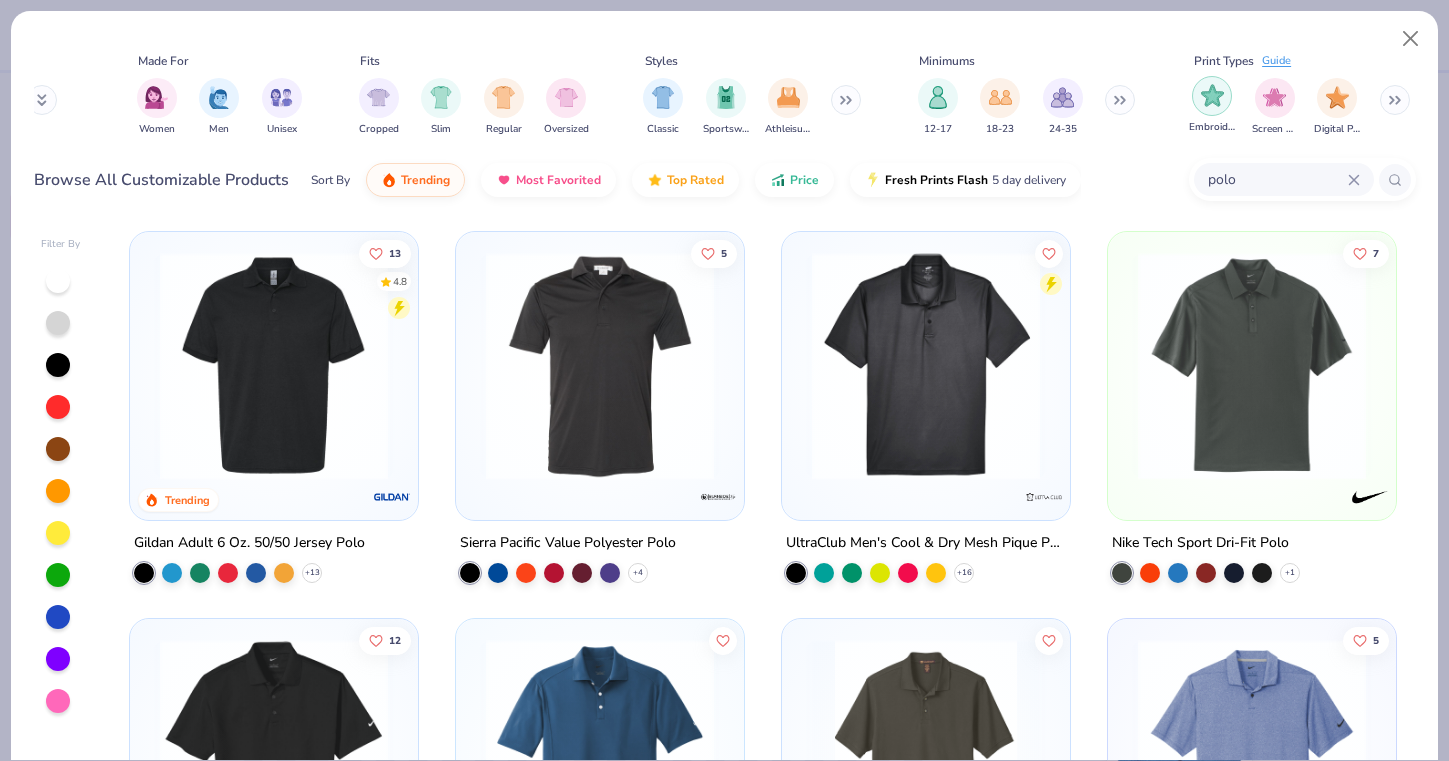 click at bounding box center [1212, 96] 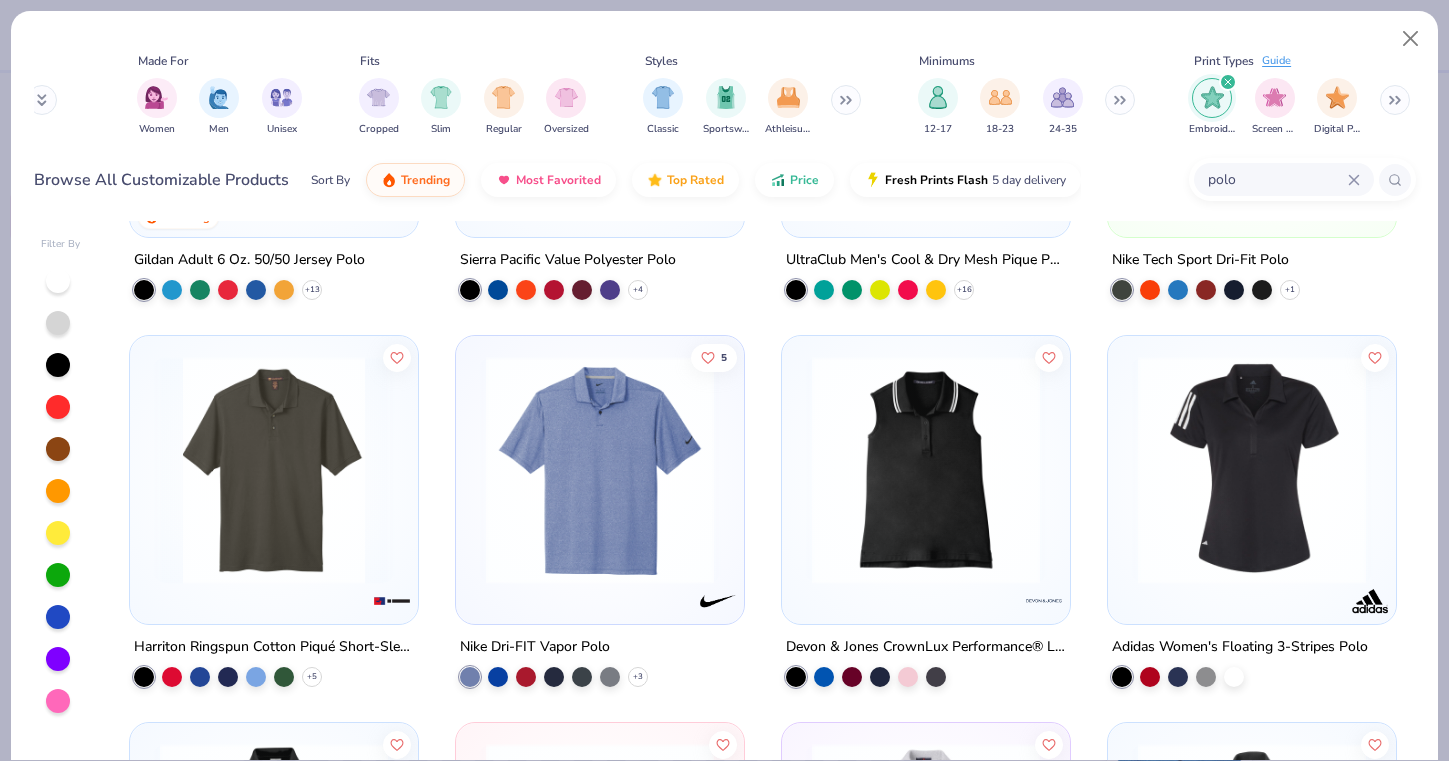 scroll, scrollTop: 288, scrollLeft: 0, axis: vertical 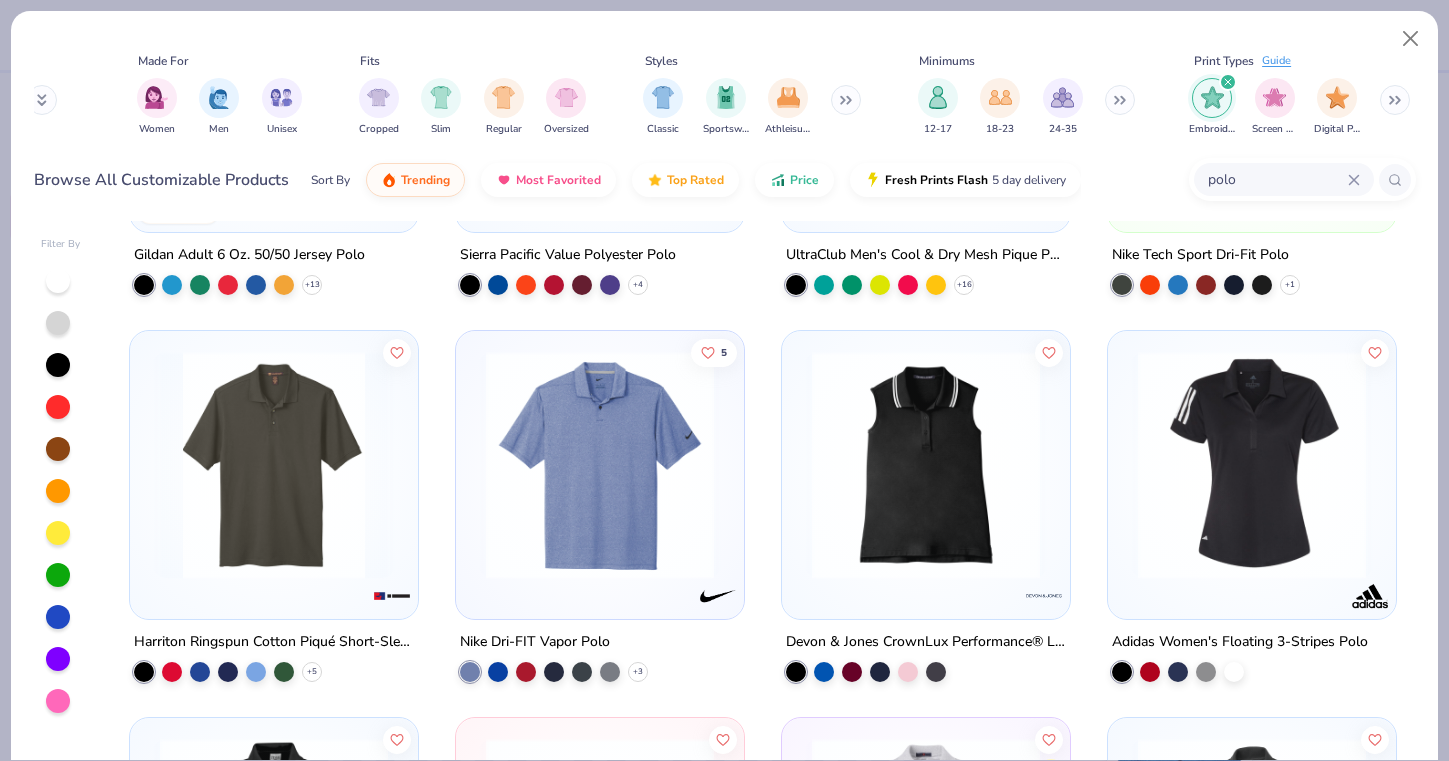 click at bounding box center [58, 281] 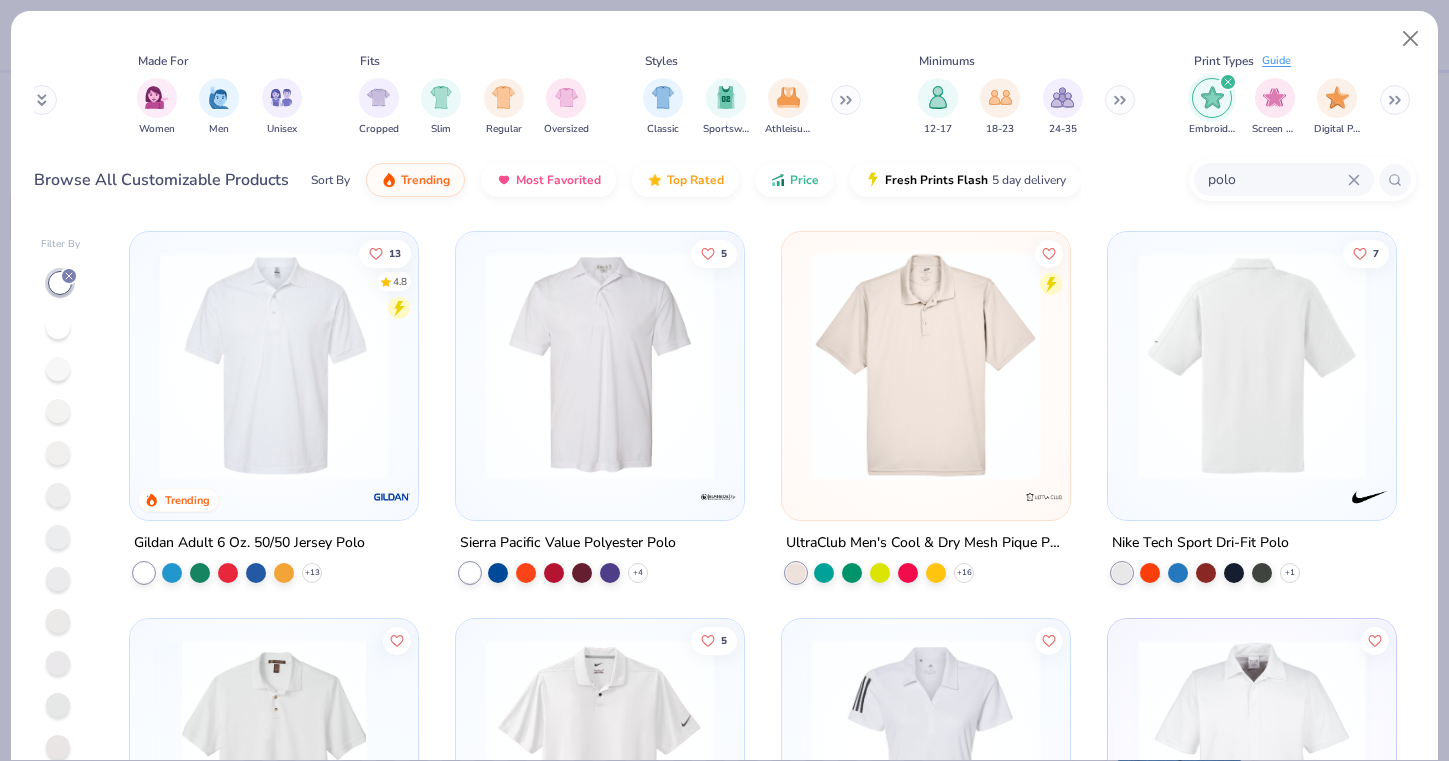 click at bounding box center (1004, 366) 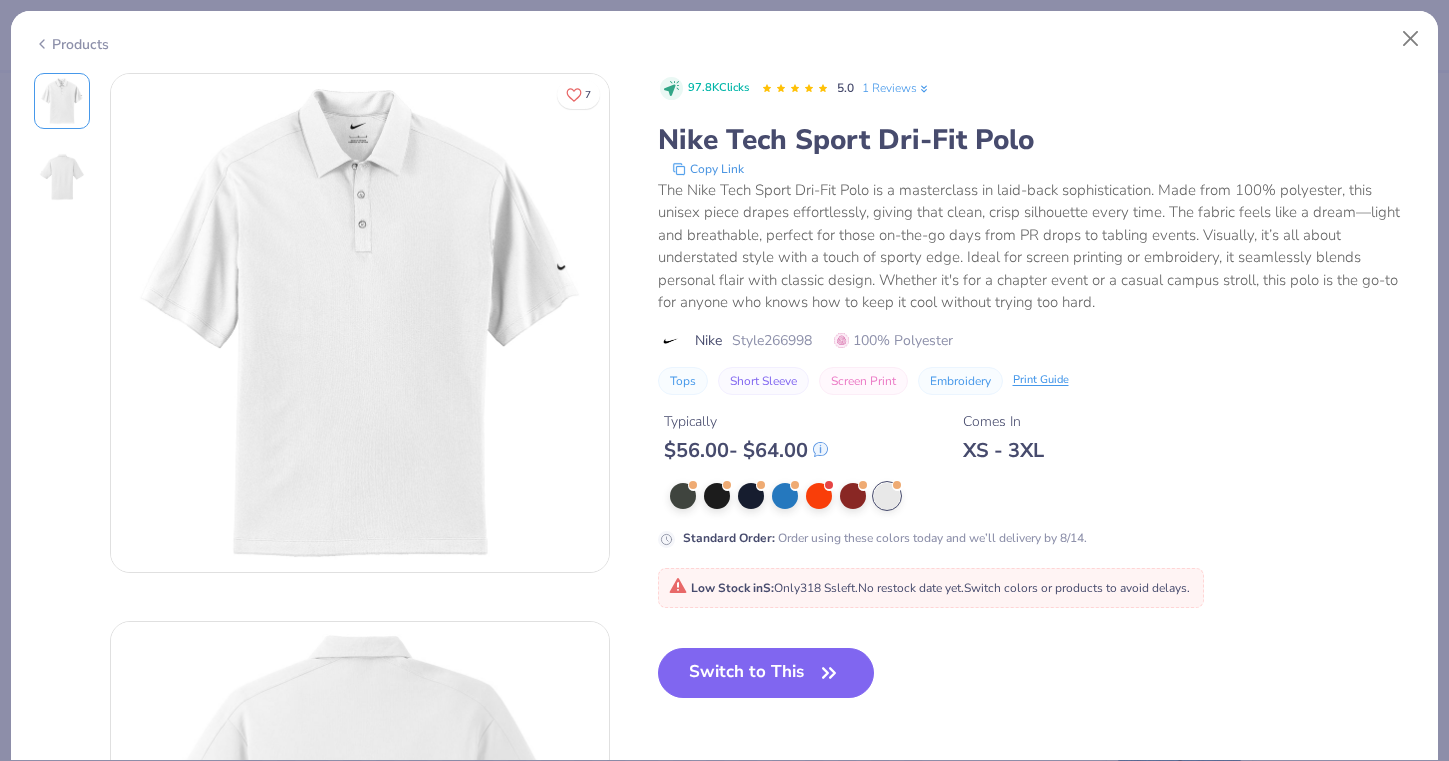 click on "Products" at bounding box center (71, 44) 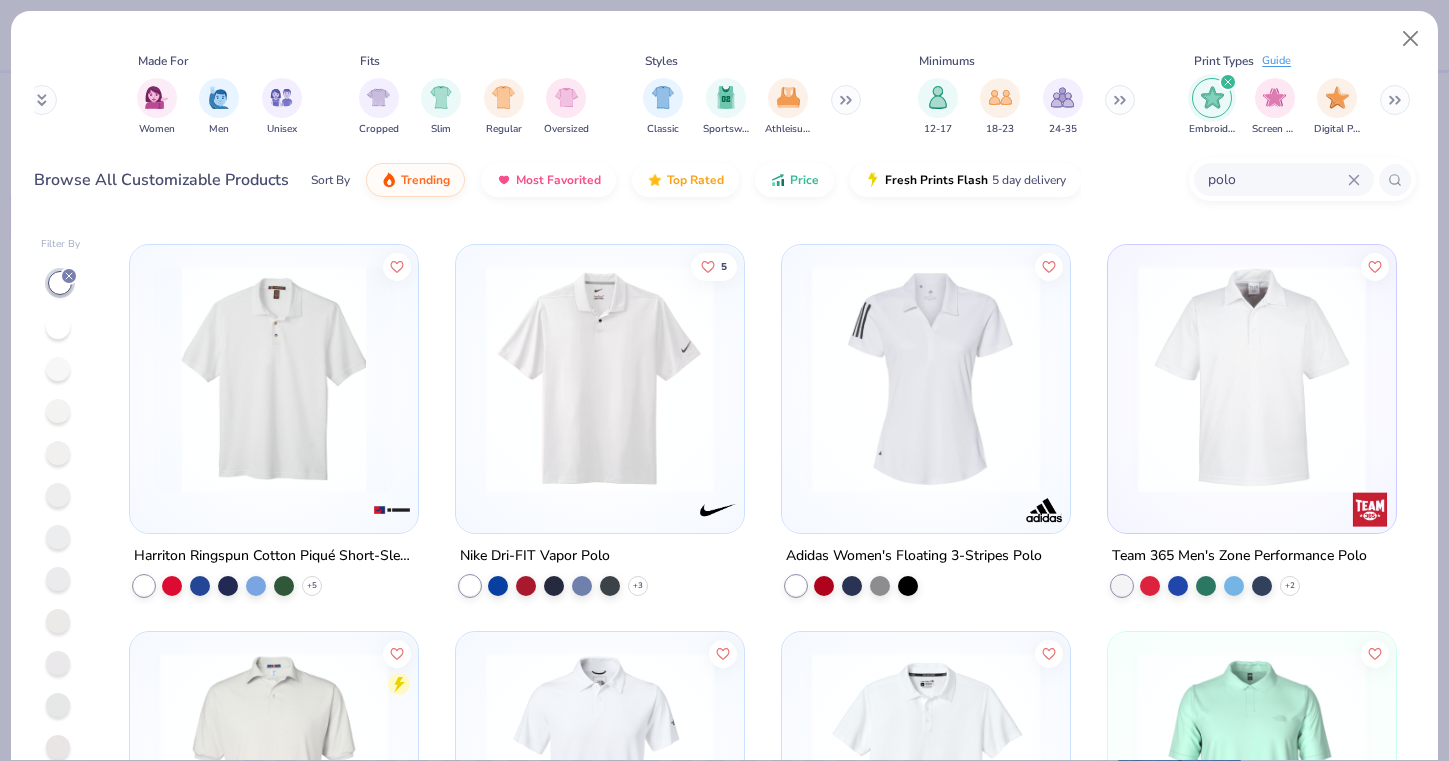 scroll, scrollTop: 377, scrollLeft: 0, axis: vertical 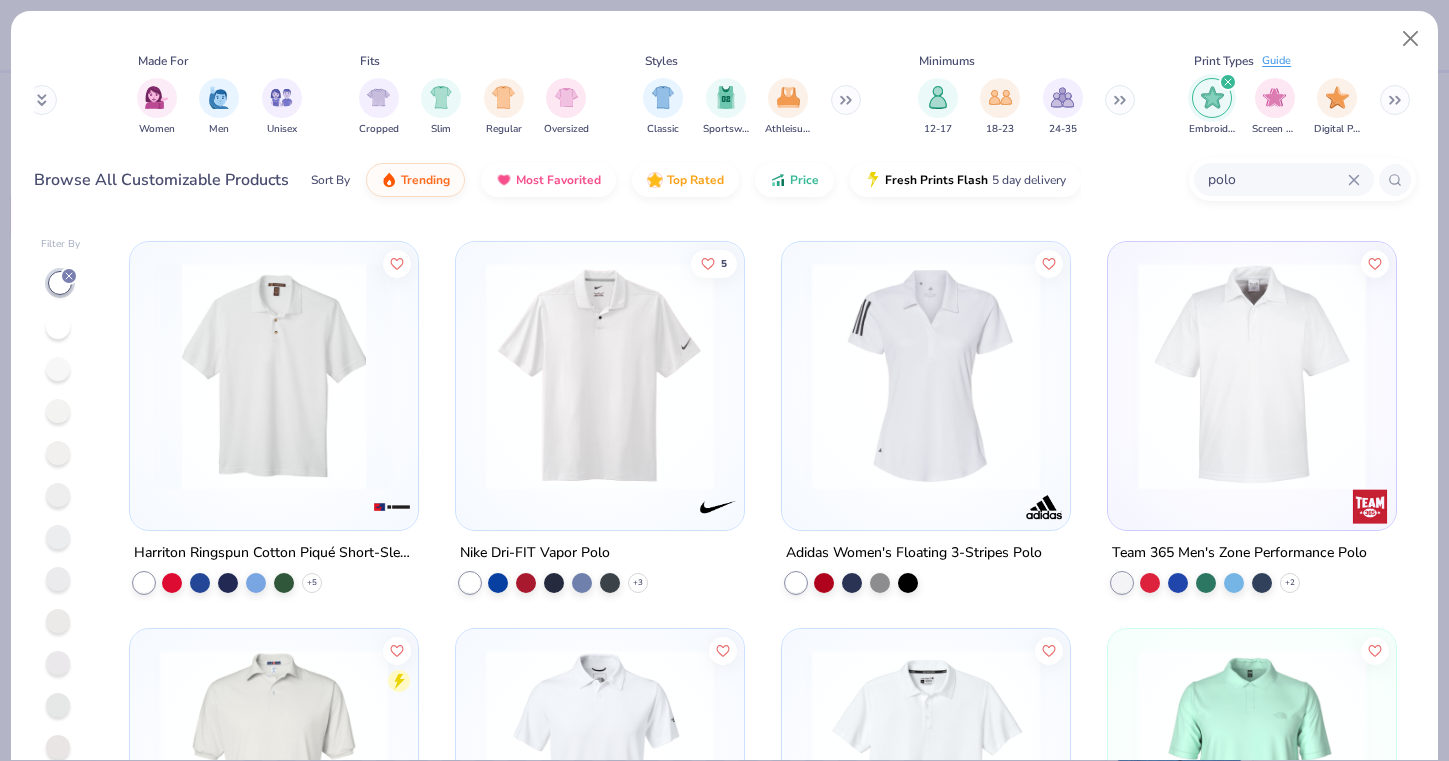 click at bounding box center [600, 376] 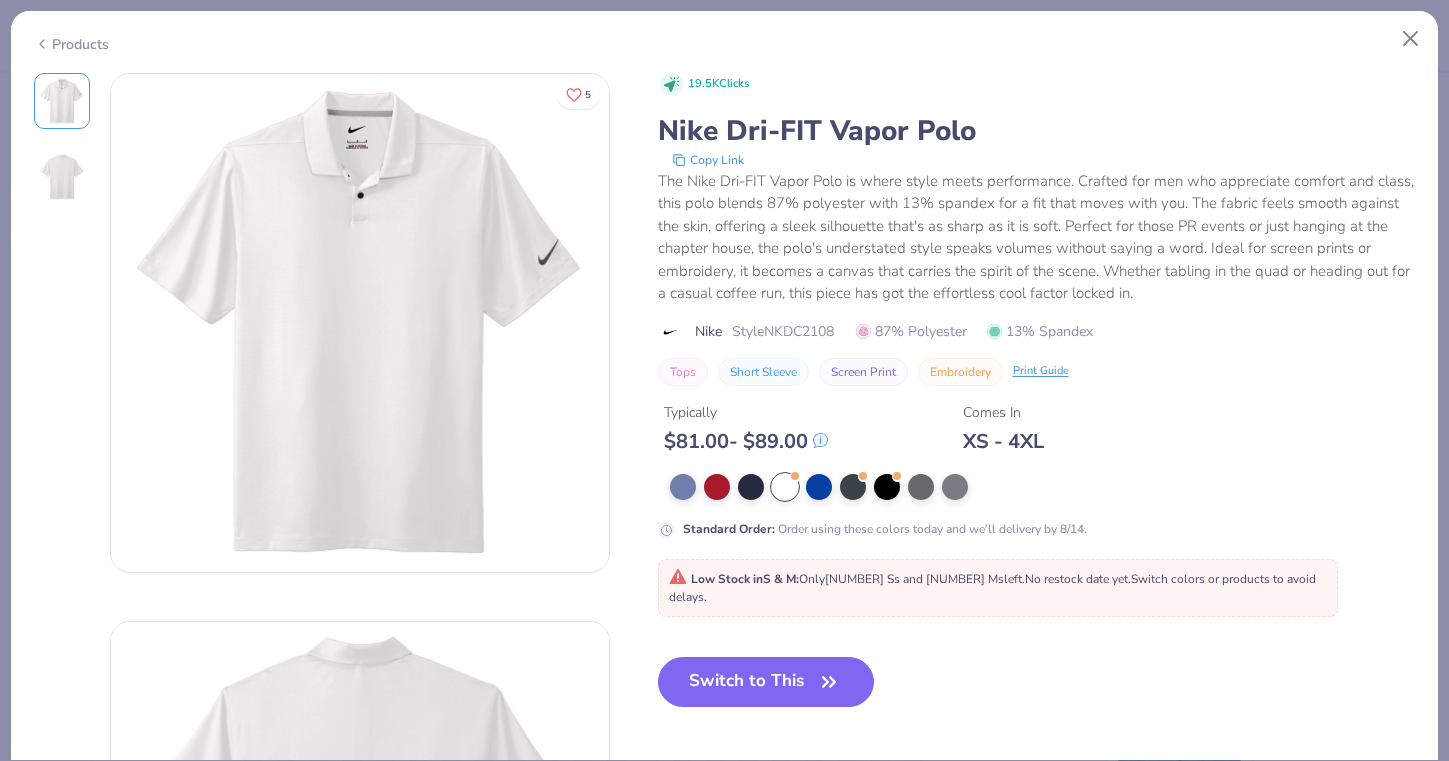 click on "Products" at bounding box center (71, 44) 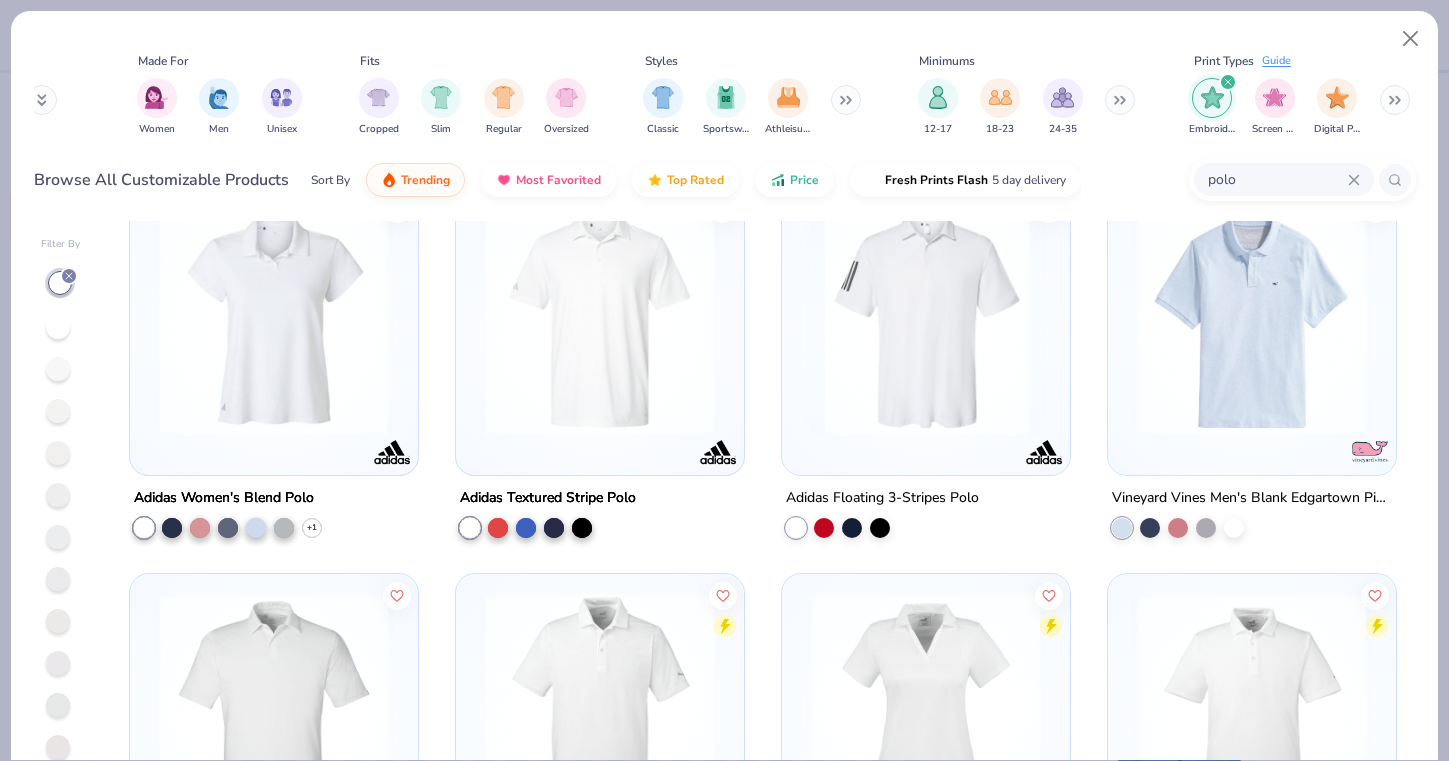 scroll, scrollTop: 1210, scrollLeft: 0, axis: vertical 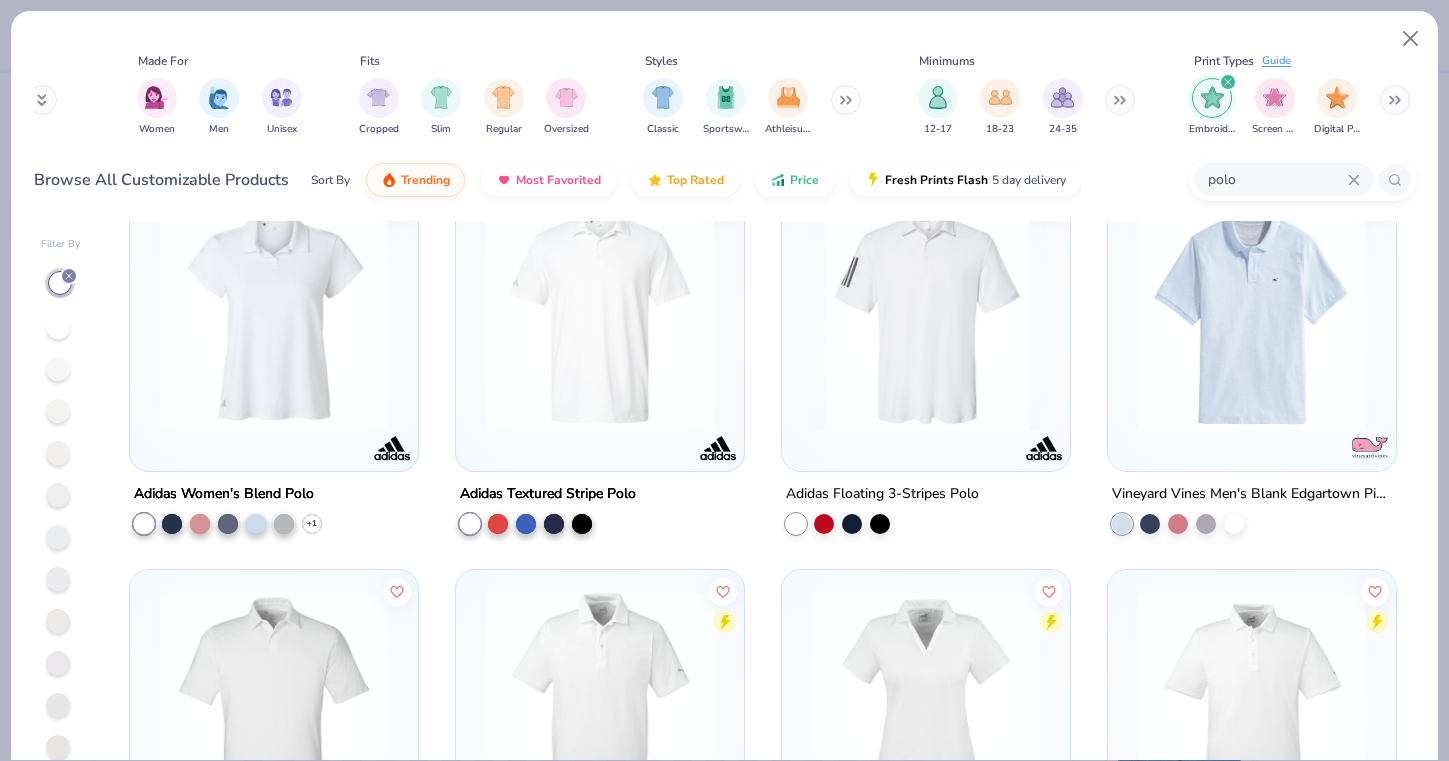 click at bounding box center (600, 317) 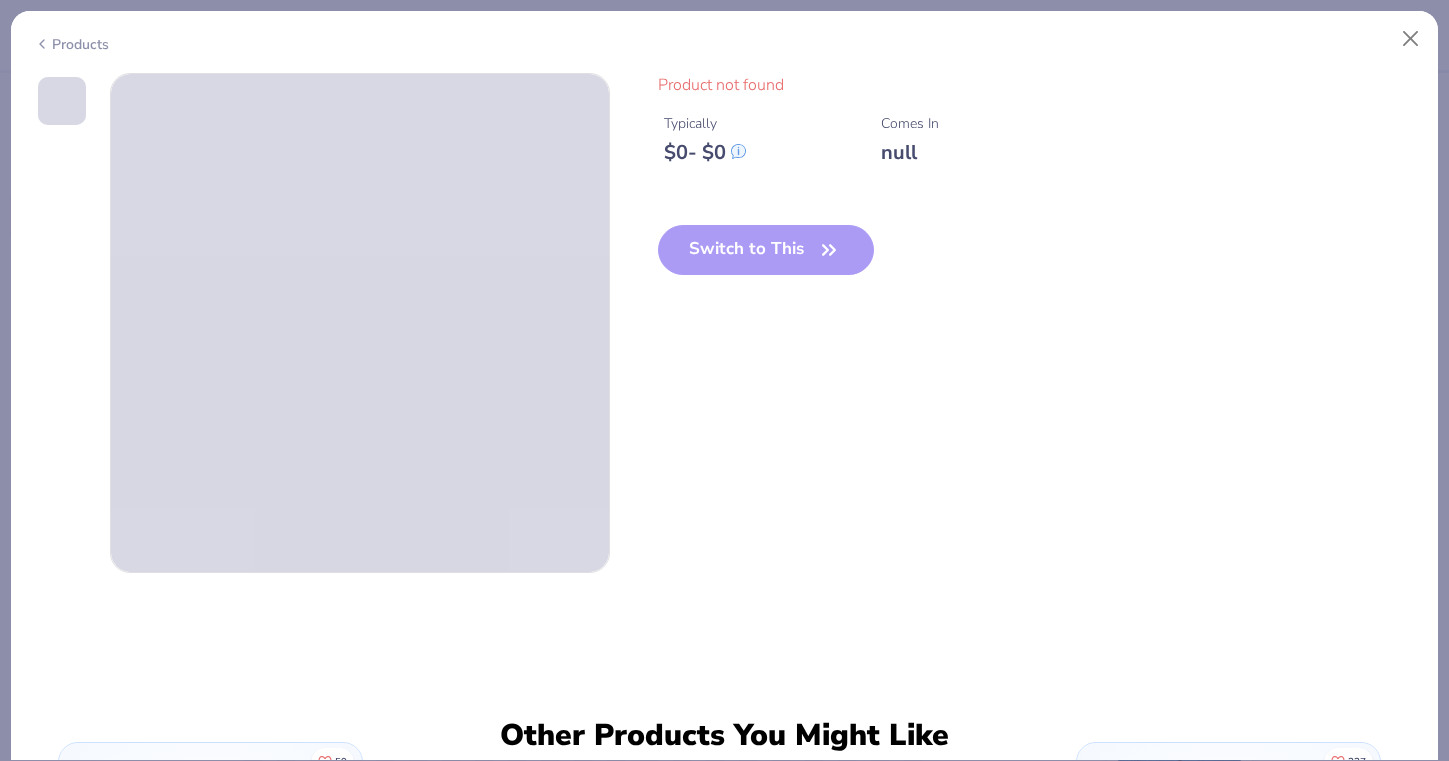 click on "Products" at bounding box center [71, 44] 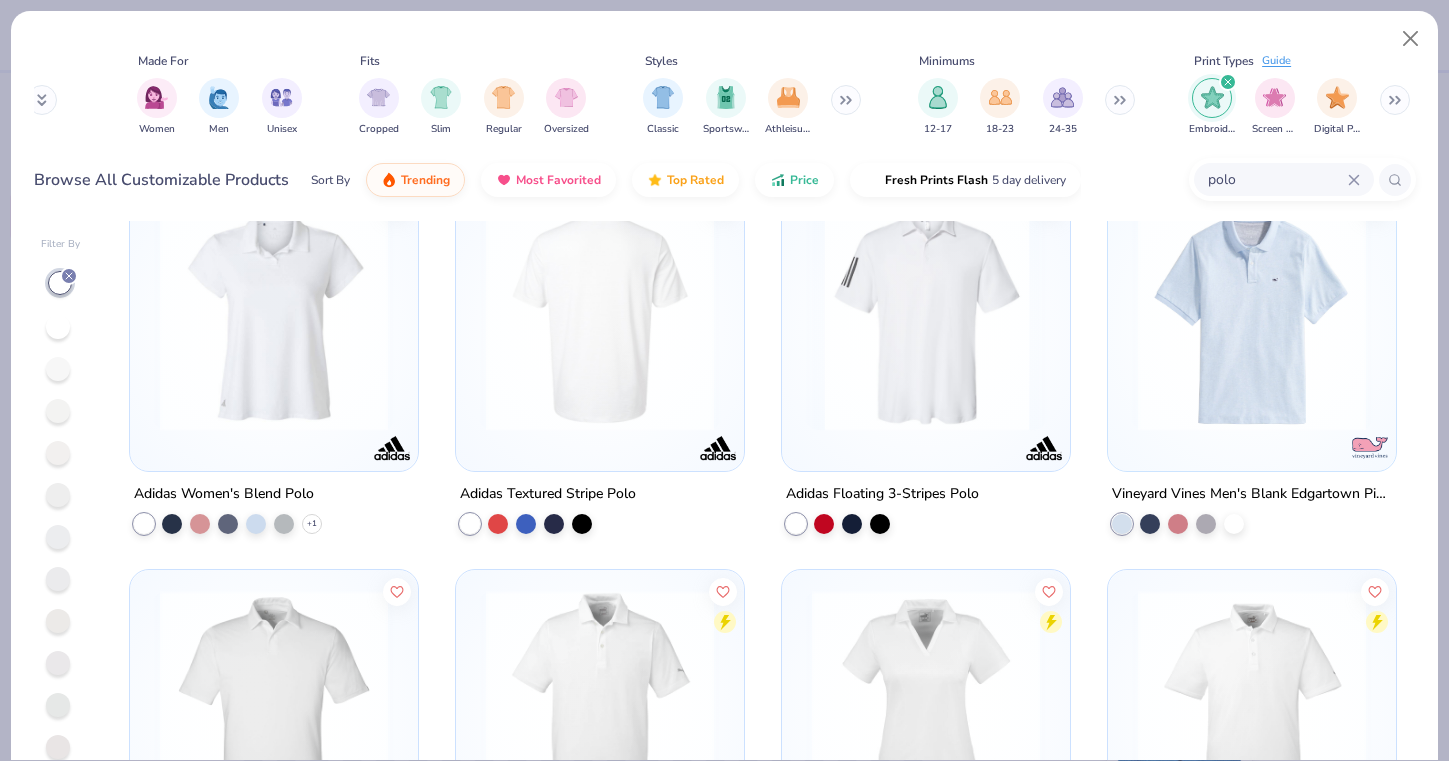 click at bounding box center (352, 317) 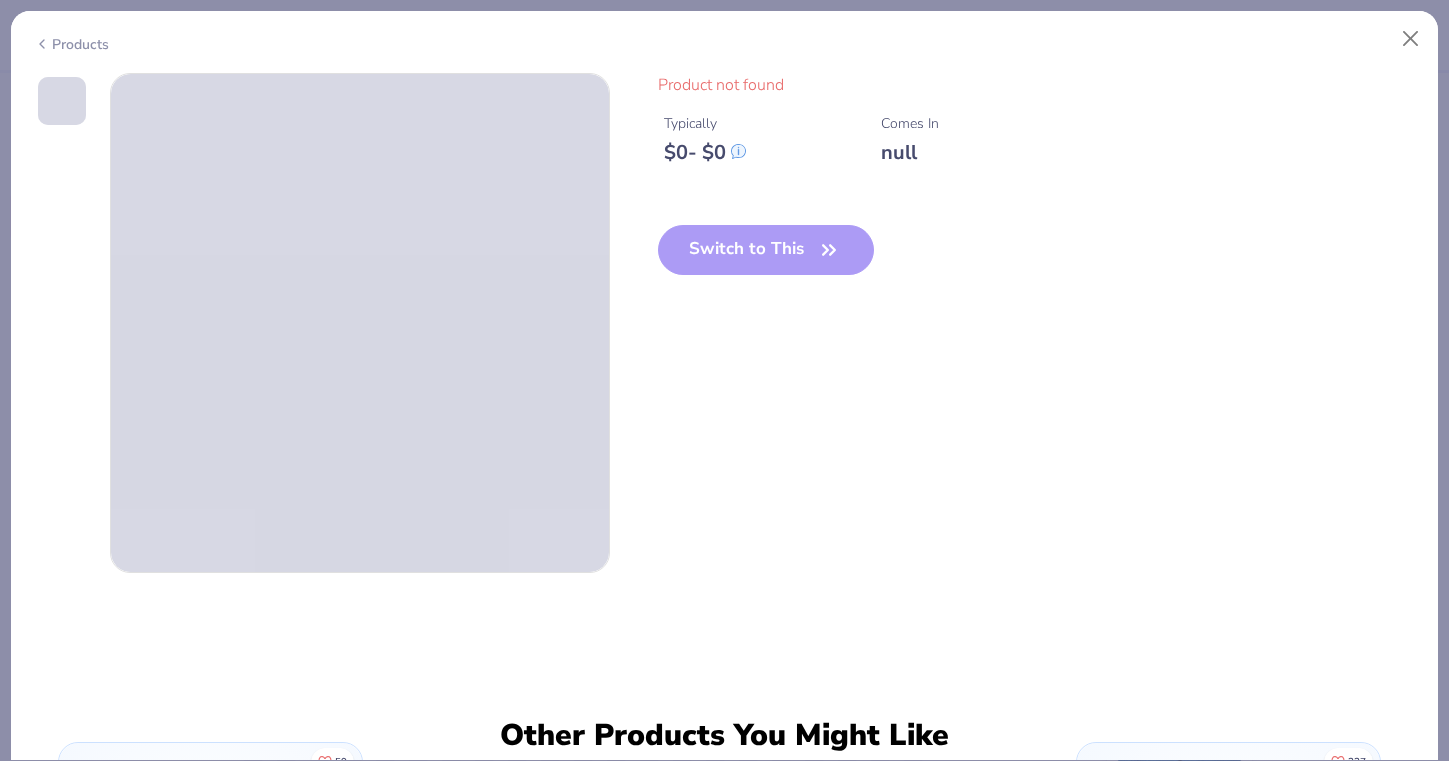 click on "Products" at bounding box center [71, 44] 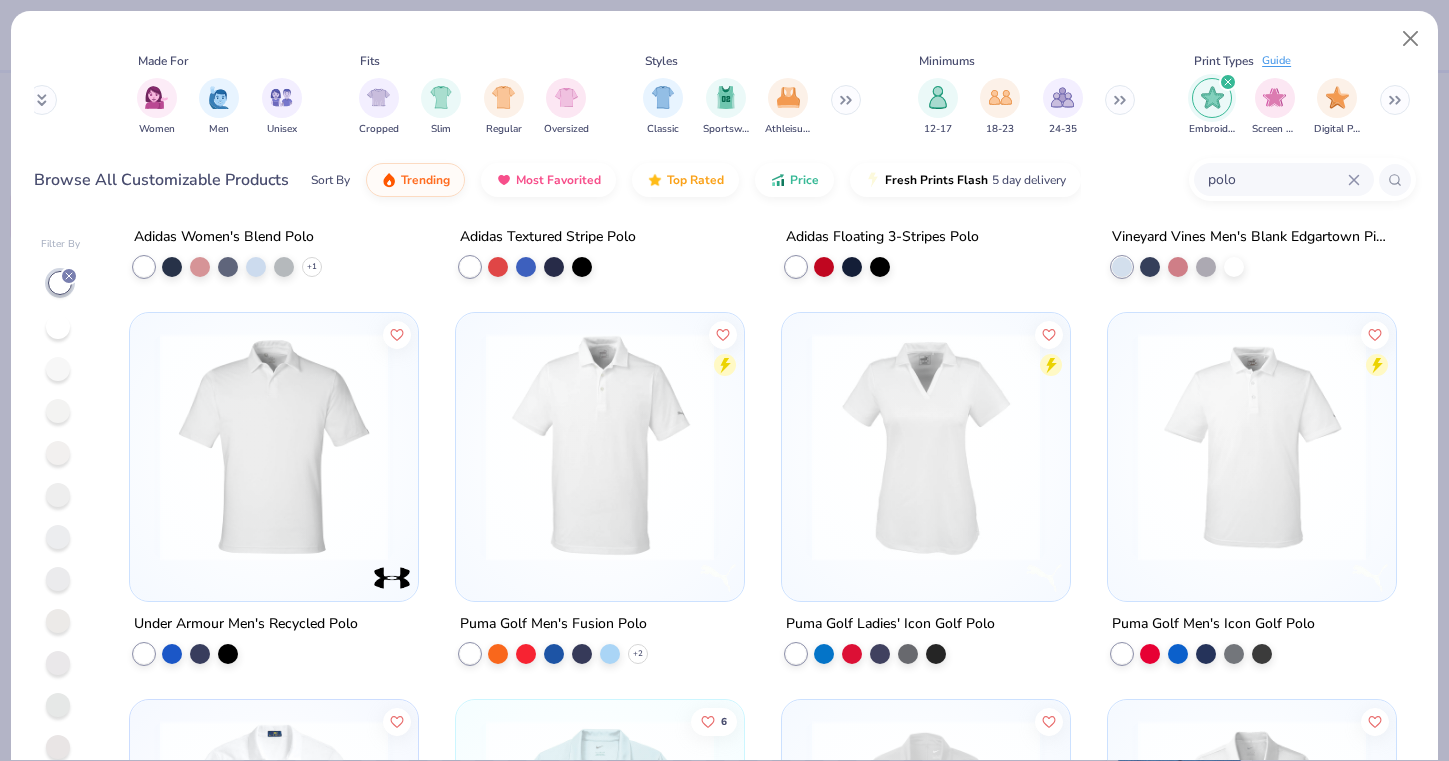 scroll, scrollTop: 1468, scrollLeft: 0, axis: vertical 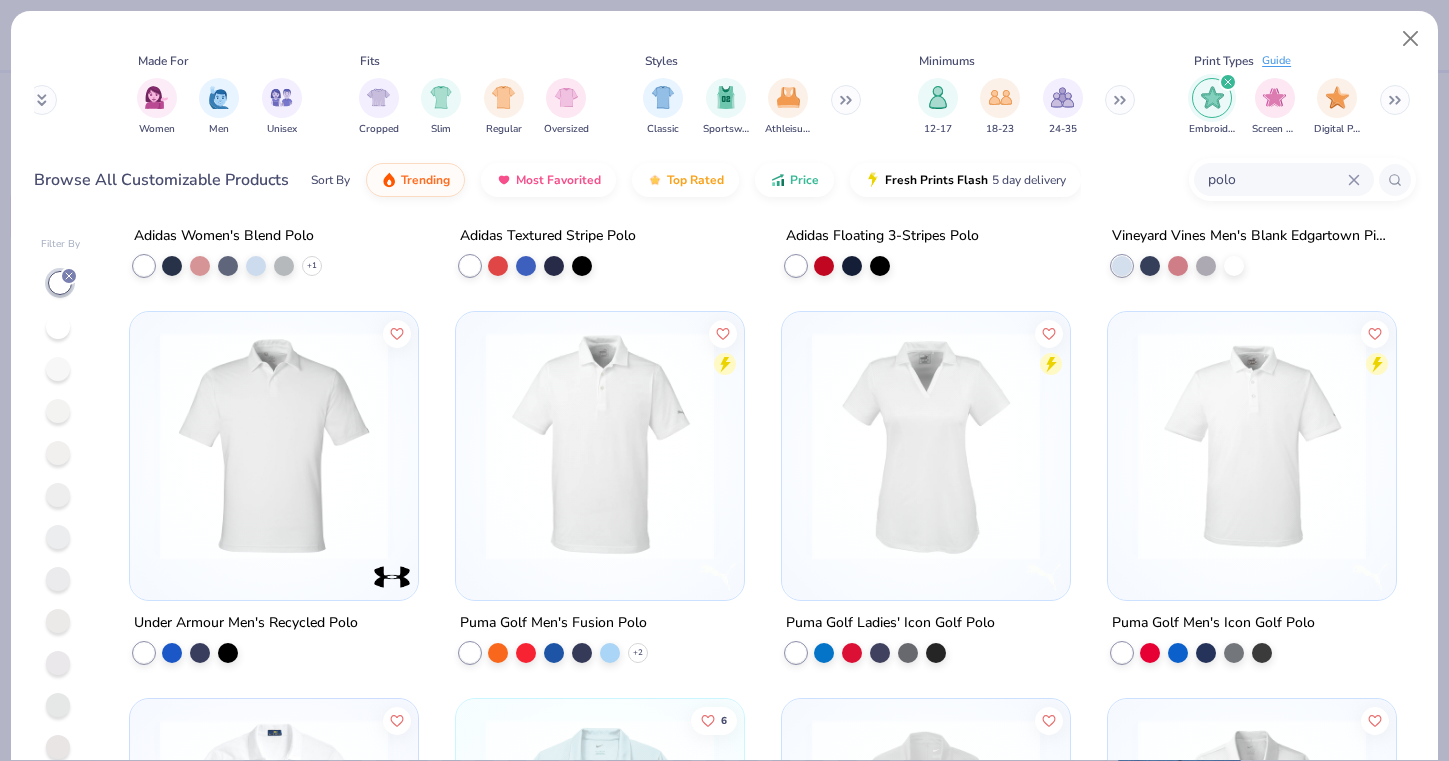 click at bounding box center (274, 446) 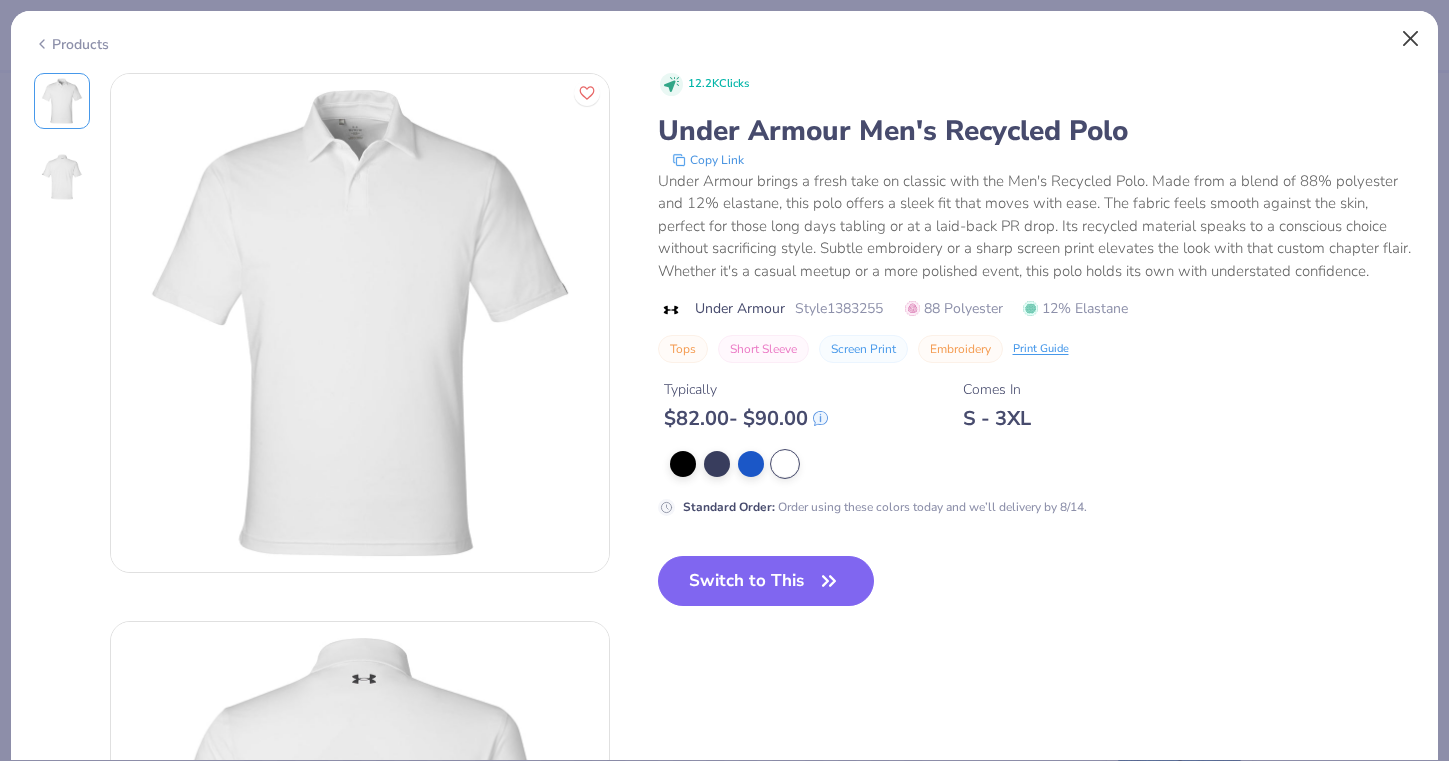 click at bounding box center [1411, 39] 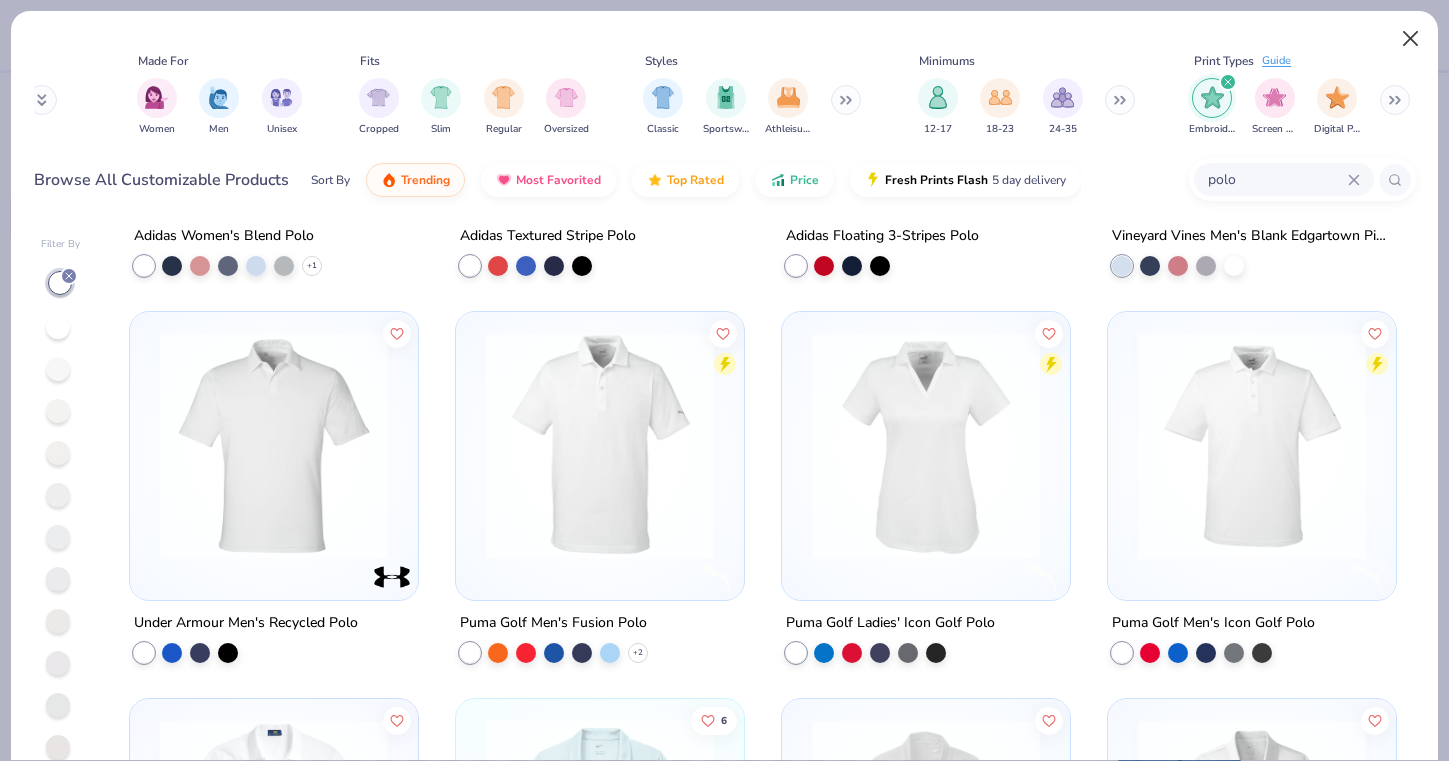 click at bounding box center (1411, 39) 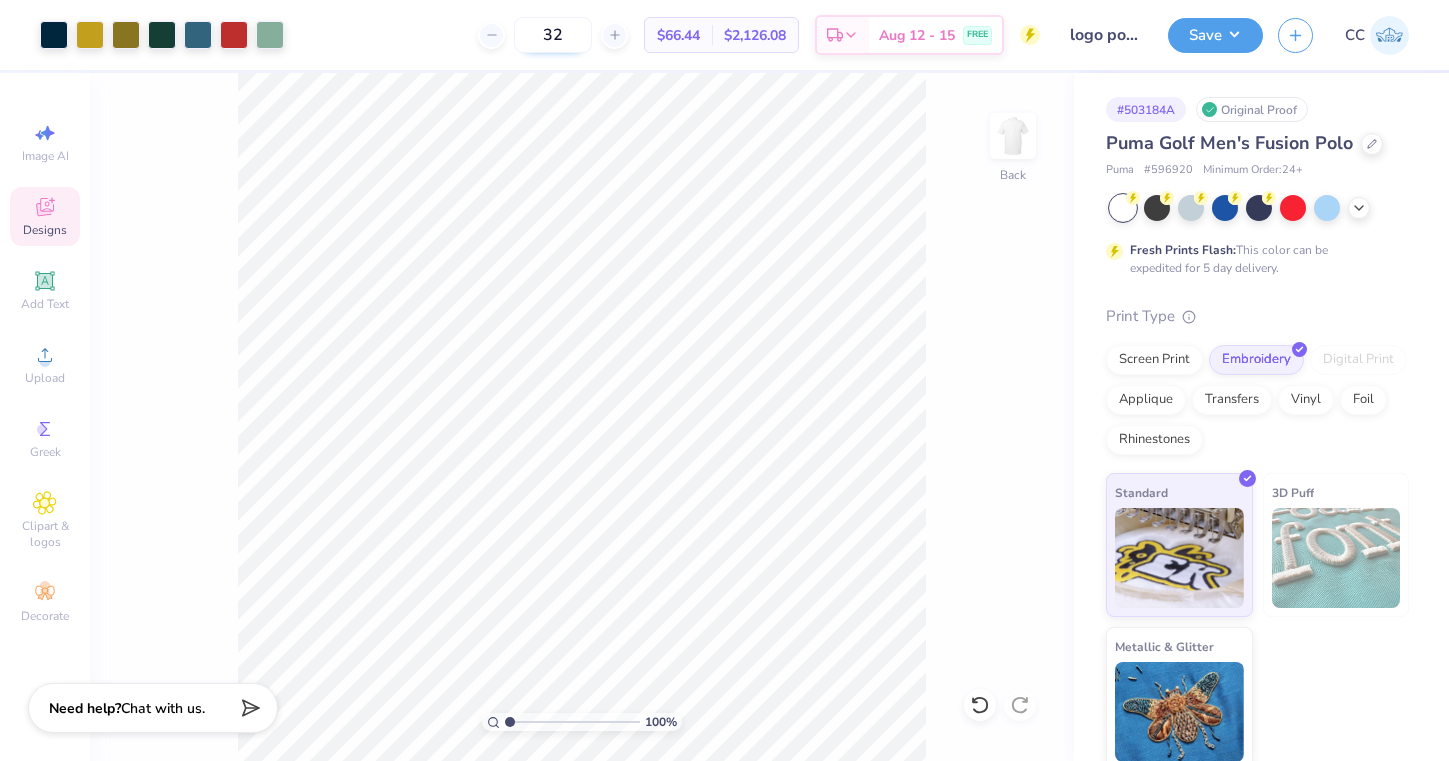 click on "32" at bounding box center (553, 35) 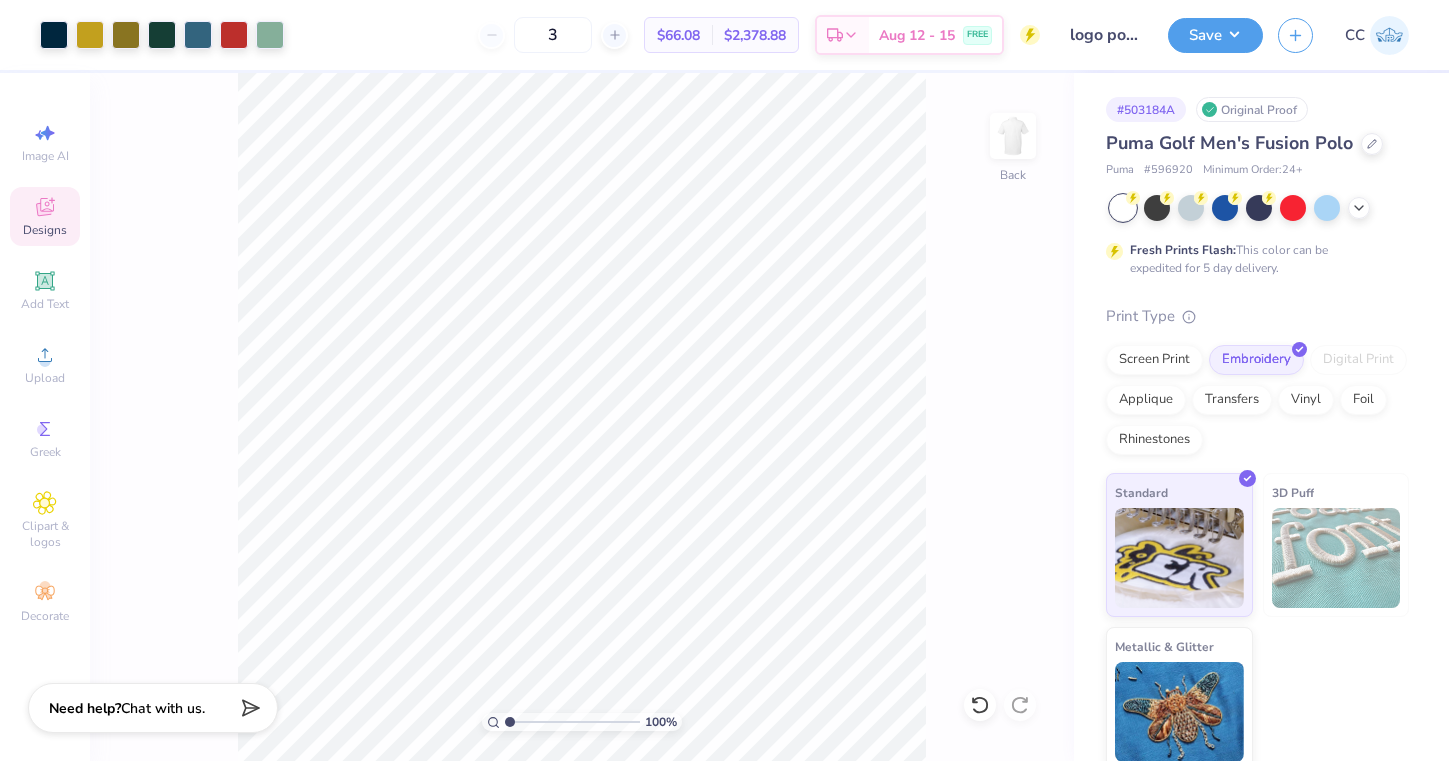type on "32" 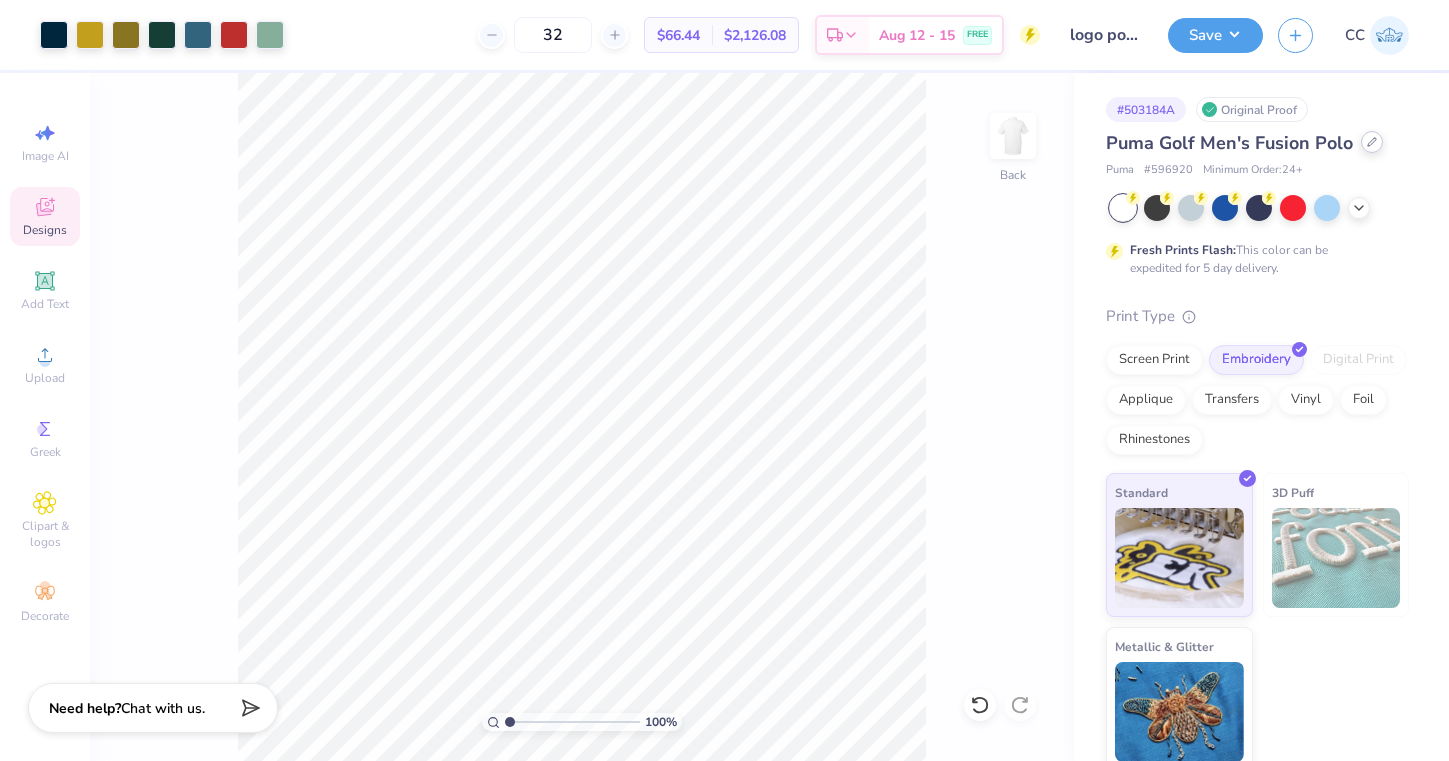 click at bounding box center (1372, 142) 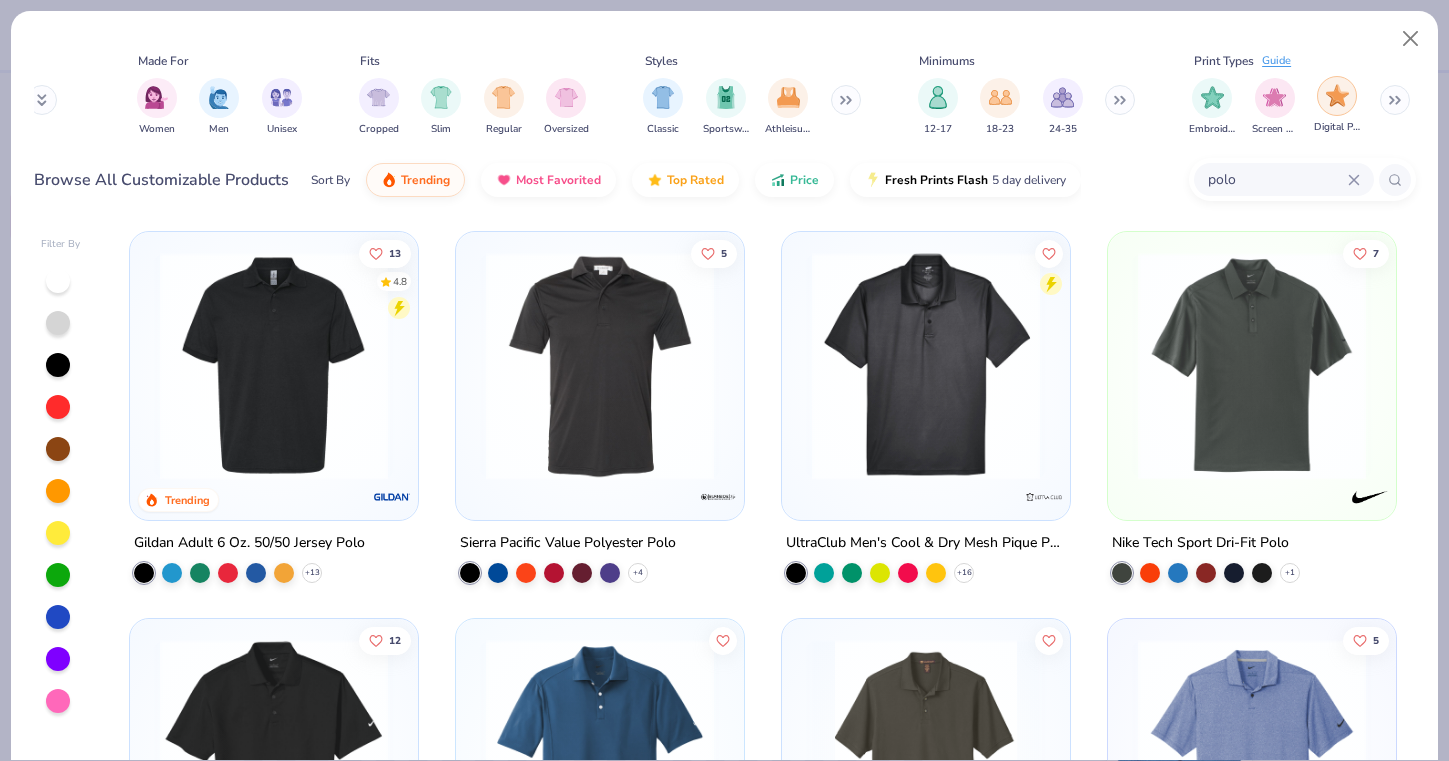 scroll, scrollTop: 0, scrollLeft: 981, axis: horizontal 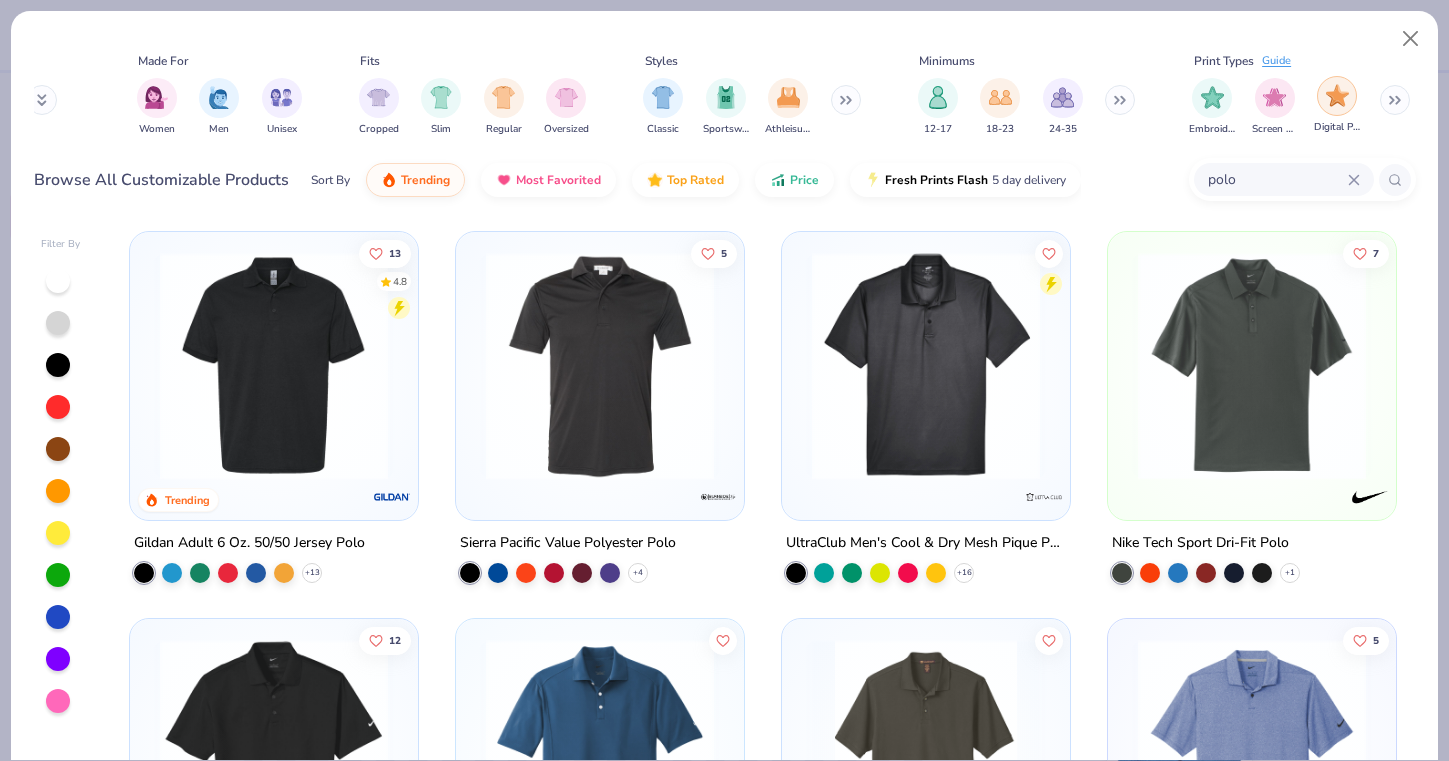 click at bounding box center [1337, 96] 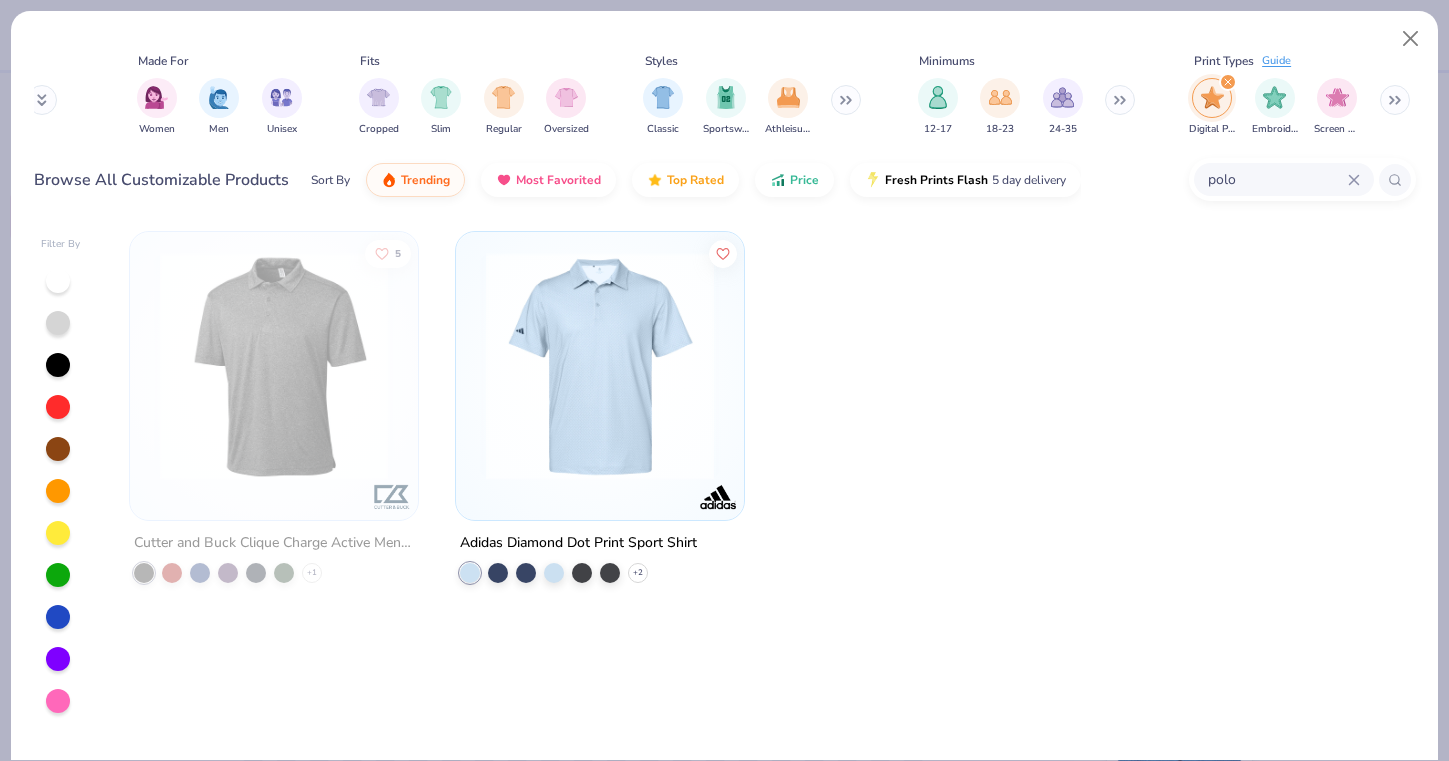 click 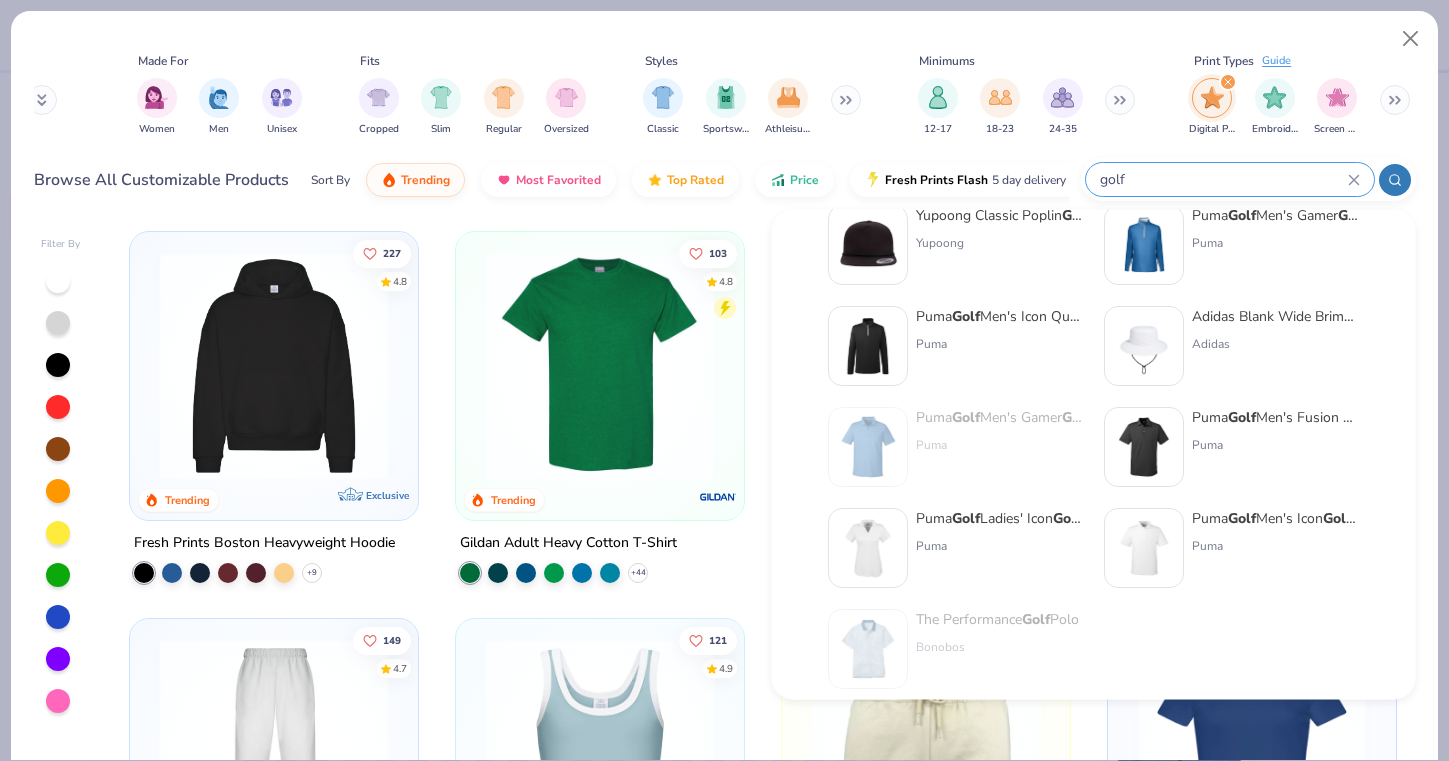 scroll, scrollTop: 41, scrollLeft: 0, axis: vertical 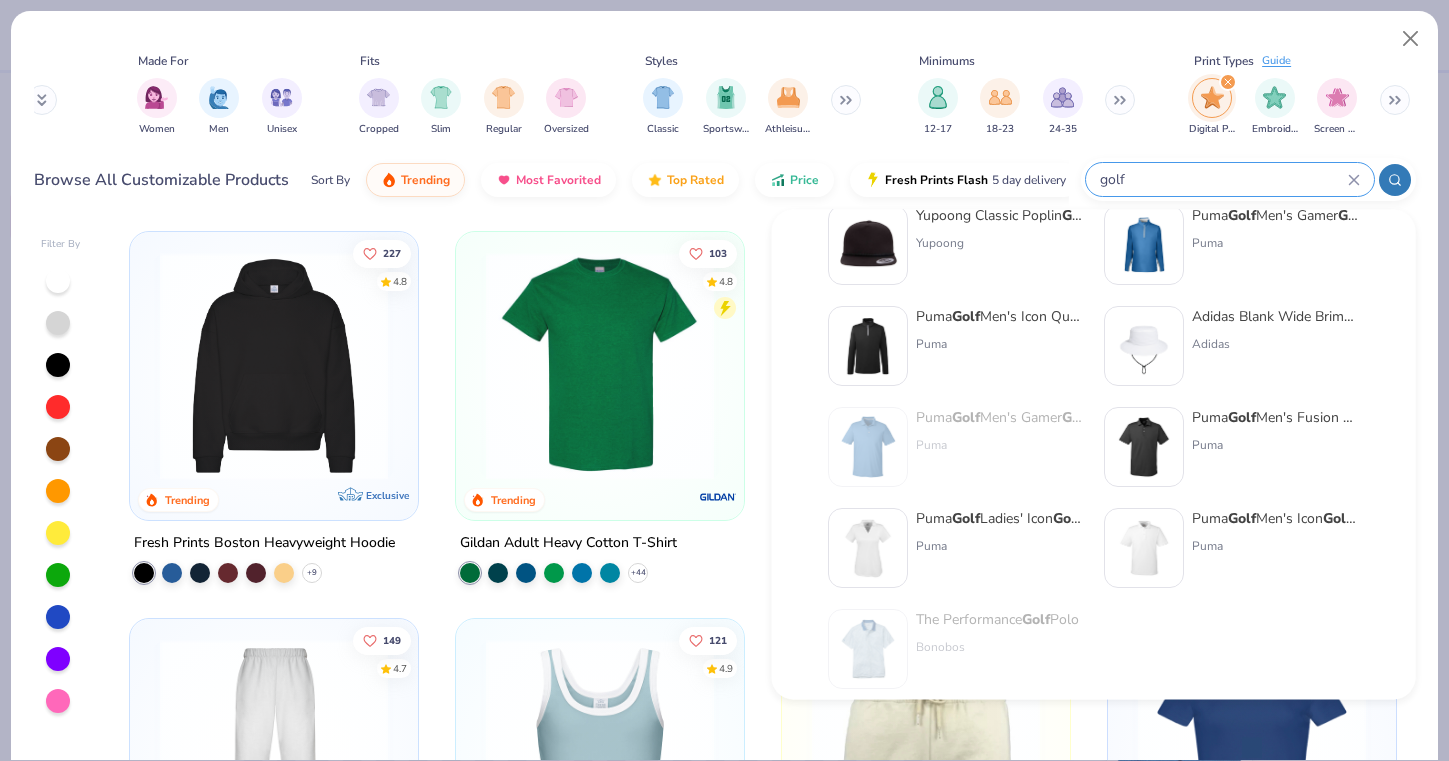 type on "golf" 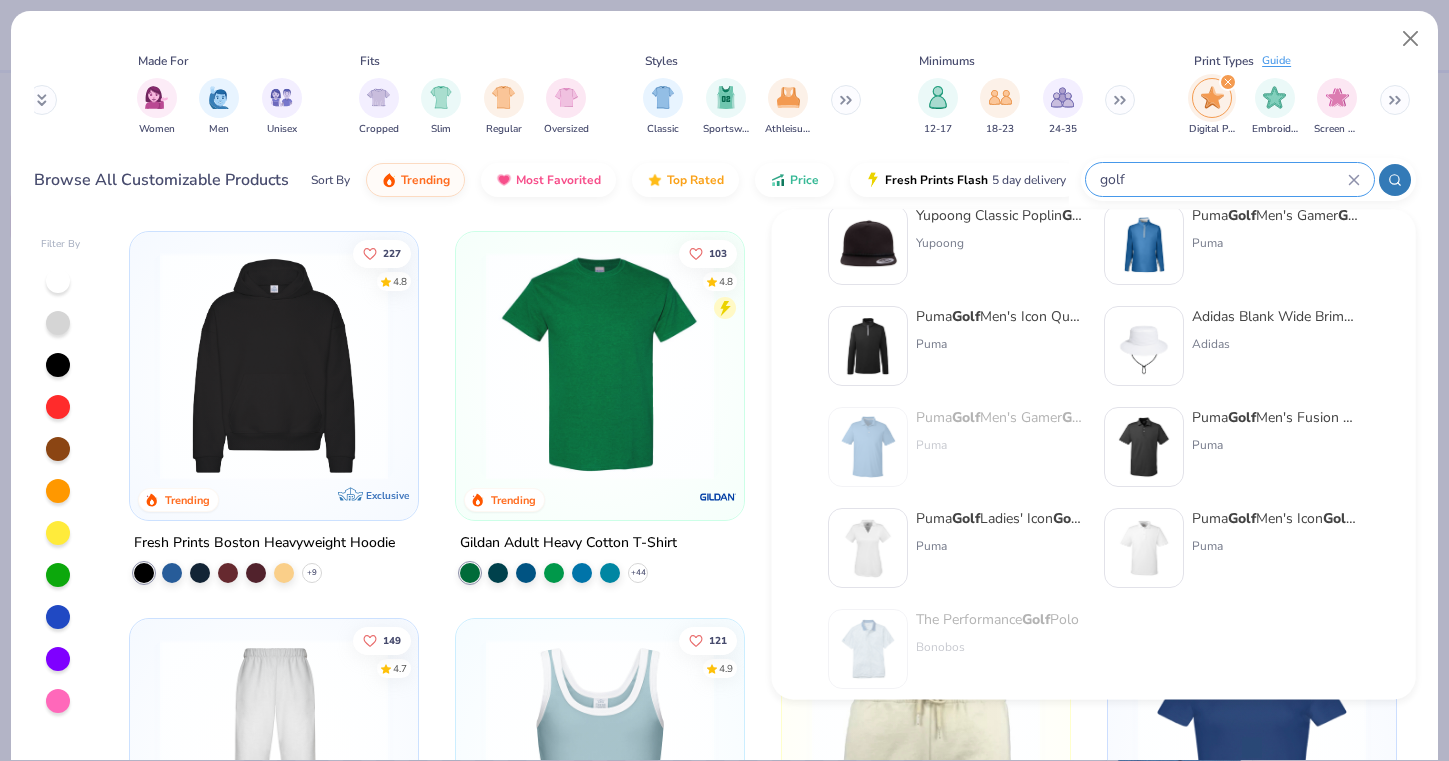click at bounding box center (1144, 548) 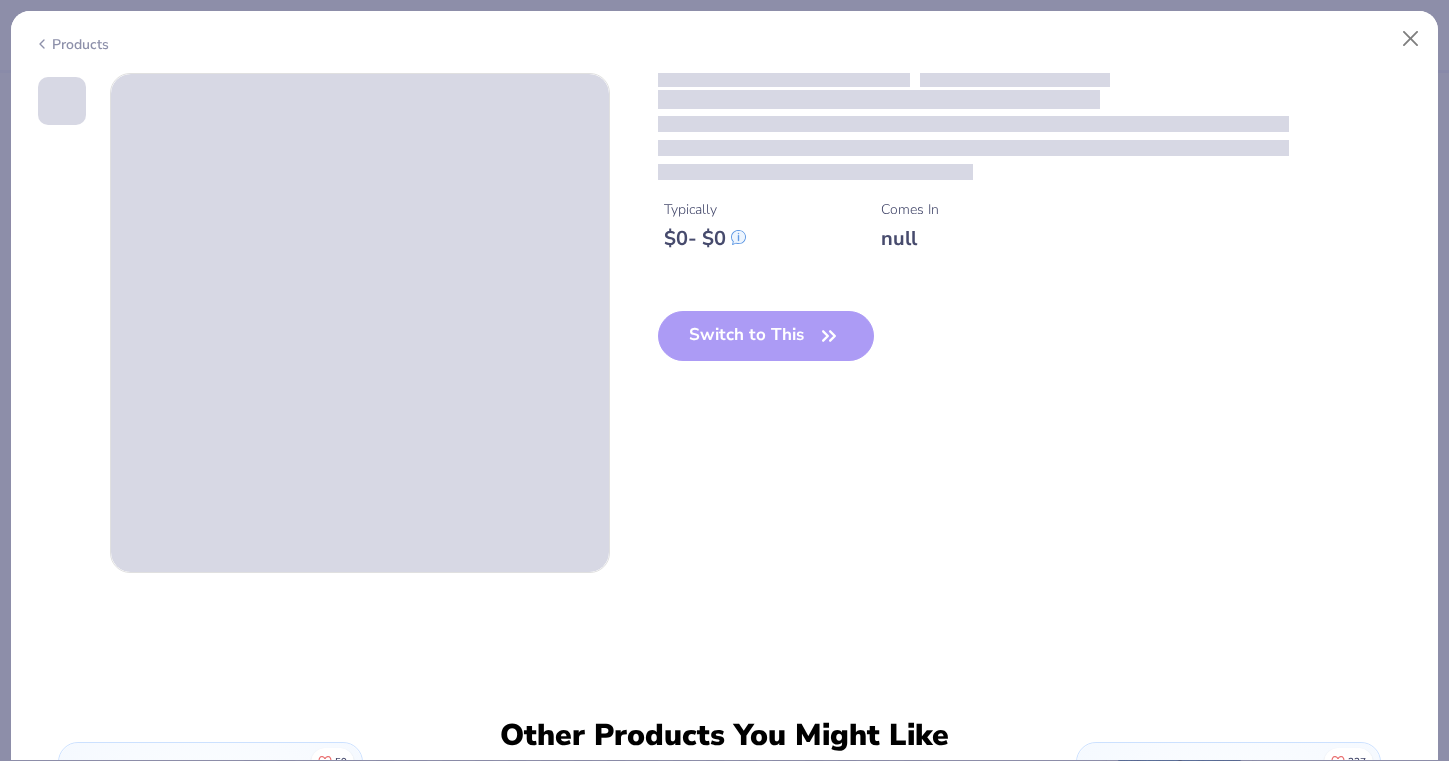 type 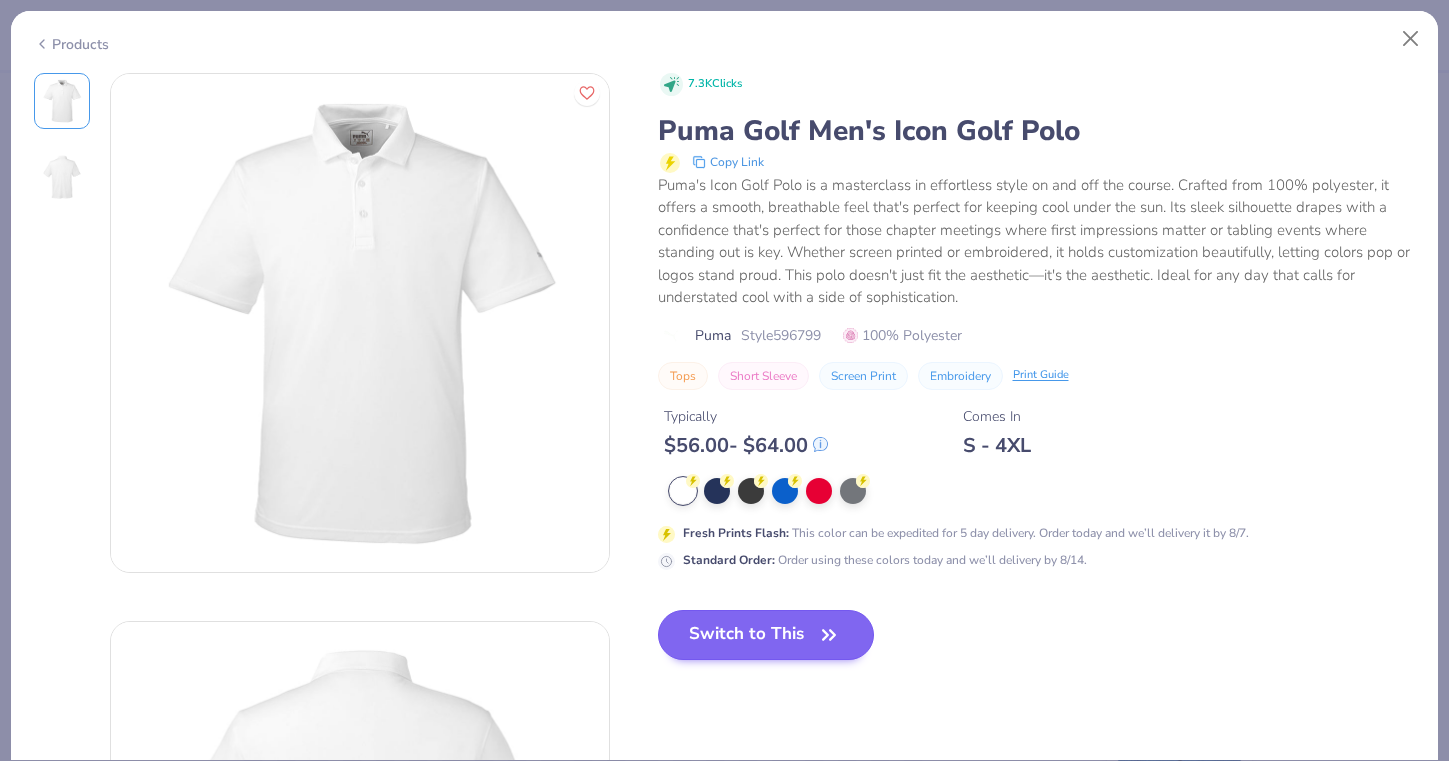 click on "Switch to This" at bounding box center (766, 635) 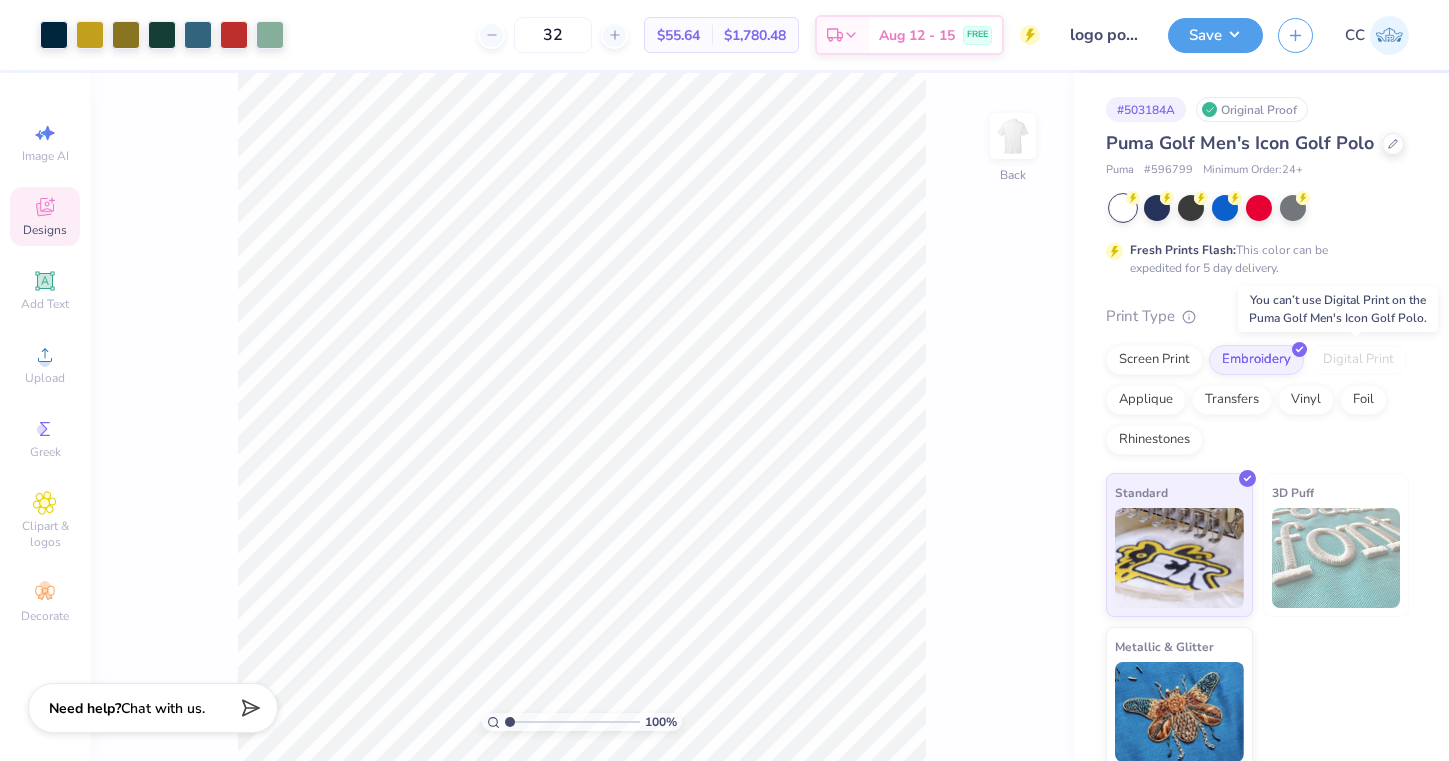 click on "Digital Print" at bounding box center [1358, 360] 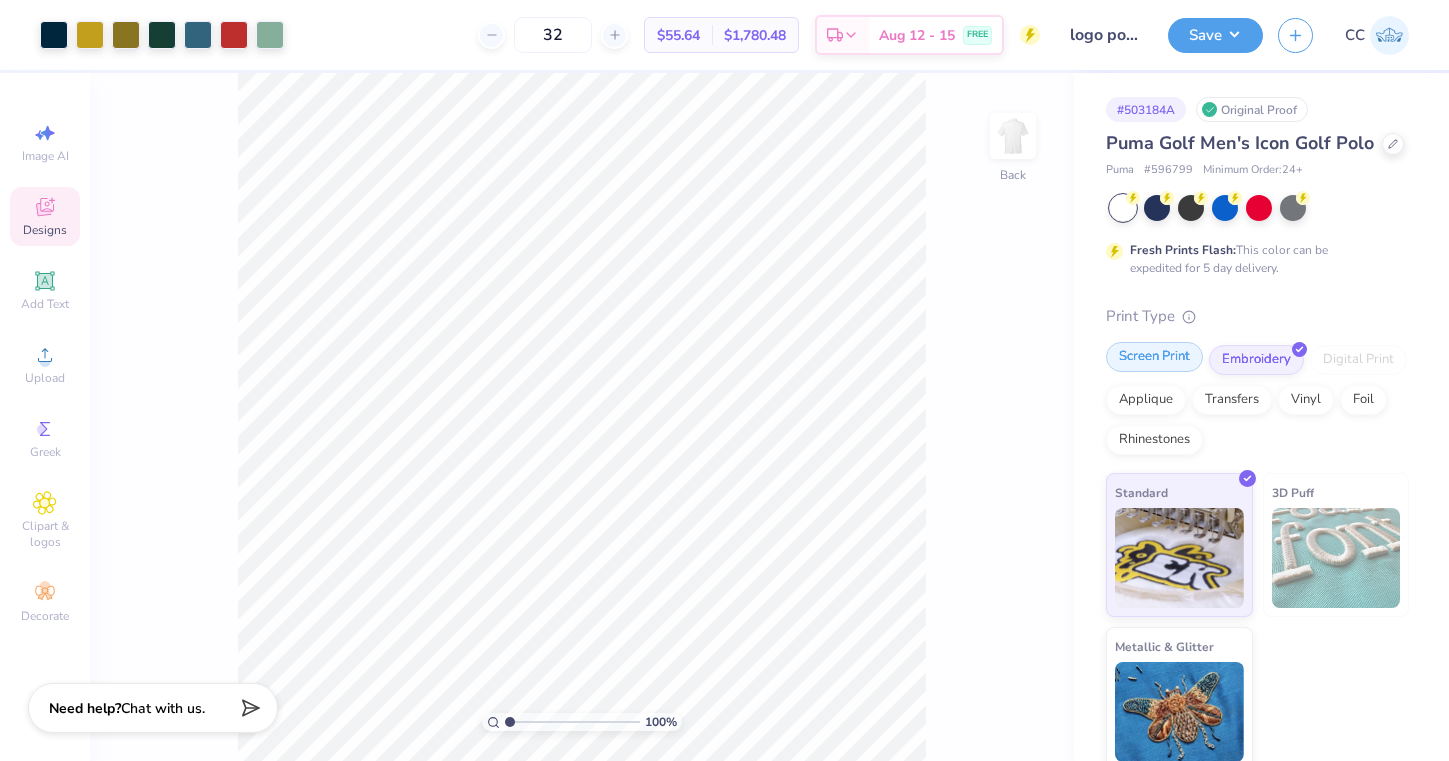 click on "Screen Print" at bounding box center (1154, 357) 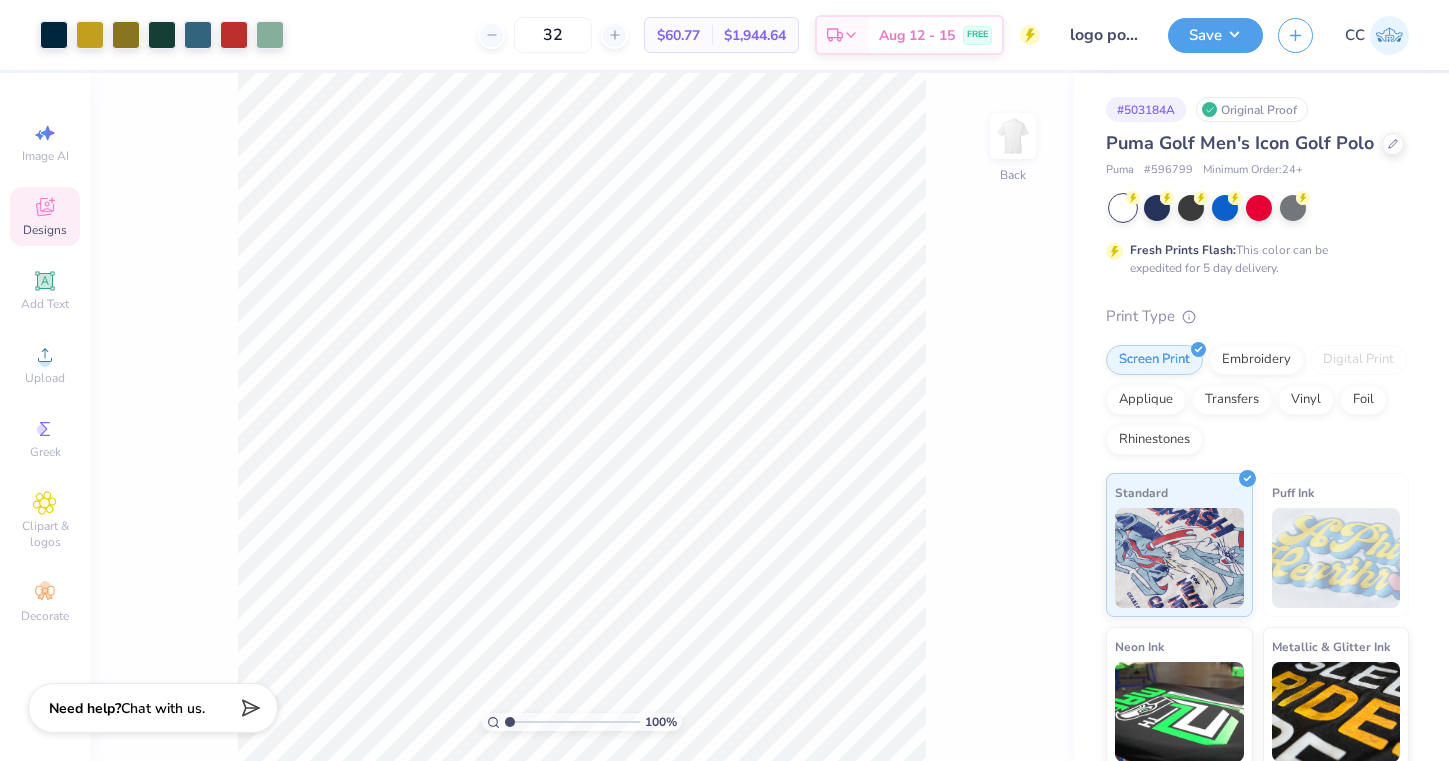 click on "100  % Back" at bounding box center [582, 417] 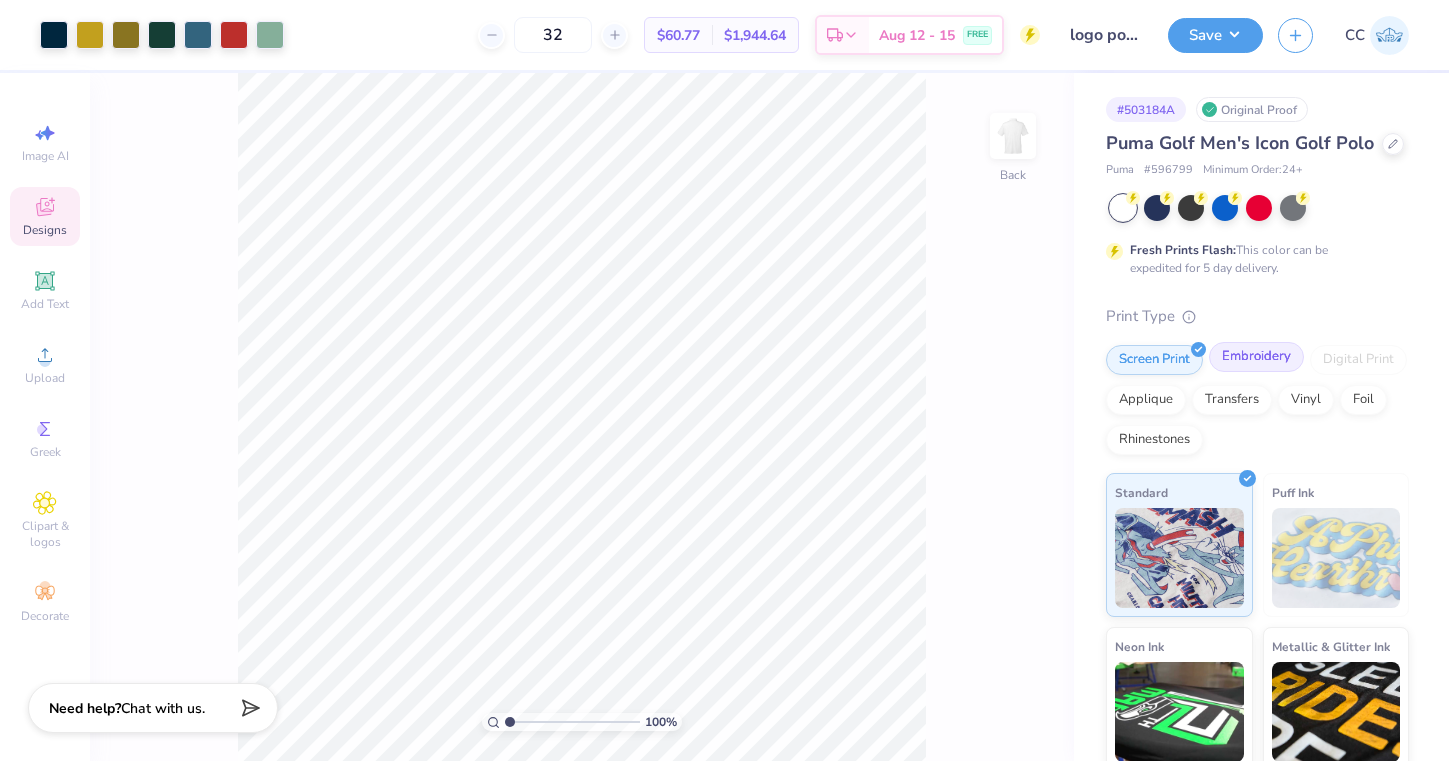 click on "Embroidery" at bounding box center (1256, 357) 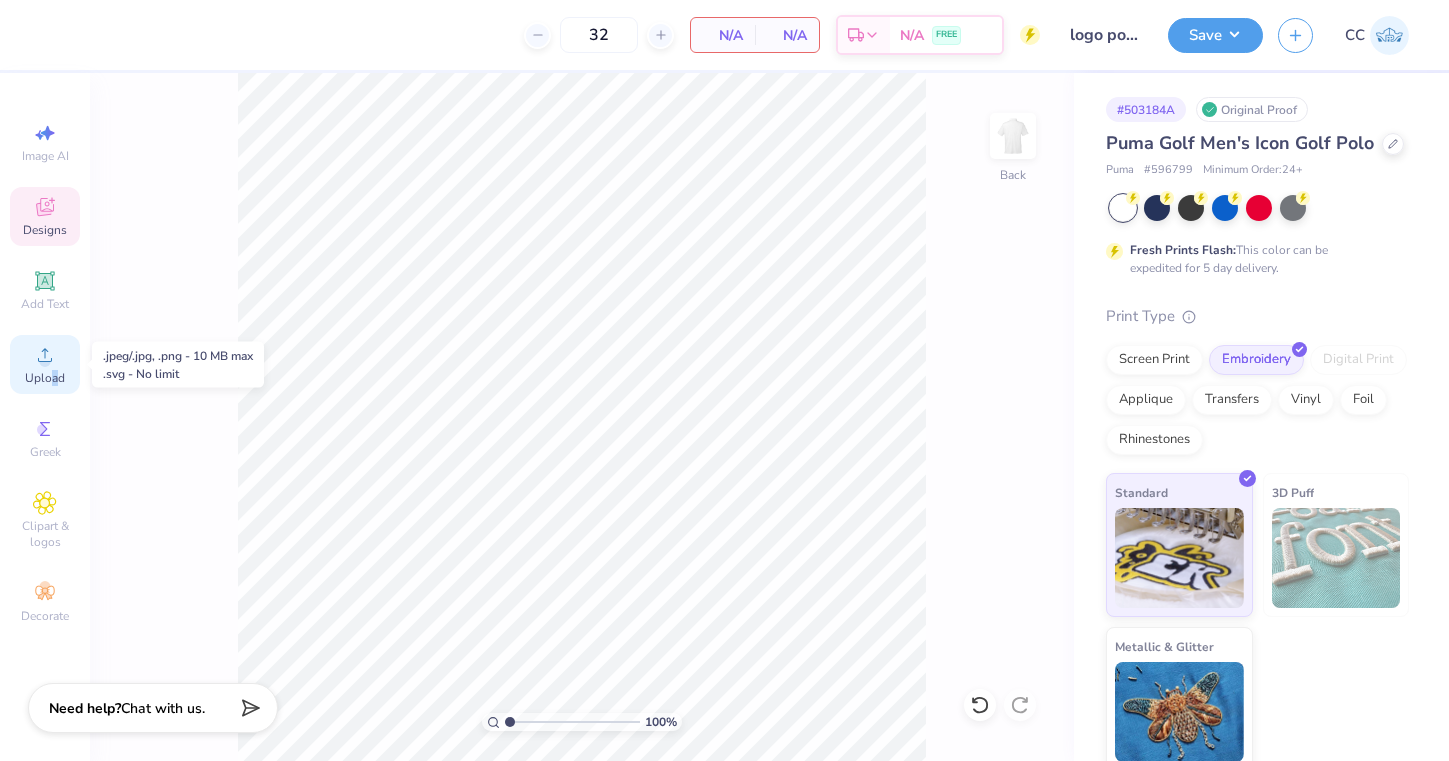 click on "Upload" at bounding box center (45, 378) 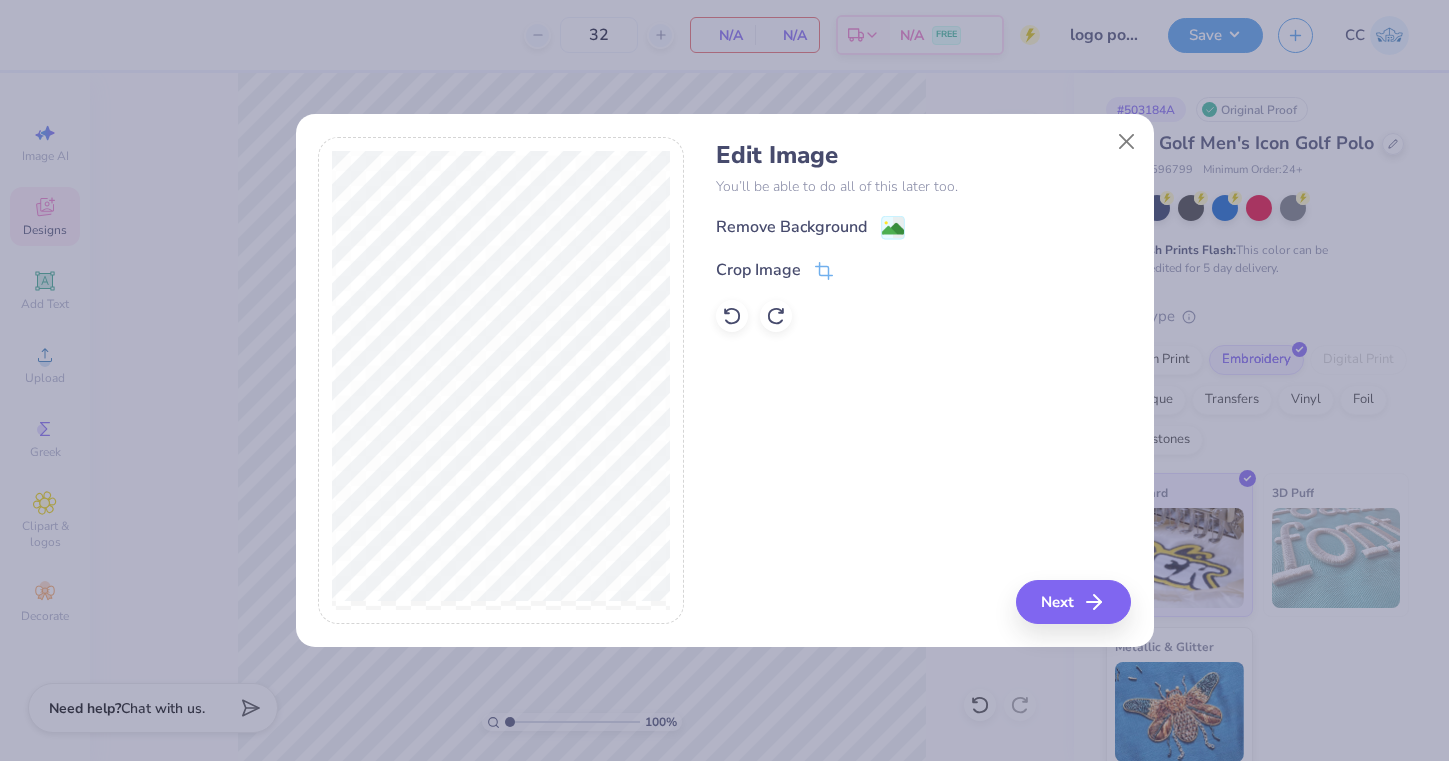 click on "Remove Background" at bounding box center (923, 227) 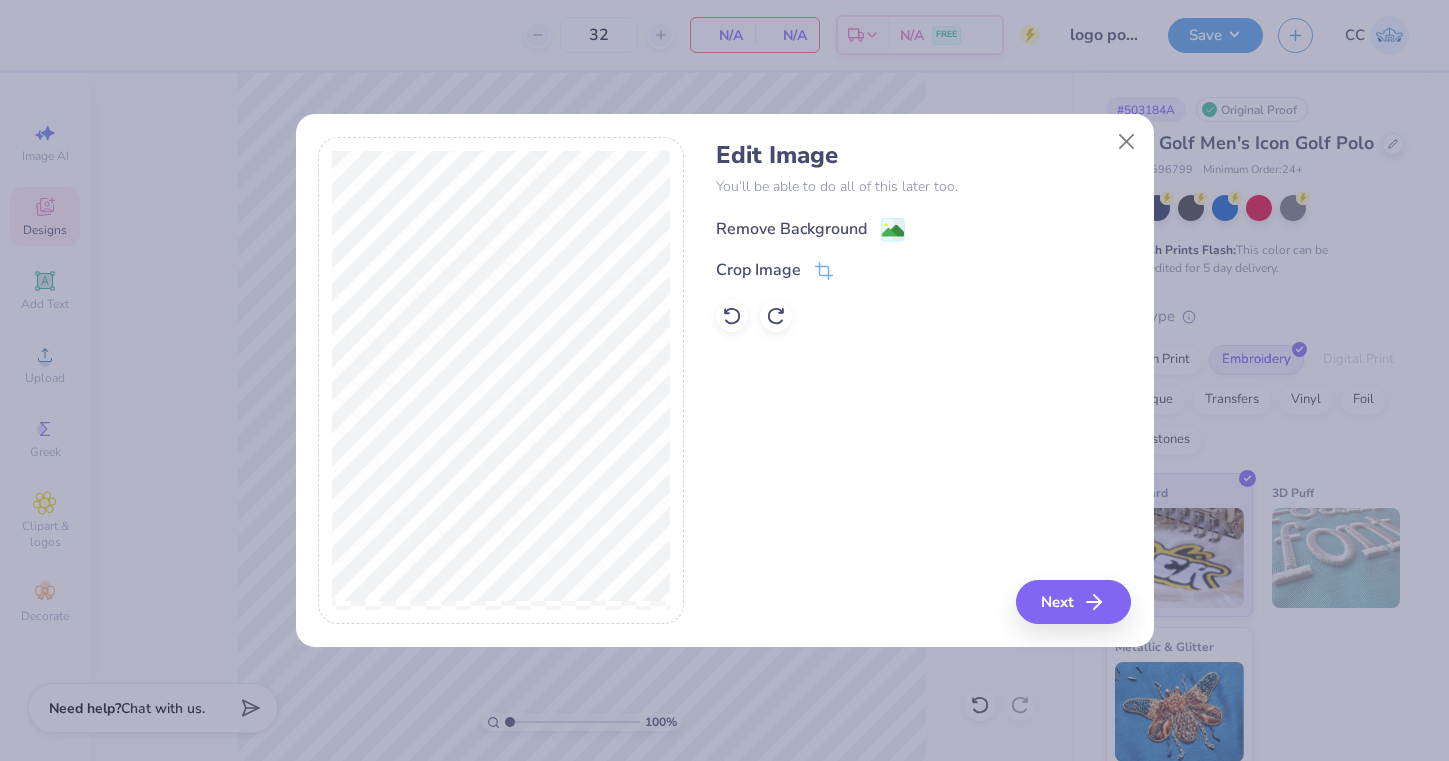 click 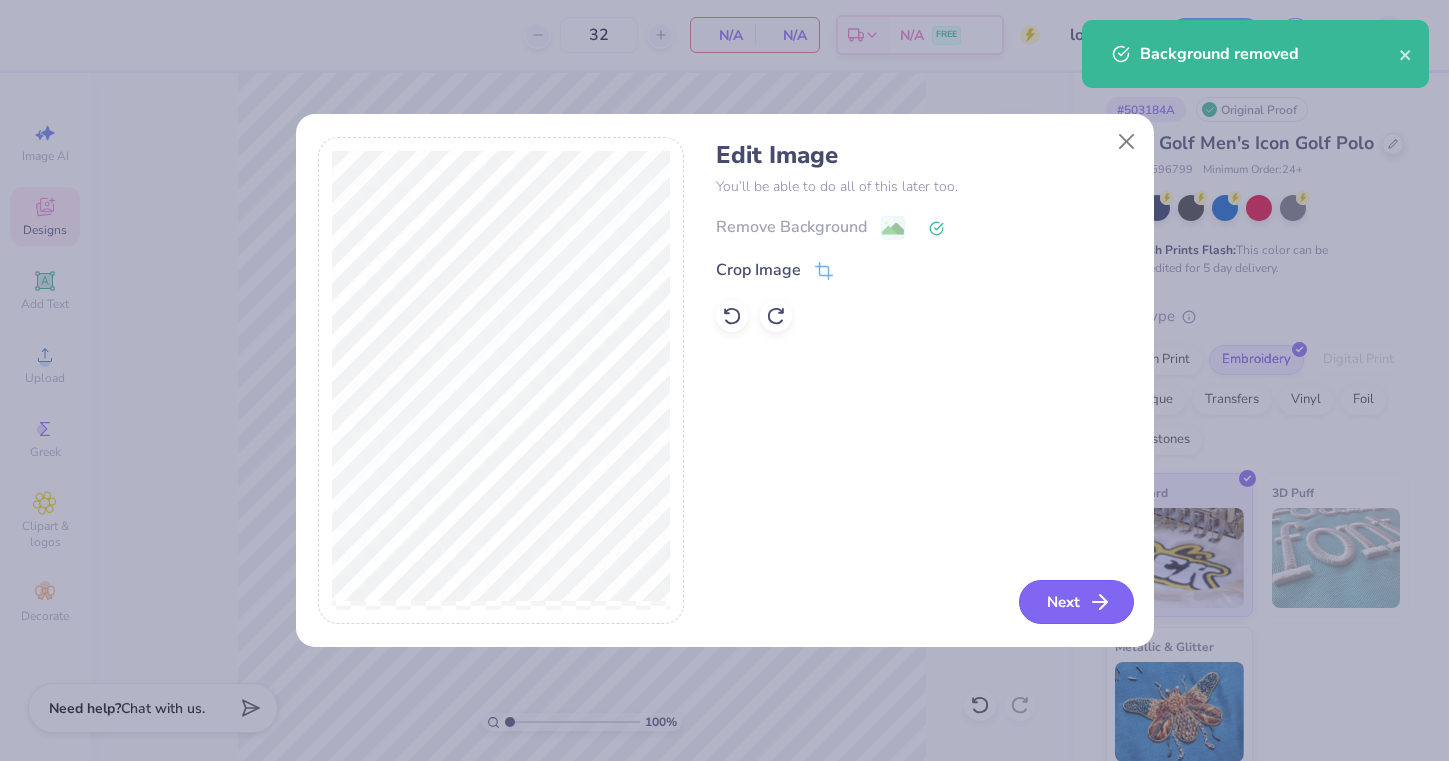 click on "Next" at bounding box center [1076, 602] 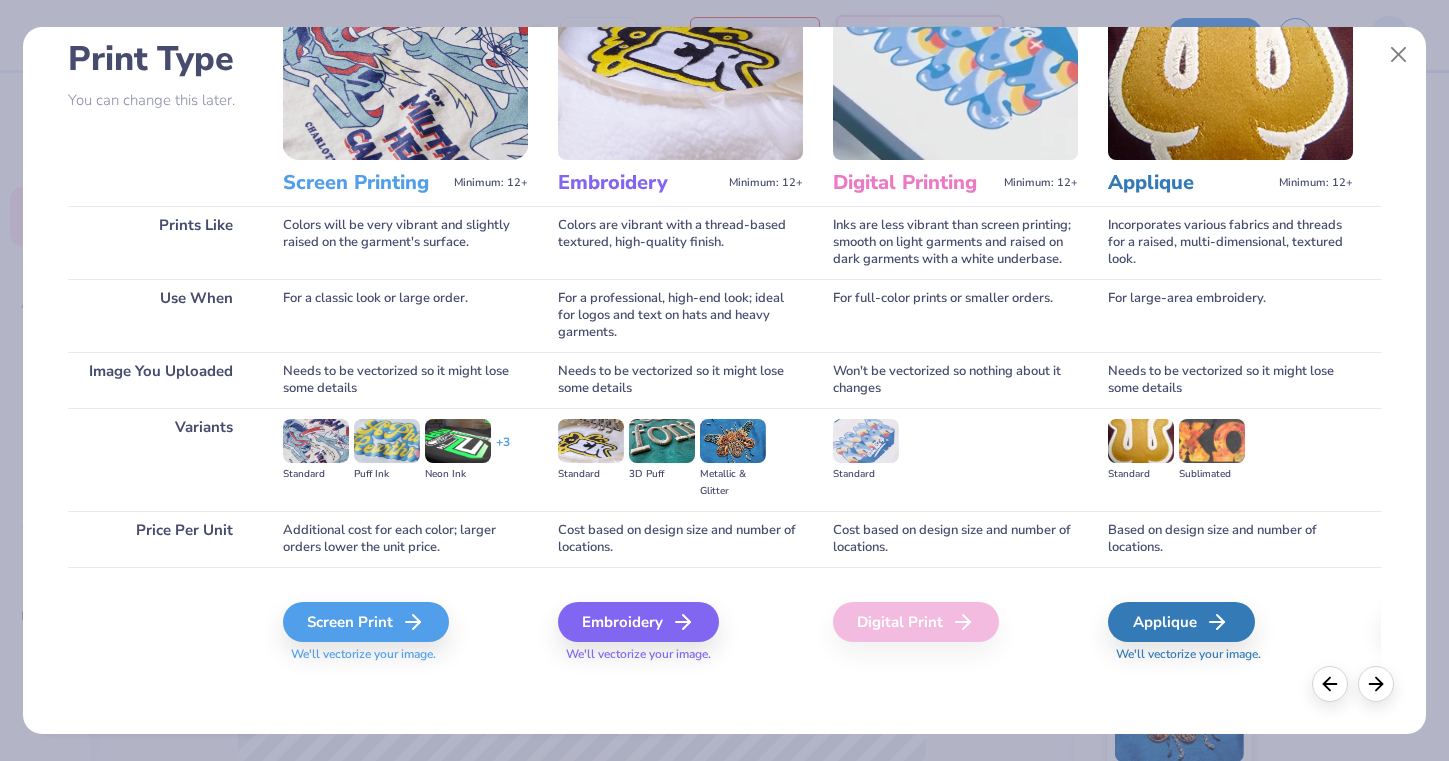 scroll, scrollTop: 136, scrollLeft: 0, axis: vertical 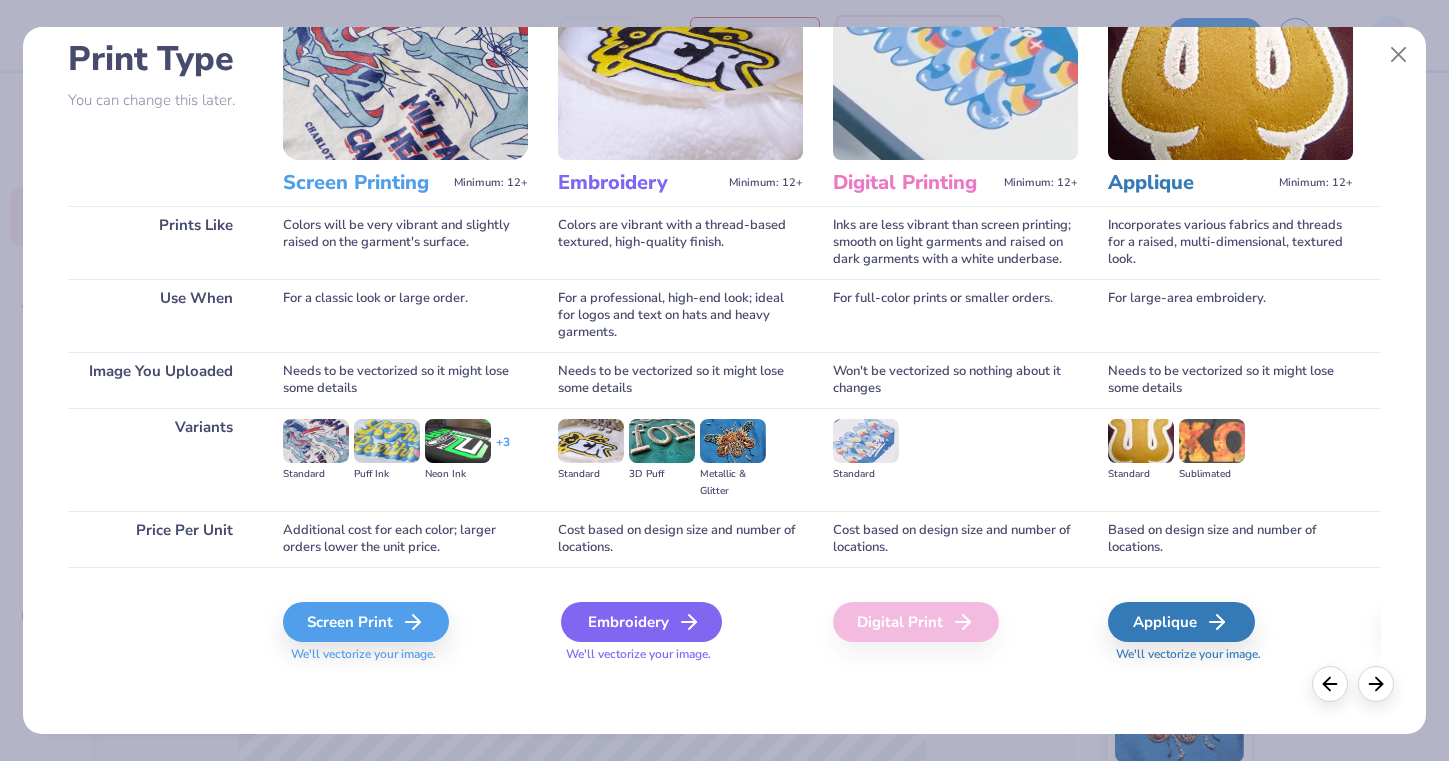 click on "Embroidery" at bounding box center (641, 622) 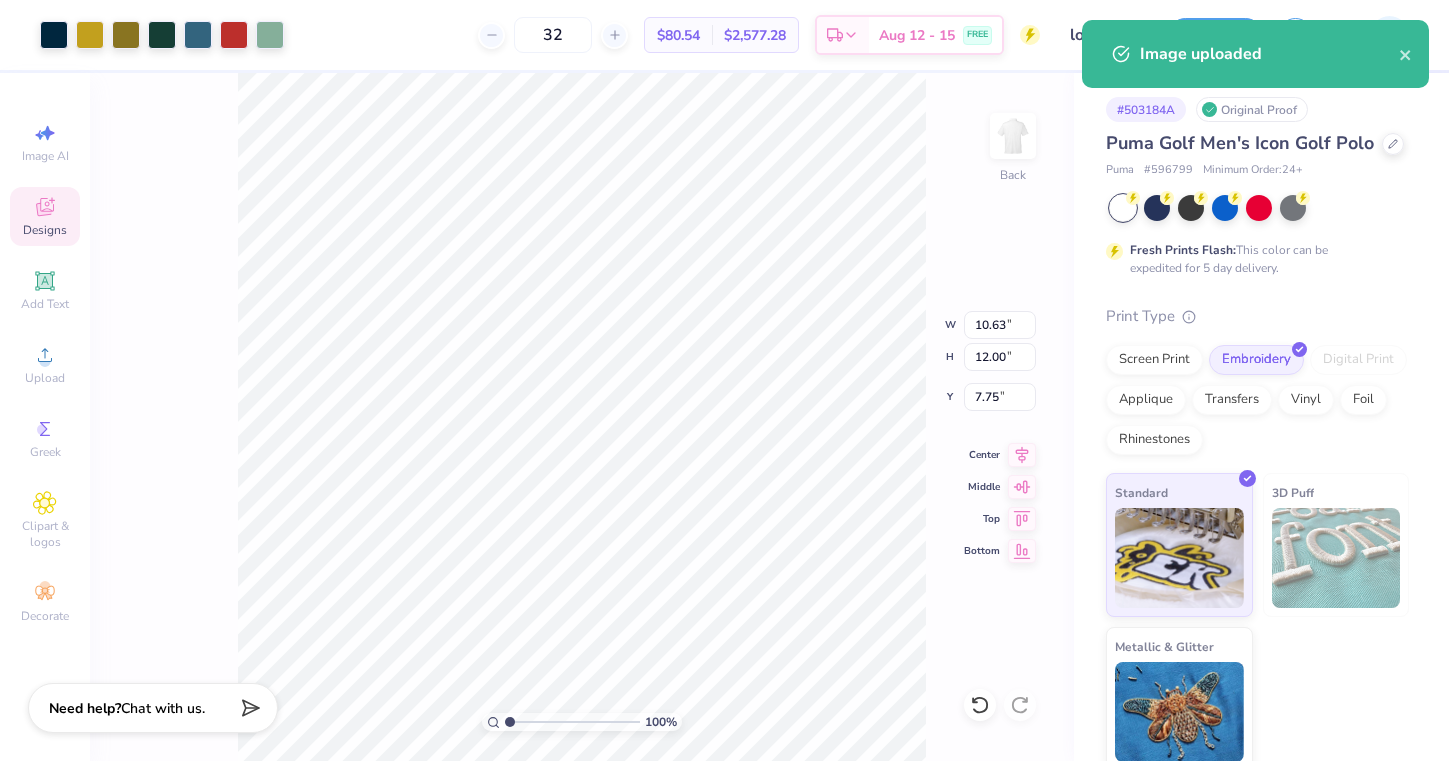 type on "5.05" 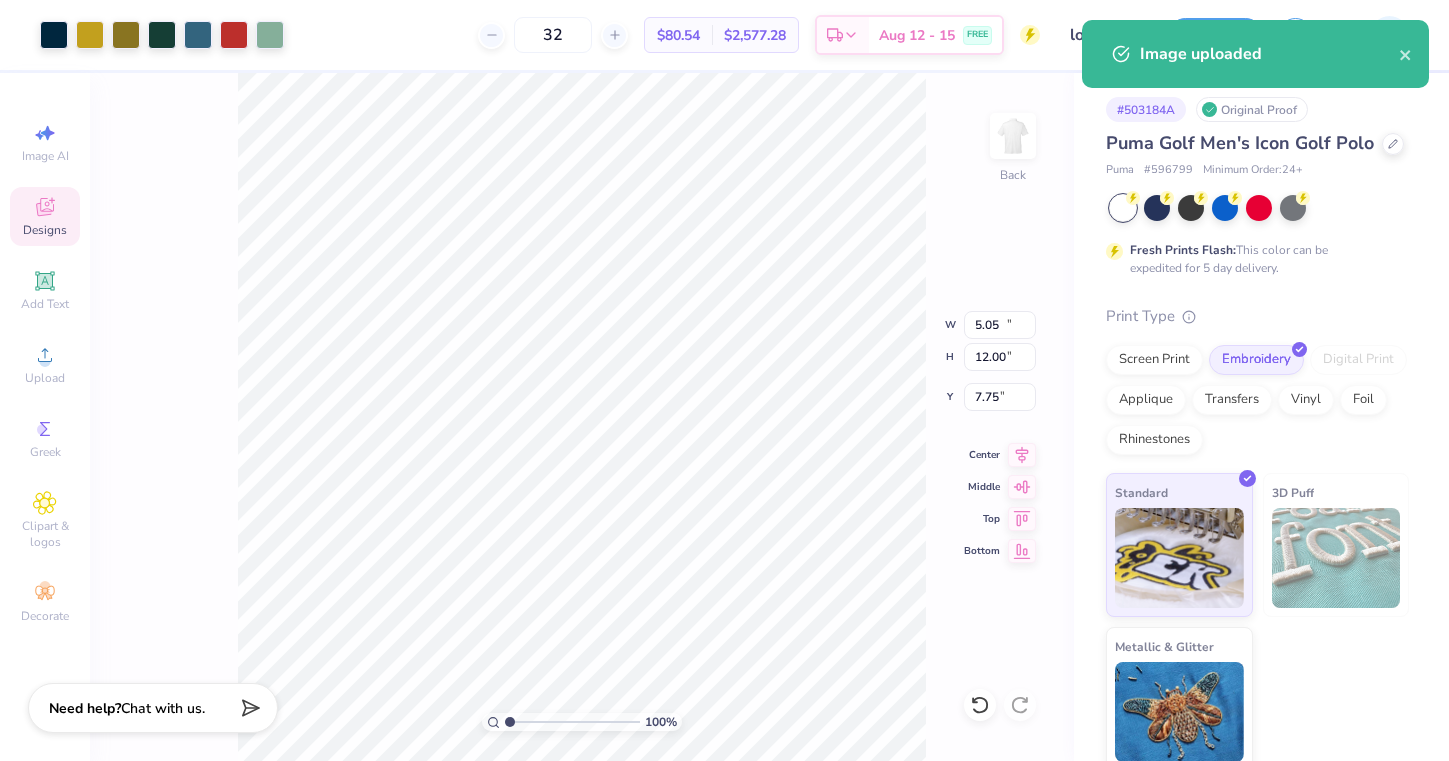 type on "5.69" 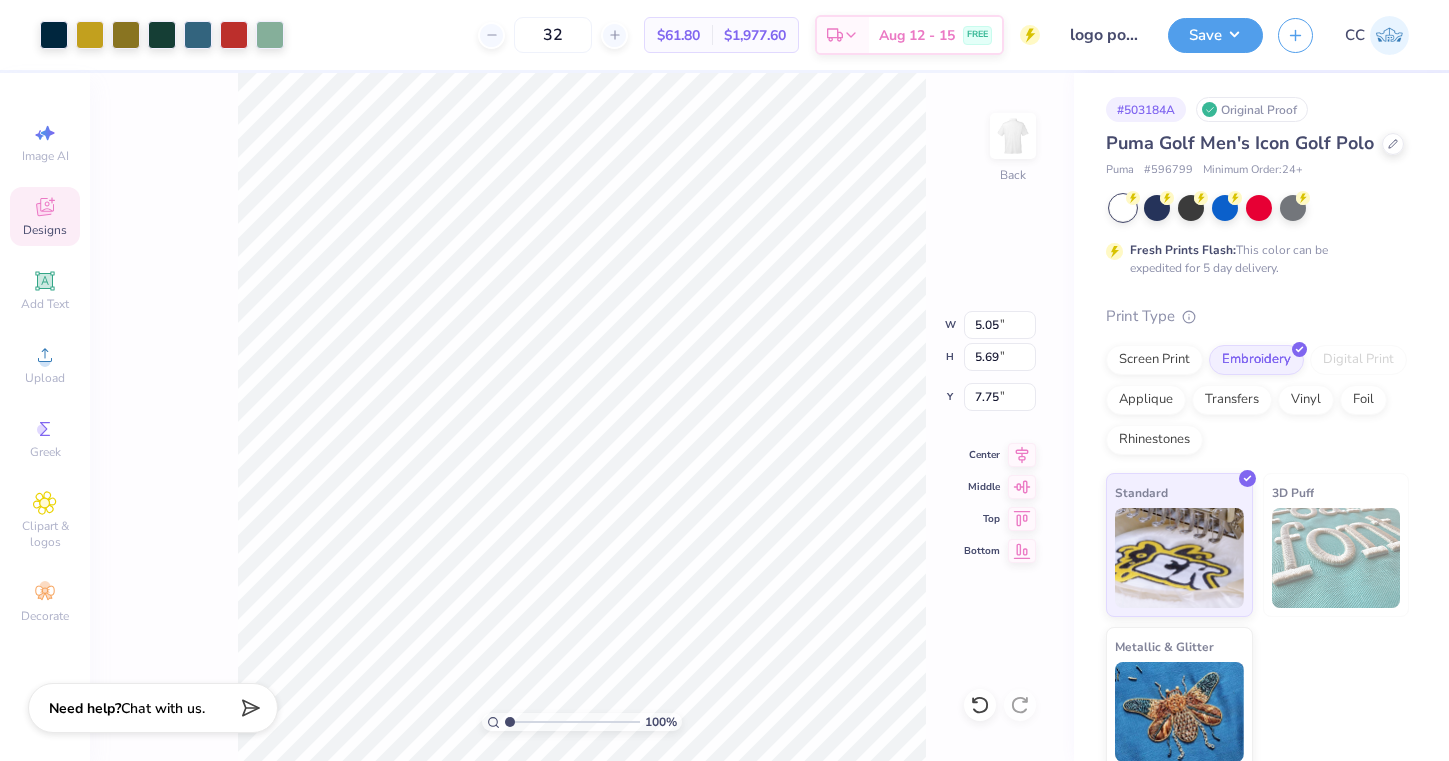 type on "1.13" 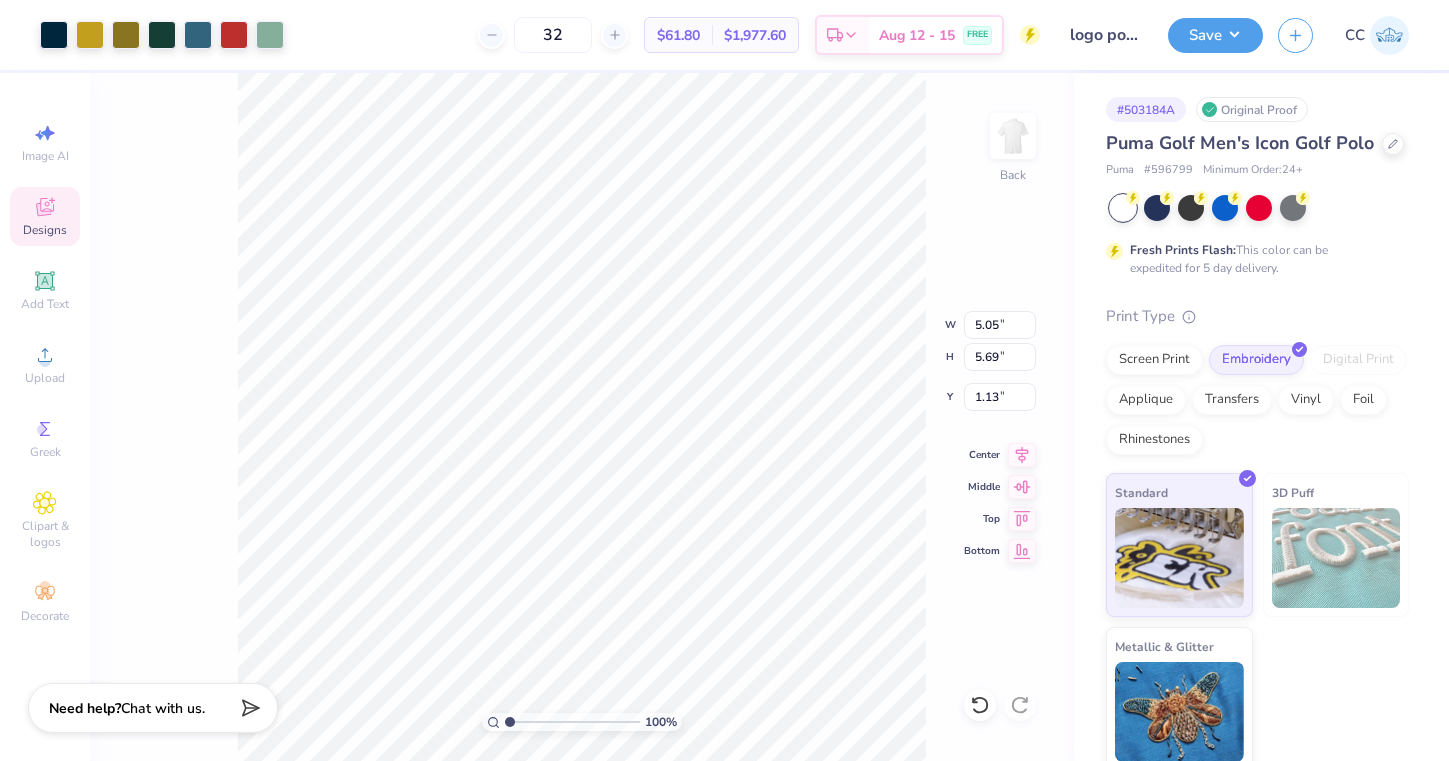 type on "3.90" 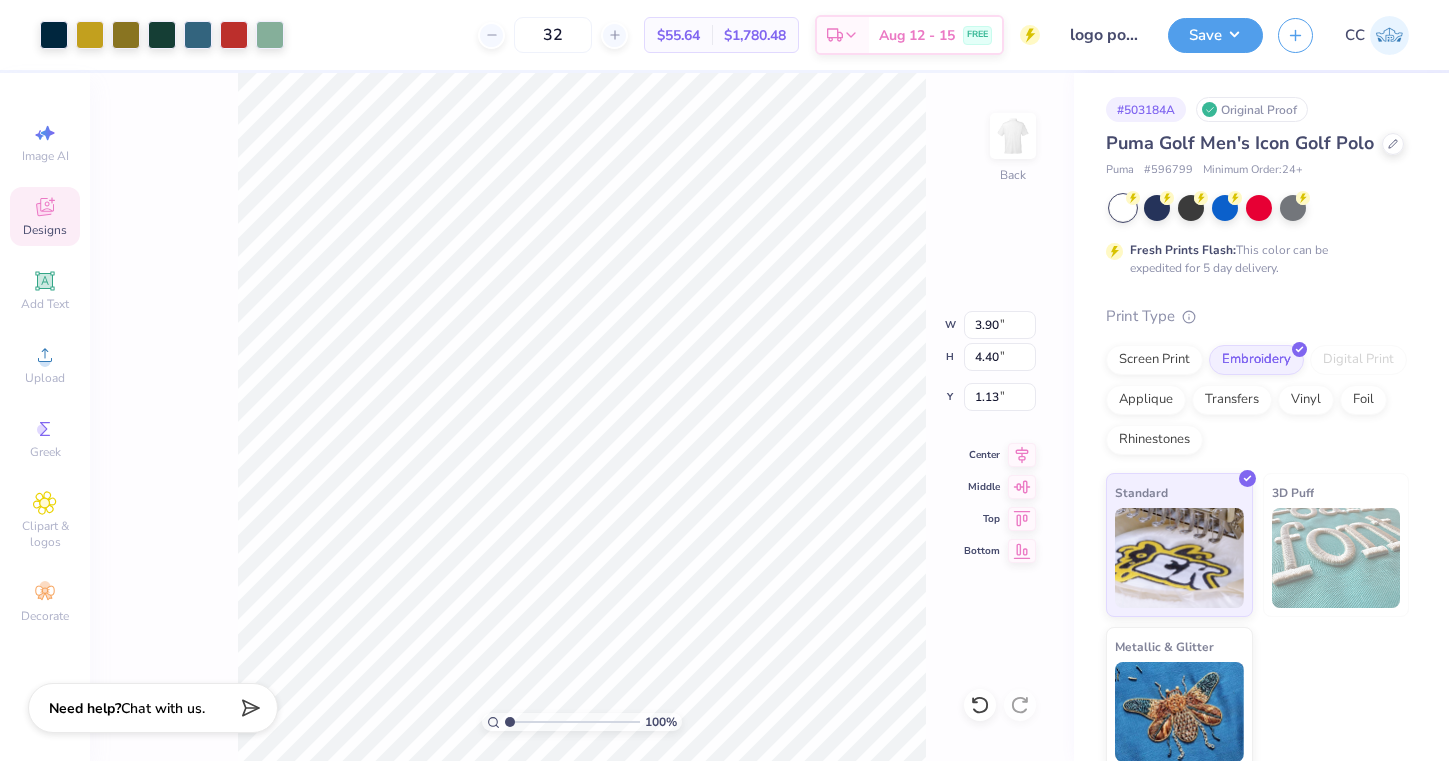 type on "1.29" 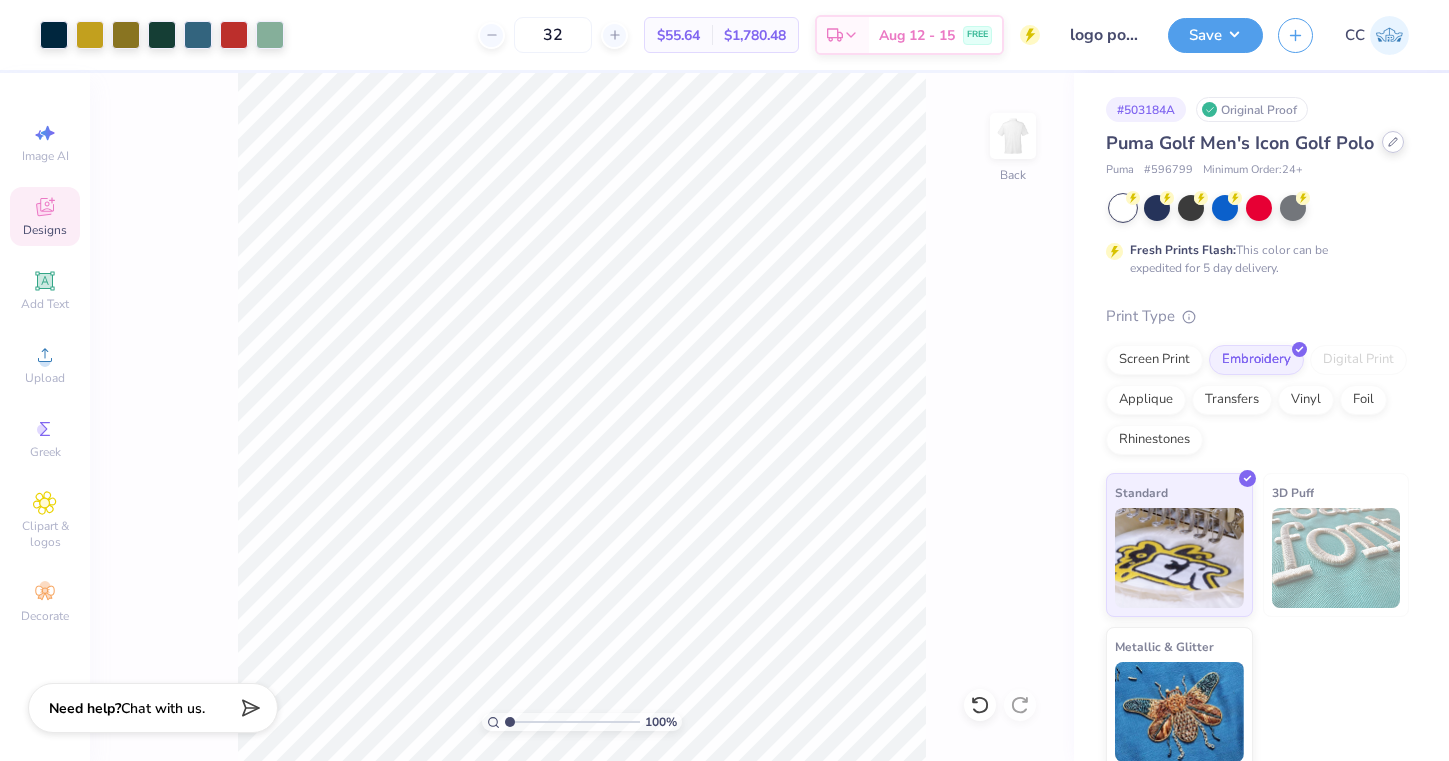 click 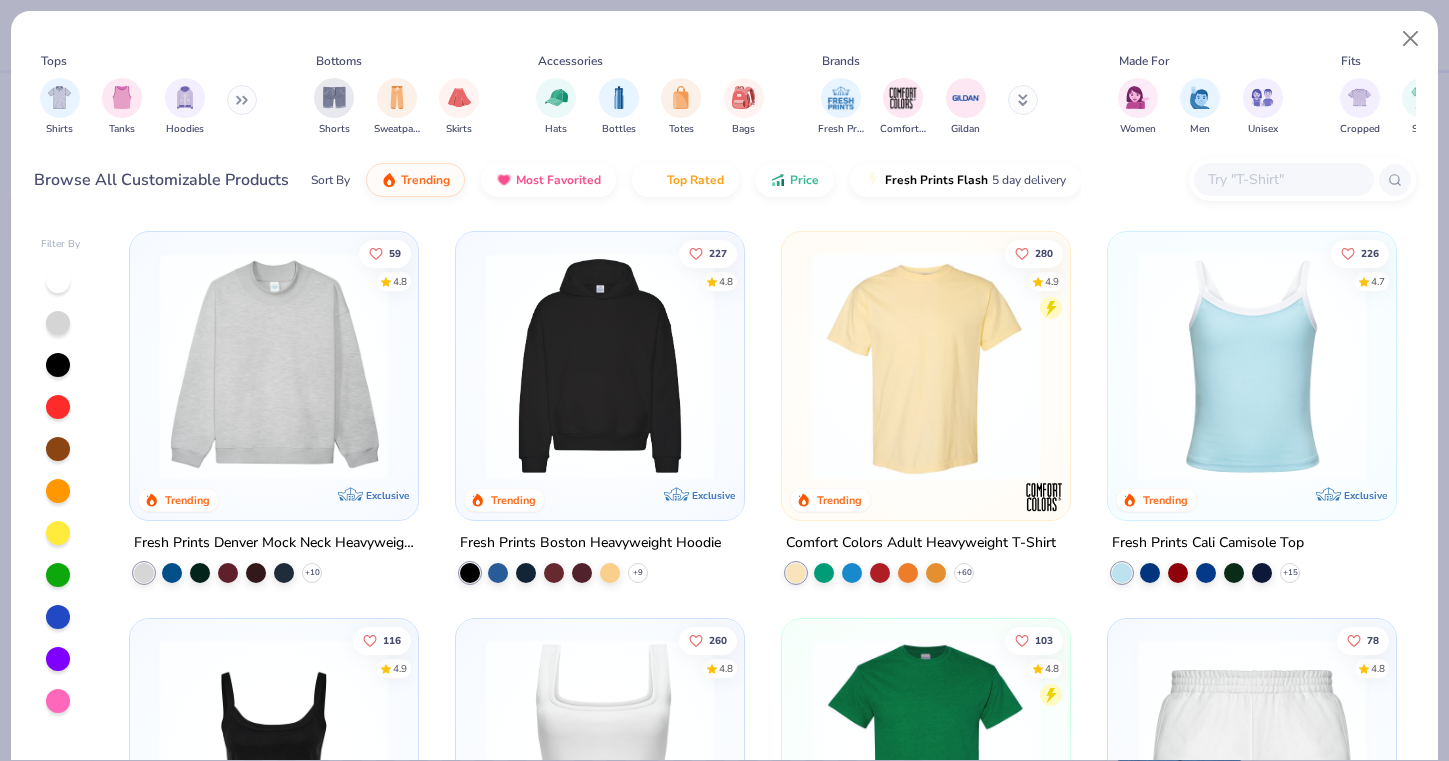 click at bounding box center (1283, 179) 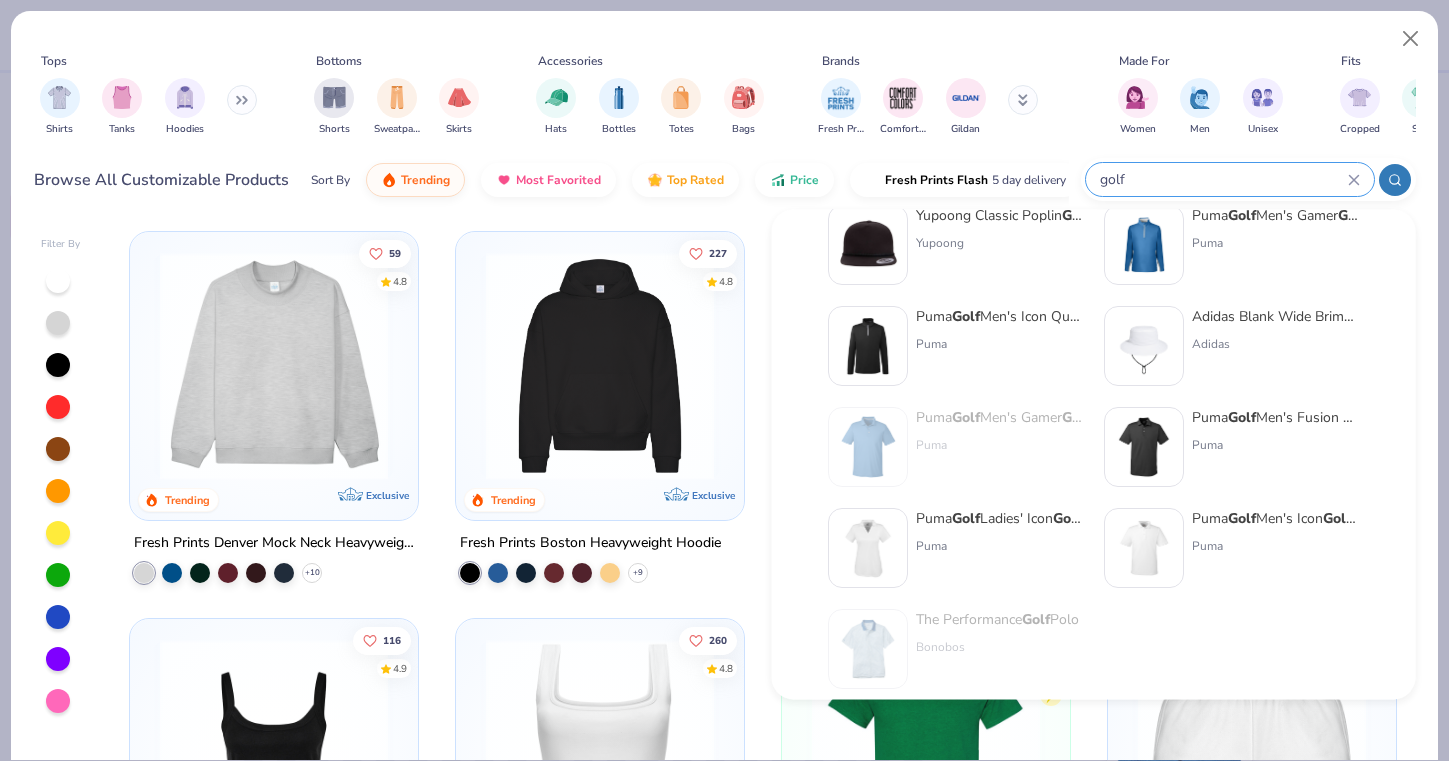 scroll, scrollTop: 41, scrollLeft: 0, axis: vertical 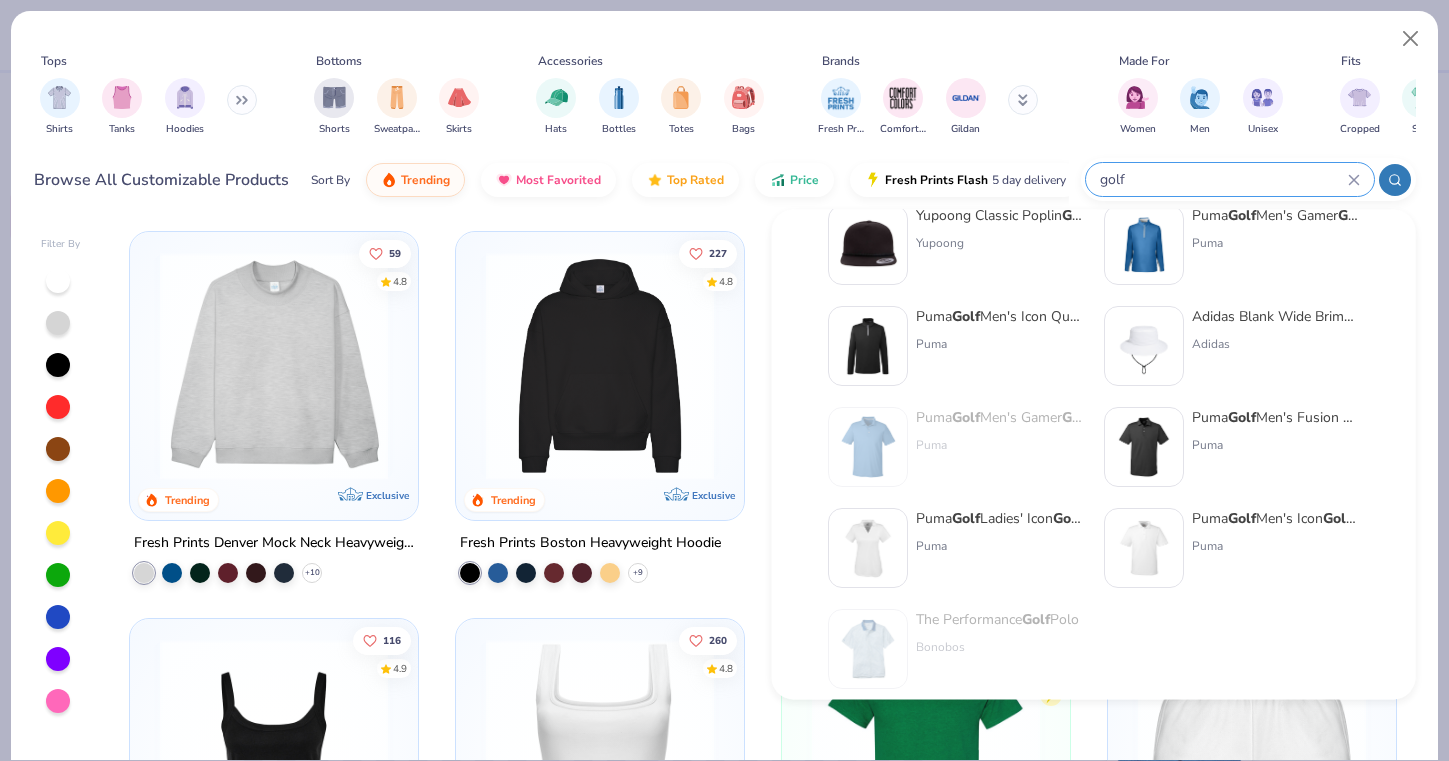 type on "golf" 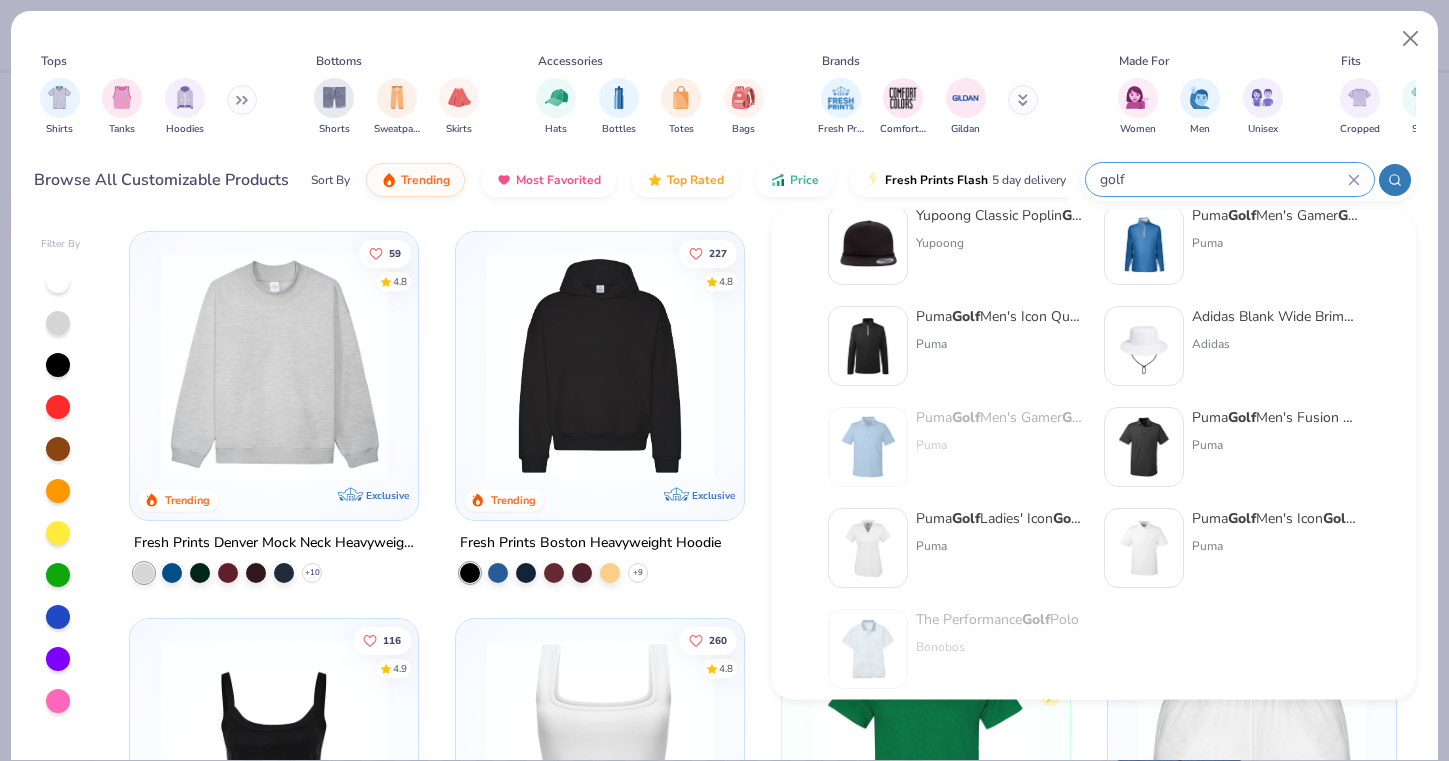 click at bounding box center [1144, 447] 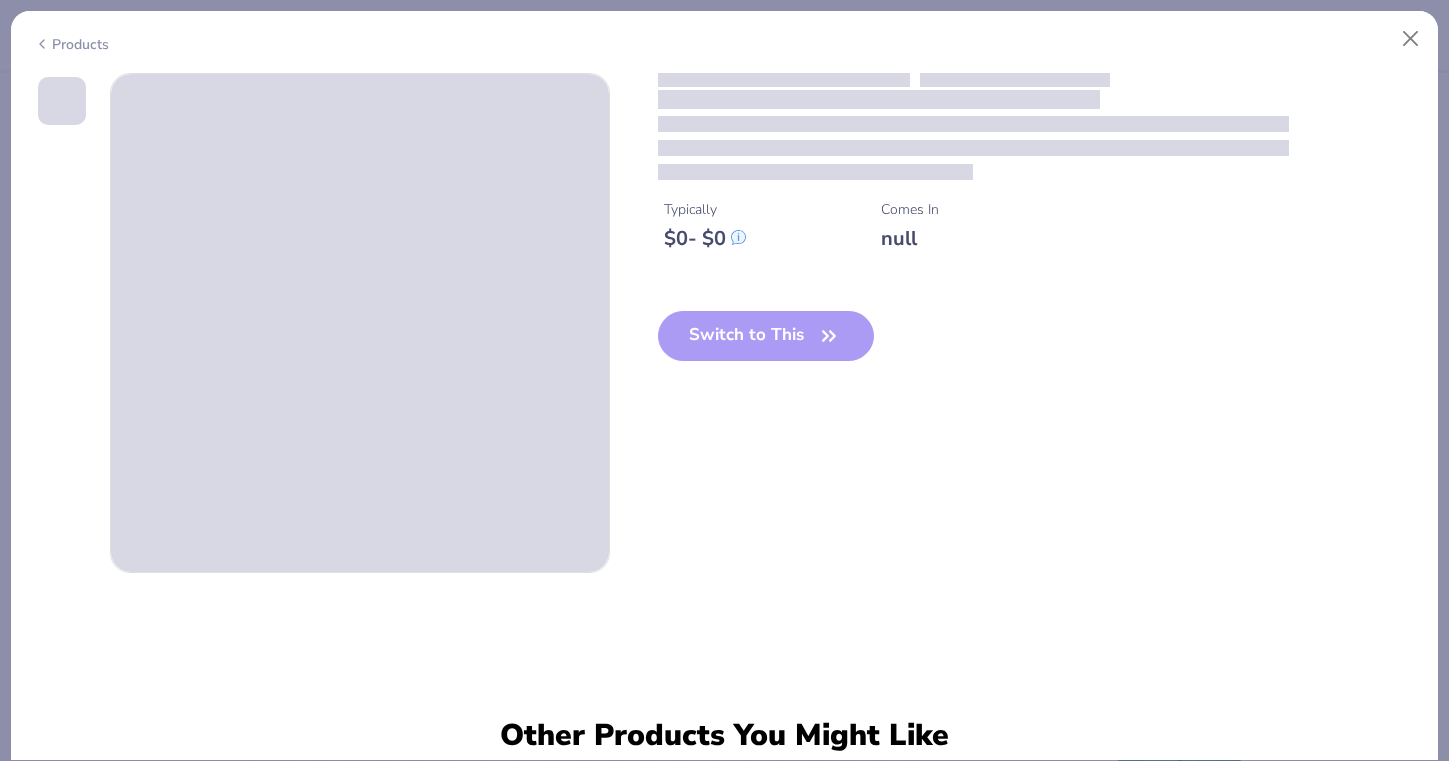 type 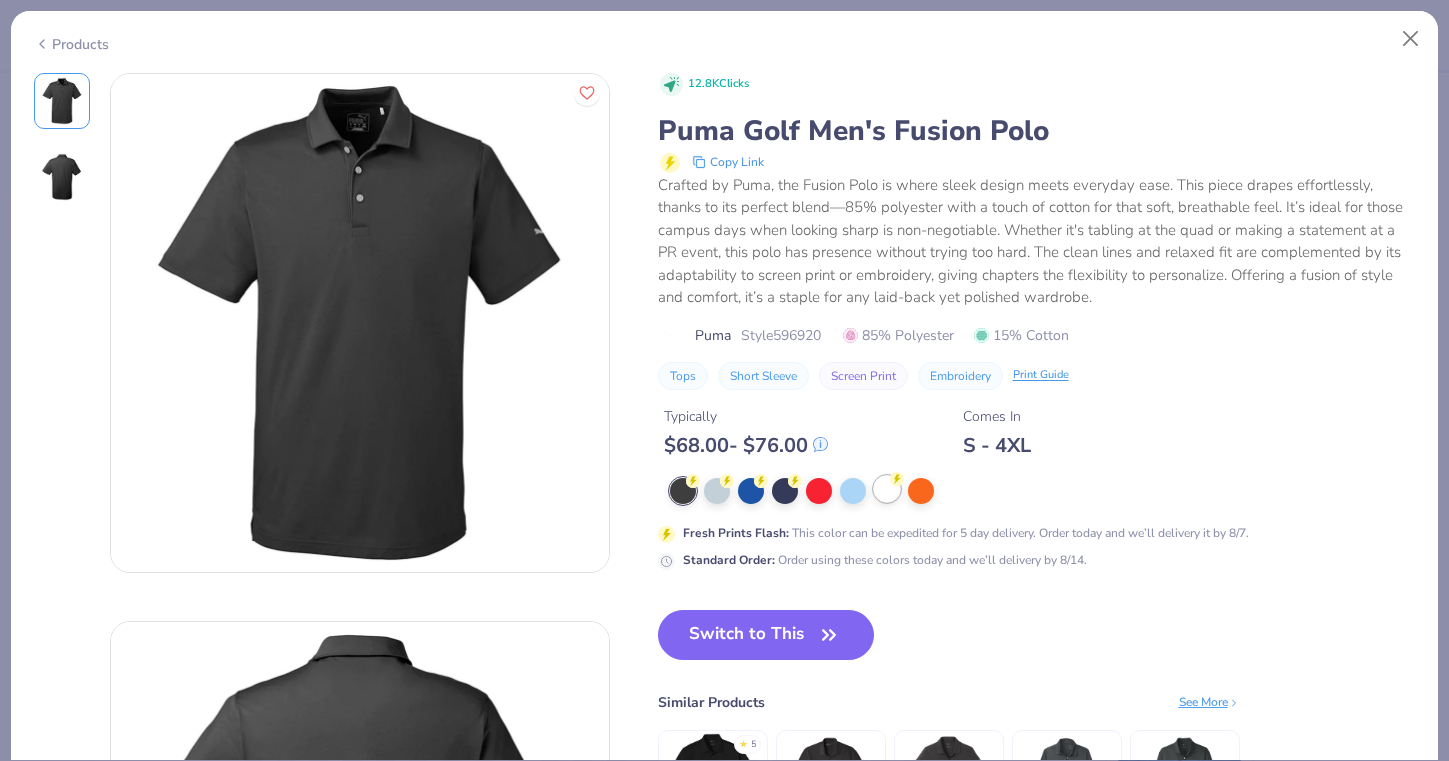 click at bounding box center (887, 489) 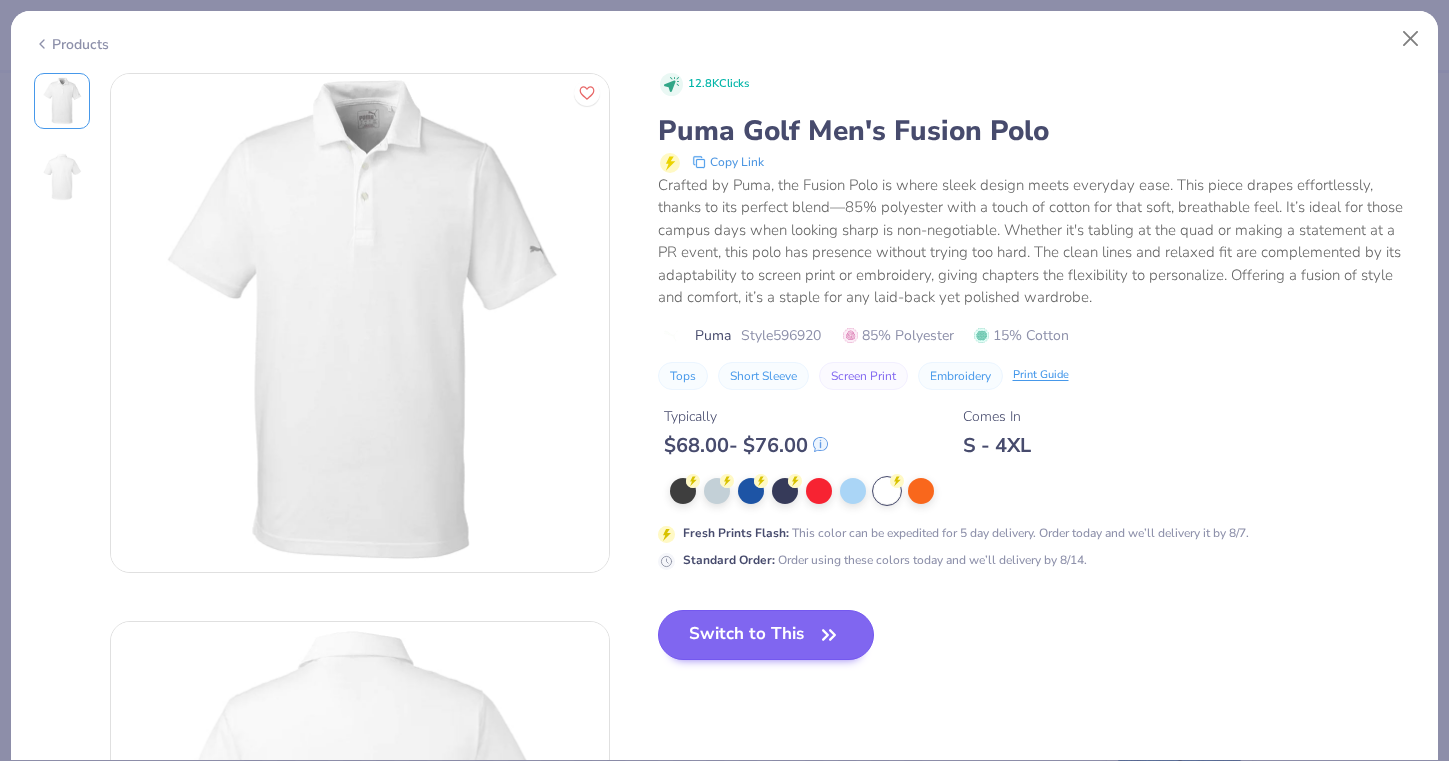 click on "Switch to This" at bounding box center (766, 635) 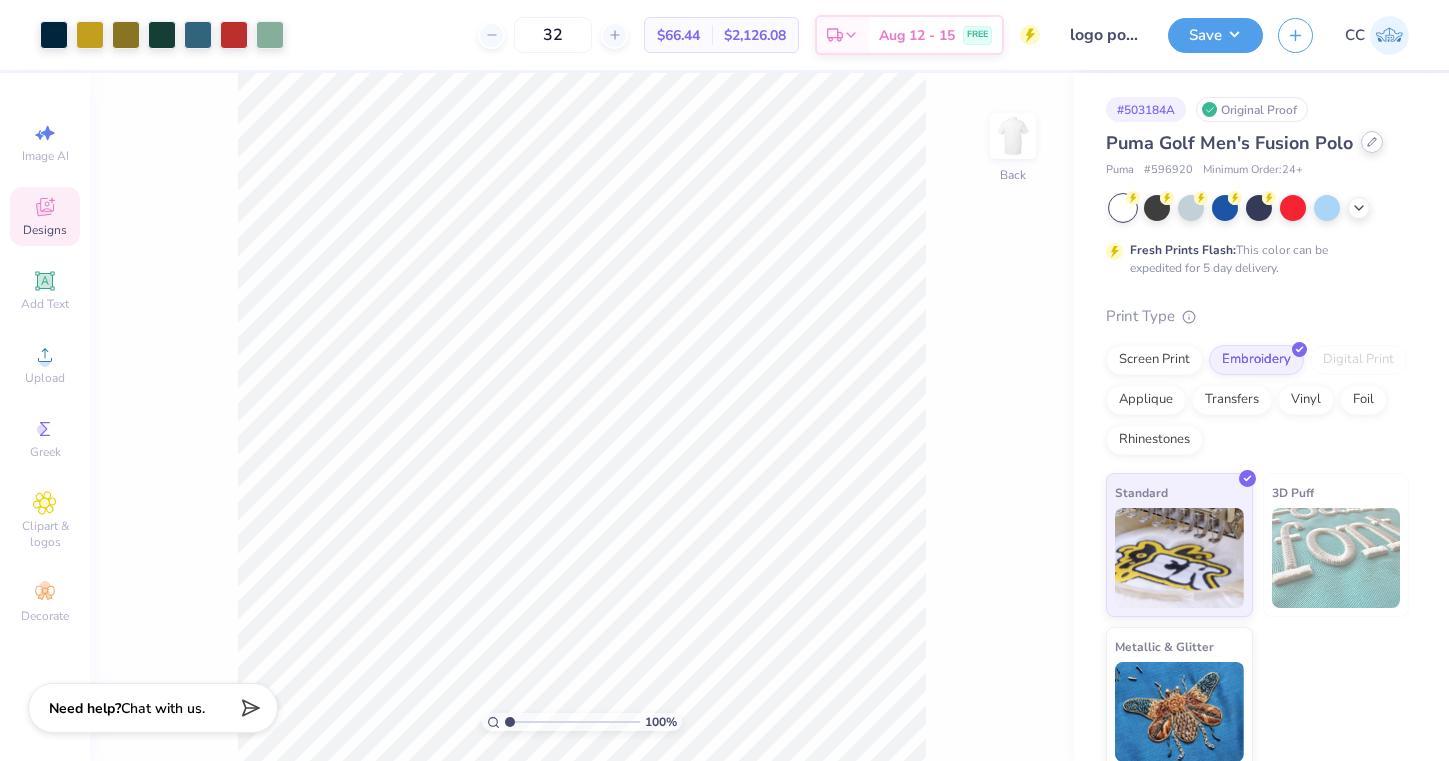 click 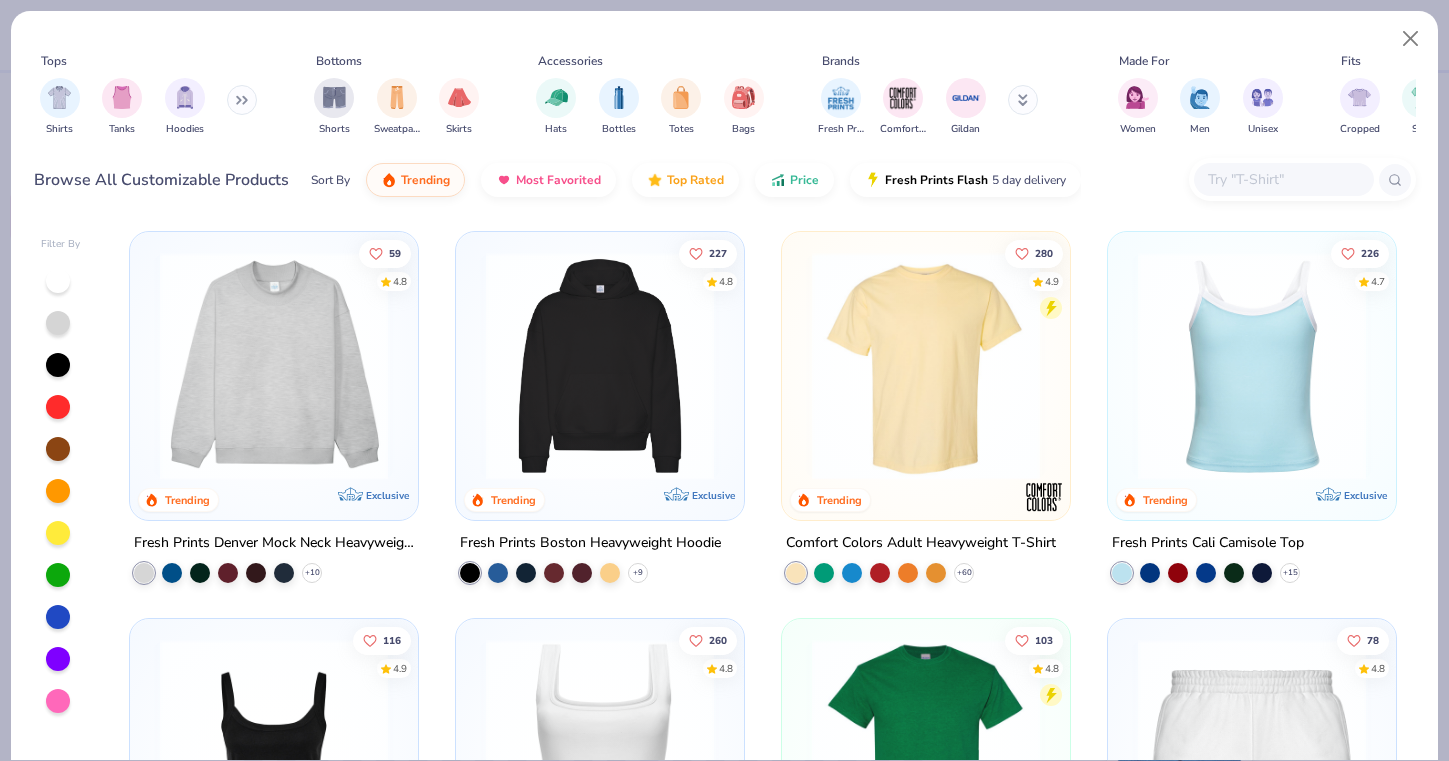 click at bounding box center [1283, 179] 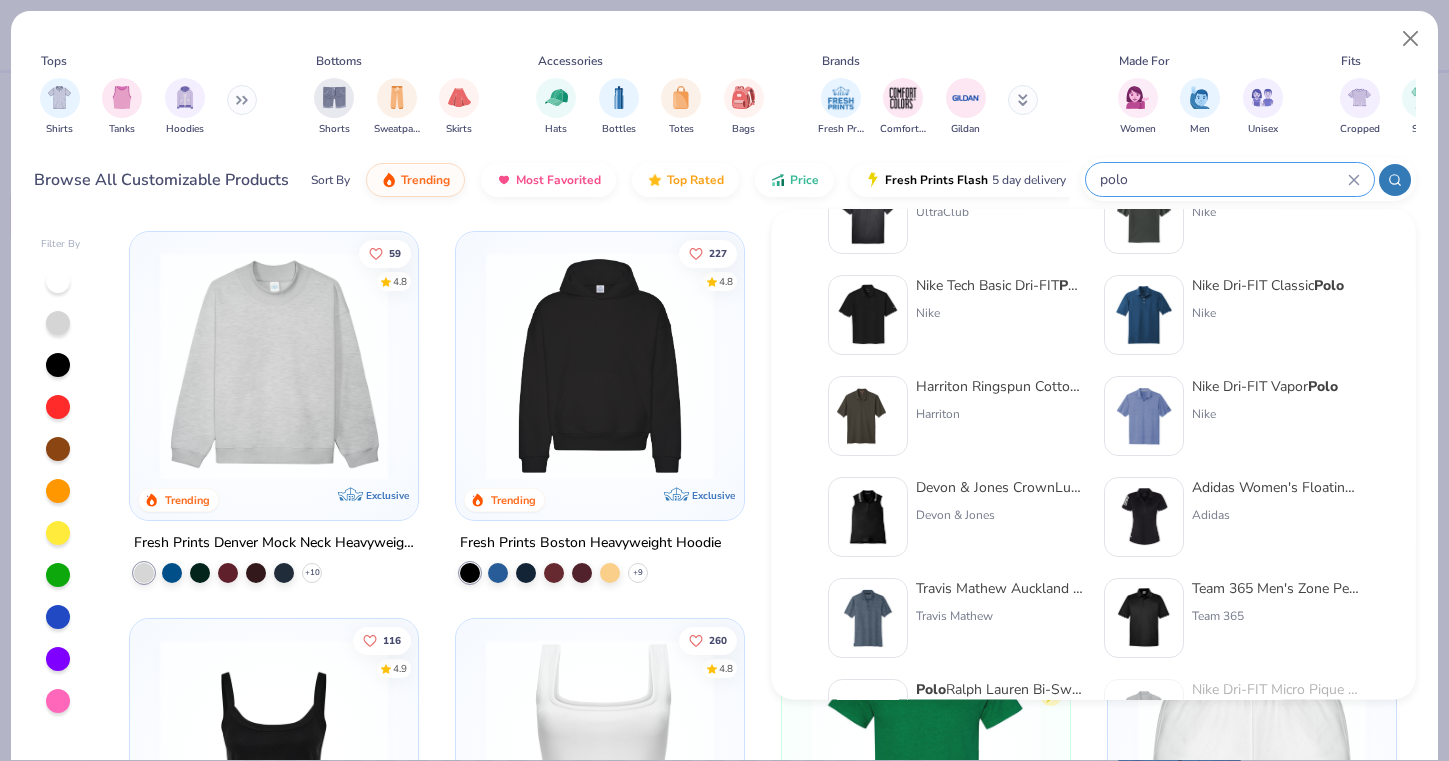 scroll, scrollTop: 182, scrollLeft: 0, axis: vertical 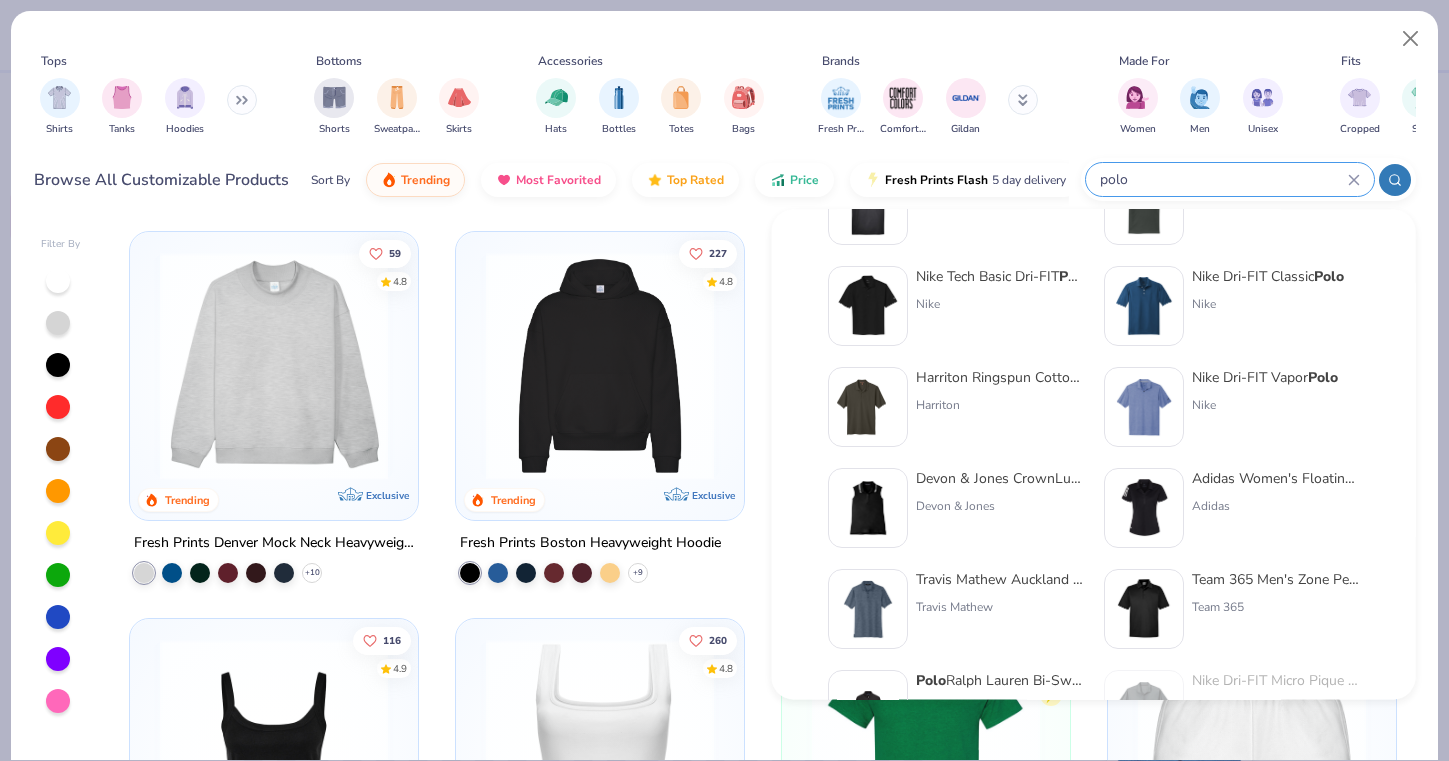 click 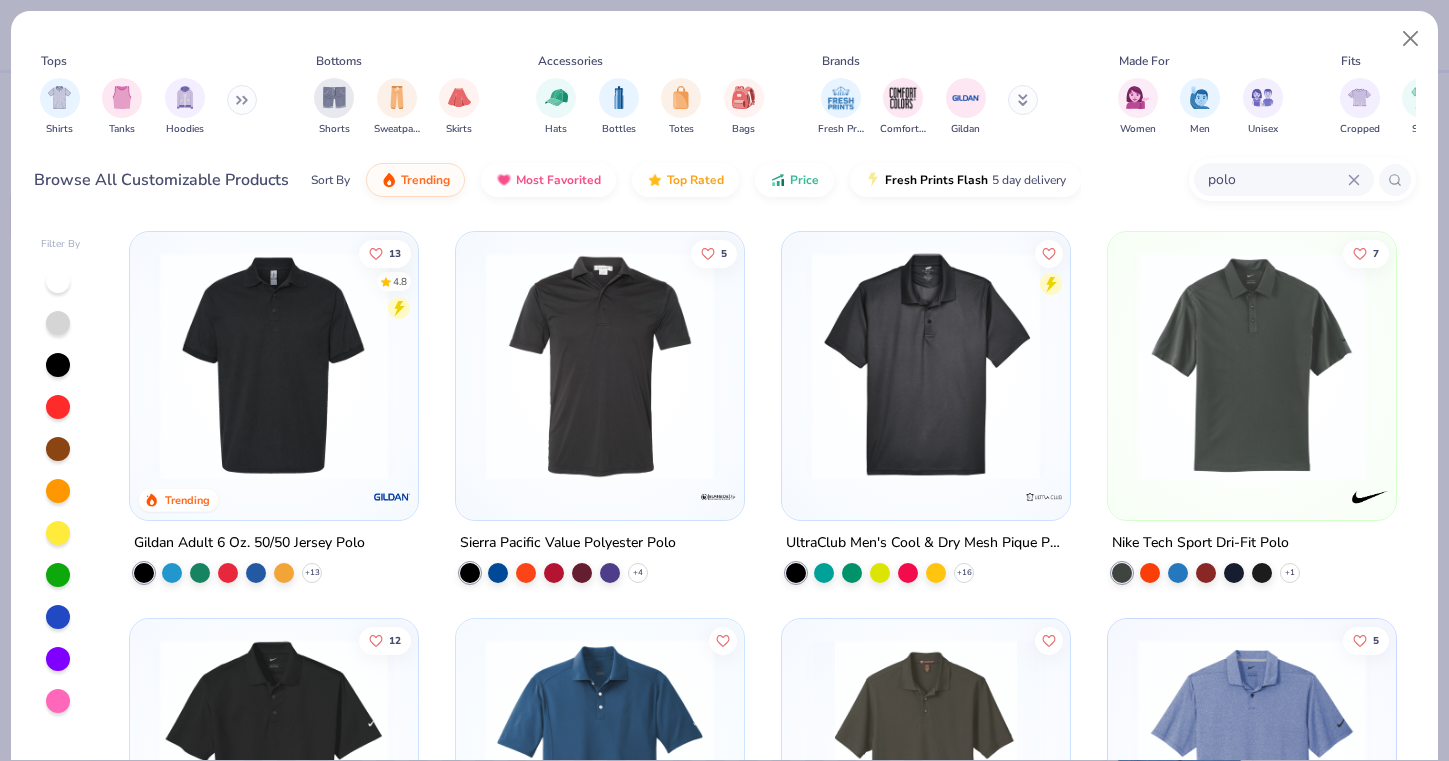 type on "polo" 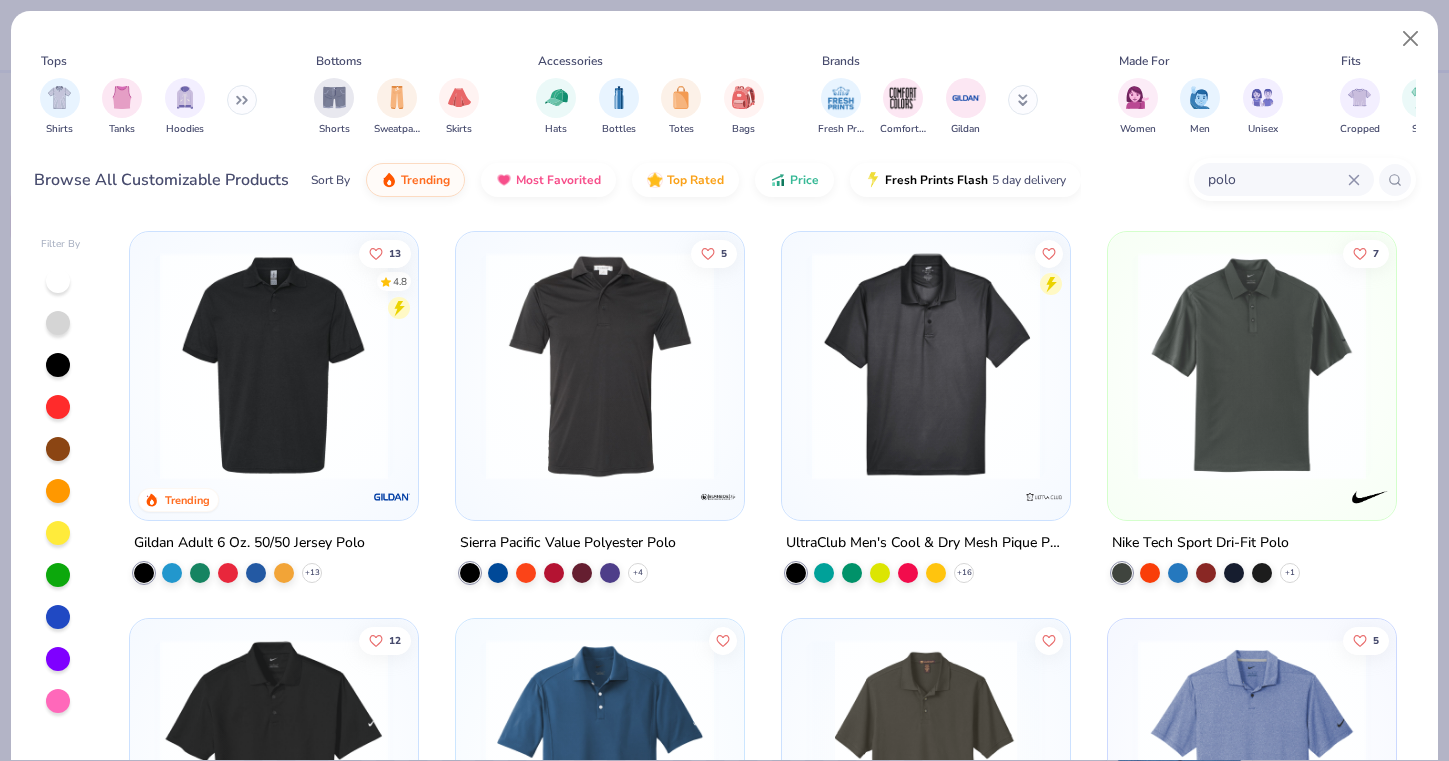 click at bounding box center [58, 281] 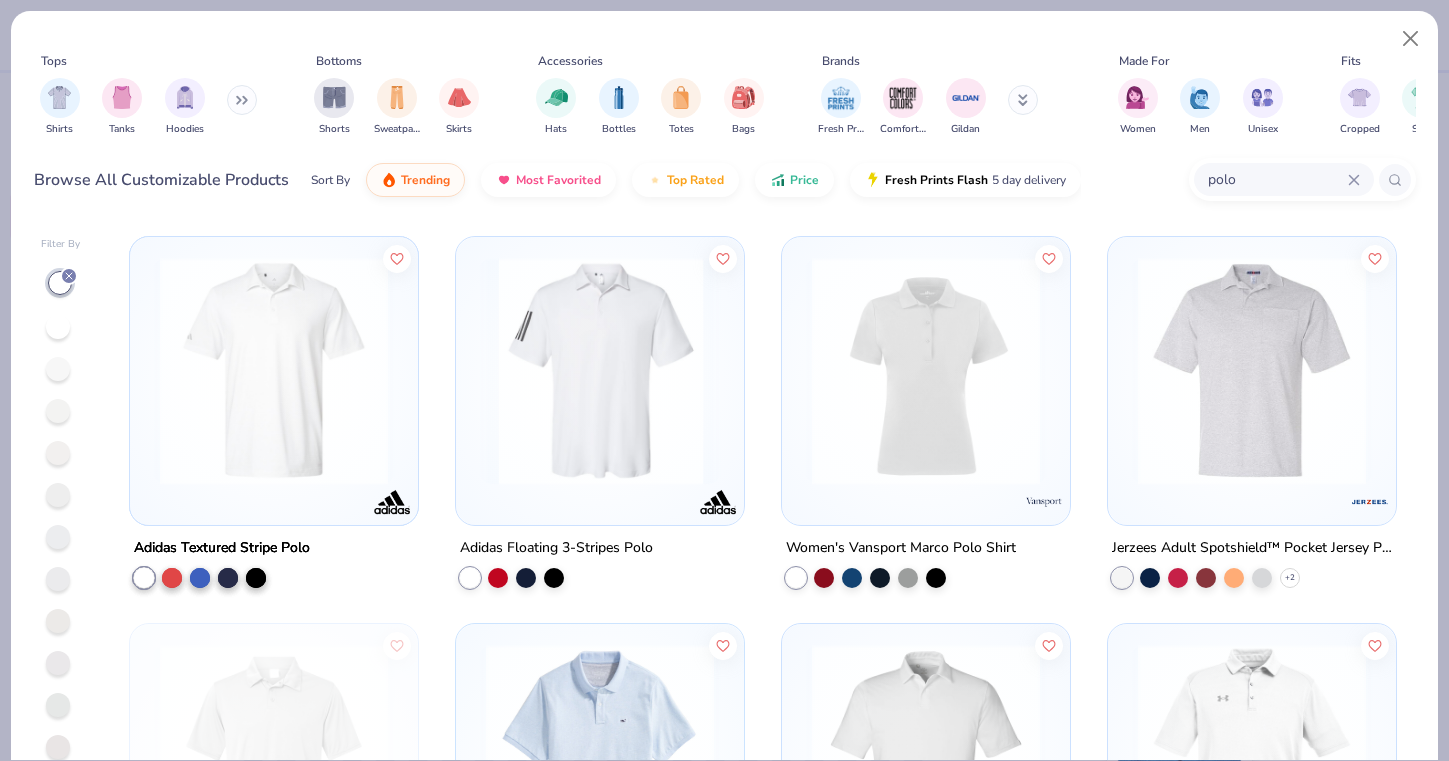 scroll, scrollTop: 1938, scrollLeft: 0, axis: vertical 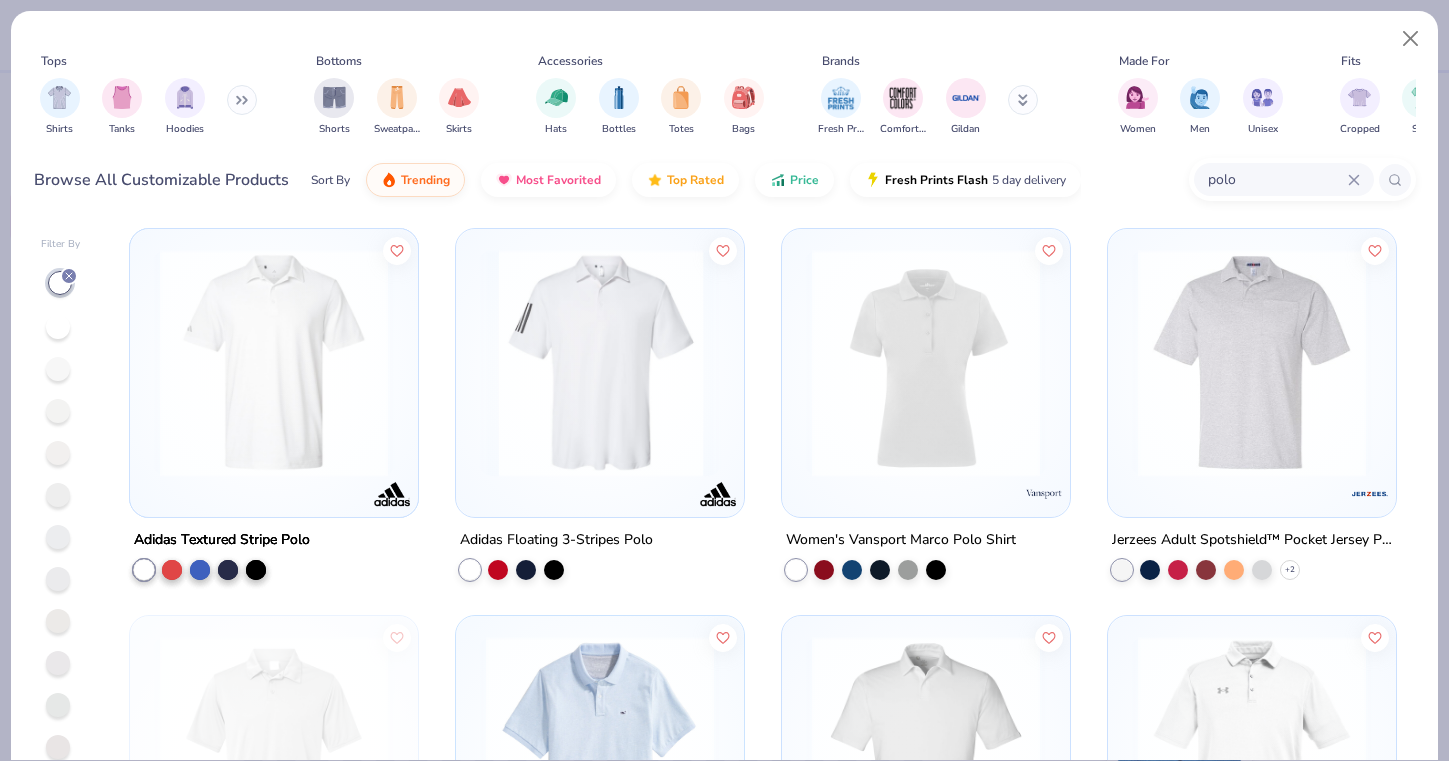 click at bounding box center [274, 363] 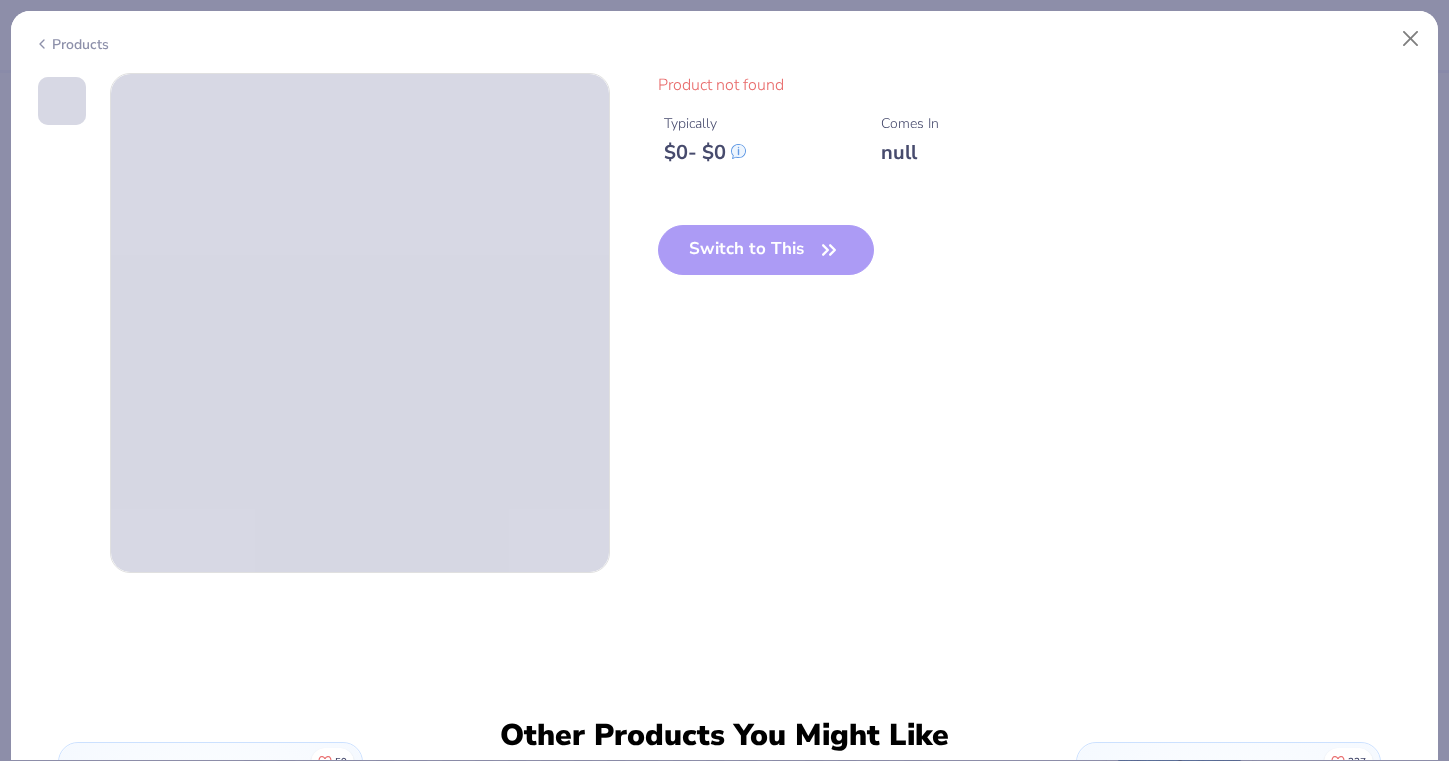 click on "Products" at bounding box center (71, 44) 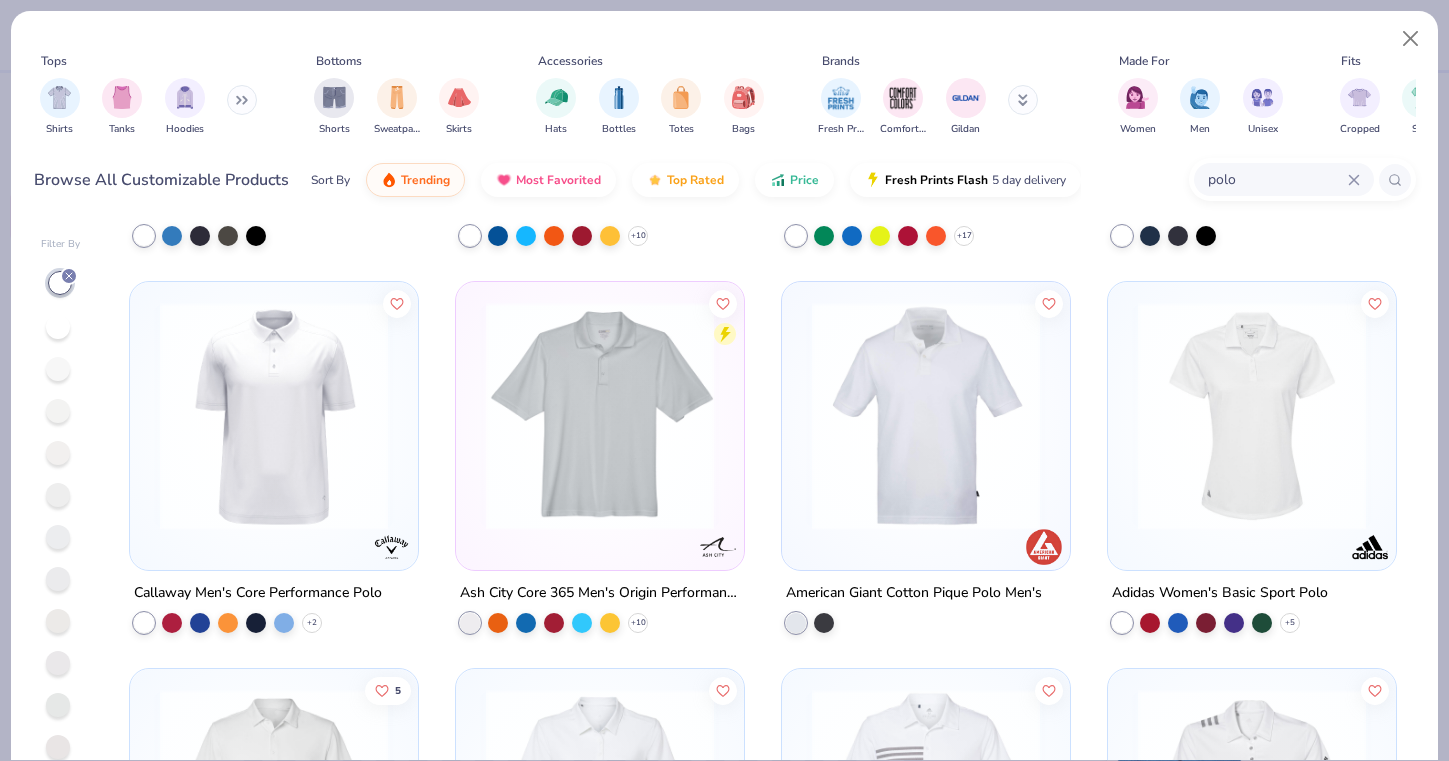 scroll, scrollTop: 5009, scrollLeft: 0, axis: vertical 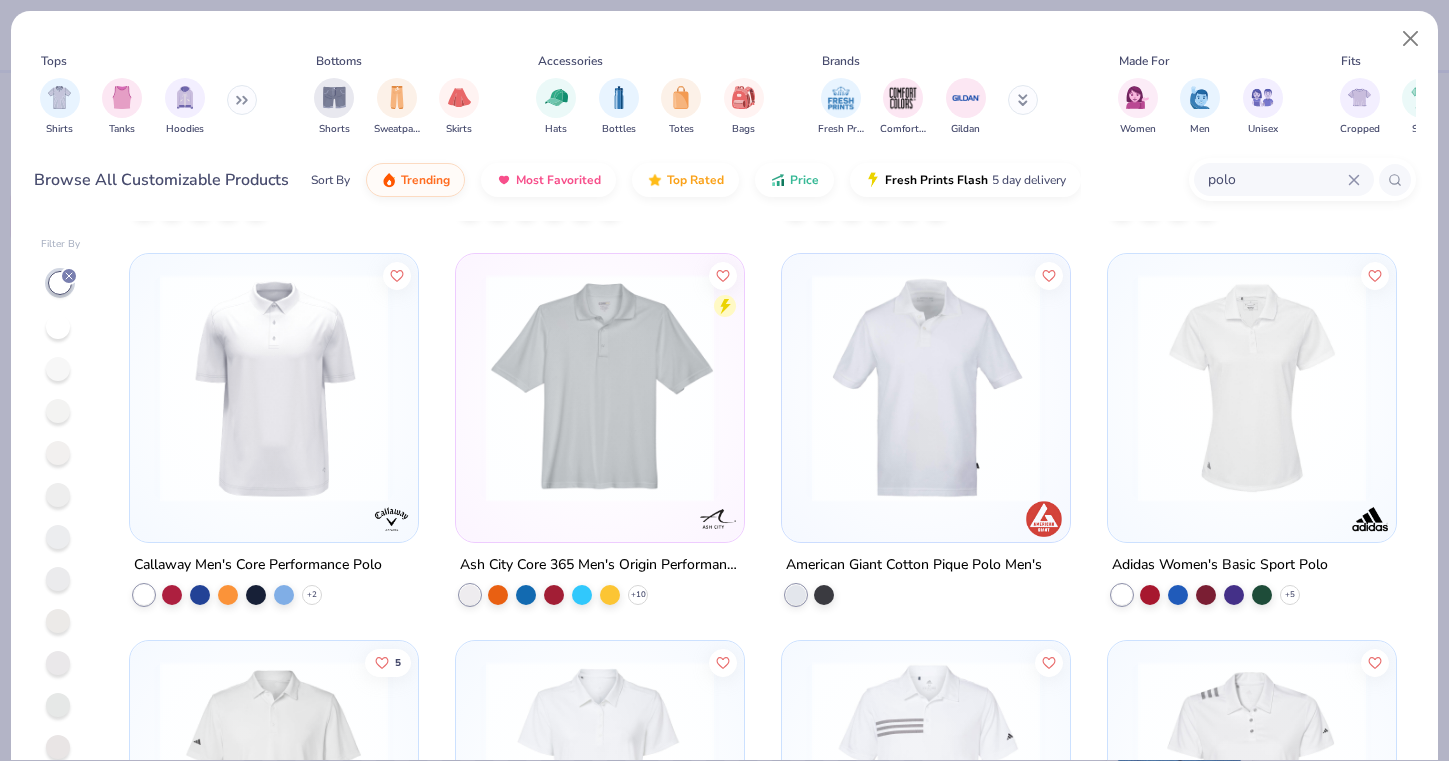 click at bounding box center (274, 388) 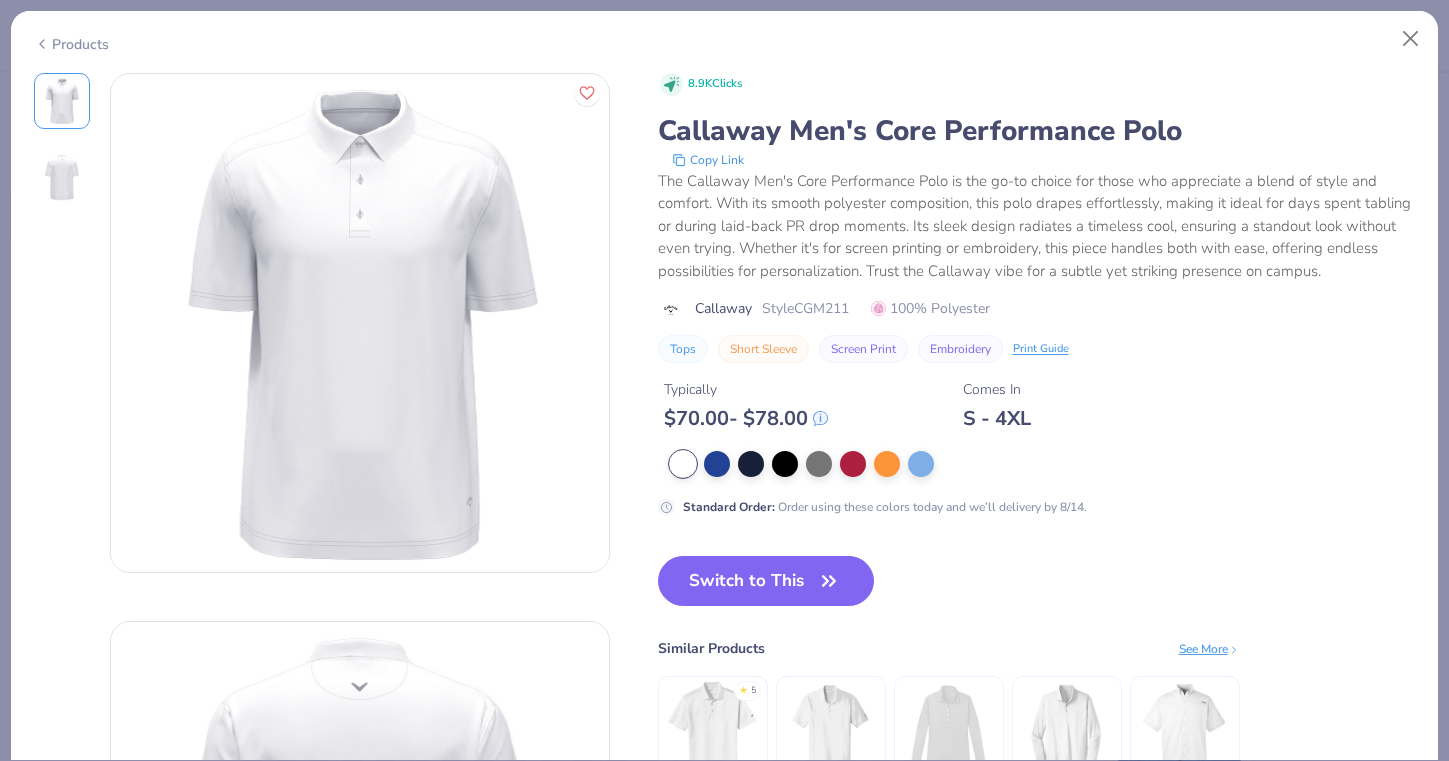 scroll, scrollTop: 0, scrollLeft: 0, axis: both 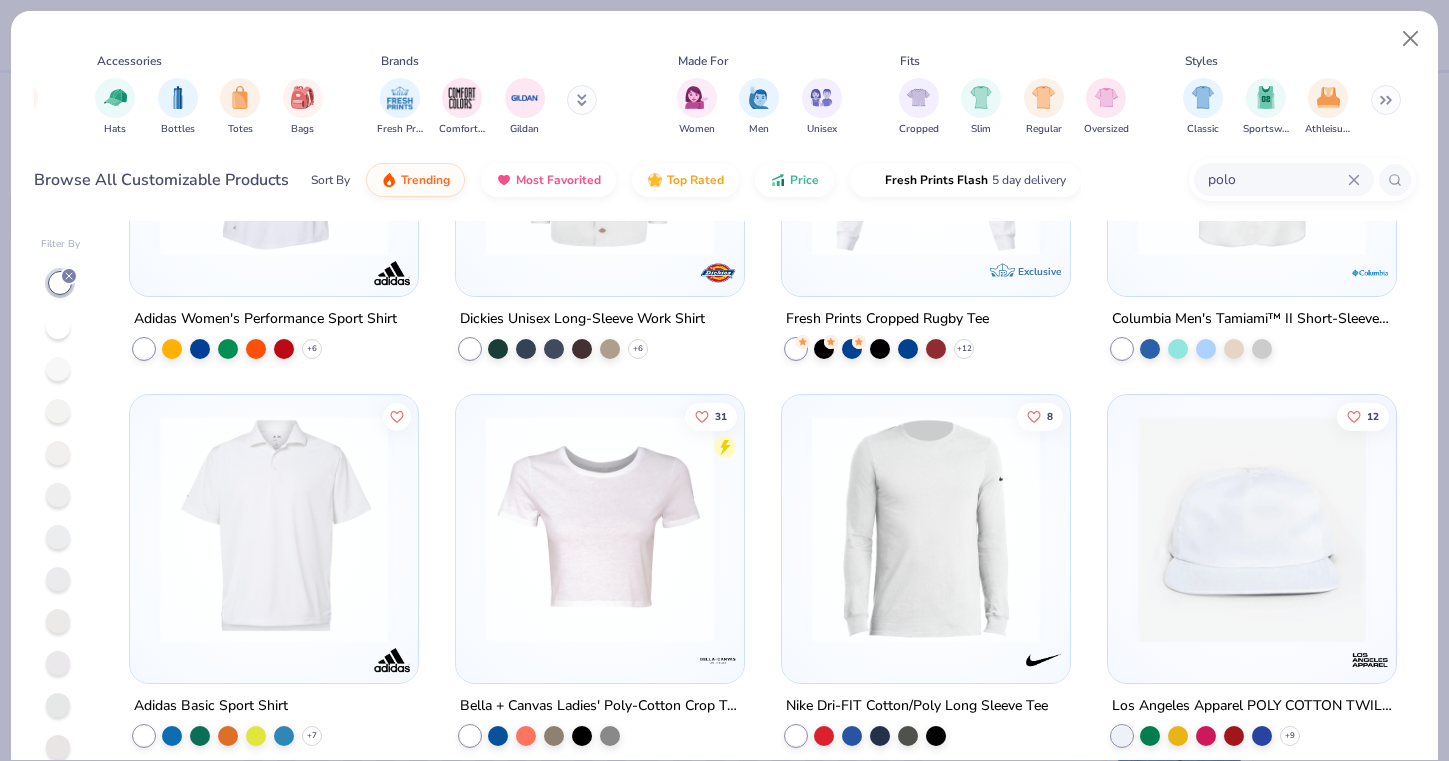 click at bounding box center (1386, 100) 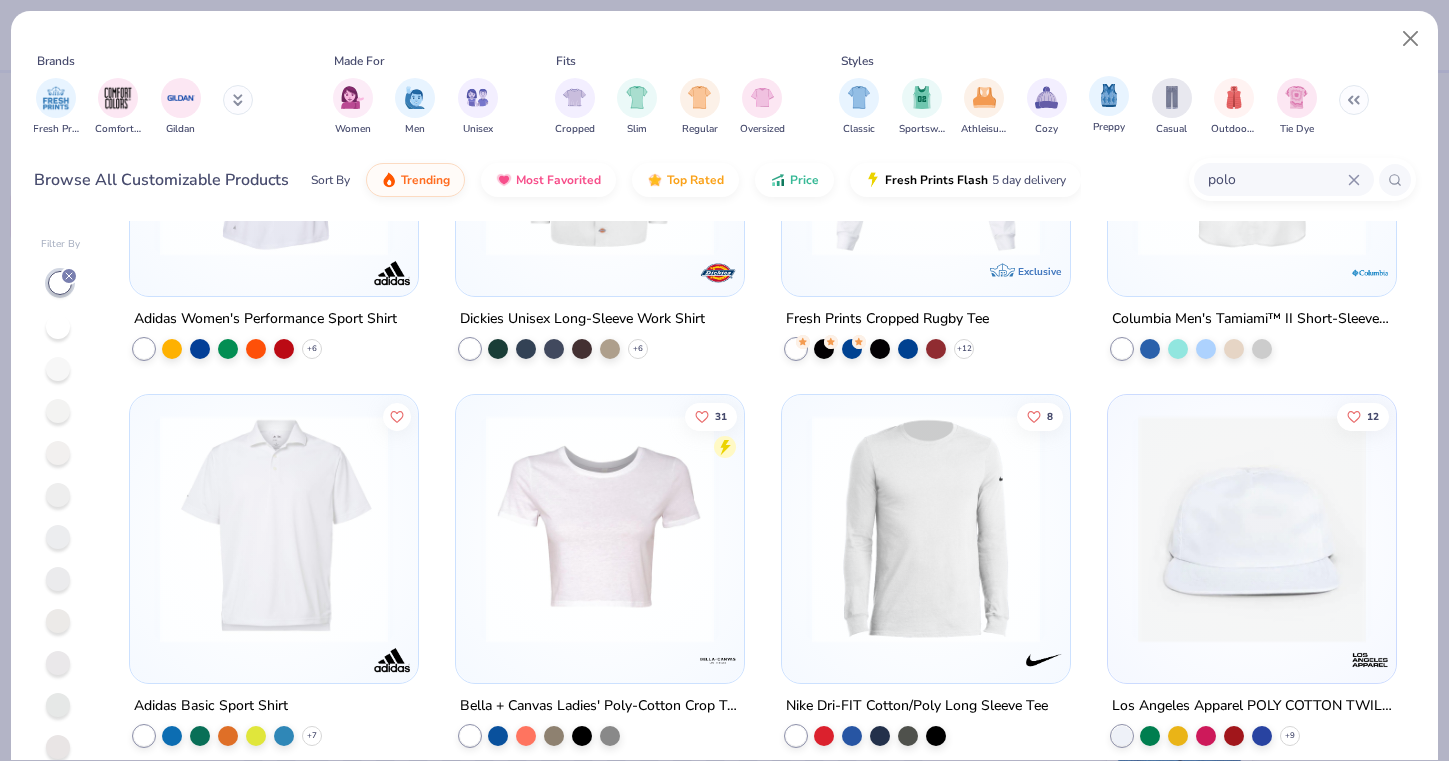 scroll, scrollTop: 0, scrollLeft: 786, axis: horizontal 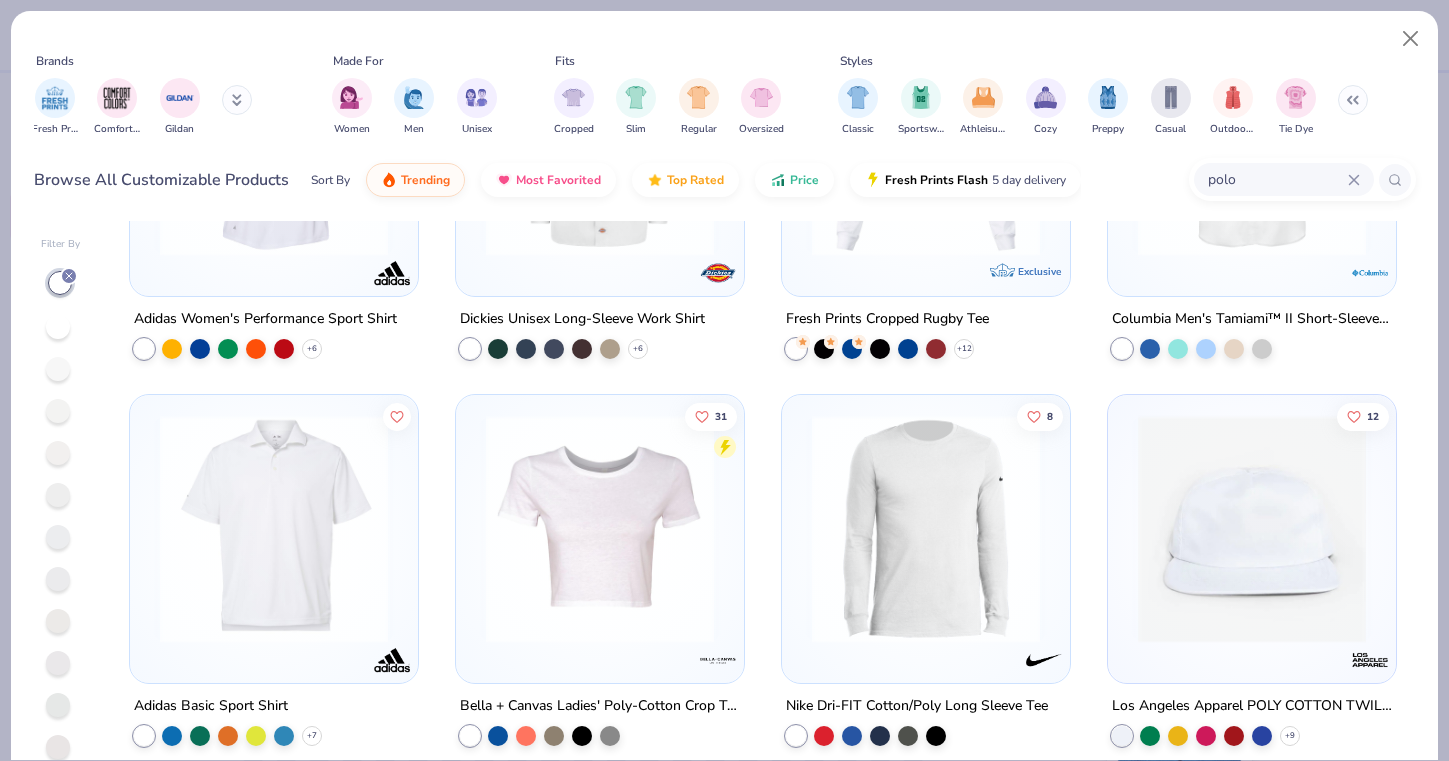 click at bounding box center [1353, 100] 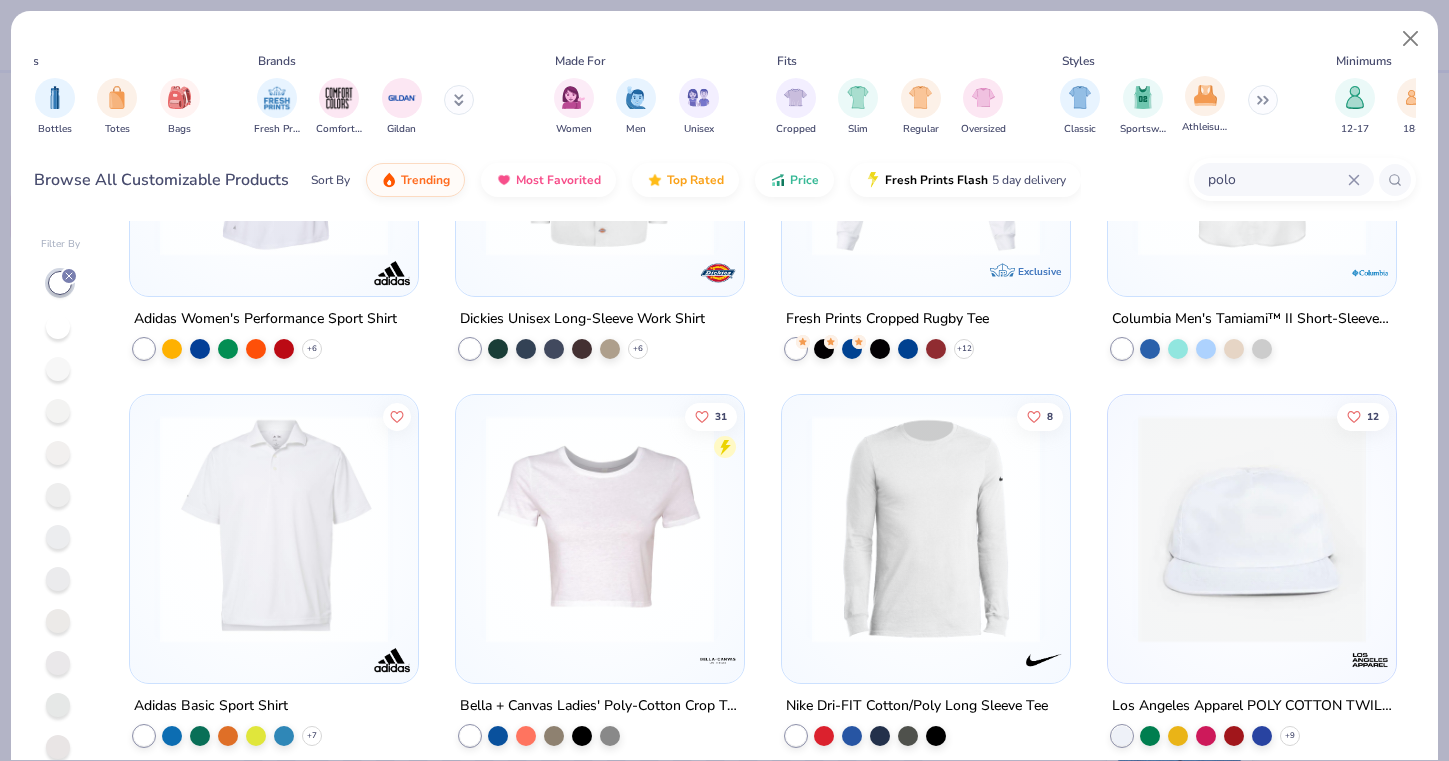 scroll, scrollTop: 0, scrollLeft: 576, axis: horizontal 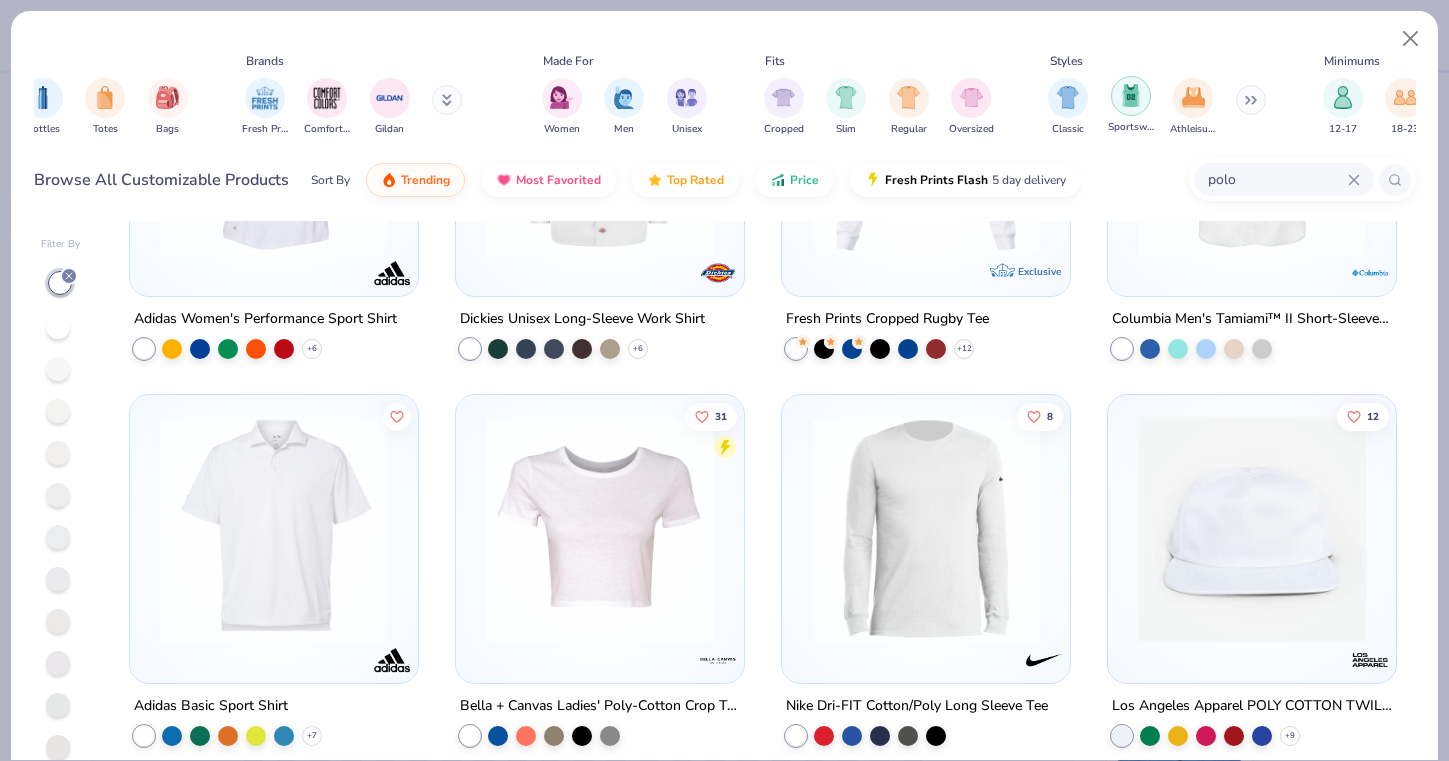 click at bounding box center (1131, 95) 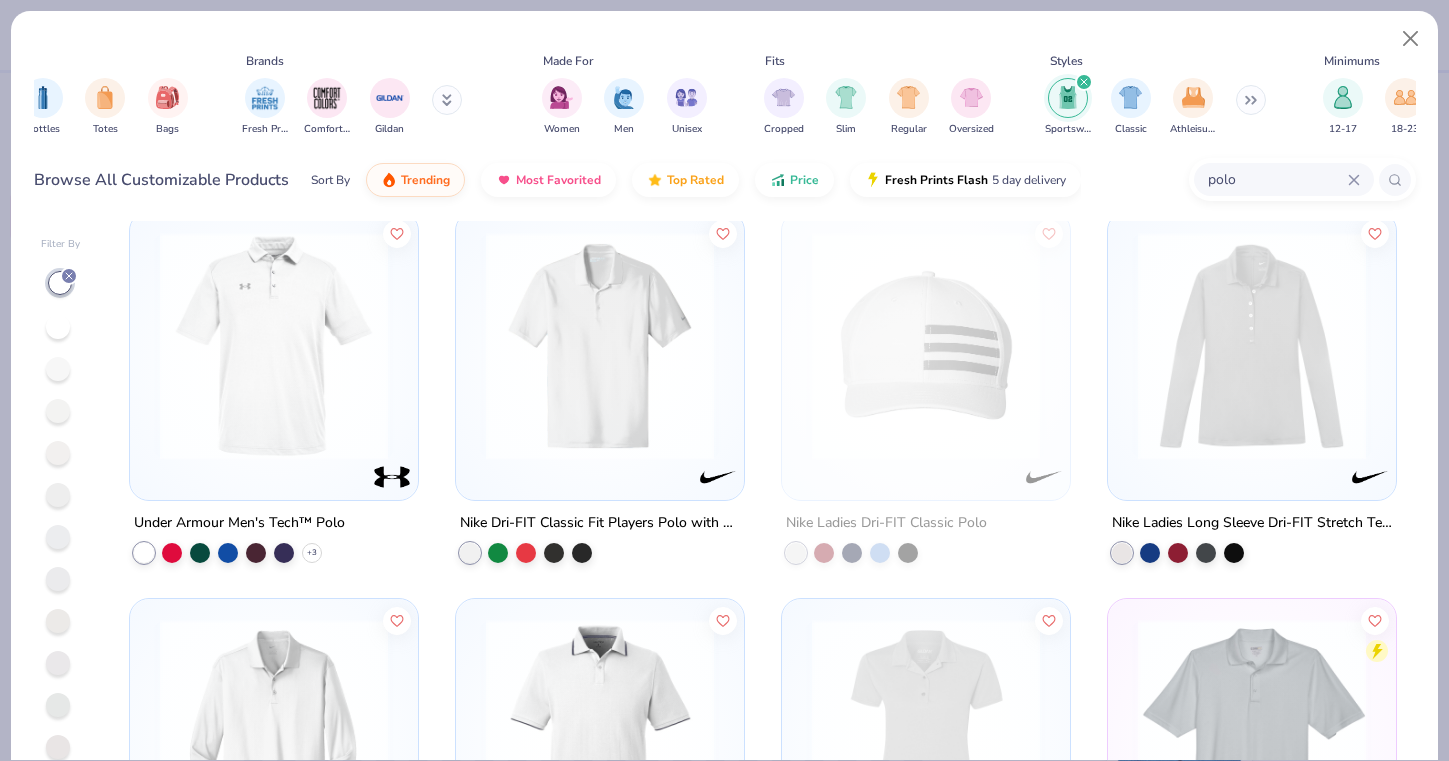 scroll, scrollTop: 416, scrollLeft: 0, axis: vertical 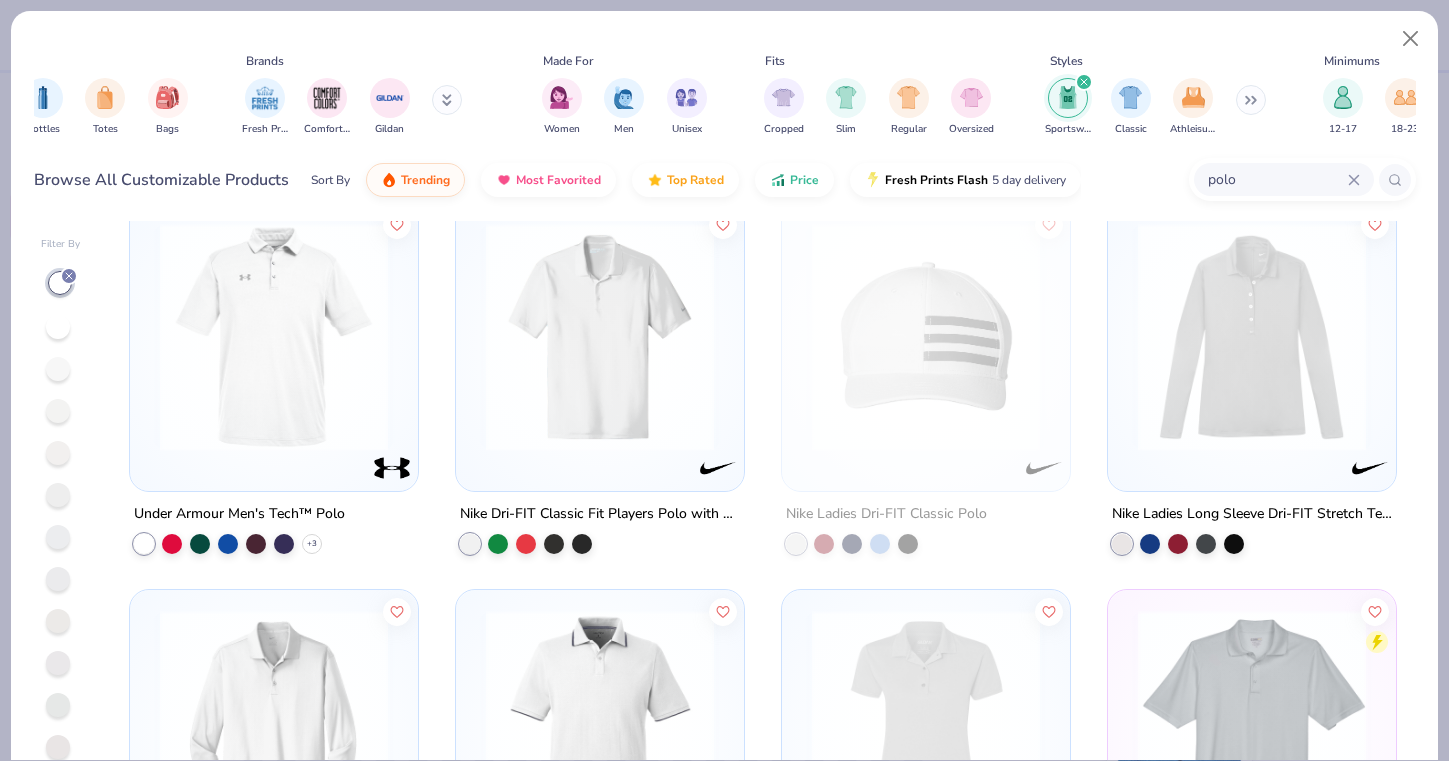click at bounding box center (274, 337) 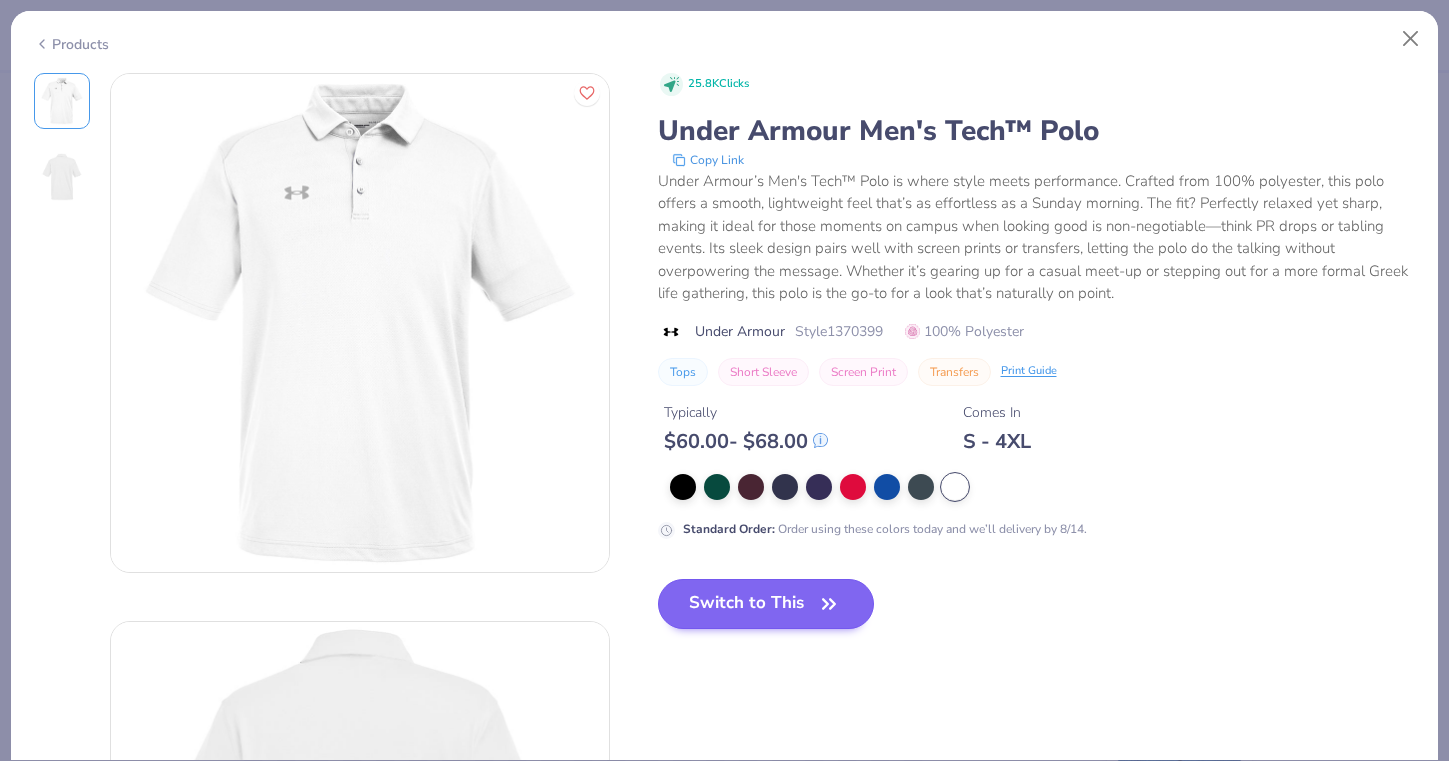 click on "Switch to This" at bounding box center [766, 604] 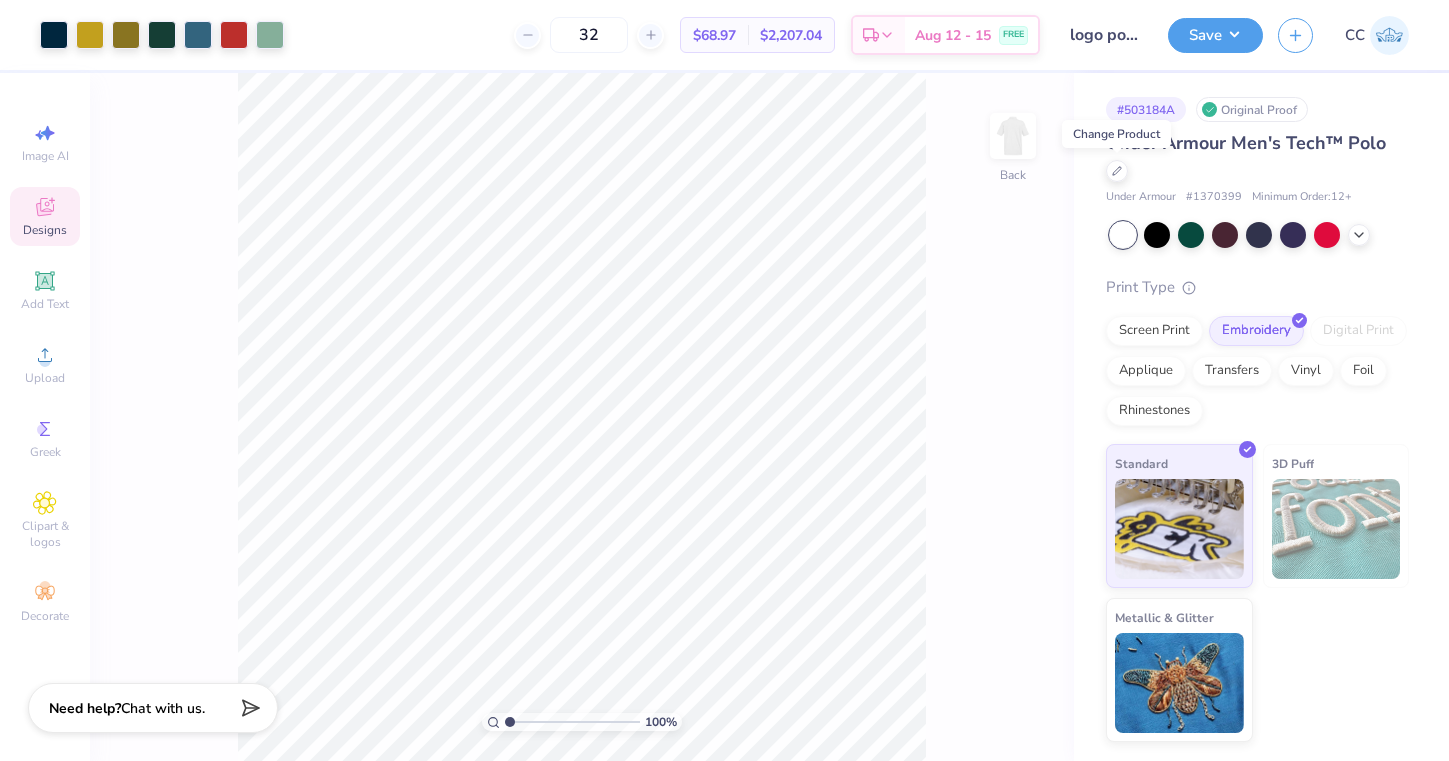 click on "100  % Back" at bounding box center [582, 417] 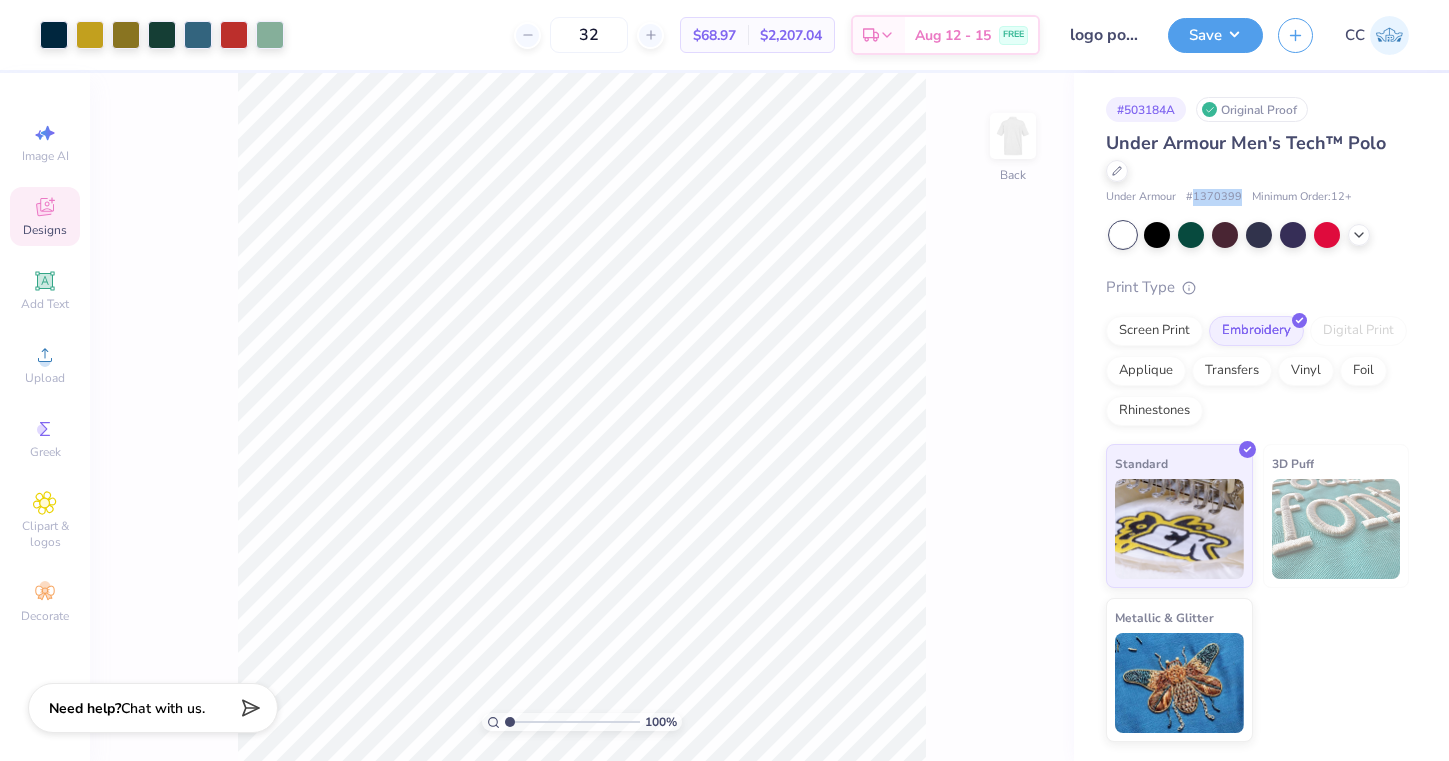 drag, startPoint x: 1193, startPoint y: 198, endPoint x: 1239, endPoint y: 199, distance: 46.010868 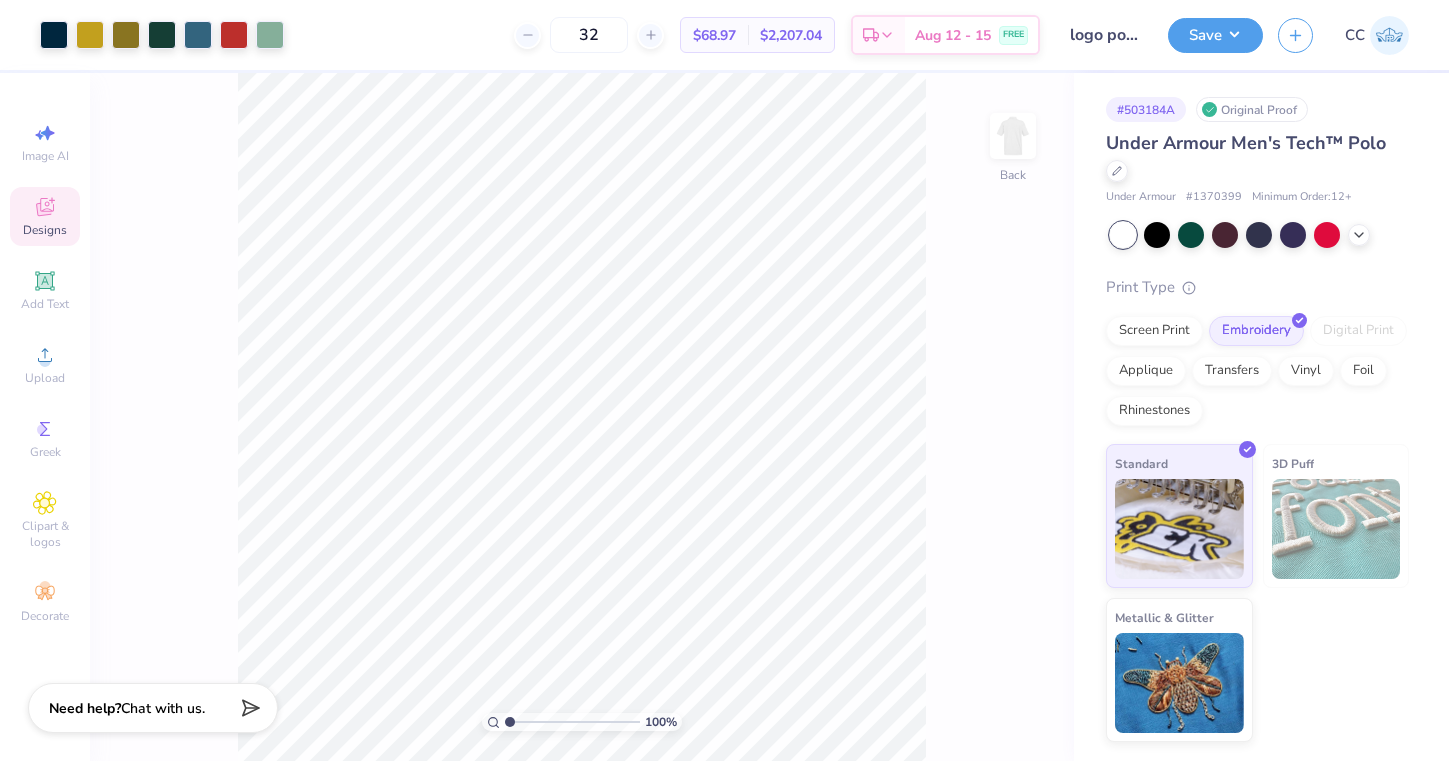 click on "100  % Back" at bounding box center [582, 417] 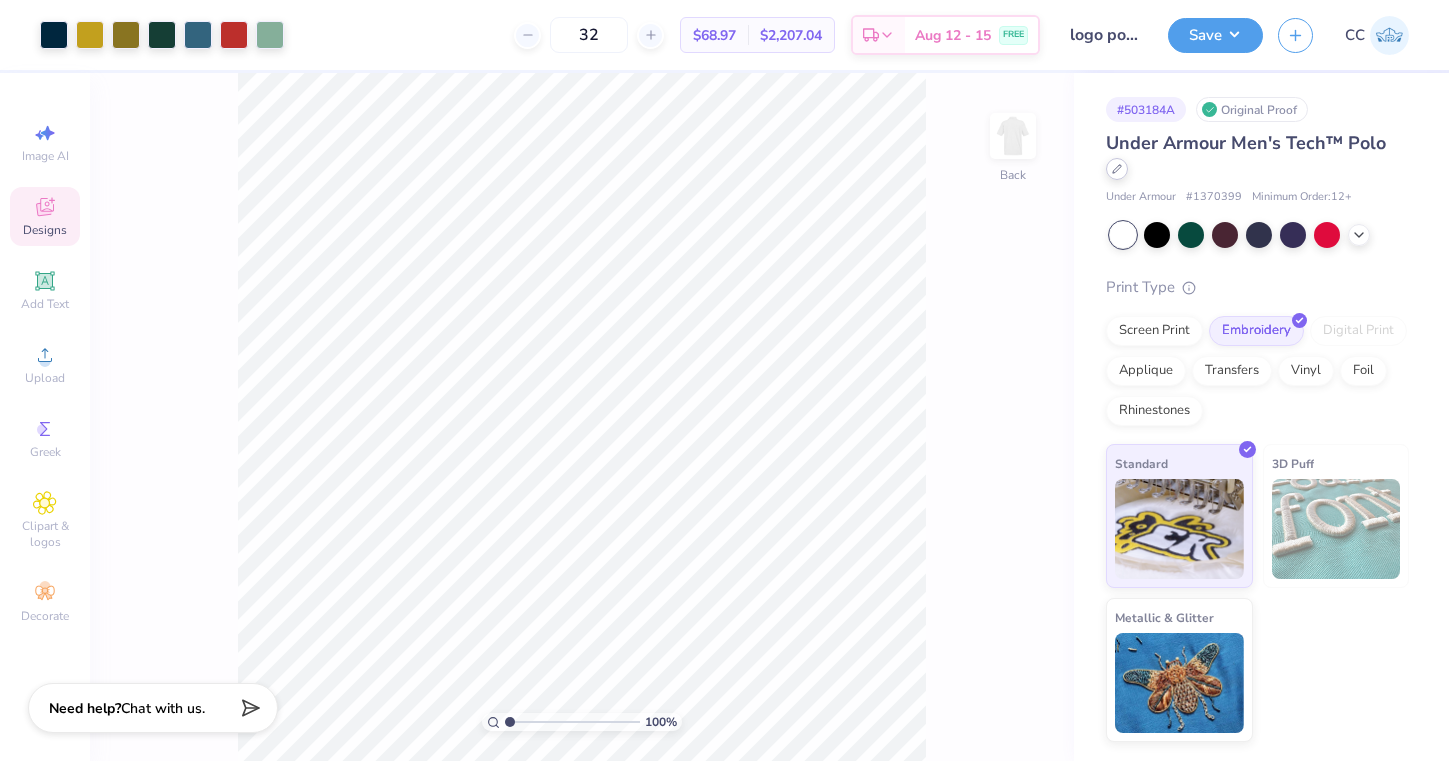 click 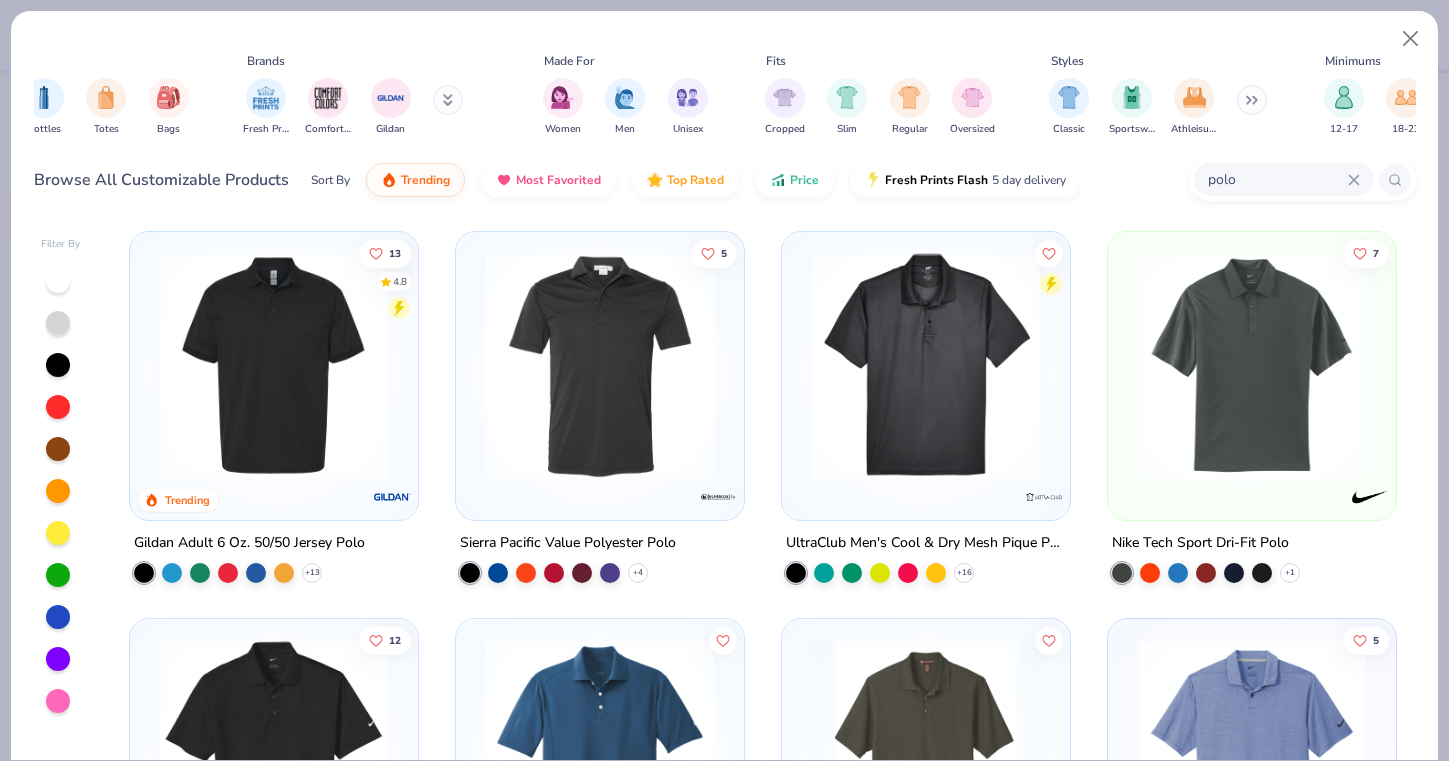 scroll, scrollTop: 0, scrollLeft: 604, axis: horizontal 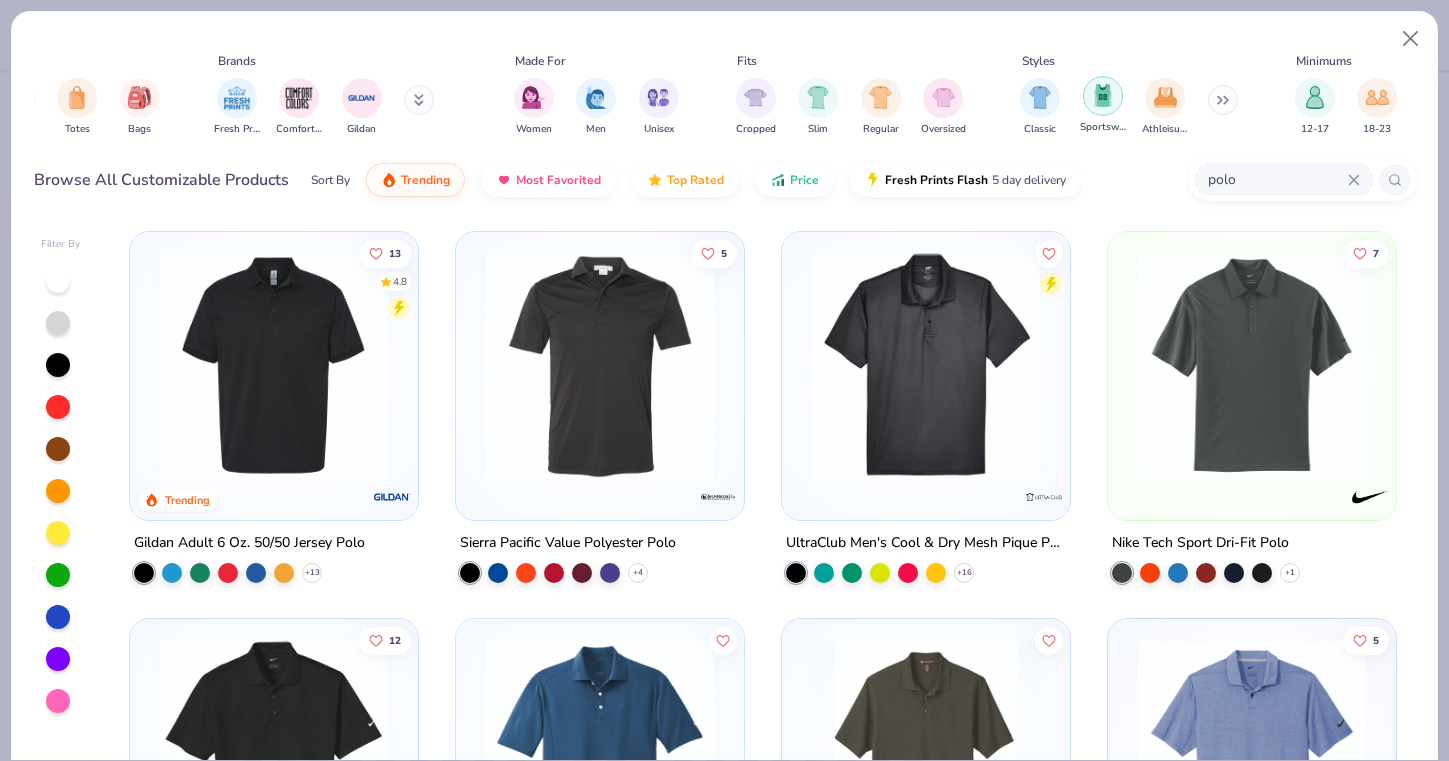 click at bounding box center (1103, 95) 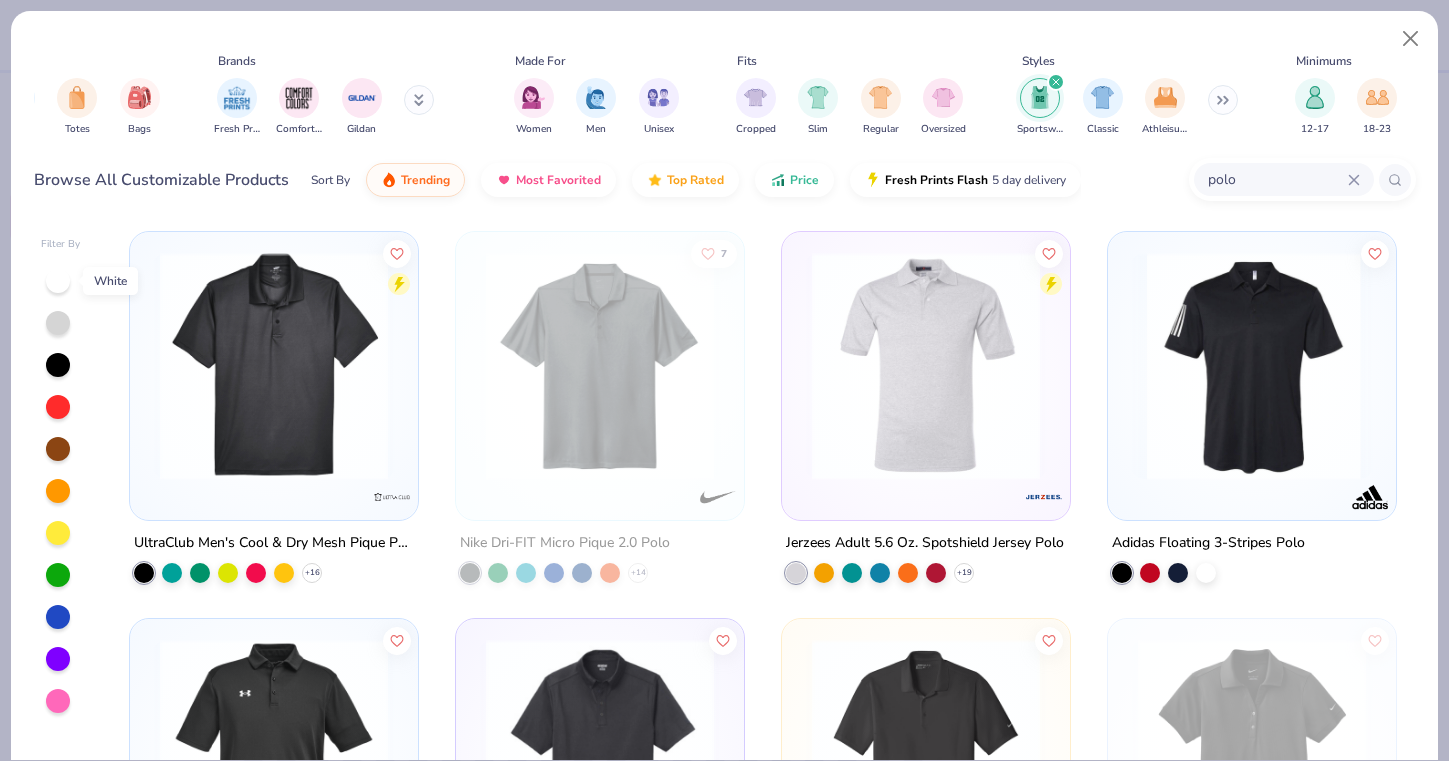 click at bounding box center (58, 281) 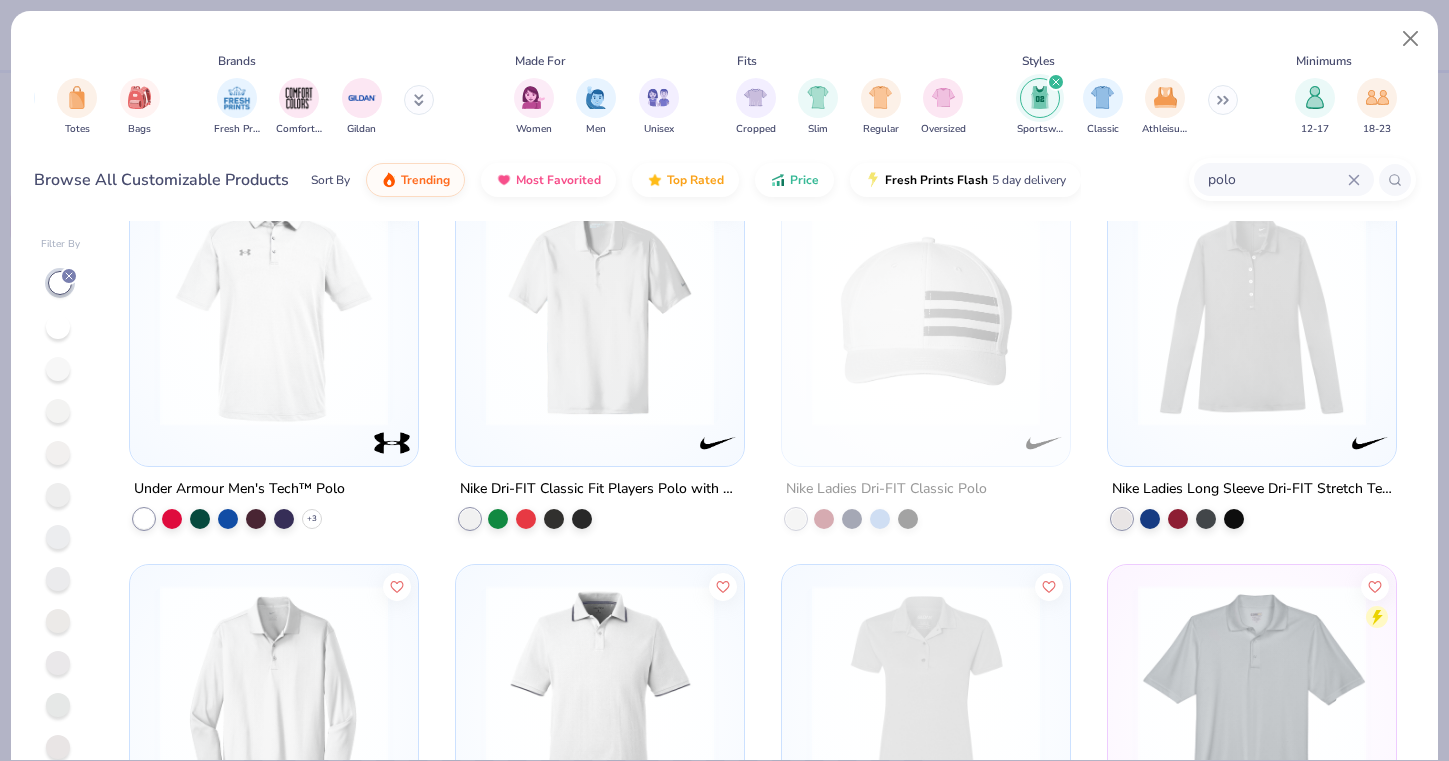 scroll, scrollTop: 408, scrollLeft: 0, axis: vertical 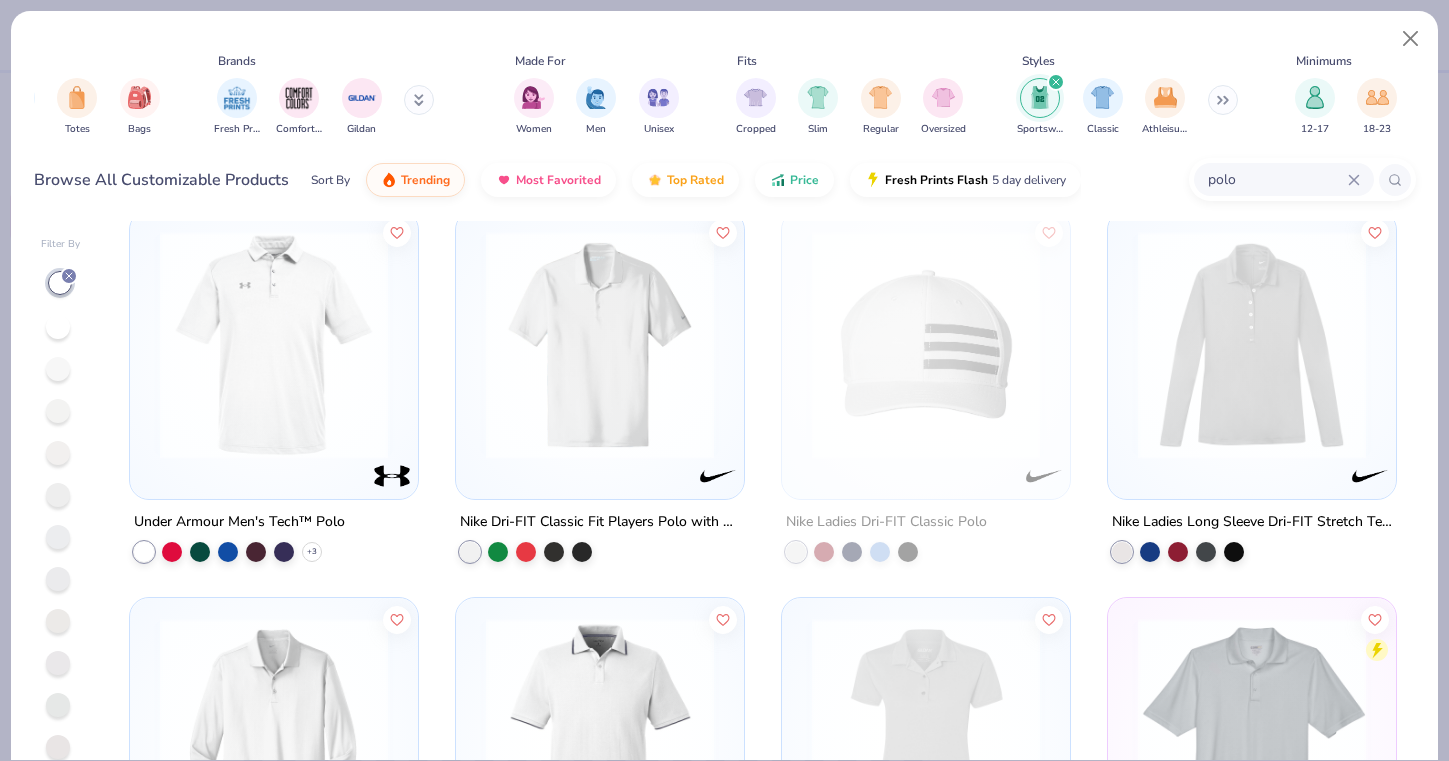 click at bounding box center [600, 345] 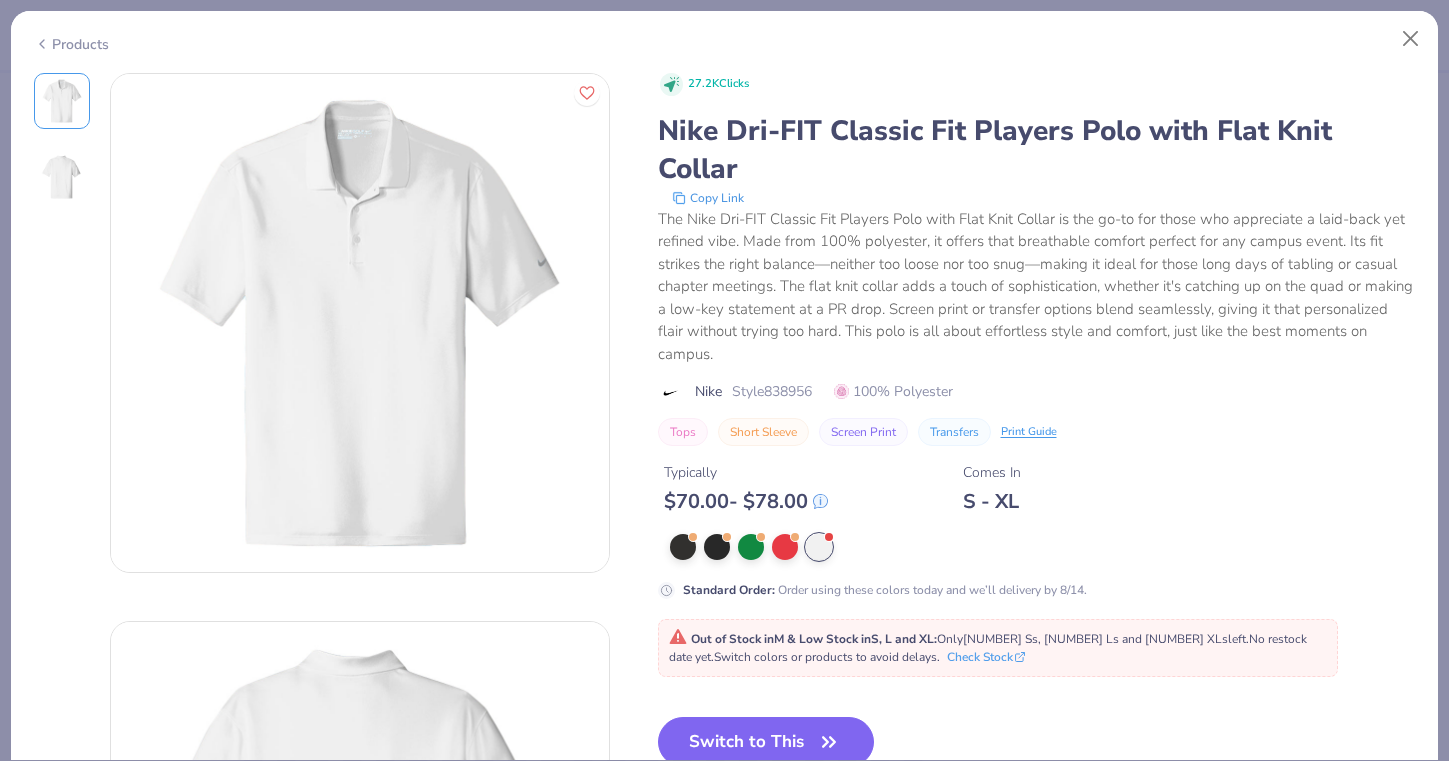 click on "Products" at bounding box center [71, 44] 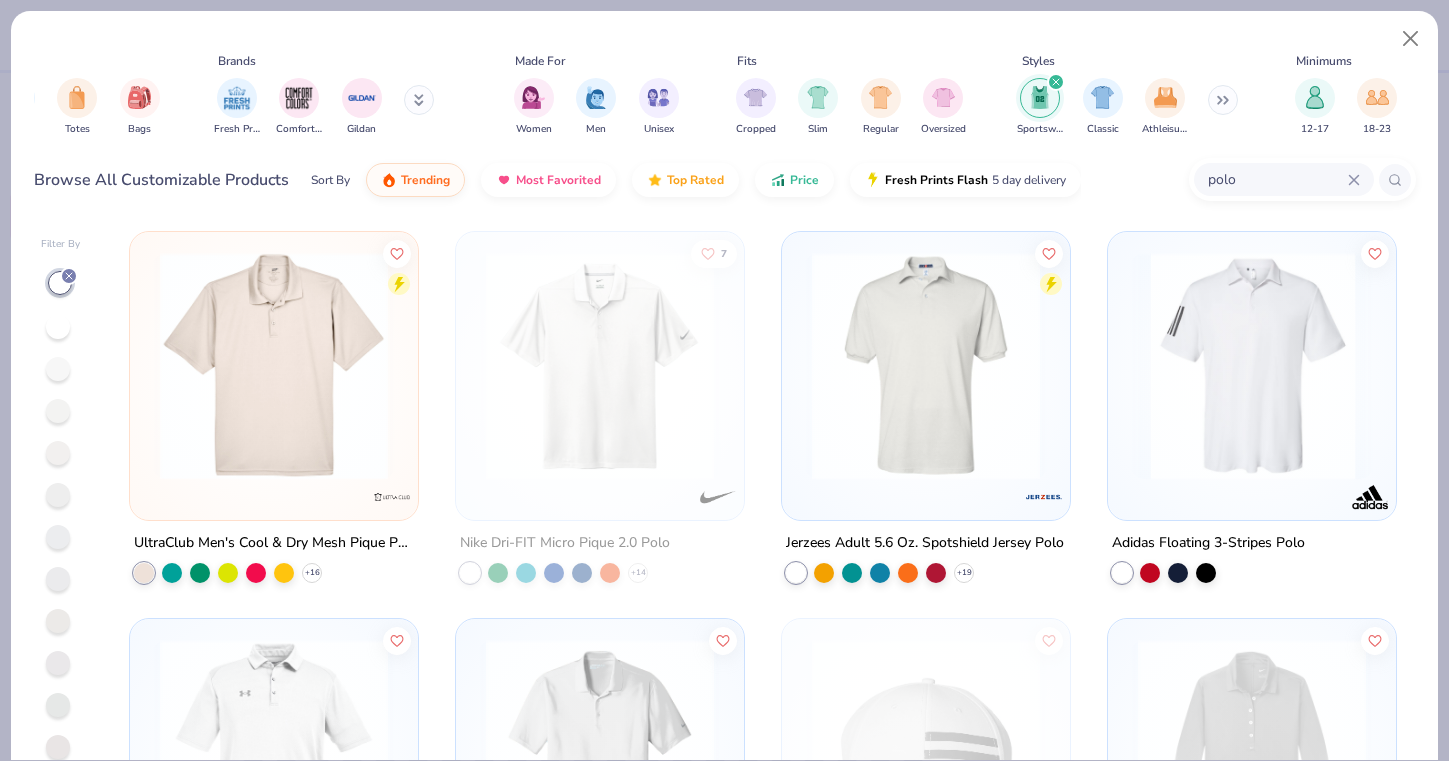 scroll, scrollTop: 0, scrollLeft: 0, axis: both 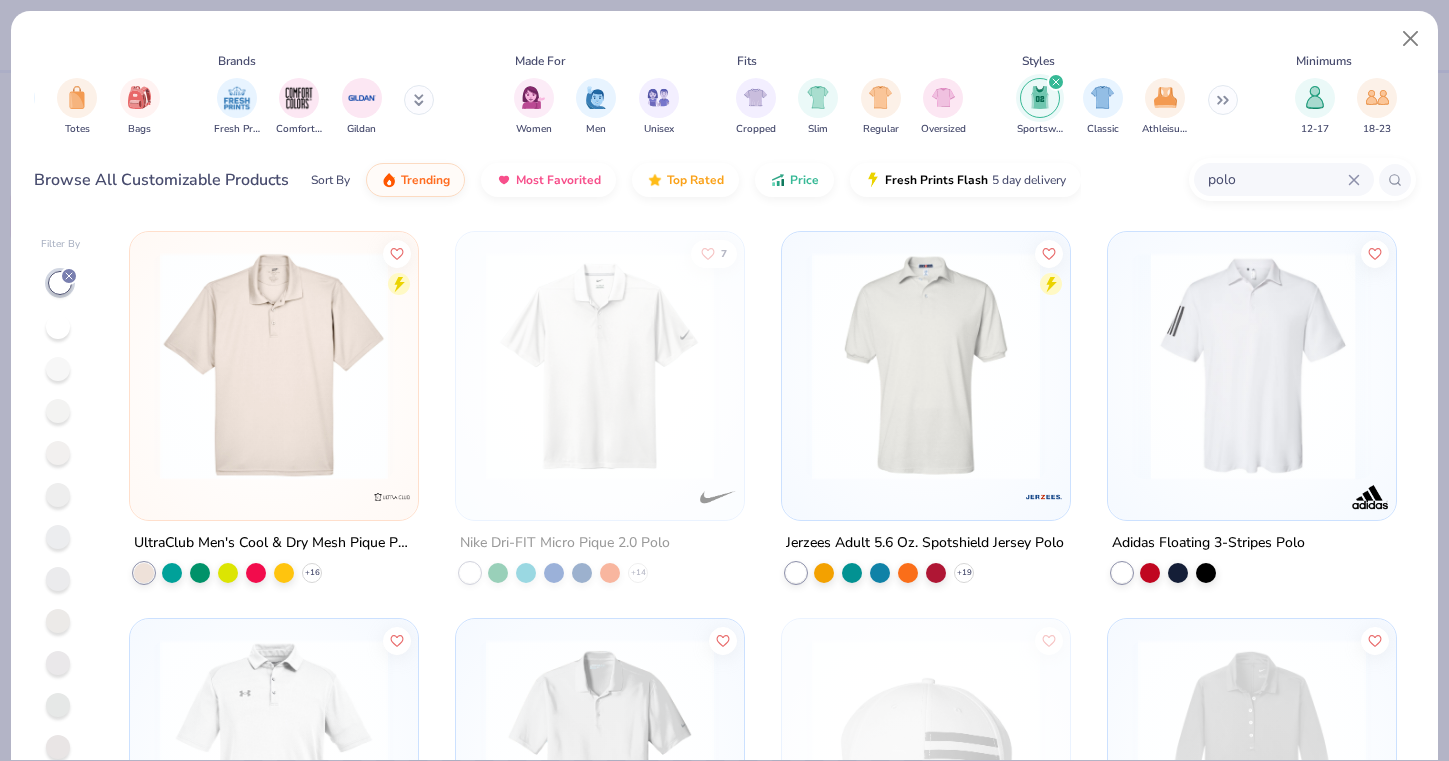 click at bounding box center (1252, 366) 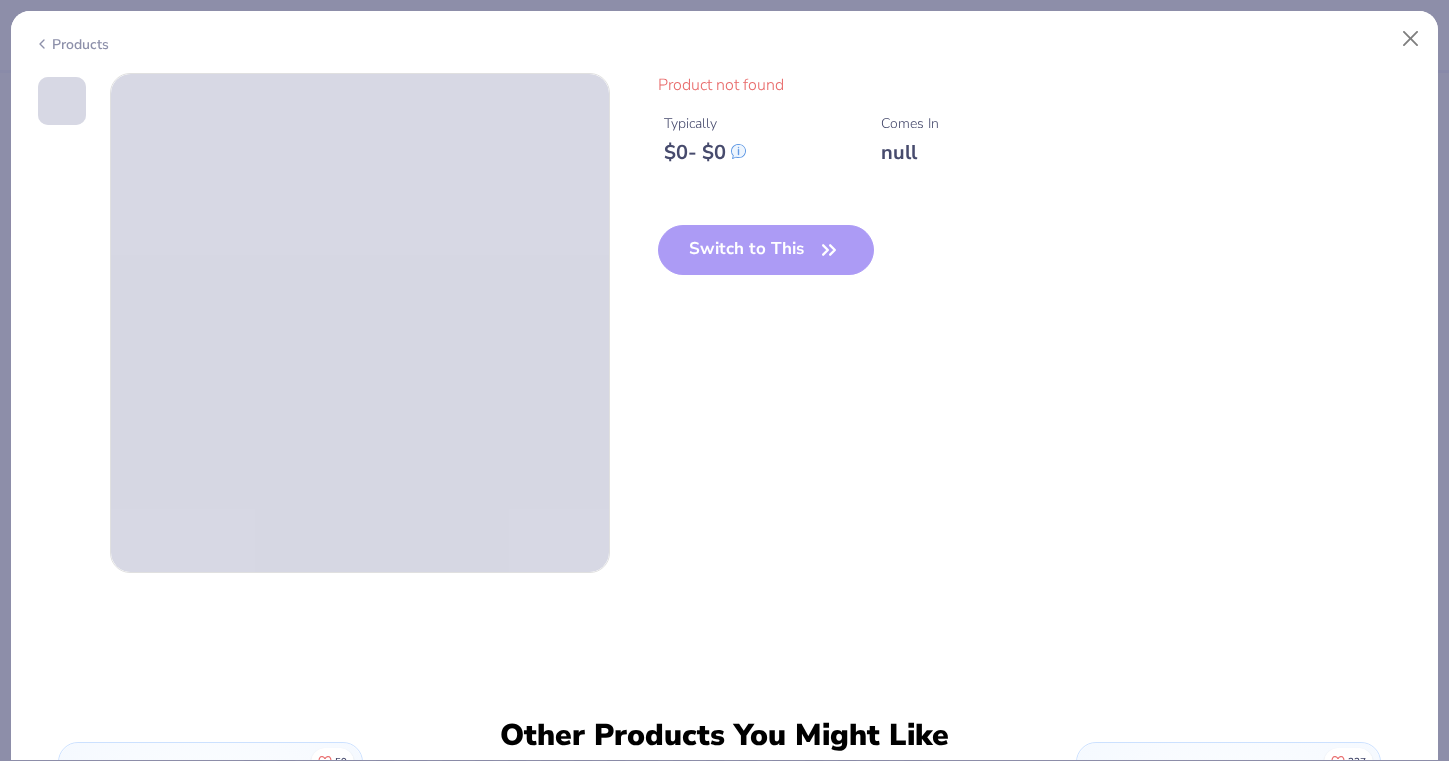 click on "Products" at bounding box center [71, 44] 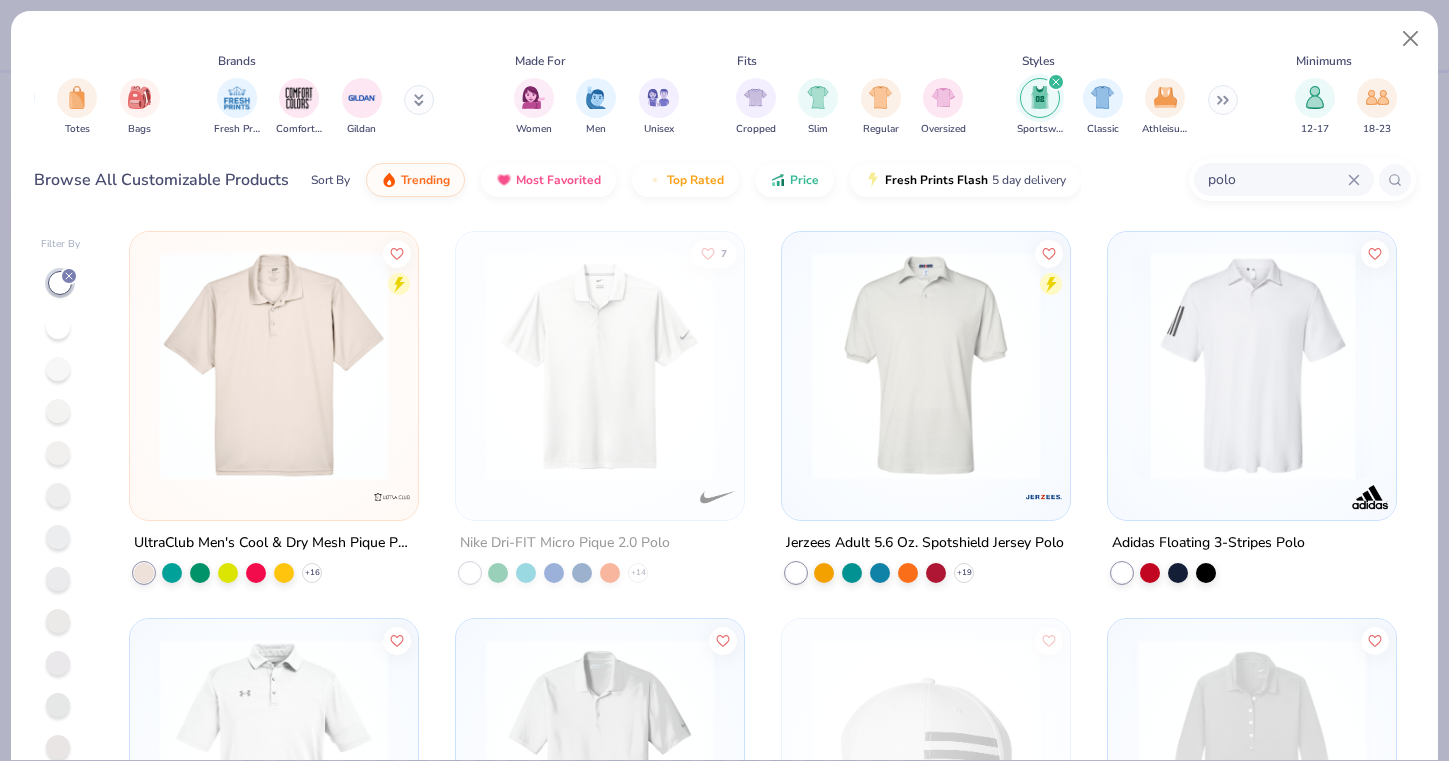 scroll, scrollTop: 0, scrollLeft: 0, axis: both 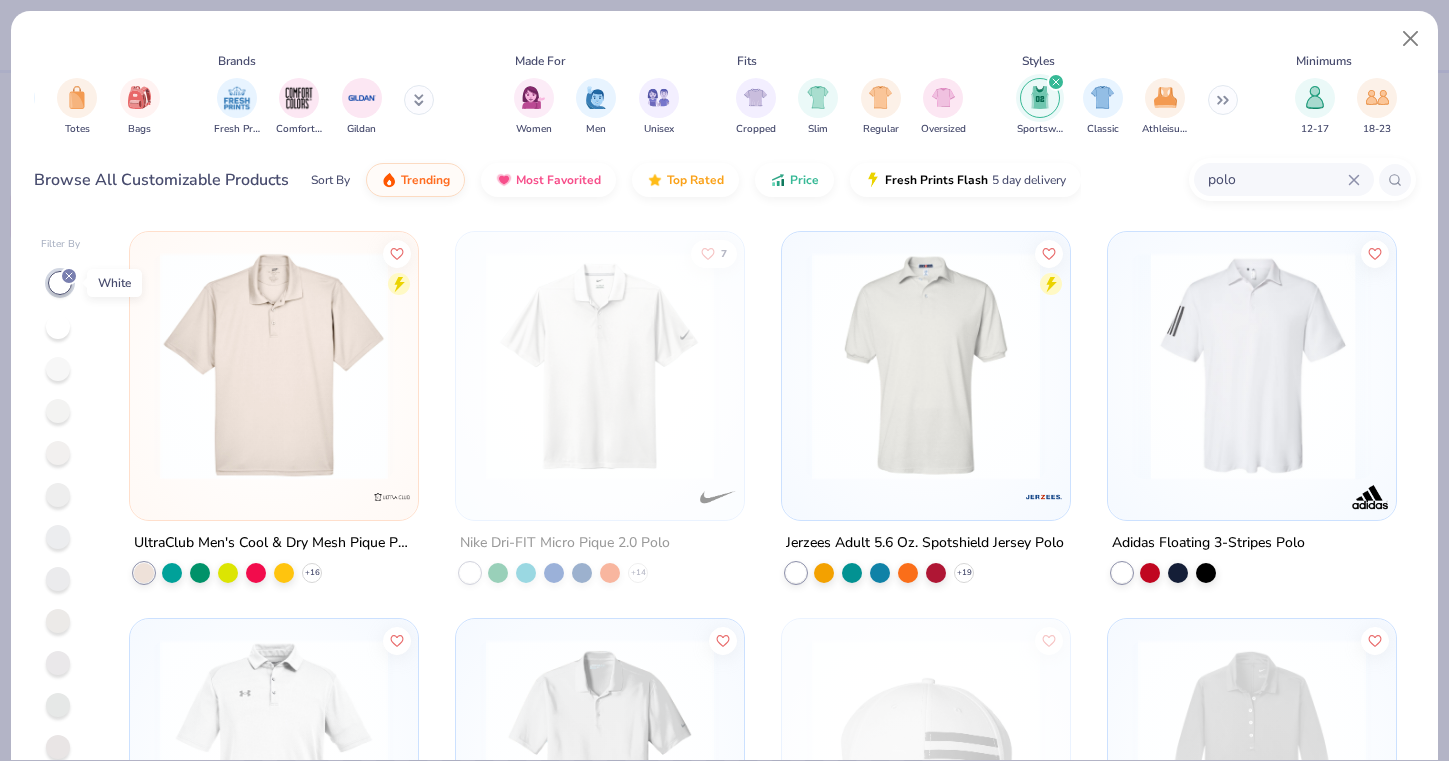 click 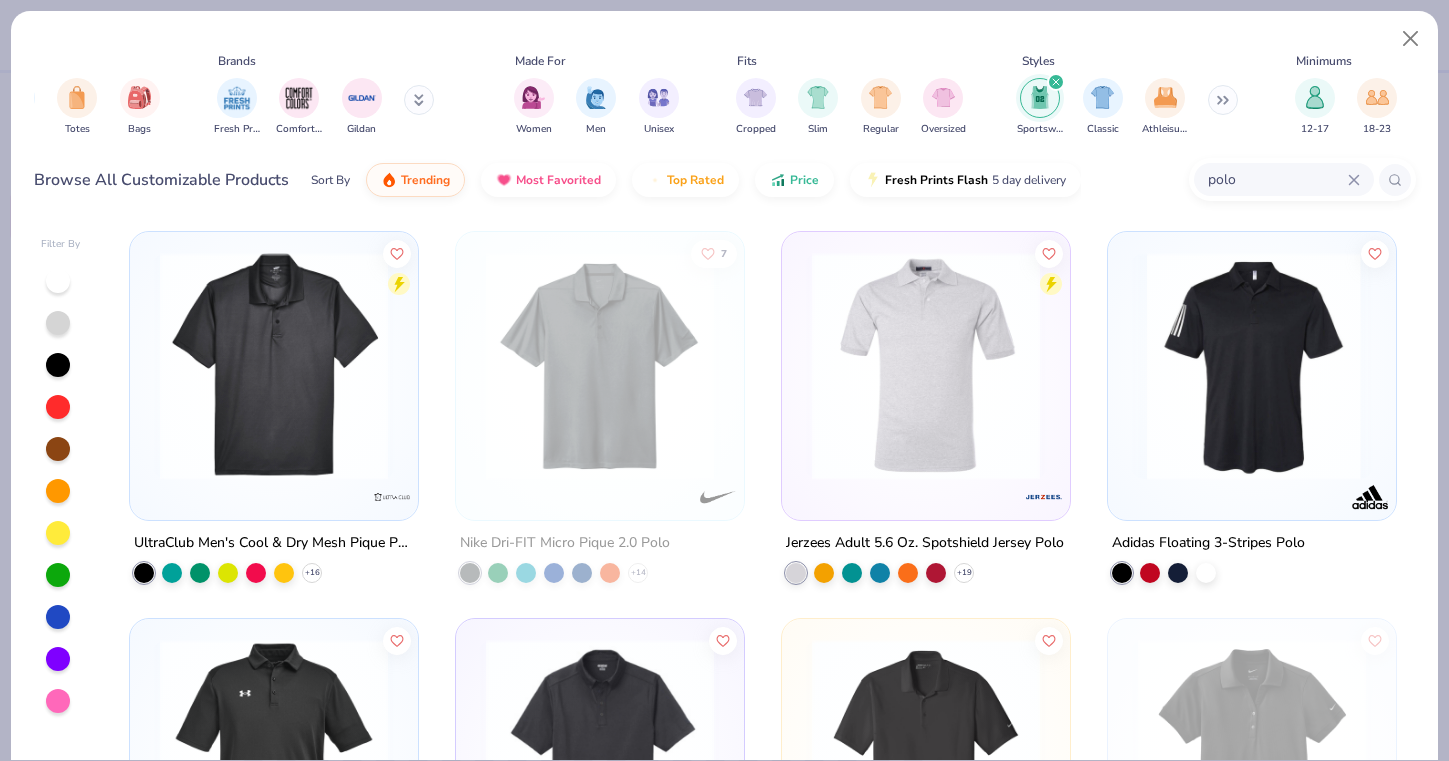 click 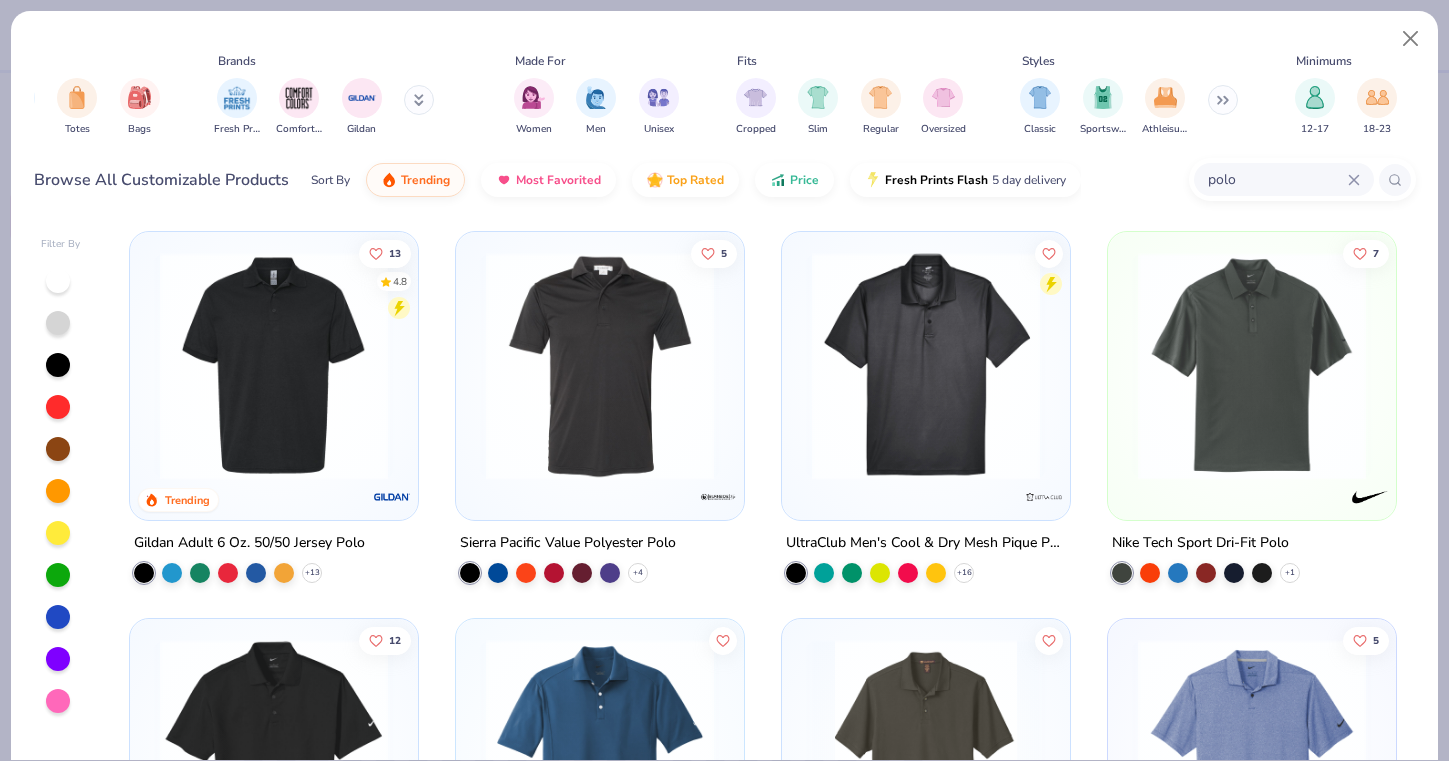 click at bounding box center [58, 281] 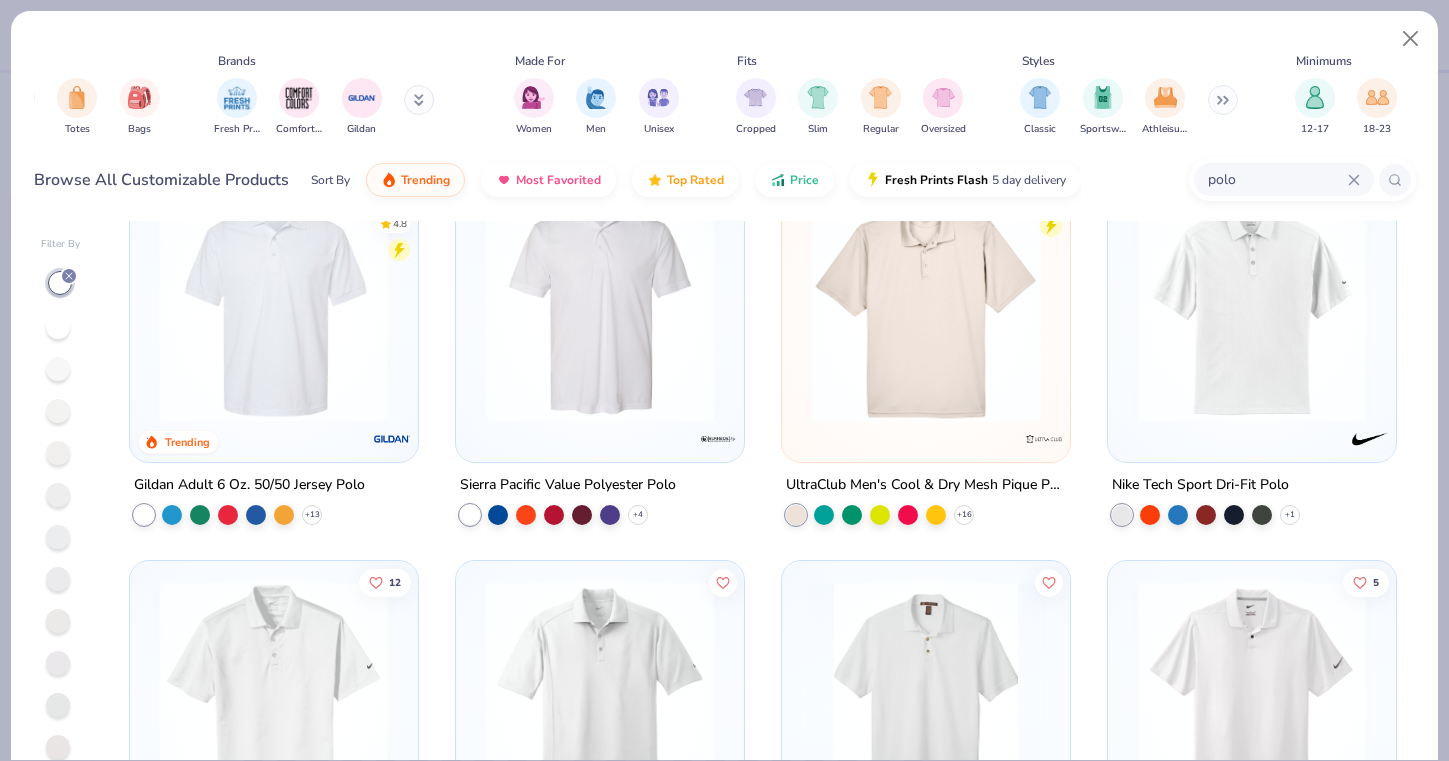 scroll, scrollTop: 64, scrollLeft: 0, axis: vertical 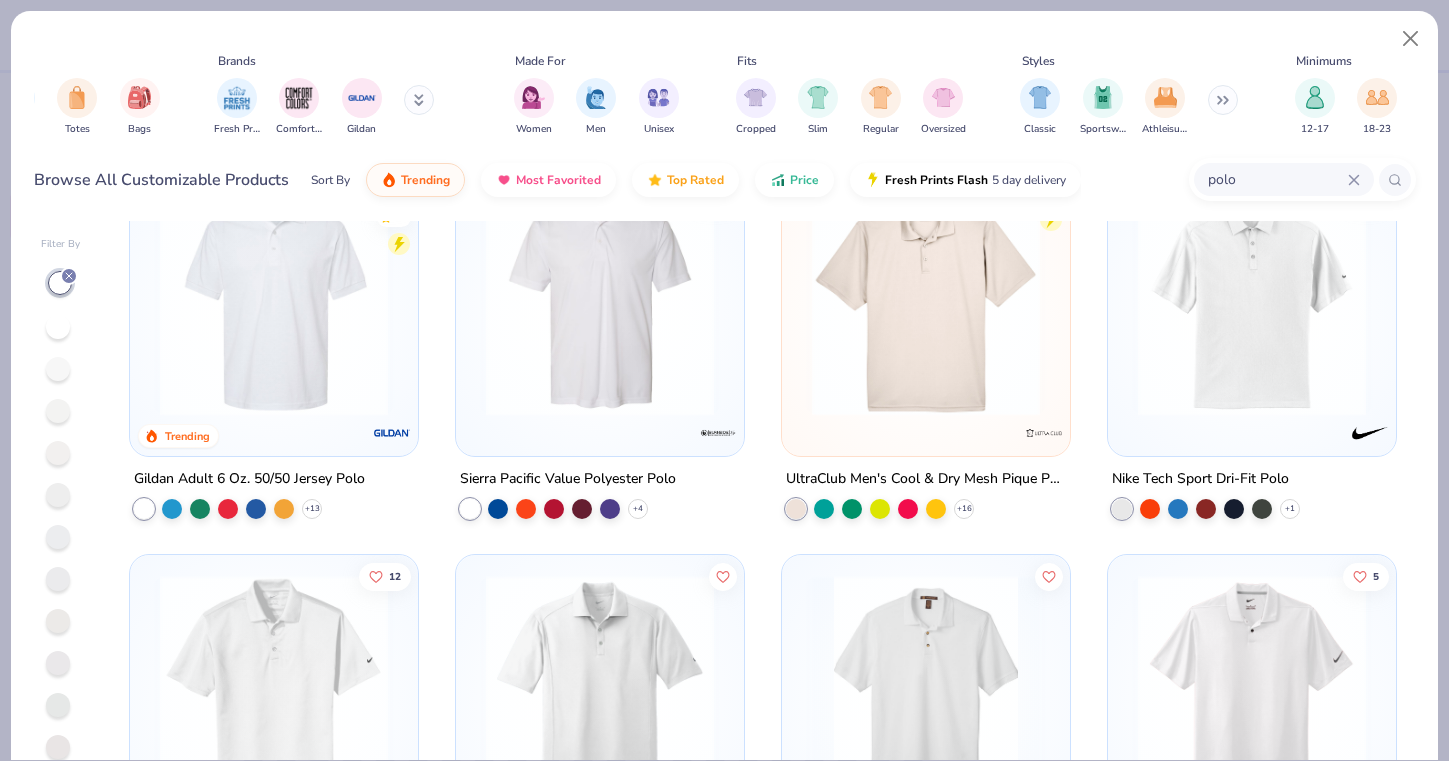 click at bounding box center [1252, 302] 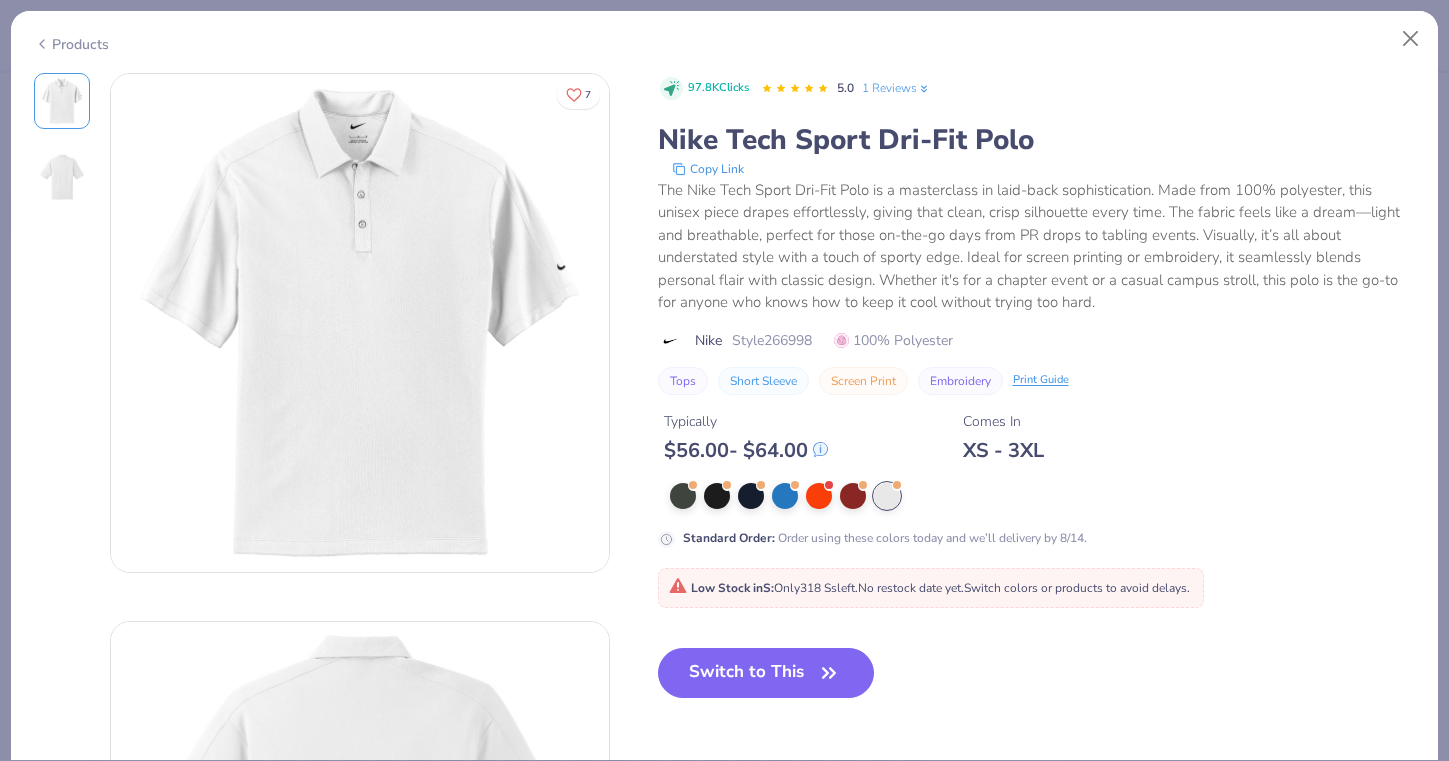 click on "No restock date yet." at bounding box center [911, 588] 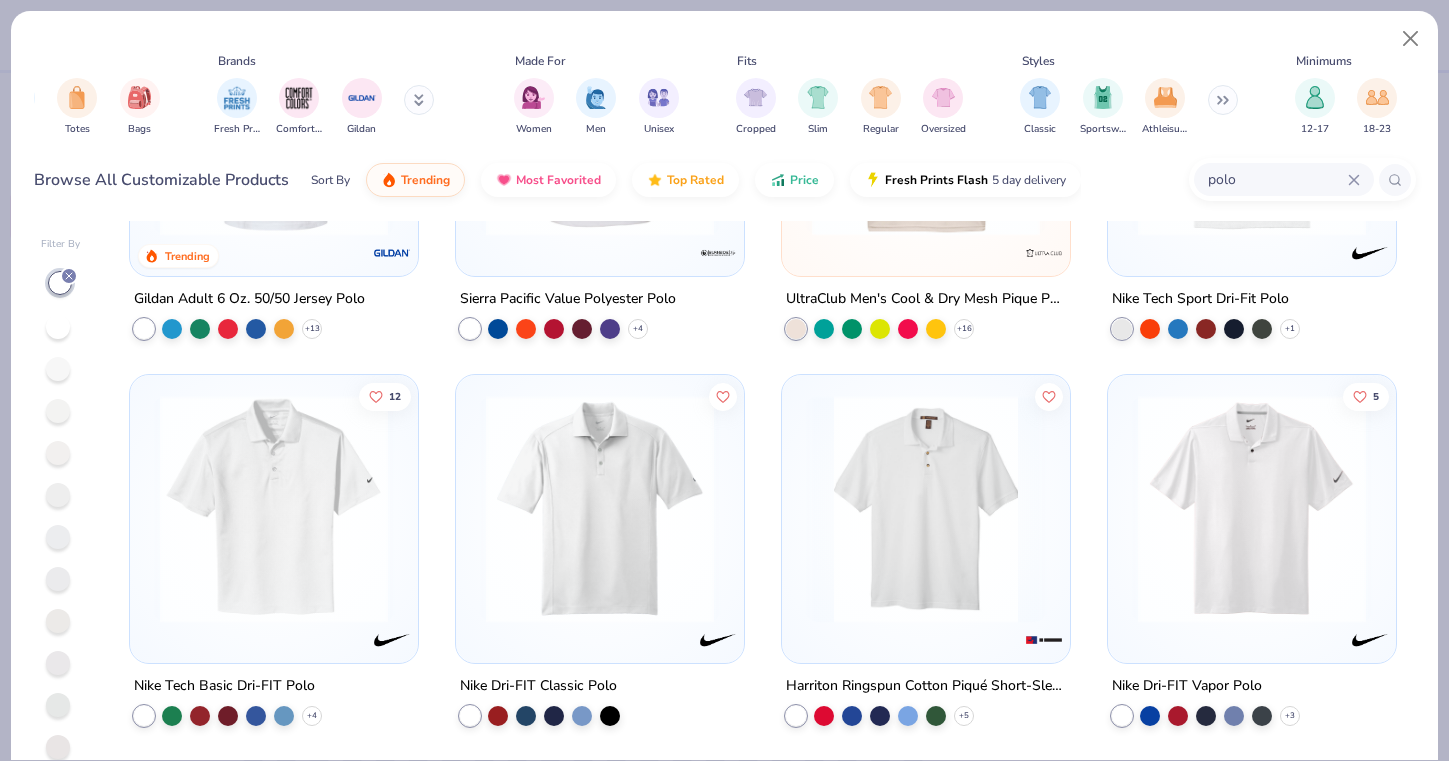 scroll, scrollTop: 249, scrollLeft: 0, axis: vertical 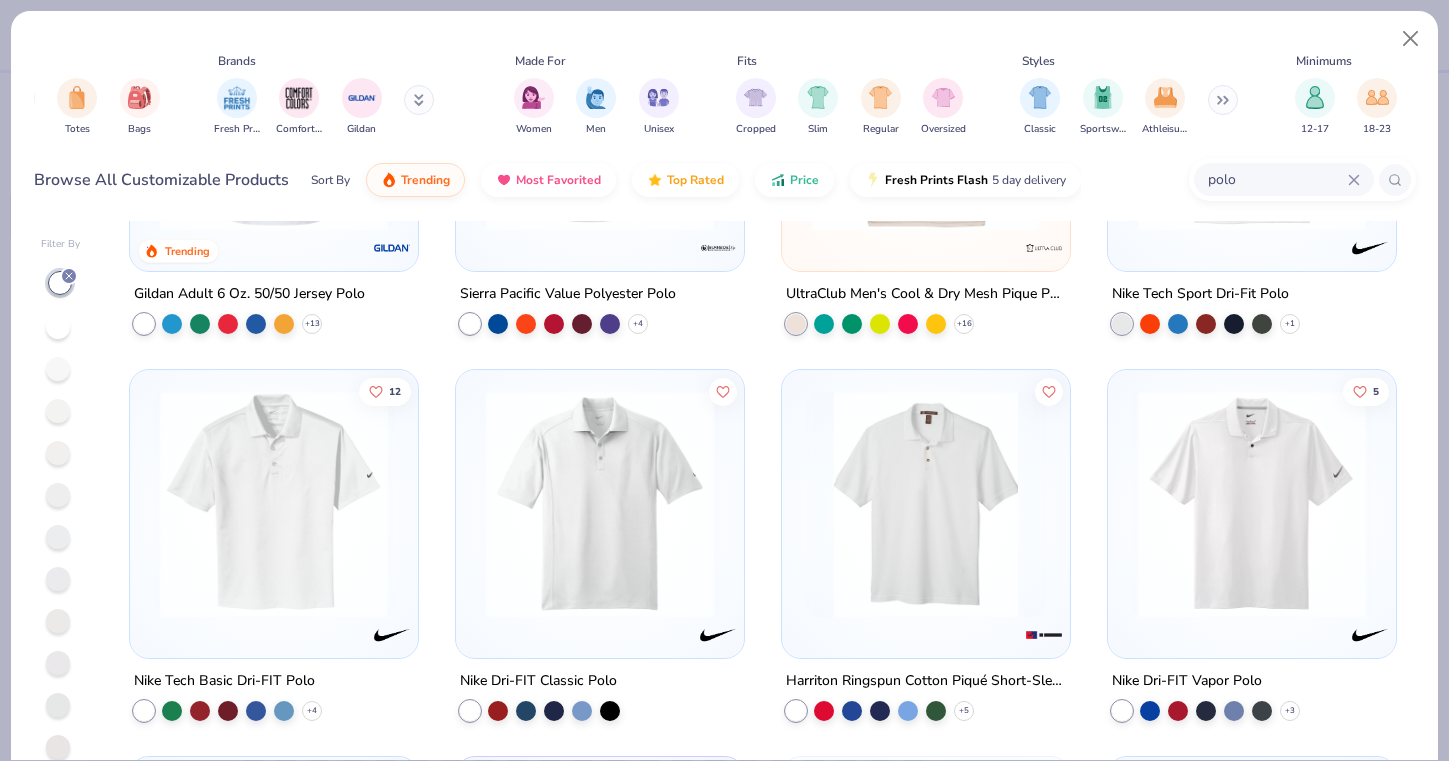 click at bounding box center [600, 504] 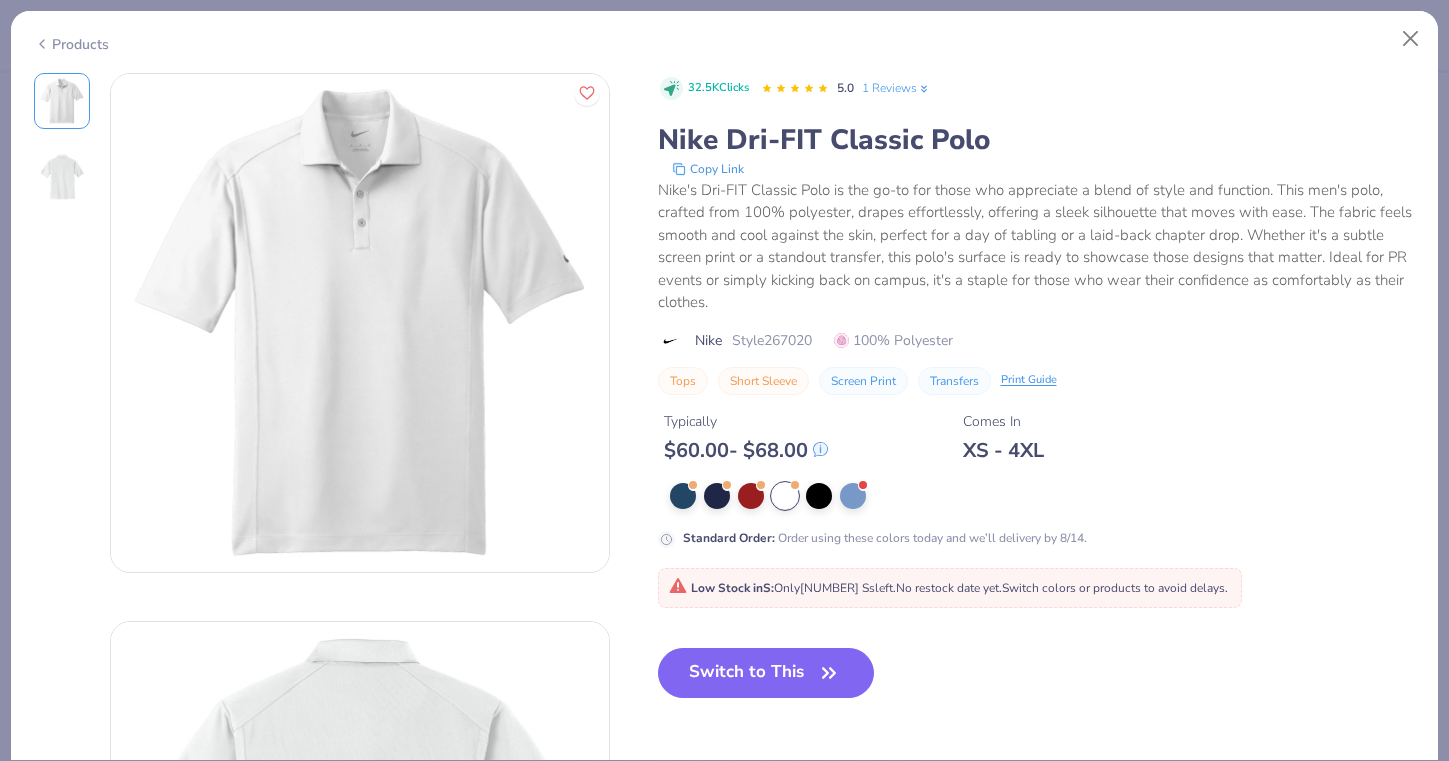 click on "Products" at bounding box center (71, 44) 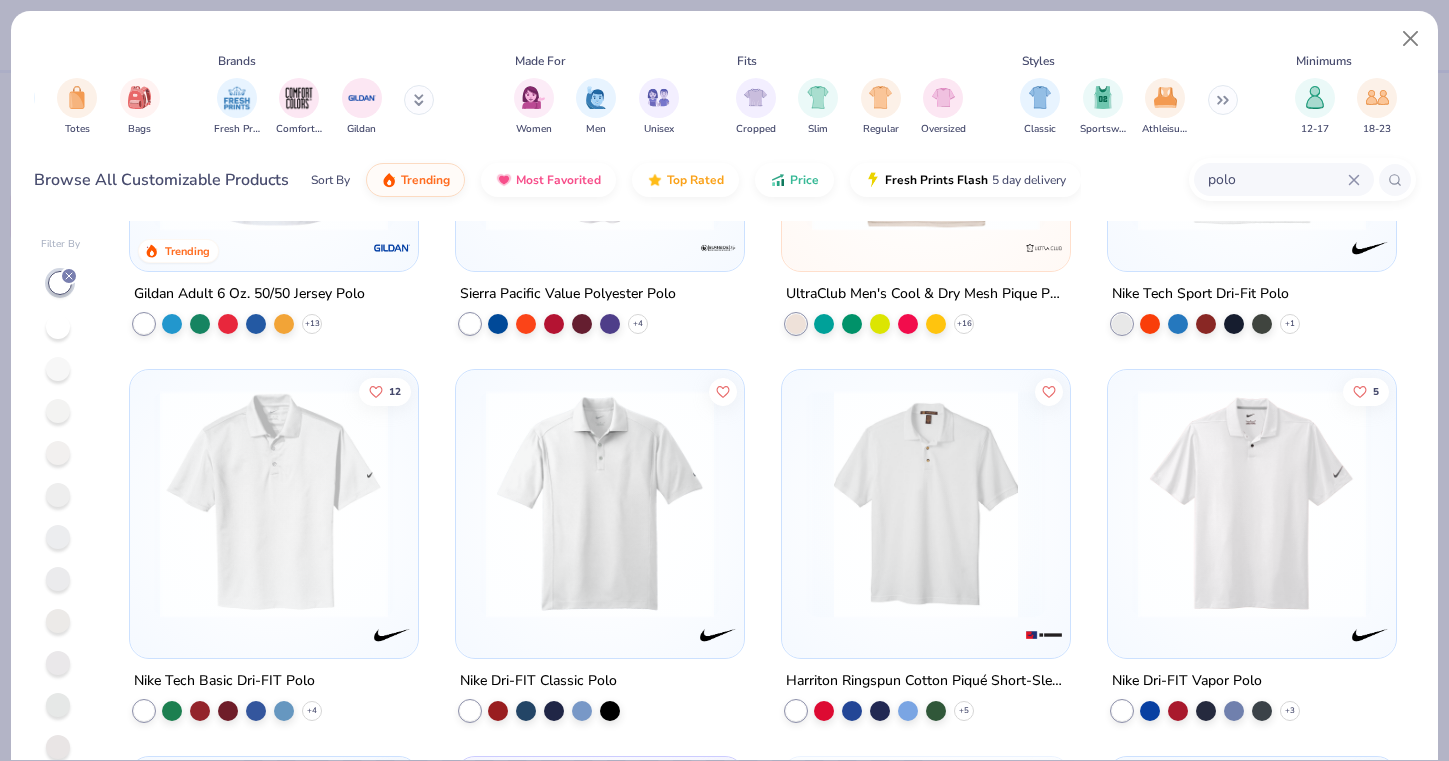 click at bounding box center (274, 504) 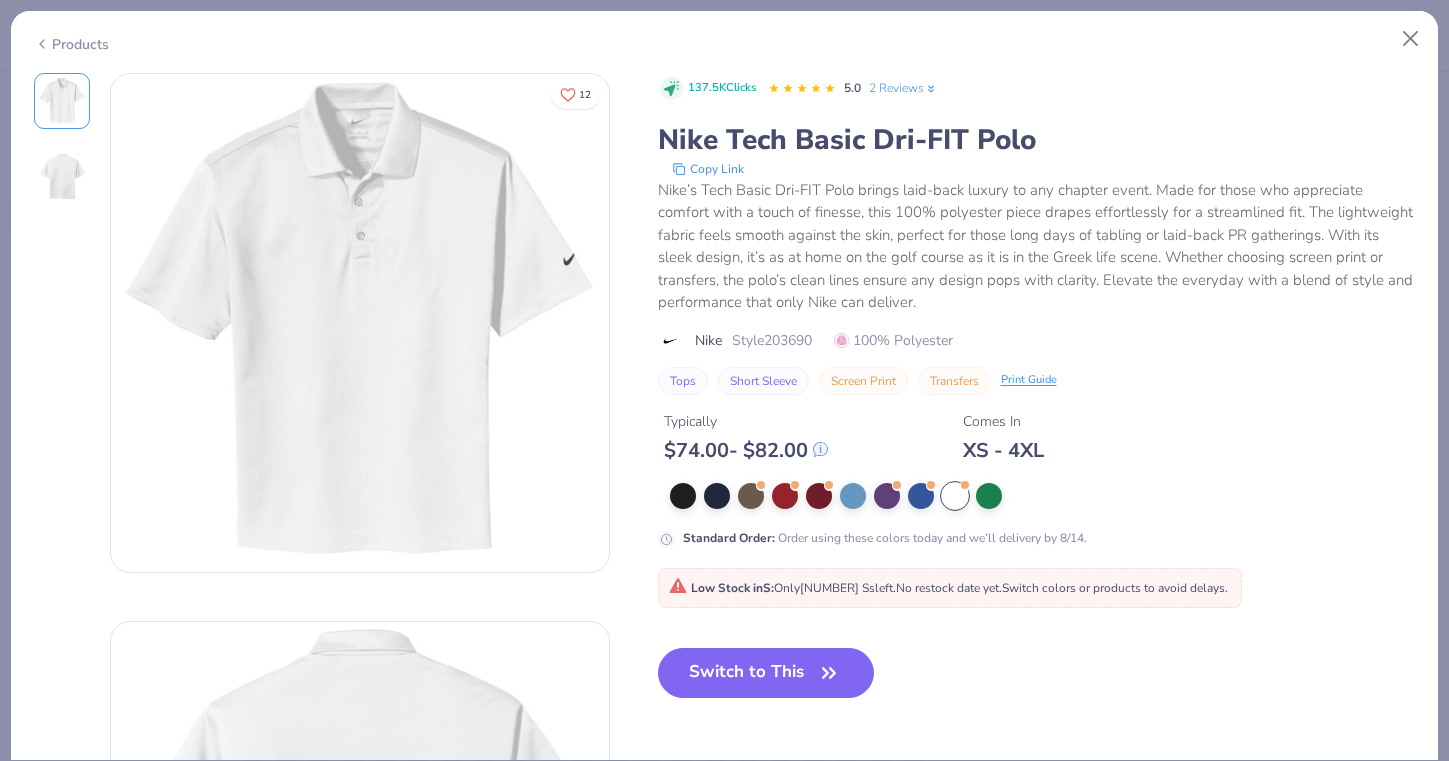 click 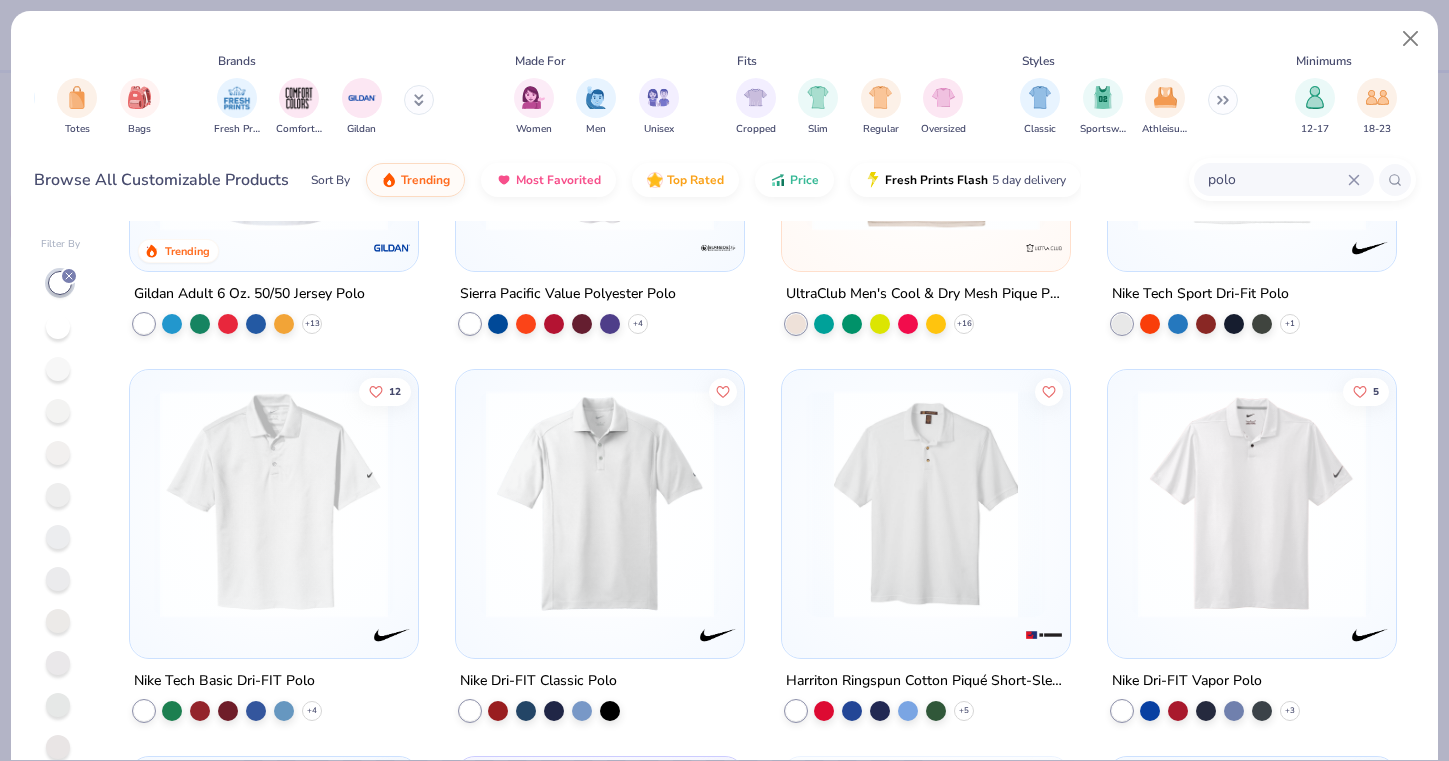 click at bounding box center [1252, 504] 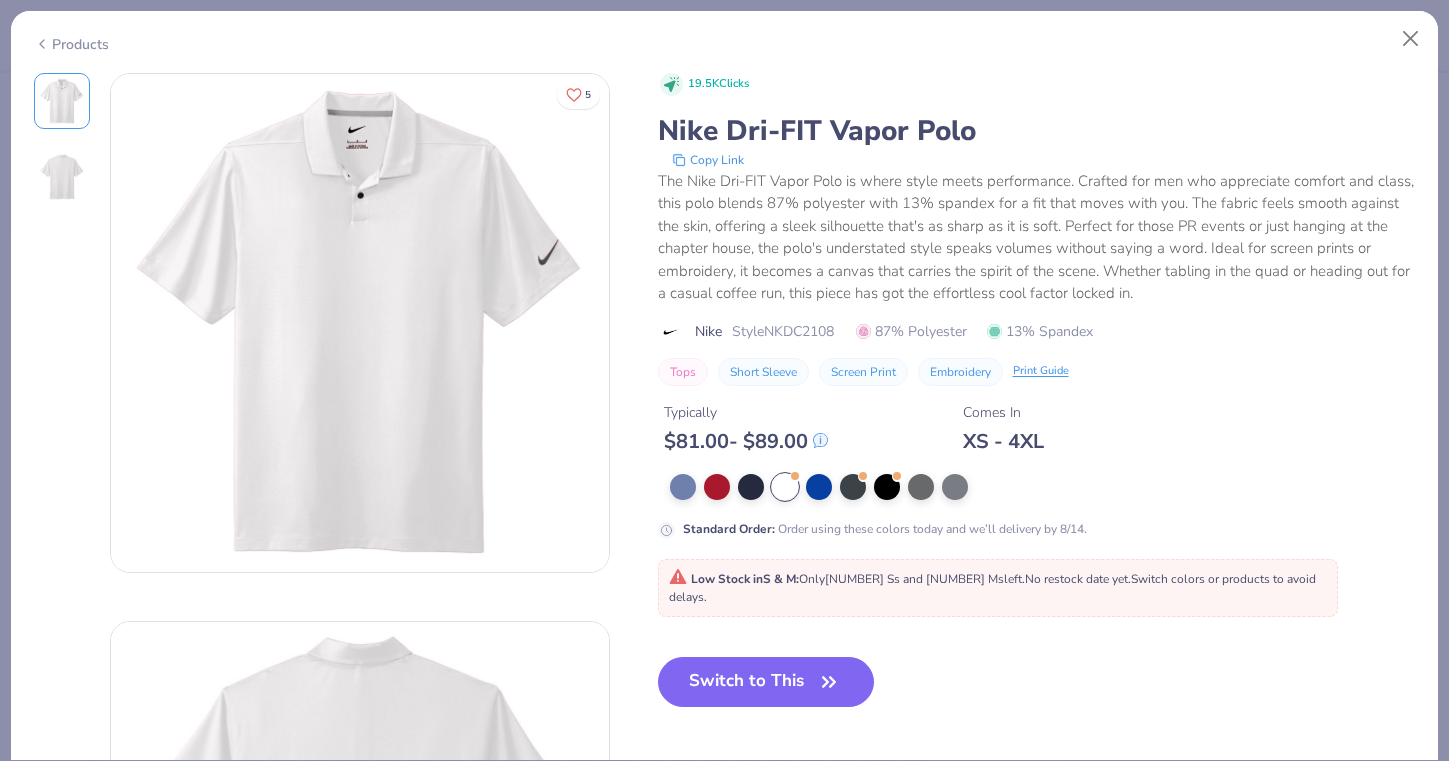 click on "Products" at bounding box center [71, 44] 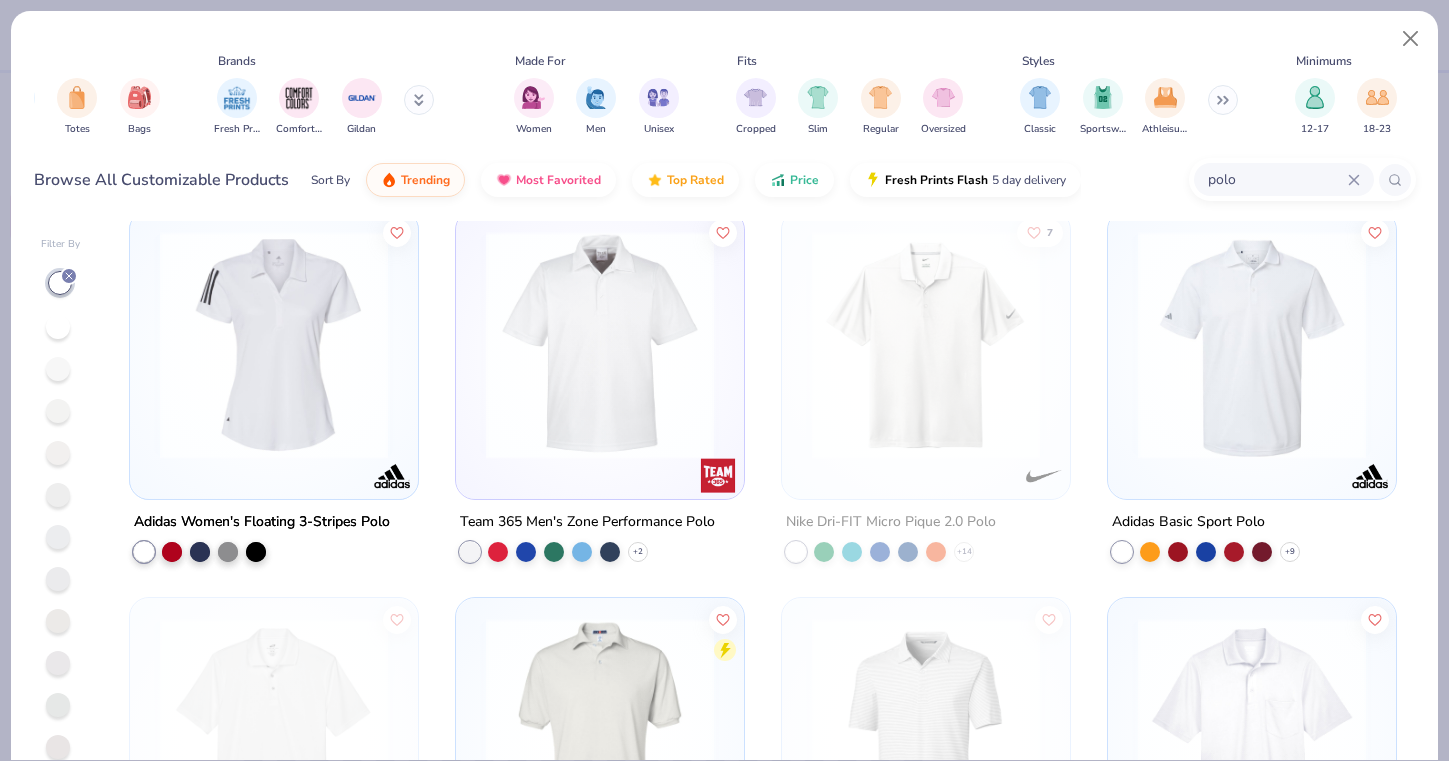 scroll, scrollTop: 796, scrollLeft: 0, axis: vertical 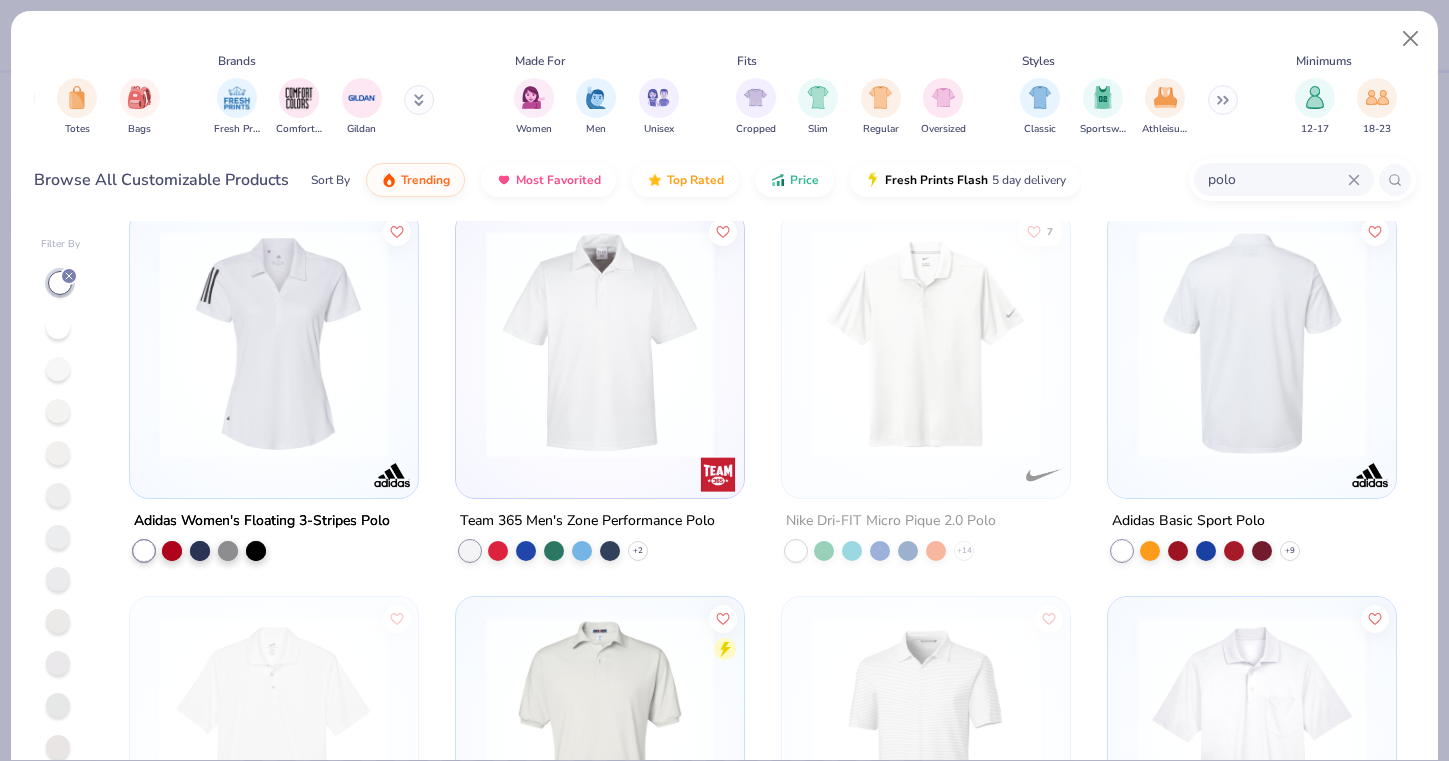 click at bounding box center (1004, 344) 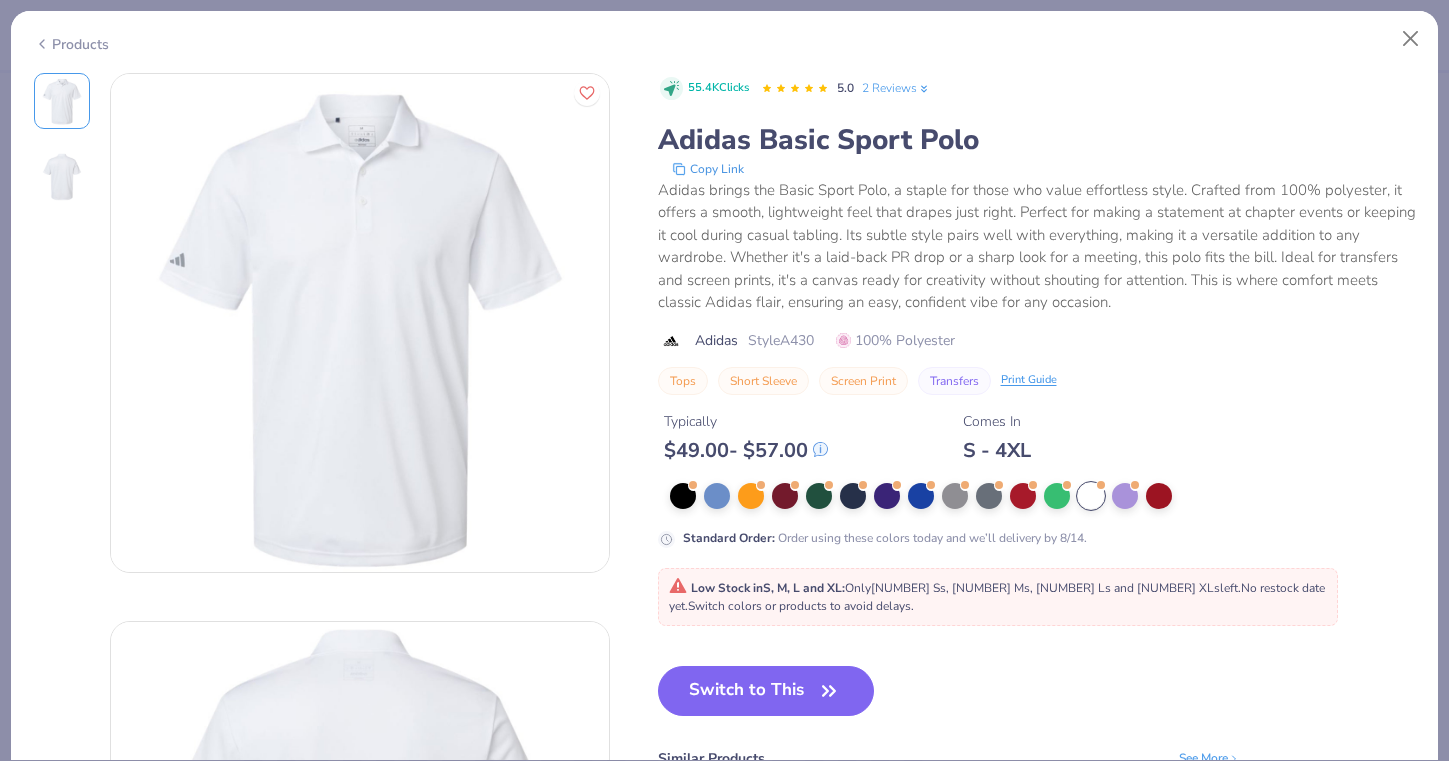 click on "Products" at bounding box center (724, 37) 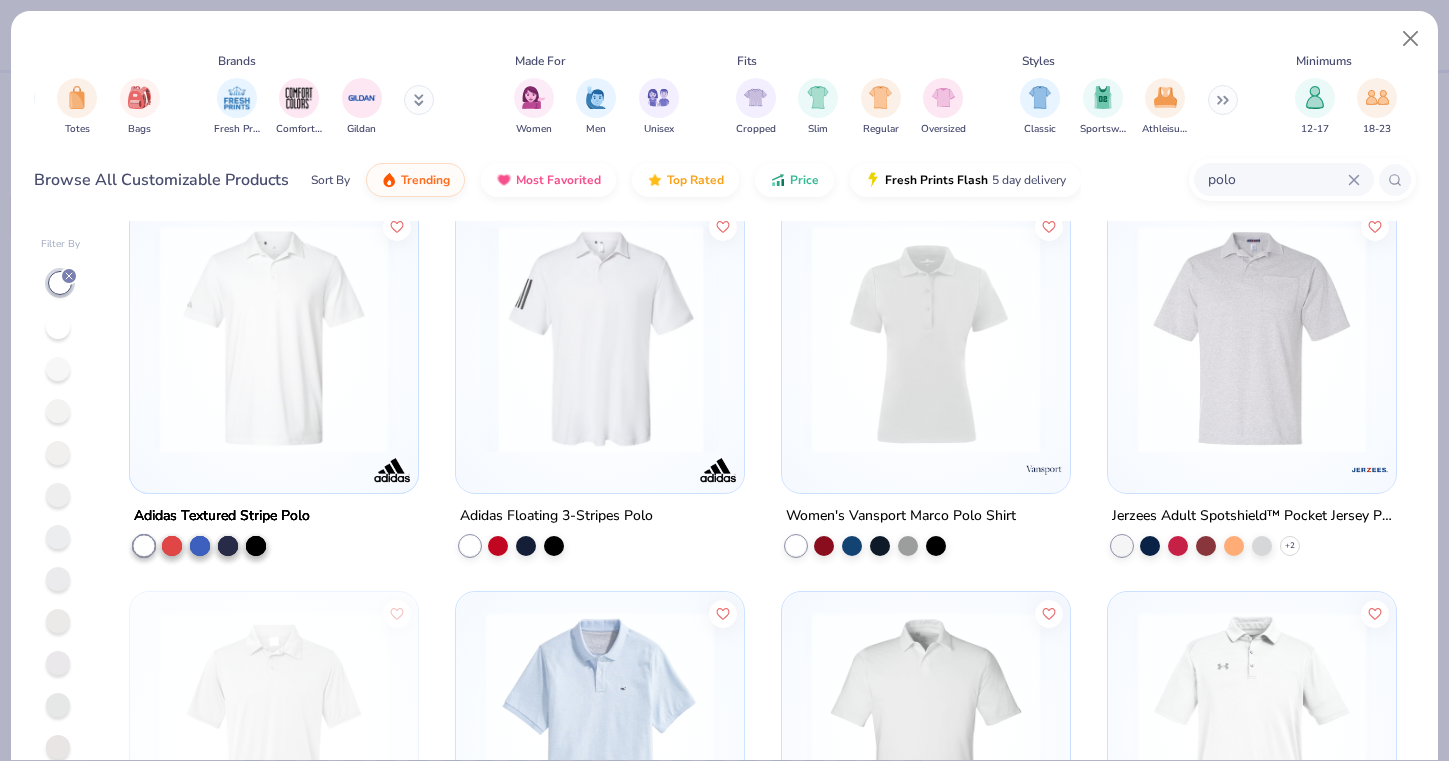 scroll, scrollTop: 1964, scrollLeft: 0, axis: vertical 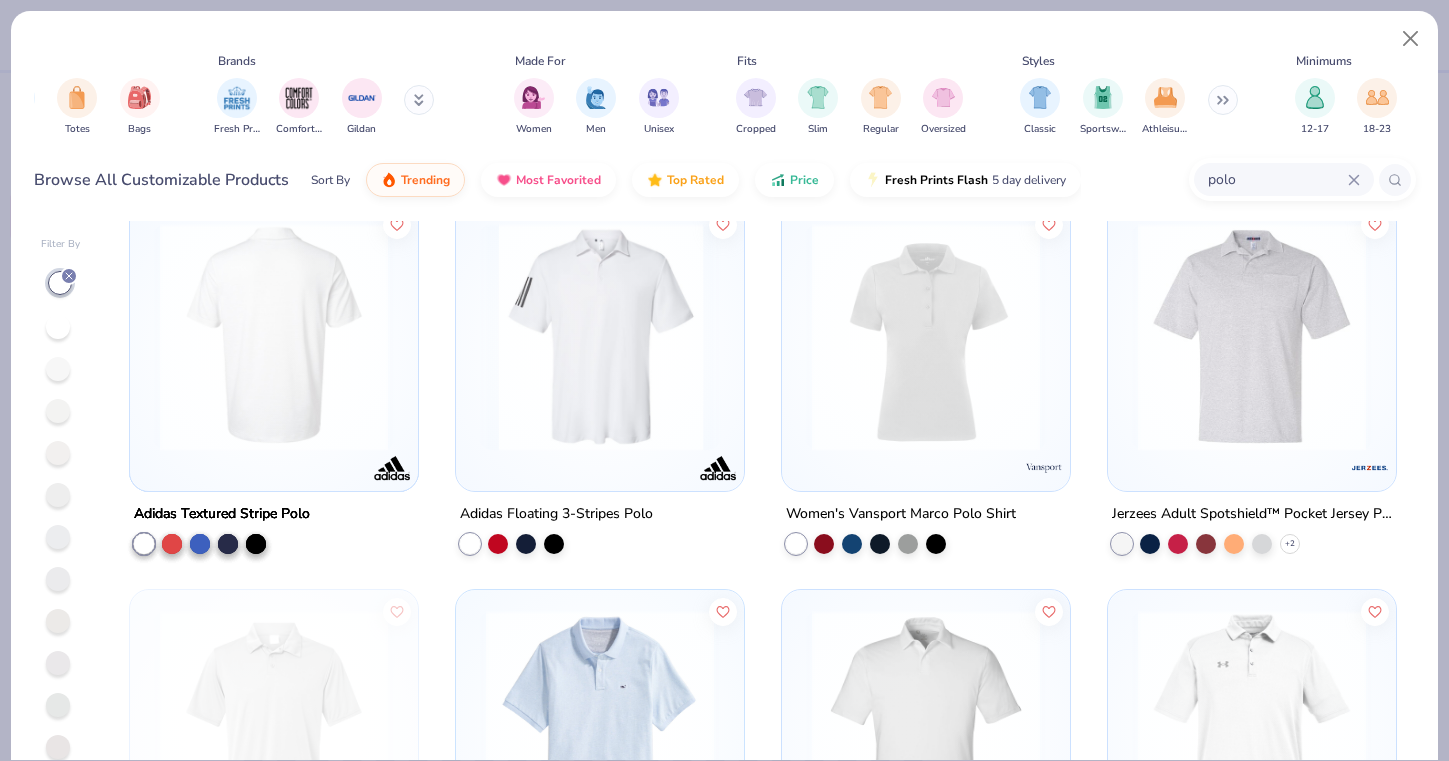 click at bounding box center [274, 337] 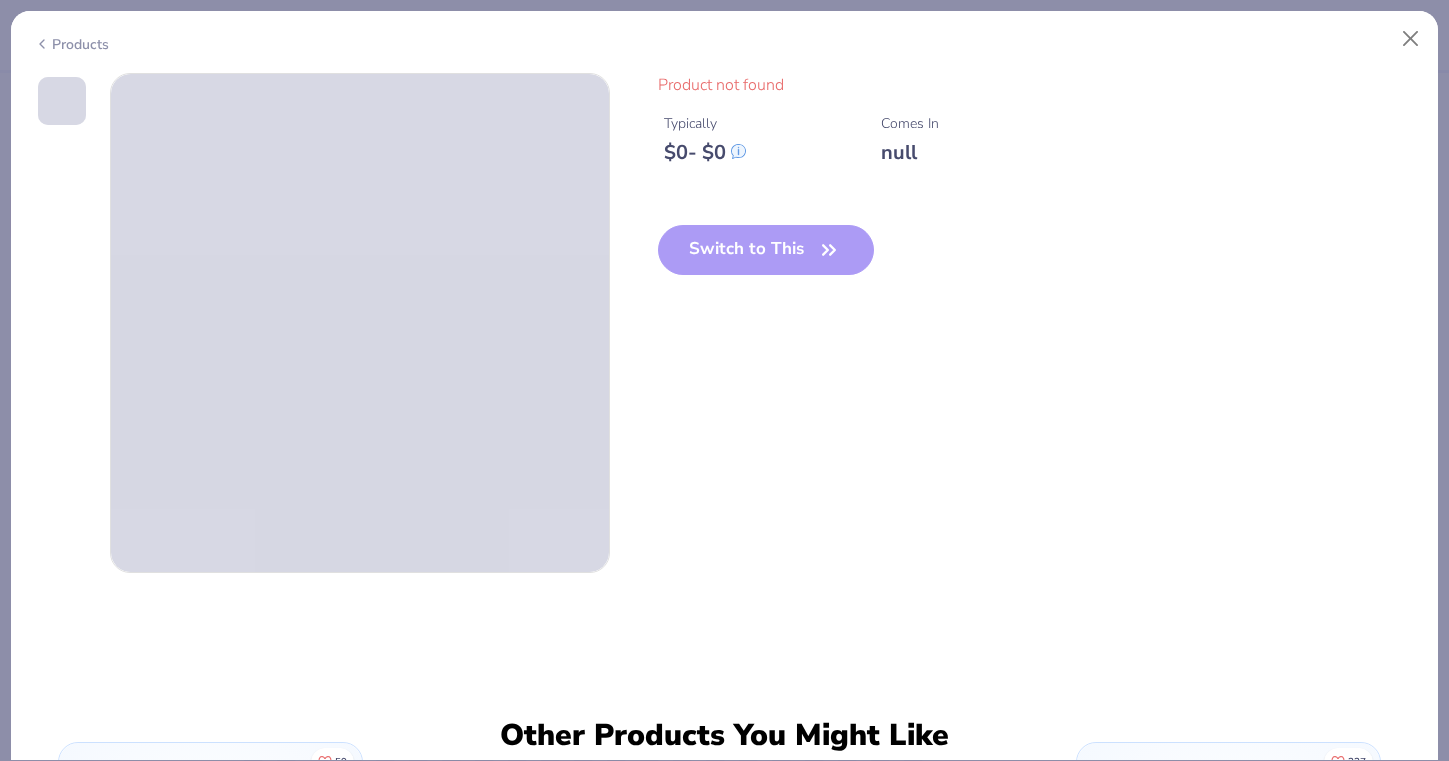 click on "Products" at bounding box center [71, 44] 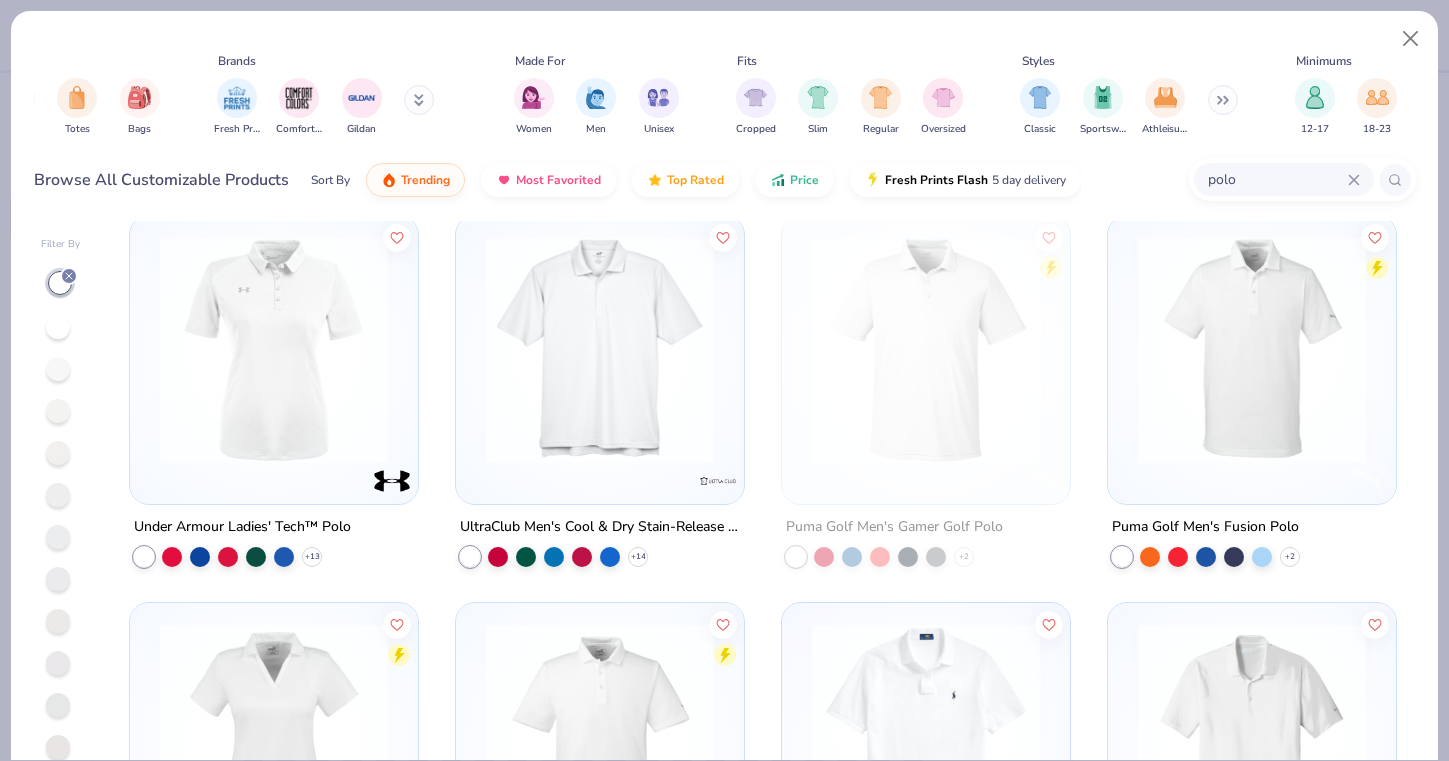 scroll, scrollTop: 2734, scrollLeft: 0, axis: vertical 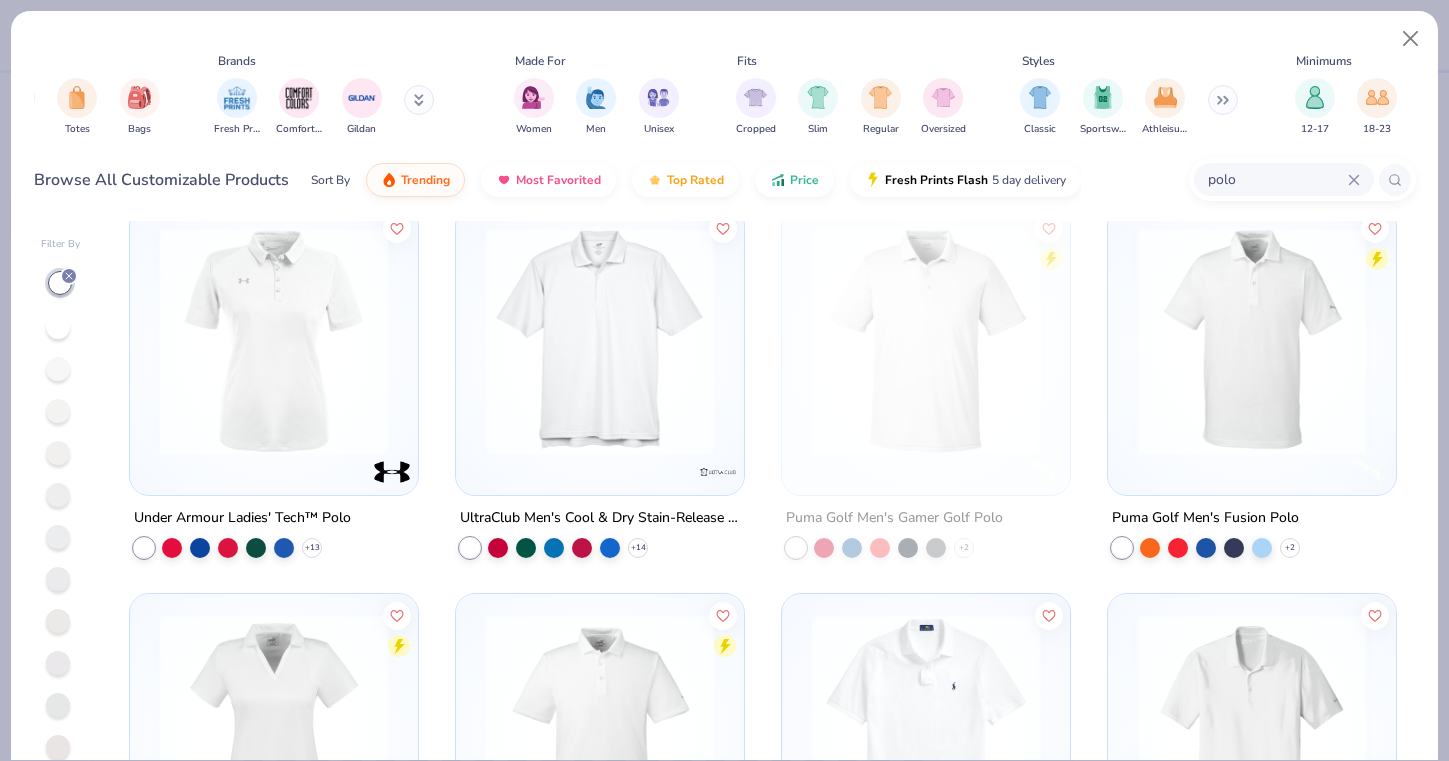 click at bounding box center [1252, 341] 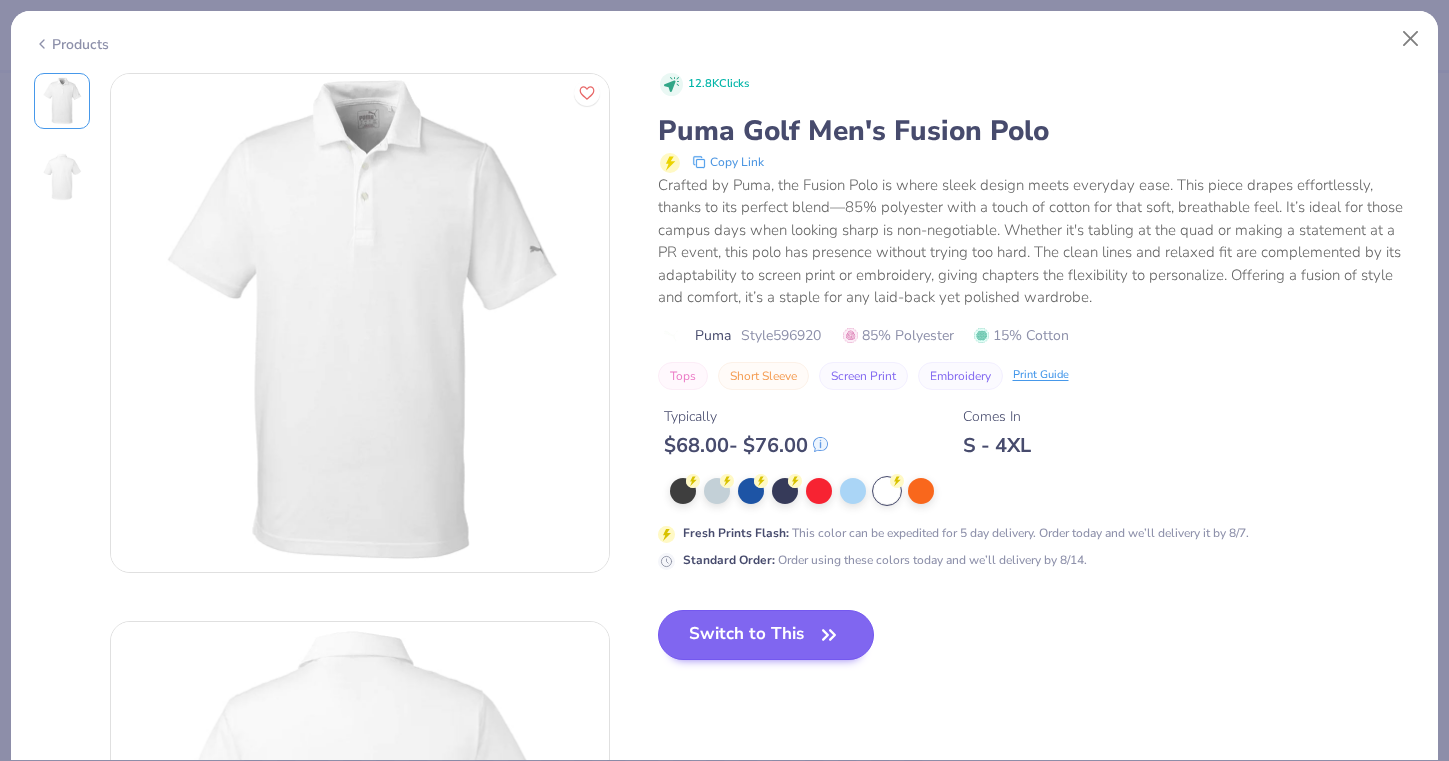 click on "Switch to This" at bounding box center [766, 635] 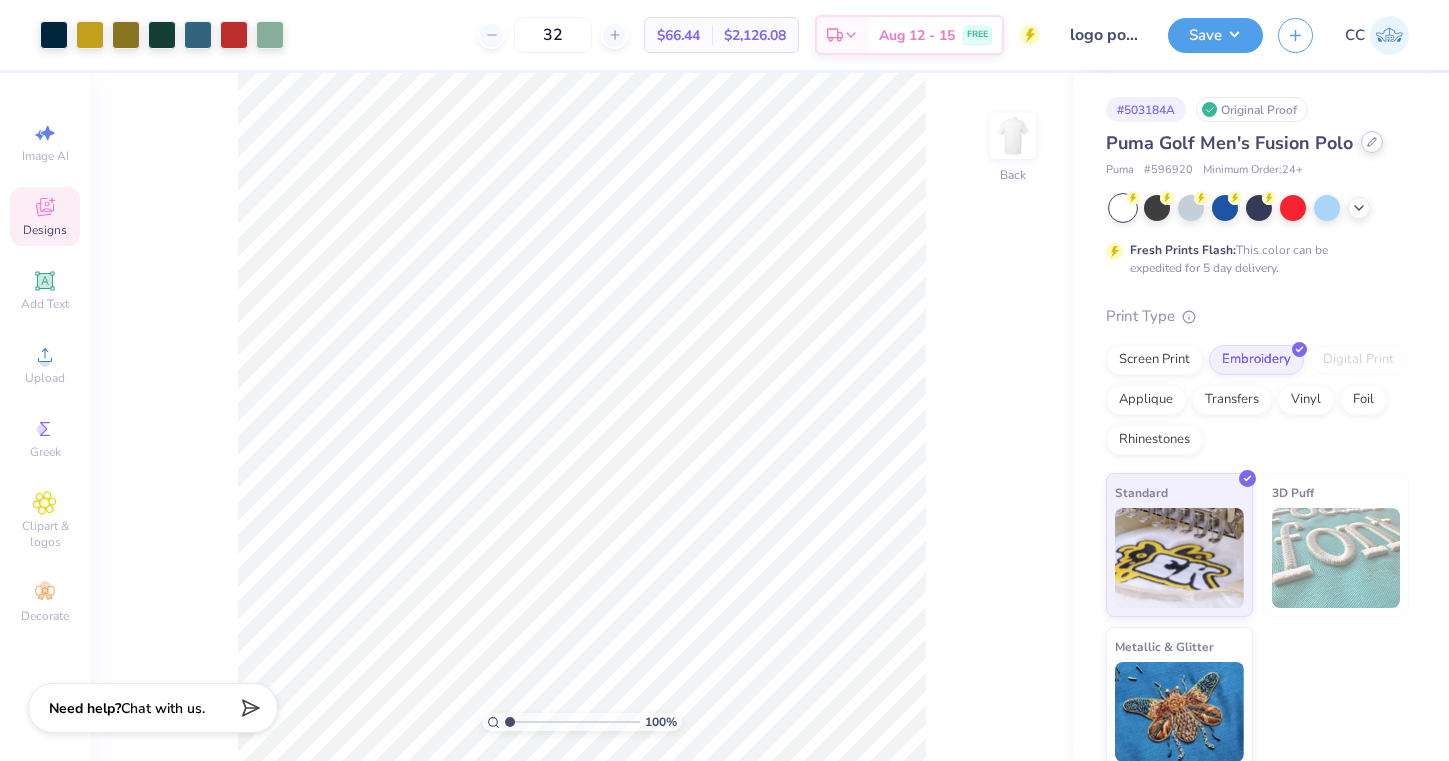 click at bounding box center [1372, 142] 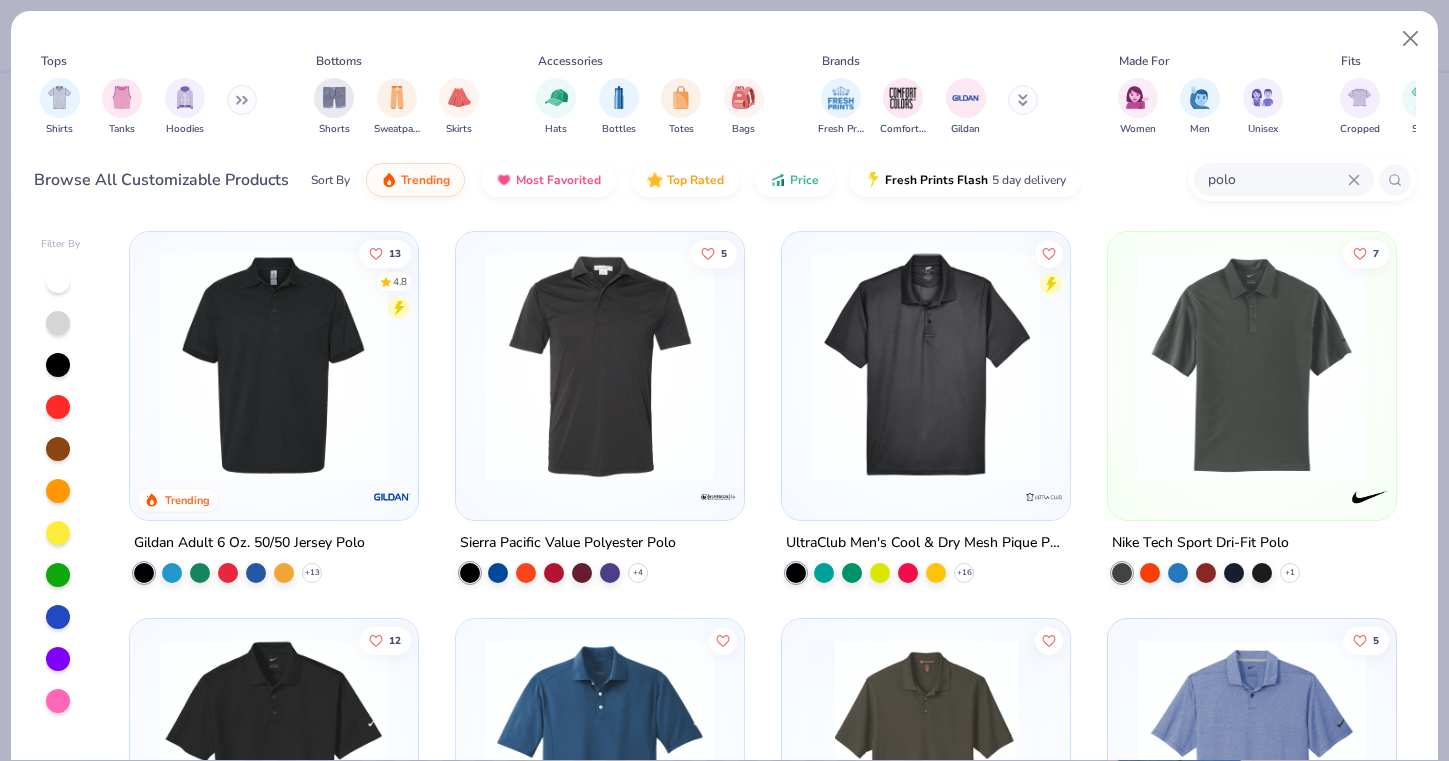 click at bounding box center (61, 491) 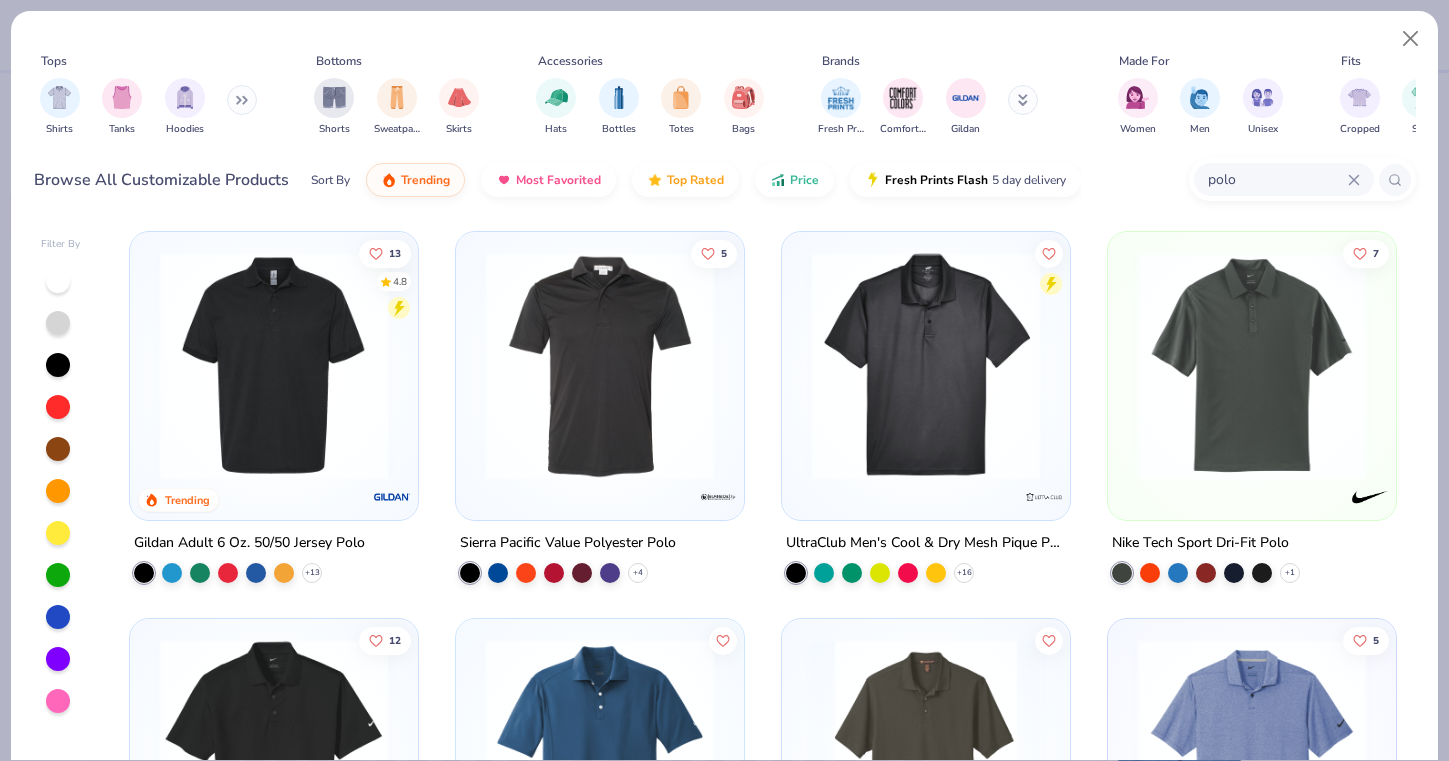 click at bounding box center (58, 281) 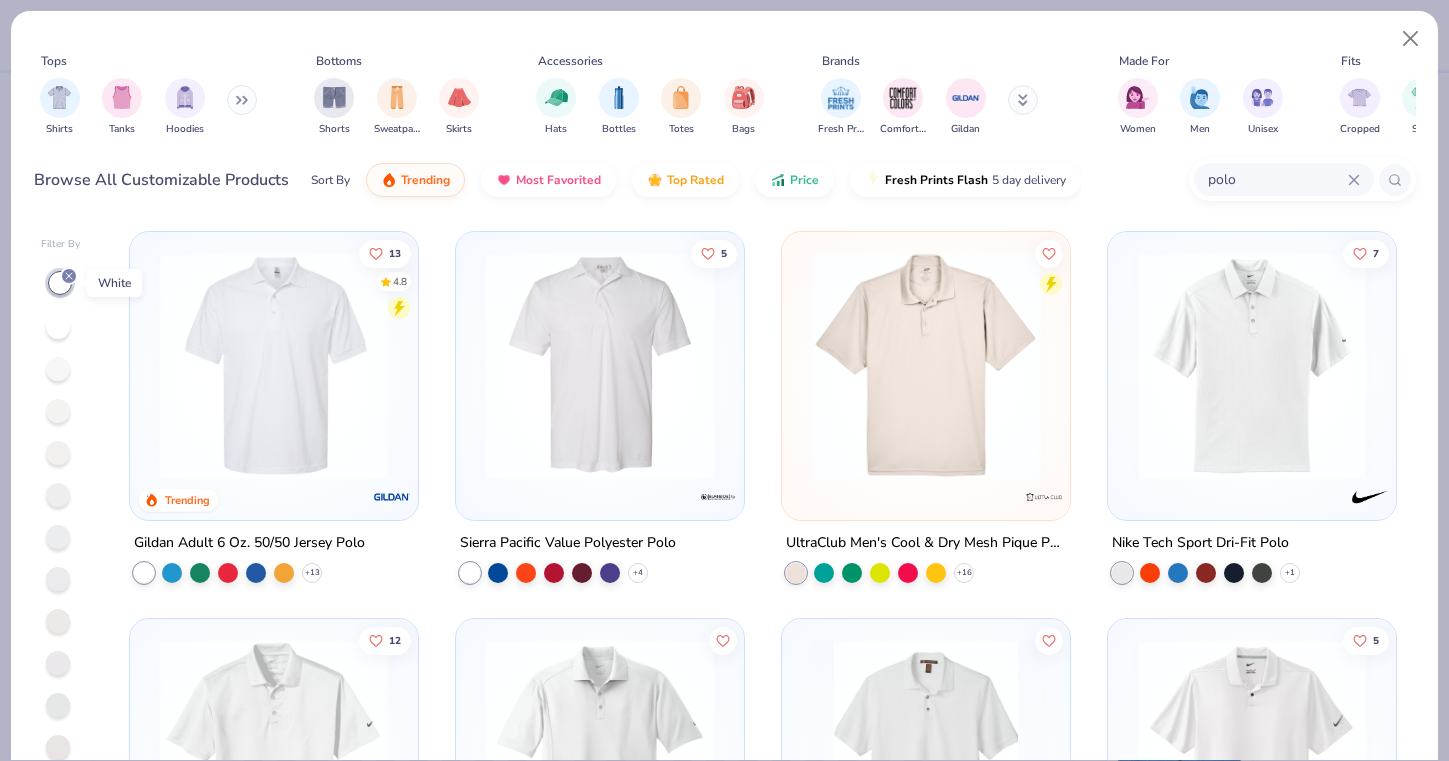 click 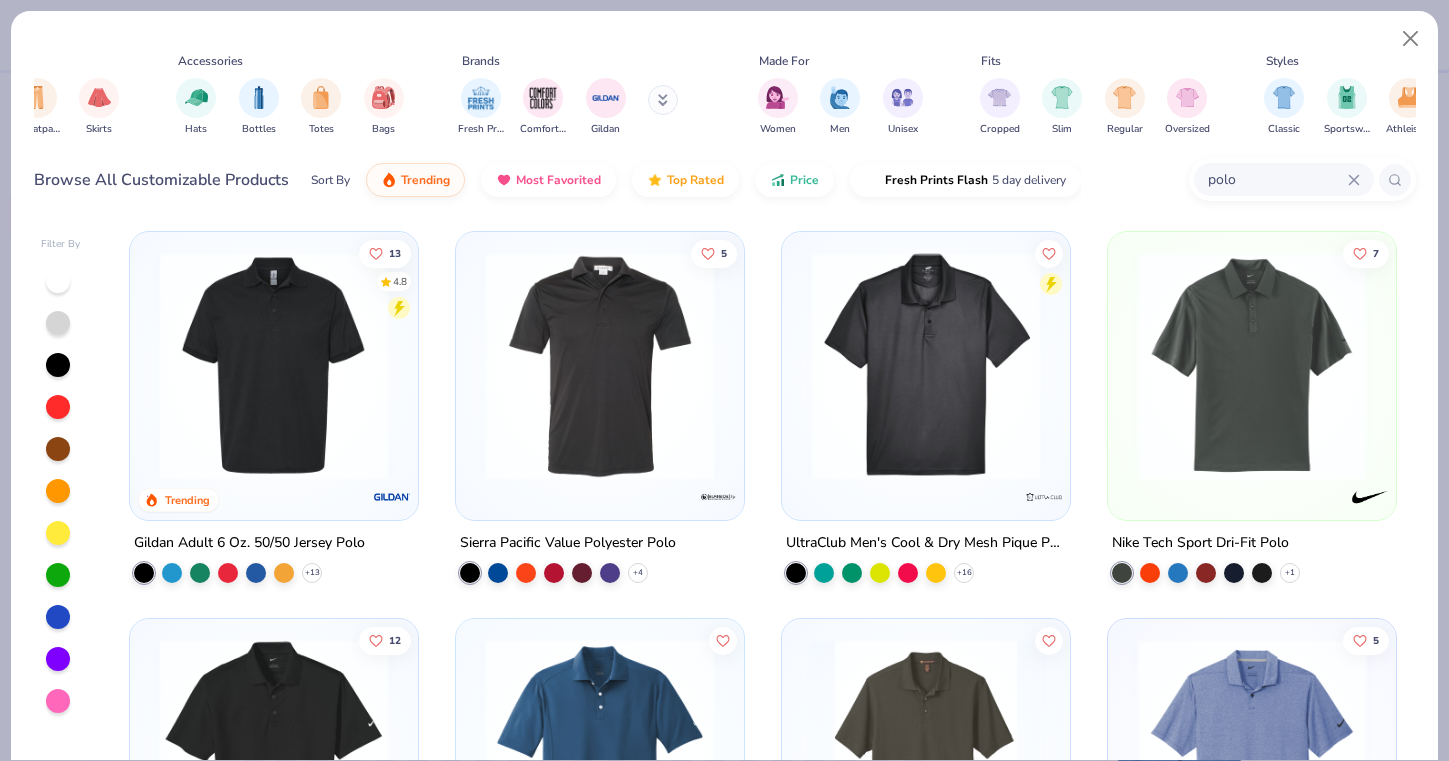 scroll, scrollTop: 0, scrollLeft: 361, axis: horizontal 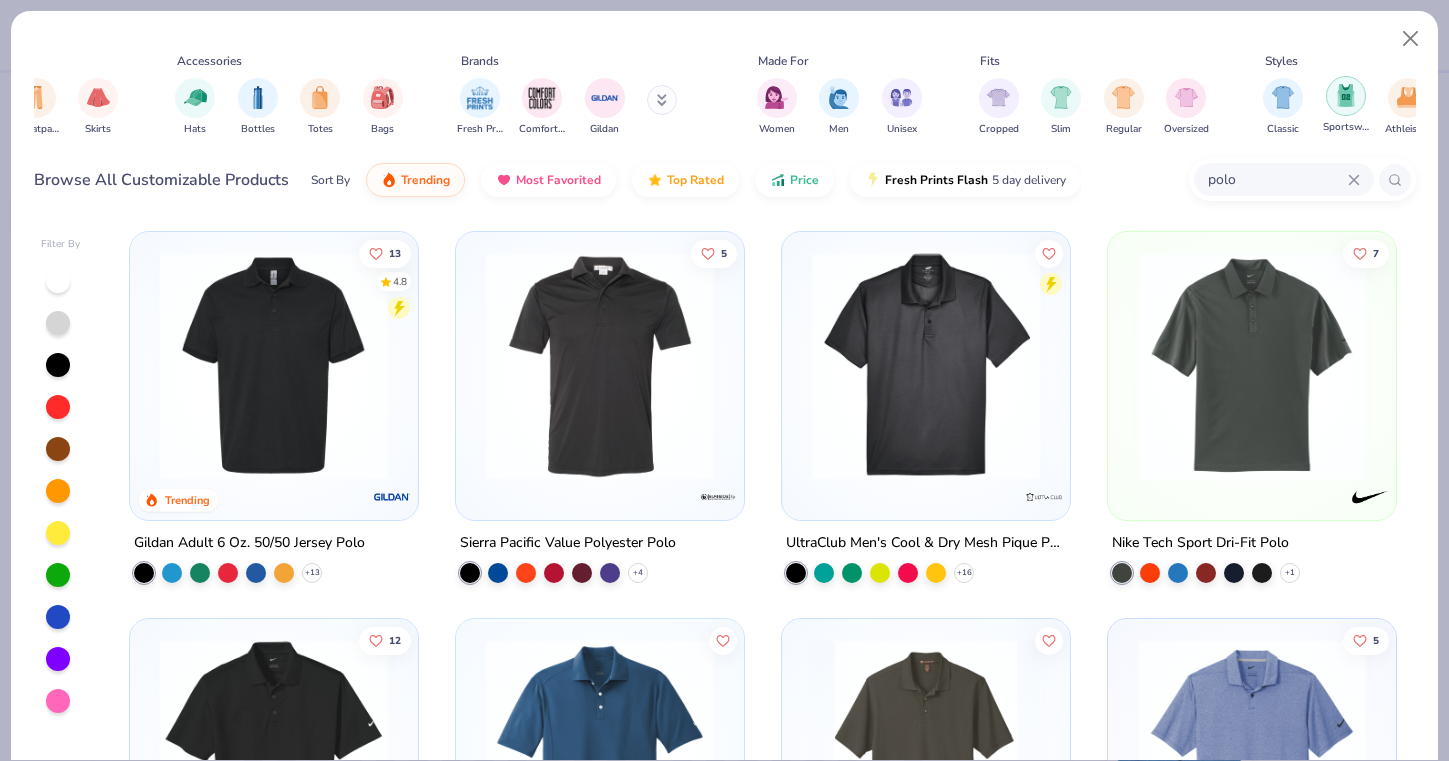 click at bounding box center [1346, 96] 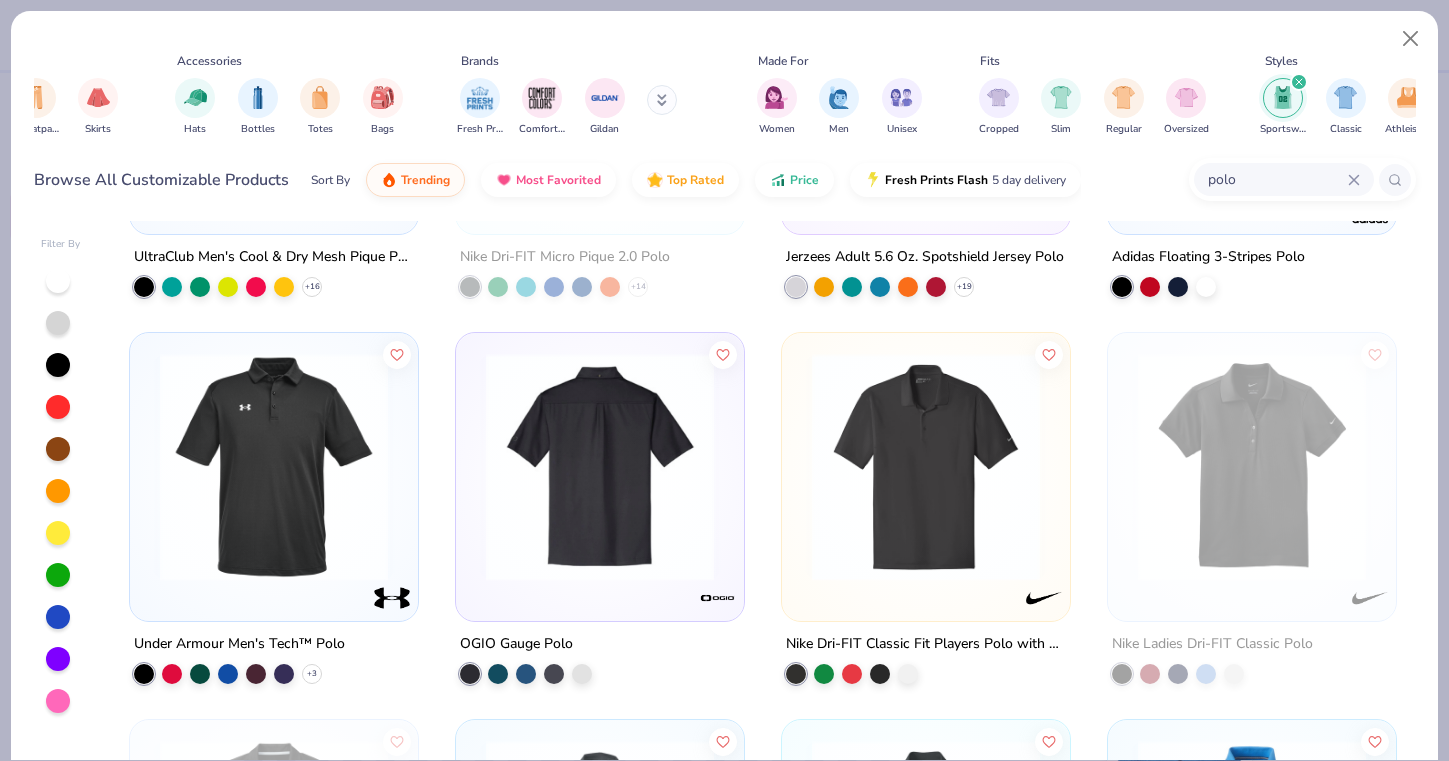 scroll, scrollTop: 305, scrollLeft: 0, axis: vertical 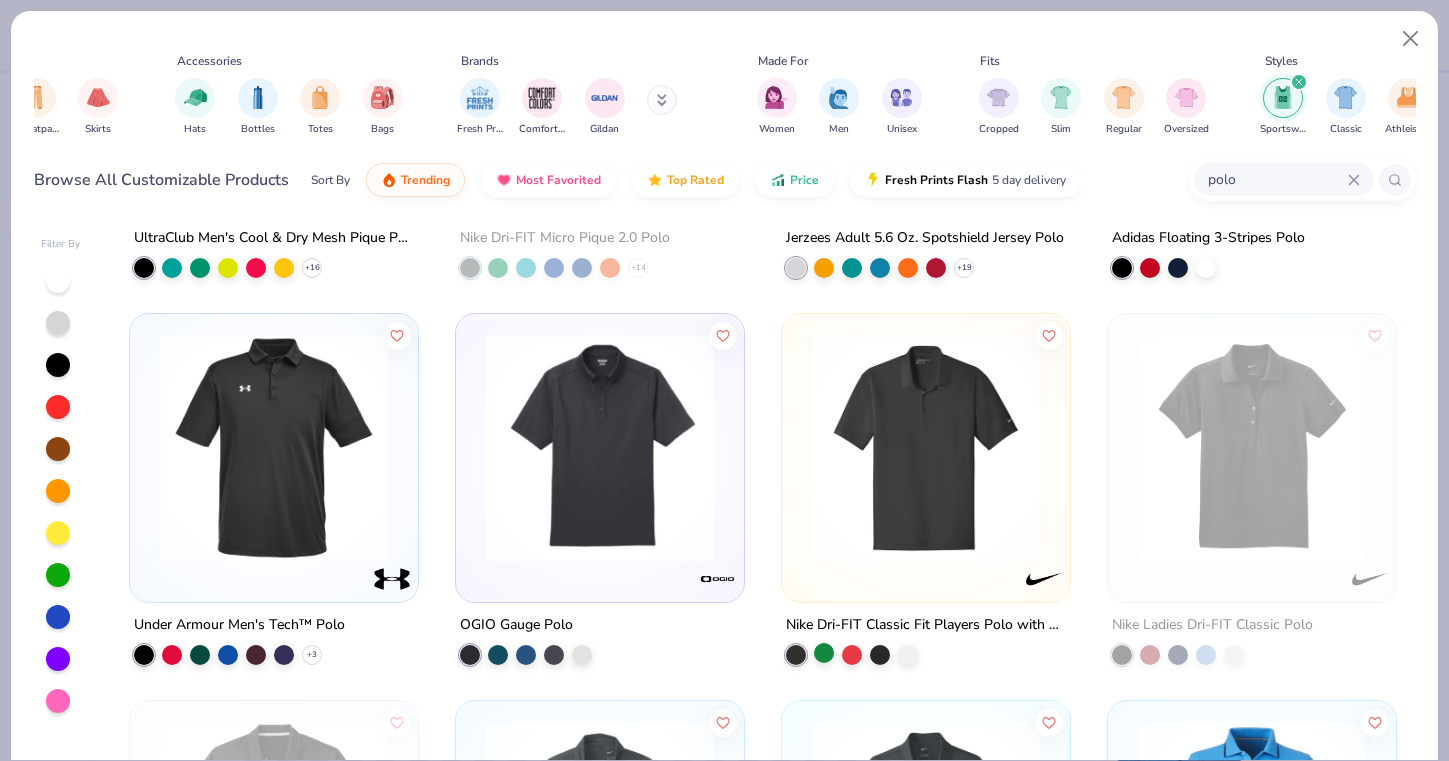 click at bounding box center [824, 653] 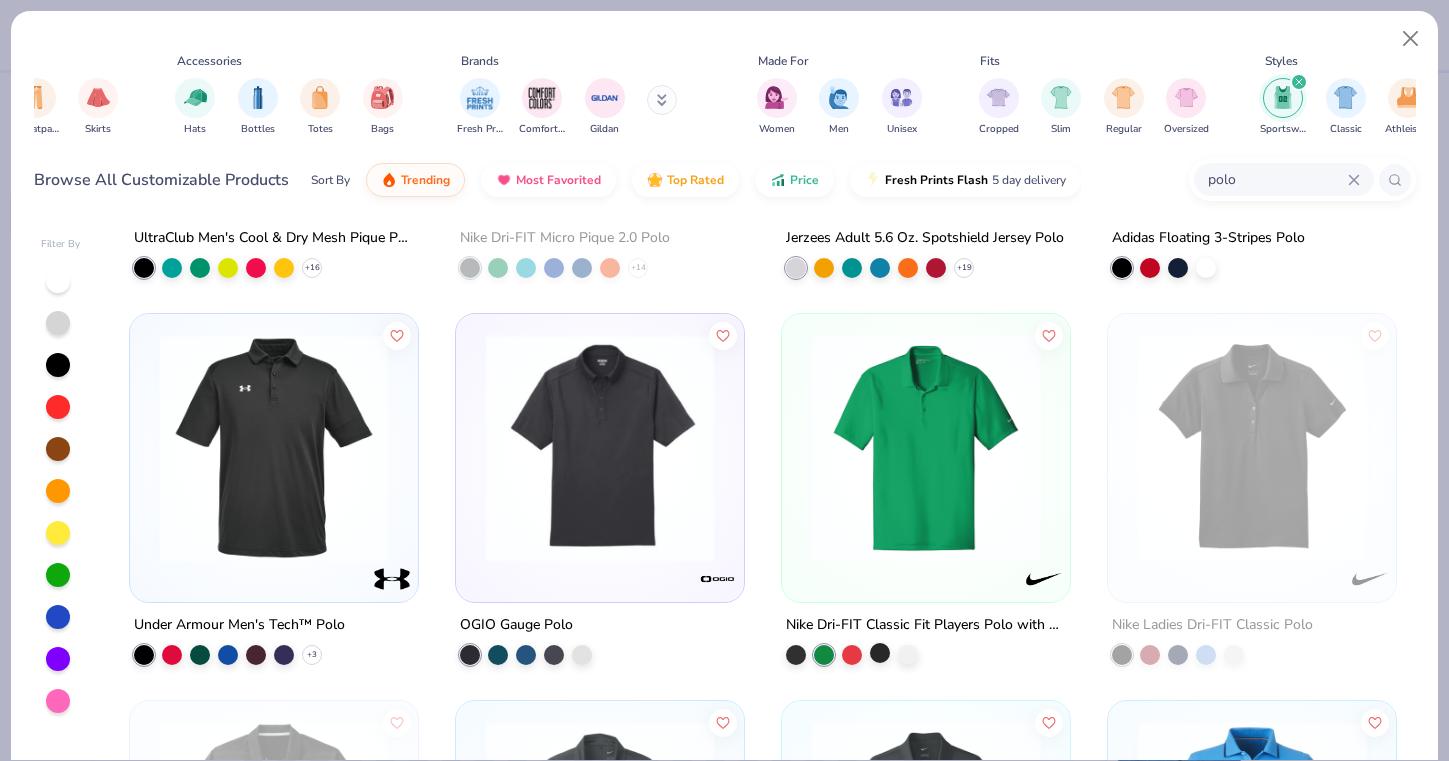 click at bounding box center (880, 653) 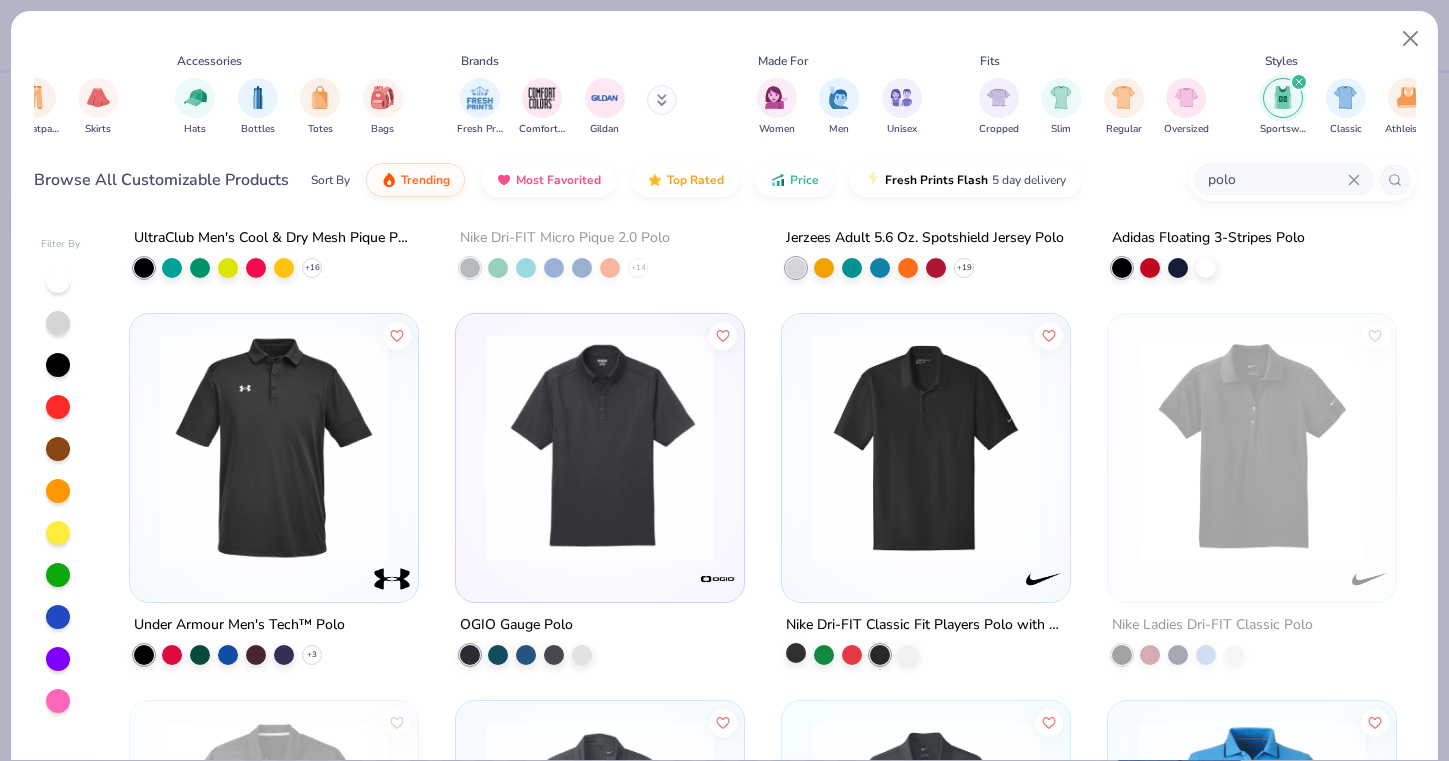 click at bounding box center [796, 653] 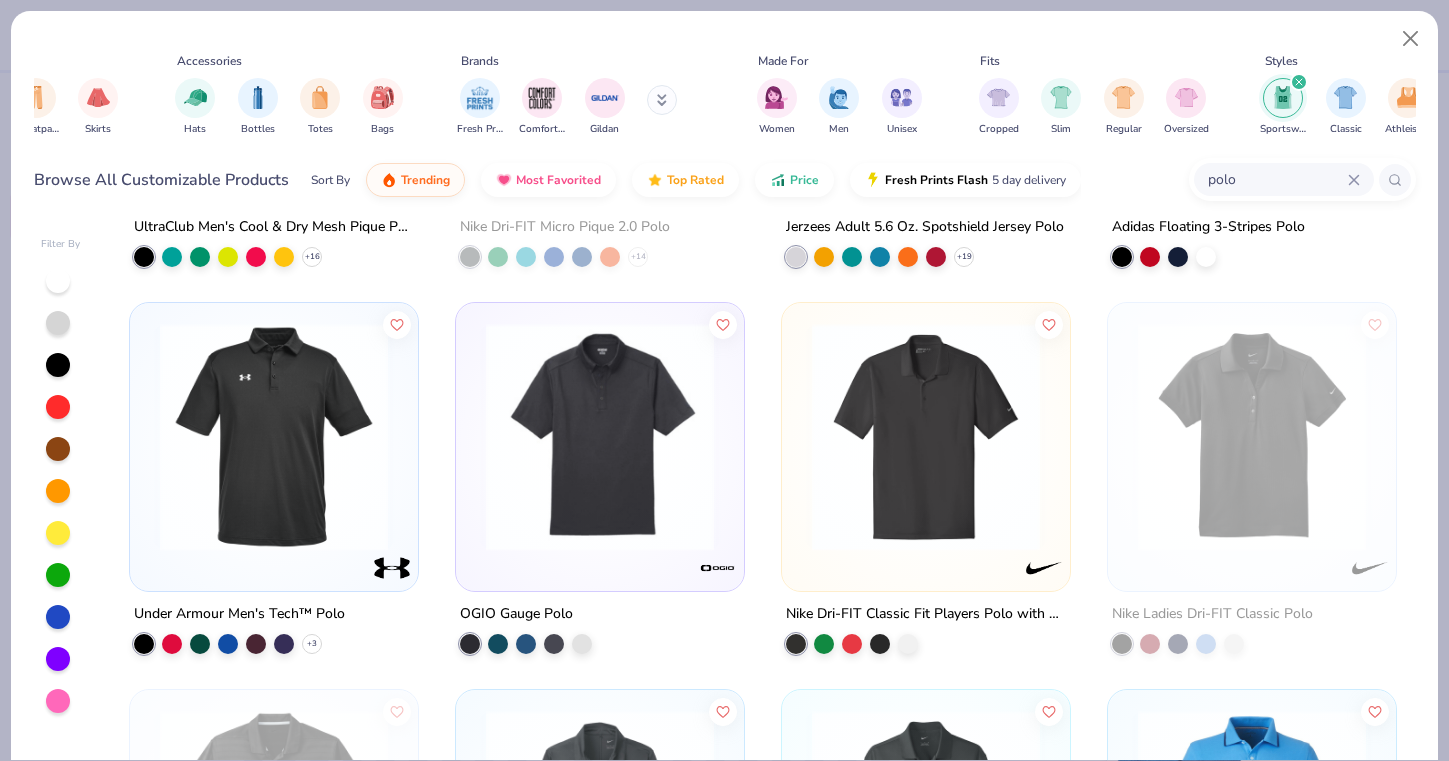 scroll, scrollTop: 323, scrollLeft: 0, axis: vertical 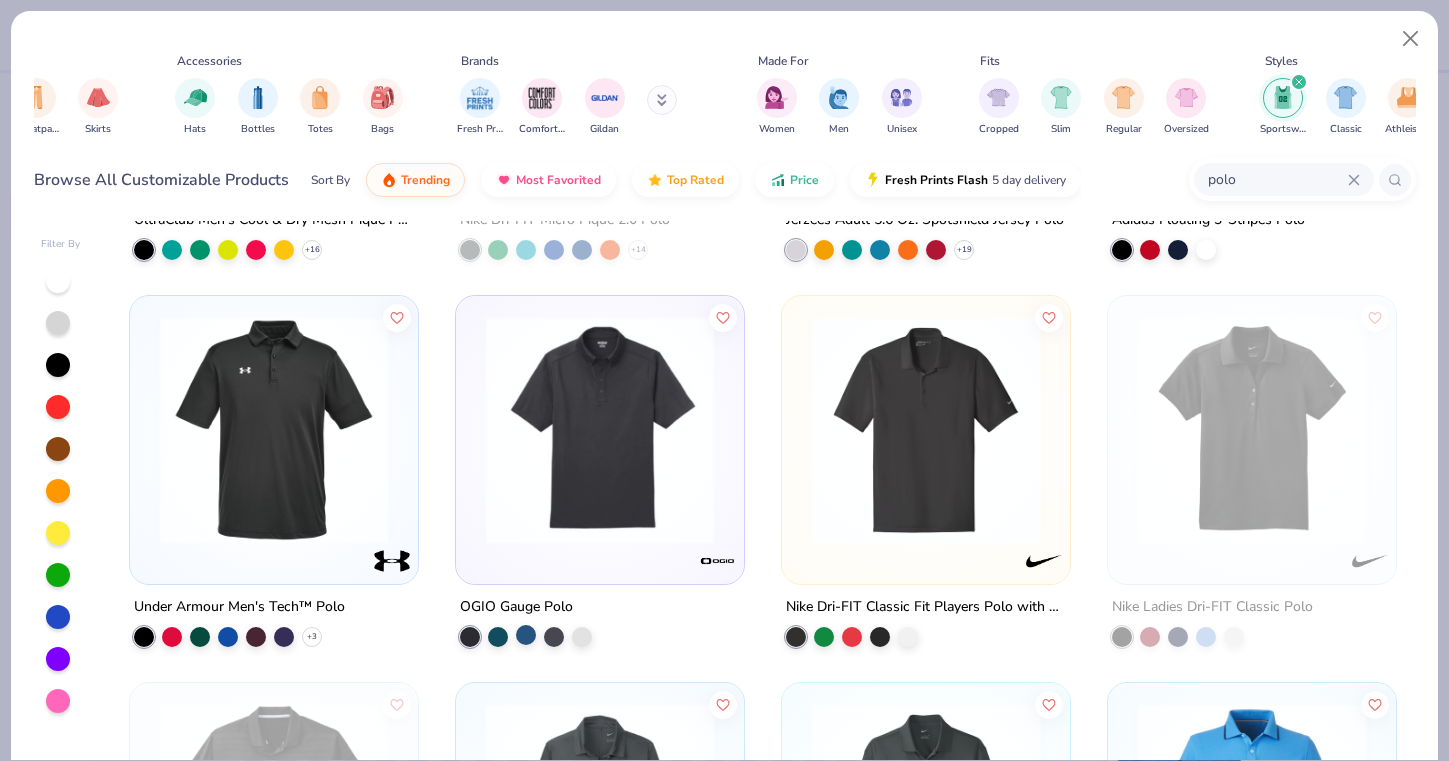 click at bounding box center [526, 635] 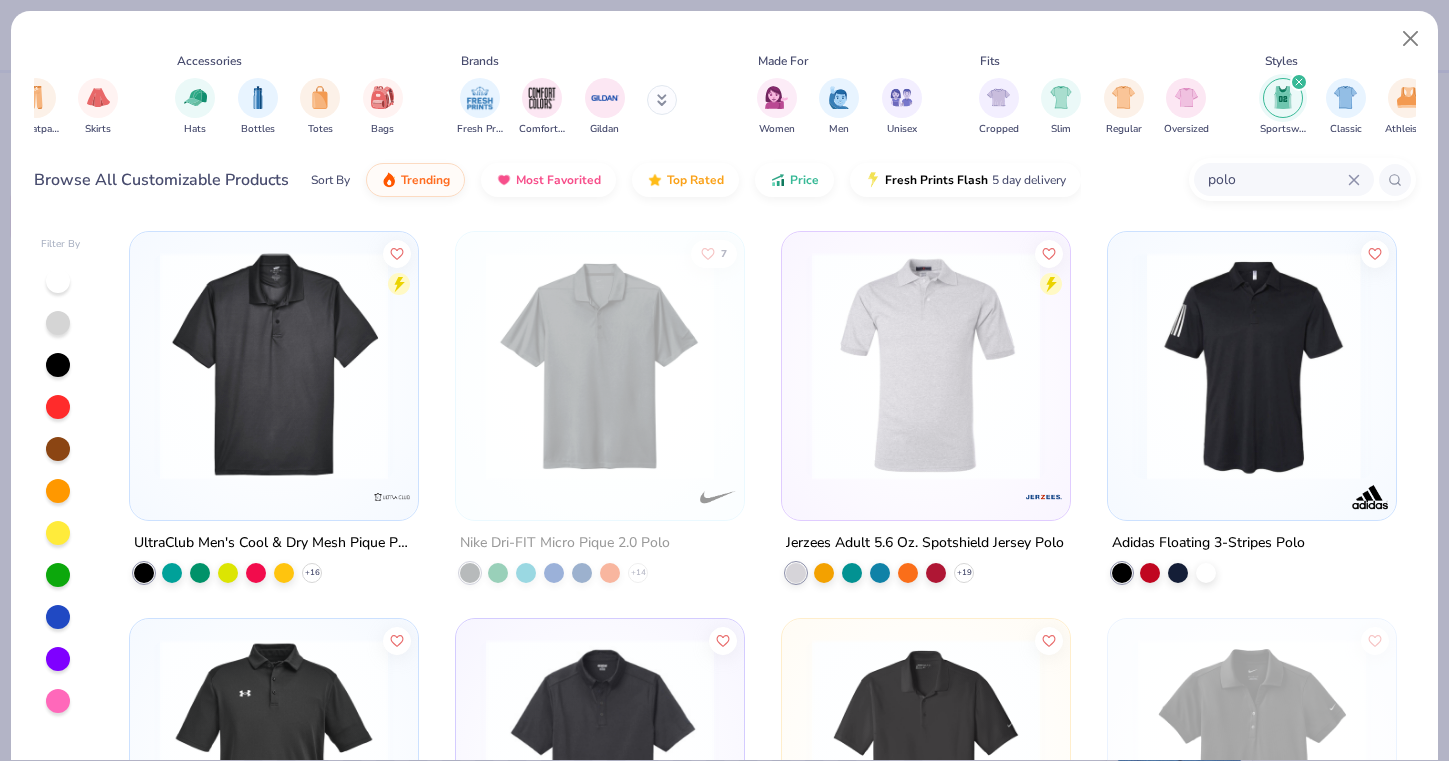 scroll, scrollTop: 0, scrollLeft: 0, axis: both 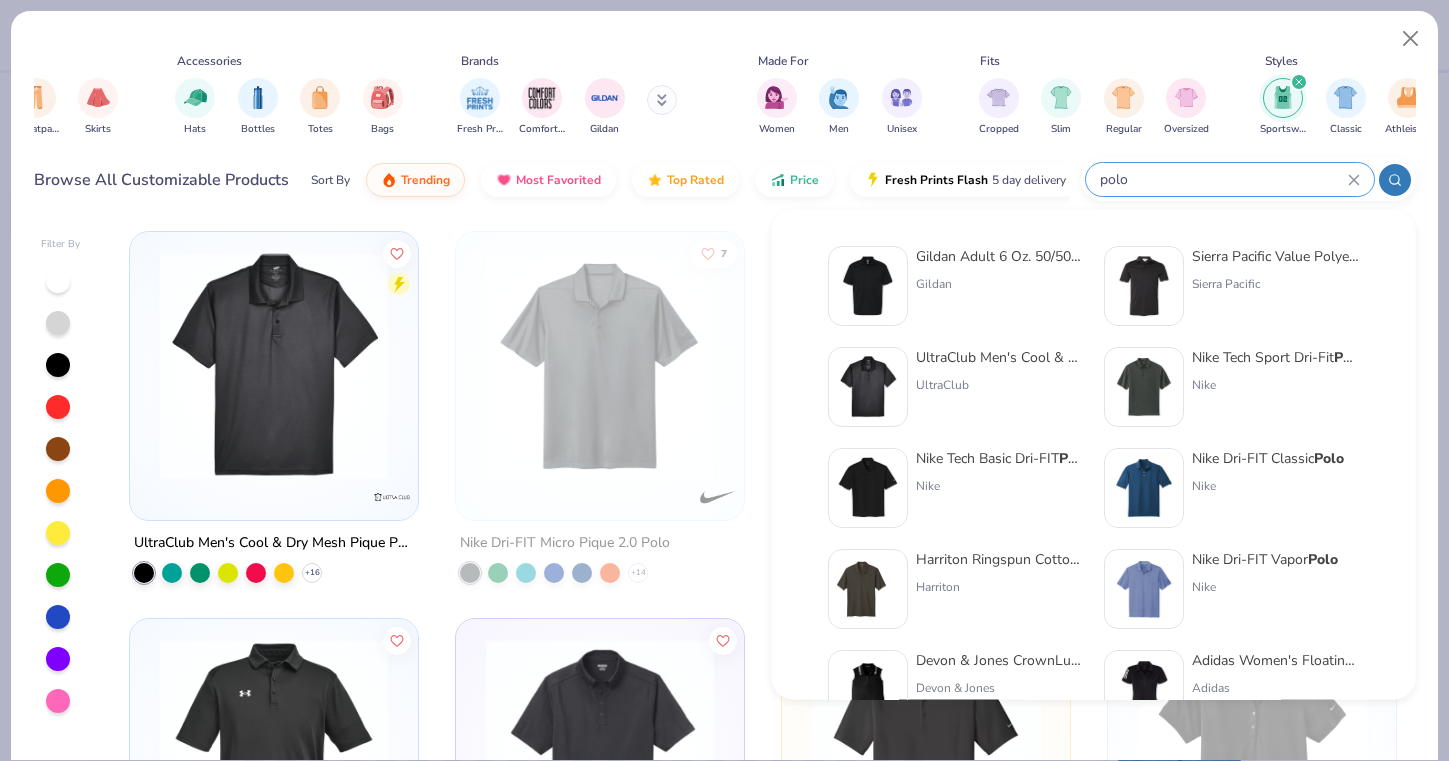 drag, startPoint x: 1302, startPoint y: 180, endPoint x: 1182, endPoint y: 177, distance: 120.03749 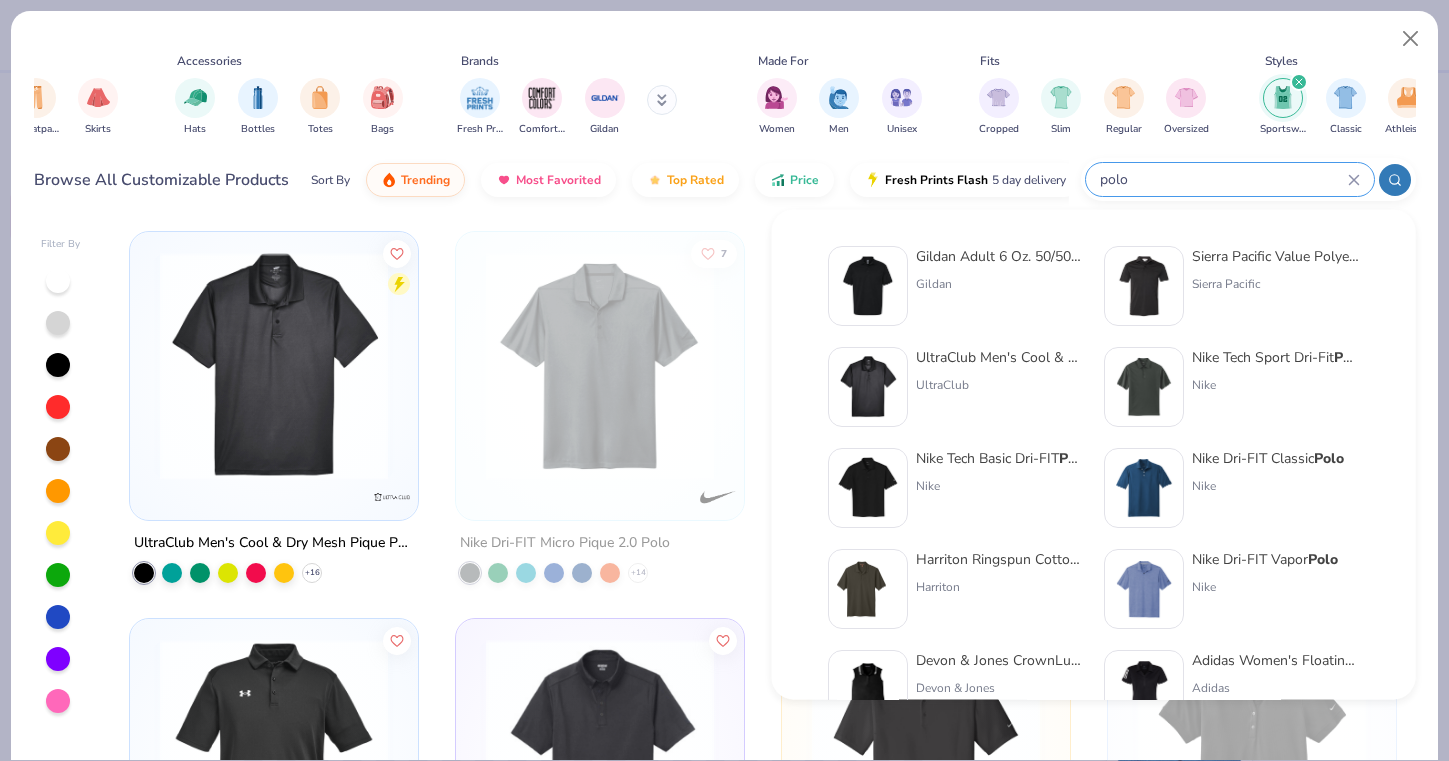 click on "polo" at bounding box center (1223, 179) 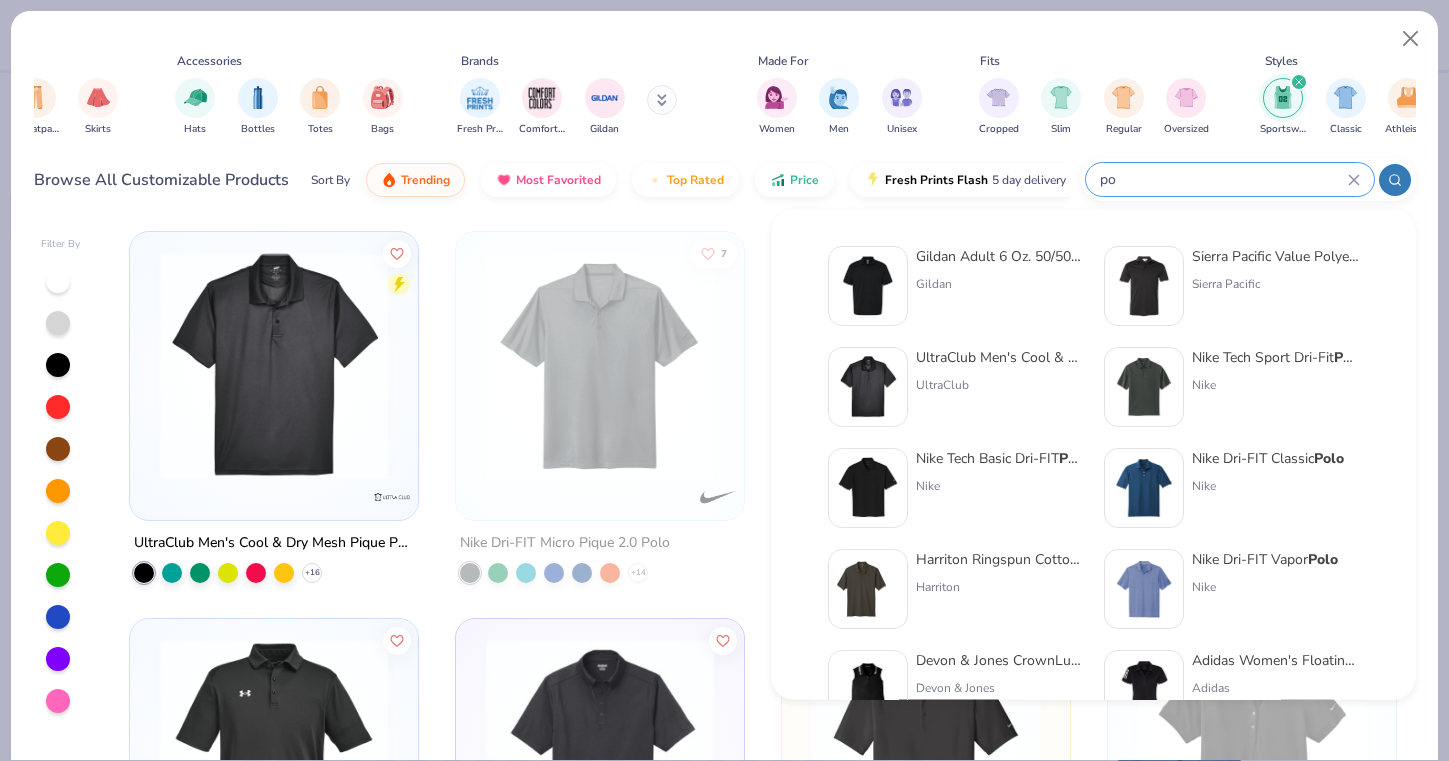 type on "p" 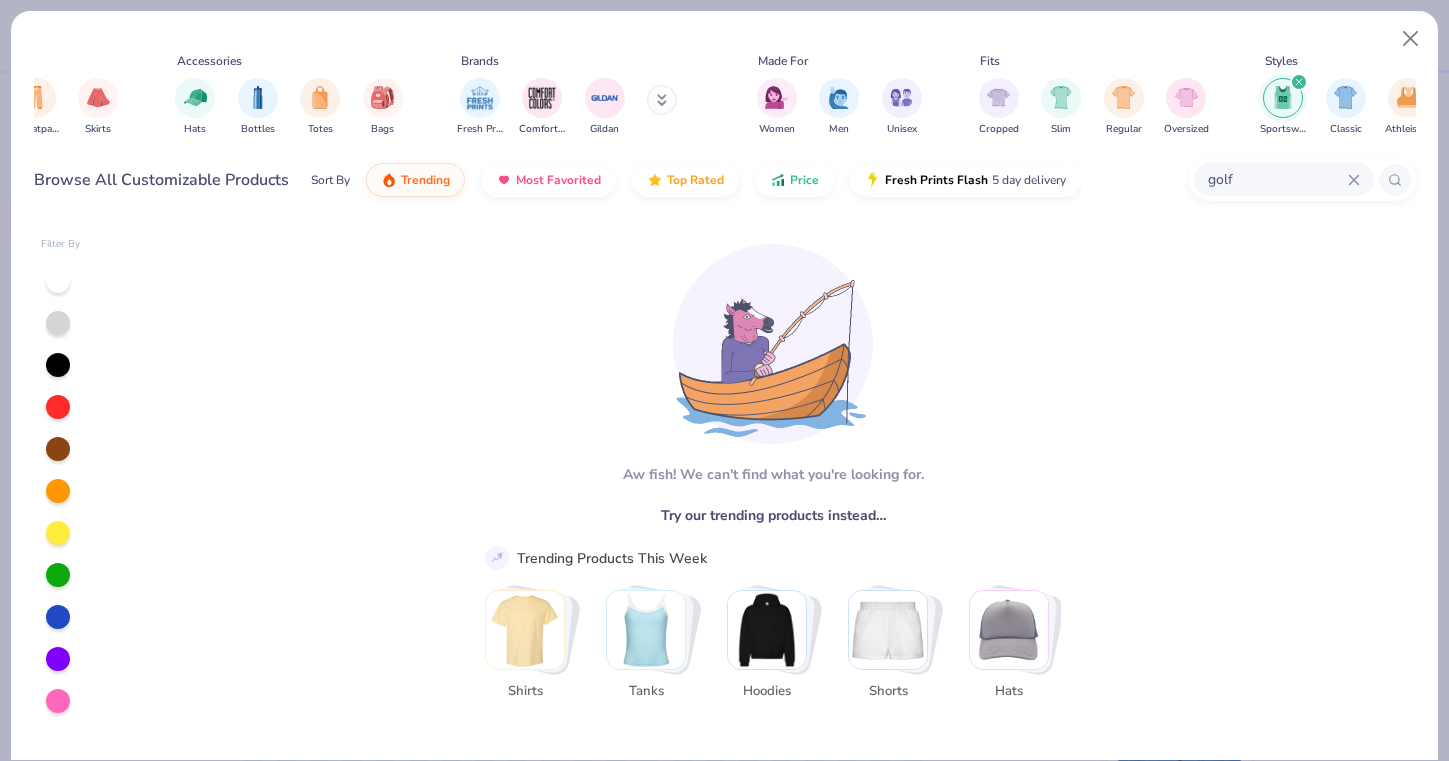 click at bounding box center [1299, 82] 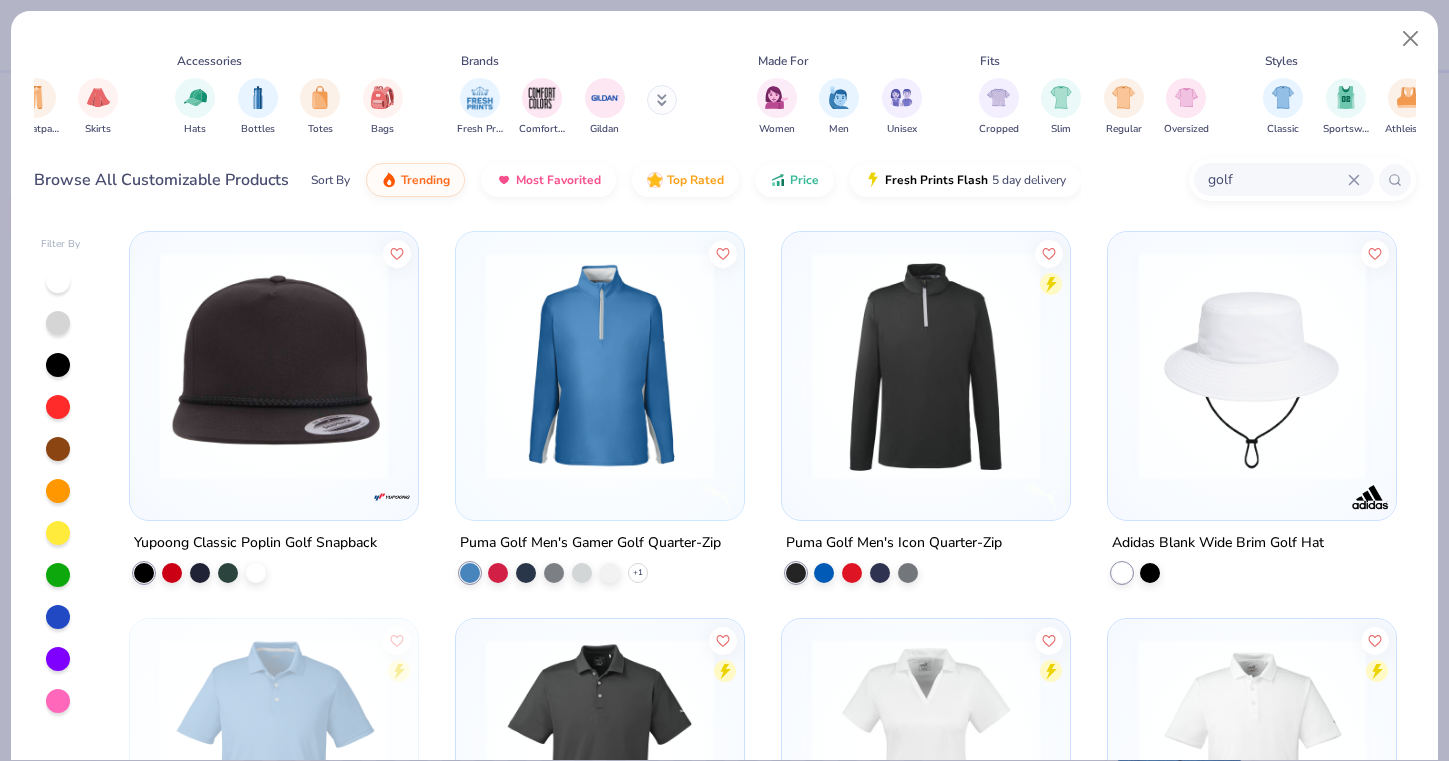 click on "golf" at bounding box center [1277, 179] 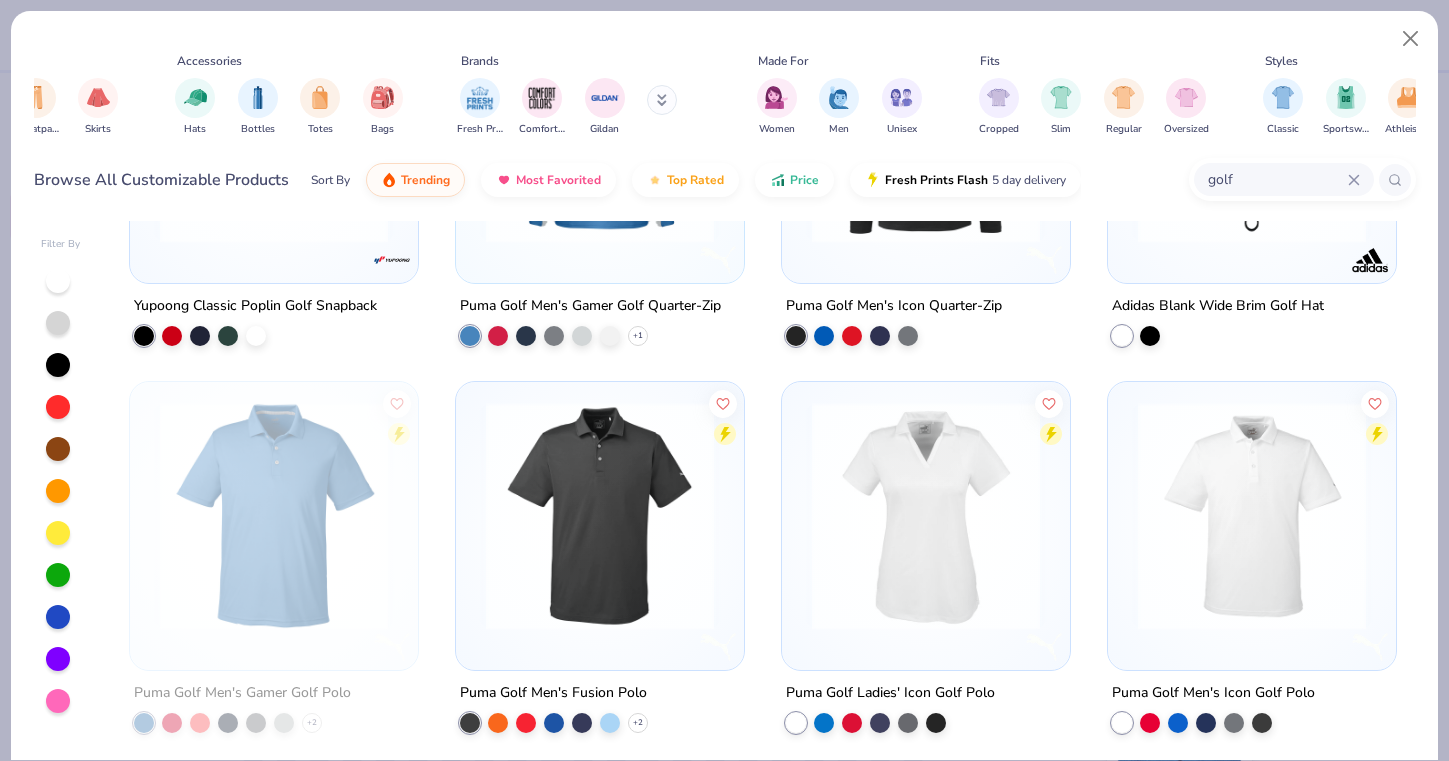 scroll, scrollTop: 239, scrollLeft: 0, axis: vertical 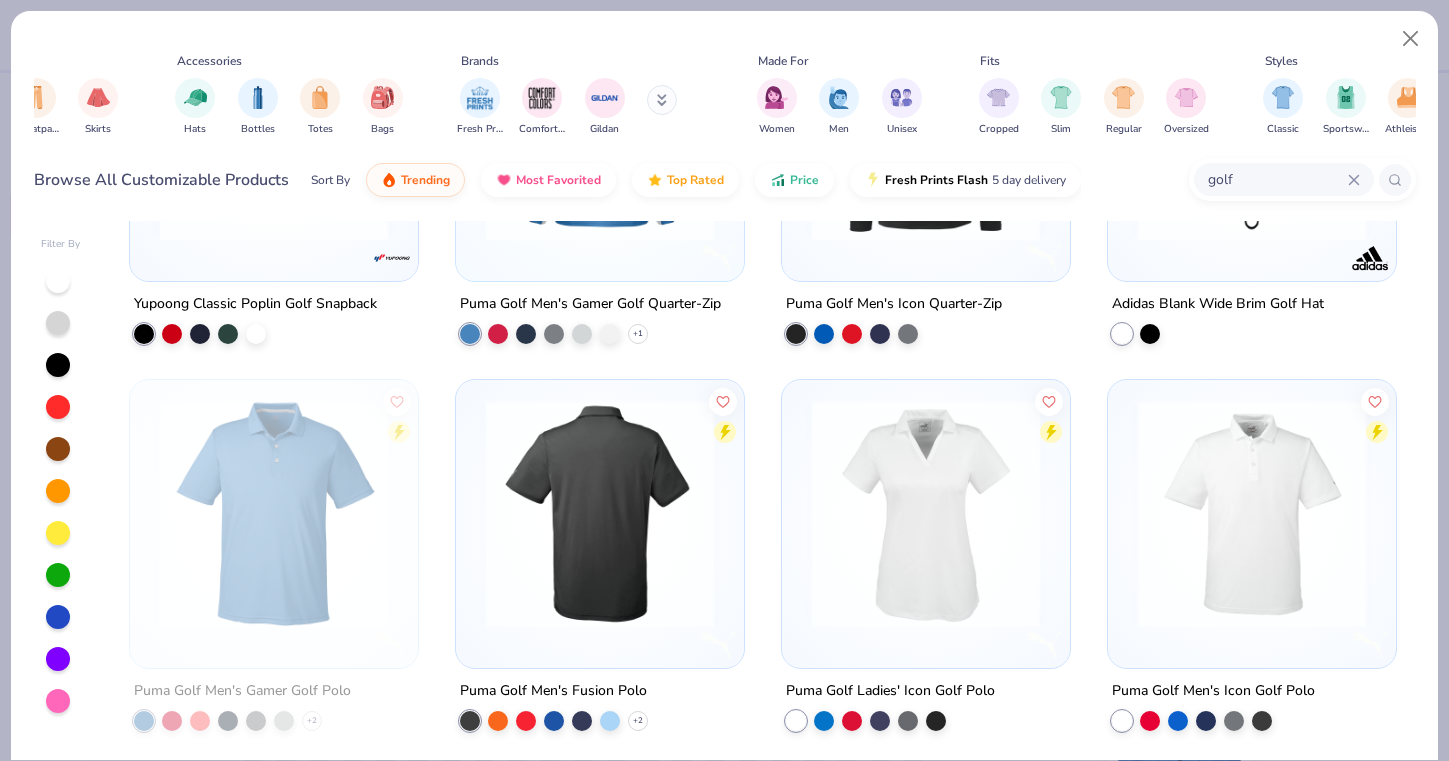 click at bounding box center [600, 514] 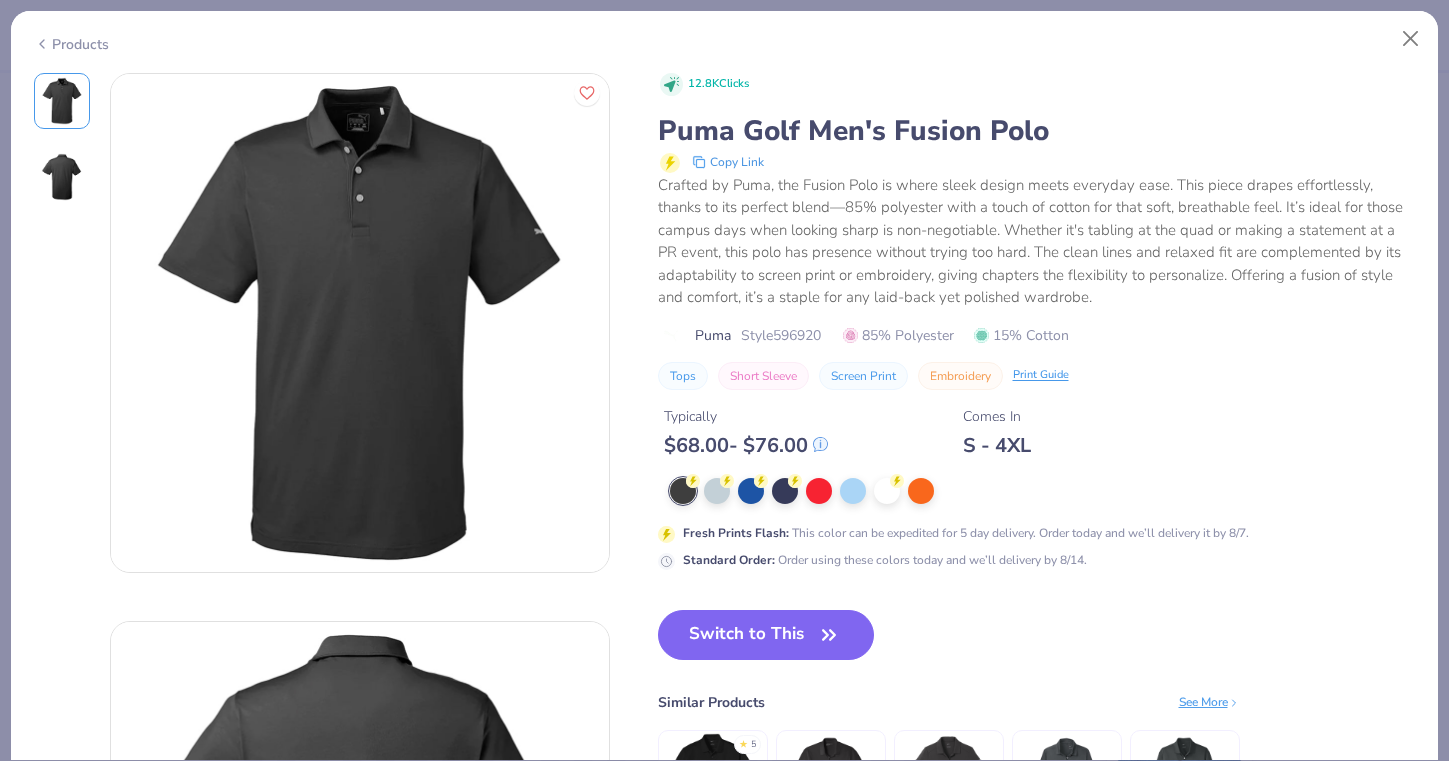 click on "Products" at bounding box center (71, 44) 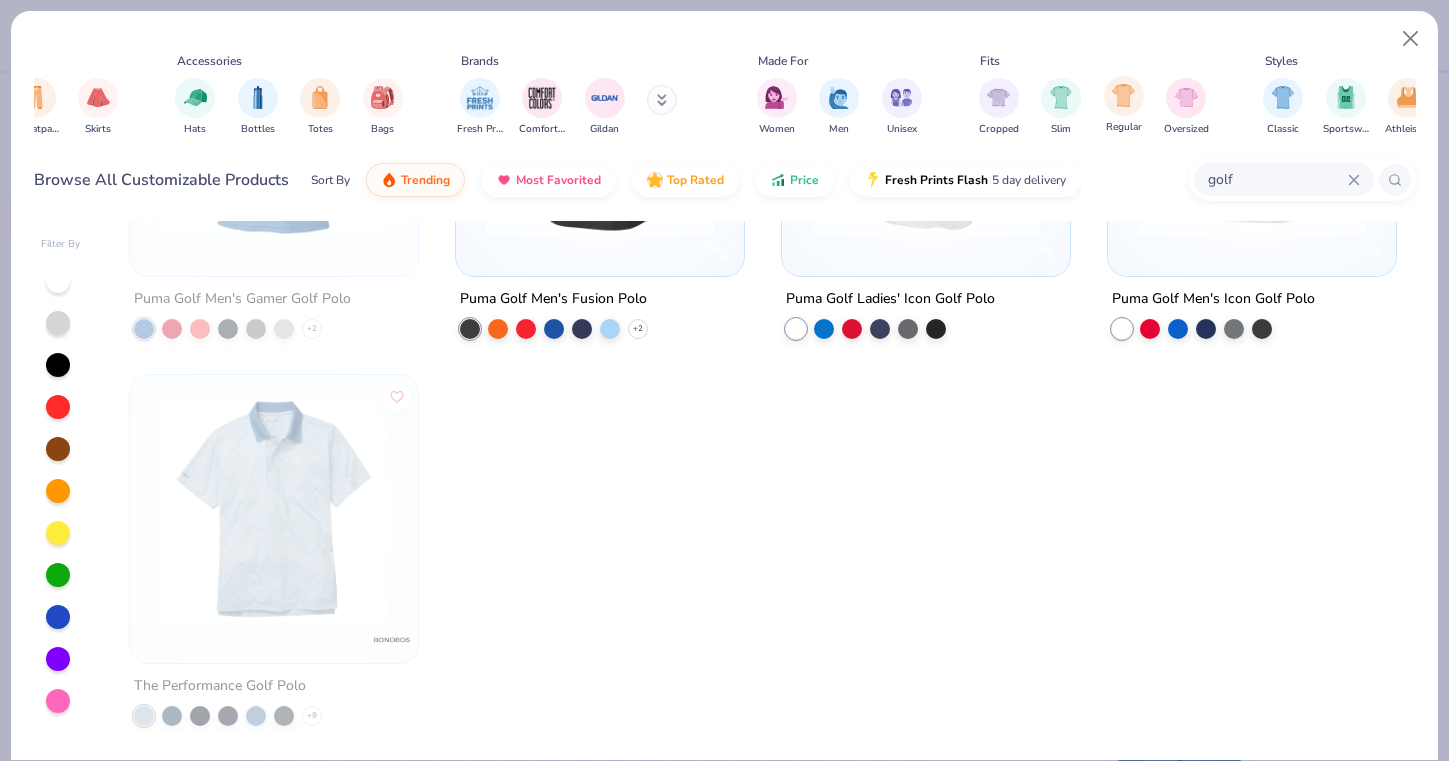 scroll, scrollTop: 631, scrollLeft: 0, axis: vertical 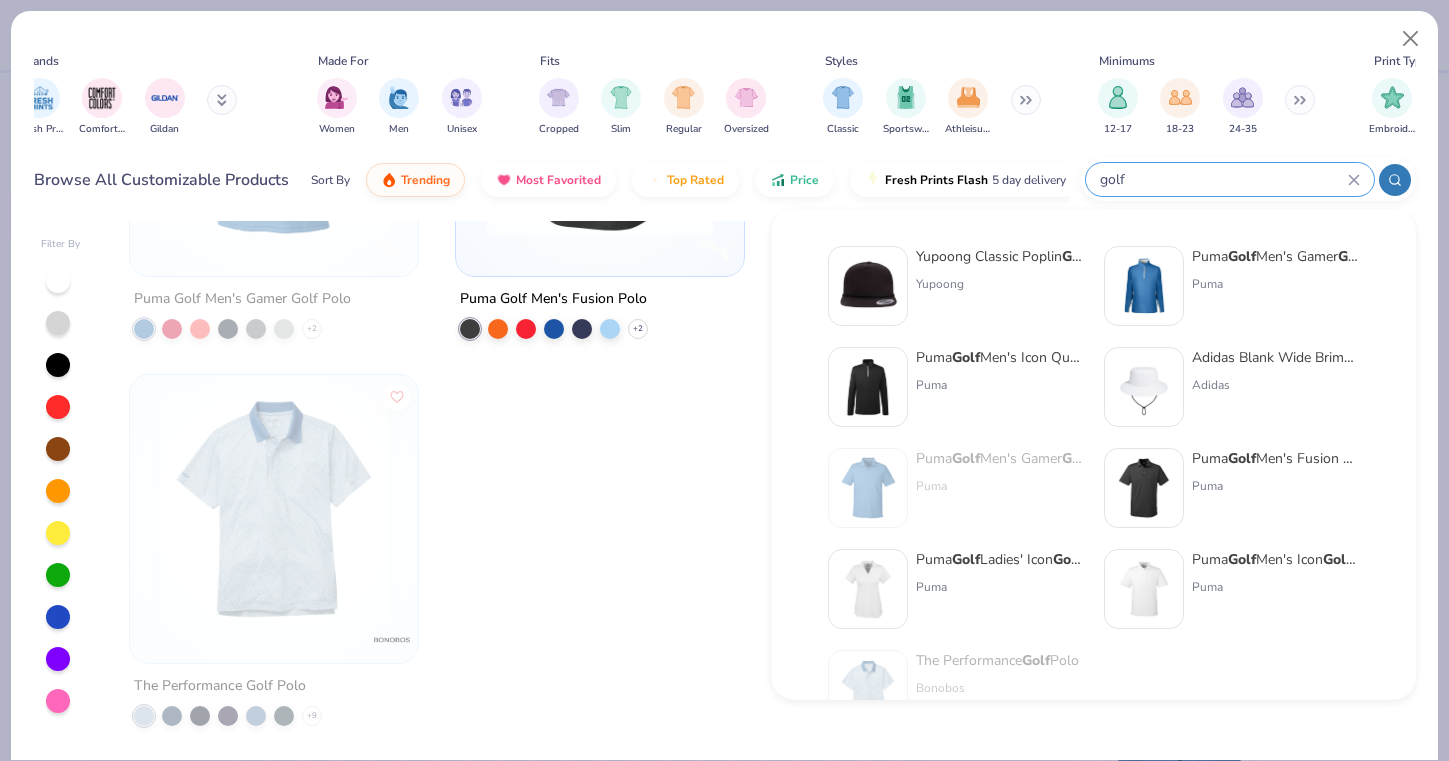 drag, startPoint x: 1269, startPoint y: 185, endPoint x: 1091, endPoint y: 165, distance: 179.12007 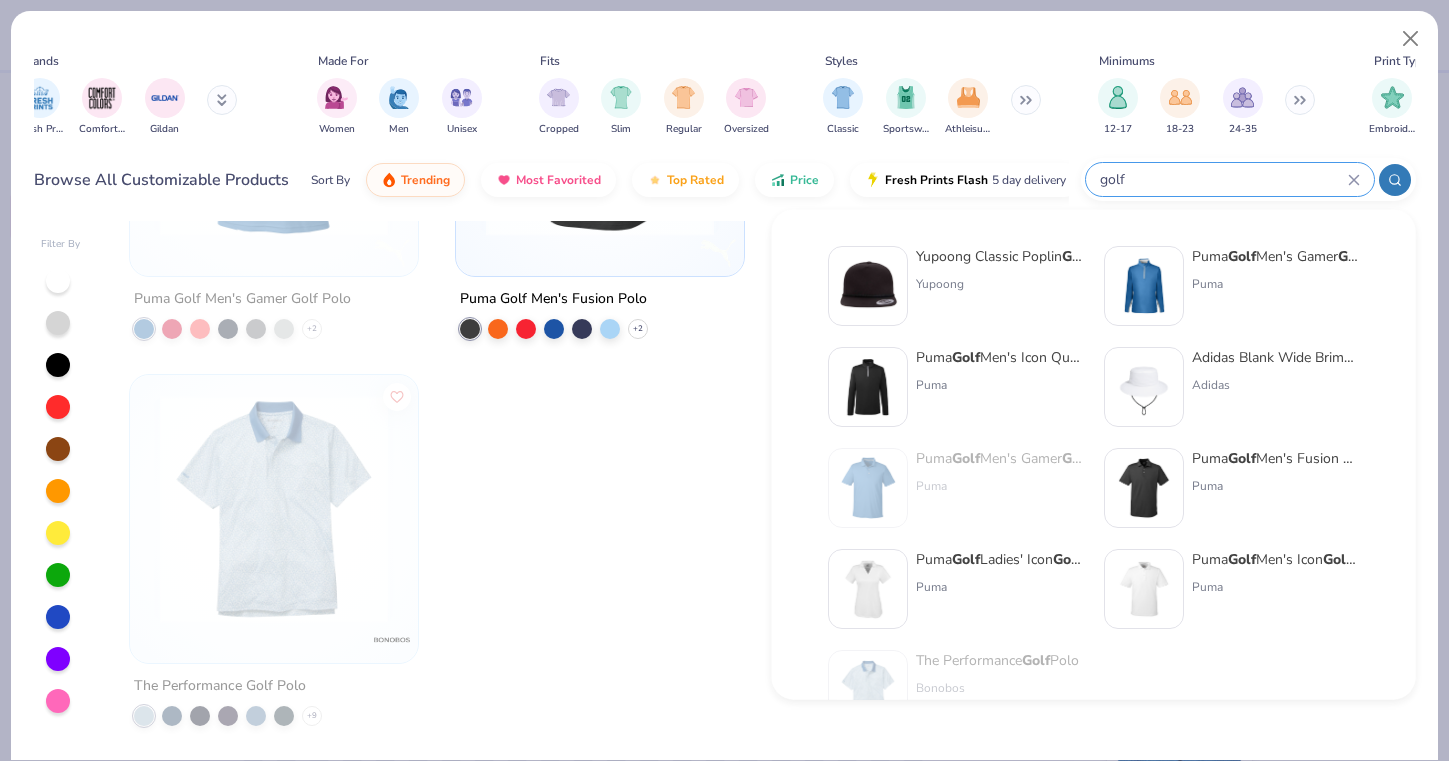 click on "golf" at bounding box center (1248, 179) 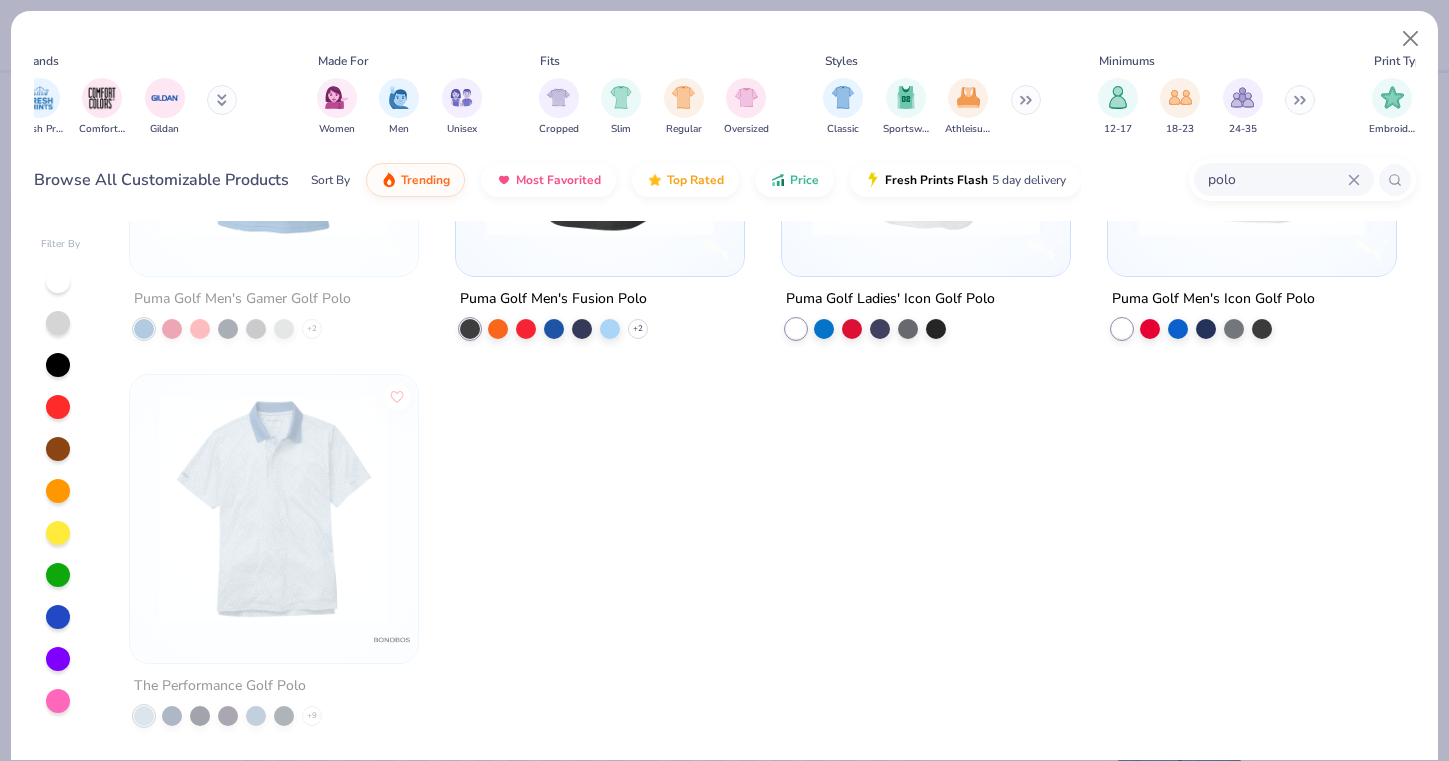 type on "polo" 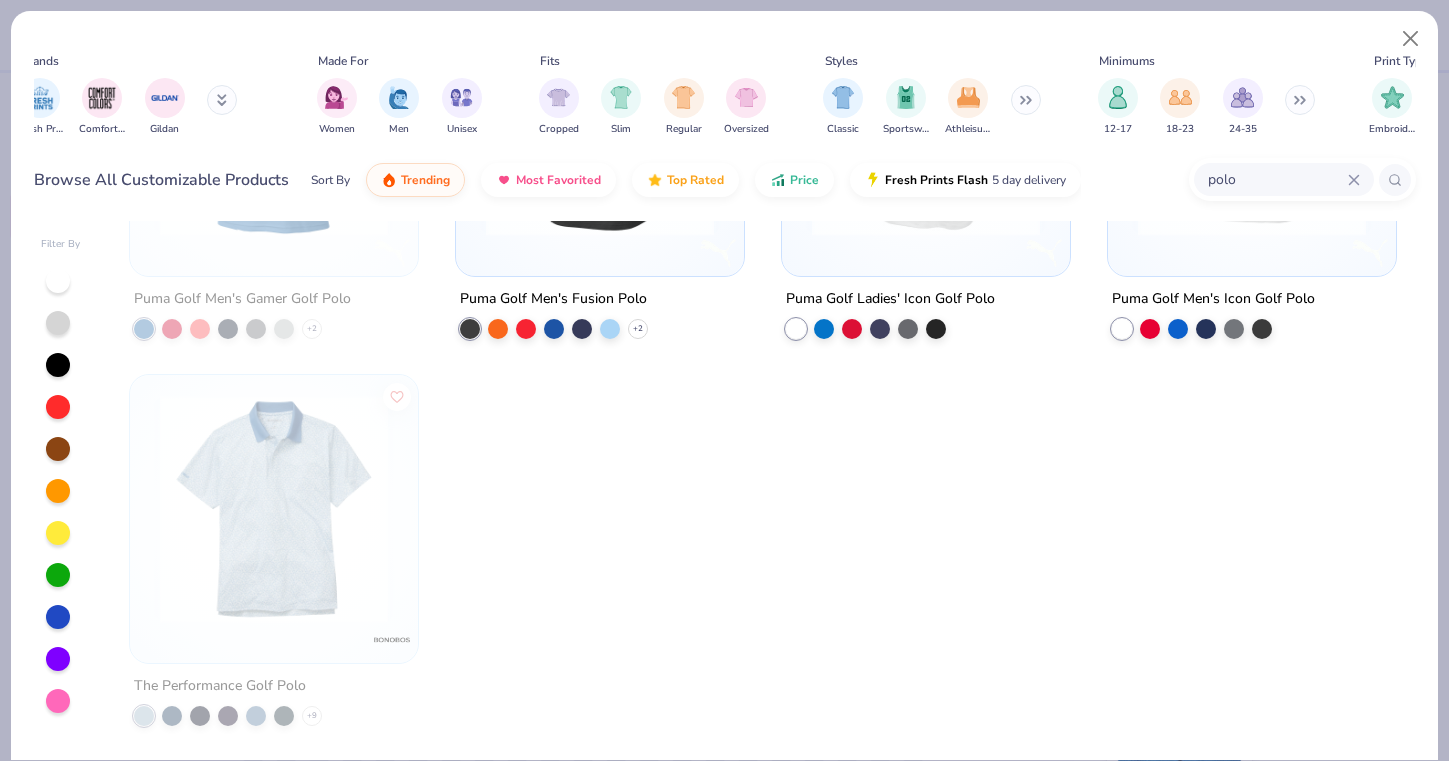 scroll, scrollTop: 0, scrollLeft: 0, axis: both 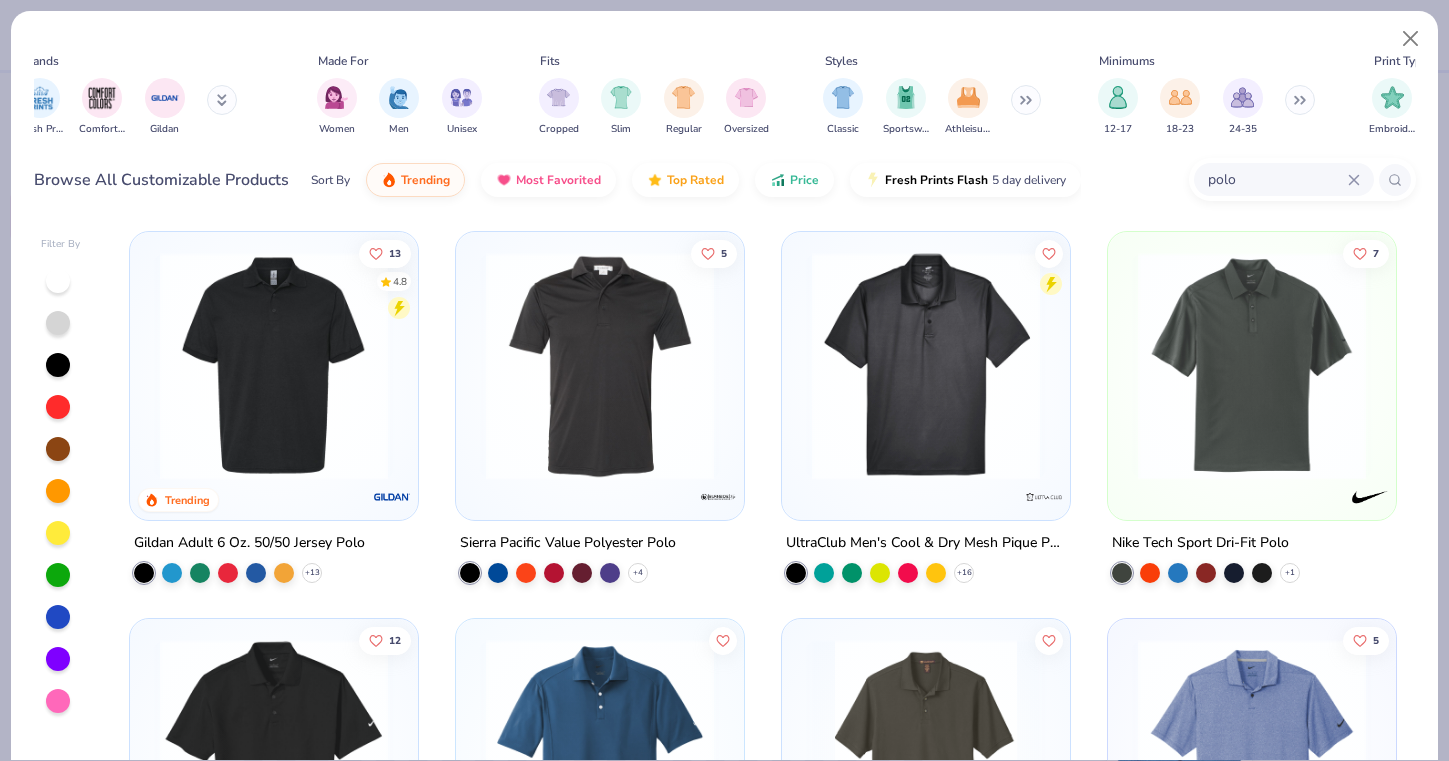 click at bounding box center [1252, 366] 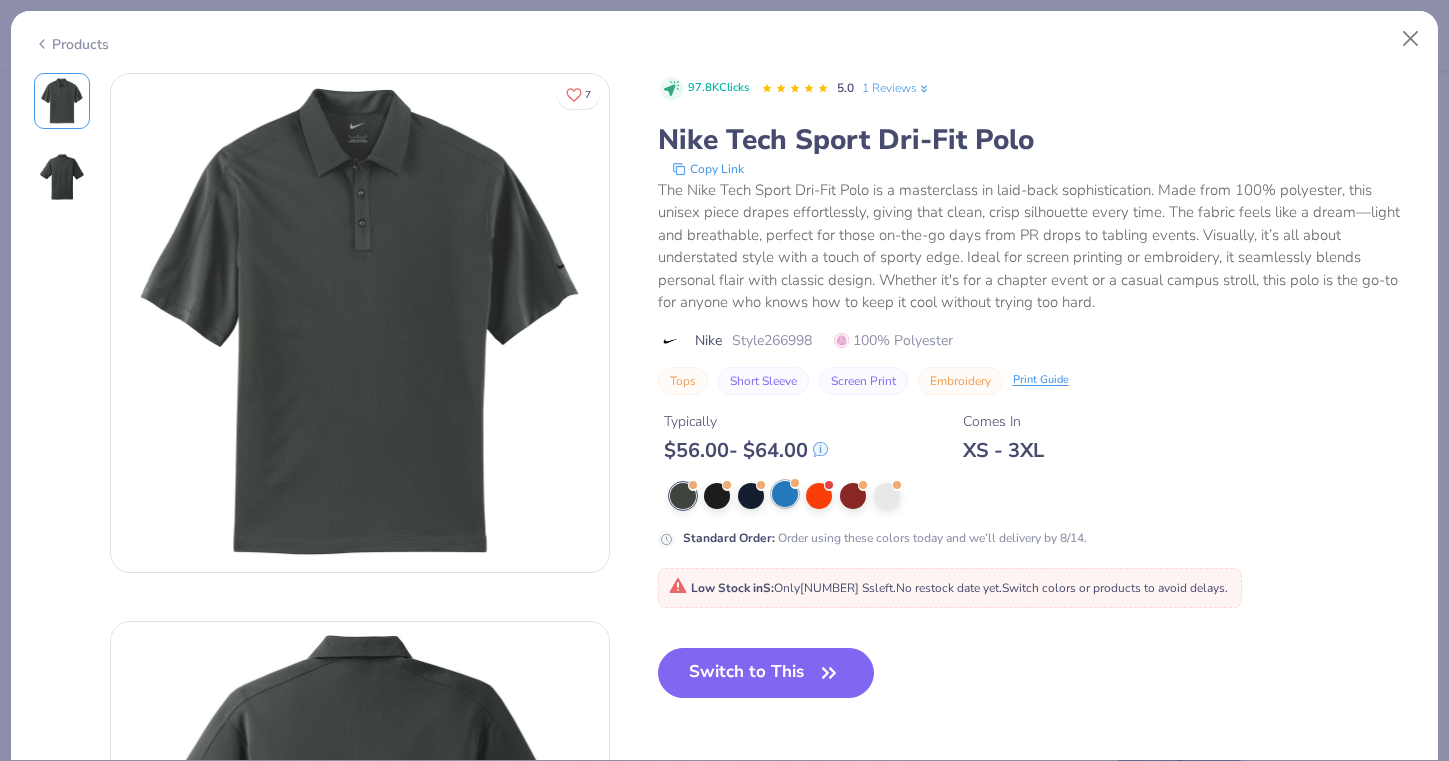 click at bounding box center [785, 494] 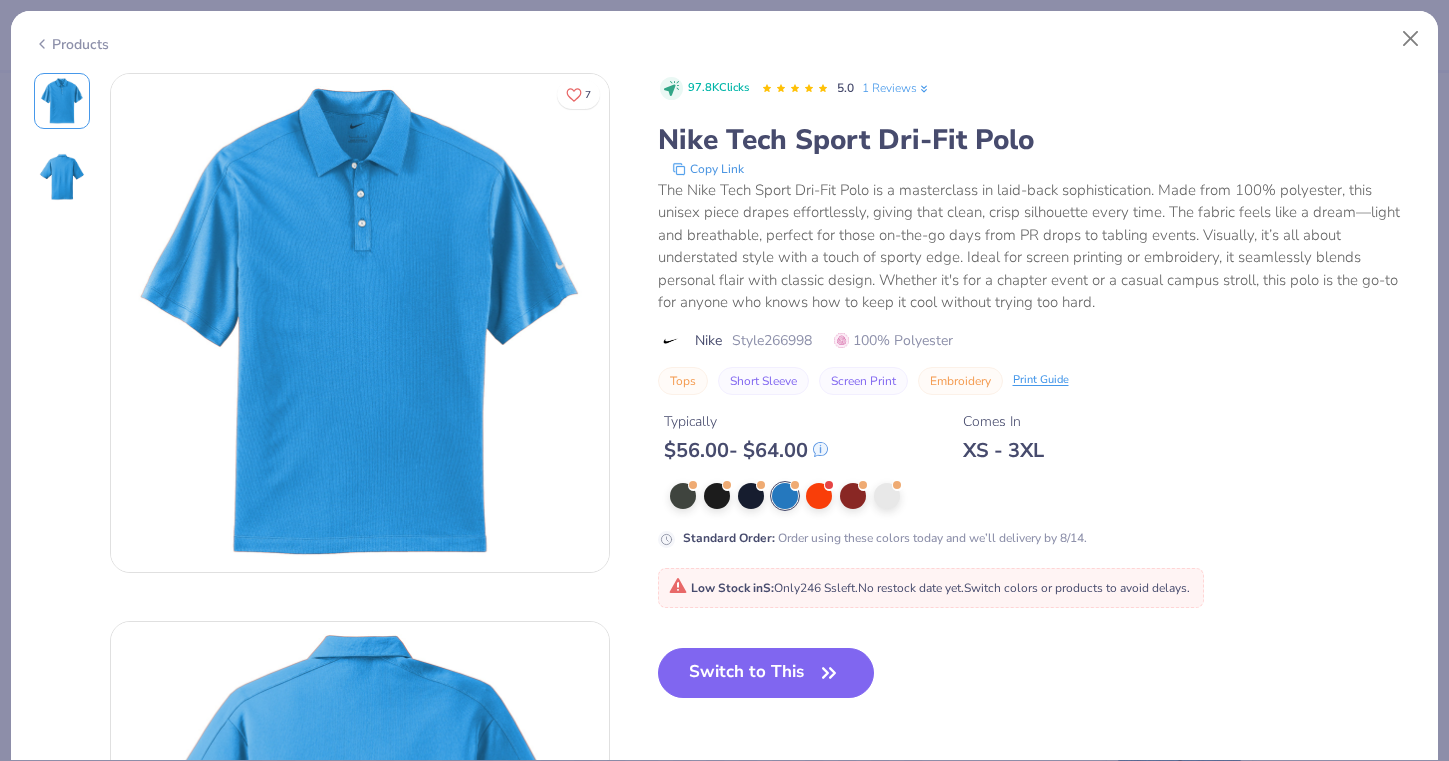 click 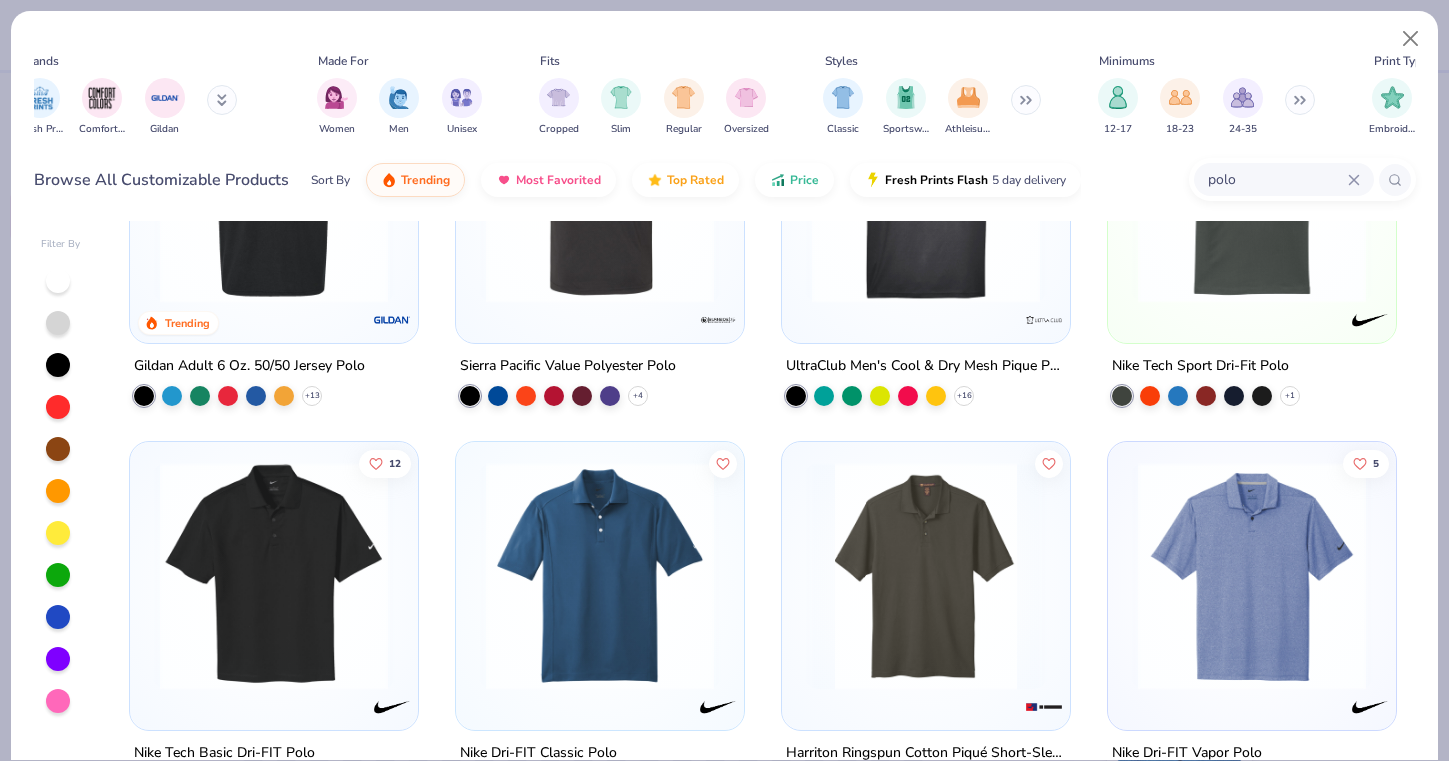 scroll, scrollTop: 241, scrollLeft: 0, axis: vertical 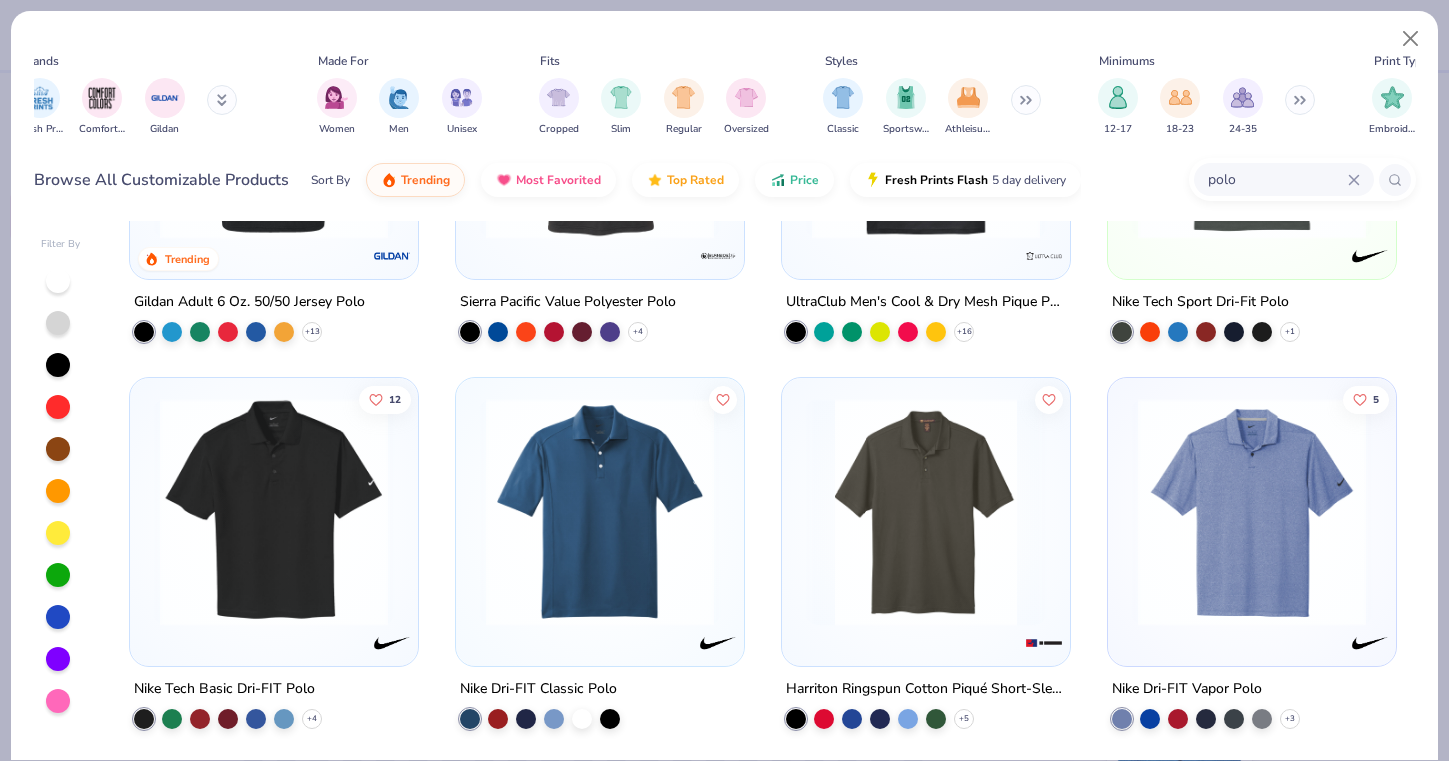 click at bounding box center (600, 512) 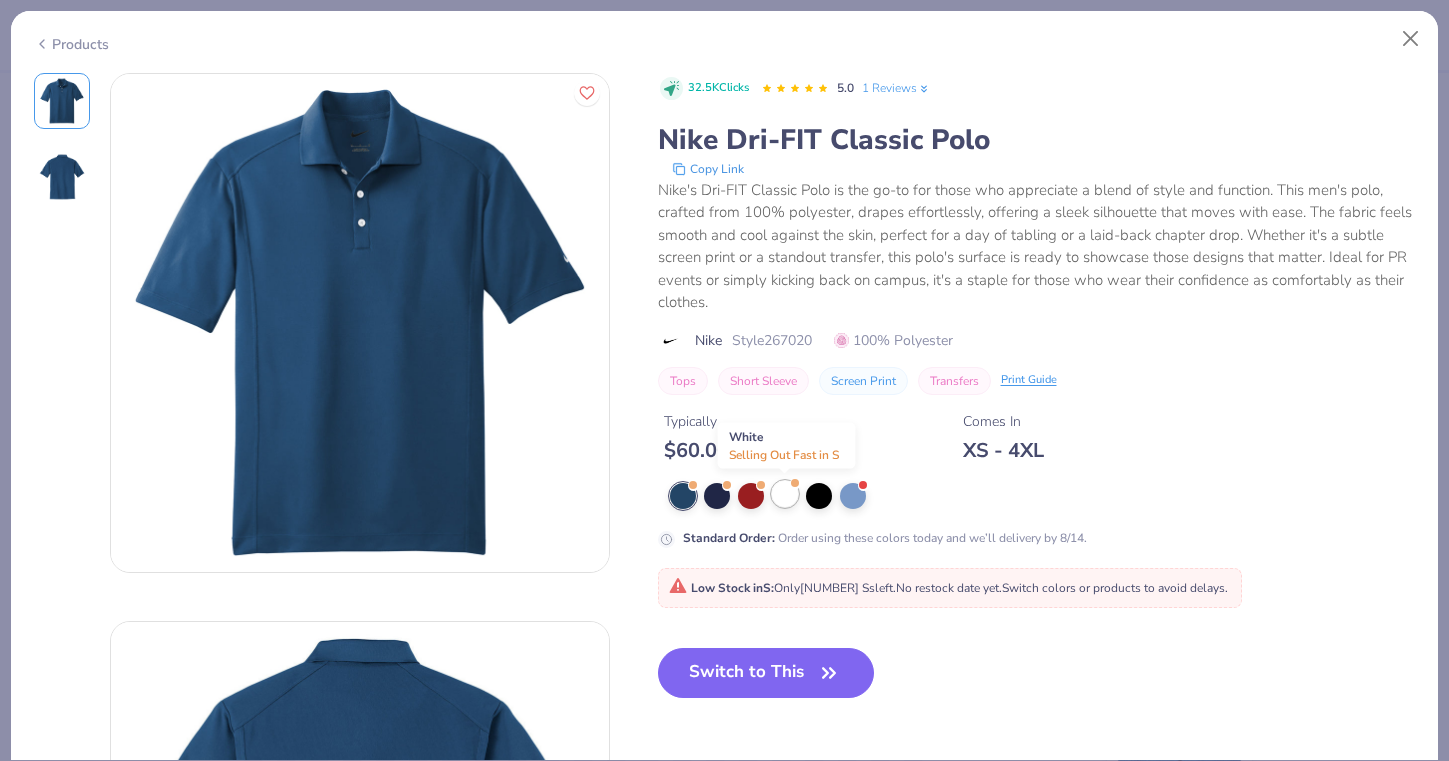 click at bounding box center [785, 494] 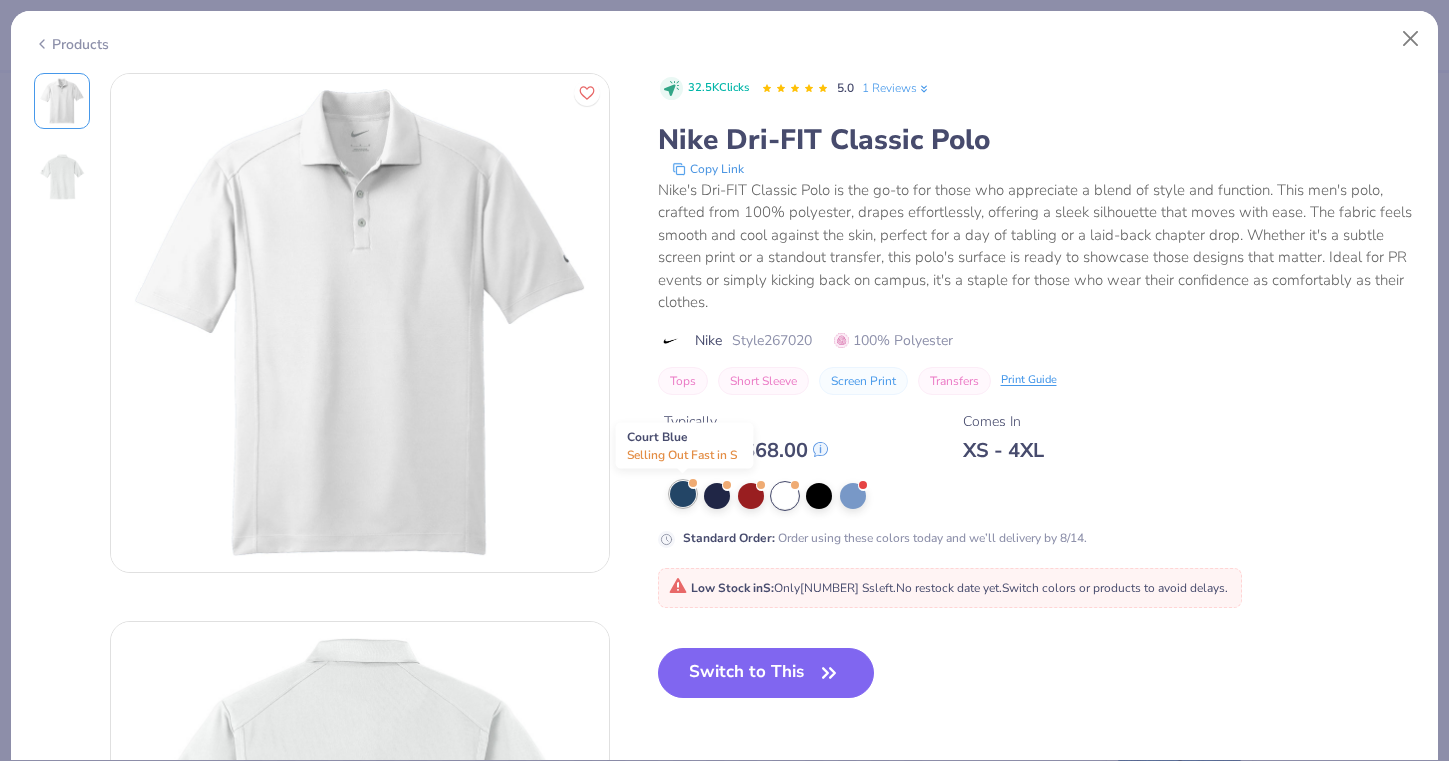 click at bounding box center [683, 494] 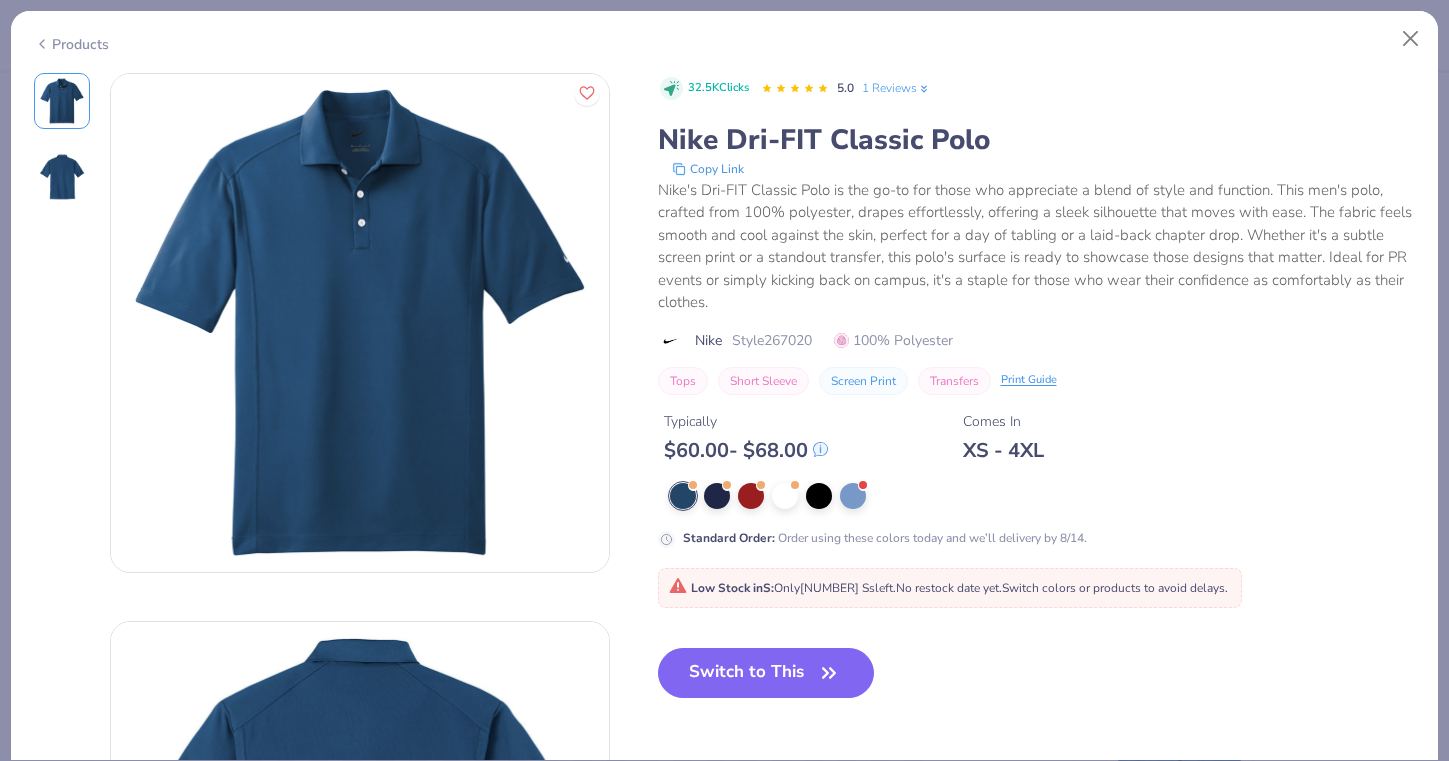 click on "Products" at bounding box center (71, 44) 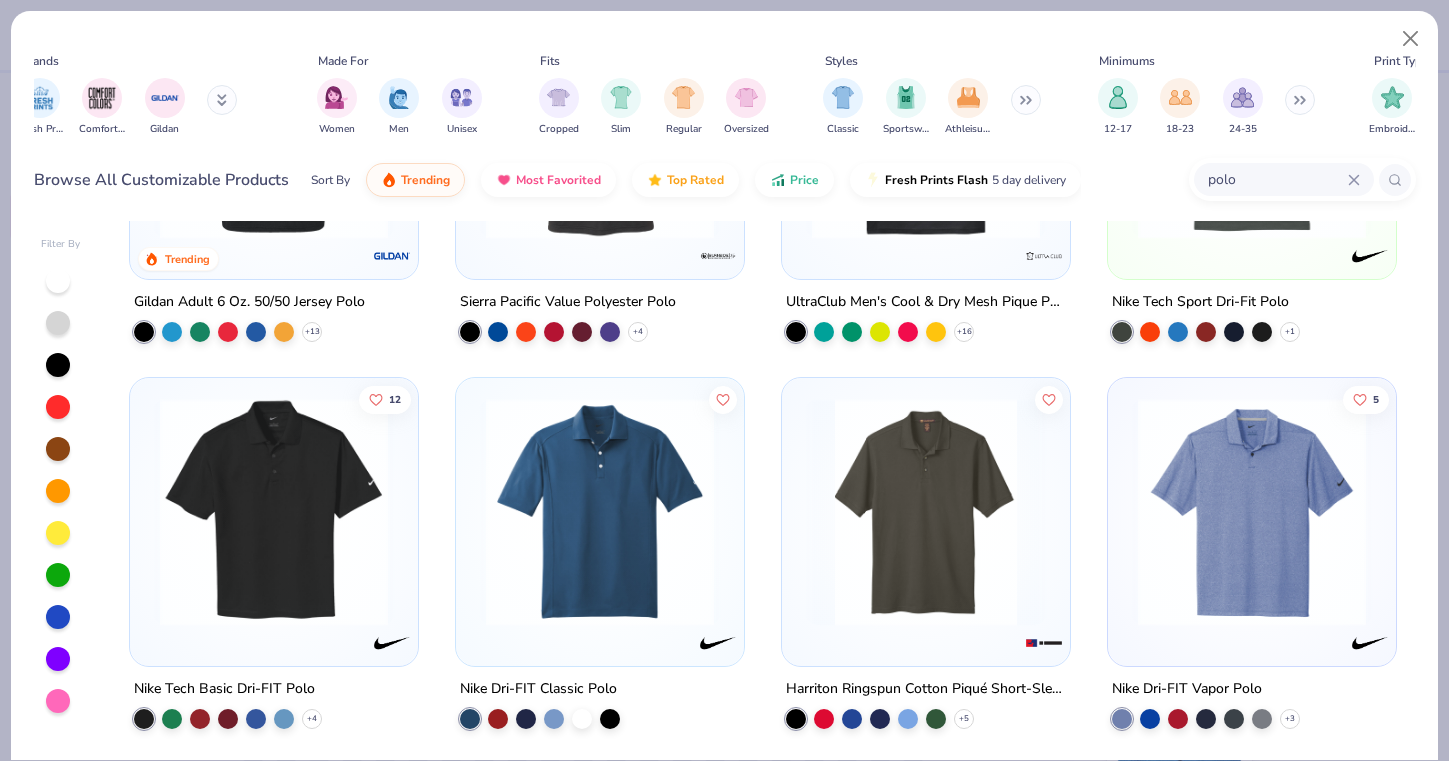 click at bounding box center [274, 512] 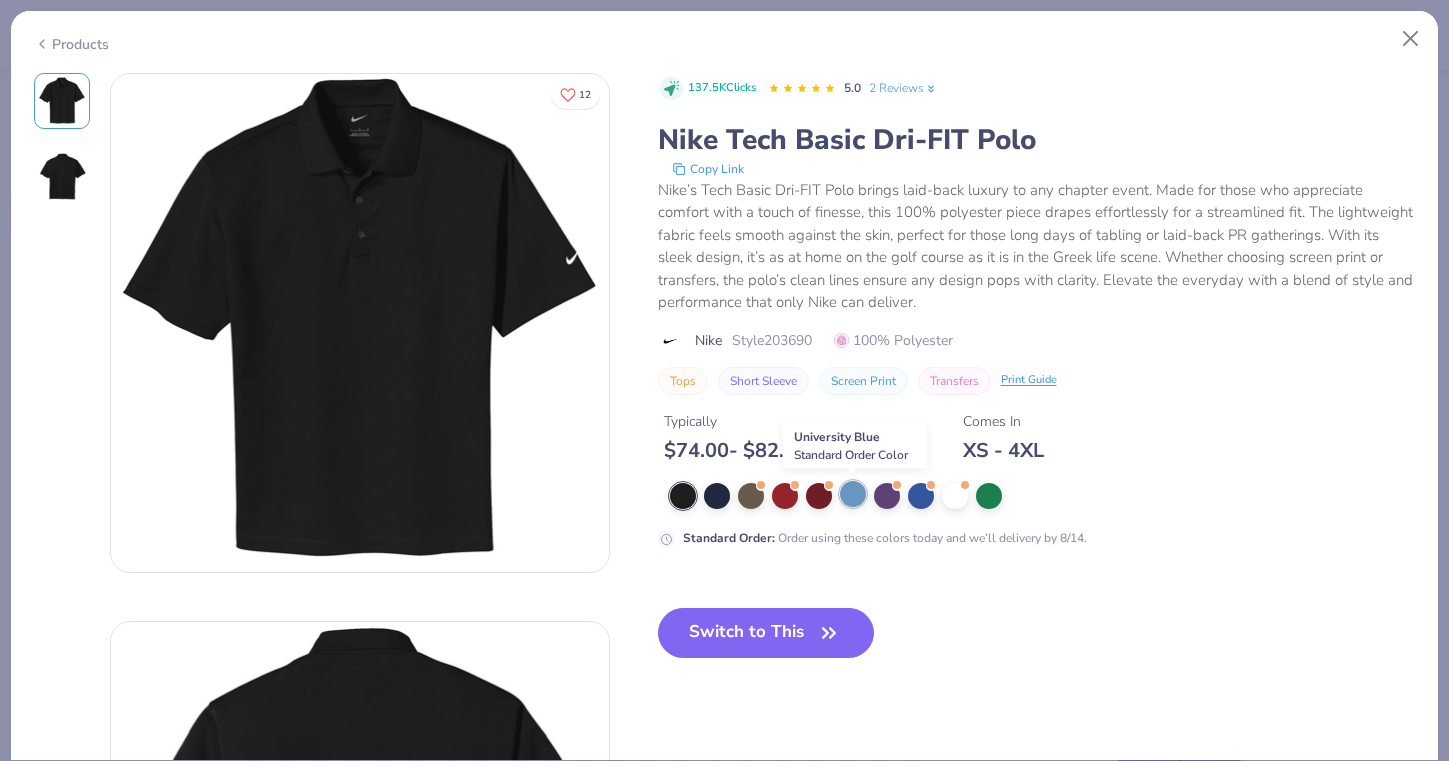 click at bounding box center [853, 494] 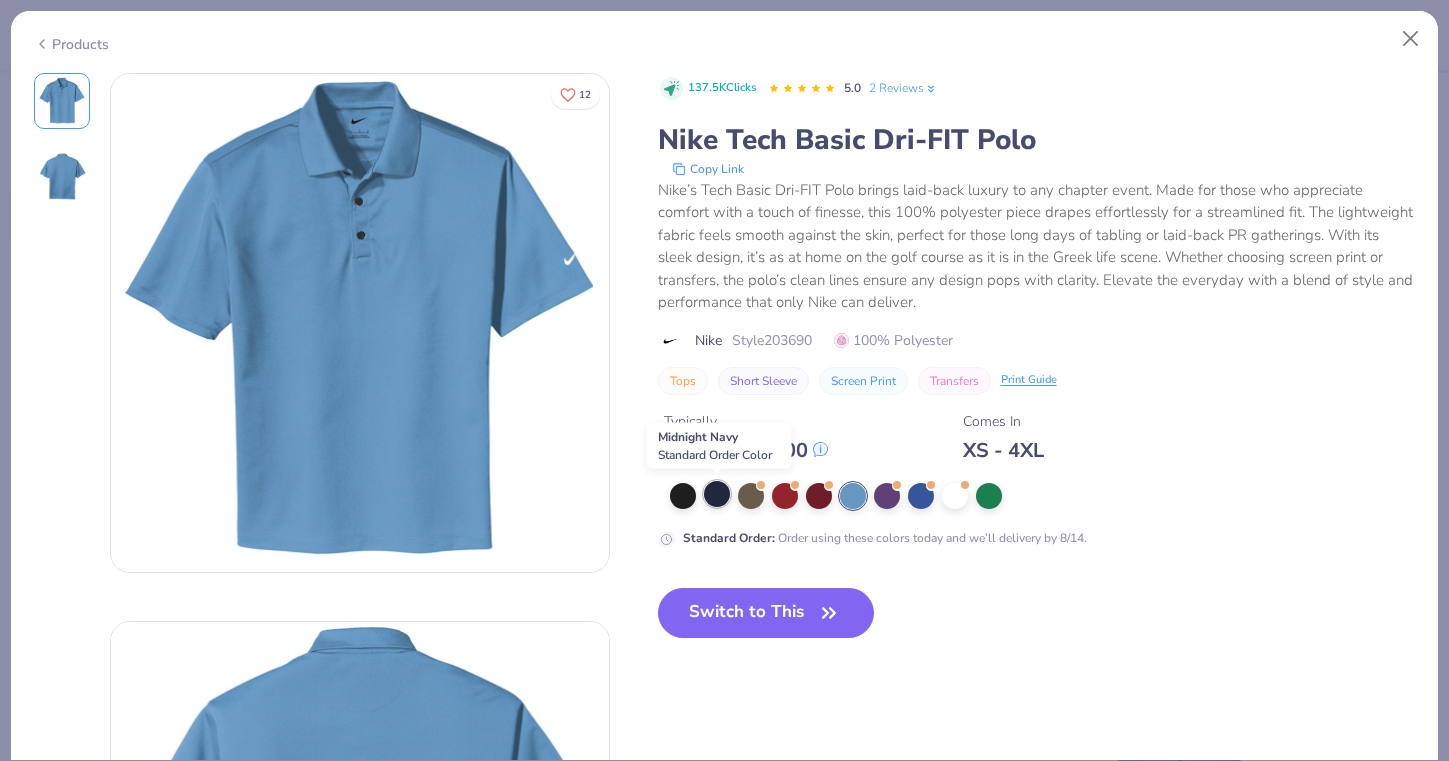 click at bounding box center (717, 494) 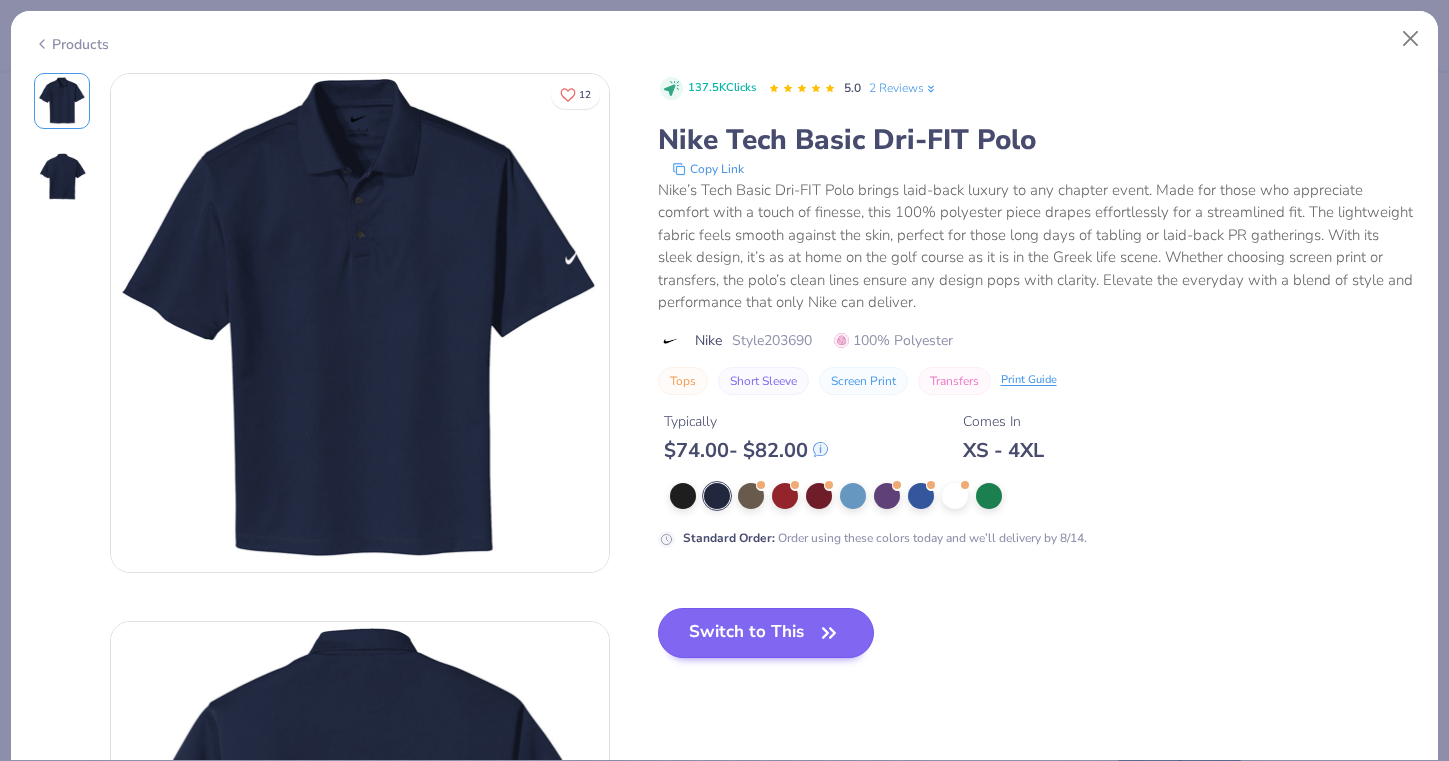 click on "Switch to This" at bounding box center [766, 633] 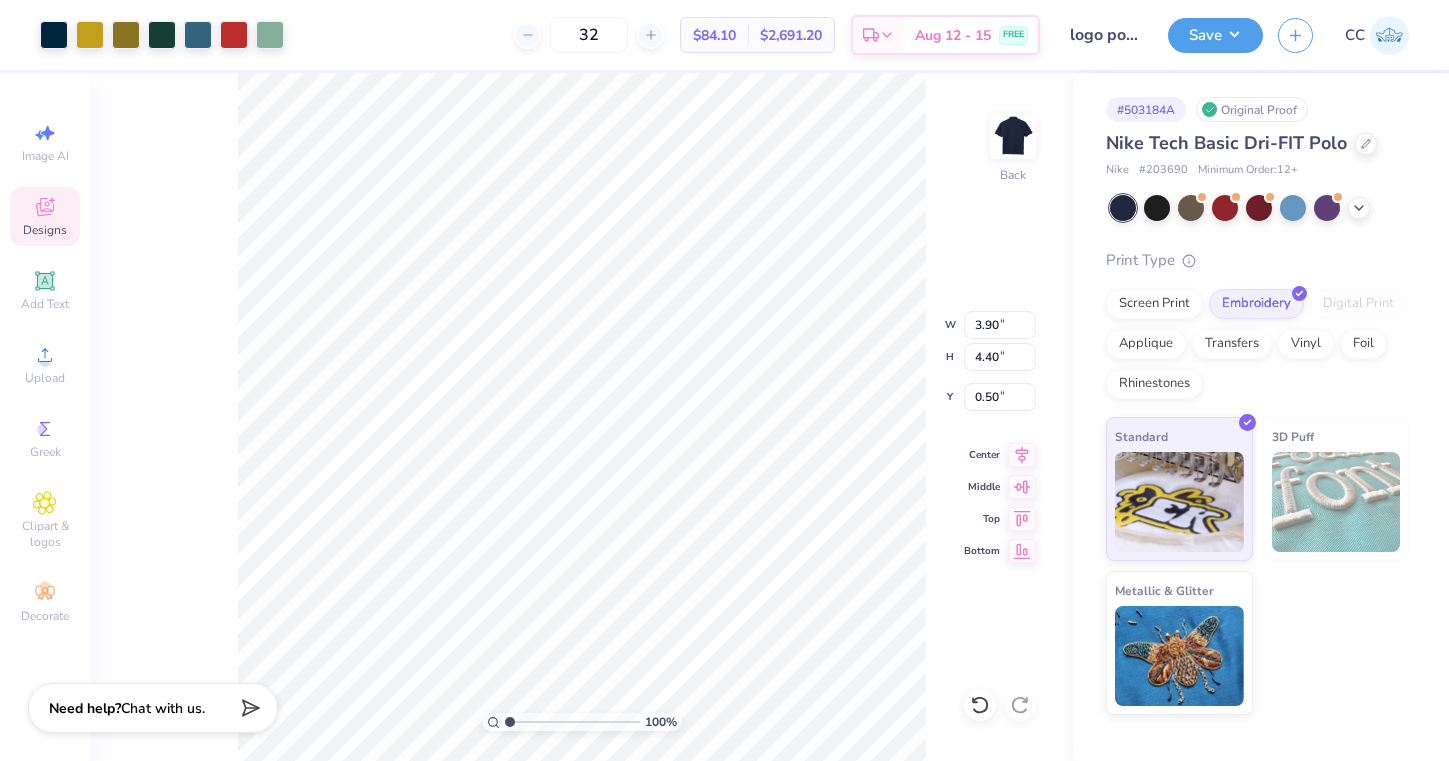 click on "100 % Back W 3.90 3.90 " H 4.40 4.40 " Y 0.50 0.50 " Center Middle Top Bottom" at bounding box center [582, 417] 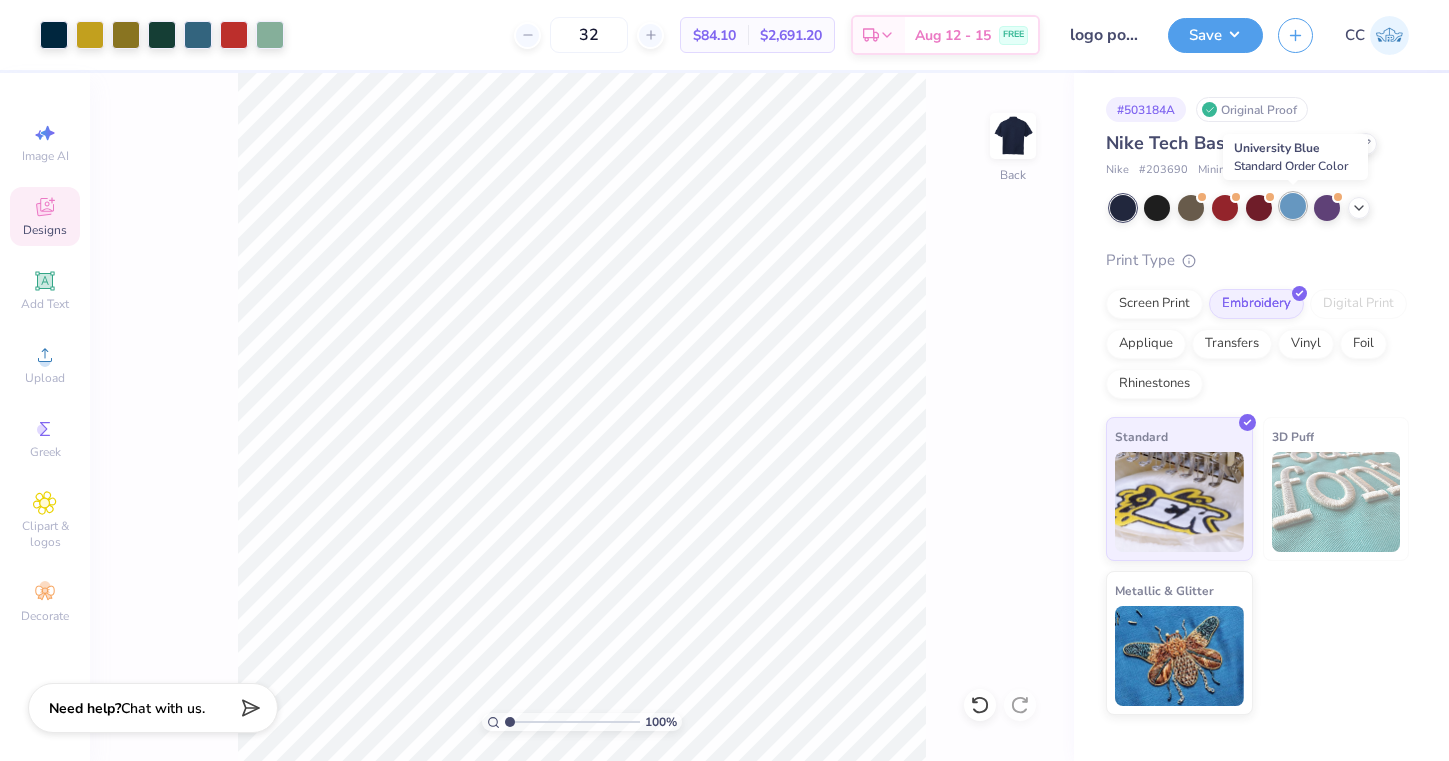 click at bounding box center (1293, 206) 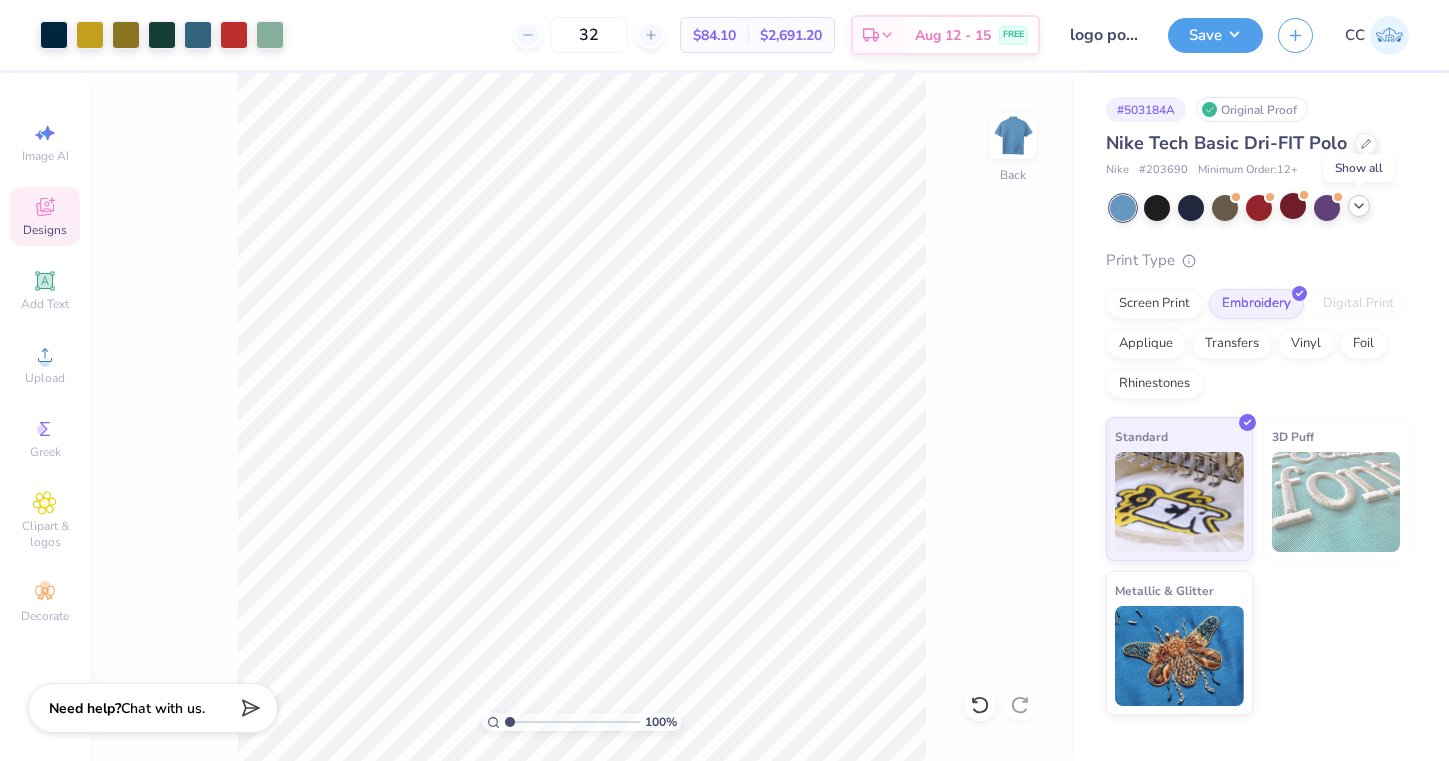 click 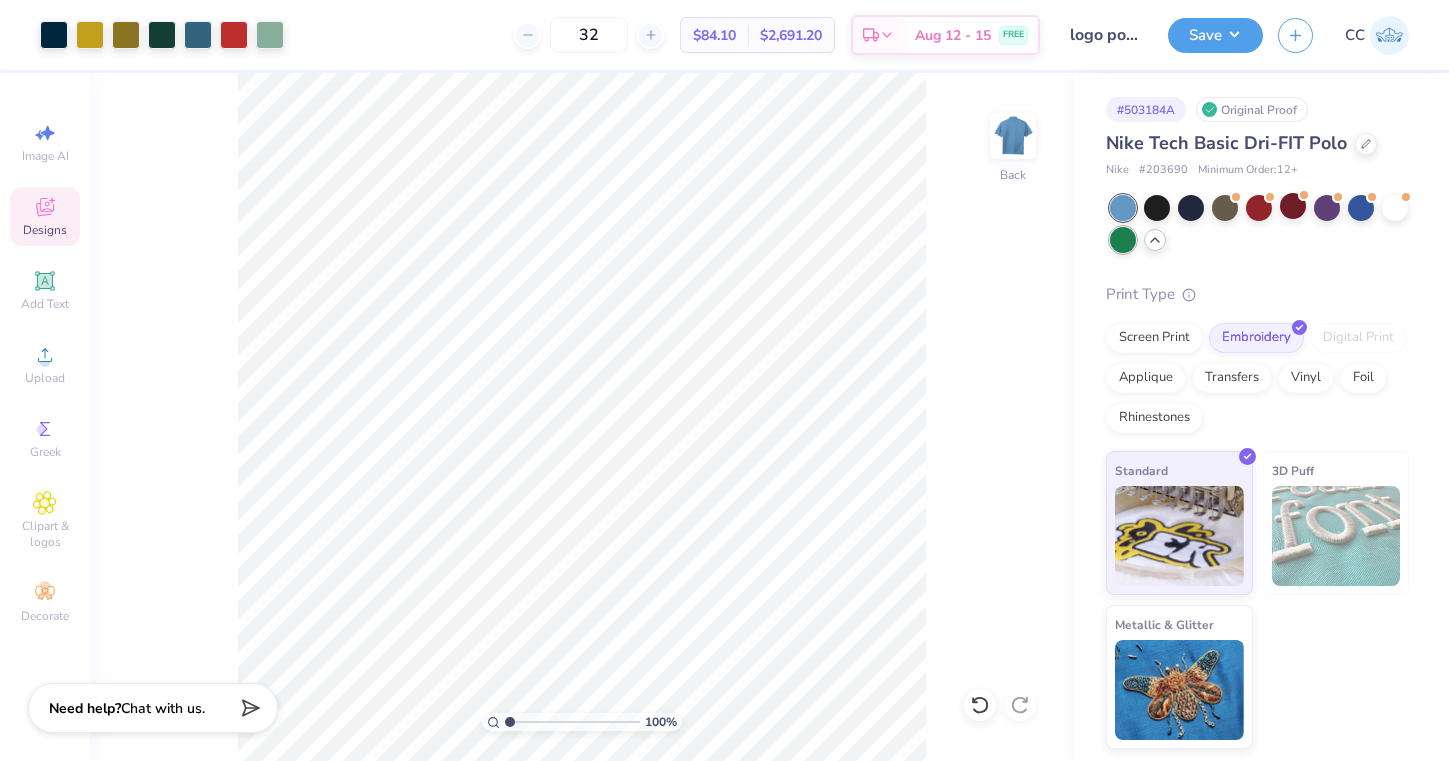 click at bounding box center (1123, 240) 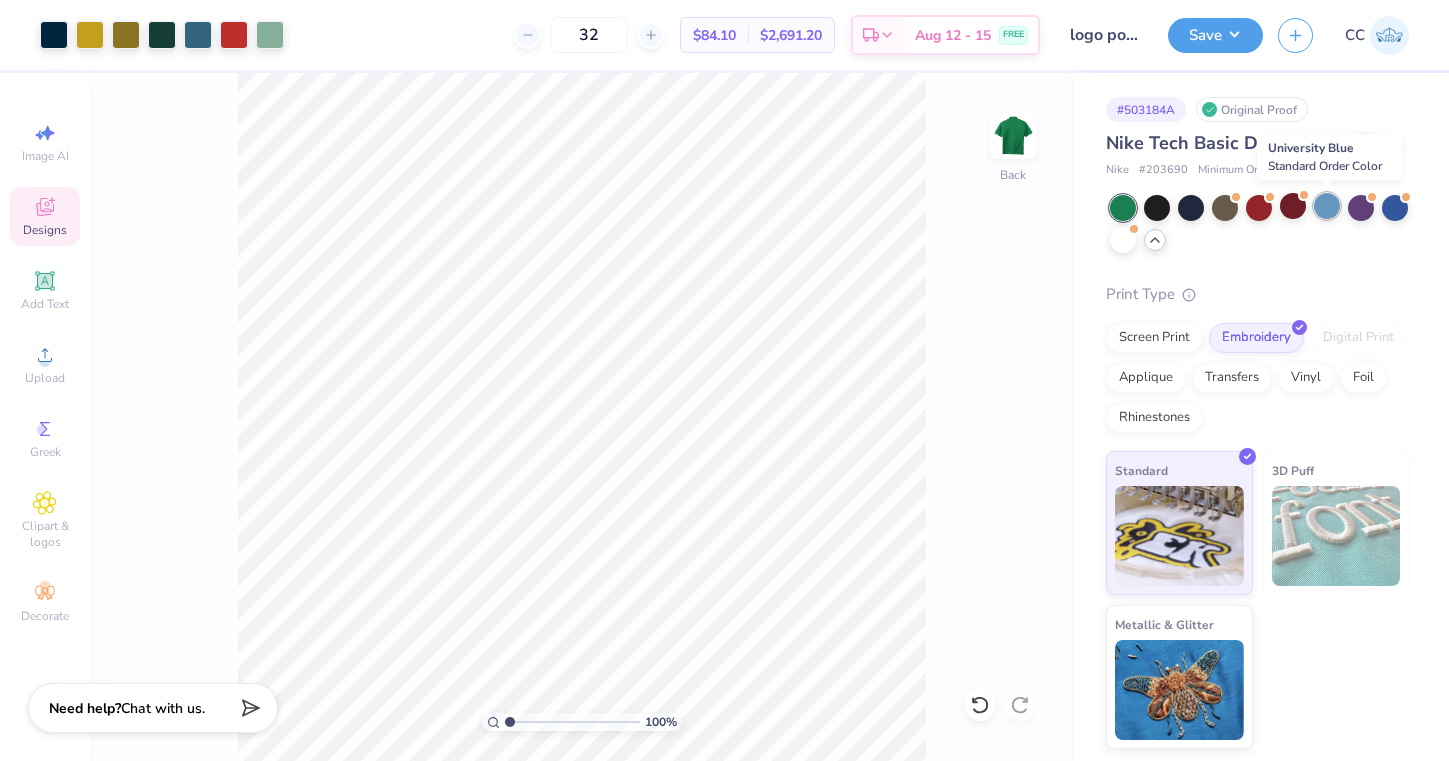 click at bounding box center [1327, 206] 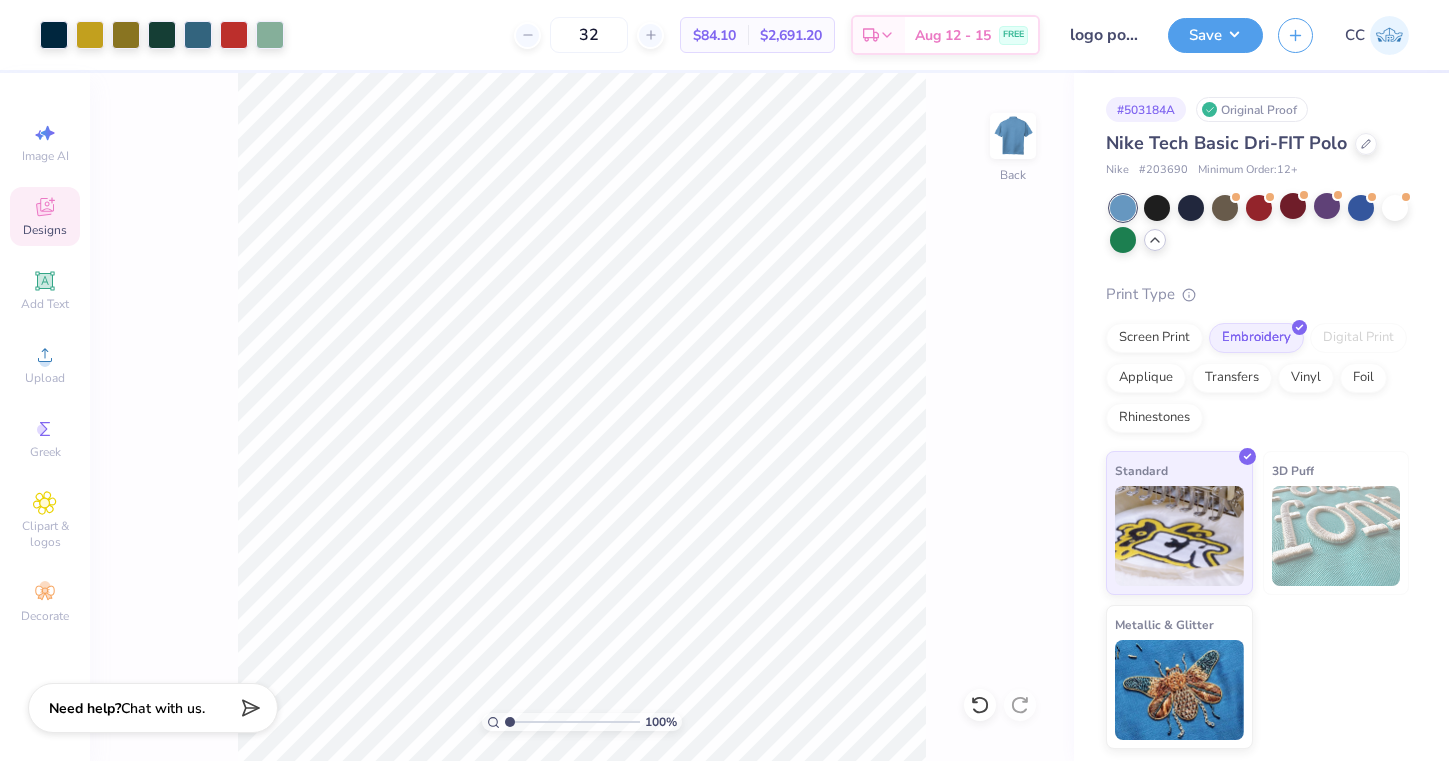 click on "100  % Back" at bounding box center (582, 417) 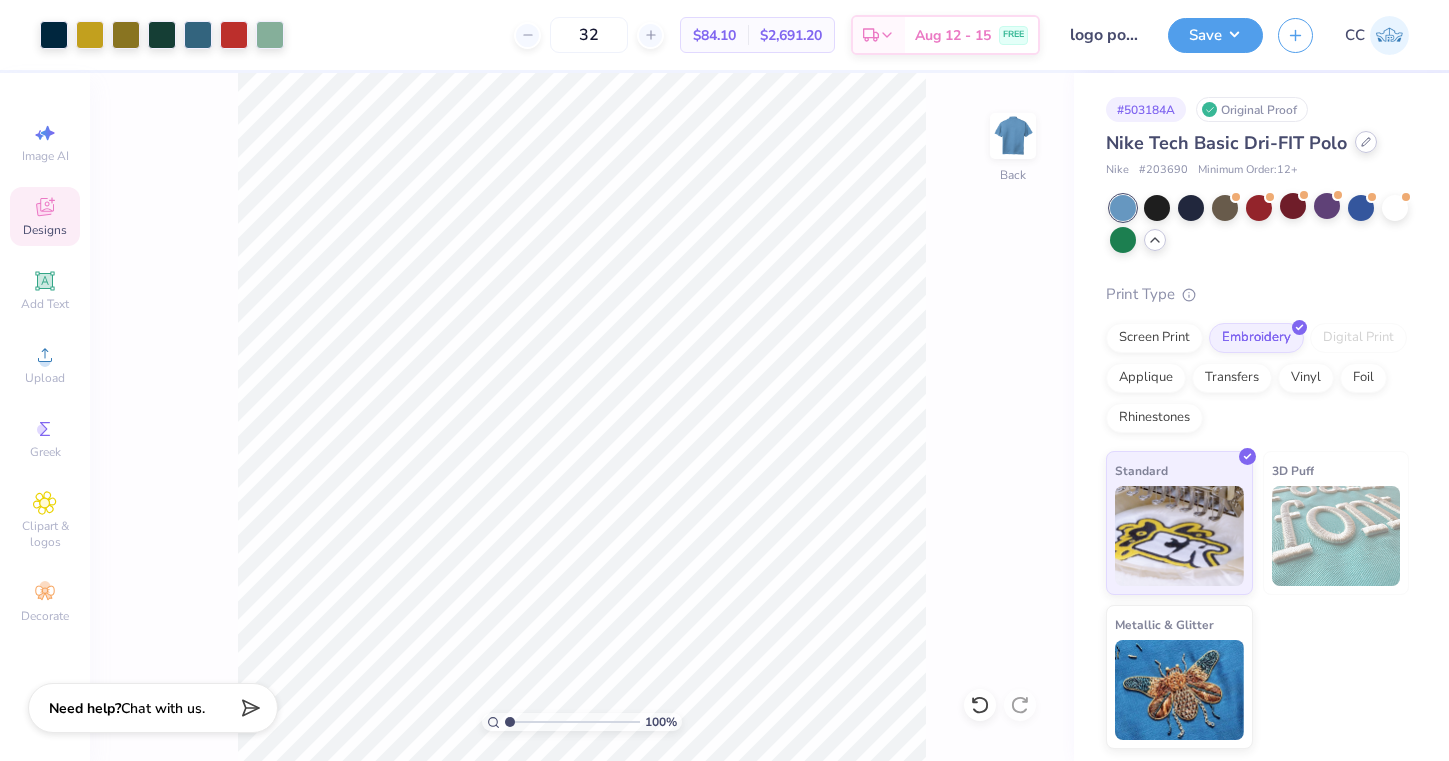 click at bounding box center (1366, 142) 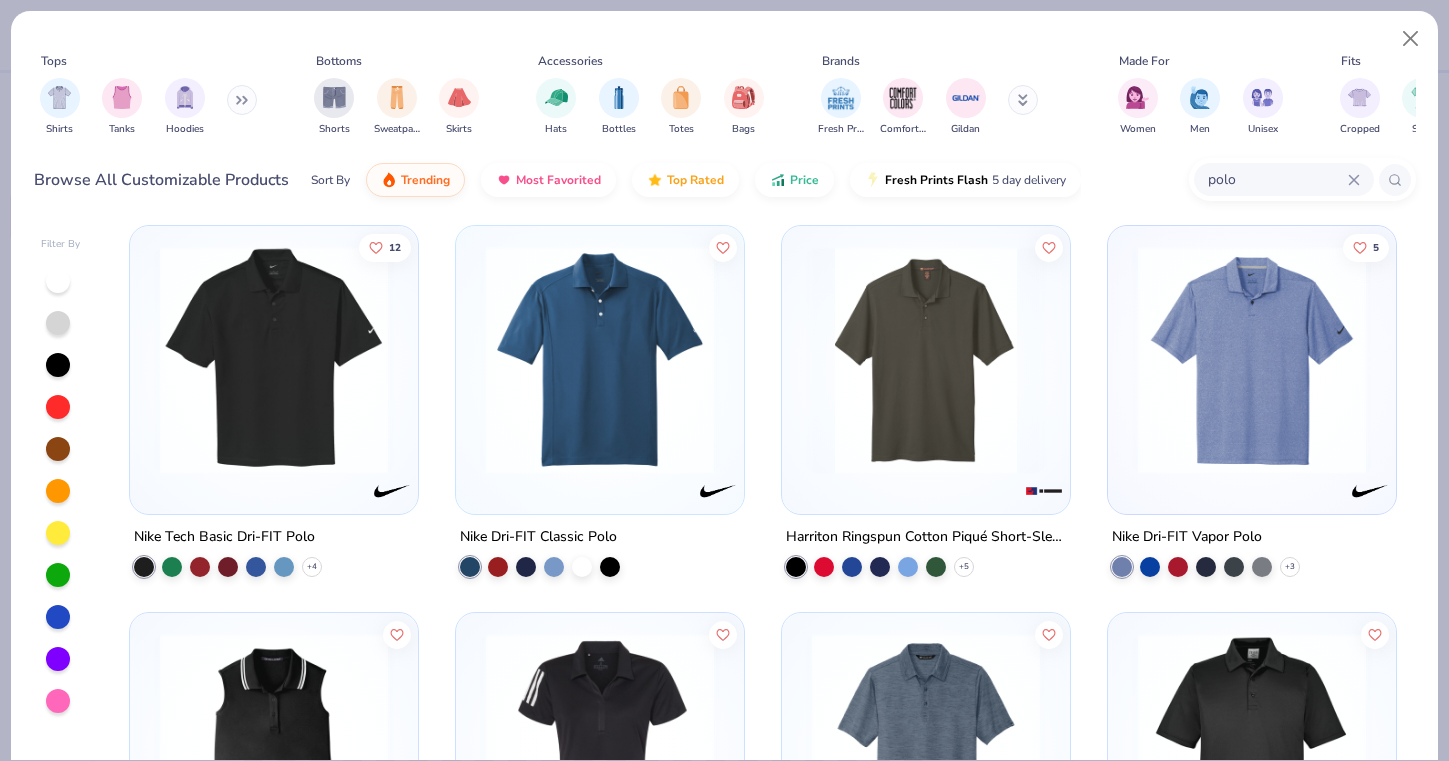 scroll, scrollTop: 396, scrollLeft: 0, axis: vertical 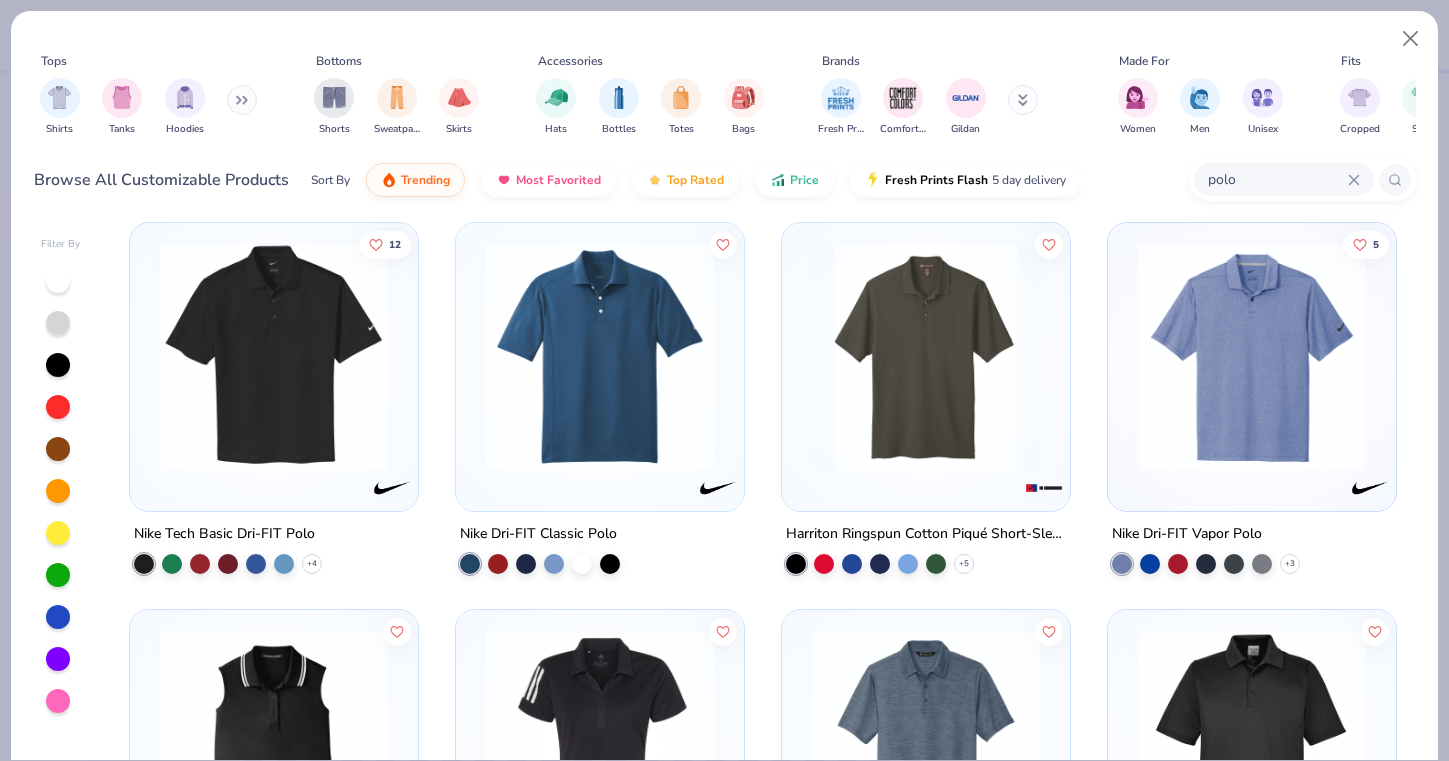 click at bounding box center [1252, 362] 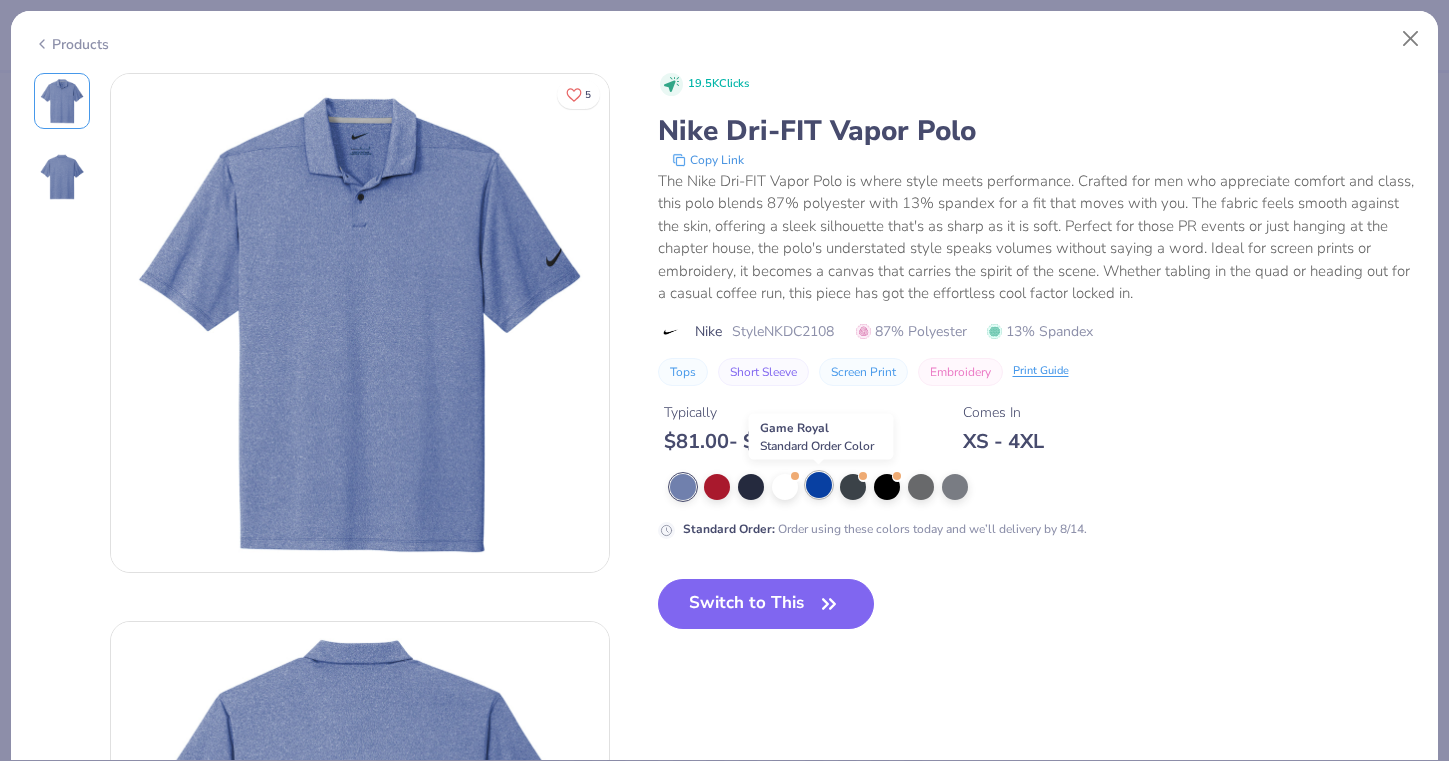 click at bounding box center (819, 485) 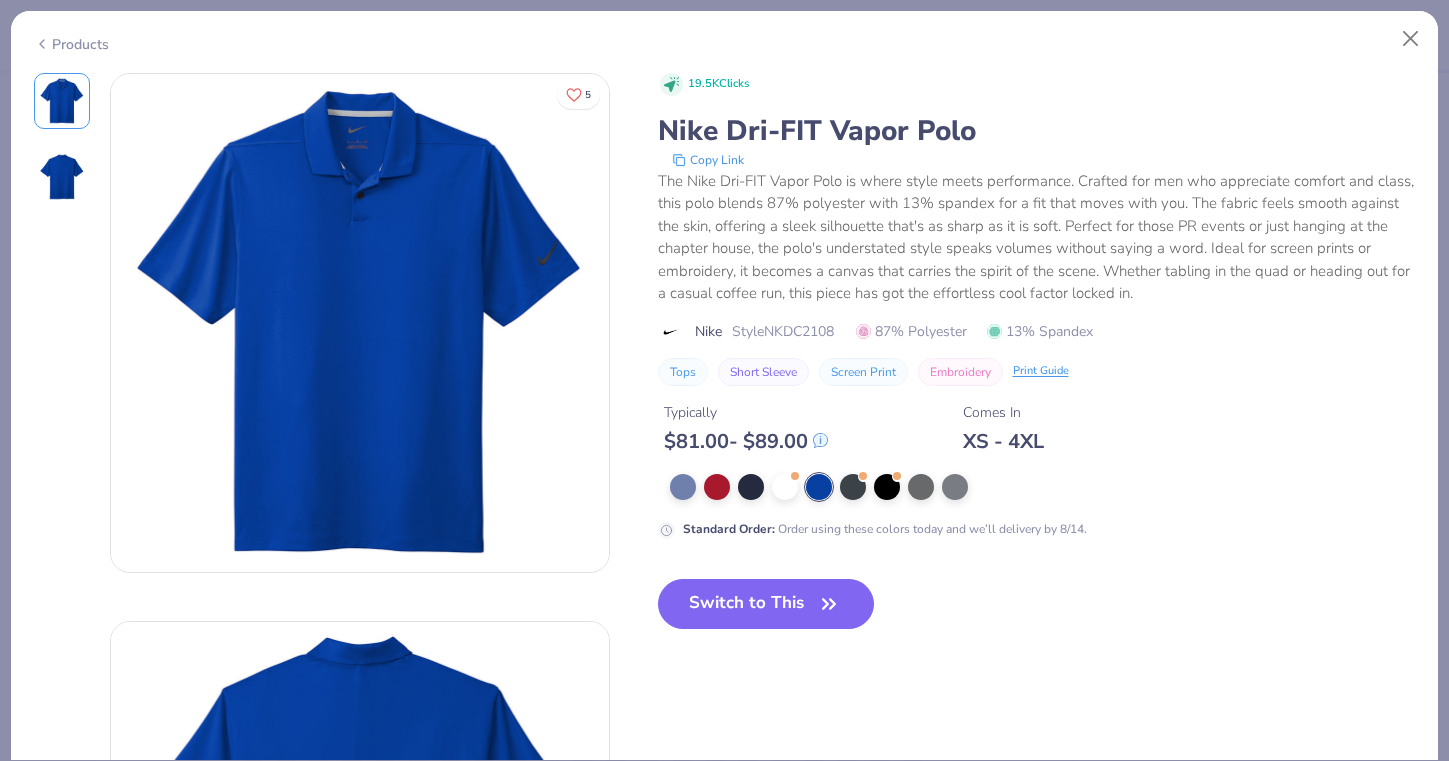 click on "Products" at bounding box center (71, 44) 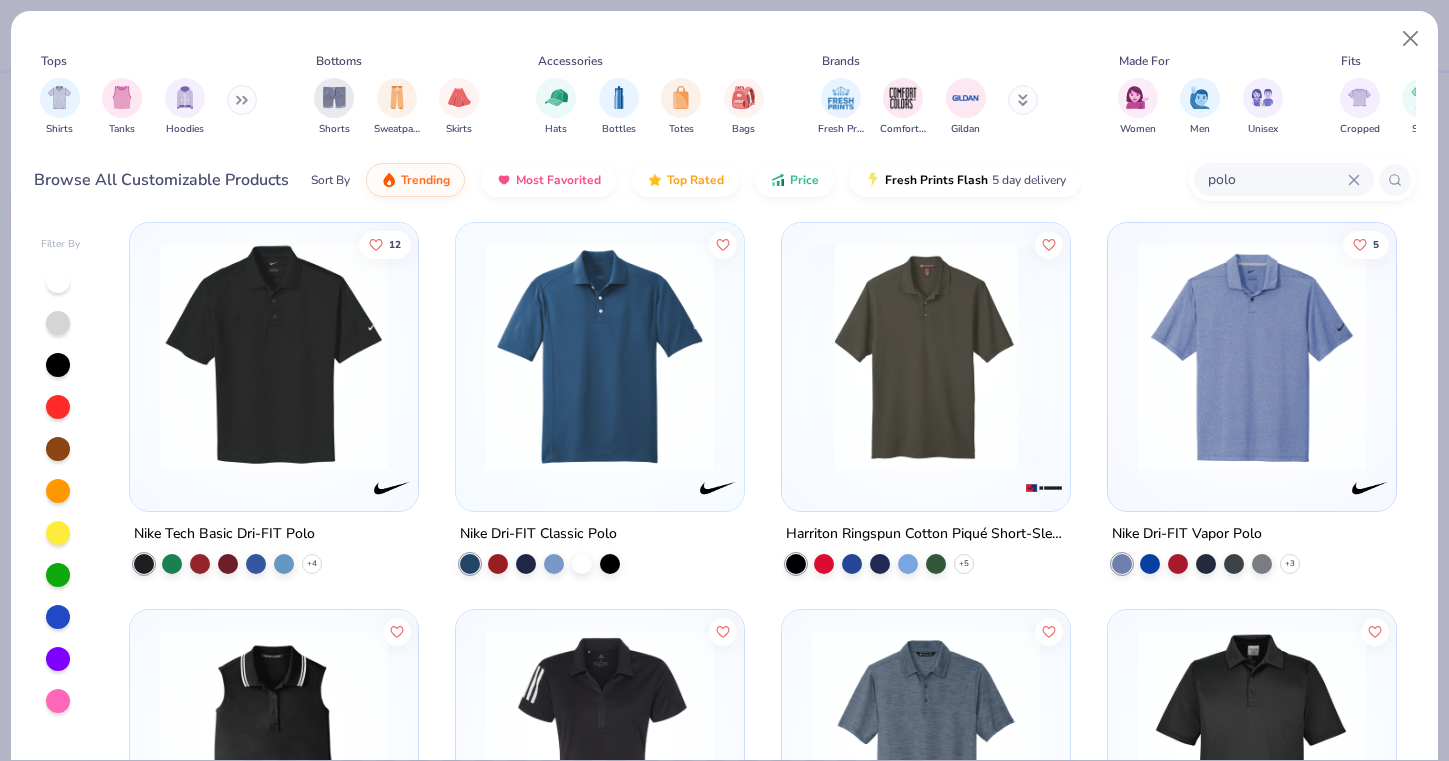 click at bounding box center [274, 357] 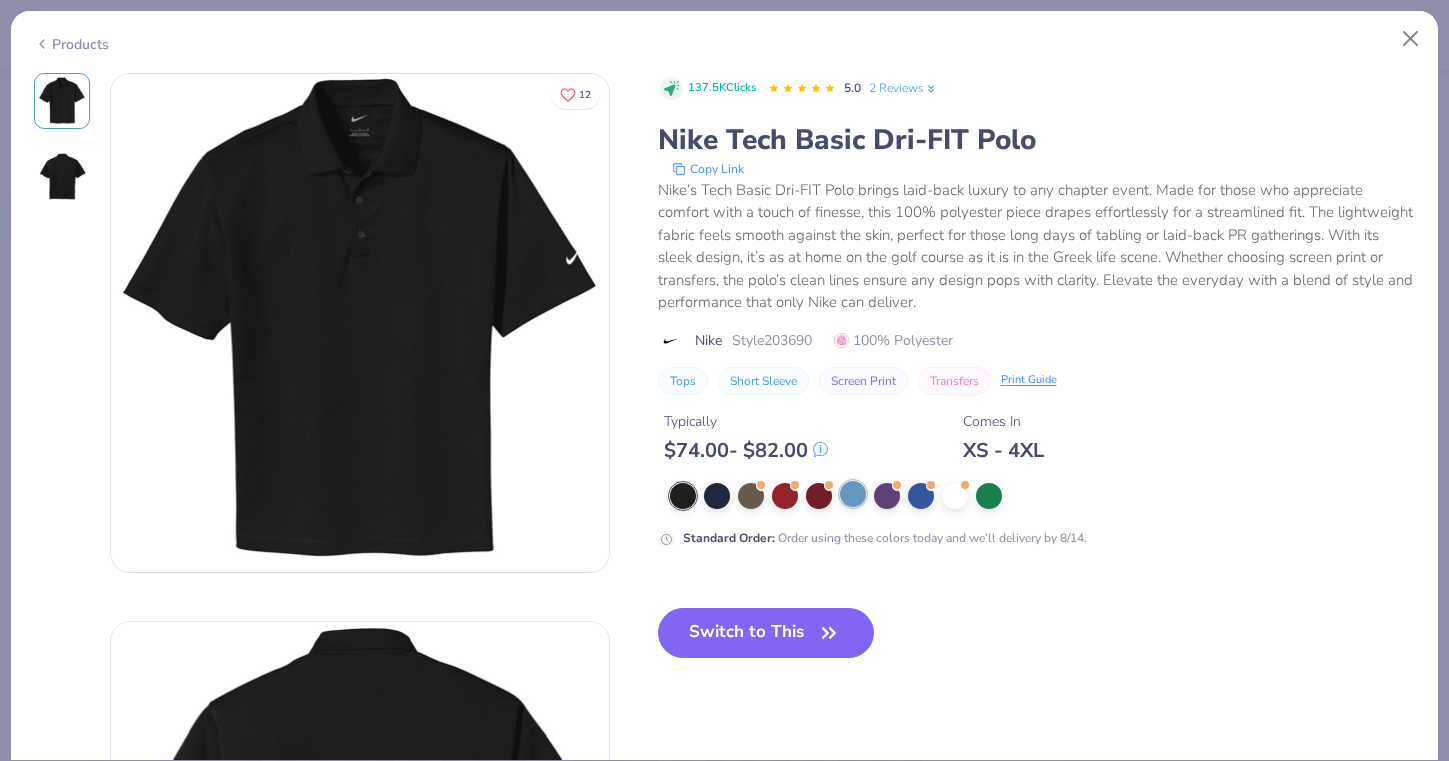 click at bounding box center [853, 494] 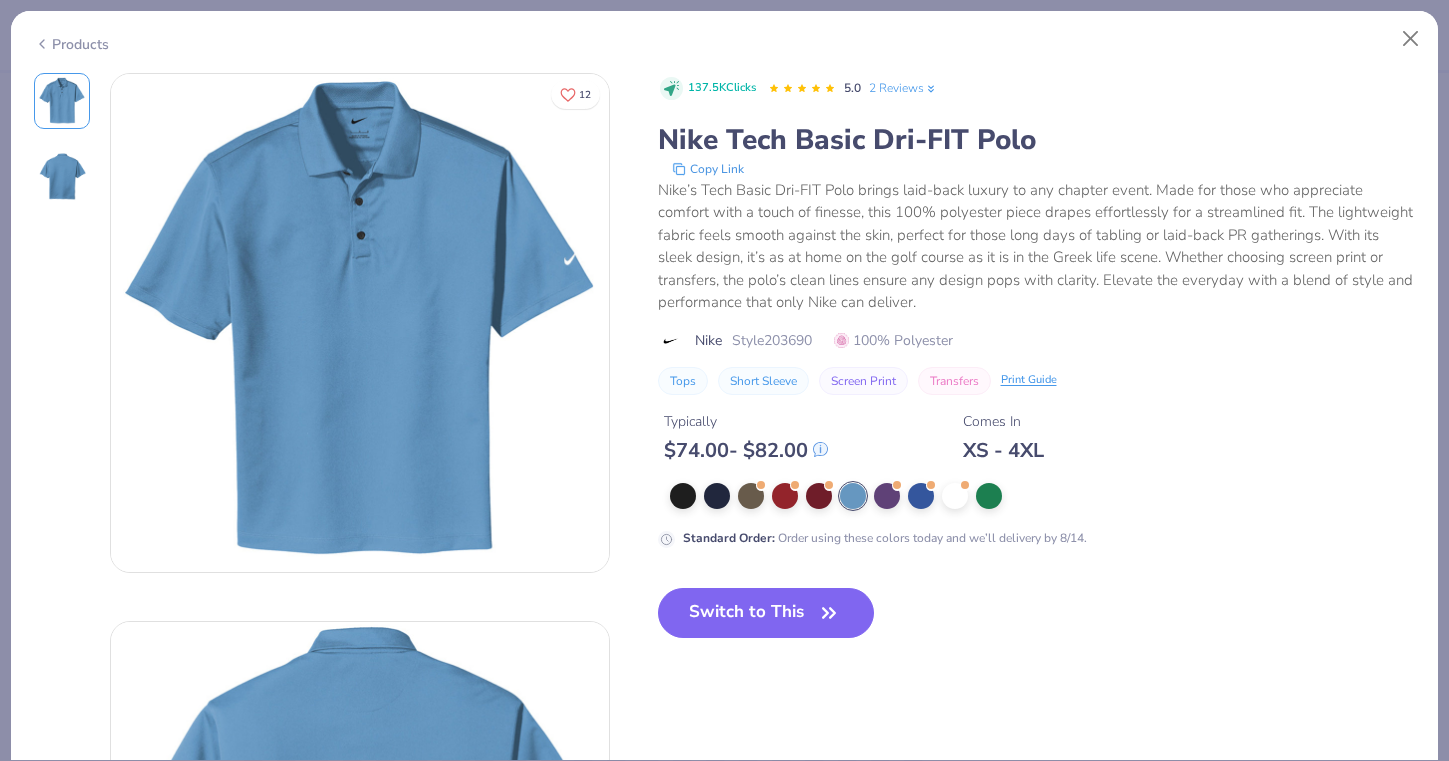 click on "Products" at bounding box center (71, 44) 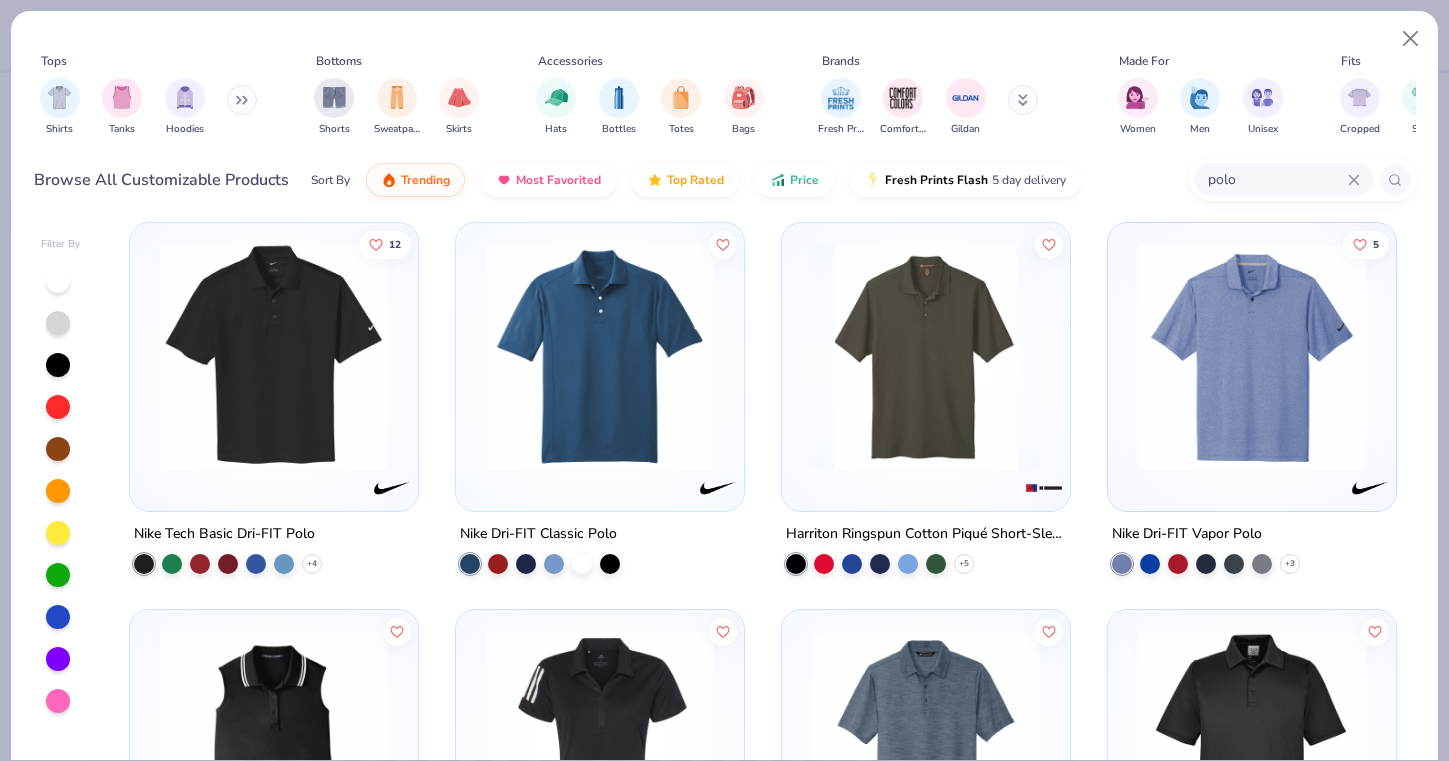 click at bounding box center [600, 357] 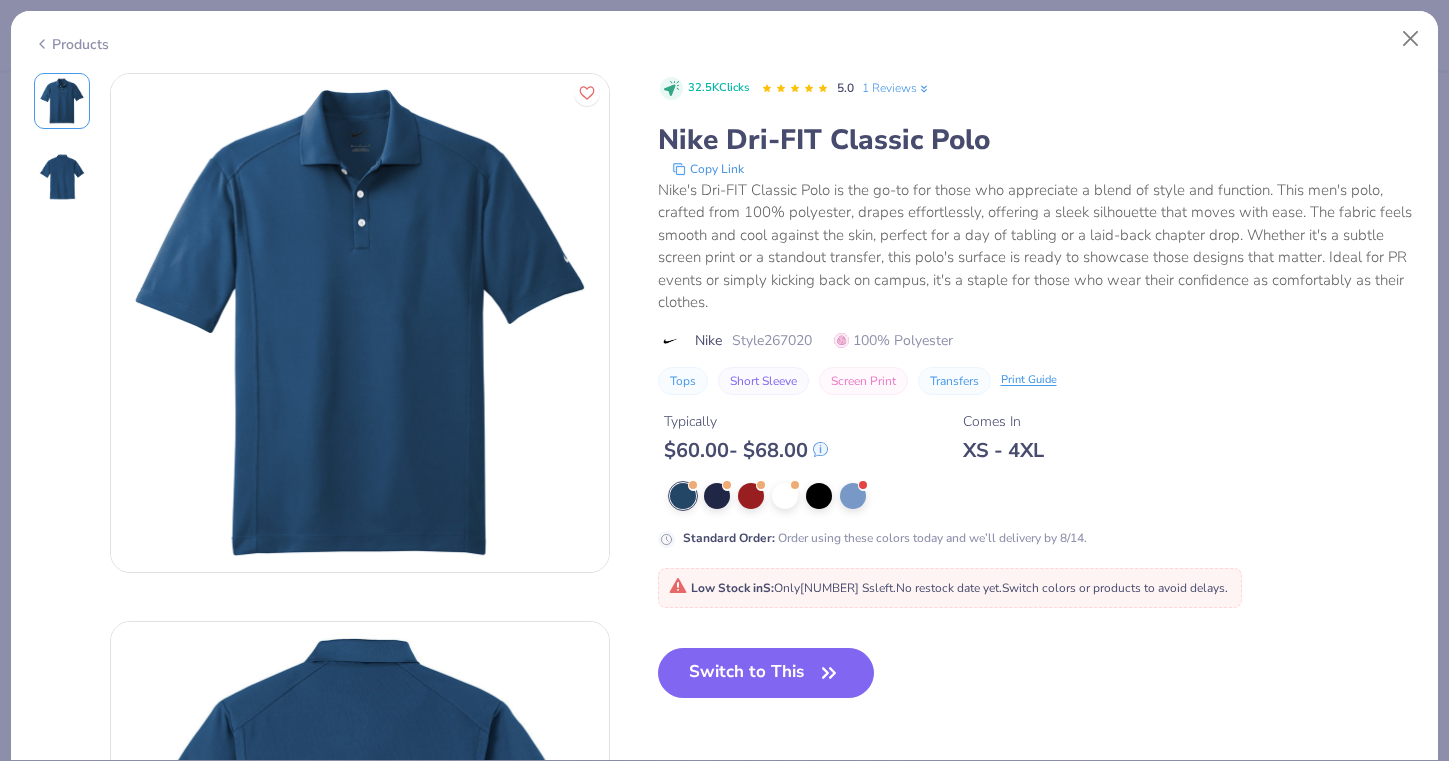 click on "Products" at bounding box center [71, 44] 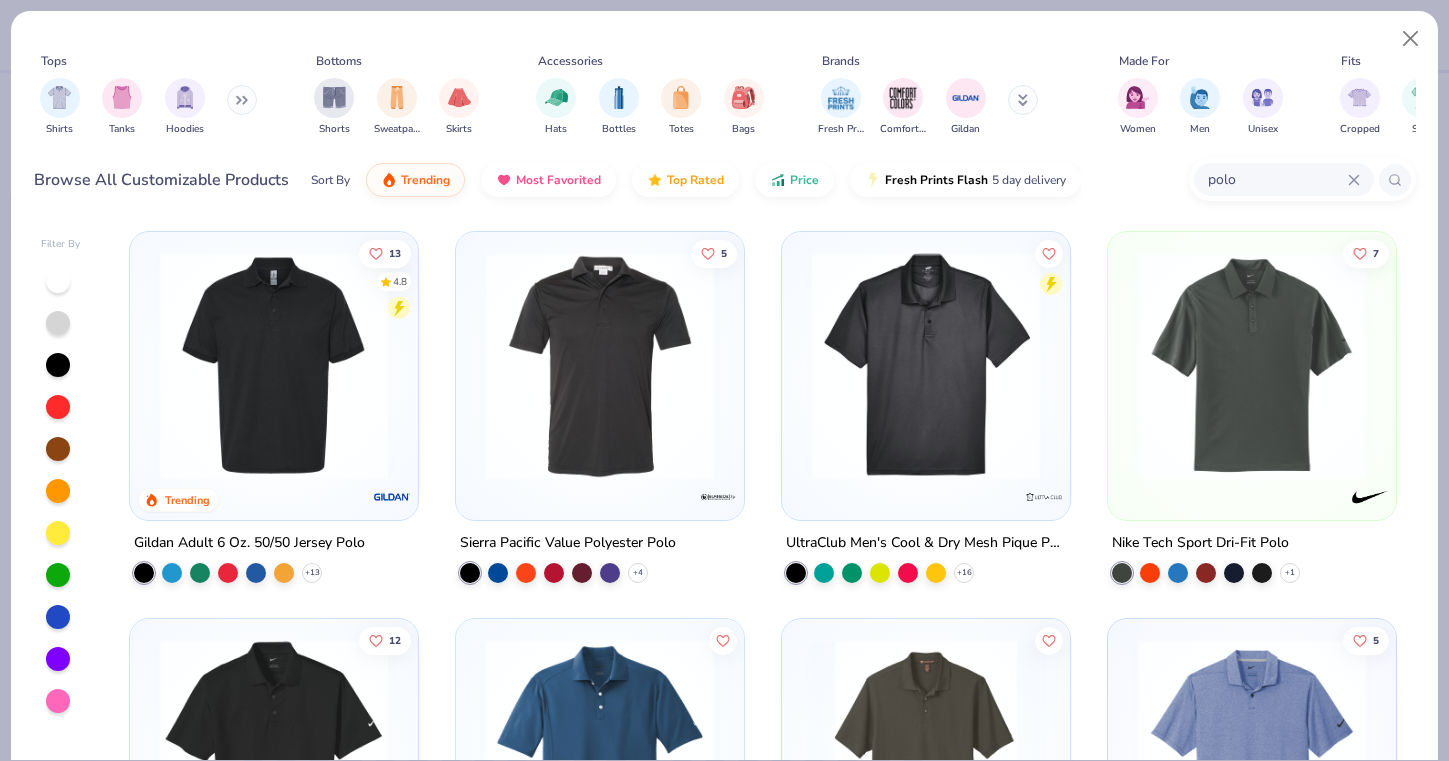 scroll, scrollTop: 0, scrollLeft: 0, axis: both 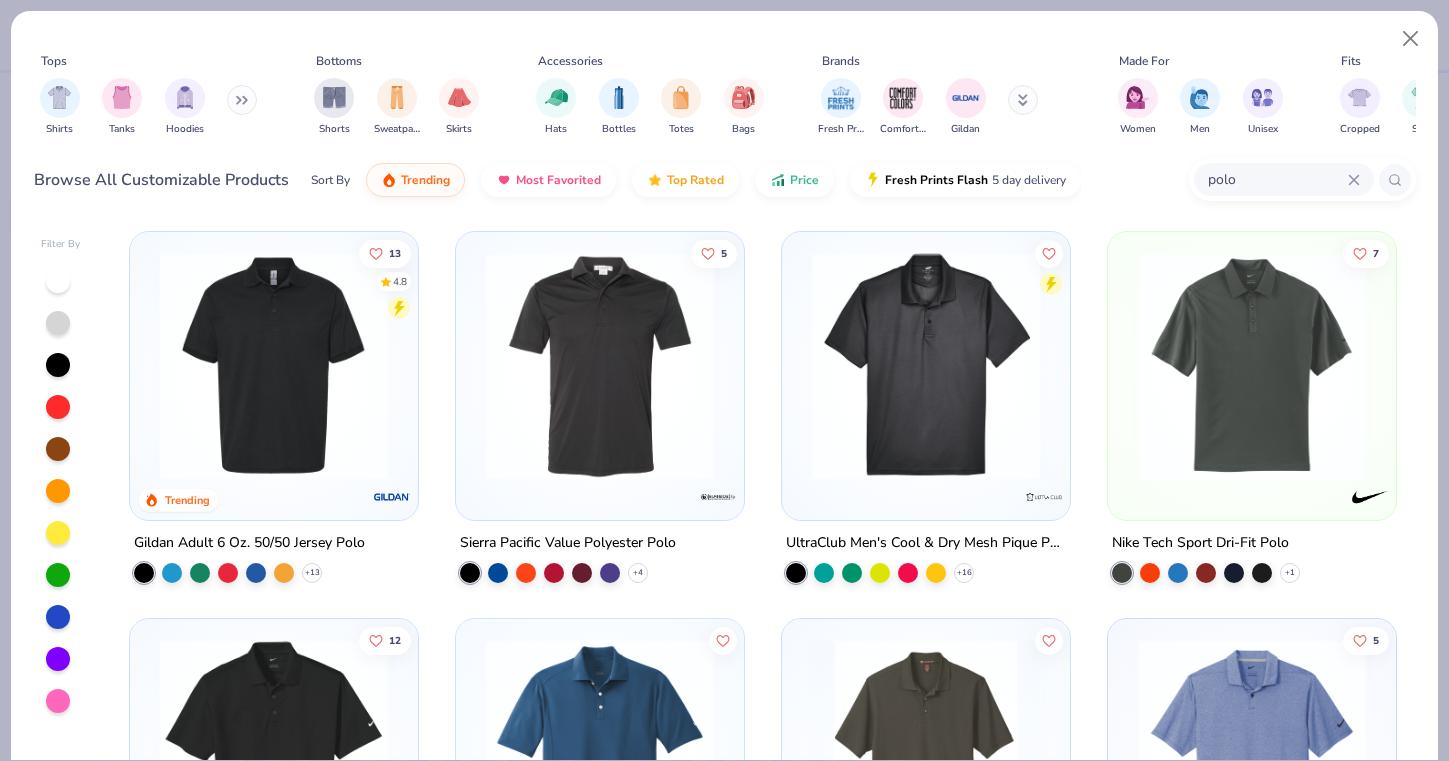 click at bounding box center [1252, 366] 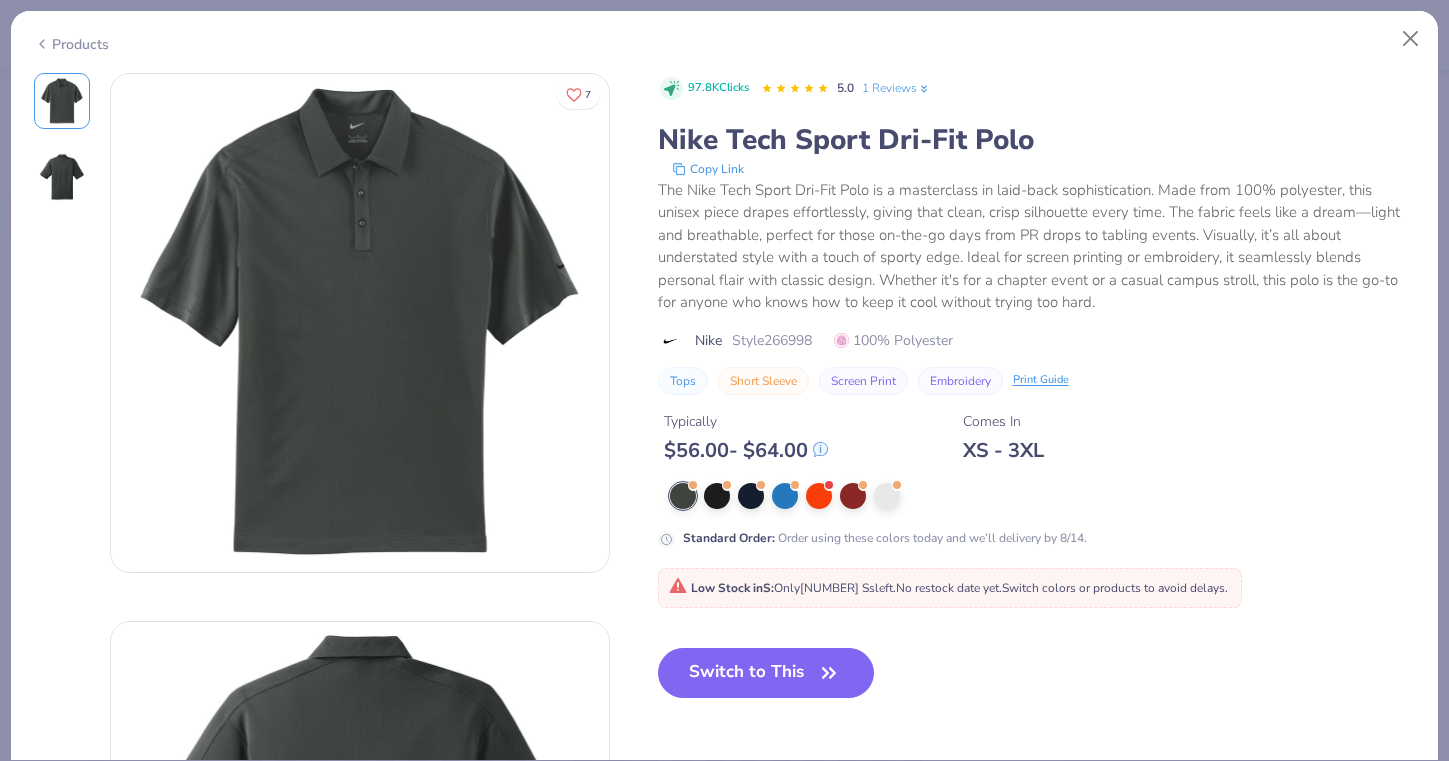 click on "Products" at bounding box center (71, 44) 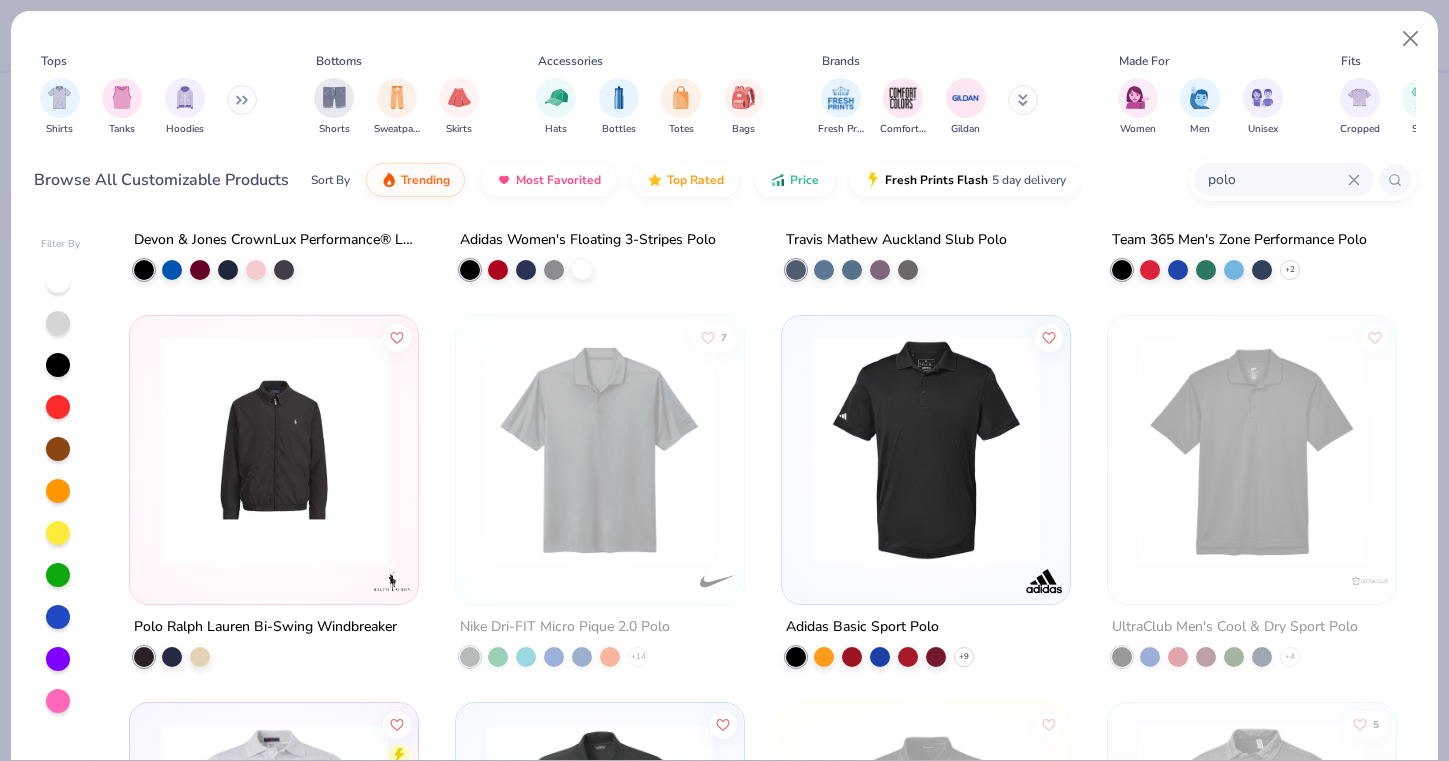 scroll, scrollTop: 1082, scrollLeft: 0, axis: vertical 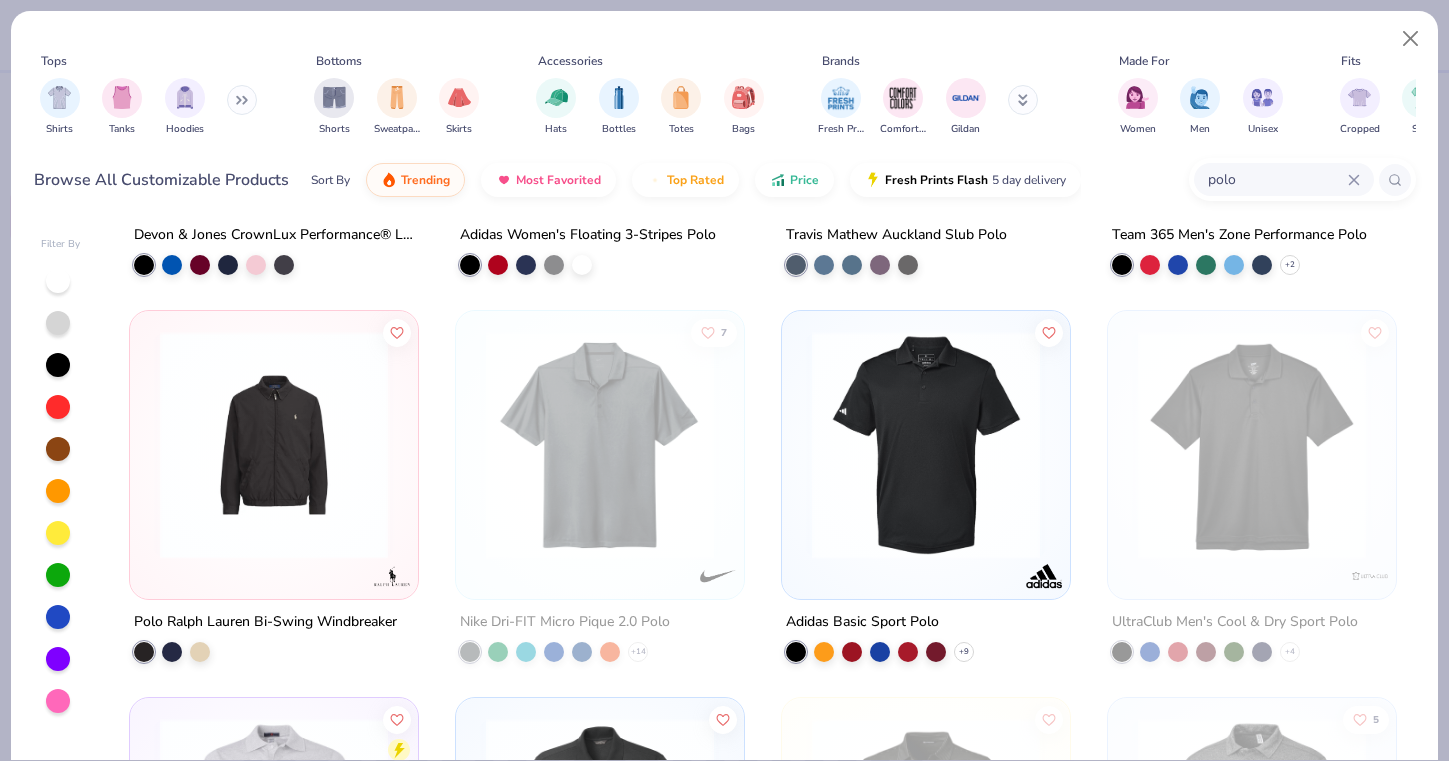 click at bounding box center [926, 445] 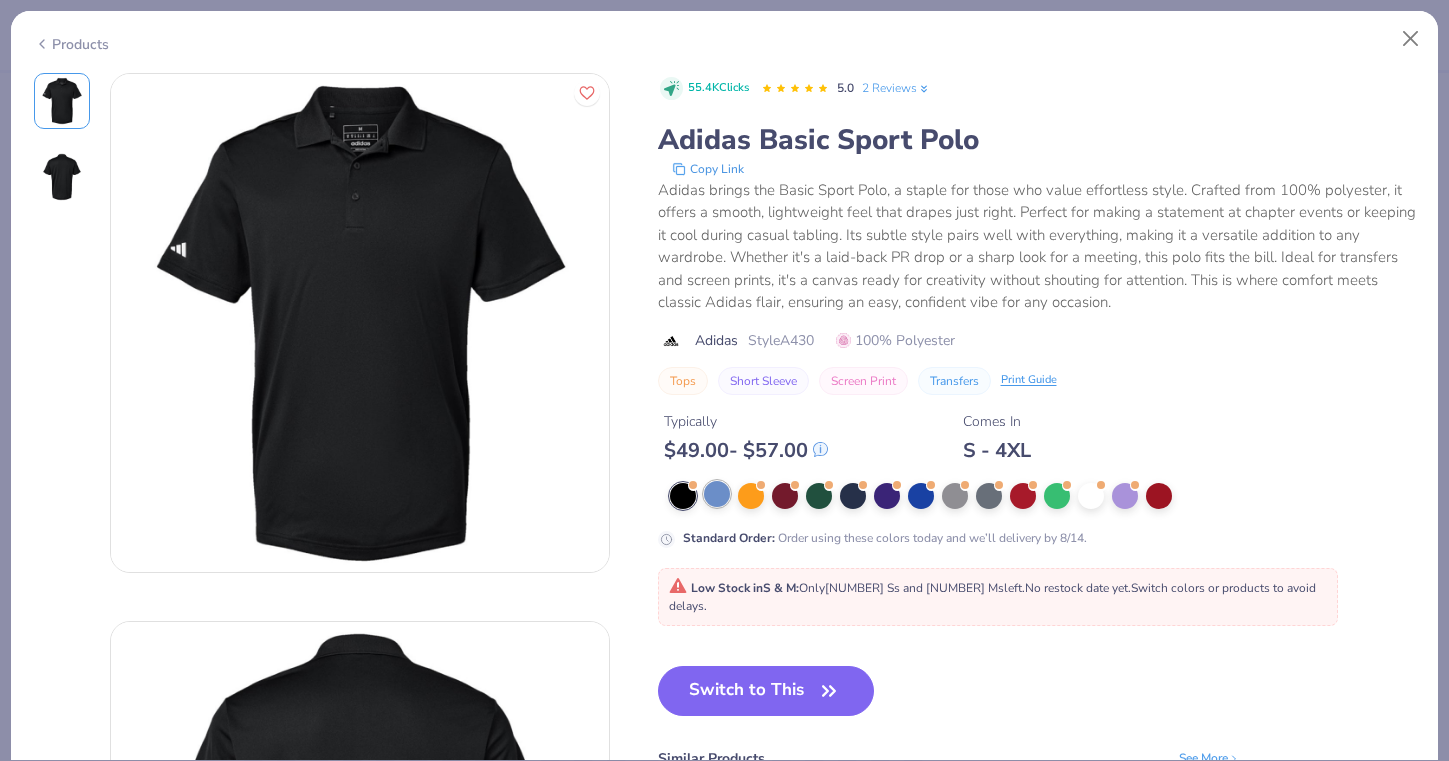click at bounding box center [717, 494] 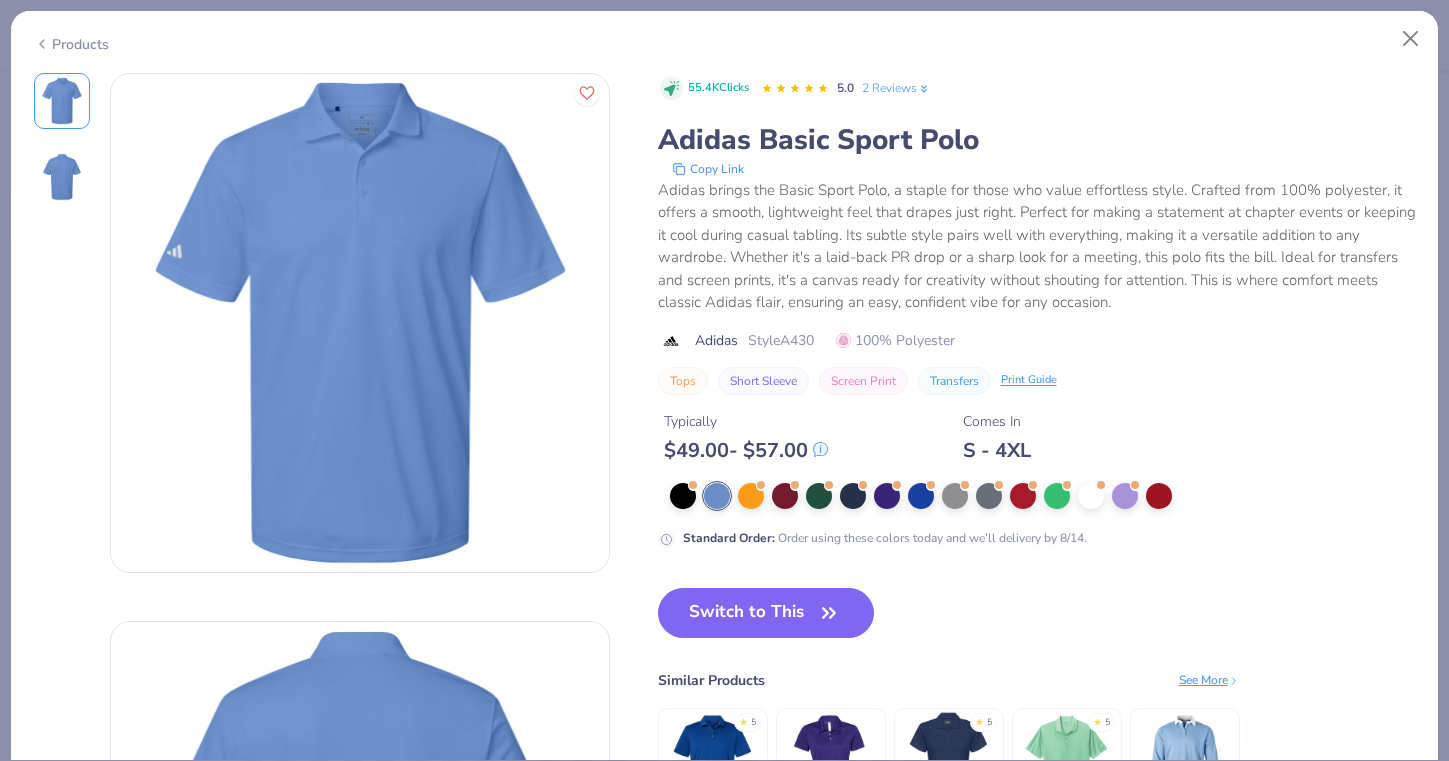 click on "Products" at bounding box center (71, 44) 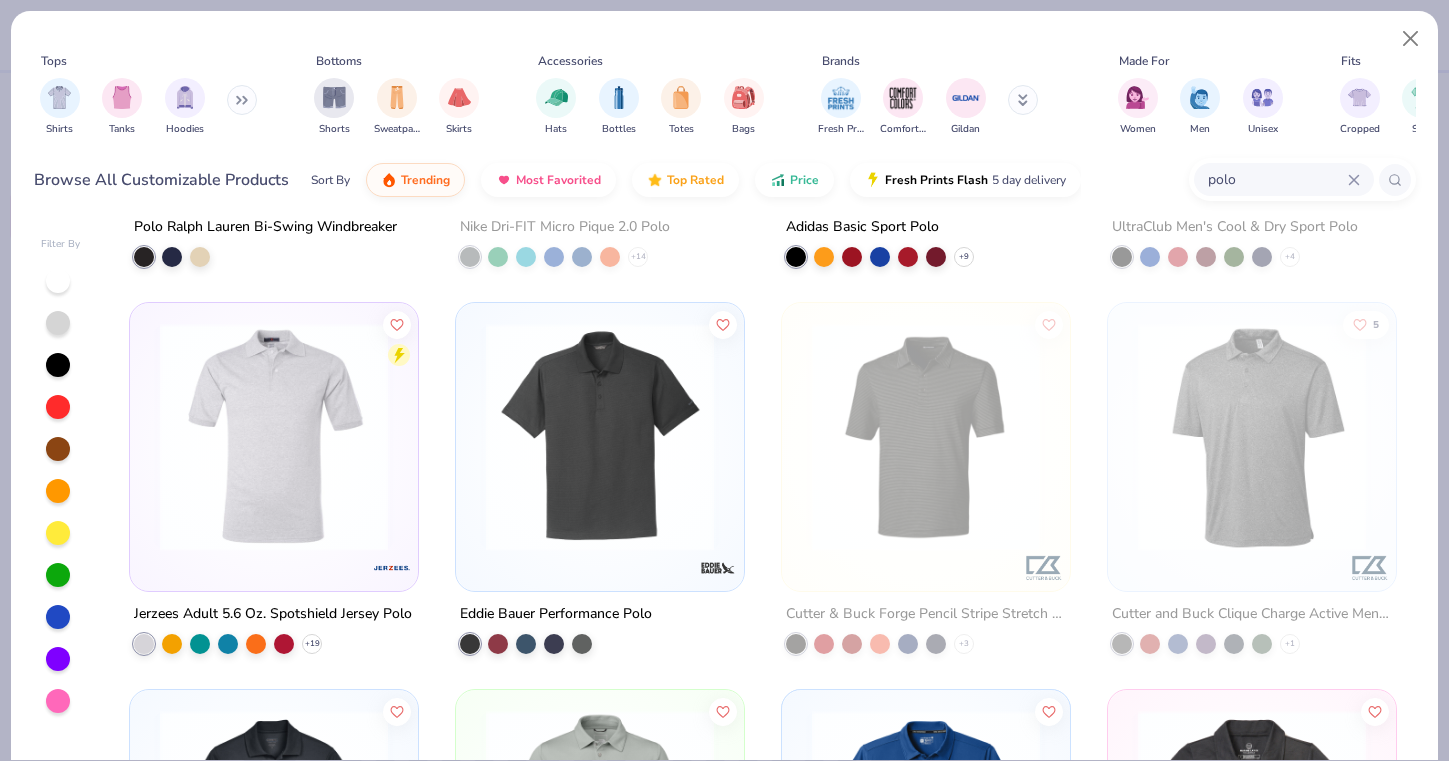 scroll, scrollTop: 1478, scrollLeft: 0, axis: vertical 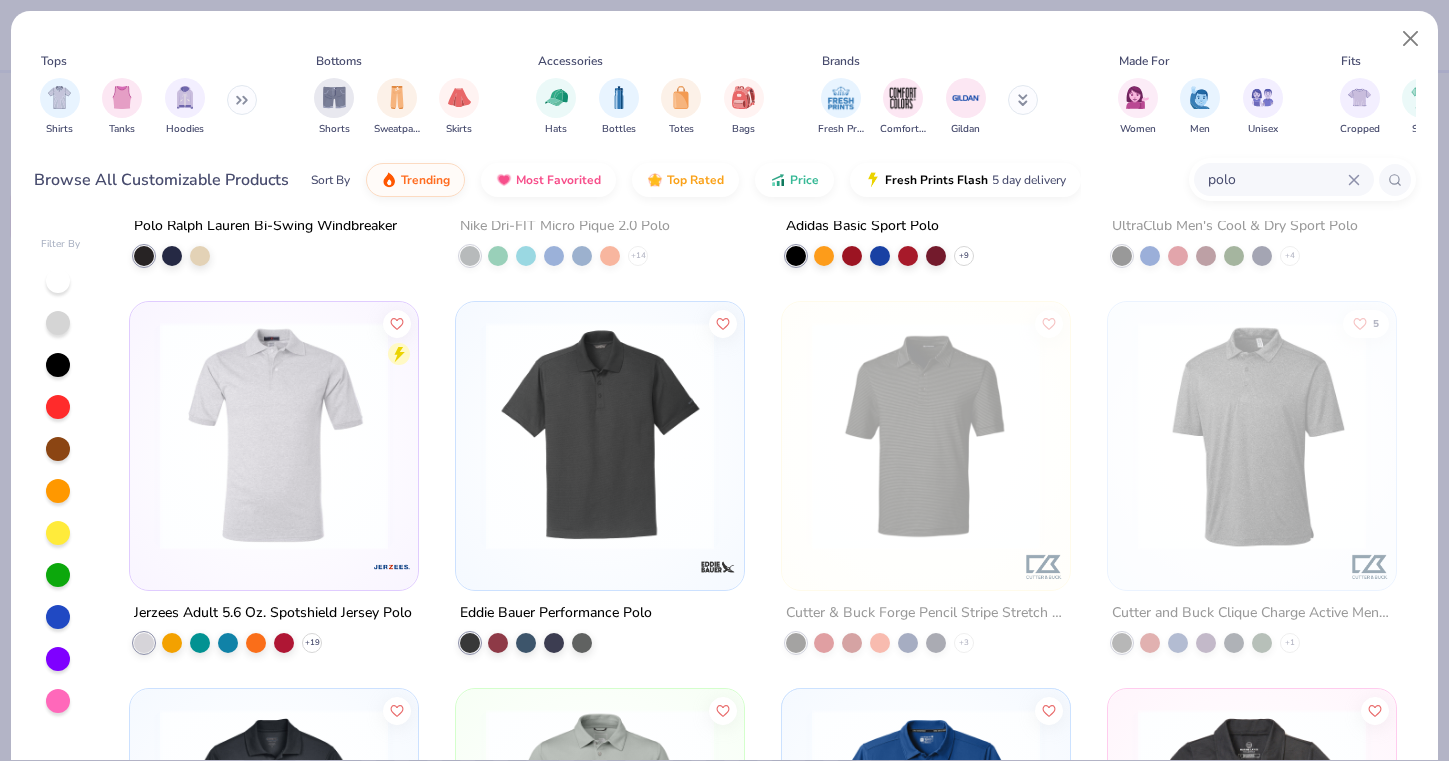 click at bounding box center [600, 441] 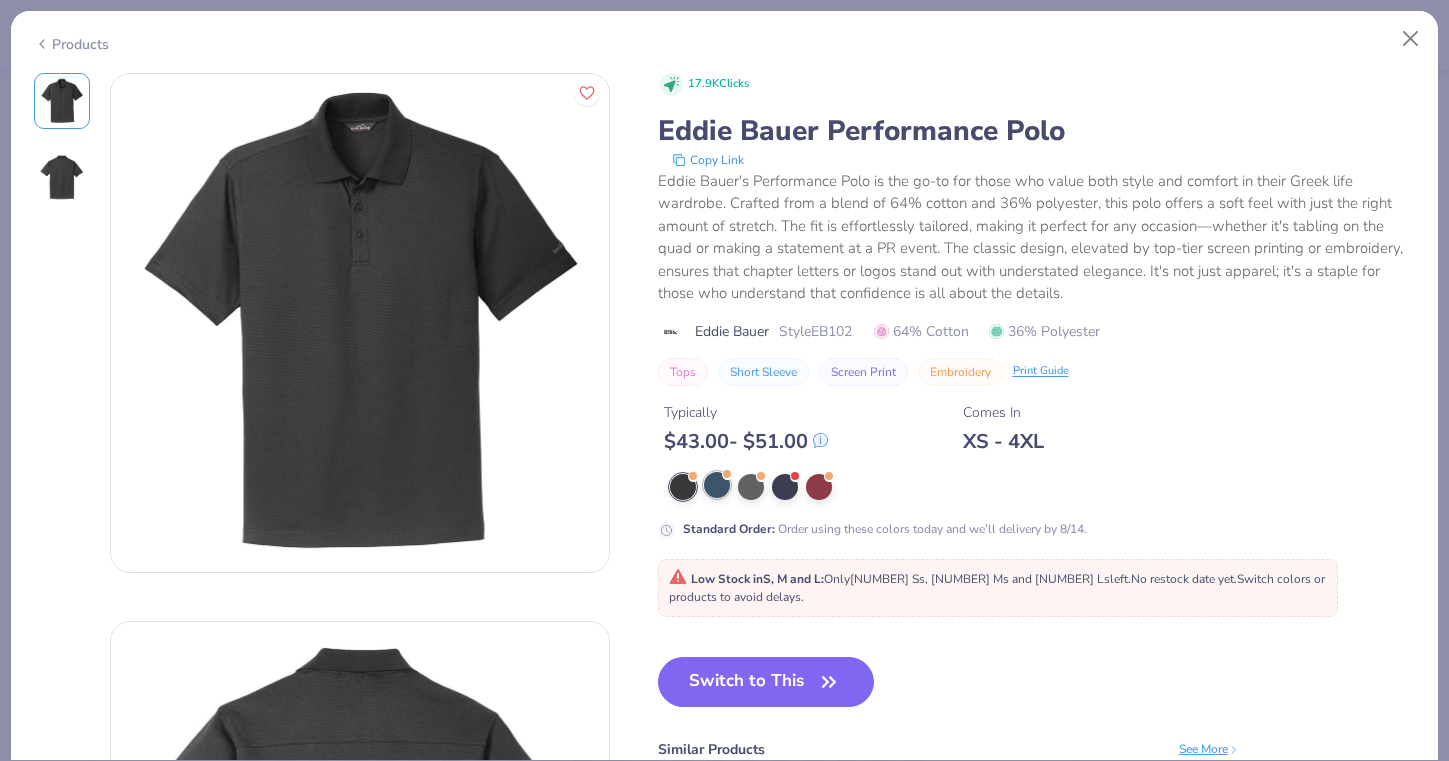 click at bounding box center (717, 485) 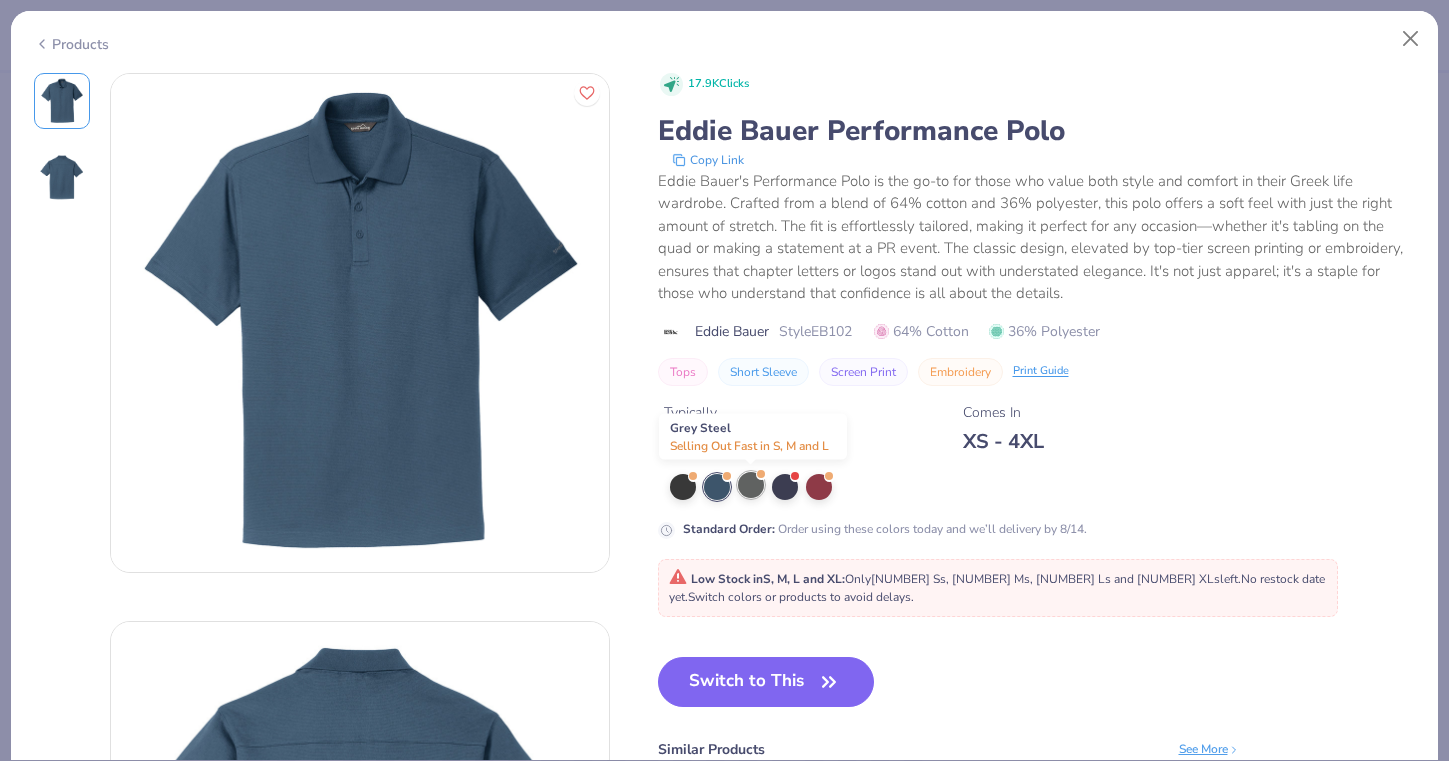 click at bounding box center [751, 485] 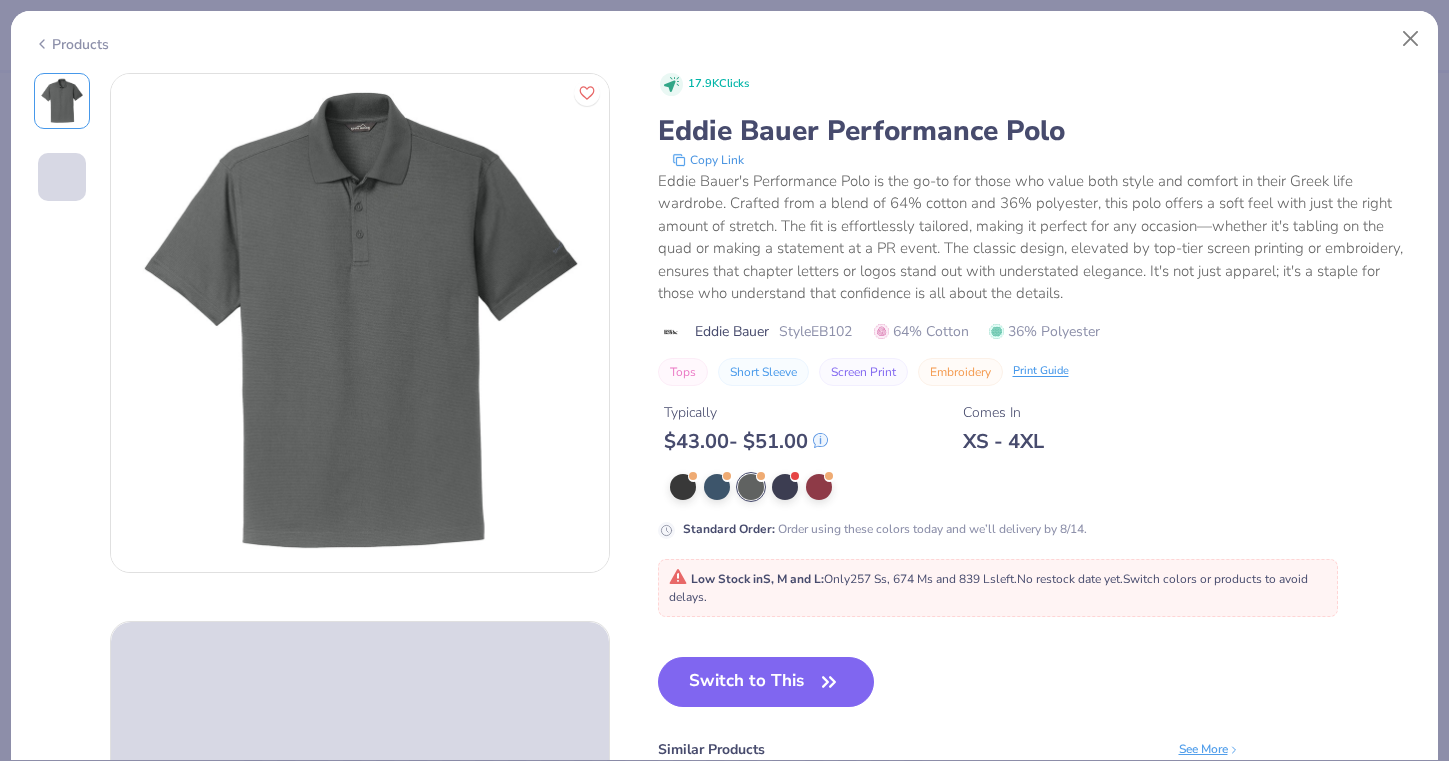 click at bounding box center (1043, 487) 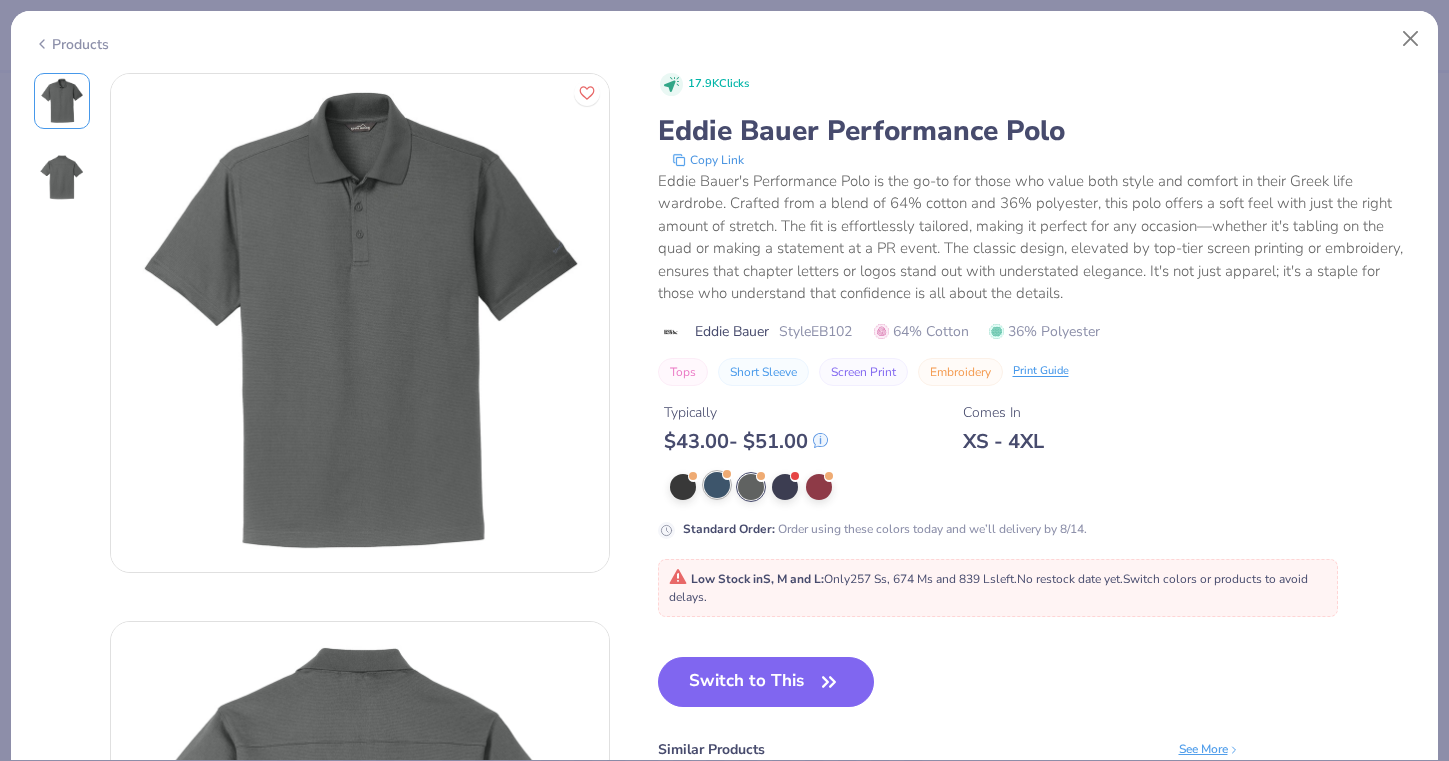 click at bounding box center [717, 485] 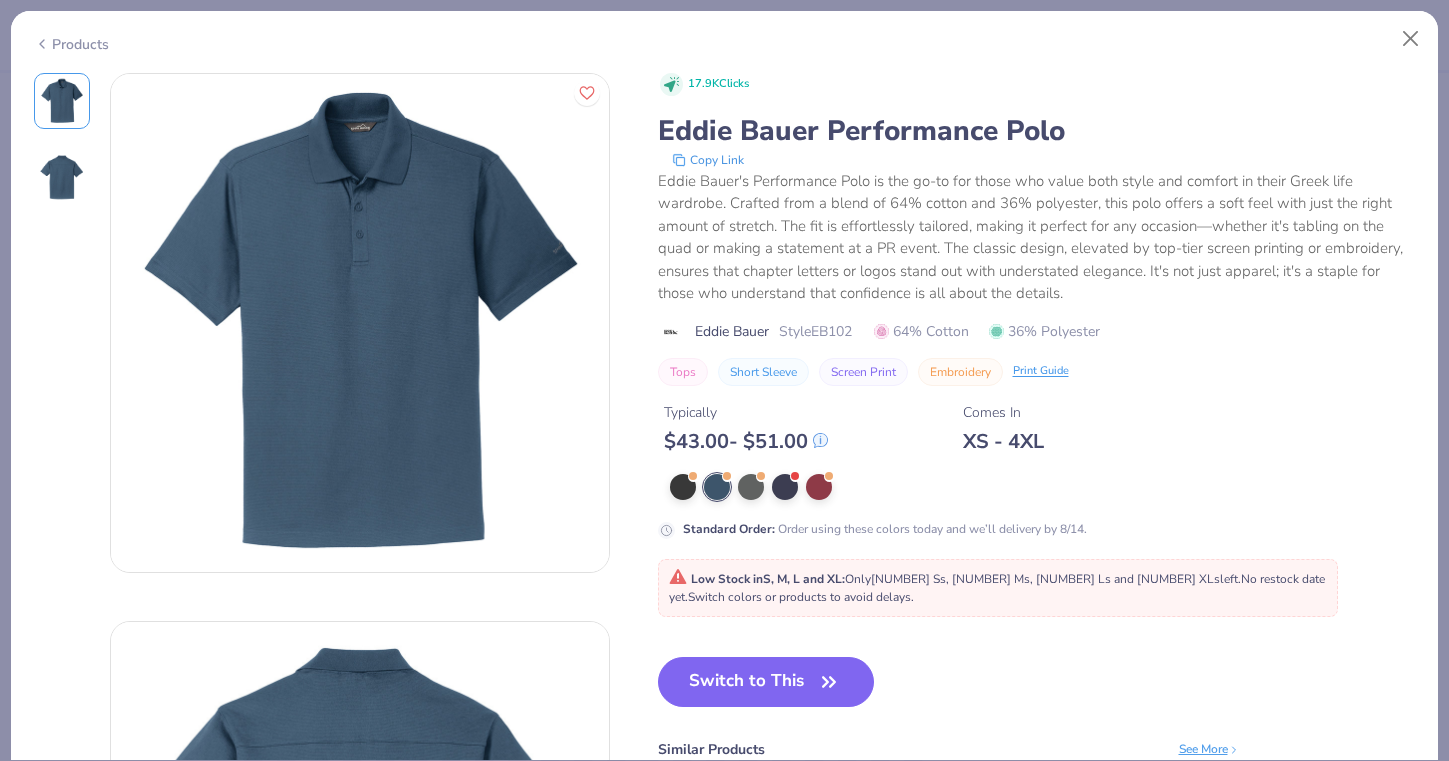 click on "Products" at bounding box center (71, 44) 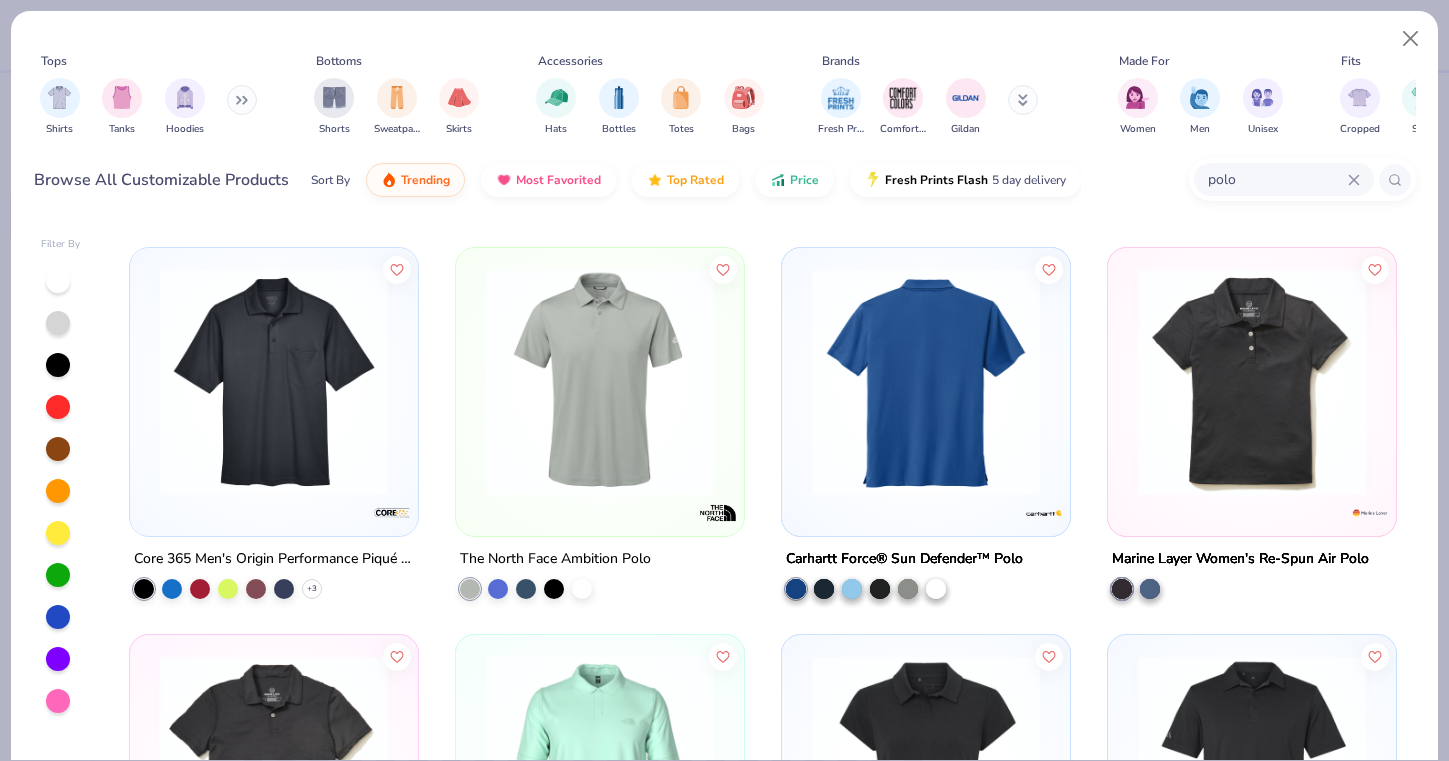 scroll, scrollTop: 1918, scrollLeft: 0, axis: vertical 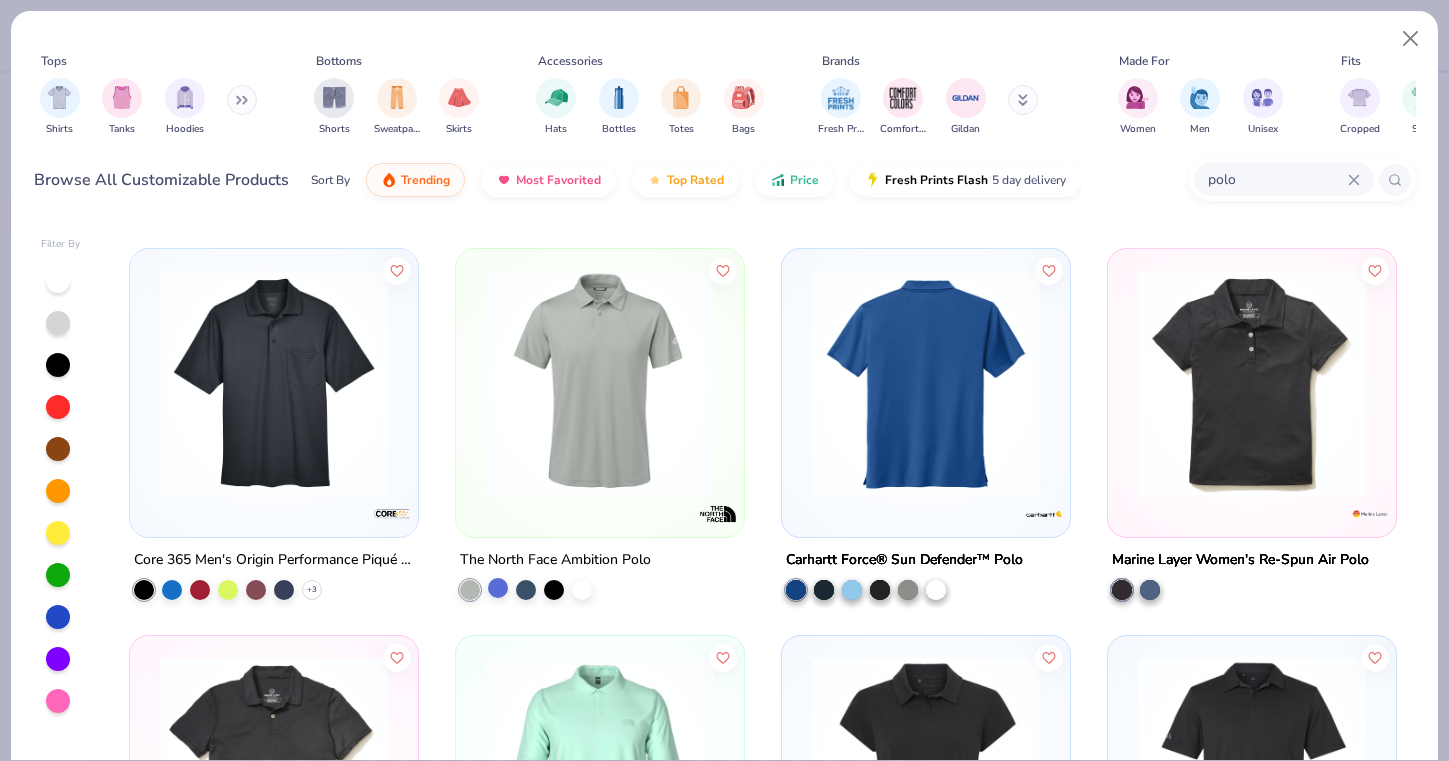 click at bounding box center [498, 588] 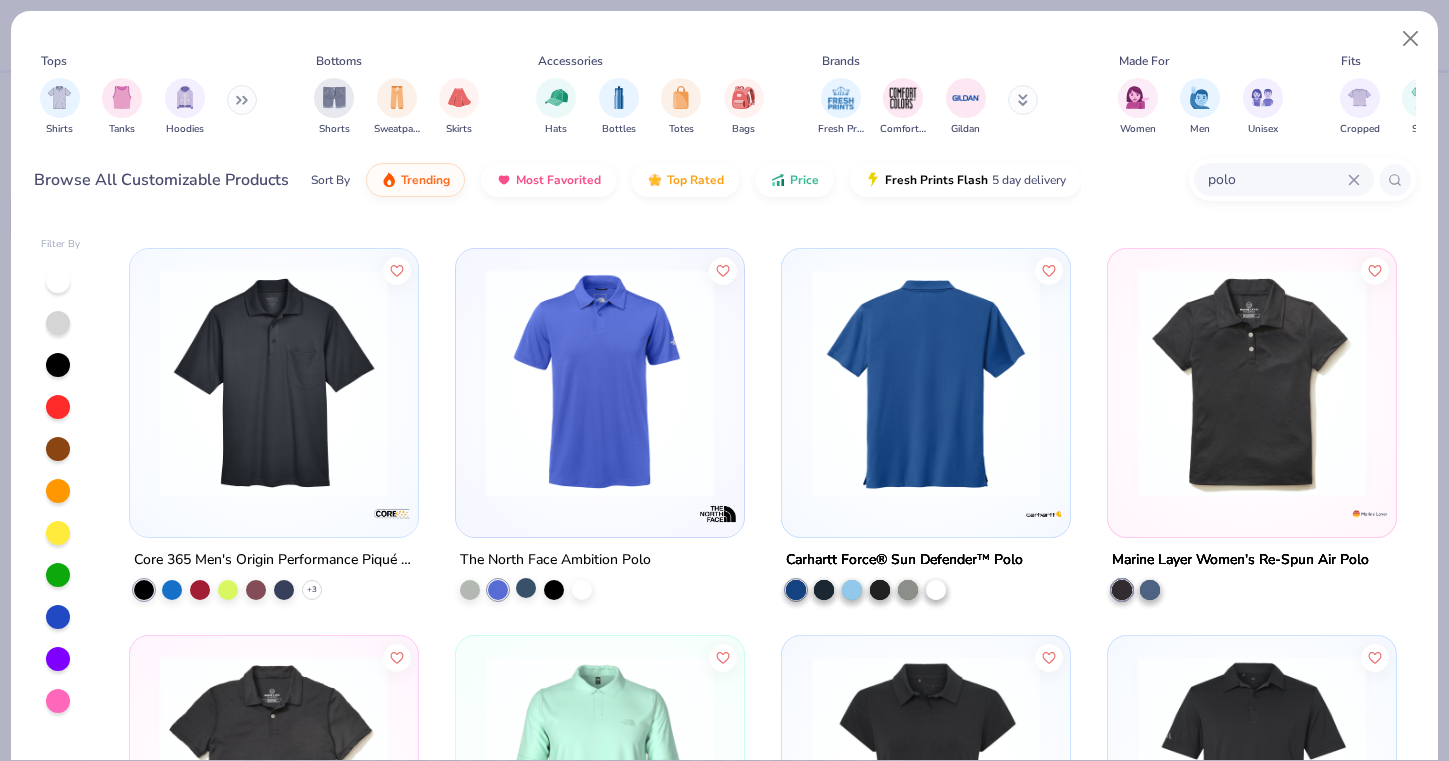 click at bounding box center (526, 588) 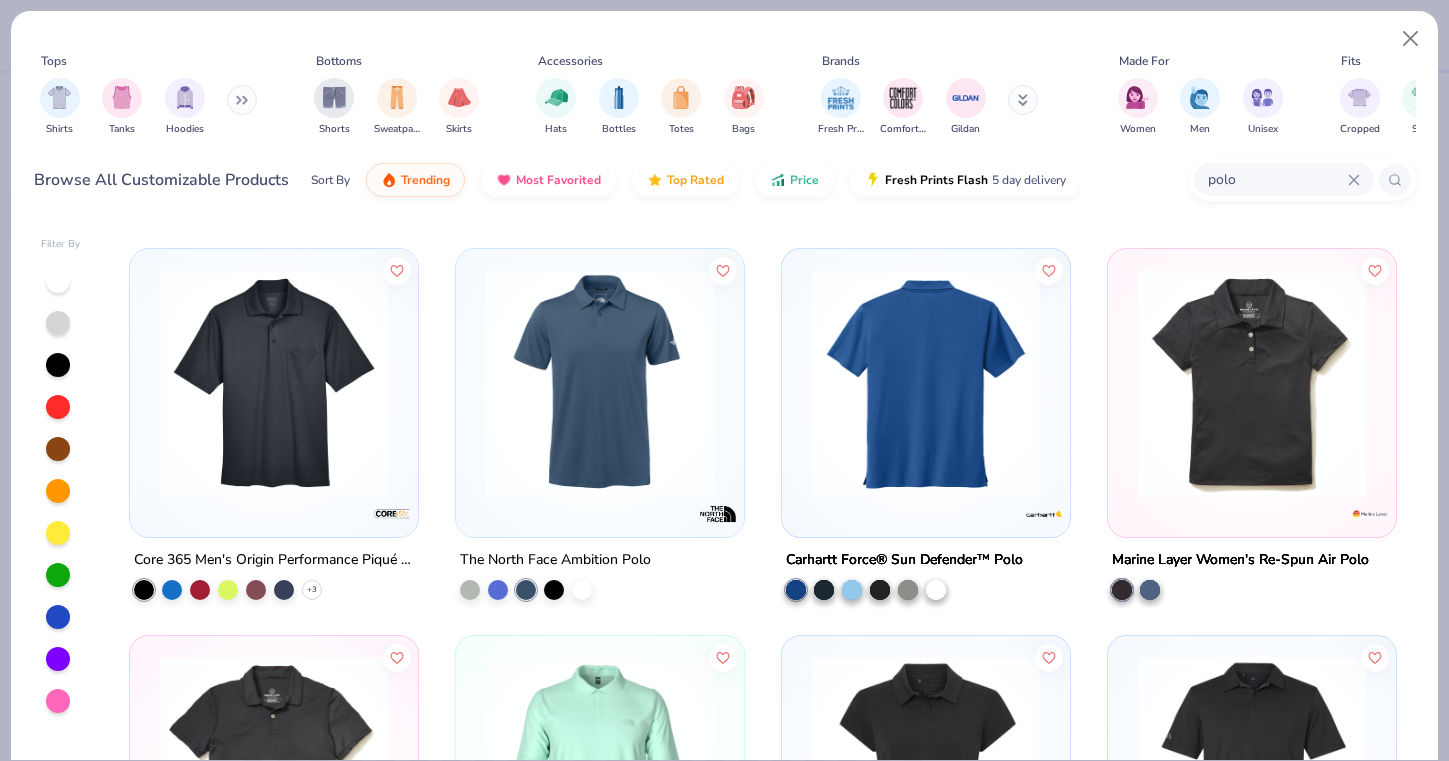 click at bounding box center [600, 383] 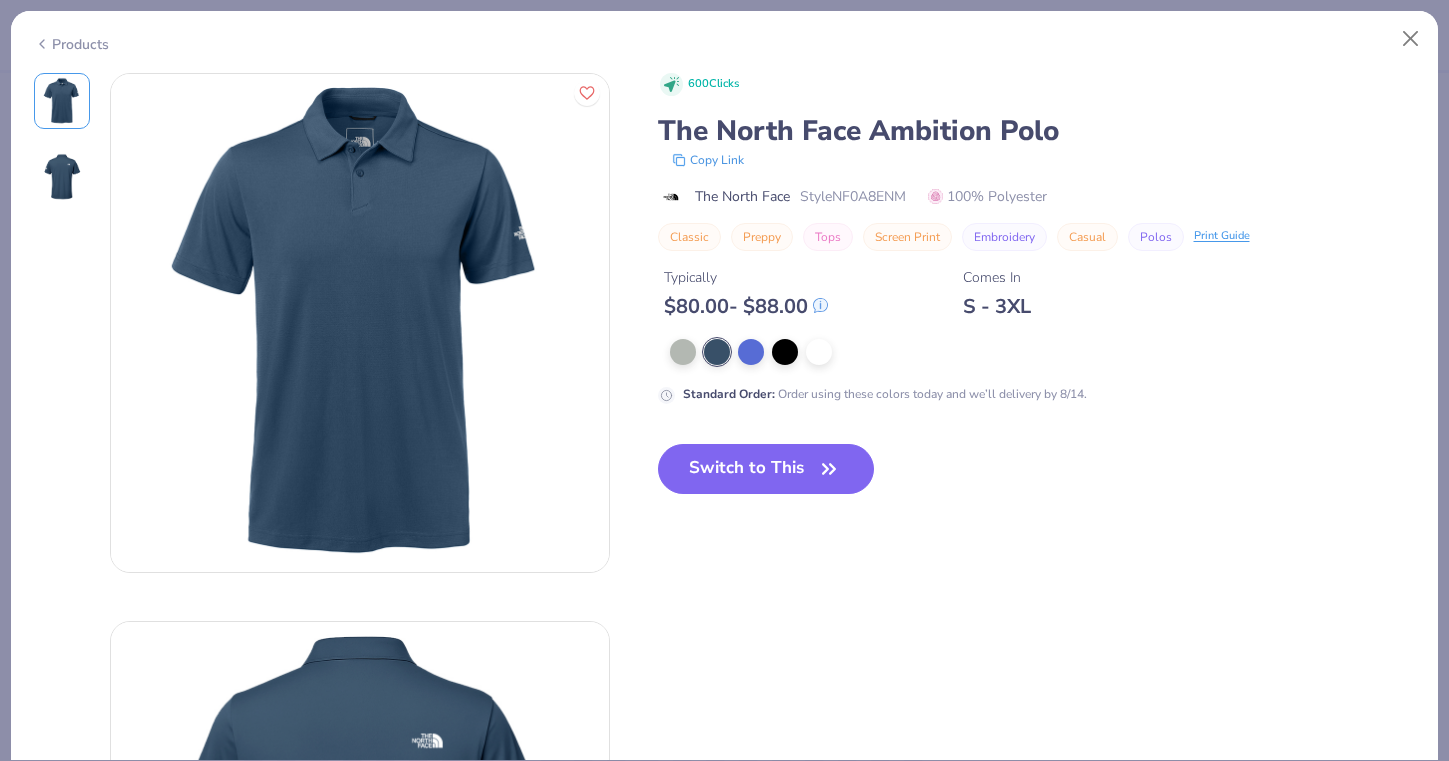 click on "Products" at bounding box center [71, 44] 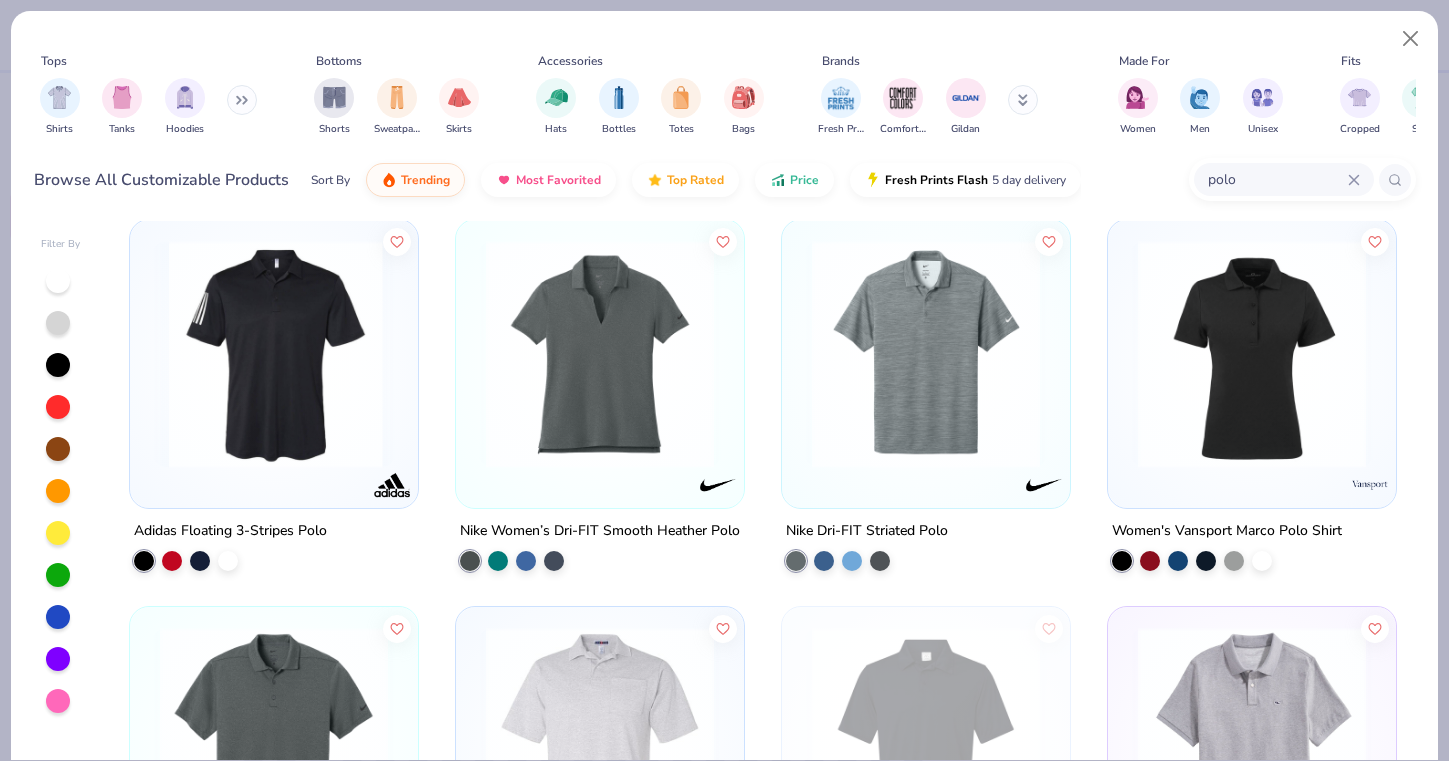 scroll, scrollTop: 2719, scrollLeft: 0, axis: vertical 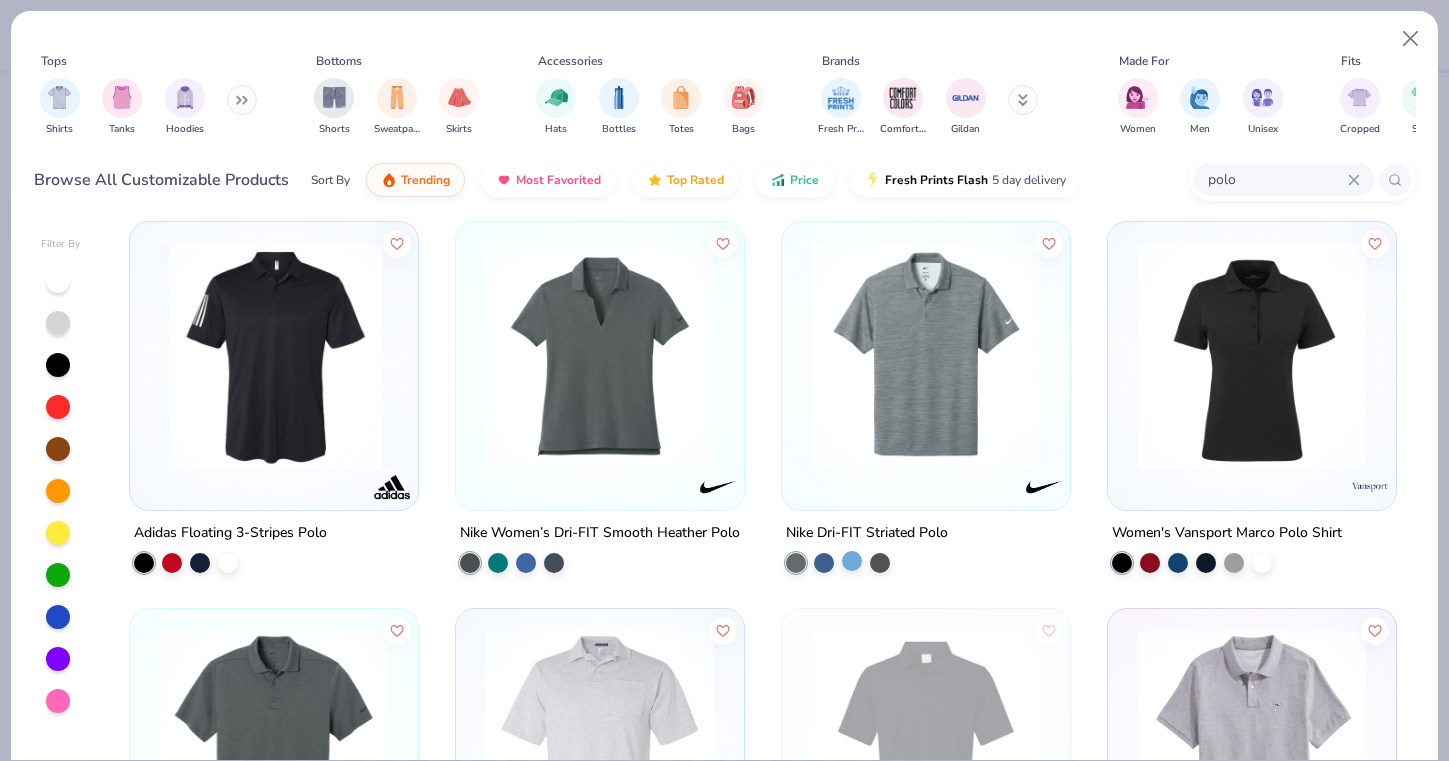 click at bounding box center [852, 561] 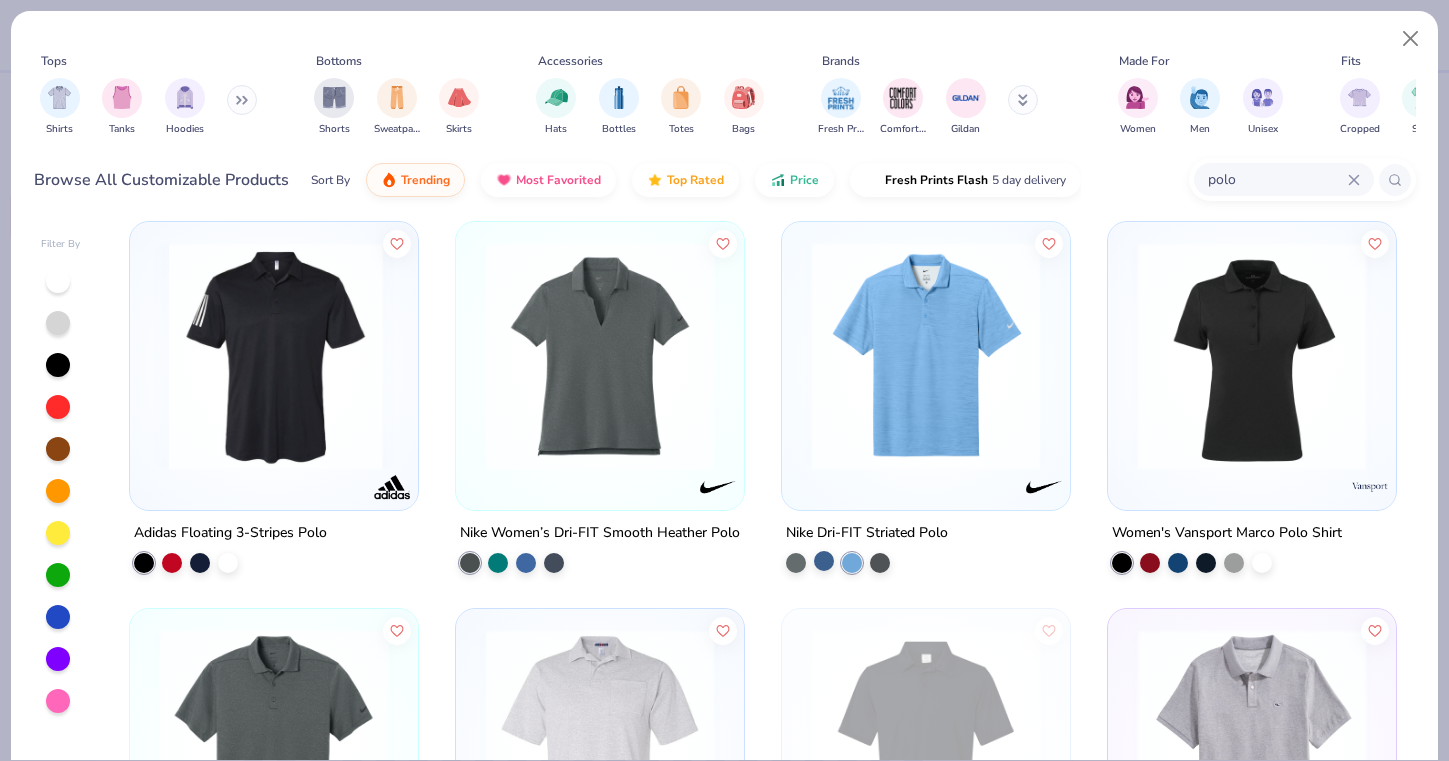 click at bounding box center (824, 561) 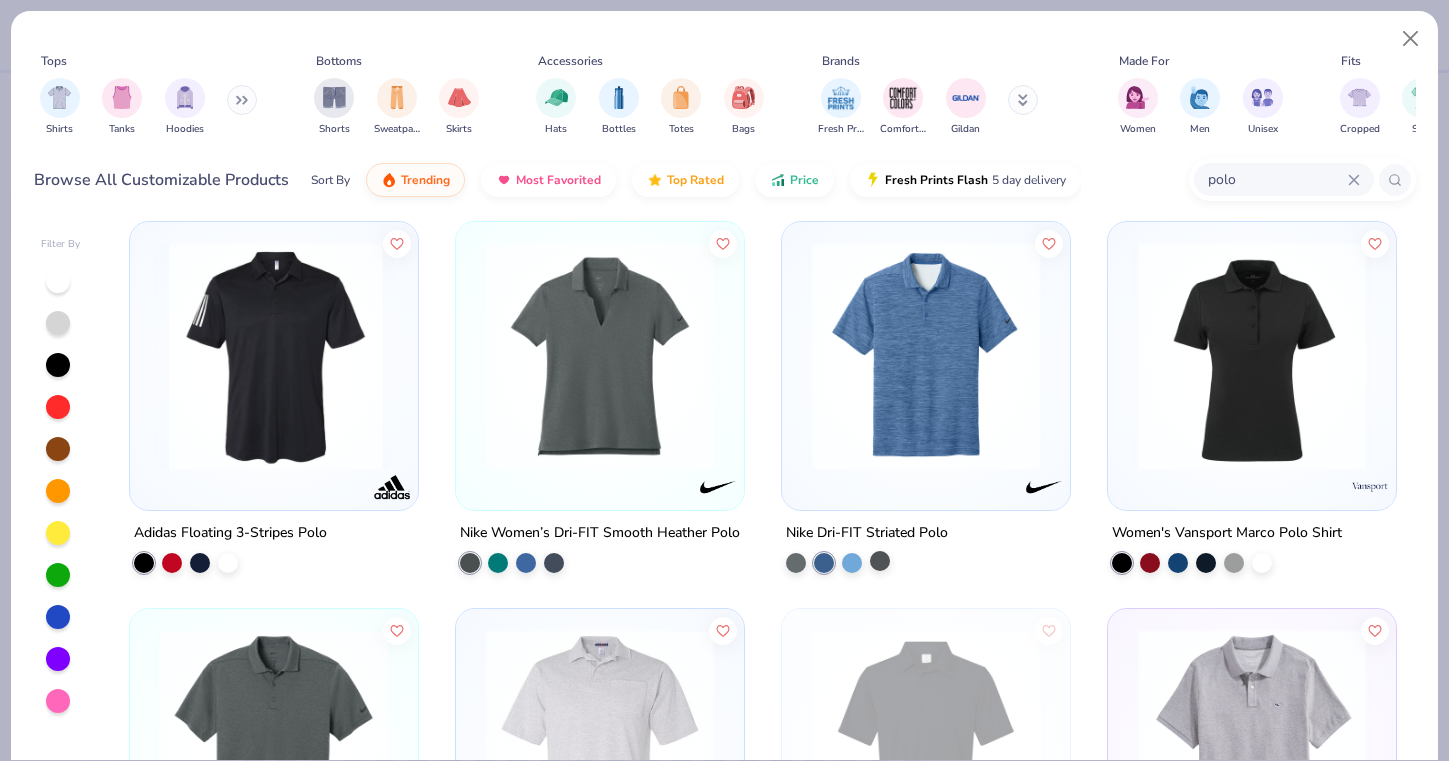 click at bounding box center (880, 561) 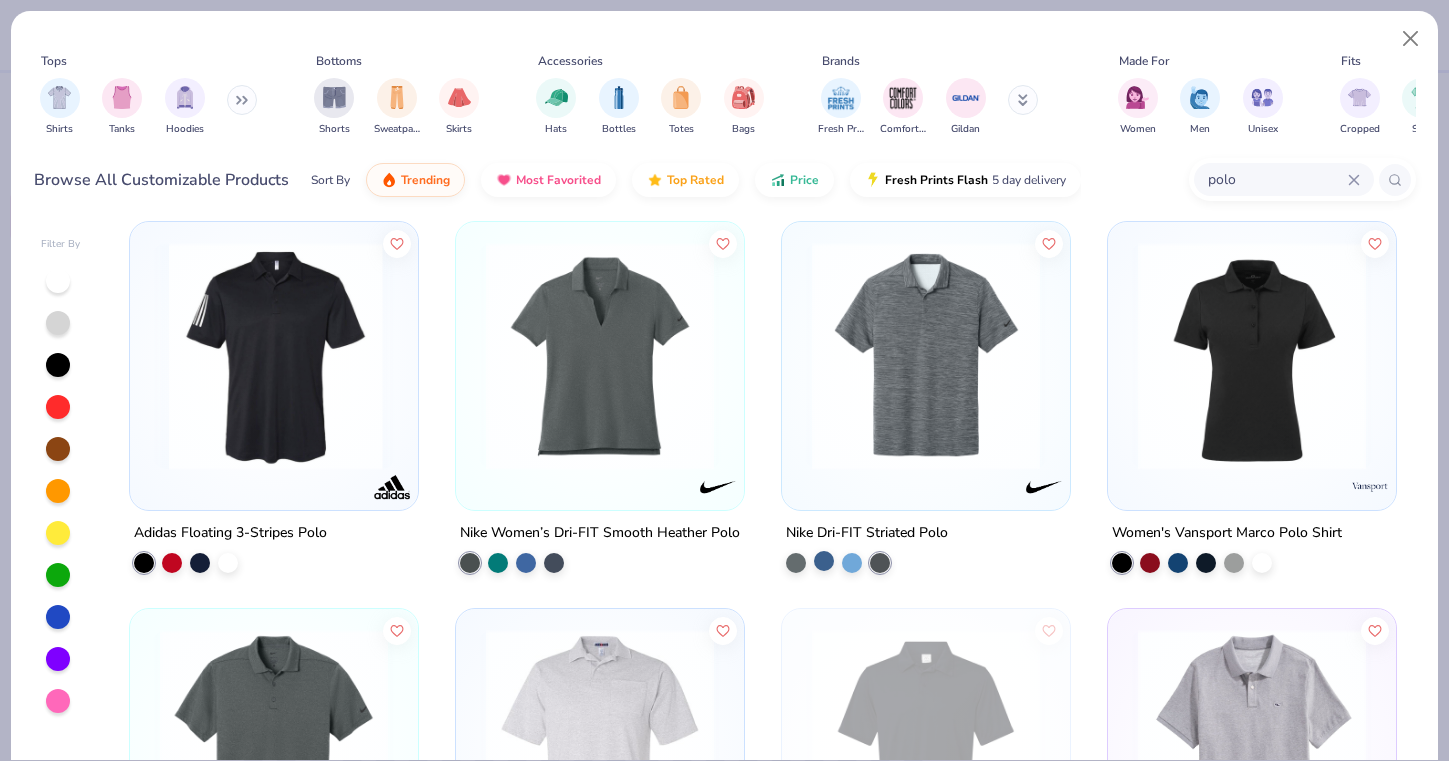 click at bounding box center (824, 561) 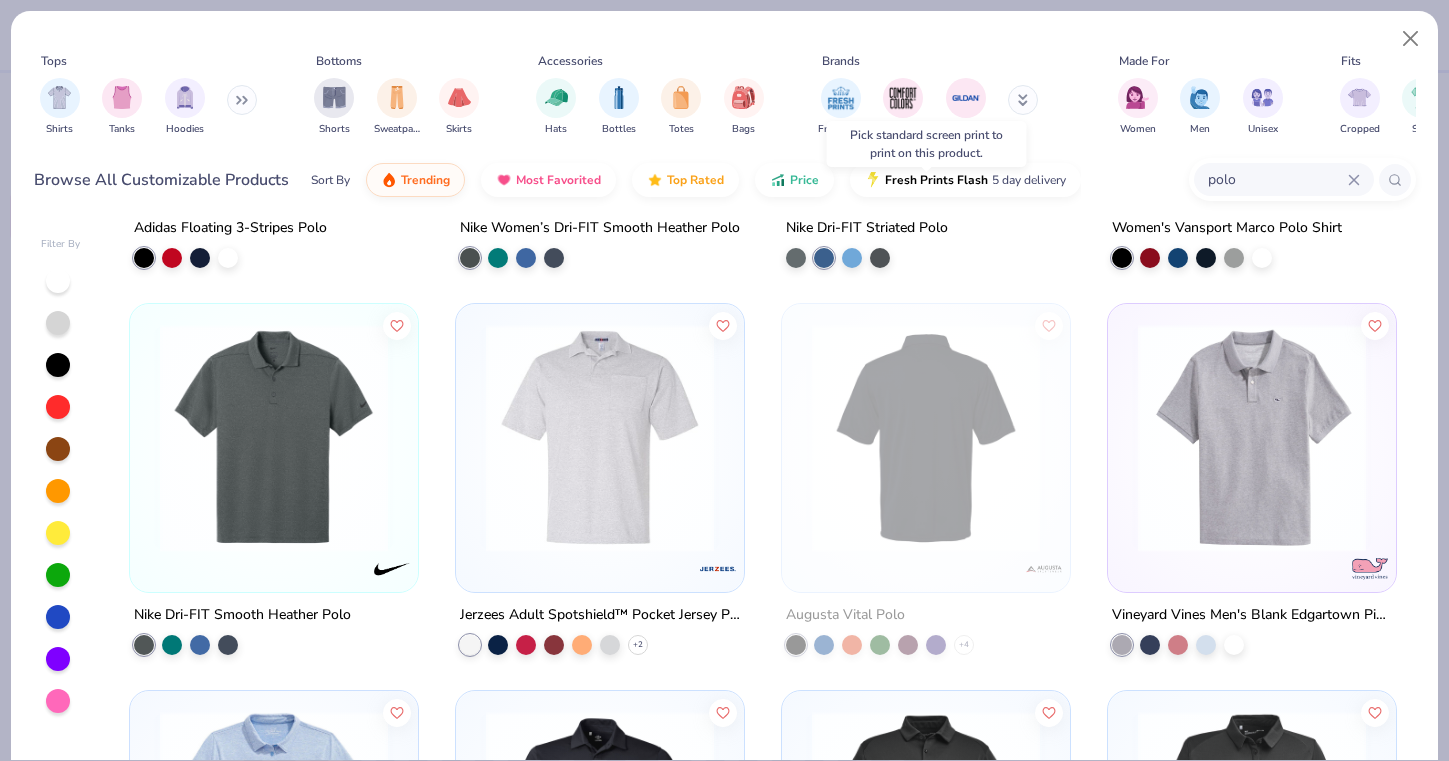 scroll, scrollTop: 3021, scrollLeft: 0, axis: vertical 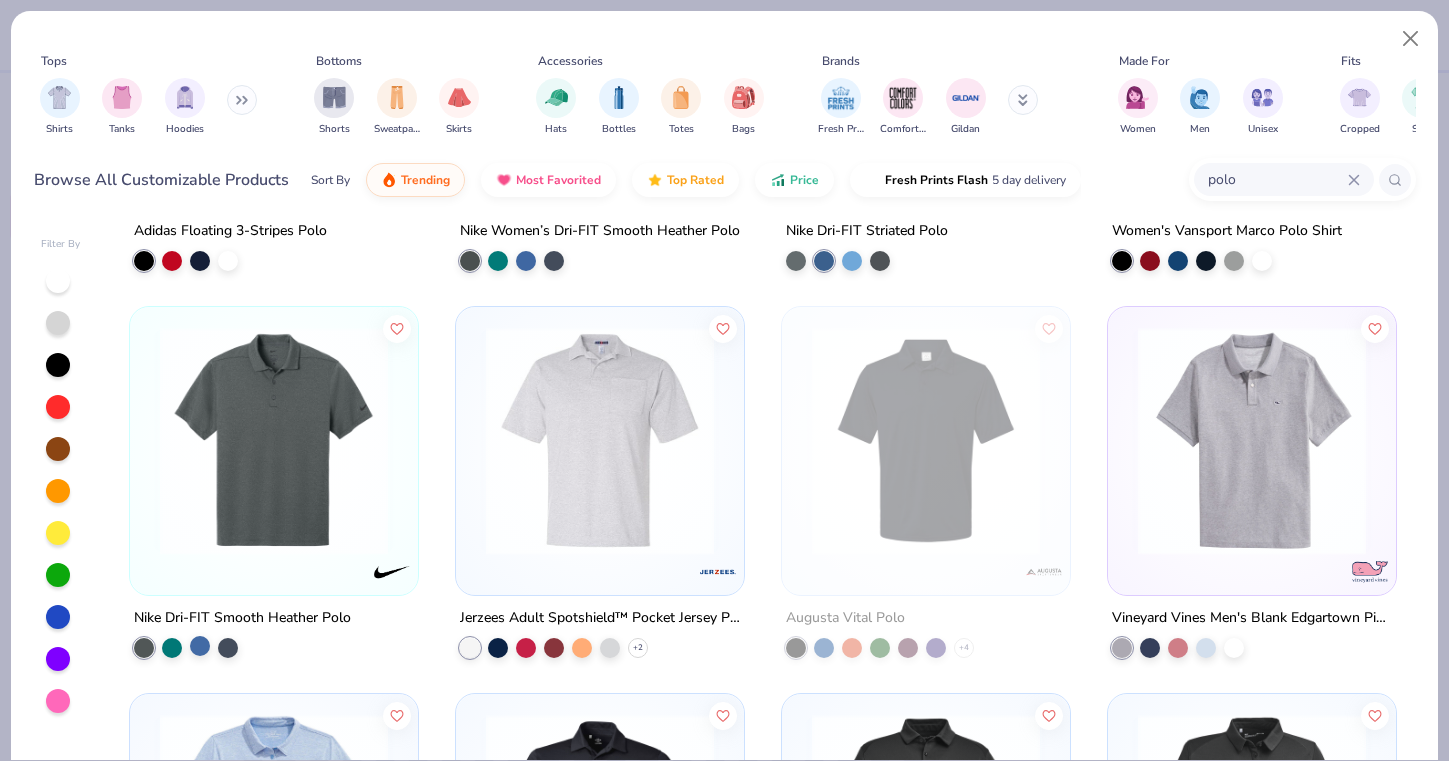click at bounding box center [200, 646] 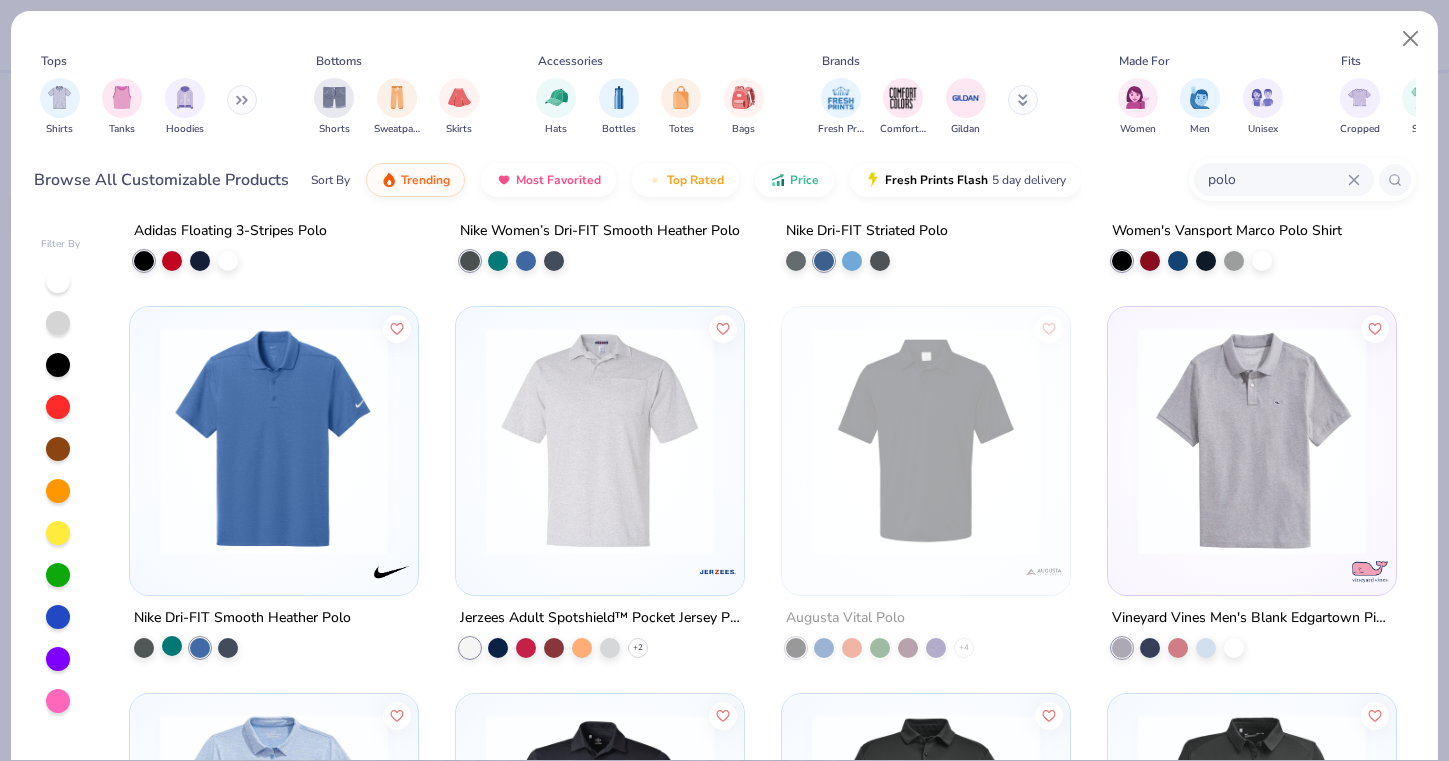 click at bounding box center (172, 646) 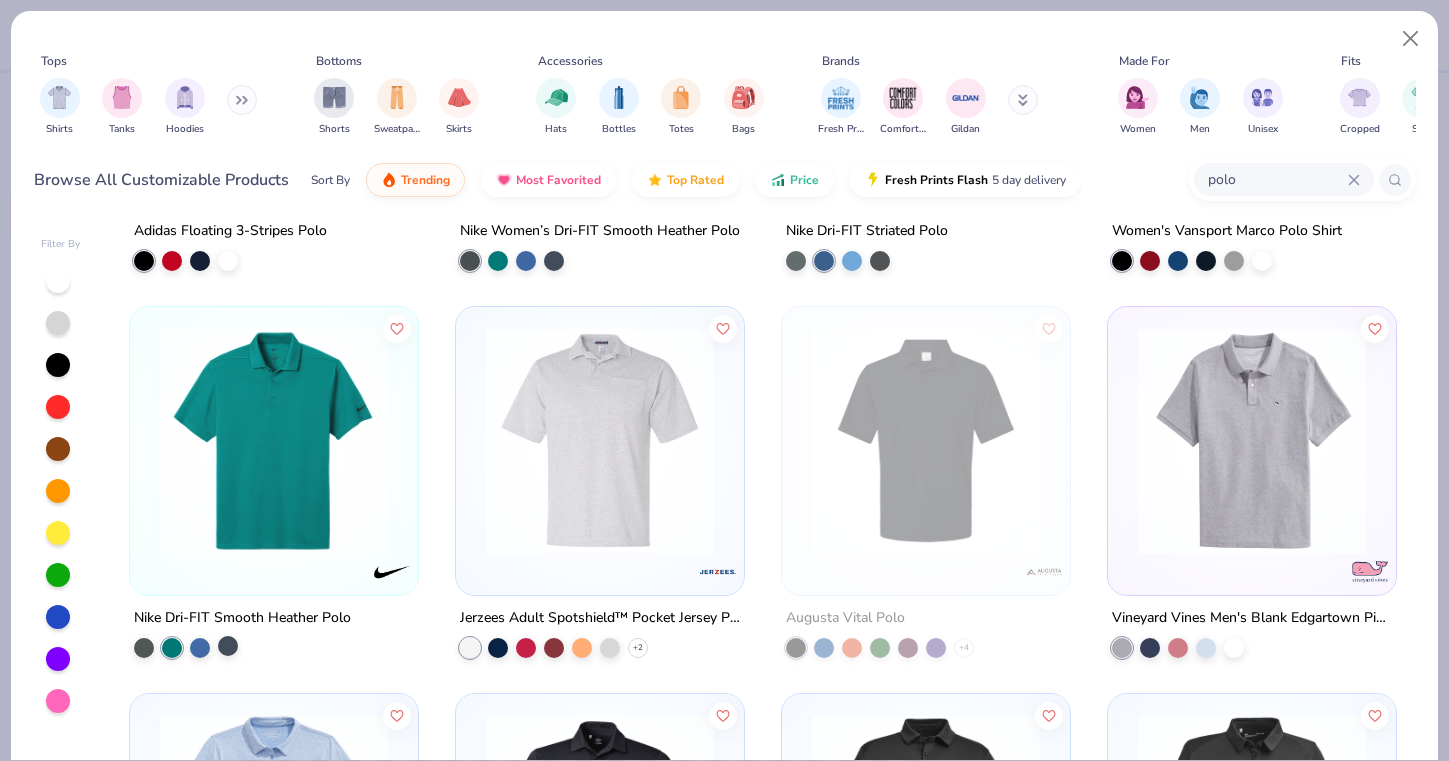 click at bounding box center [228, 646] 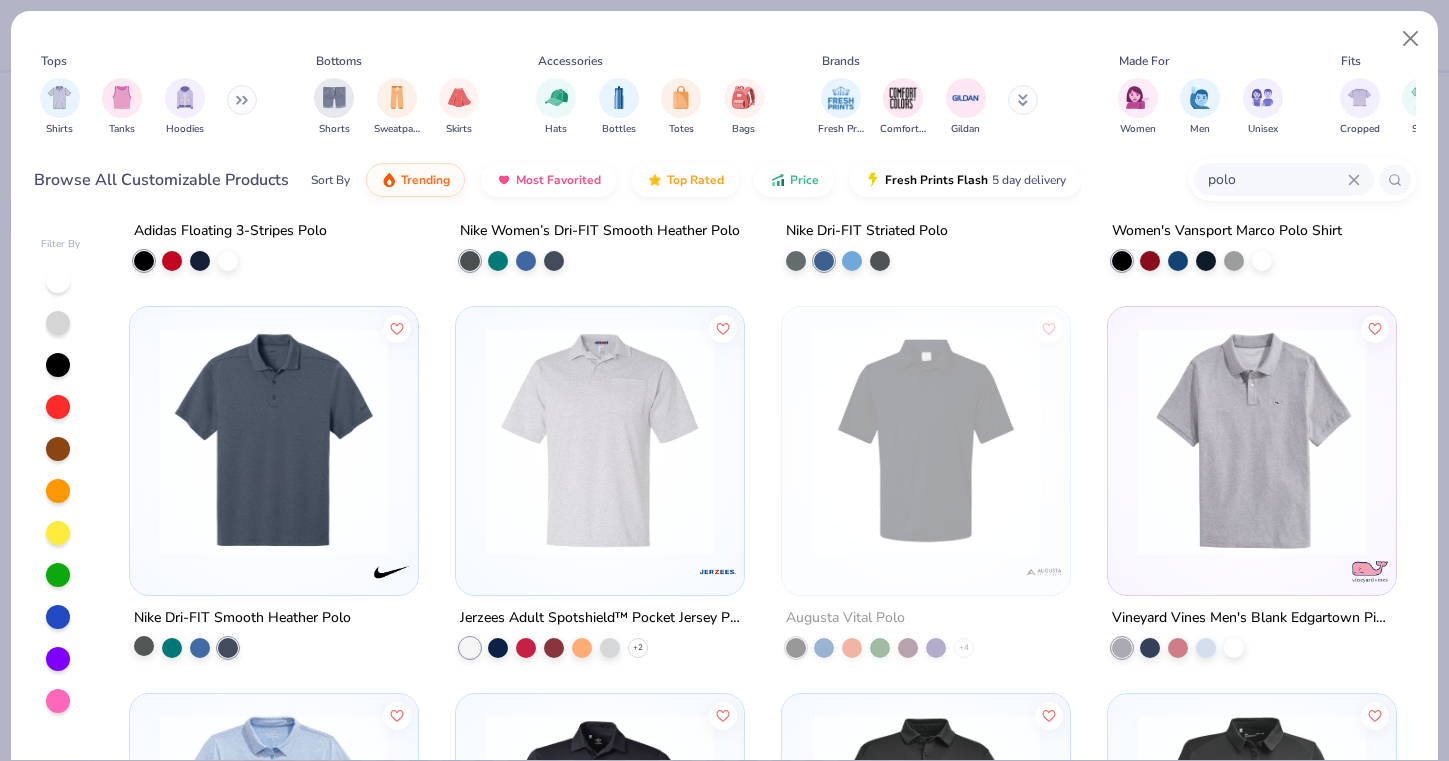 click at bounding box center (144, 646) 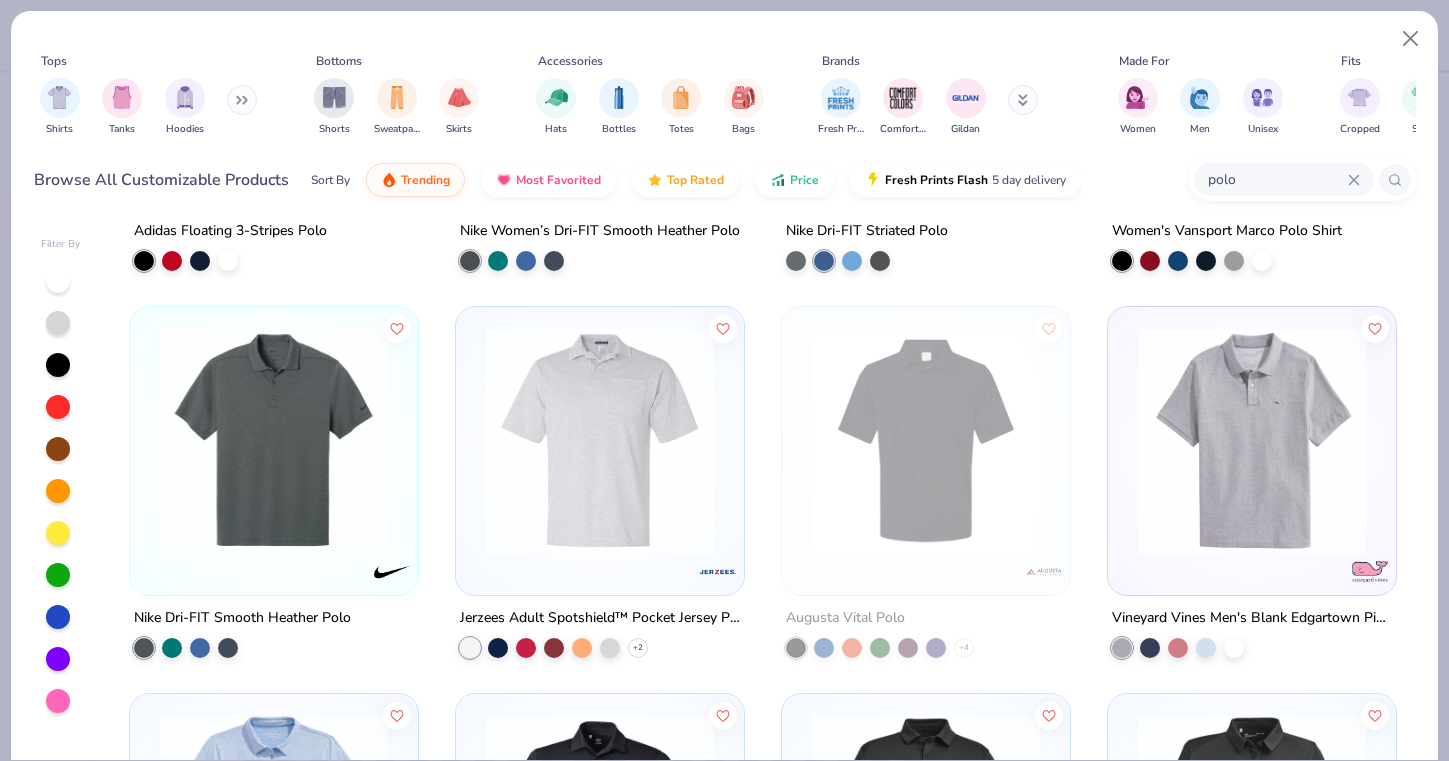 click at bounding box center [274, 441] 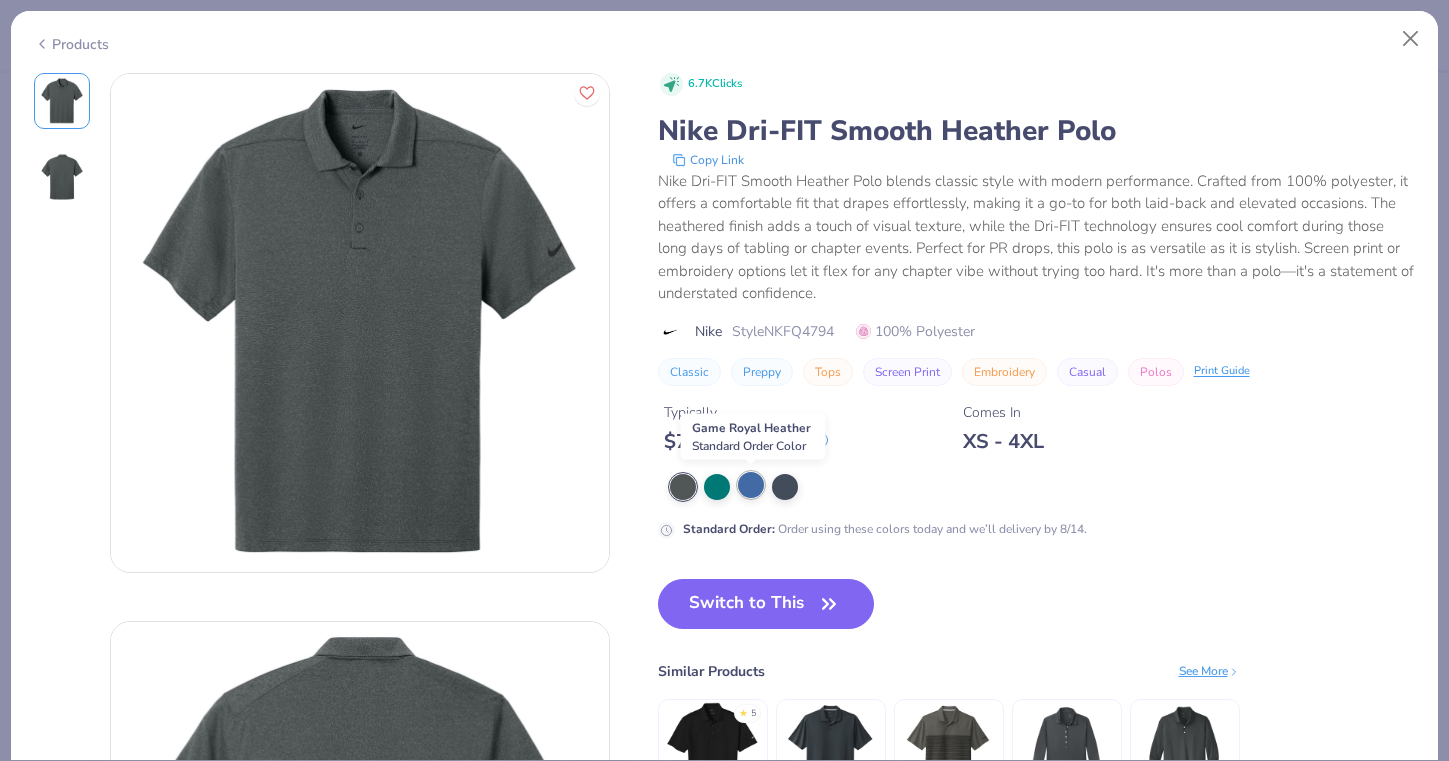 click at bounding box center [751, 485] 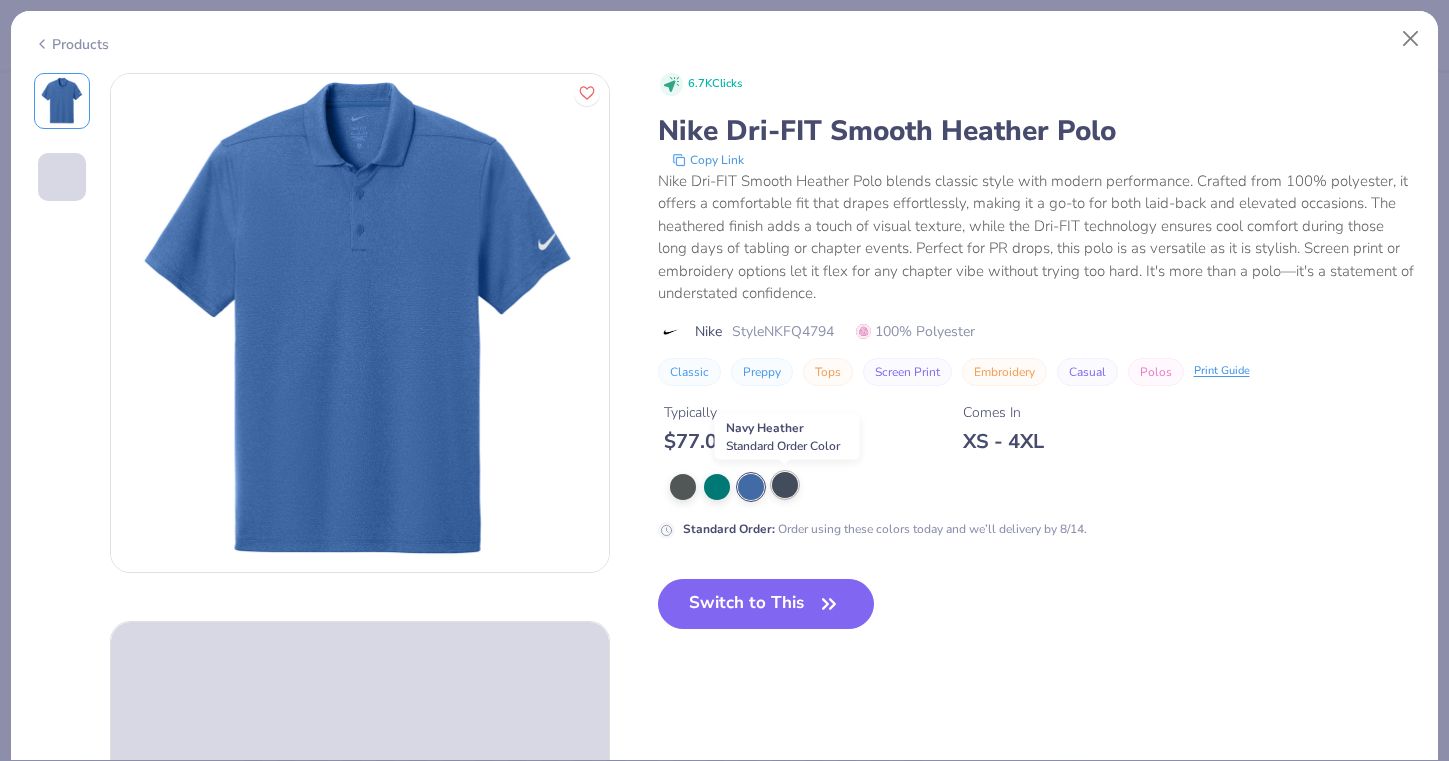 click at bounding box center [785, 485] 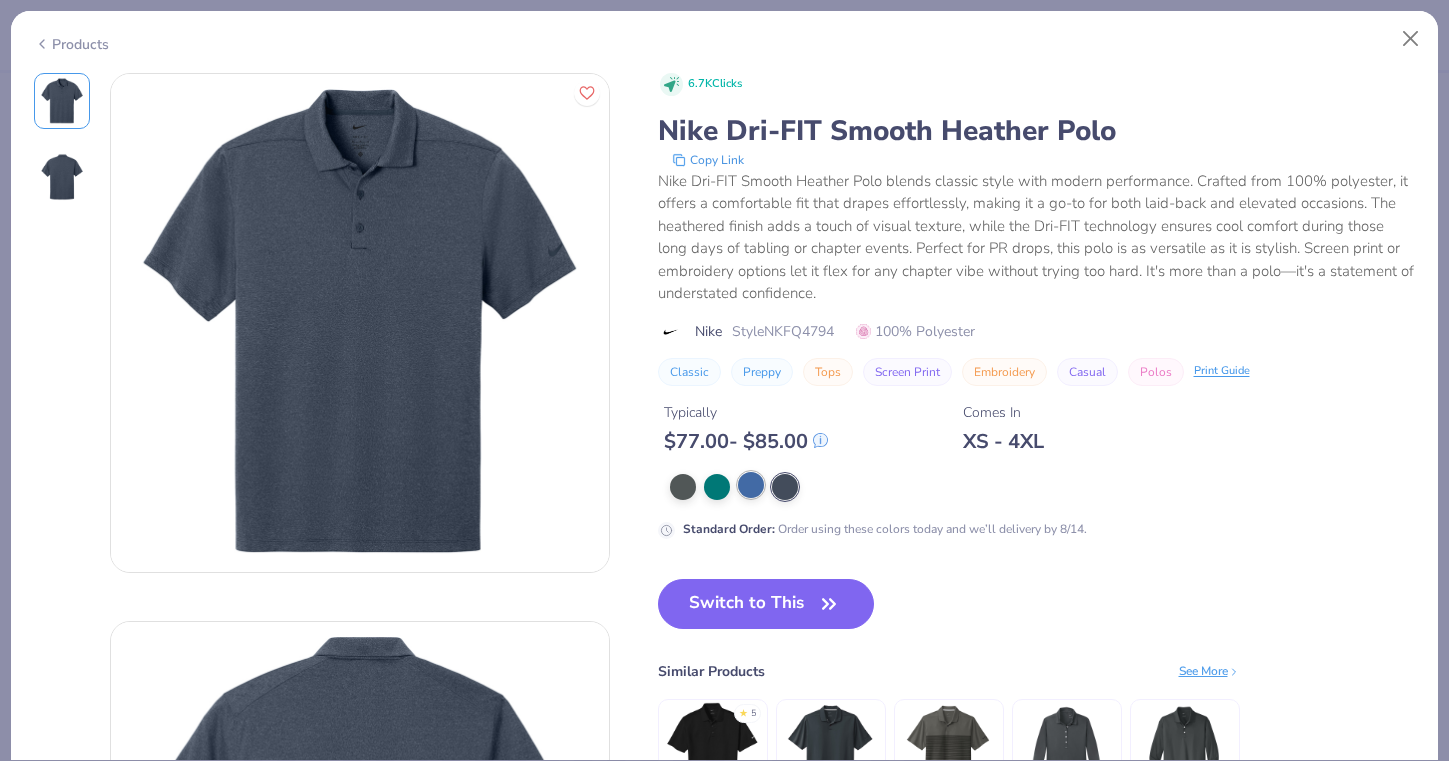 click at bounding box center [751, 485] 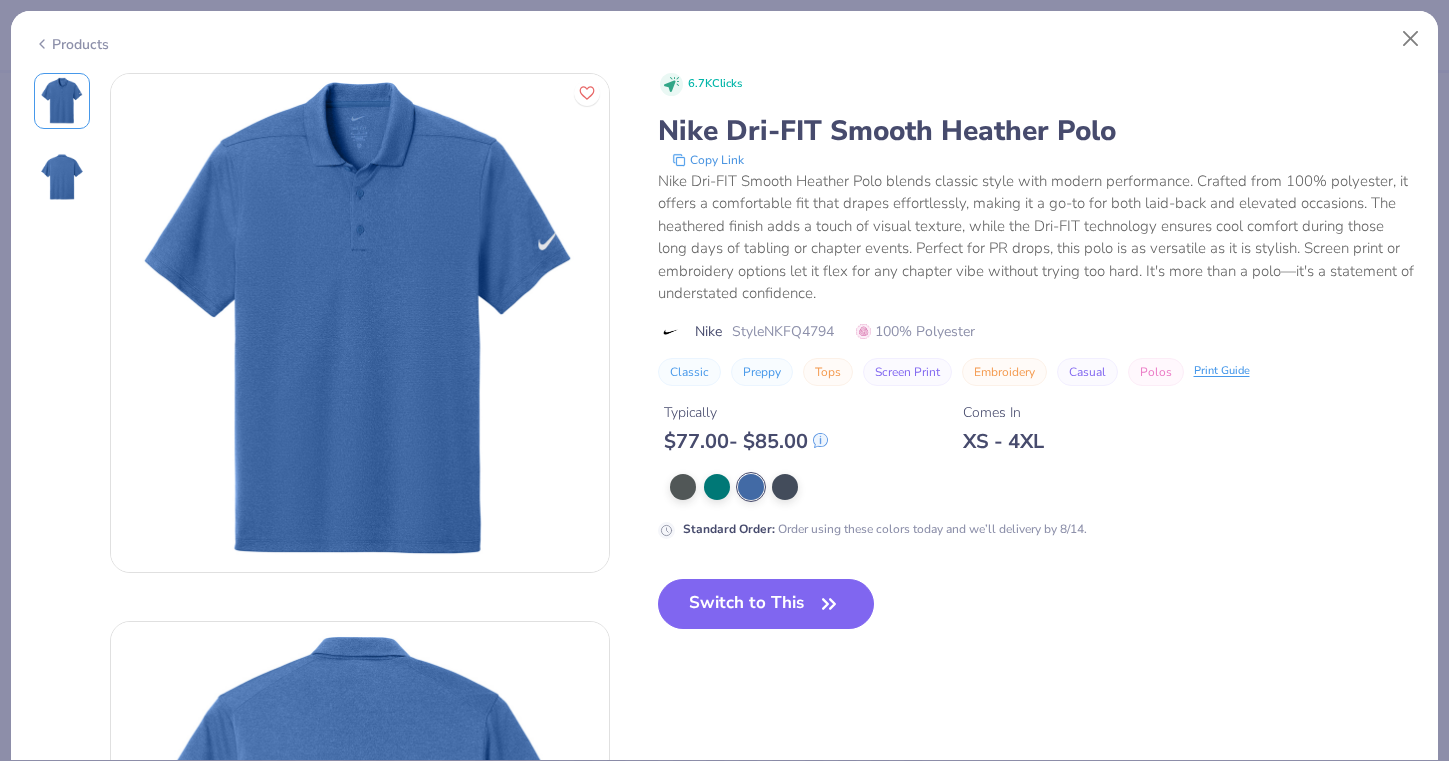 click on "Products" at bounding box center (71, 44) 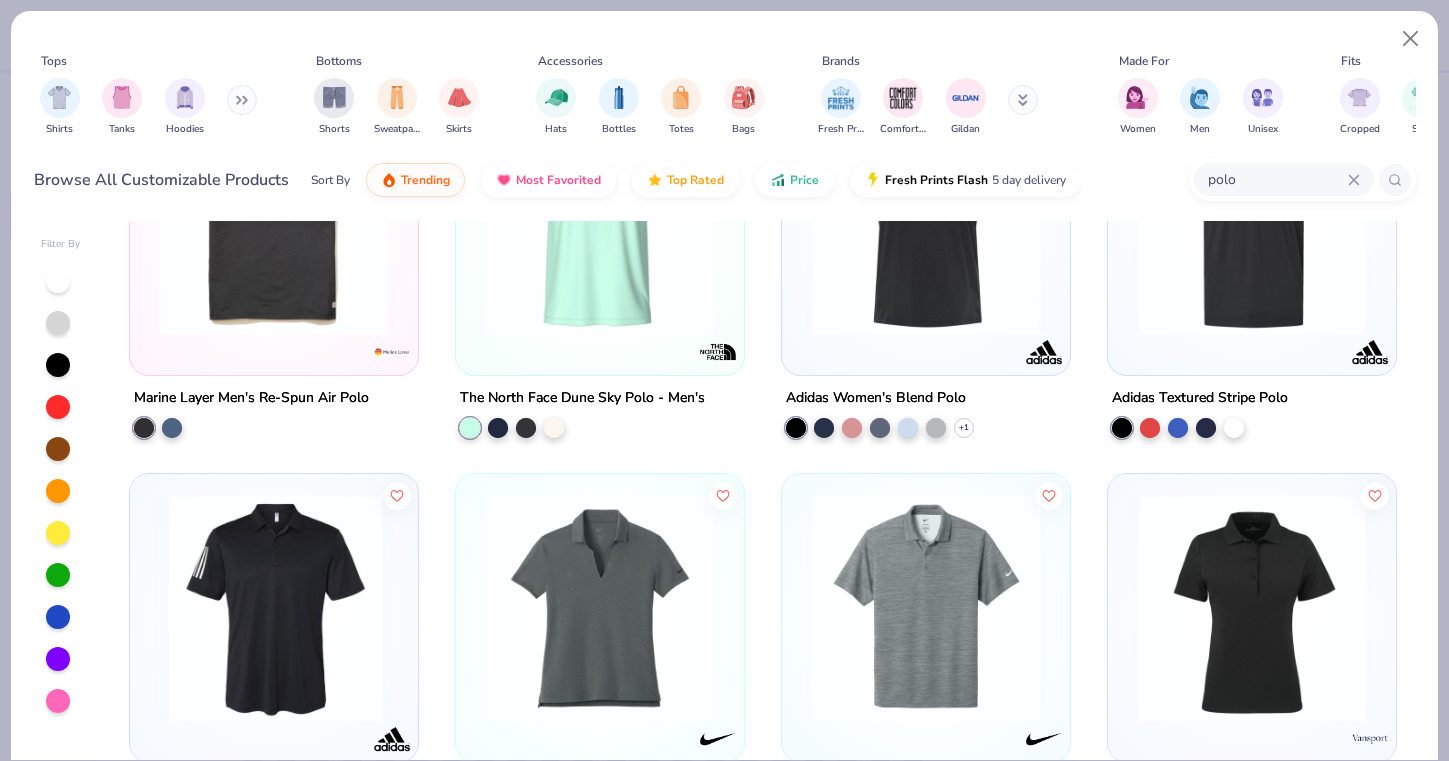 scroll, scrollTop: 2469, scrollLeft: 0, axis: vertical 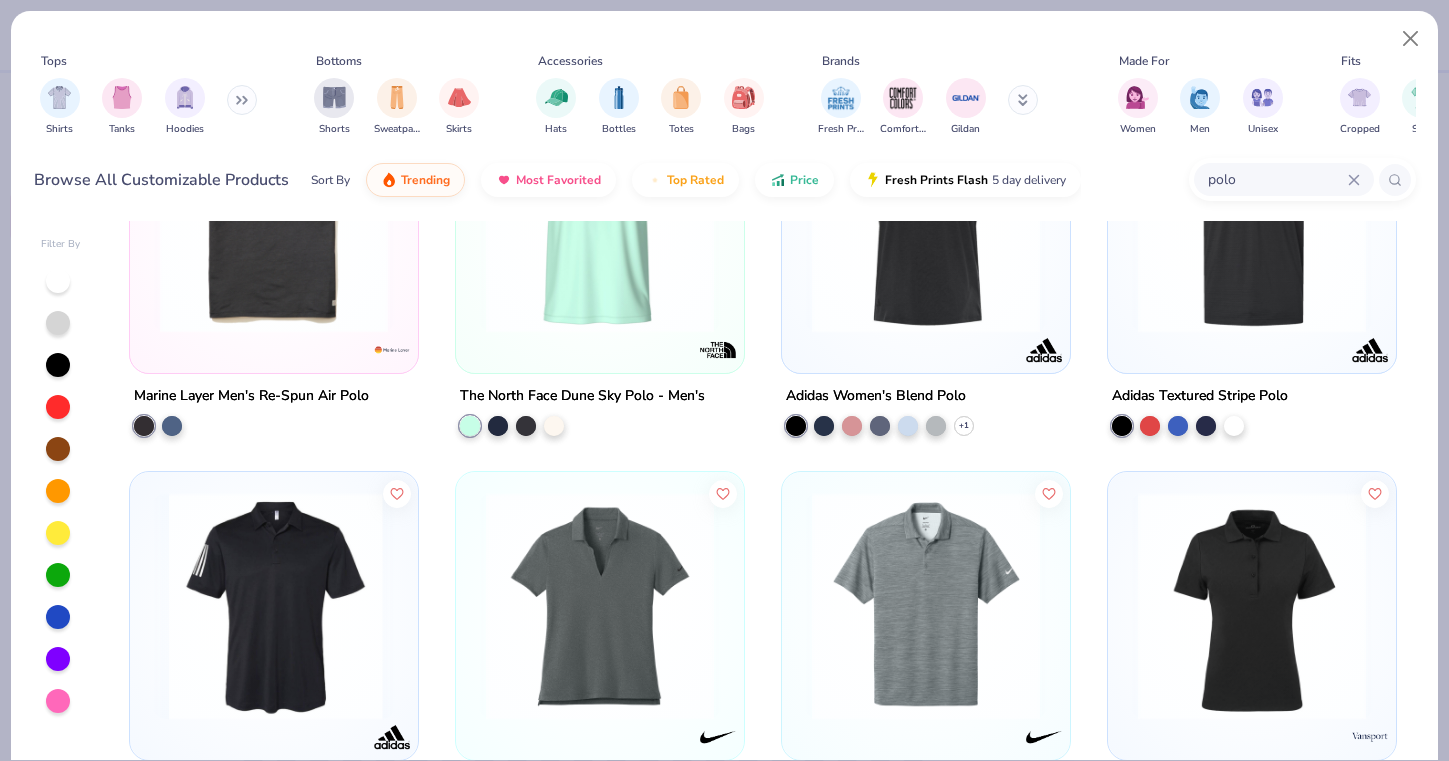 click at bounding box center (926, 606) 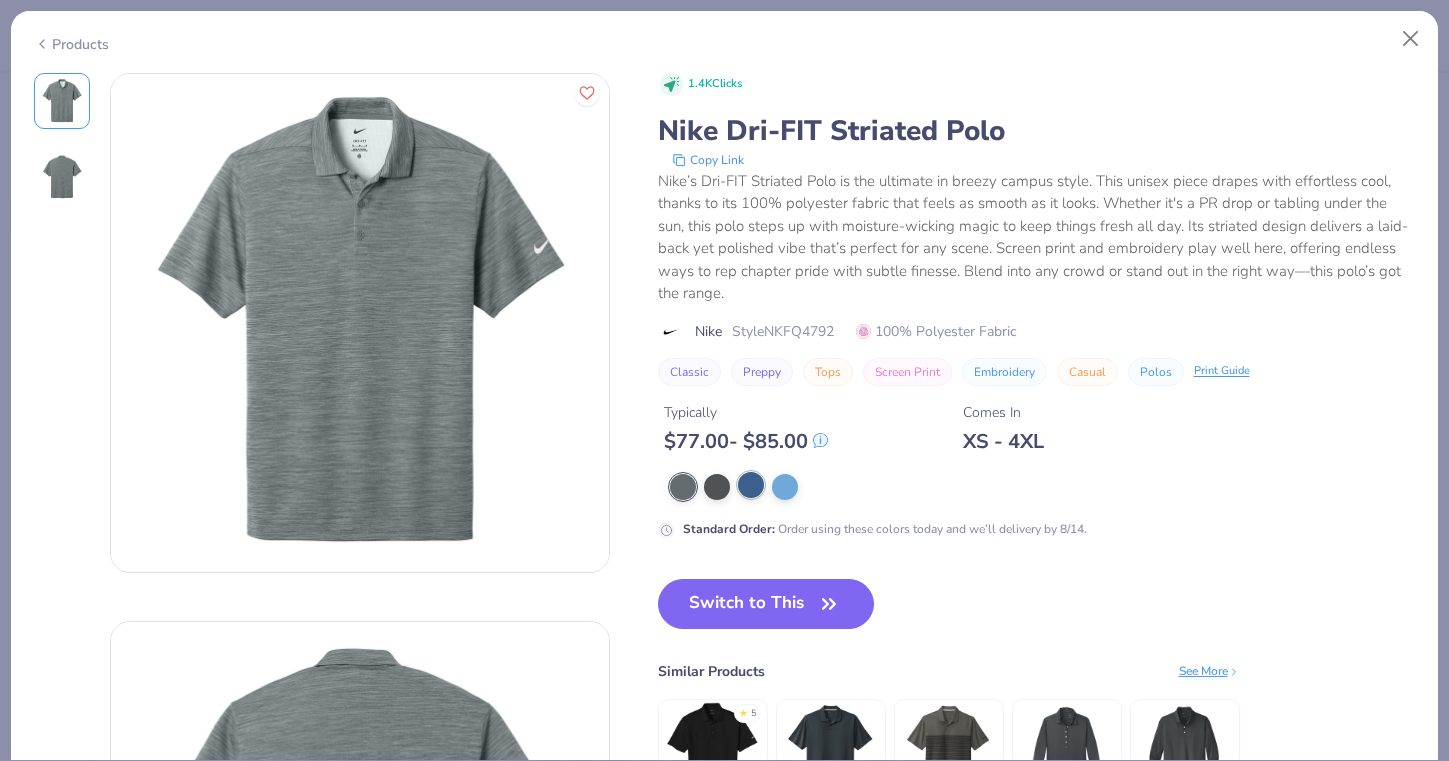 click at bounding box center [751, 485] 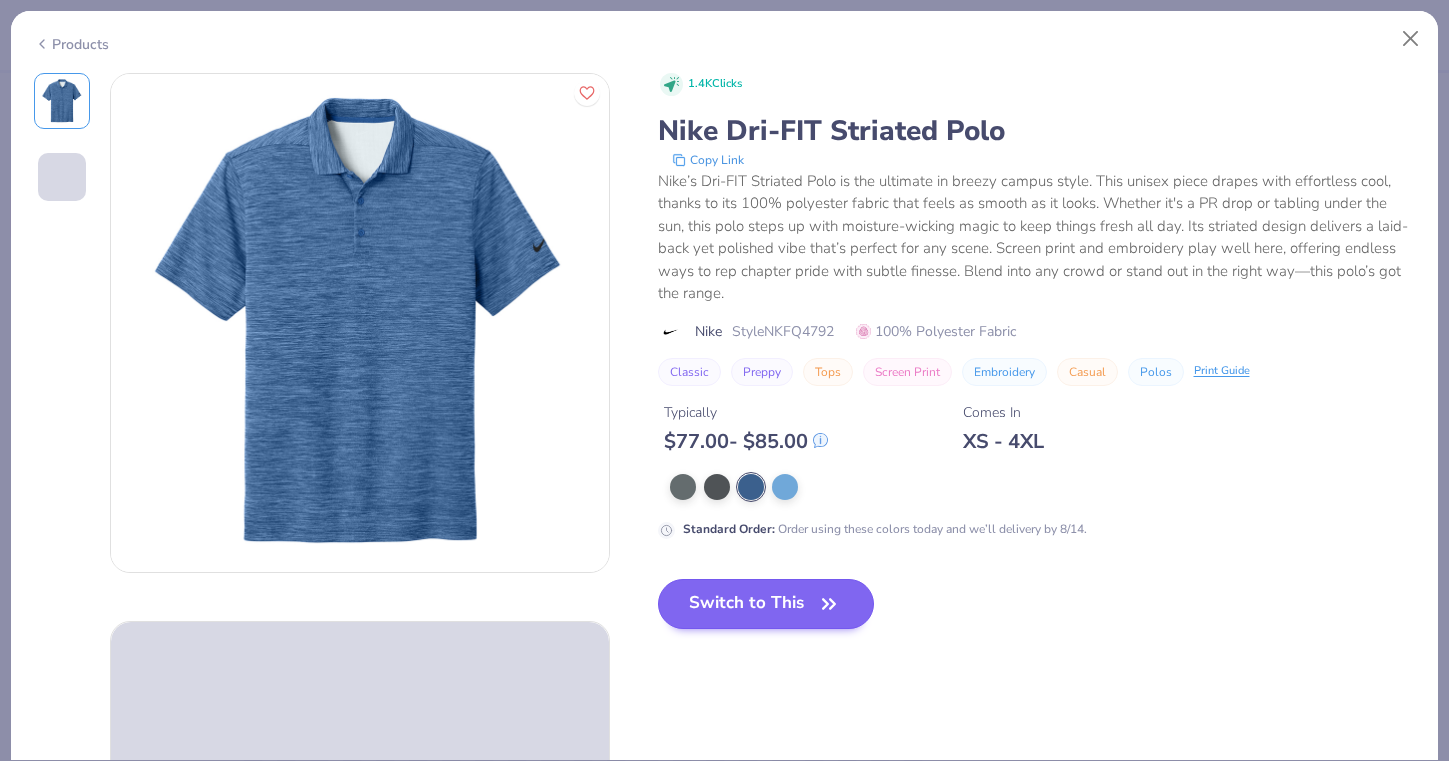click on "Switch to This" at bounding box center [766, 604] 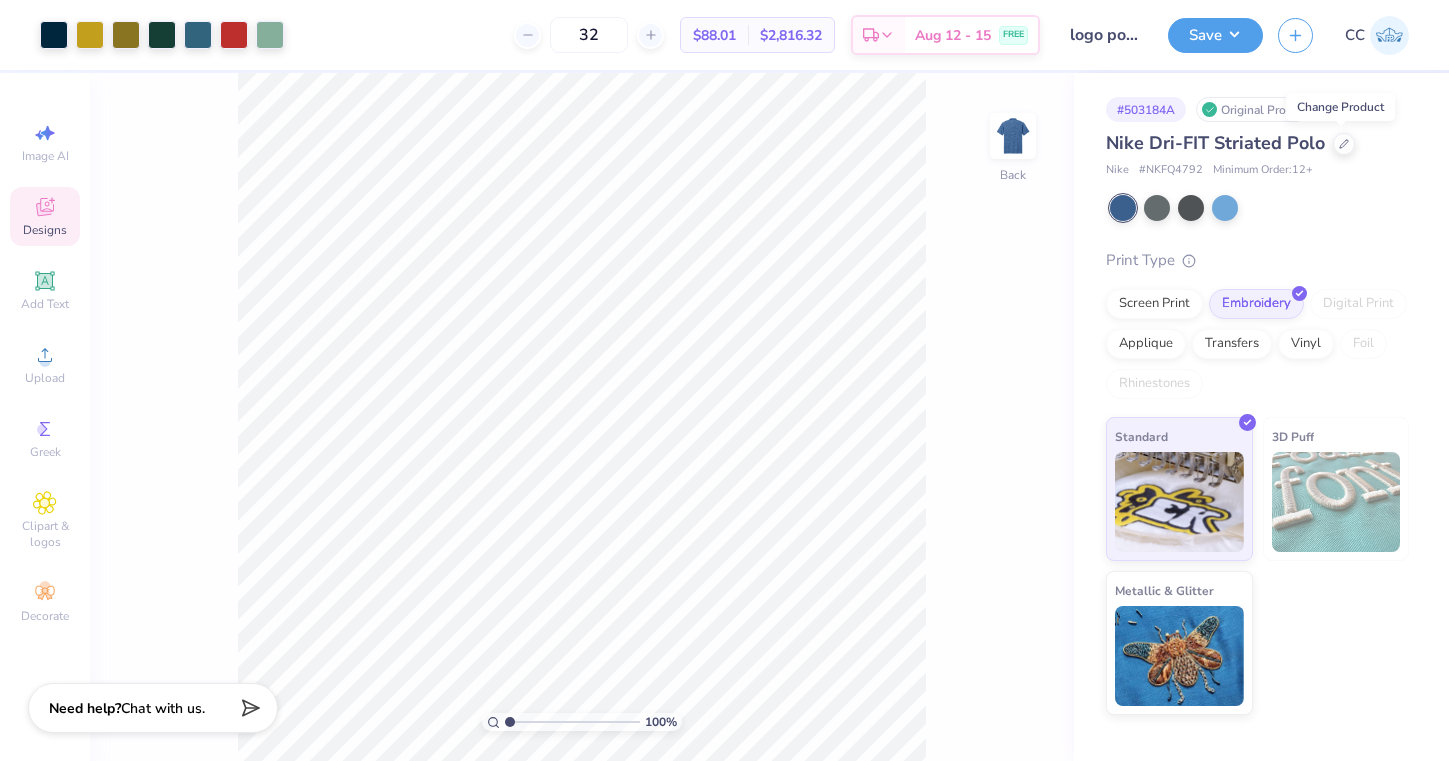 click on "Save CC" at bounding box center (1308, 35) 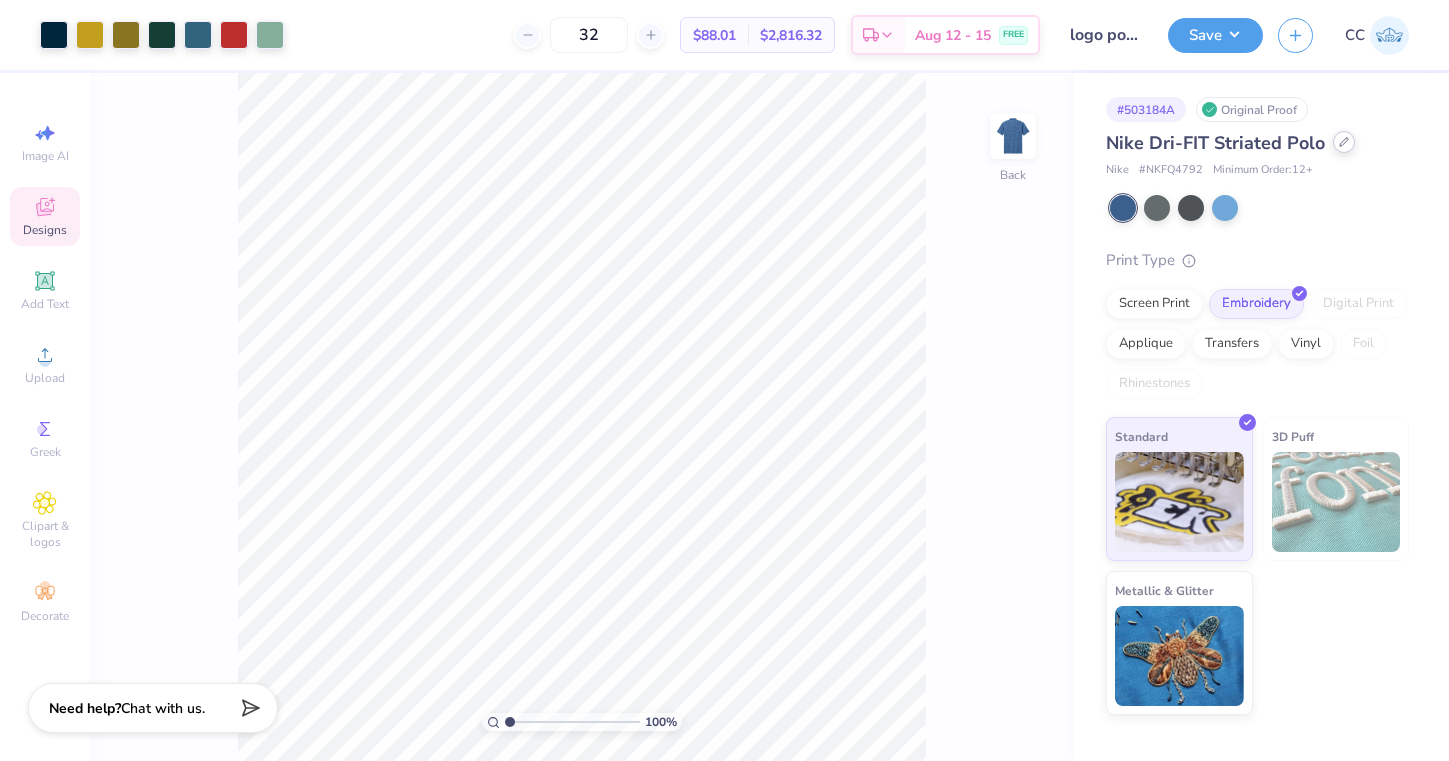 click at bounding box center (1344, 142) 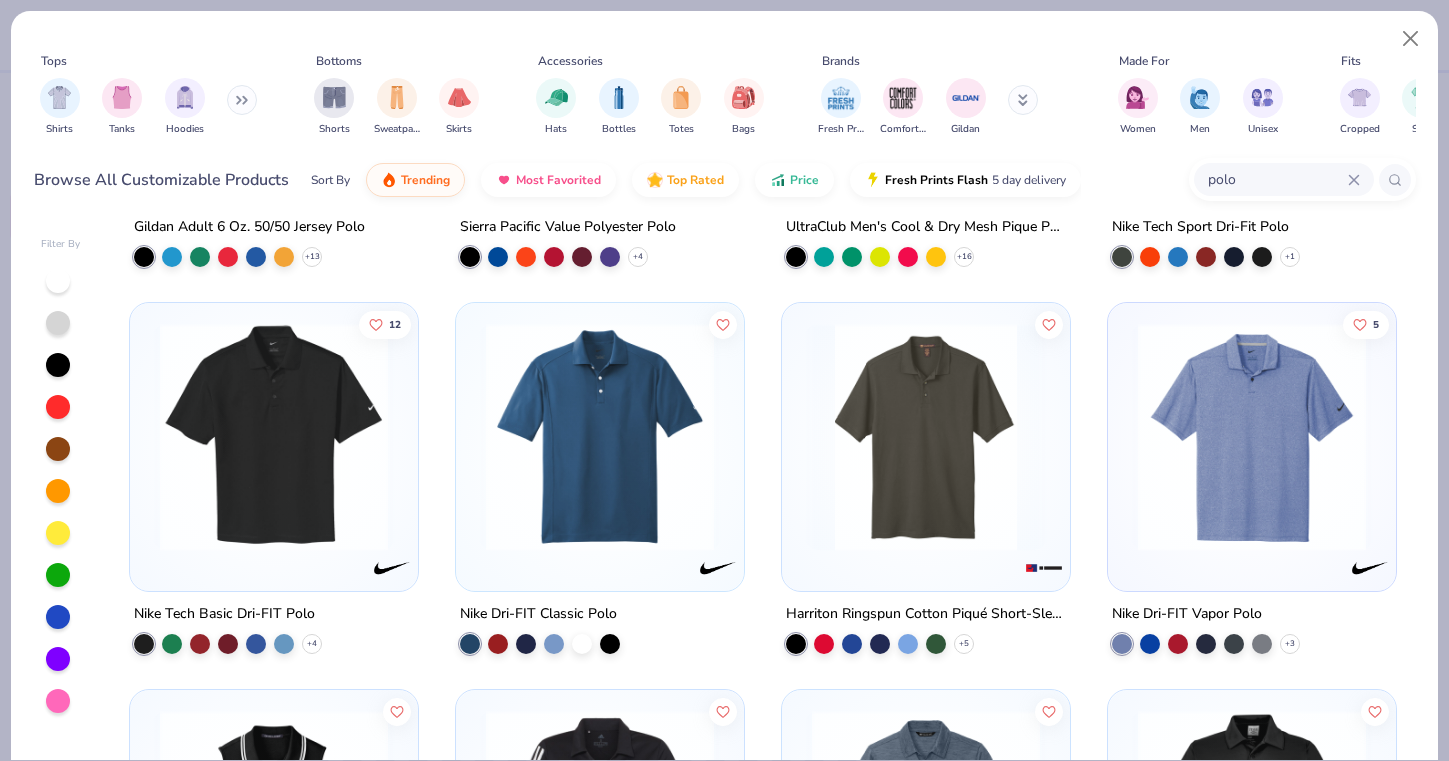 scroll, scrollTop: 318, scrollLeft: 0, axis: vertical 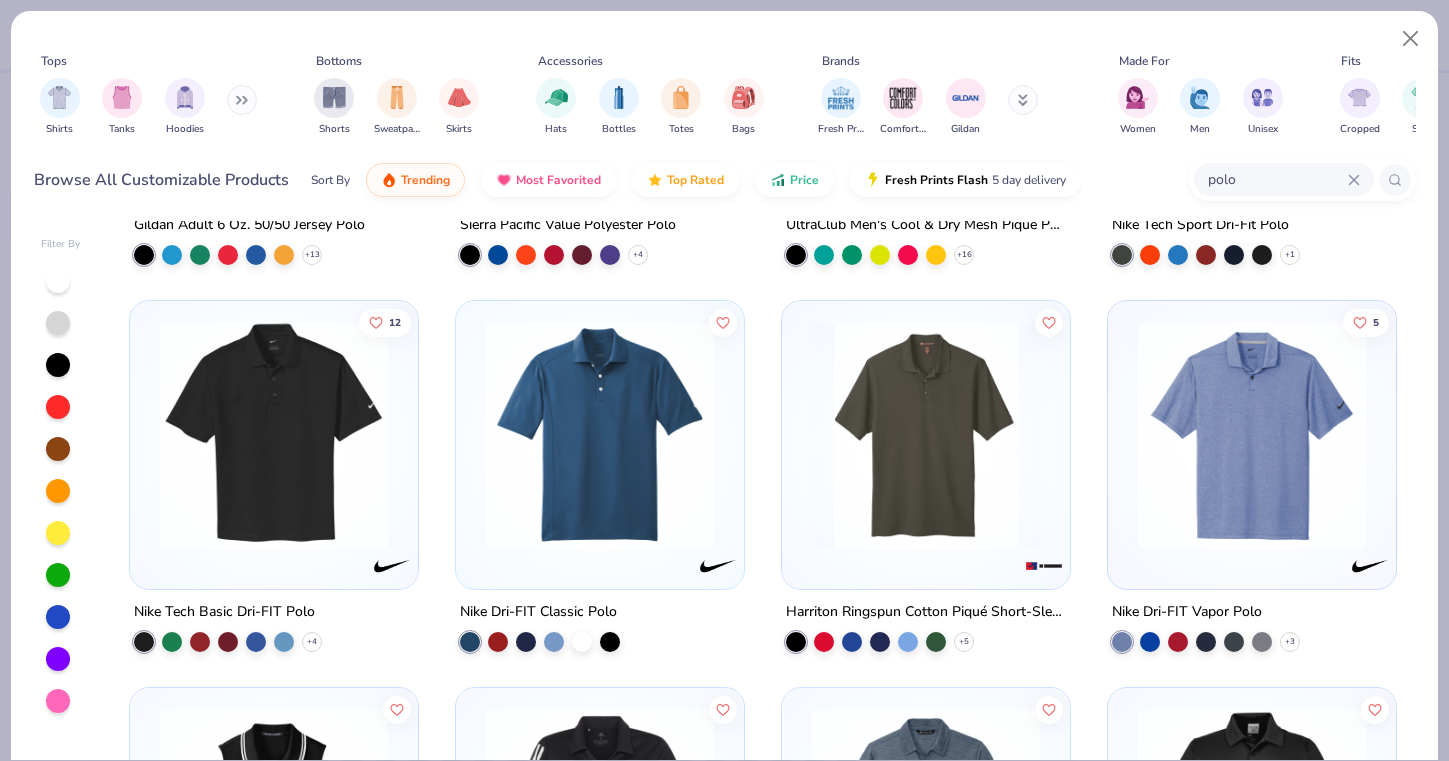 click at bounding box center [600, 435] 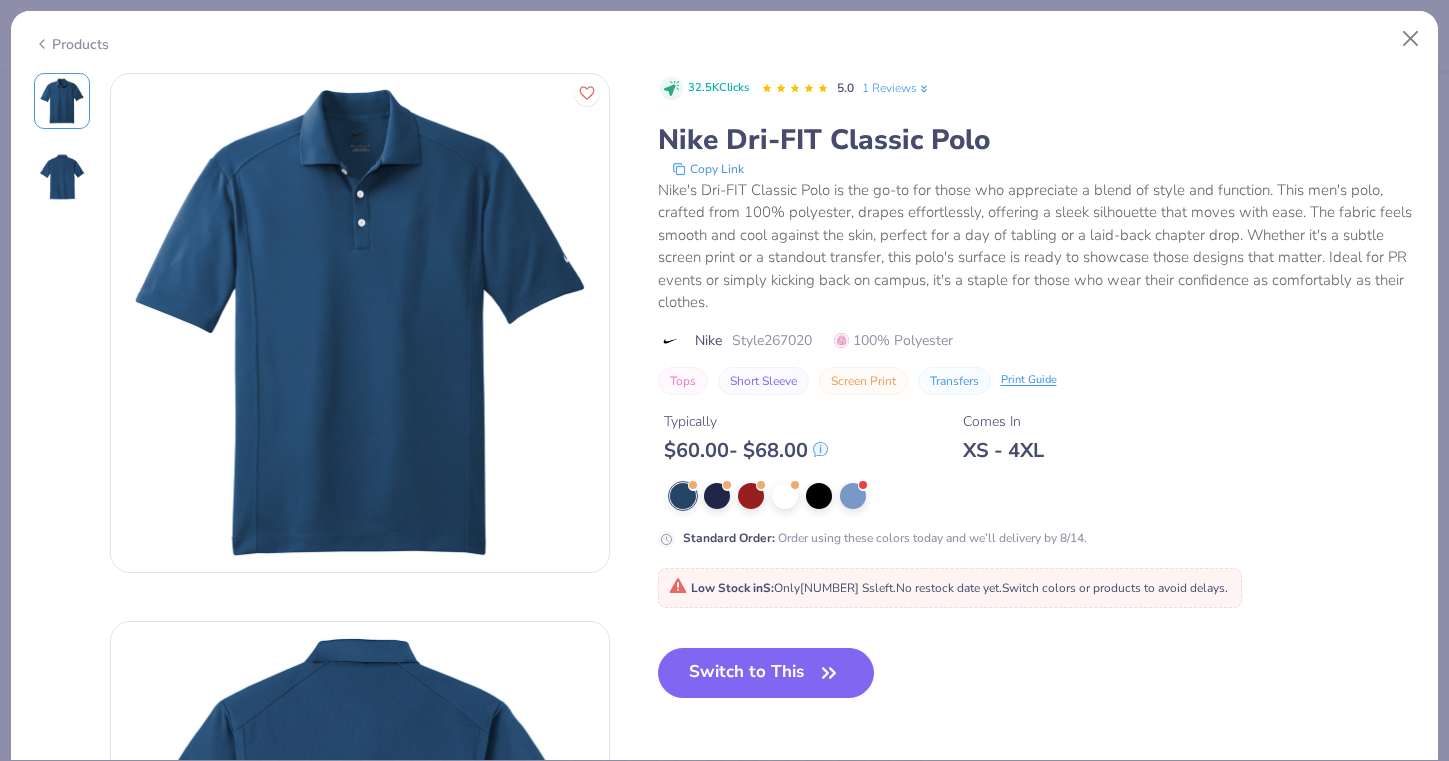 click on "Products" at bounding box center [71, 44] 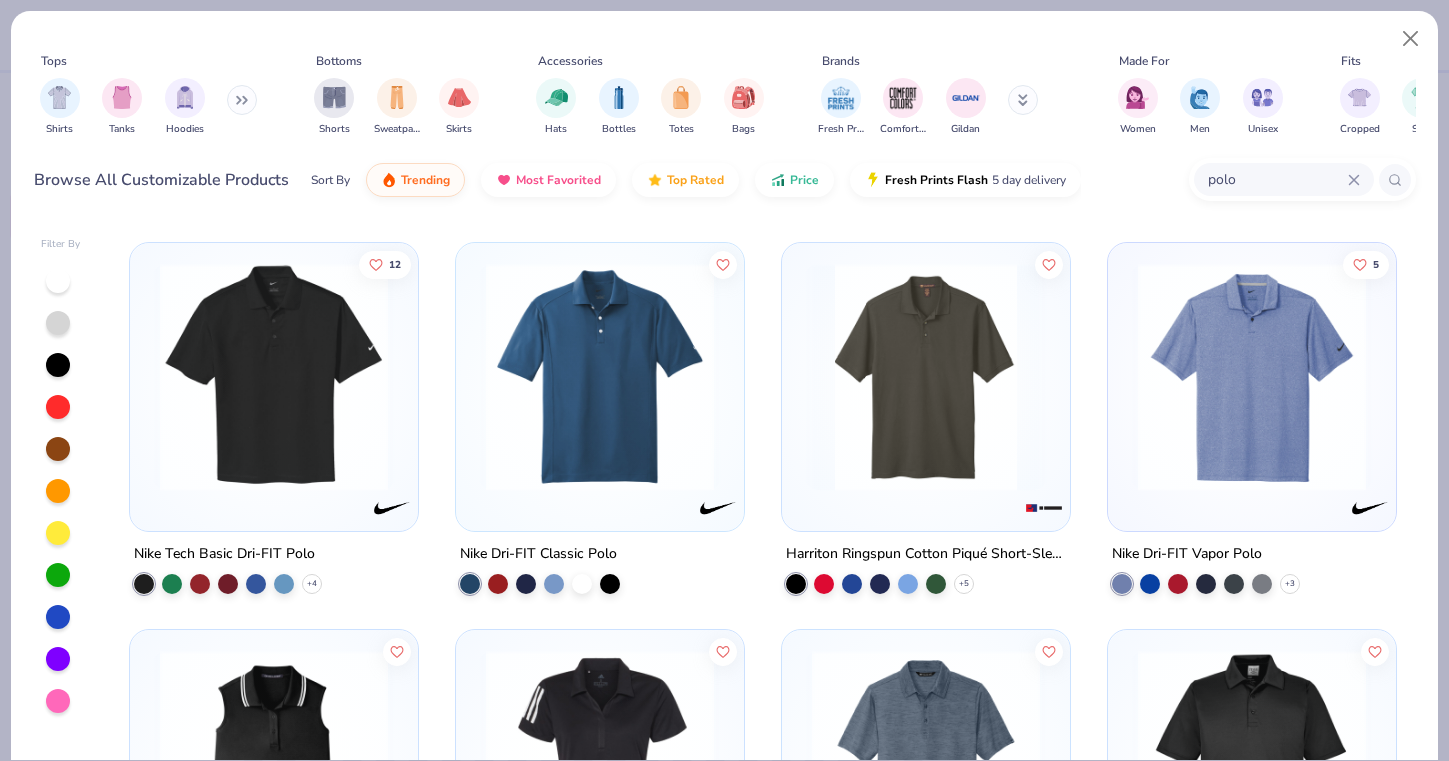 scroll, scrollTop: 375, scrollLeft: 0, axis: vertical 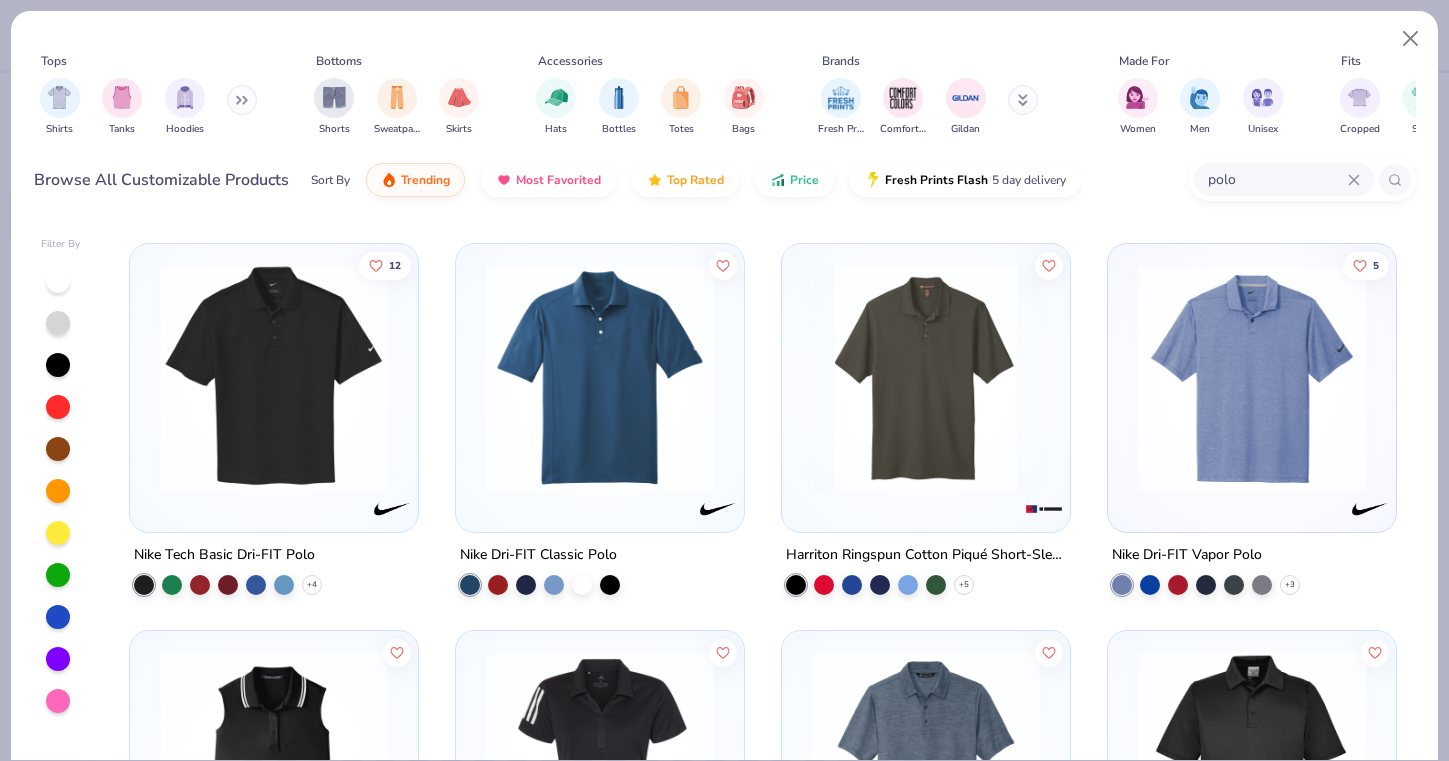 click at bounding box center (1252, 378) 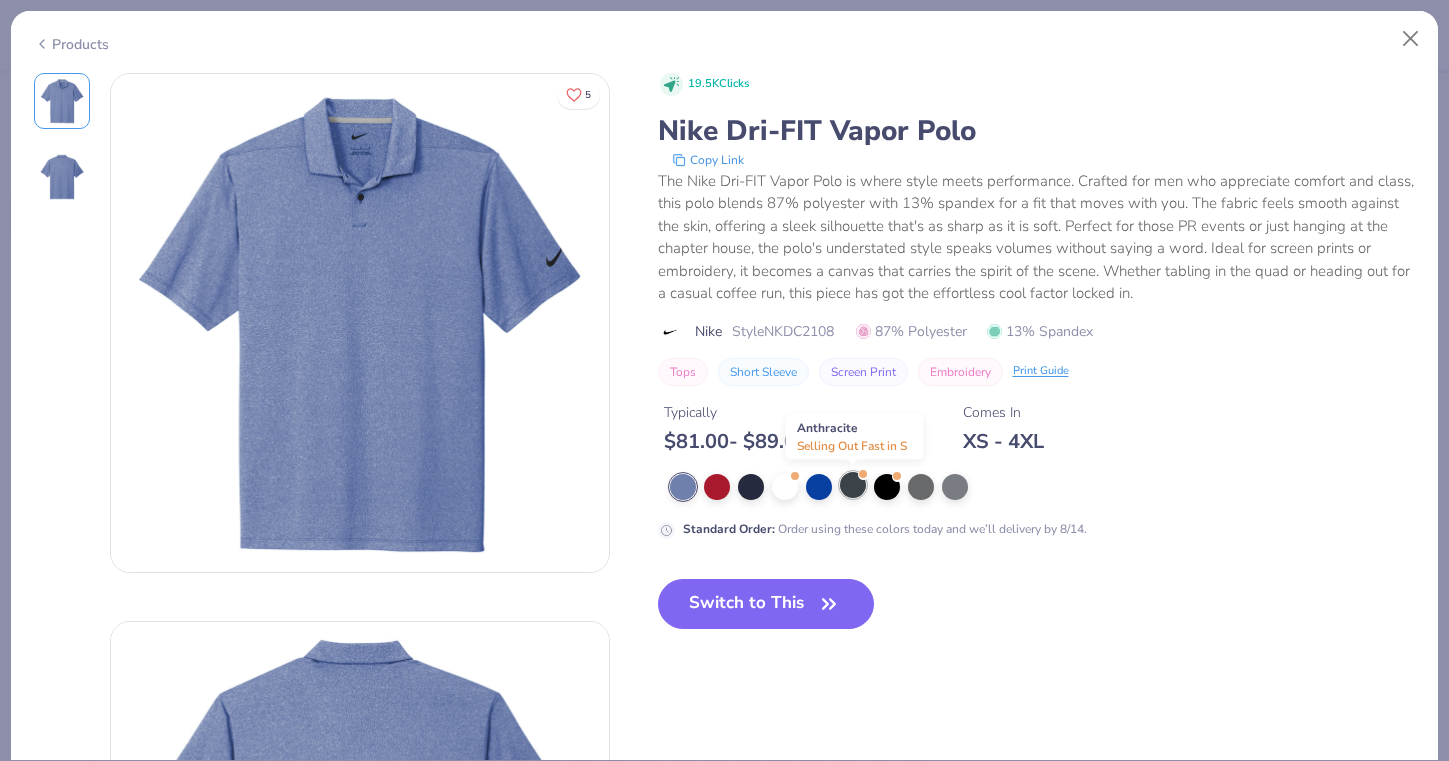 click at bounding box center [853, 485] 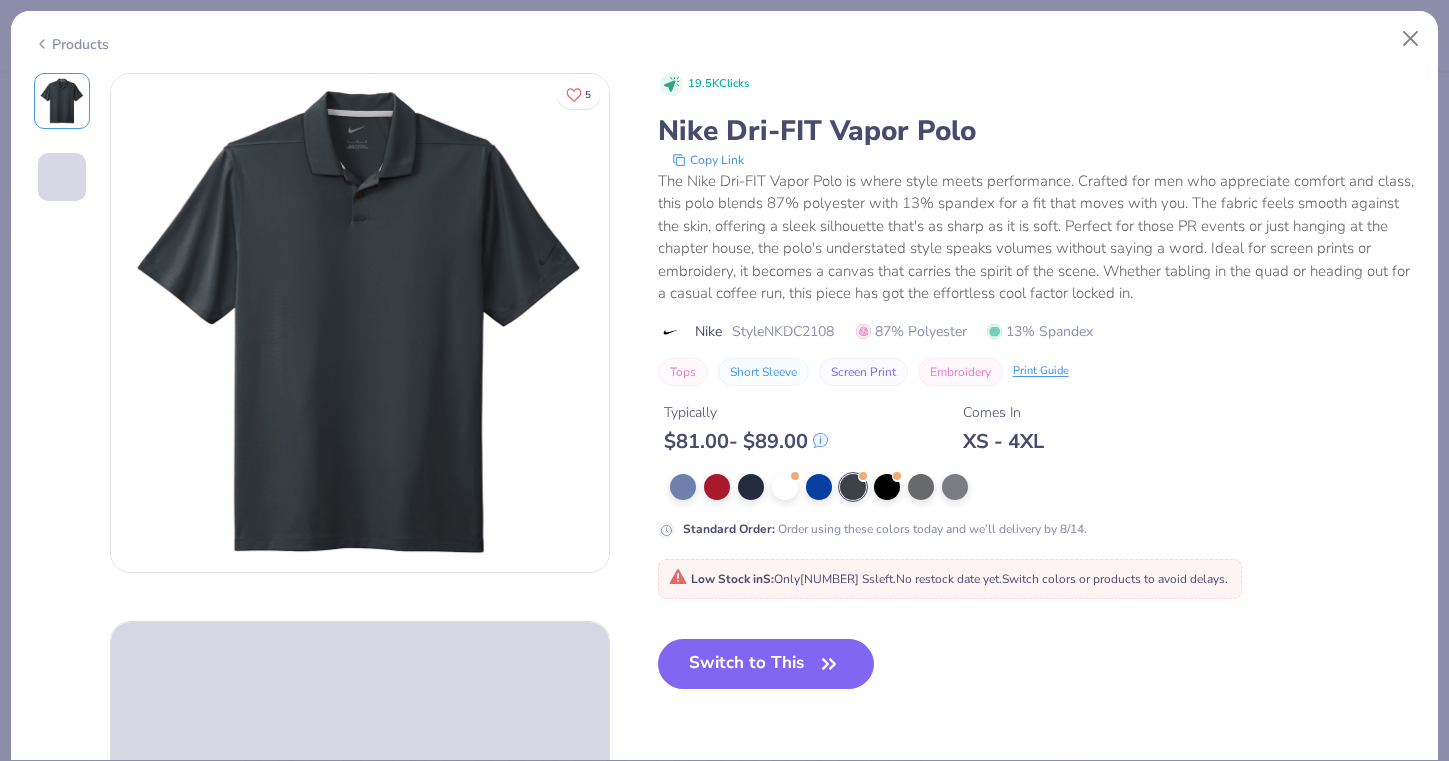 click on "Products" at bounding box center [71, 44] 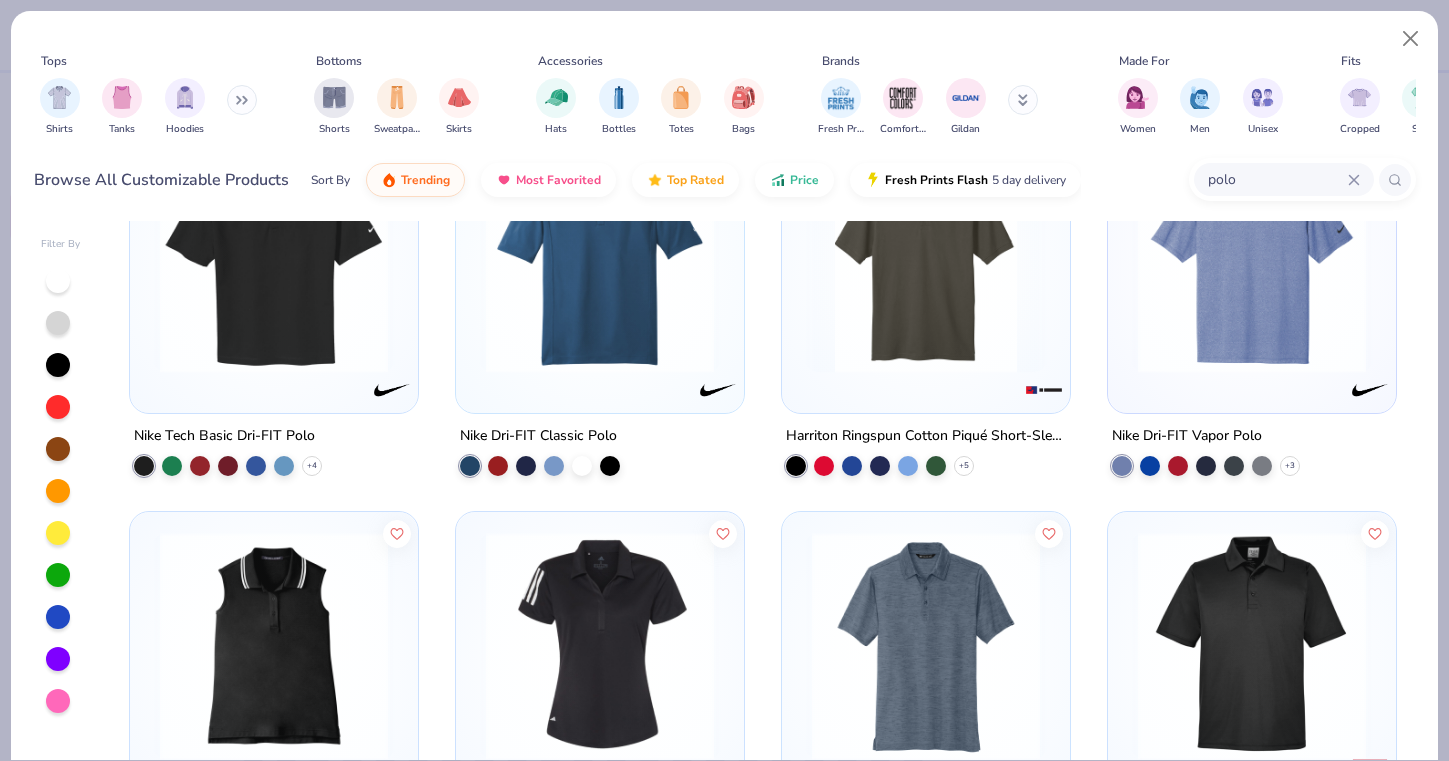 scroll, scrollTop: 504, scrollLeft: 0, axis: vertical 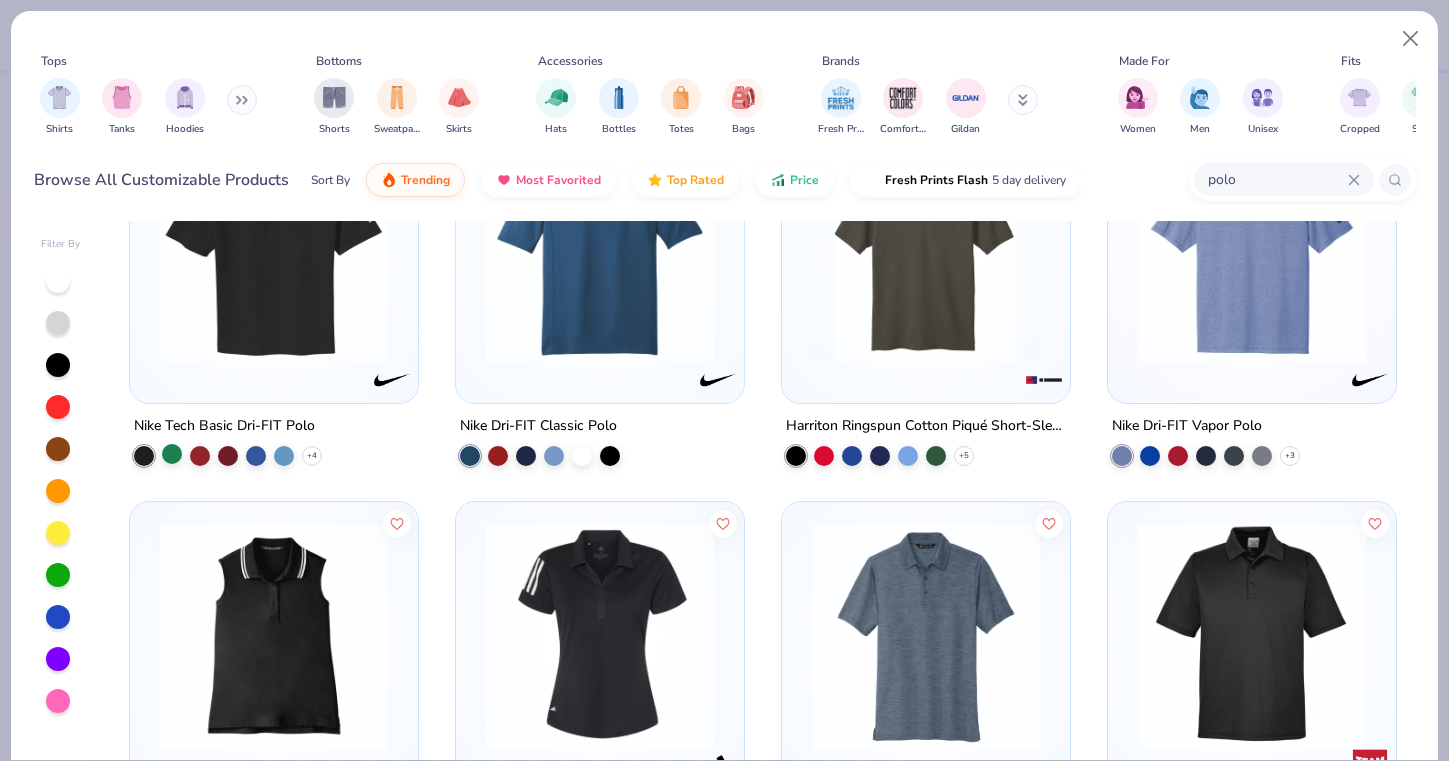 click at bounding box center (172, 454) 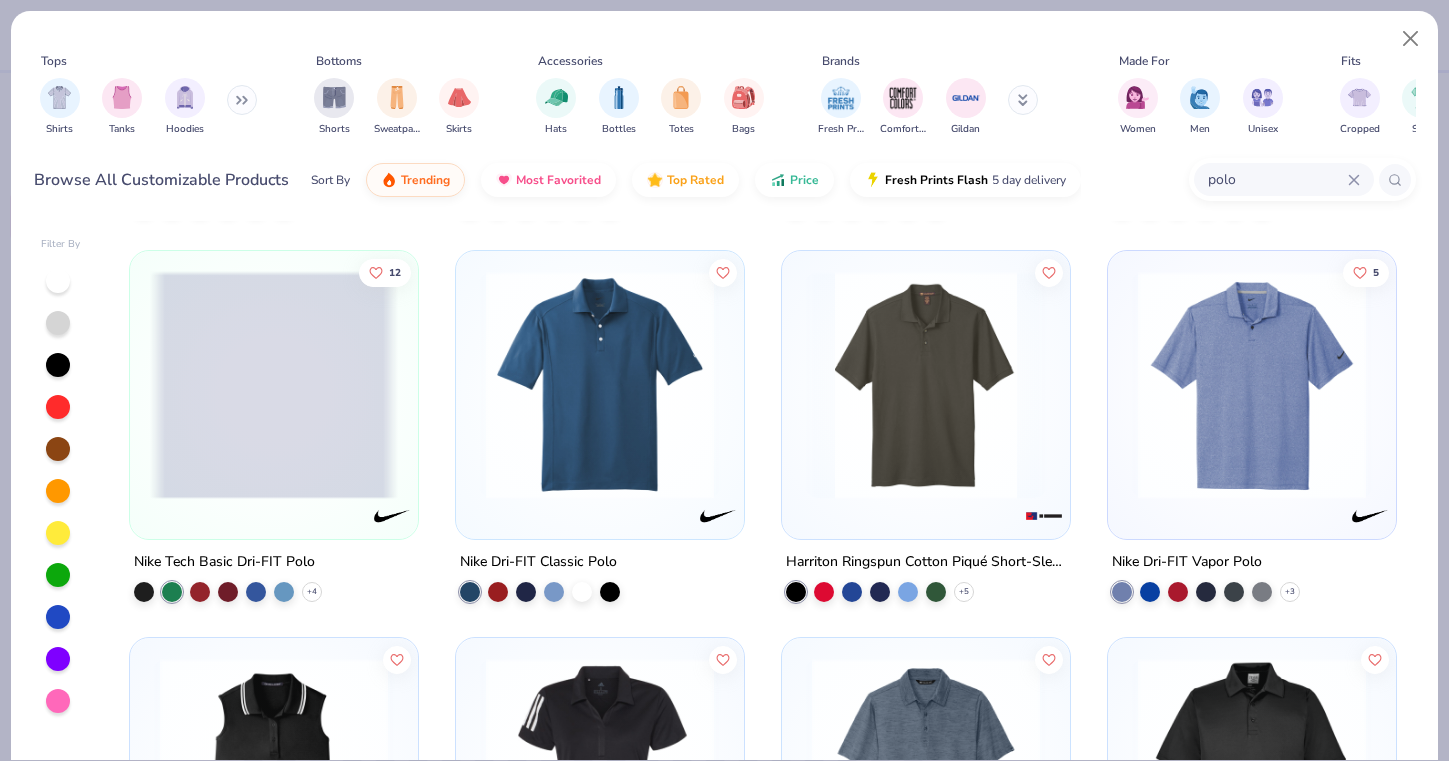 scroll, scrollTop: 363, scrollLeft: 0, axis: vertical 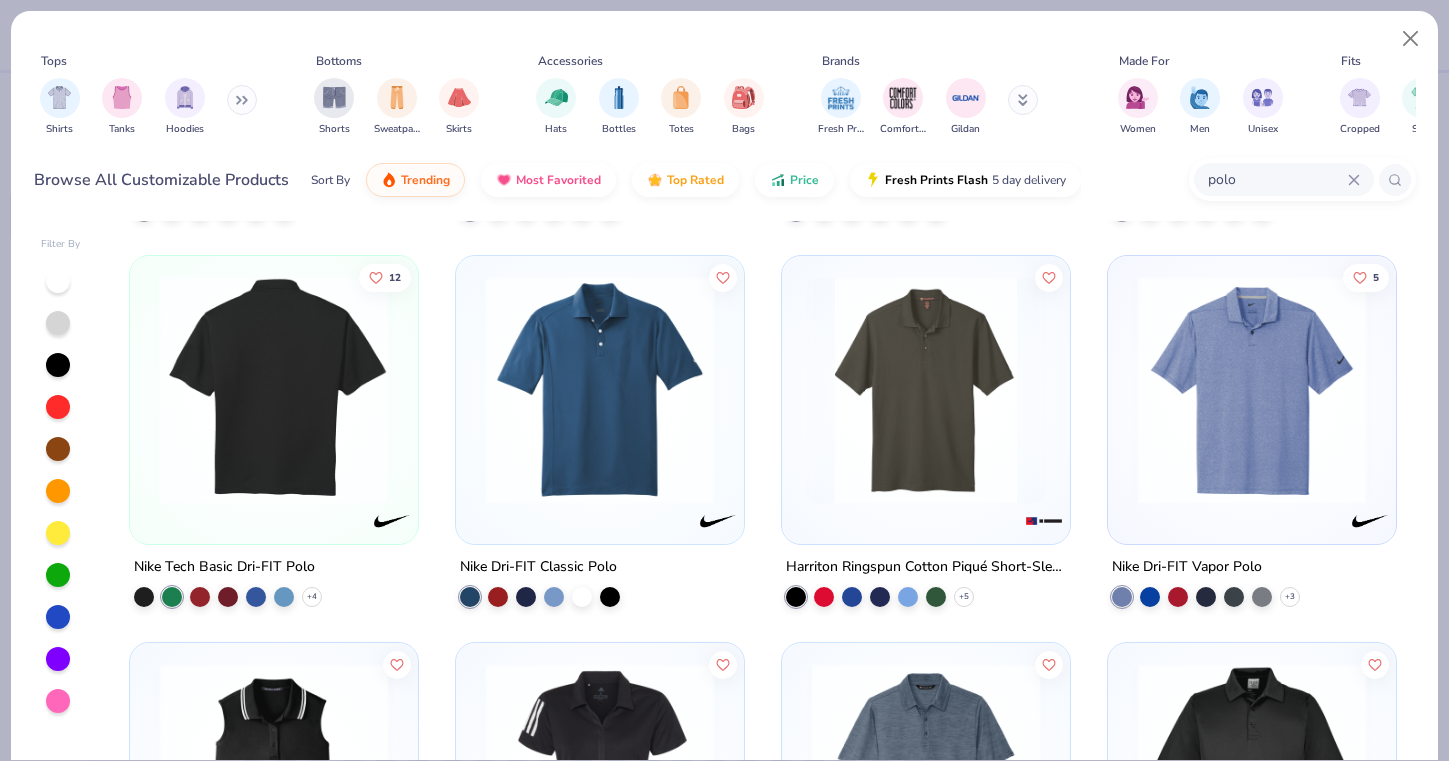 click at bounding box center (274, 390) 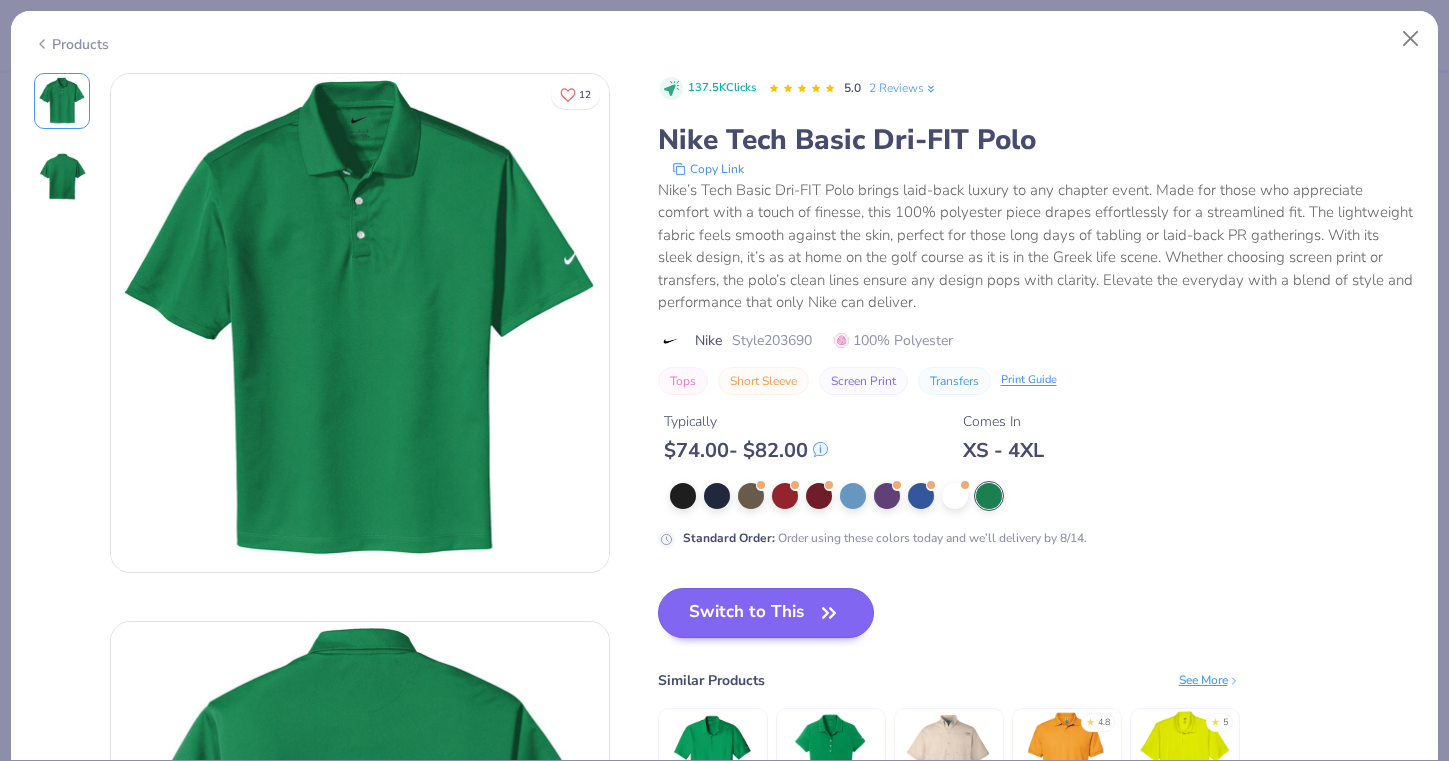 click on "Switch to This" at bounding box center [766, 613] 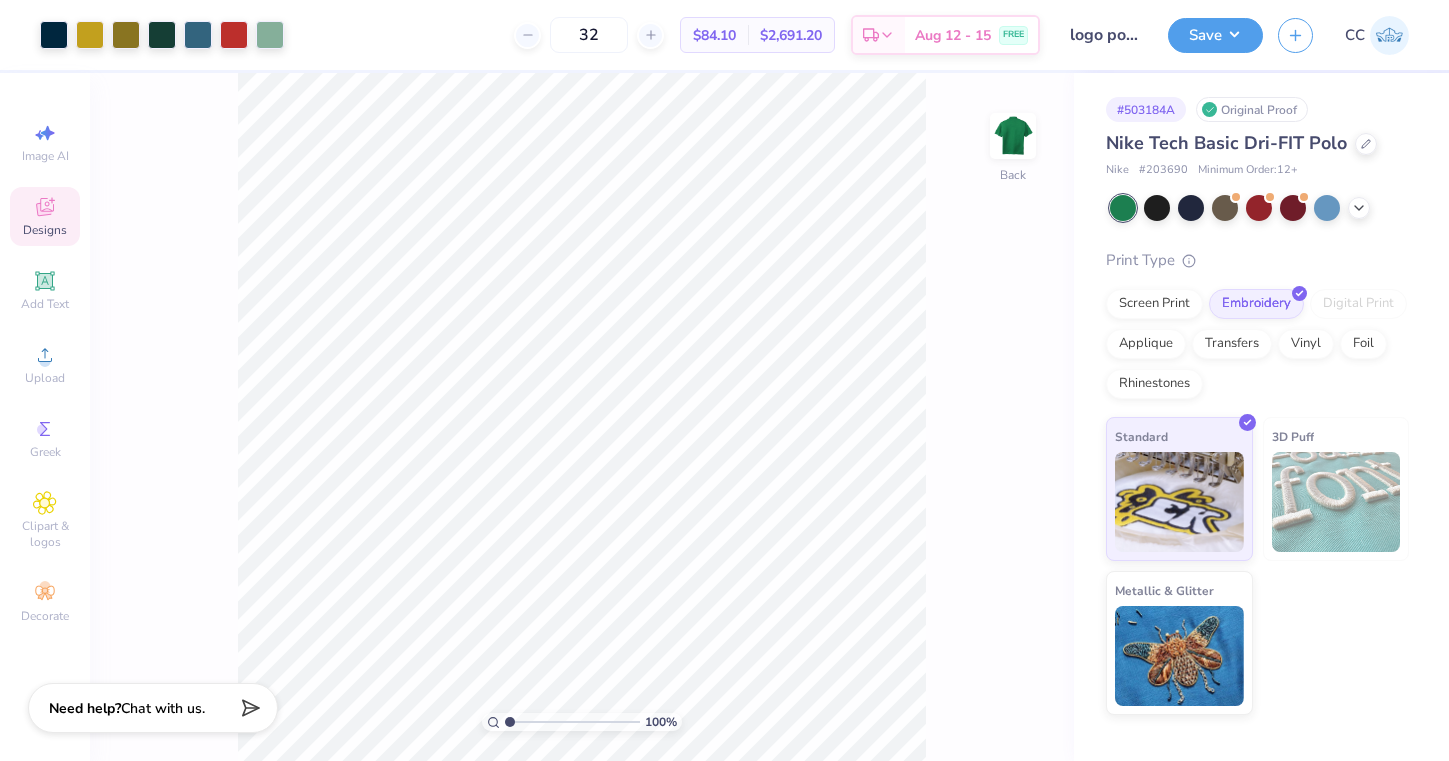 click on "Save CC" at bounding box center [1308, 35] 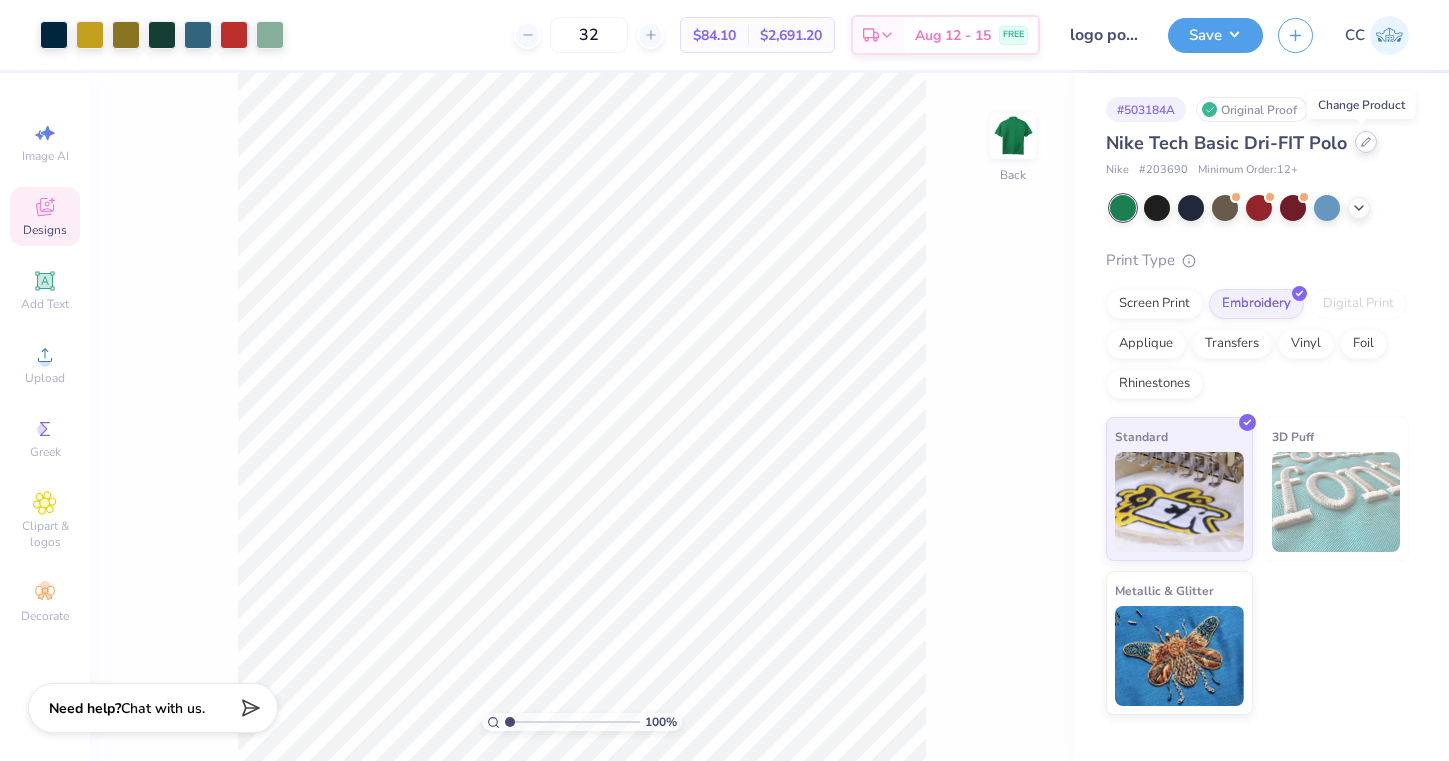 click 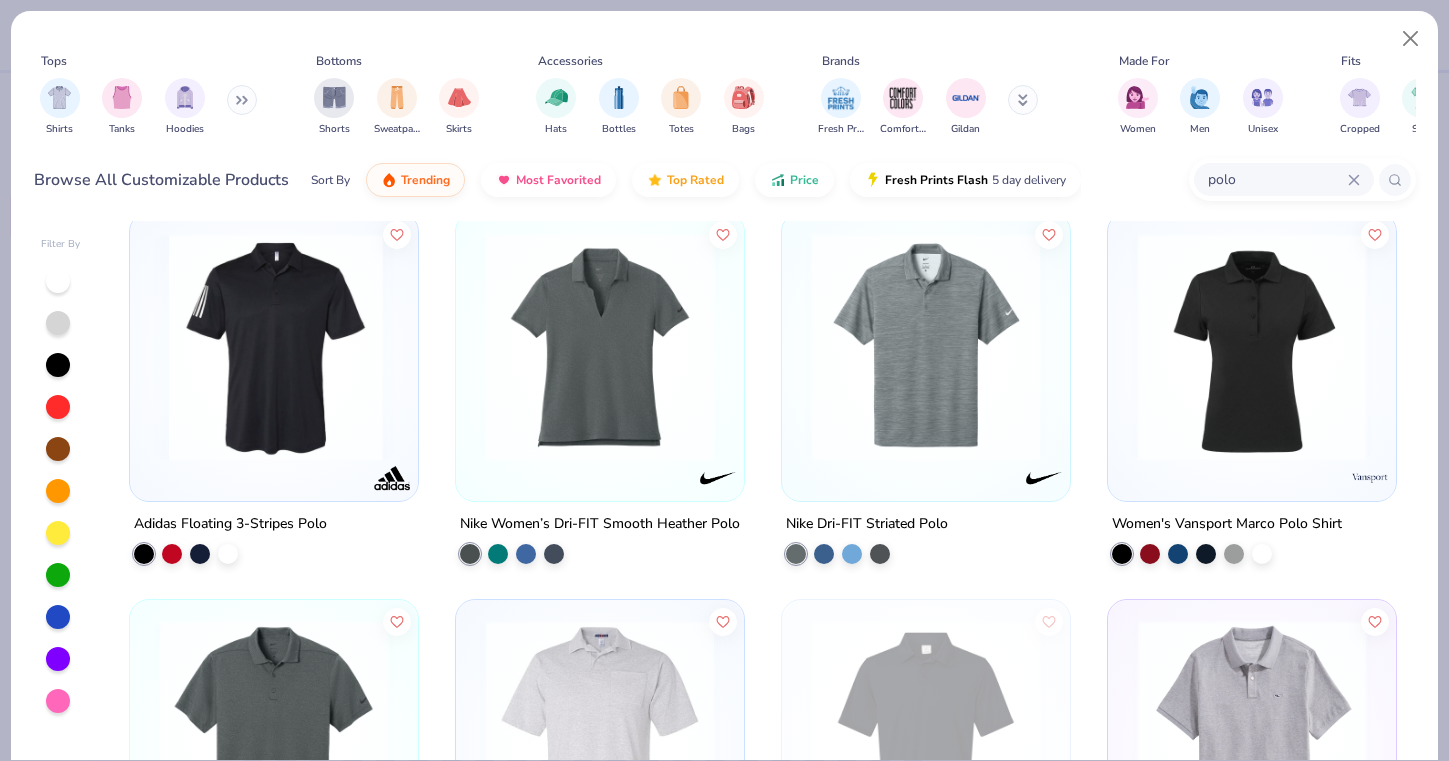 scroll, scrollTop: 2741, scrollLeft: 0, axis: vertical 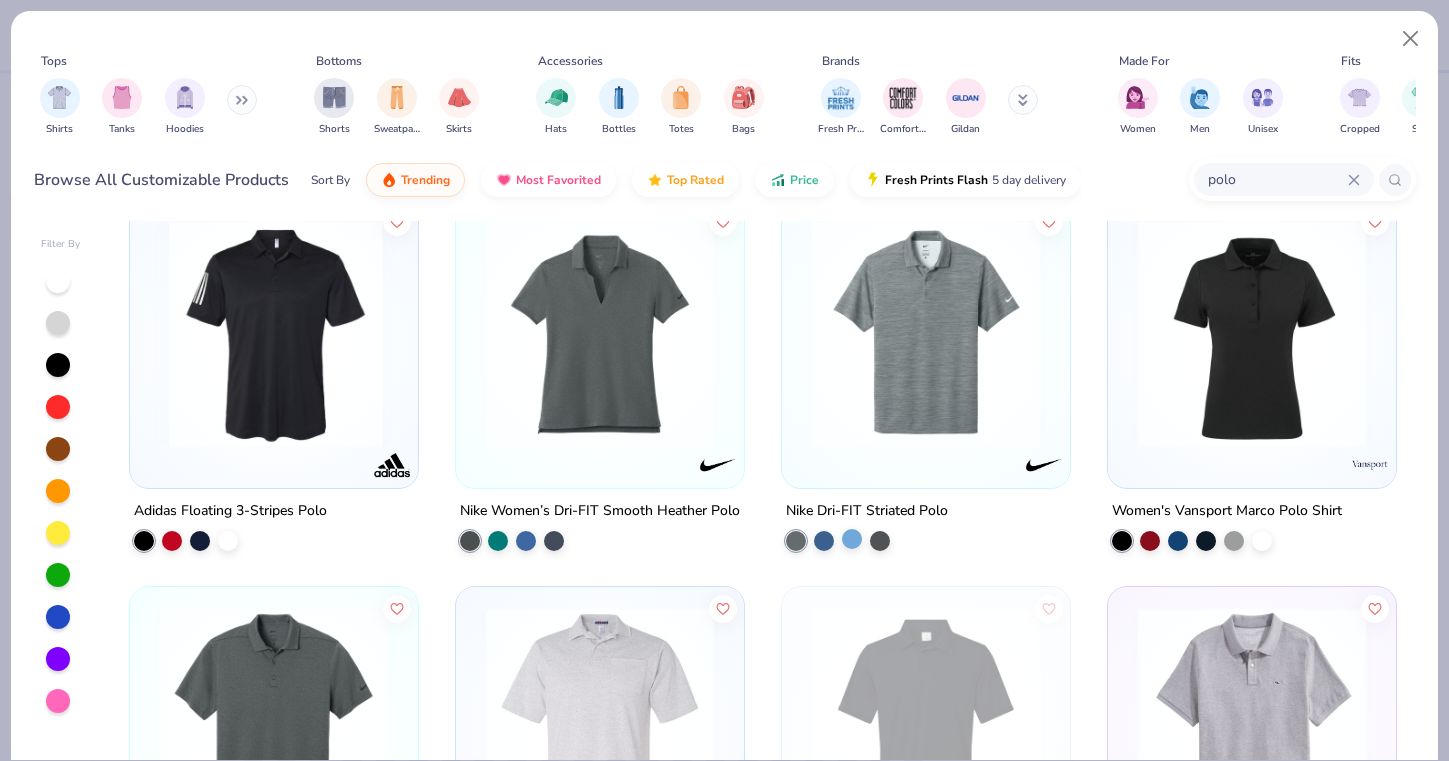 click at bounding box center (852, 539) 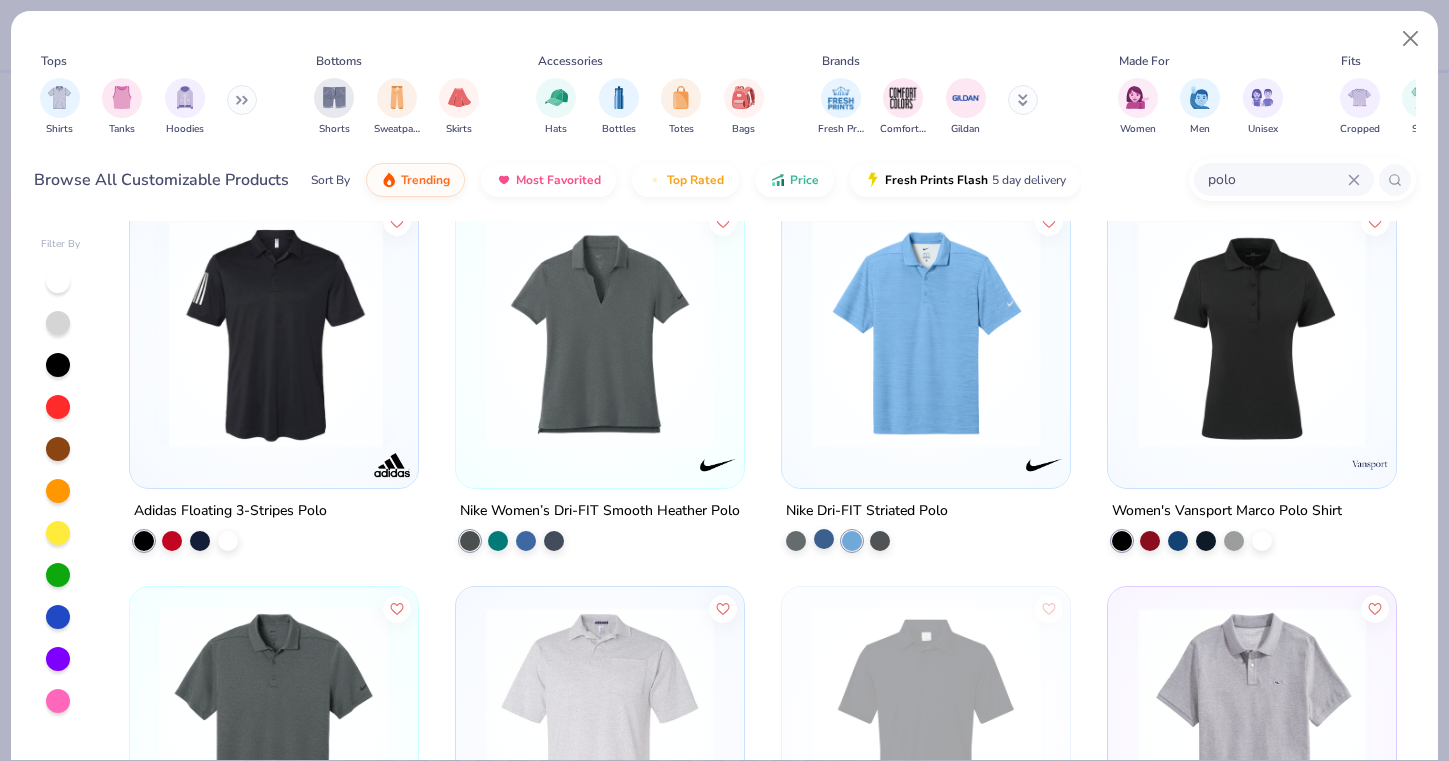 click at bounding box center (824, 539) 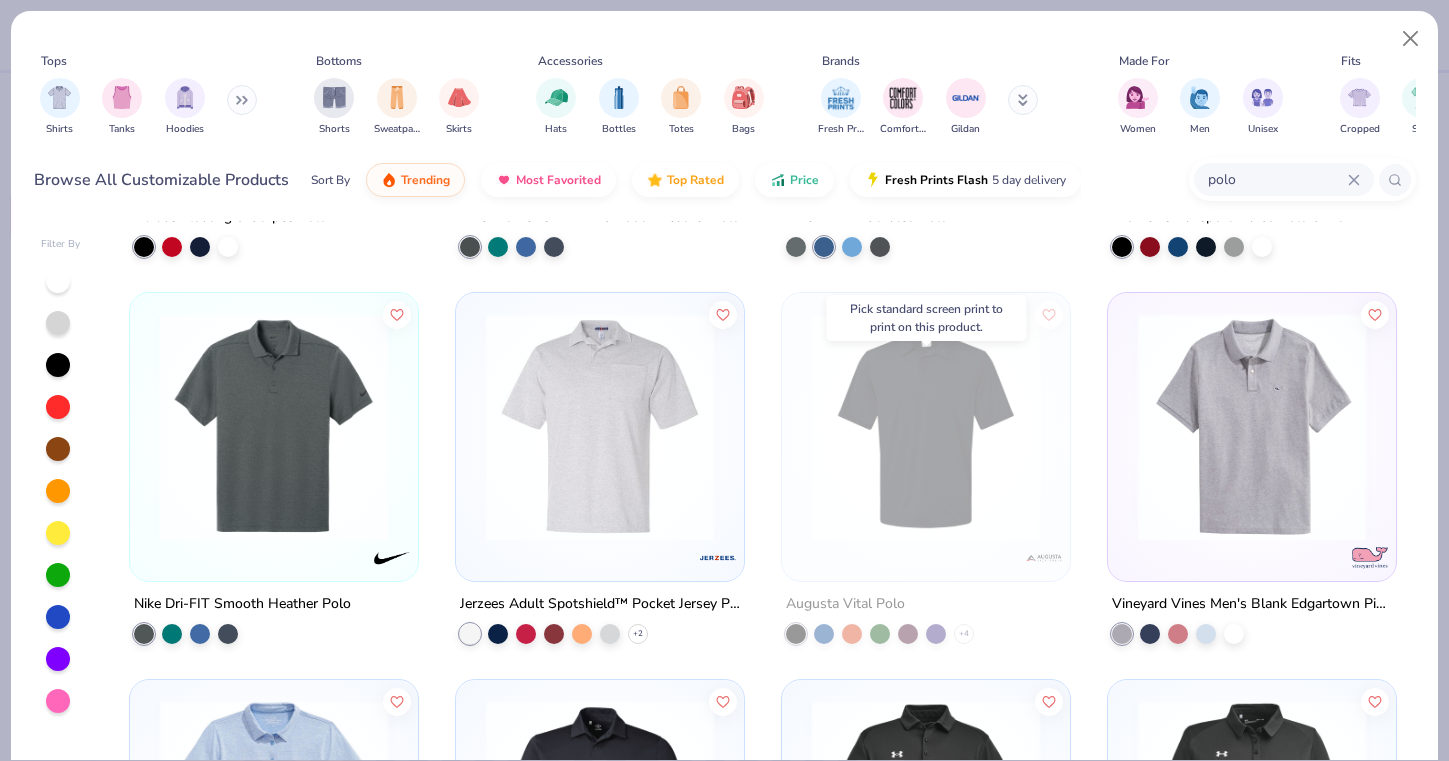 scroll, scrollTop: 3042, scrollLeft: 0, axis: vertical 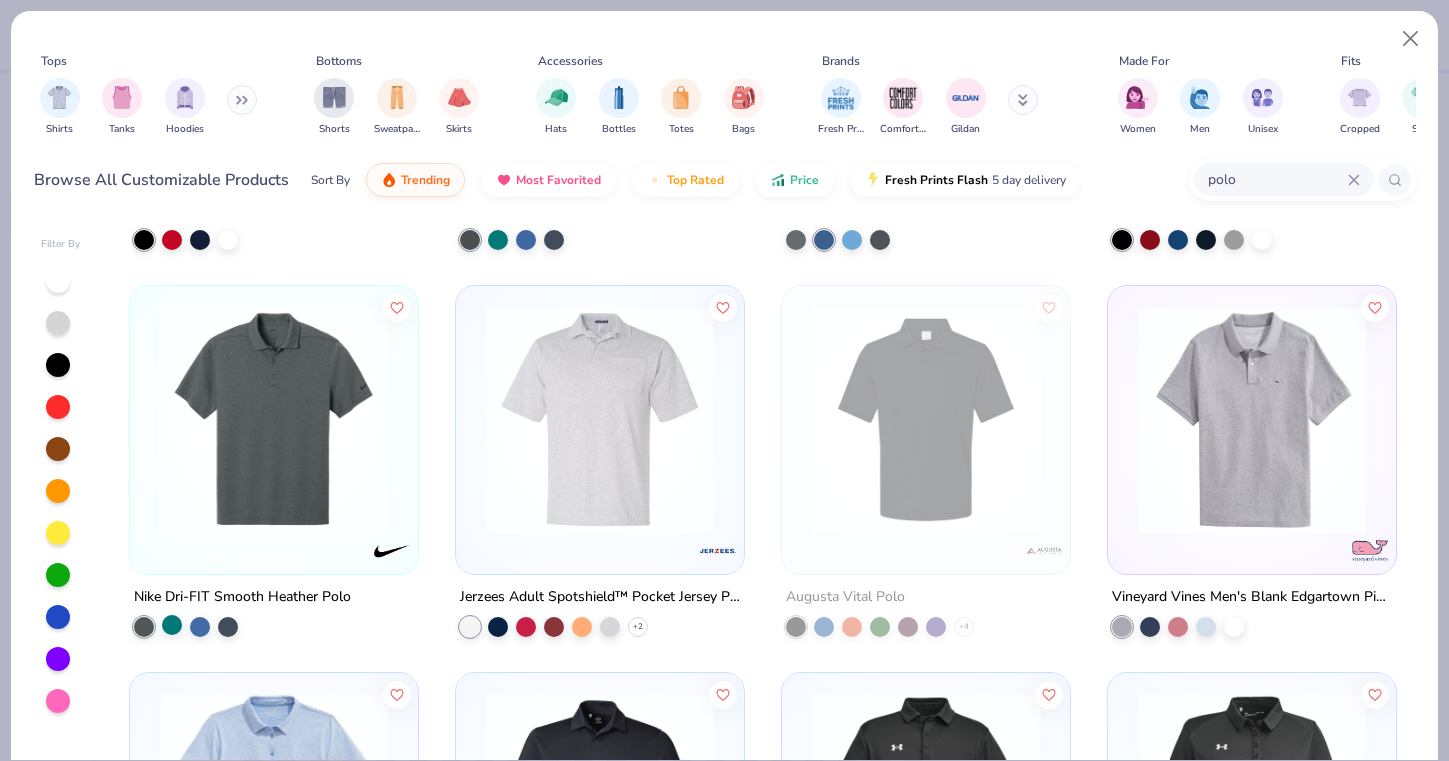 click at bounding box center (172, 625) 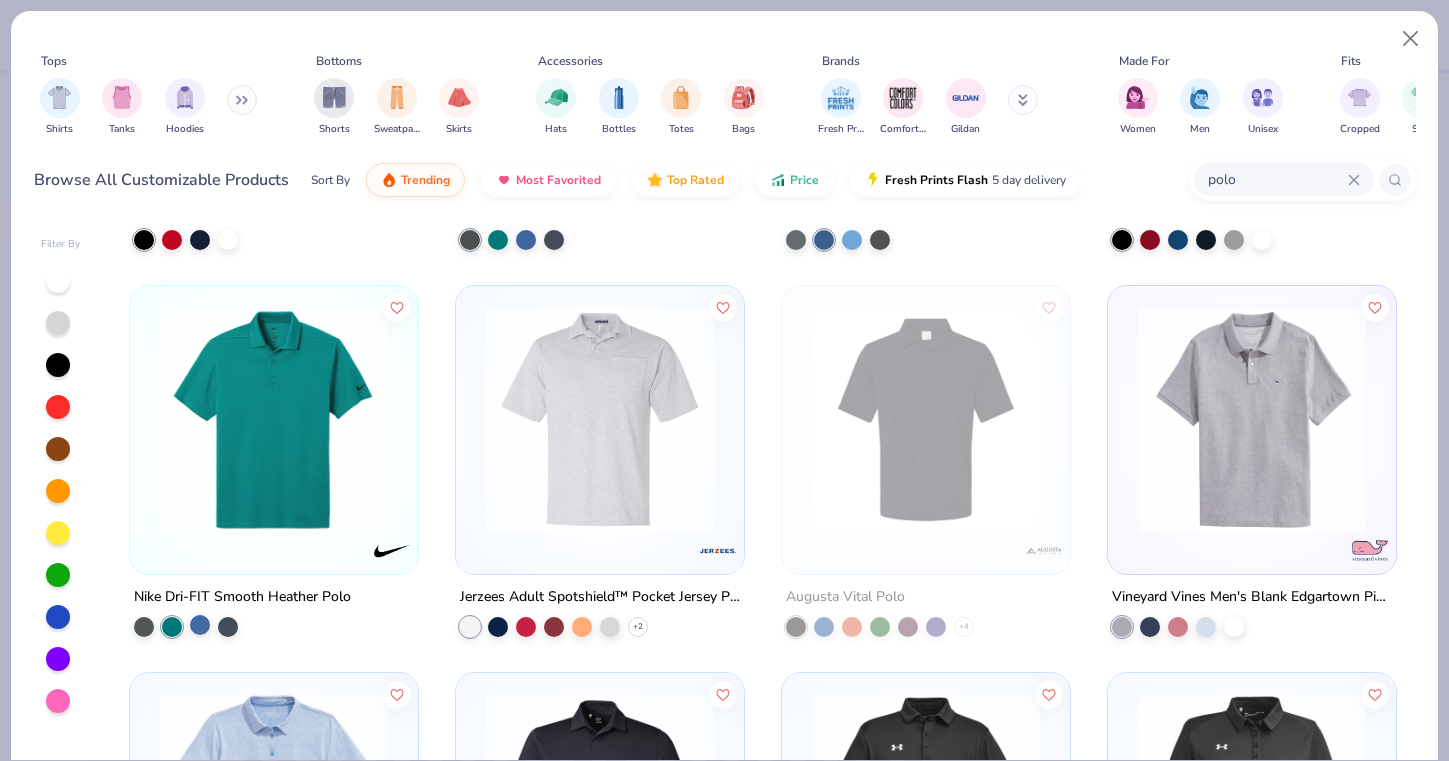 click at bounding box center (200, 625) 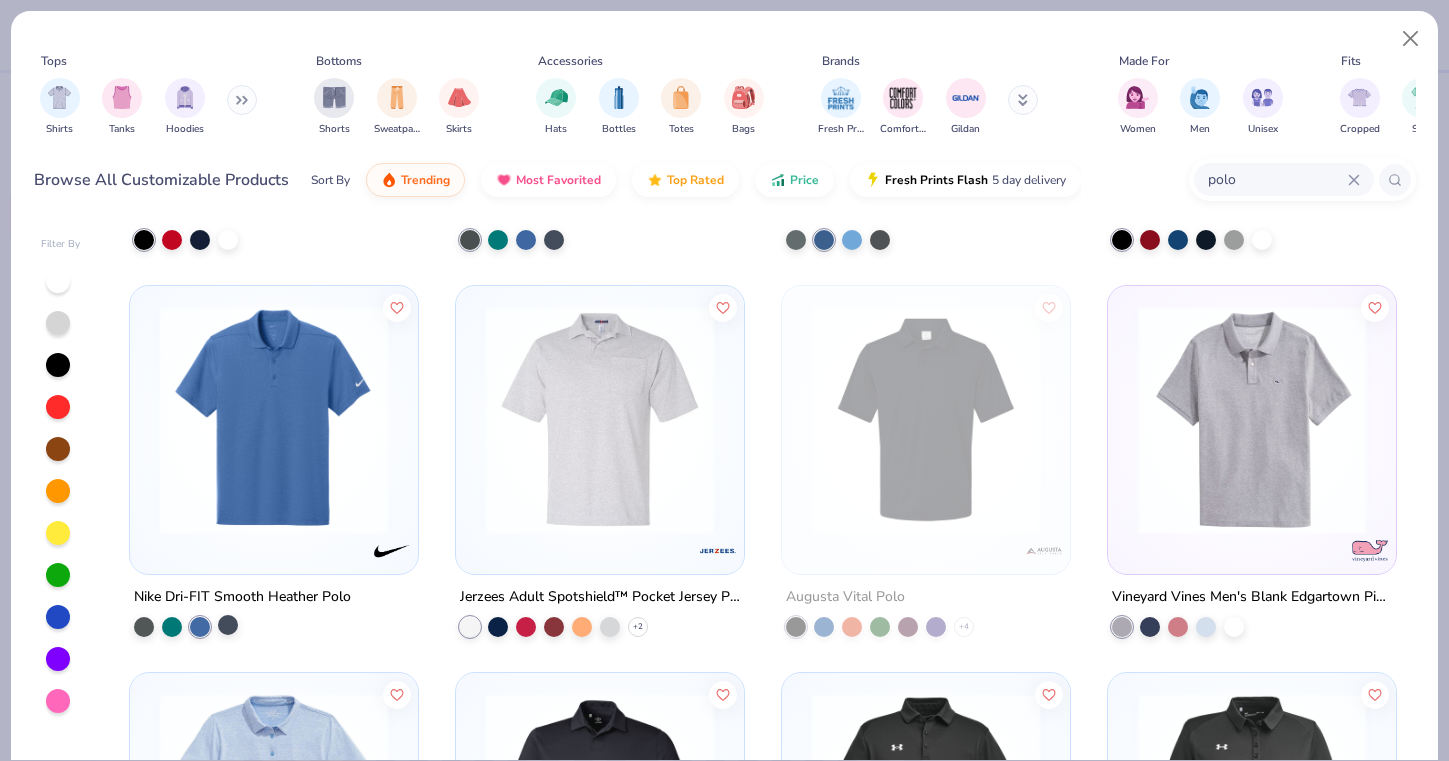 click at bounding box center [228, 625] 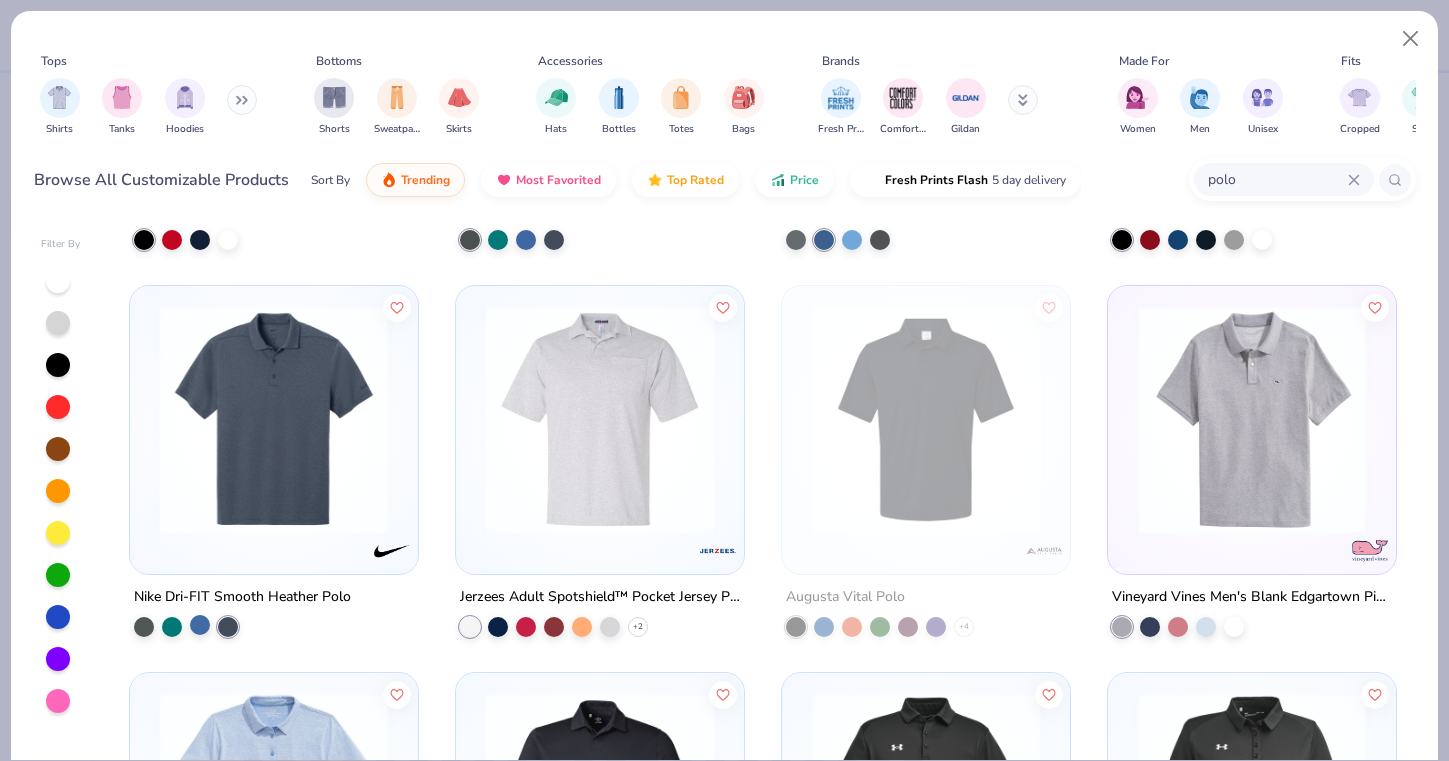 click at bounding box center [200, 625] 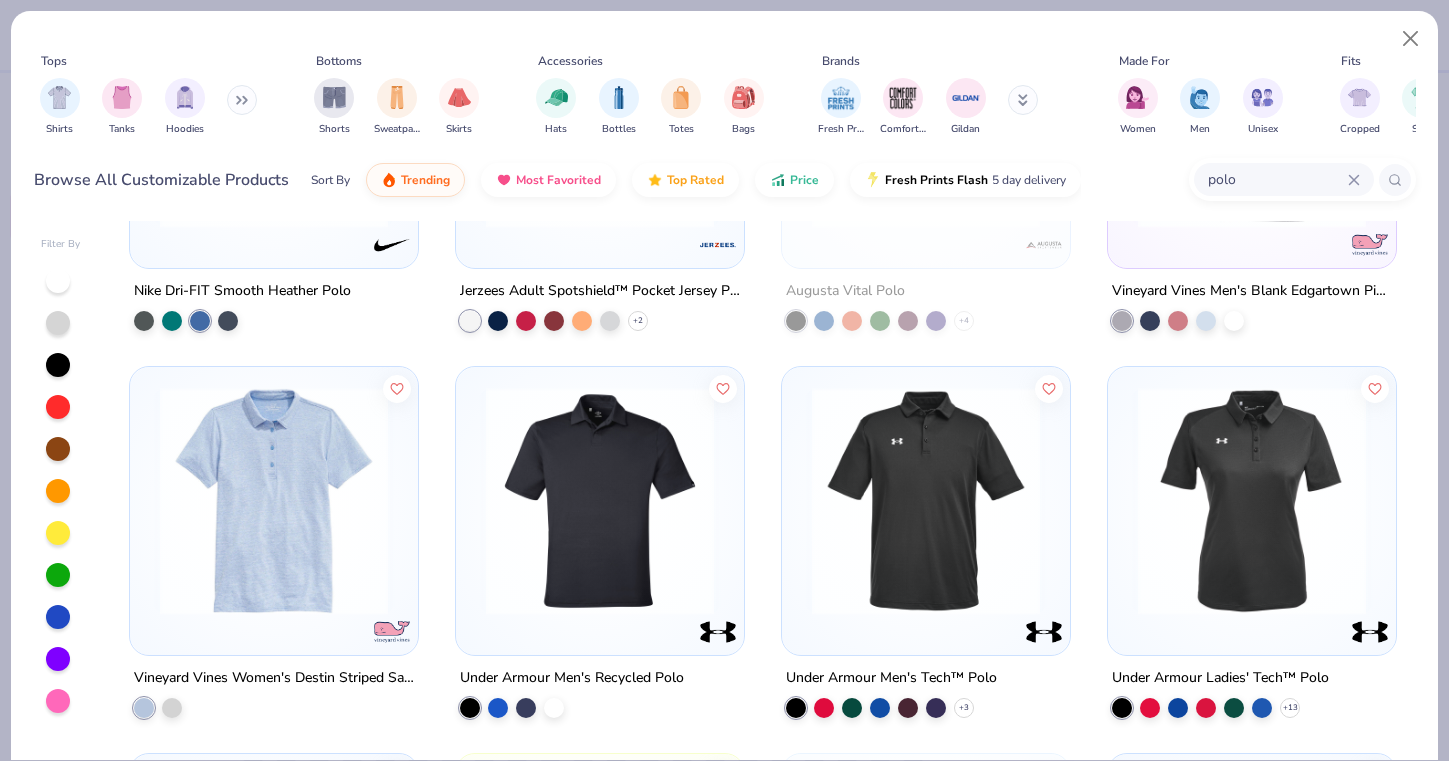 scroll, scrollTop: 3356, scrollLeft: 0, axis: vertical 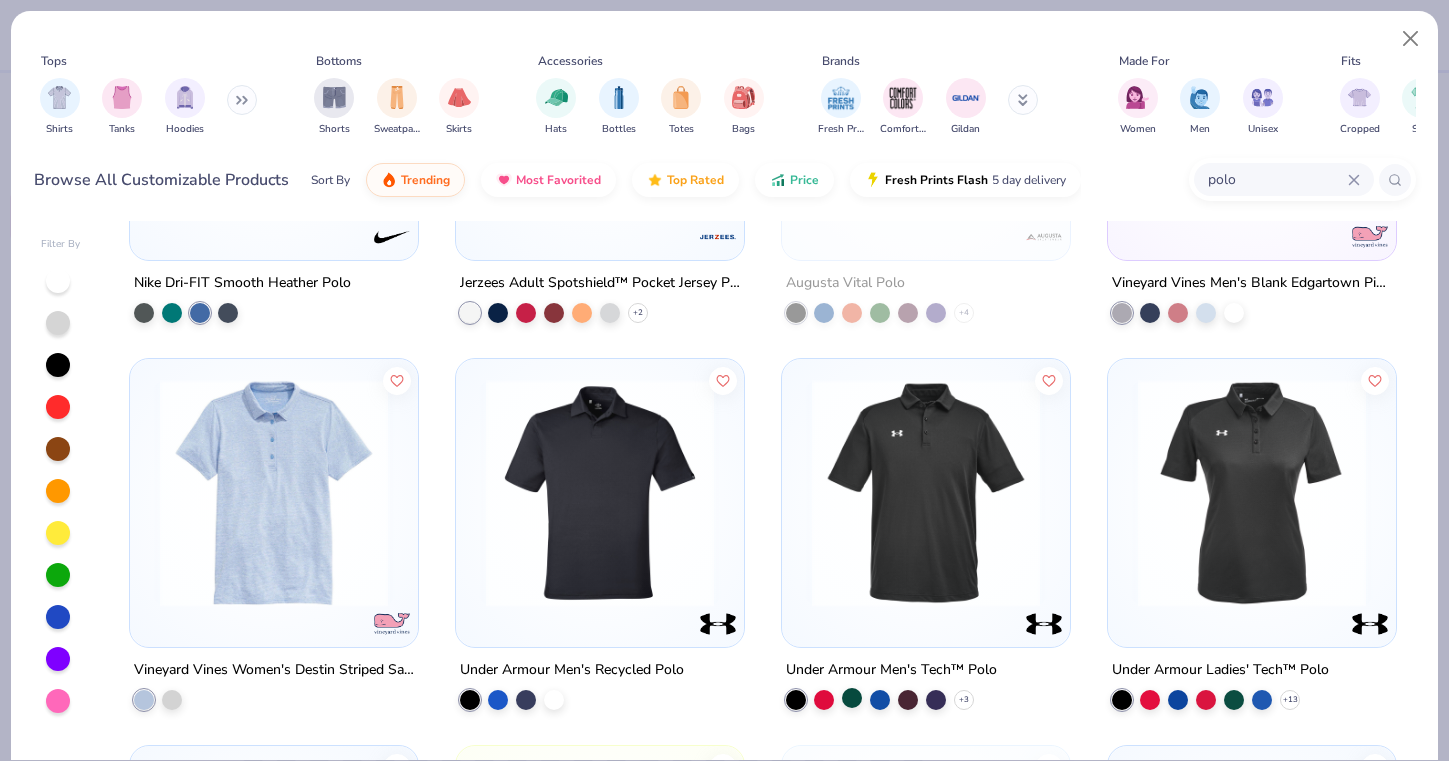 click at bounding box center (852, 698) 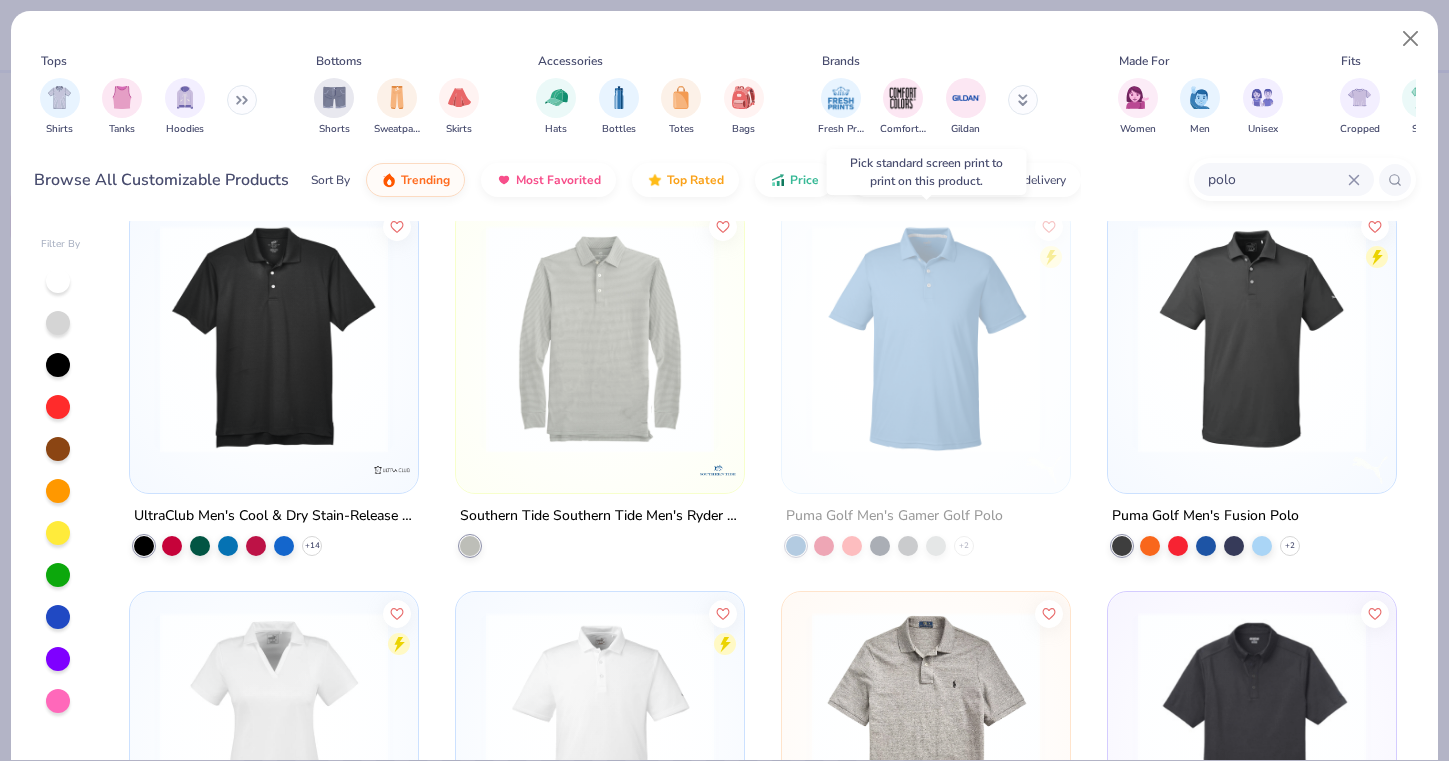 scroll, scrollTop: 3899, scrollLeft: 0, axis: vertical 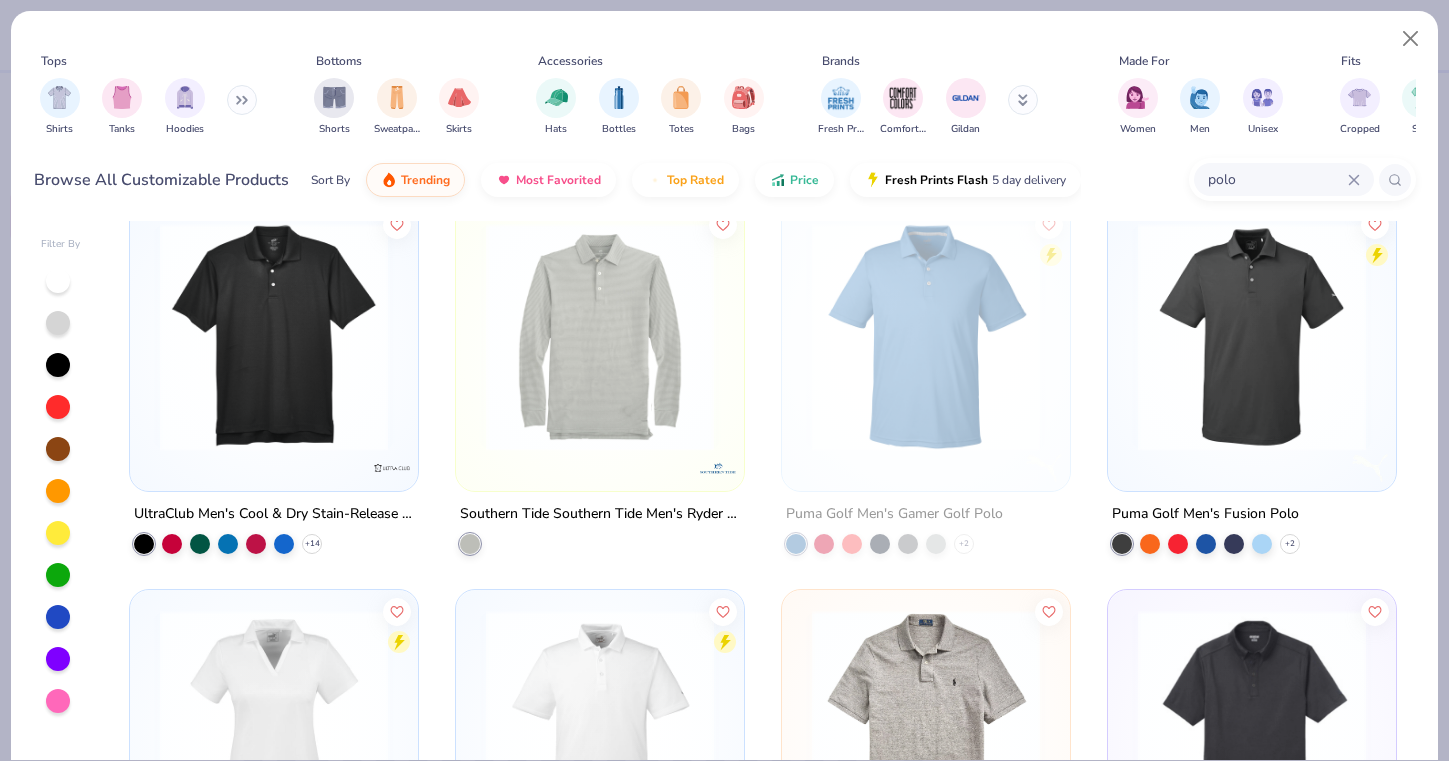 click at bounding box center (1252, 337) 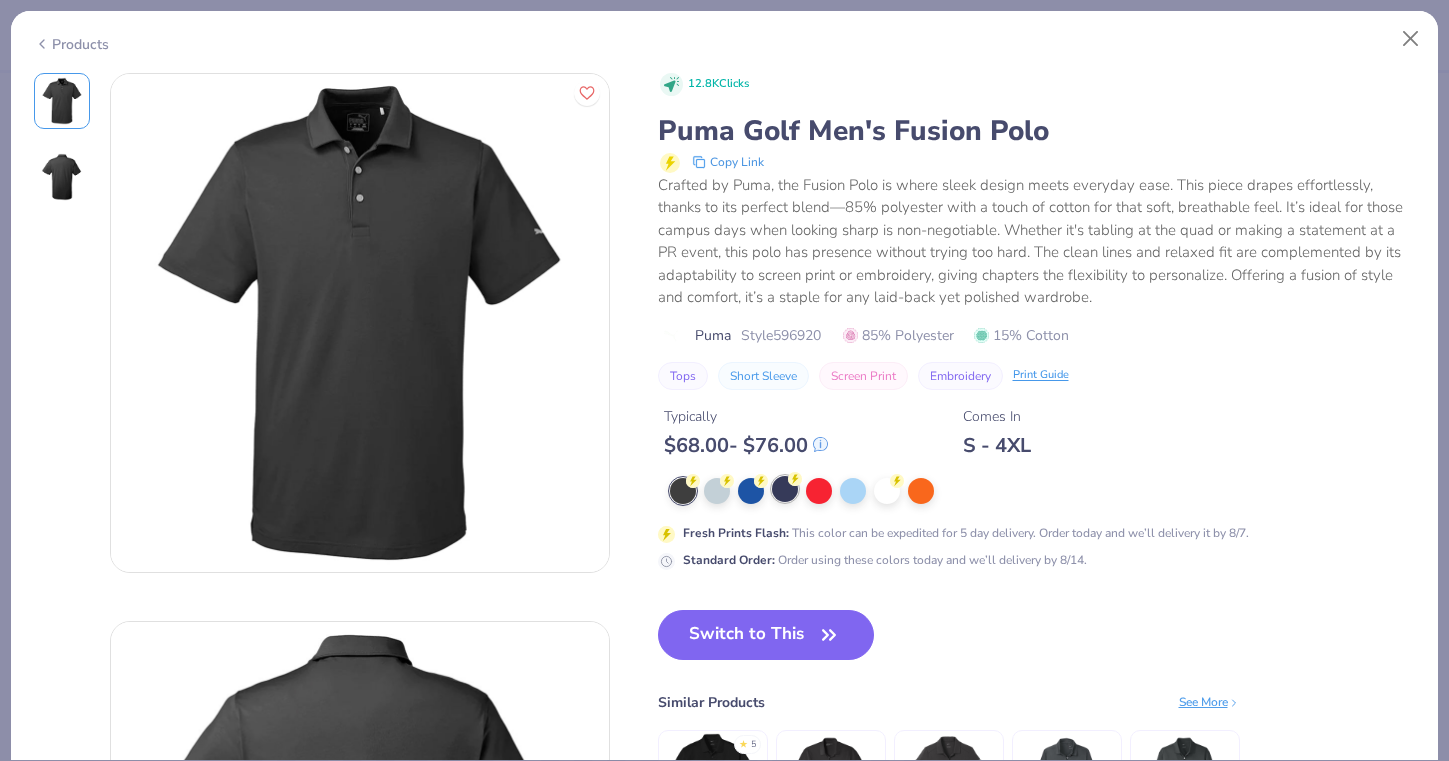 click at bounding box center (785, 489) 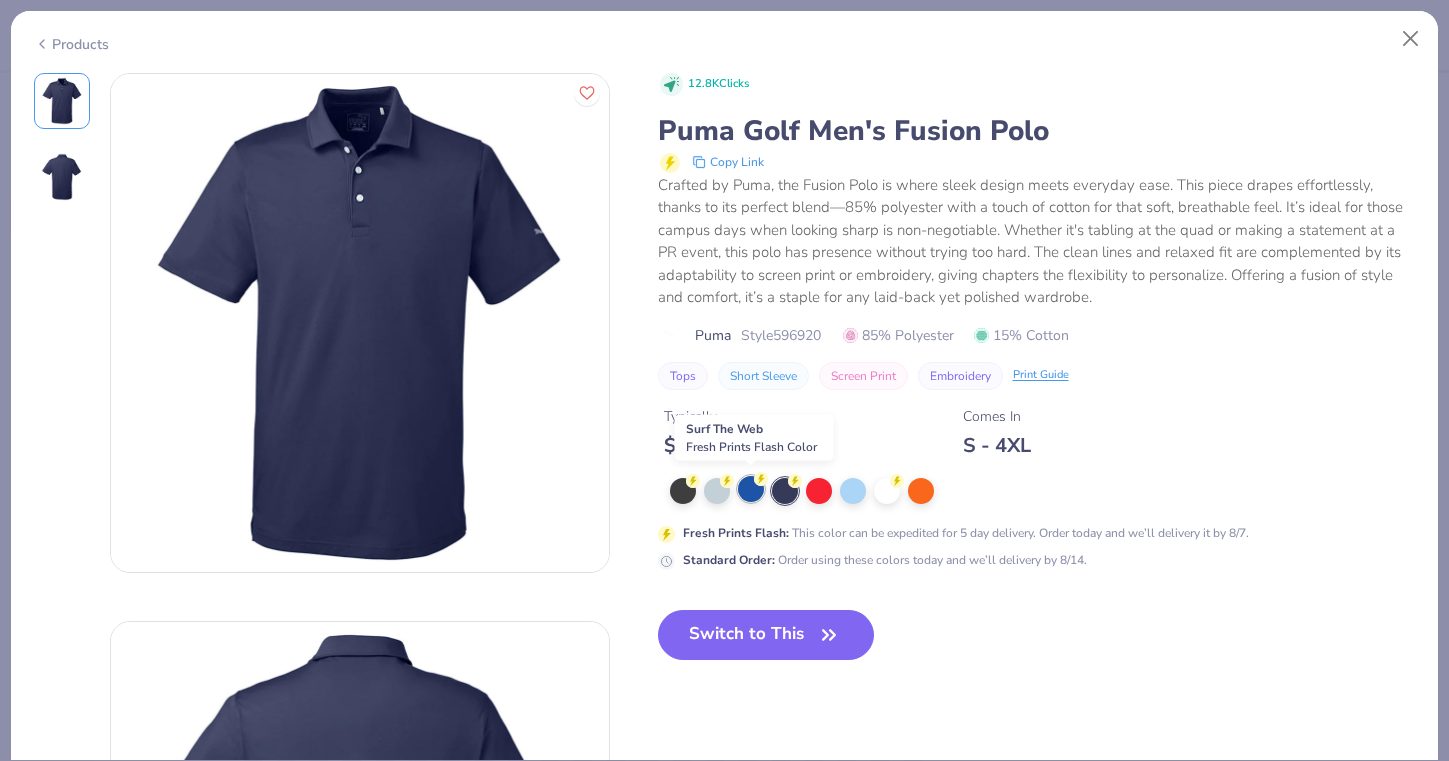 click at bounding box center (751, 489) 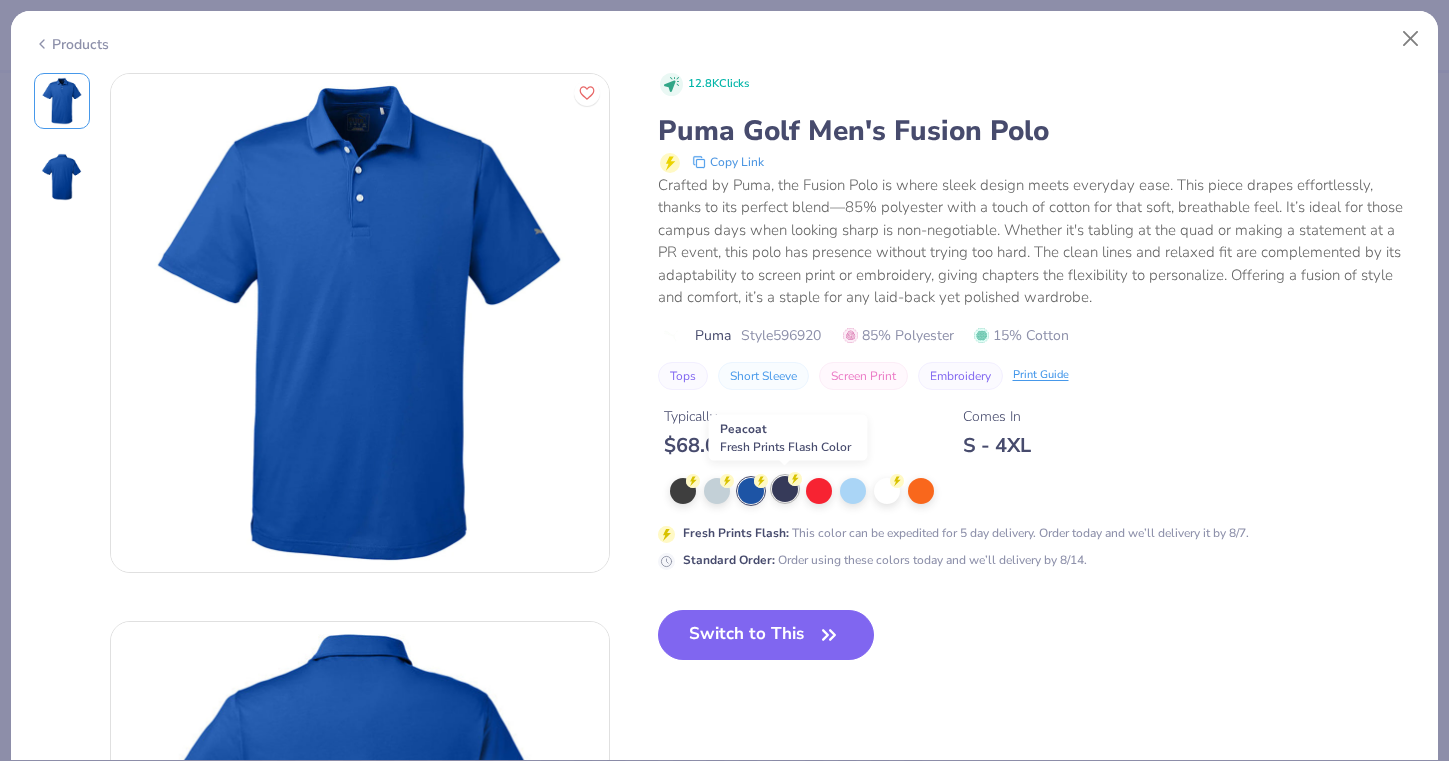 click at bounding box center (785, 489) 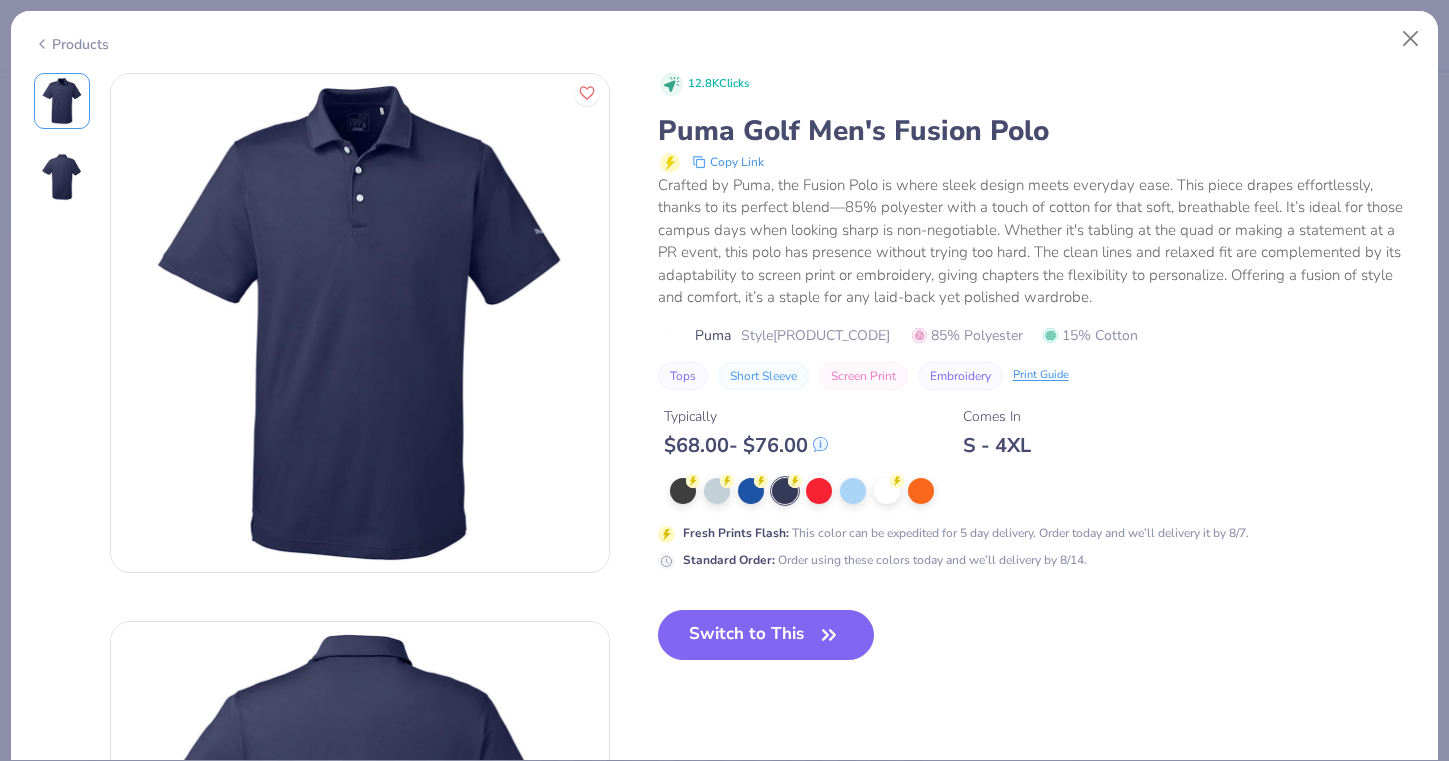 scroll, scrollTop: 0, scrollLeft: 0, axis: both 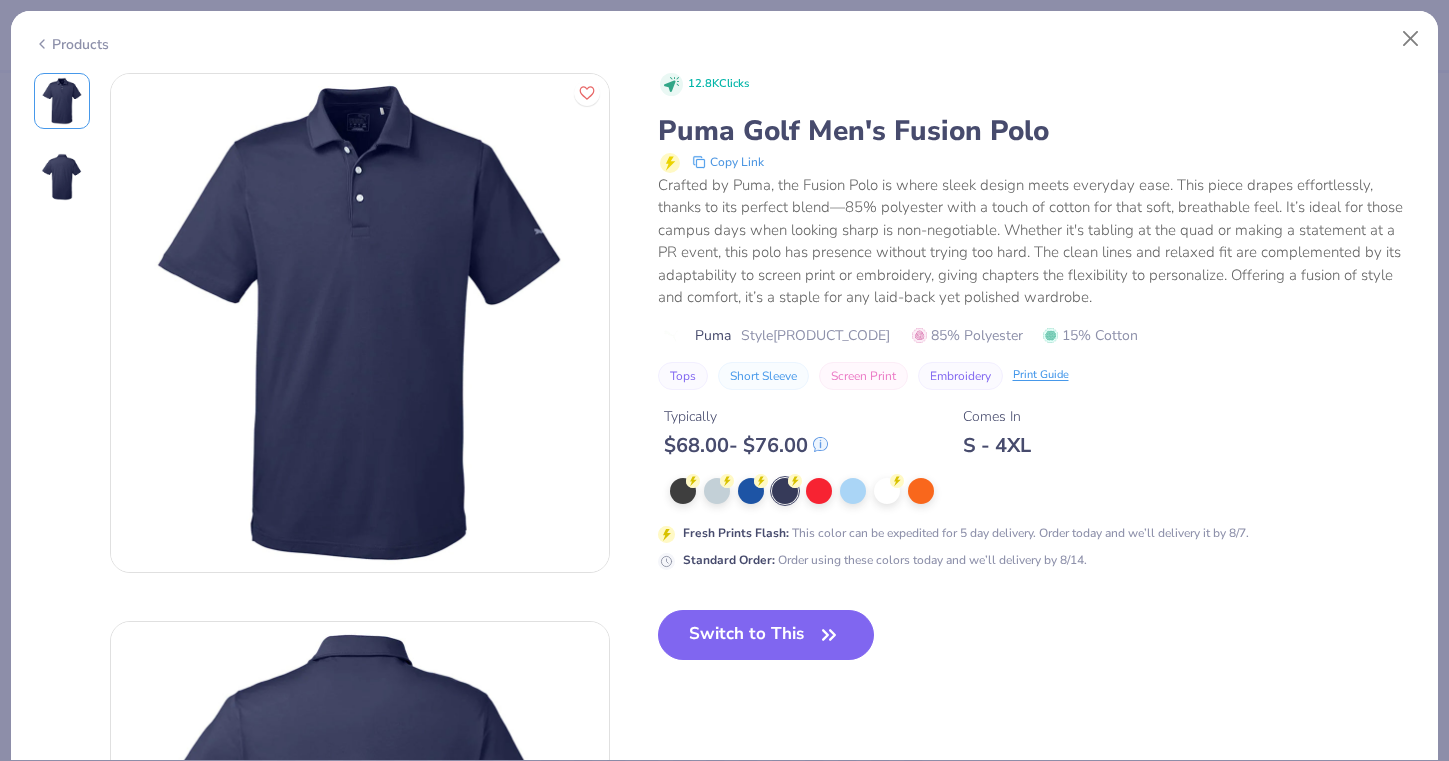 click on "Products" at bounding box center [71, 44] 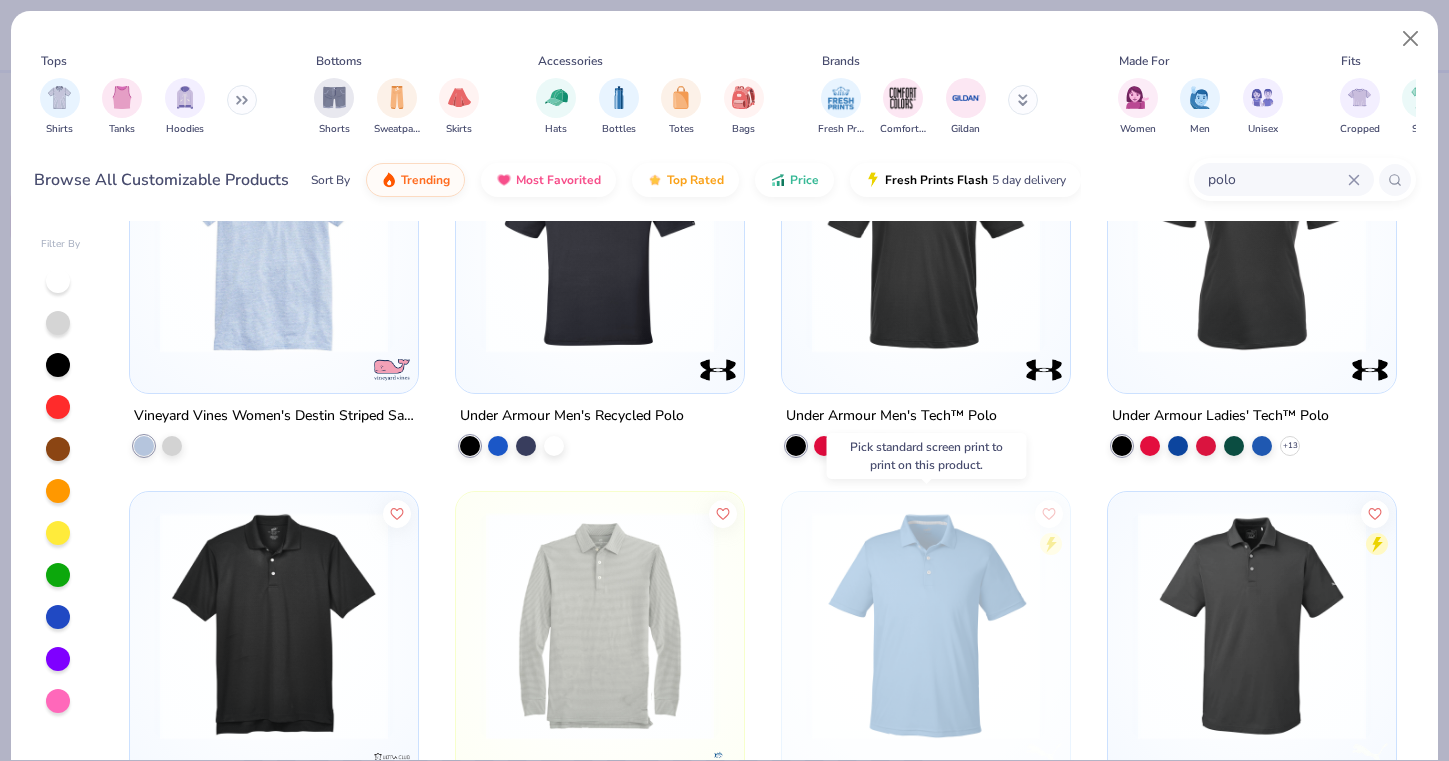 scroll, scrollTop: 3538, scrollLeft: 0, axis: vertical 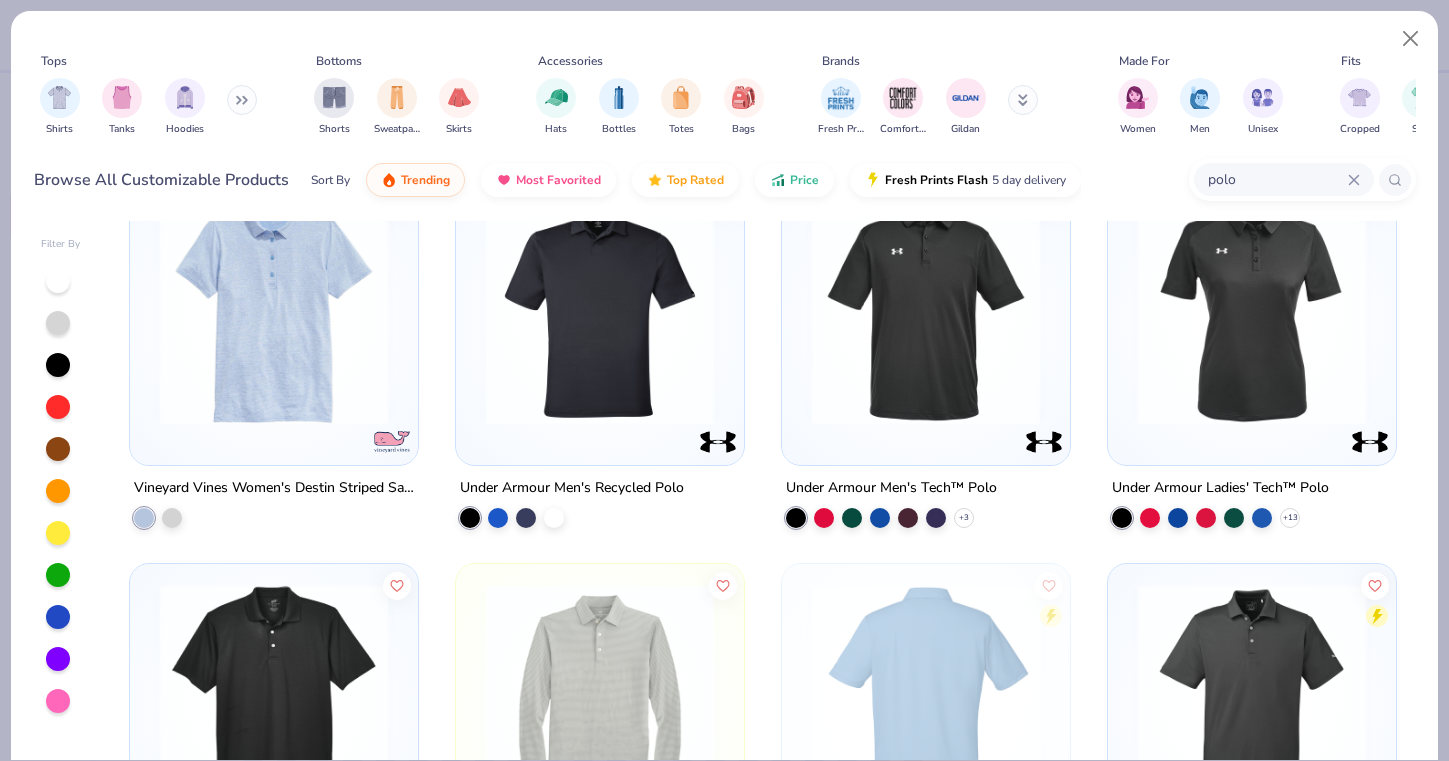 click at bounding box center [926, 311] 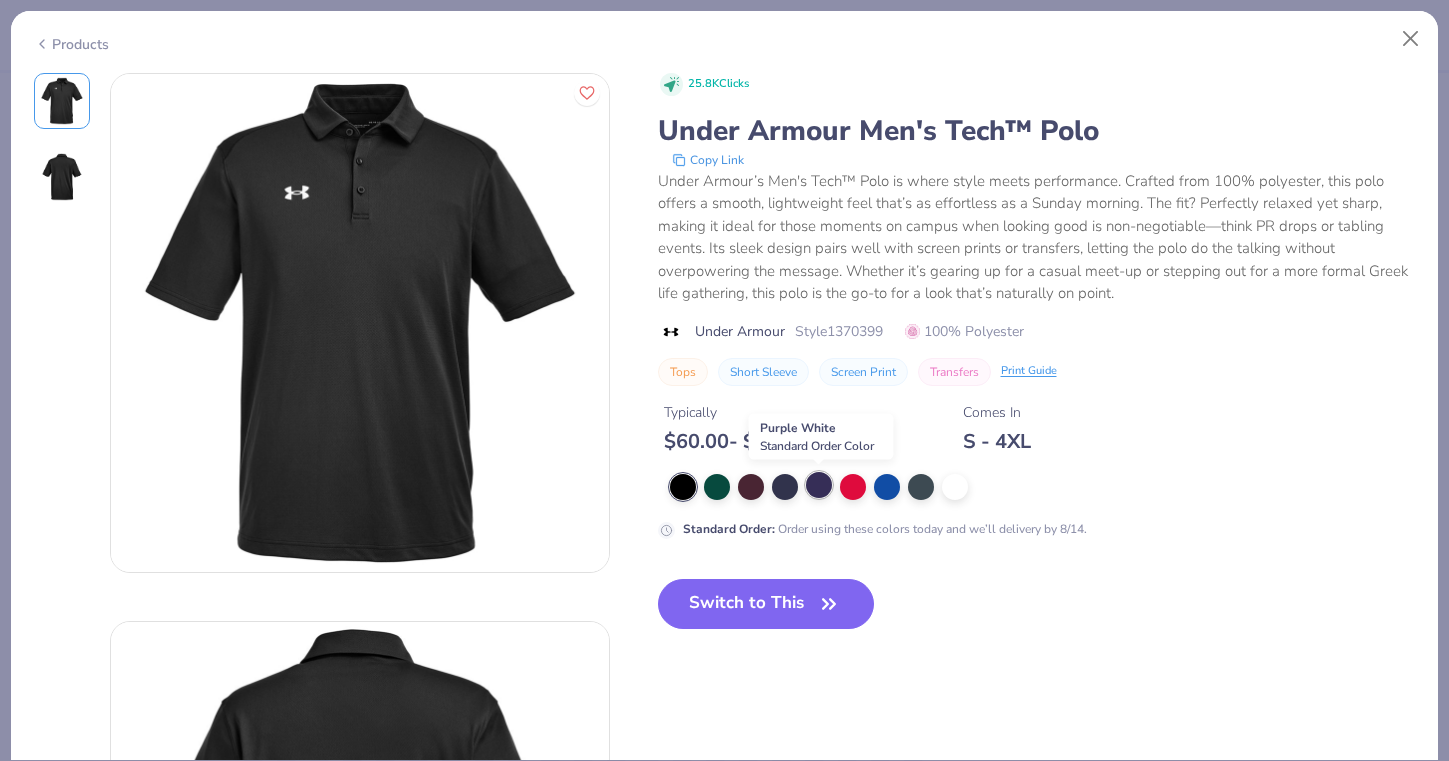 click at bounding box center (819, 485) 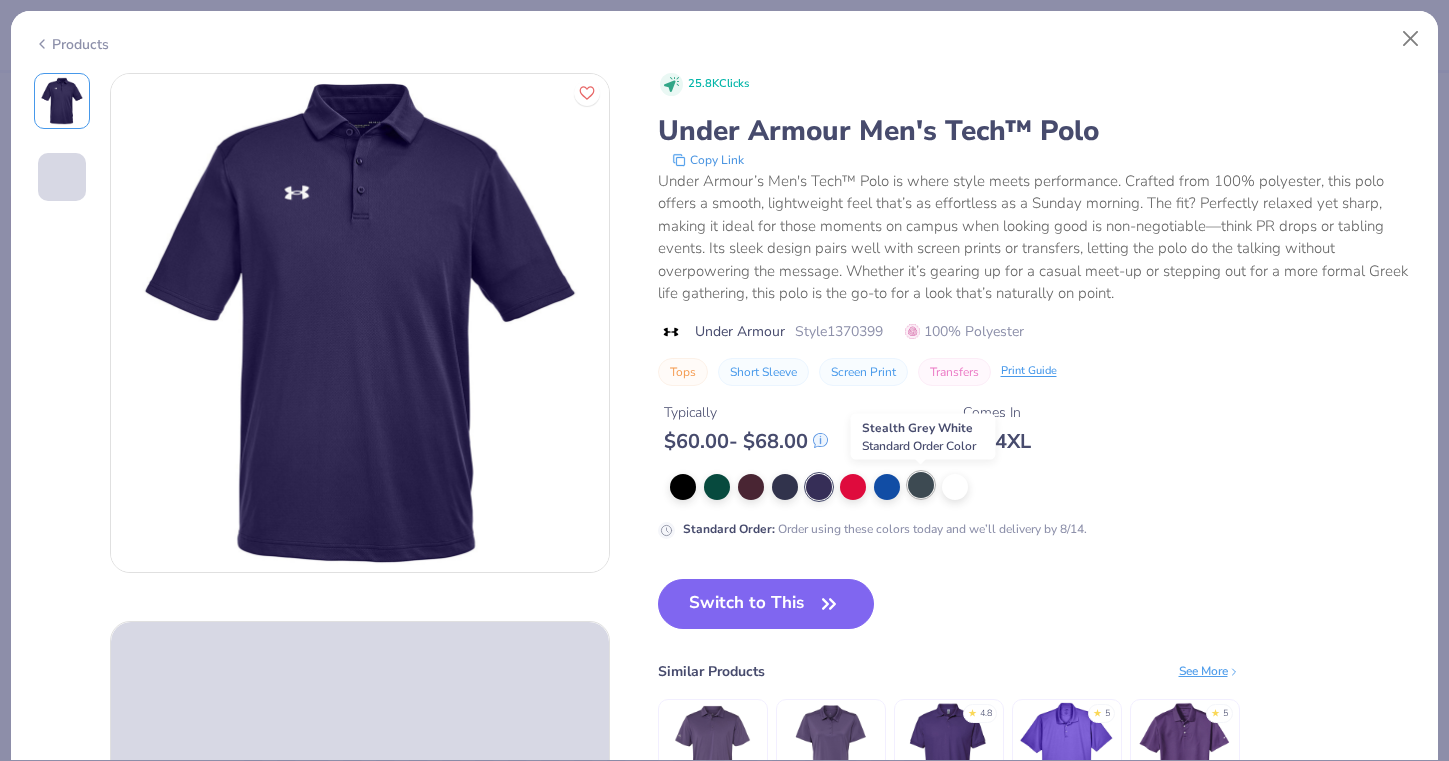 click at bounding box center [921, 485] 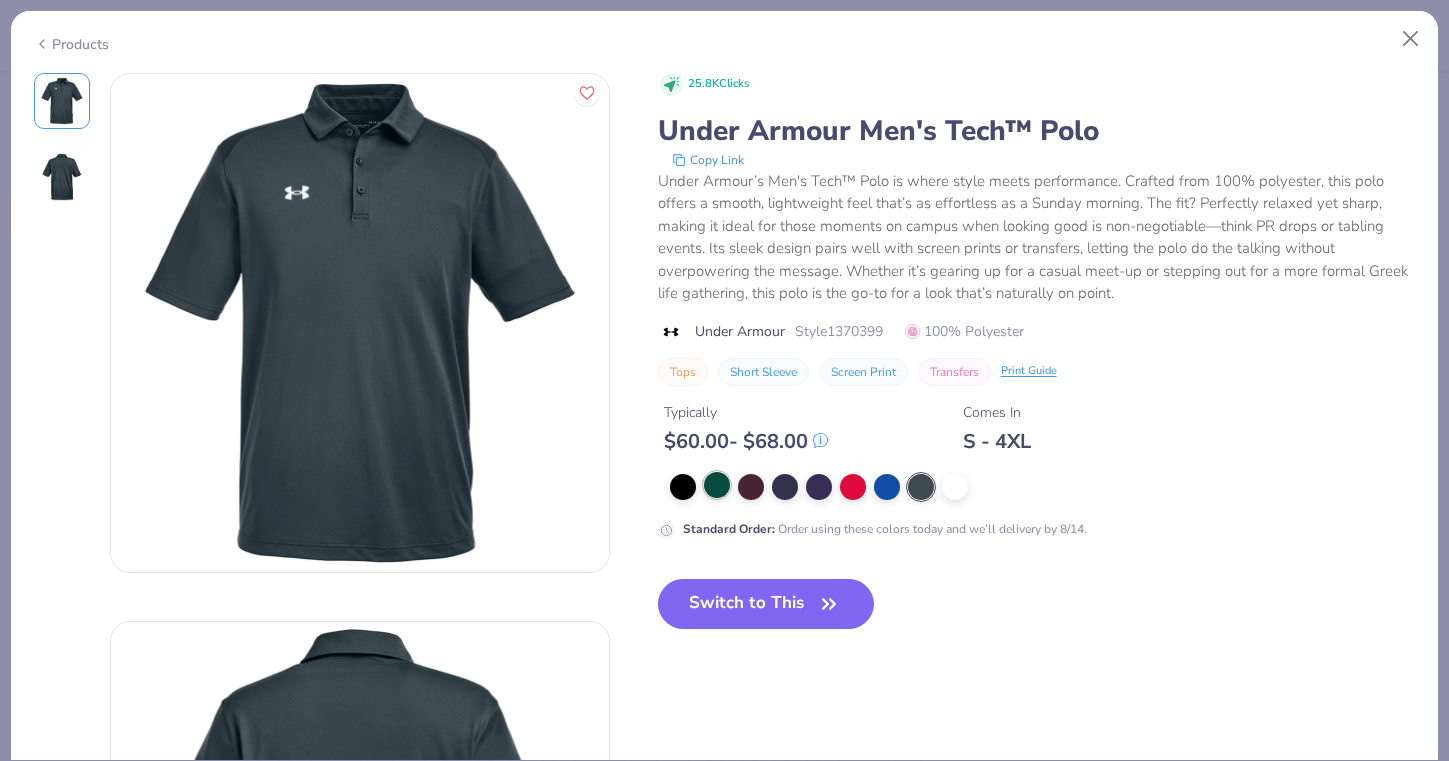 click at bounding box center [717, 485] 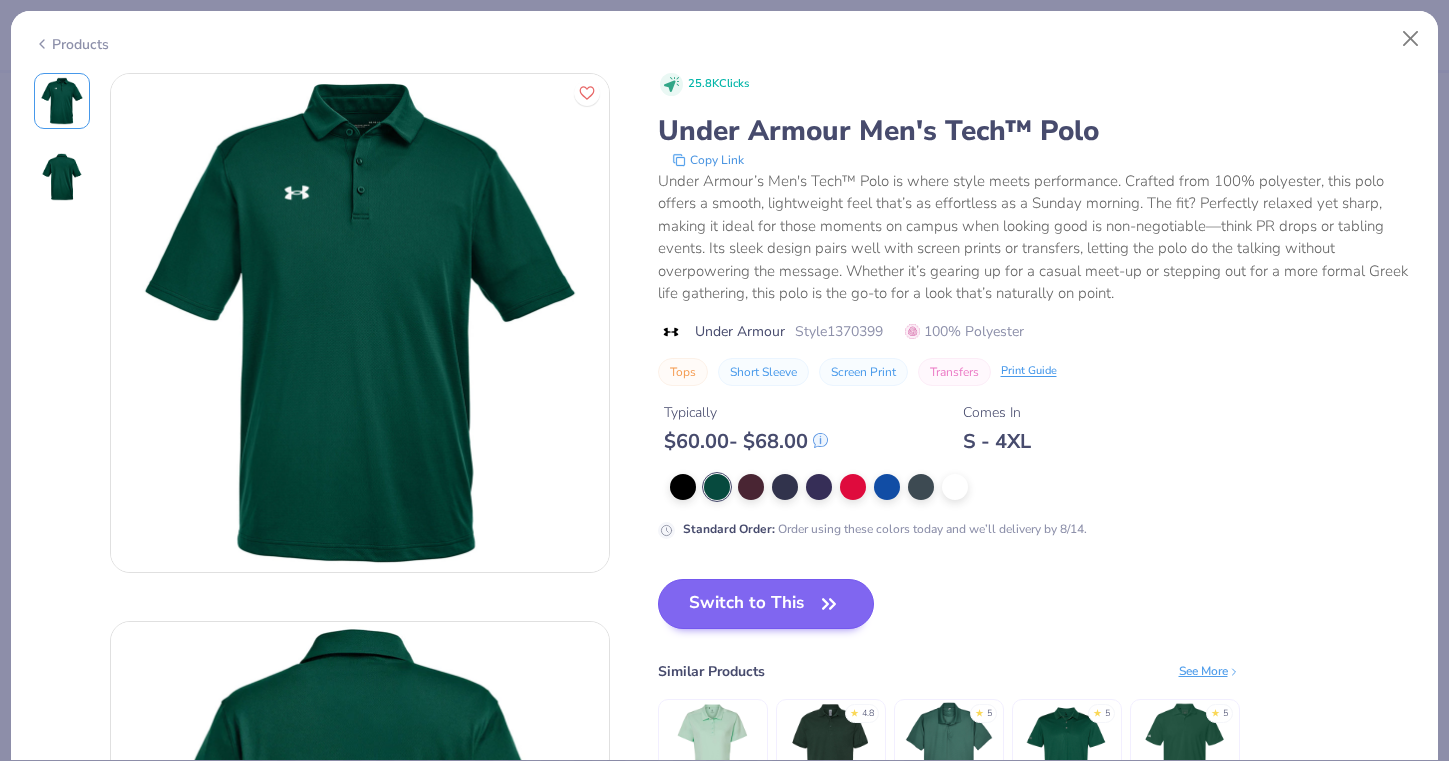 click on "Switch to This" at bounding box center [766, 604] 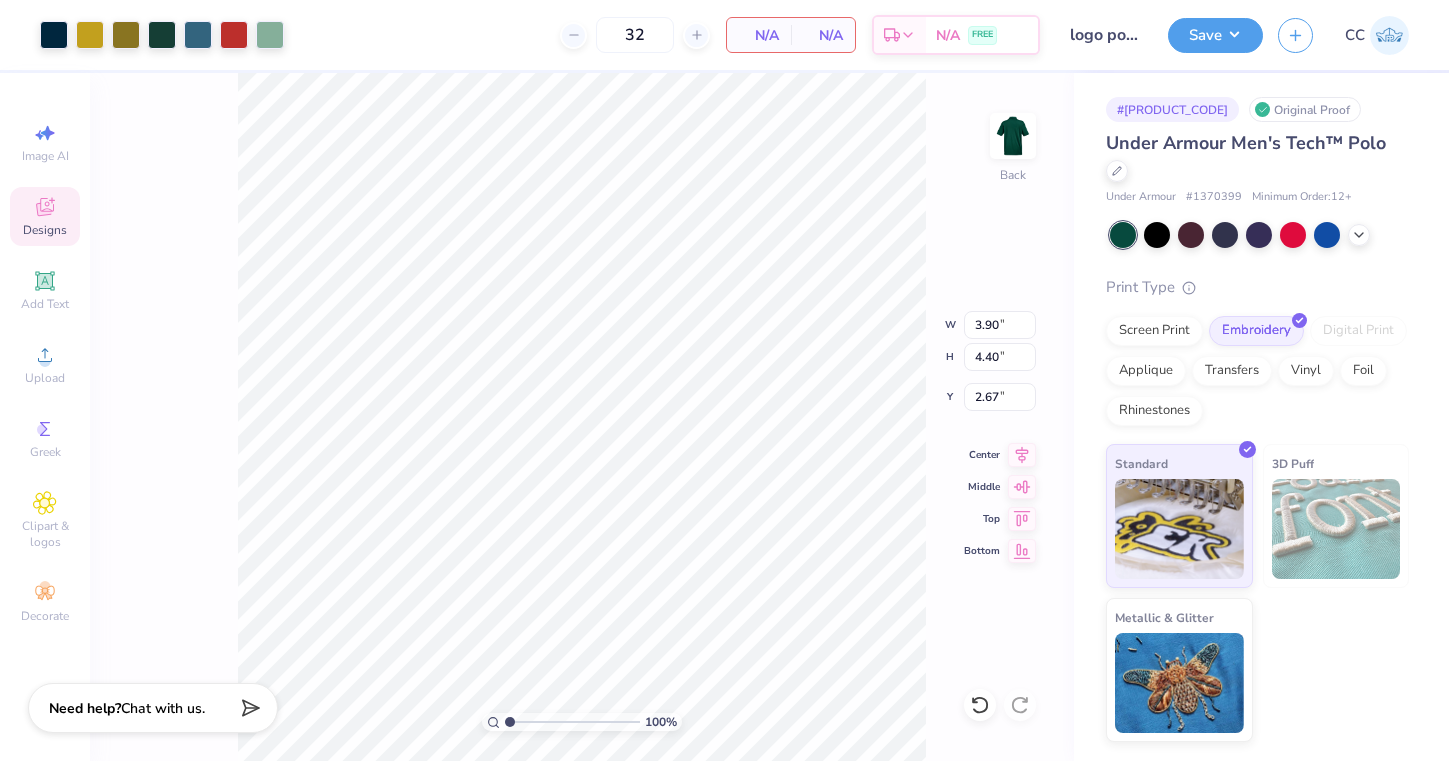 type on "1.41" 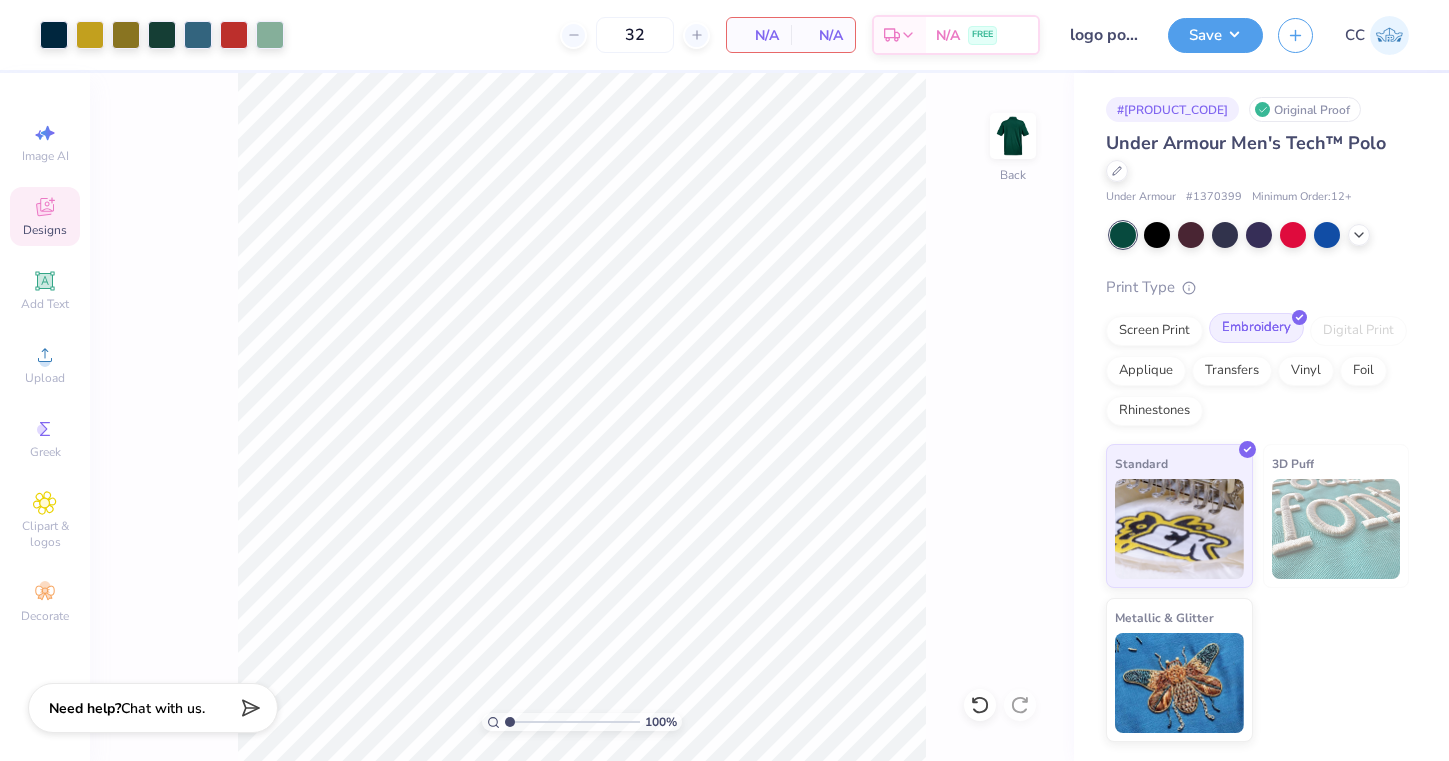 click on "Embroidery" at bounding box center (1256, 328) 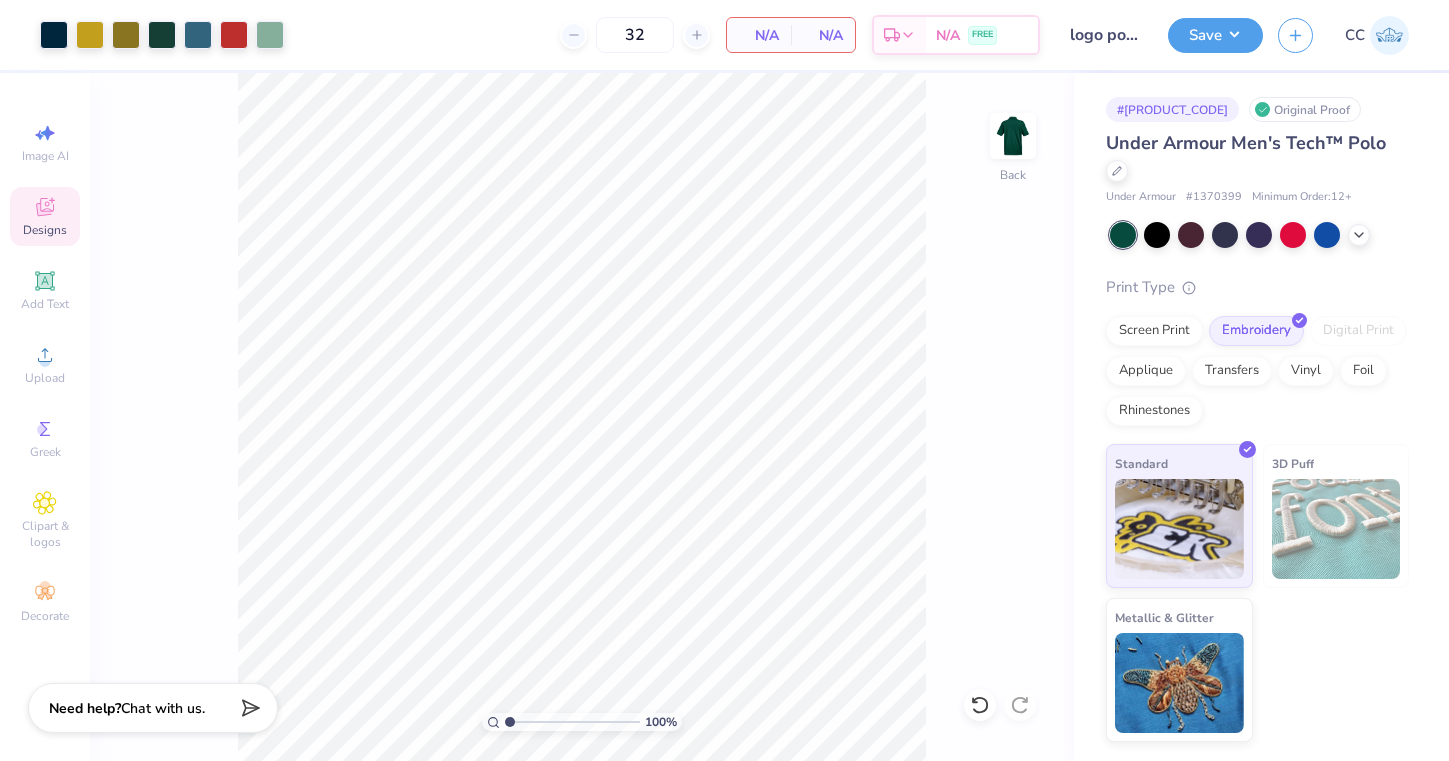 click on "N/A Total" at bounding box center (823, 35) 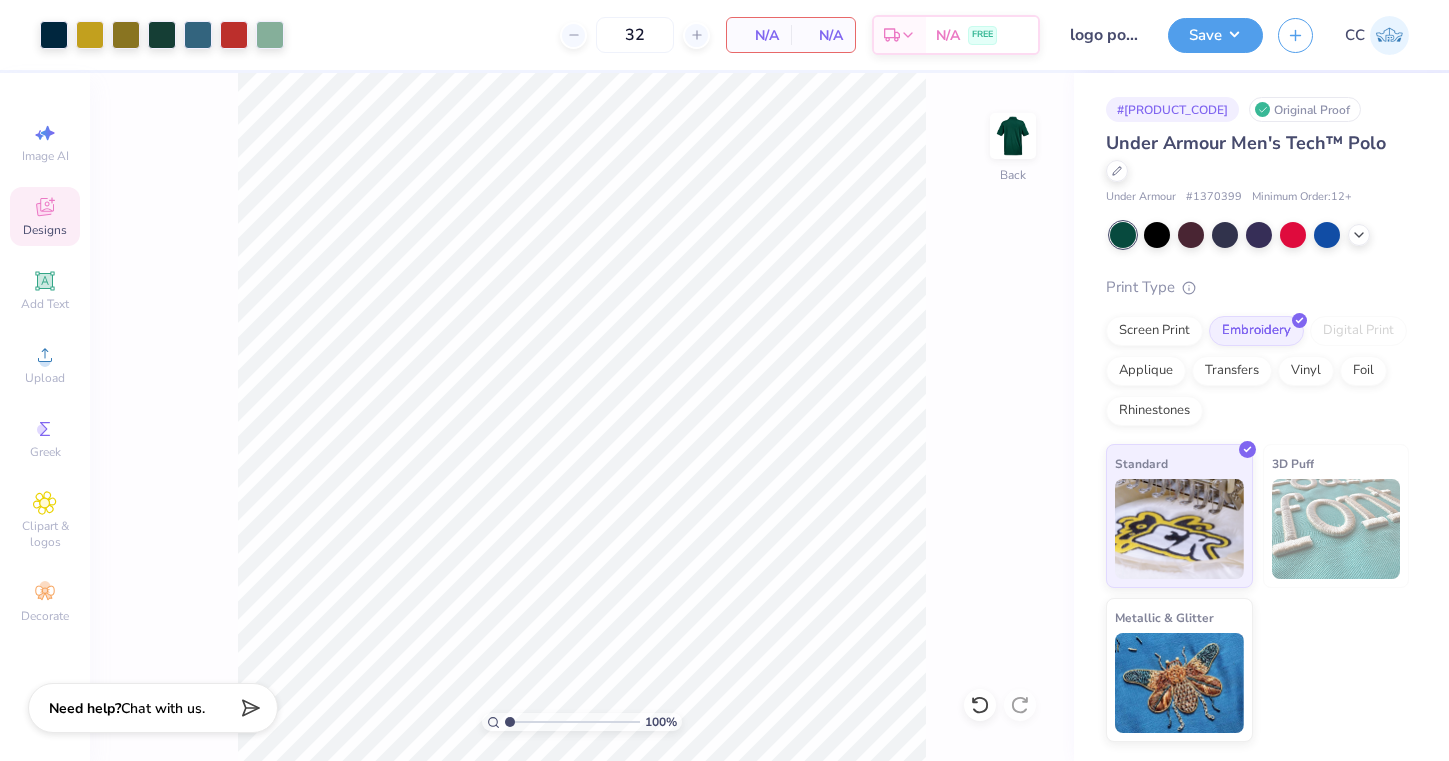 click on "100  % Back" at bounding box center [582, 417] 